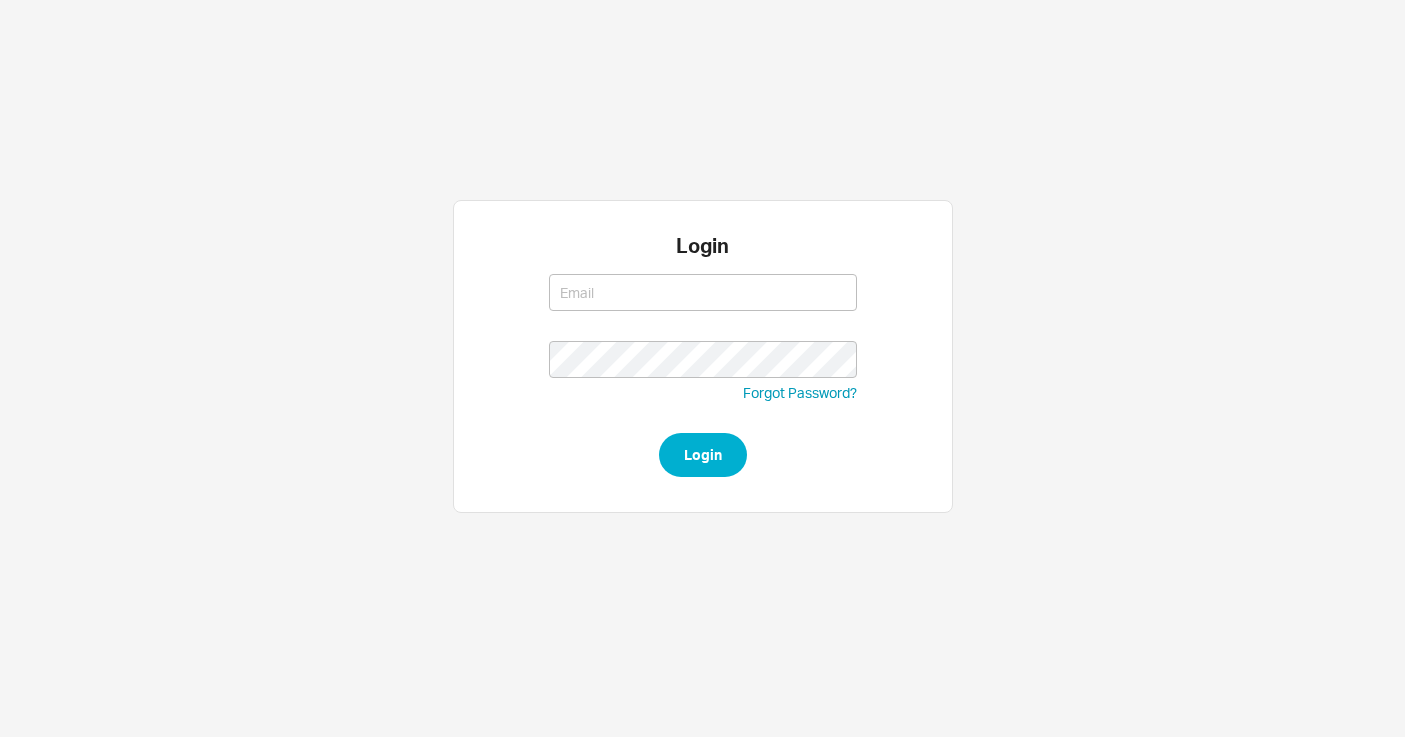 scroll, scrollTop: 0, scrollLeft: 0, axis: both 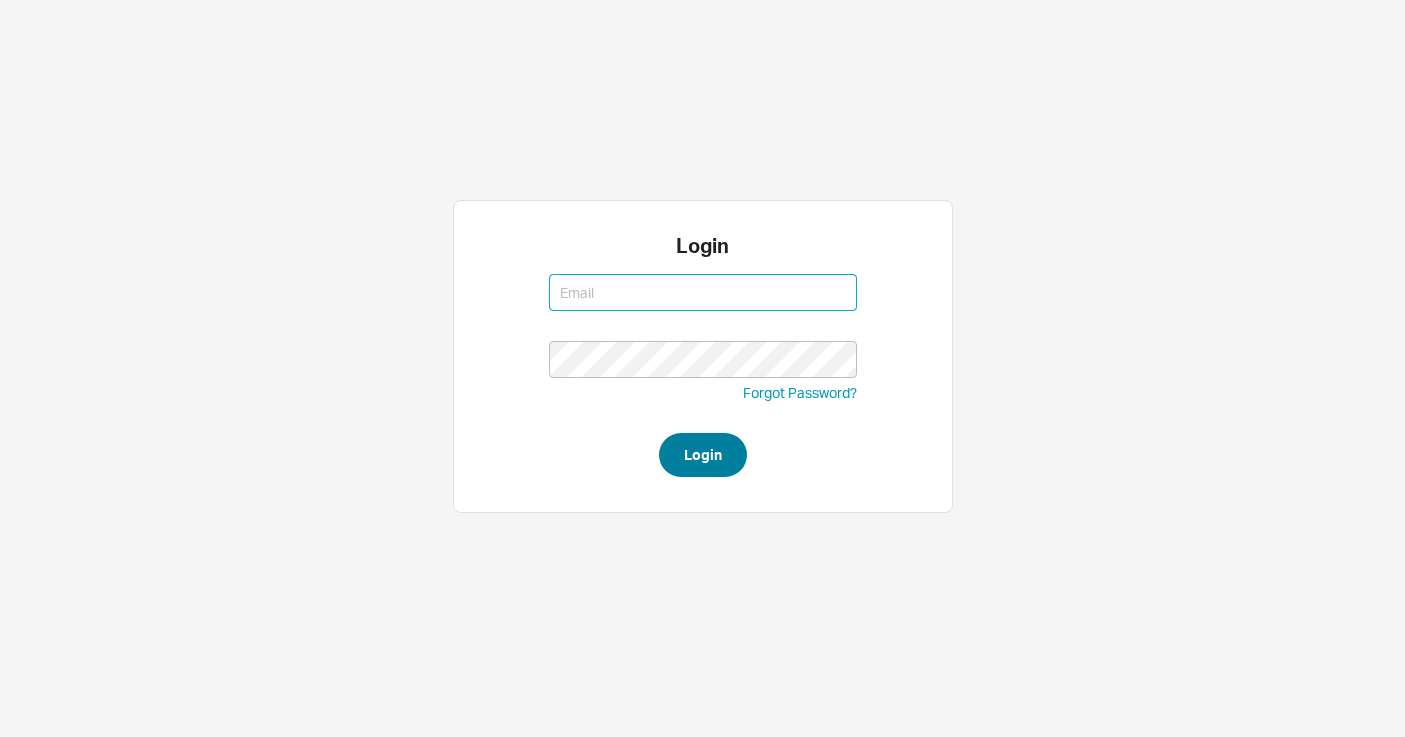 type on "[USERNAME]@example.com" 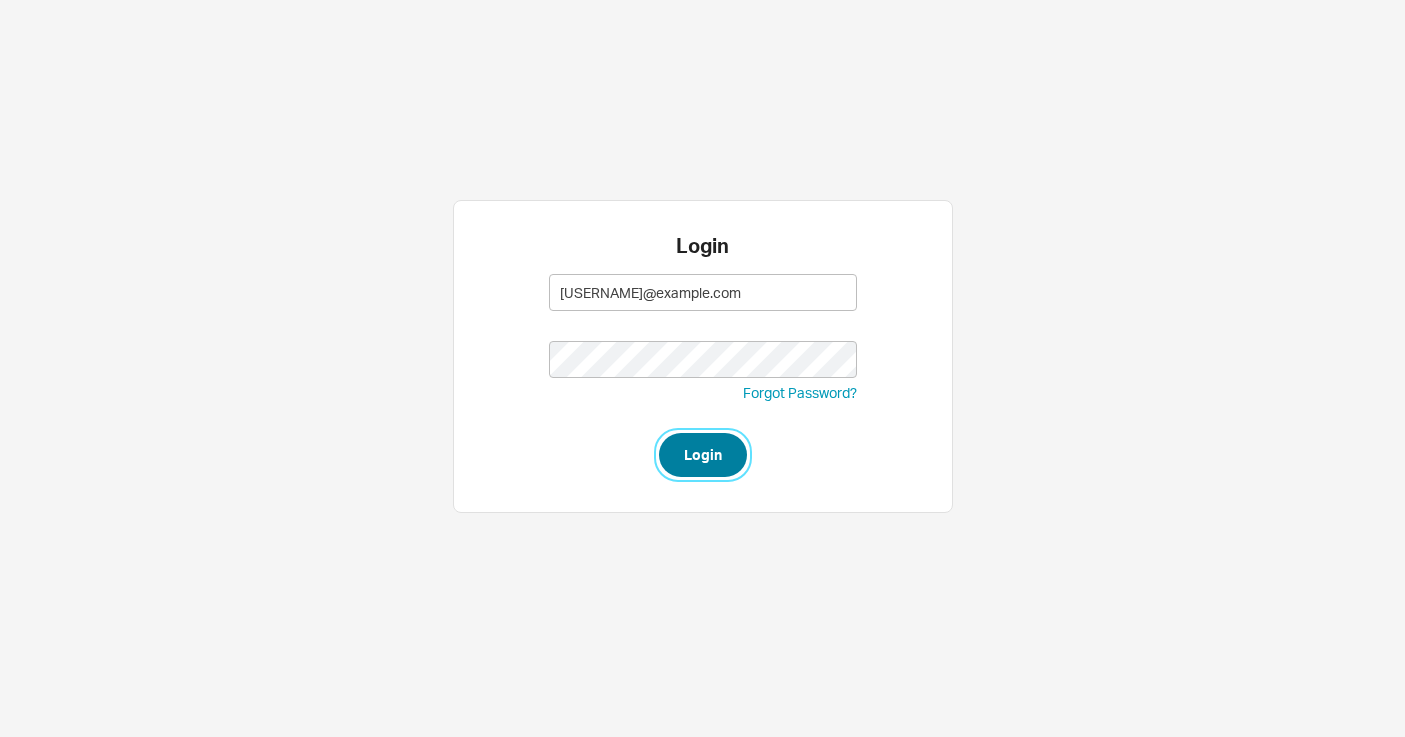 type on "[USERNAME]@example.com" 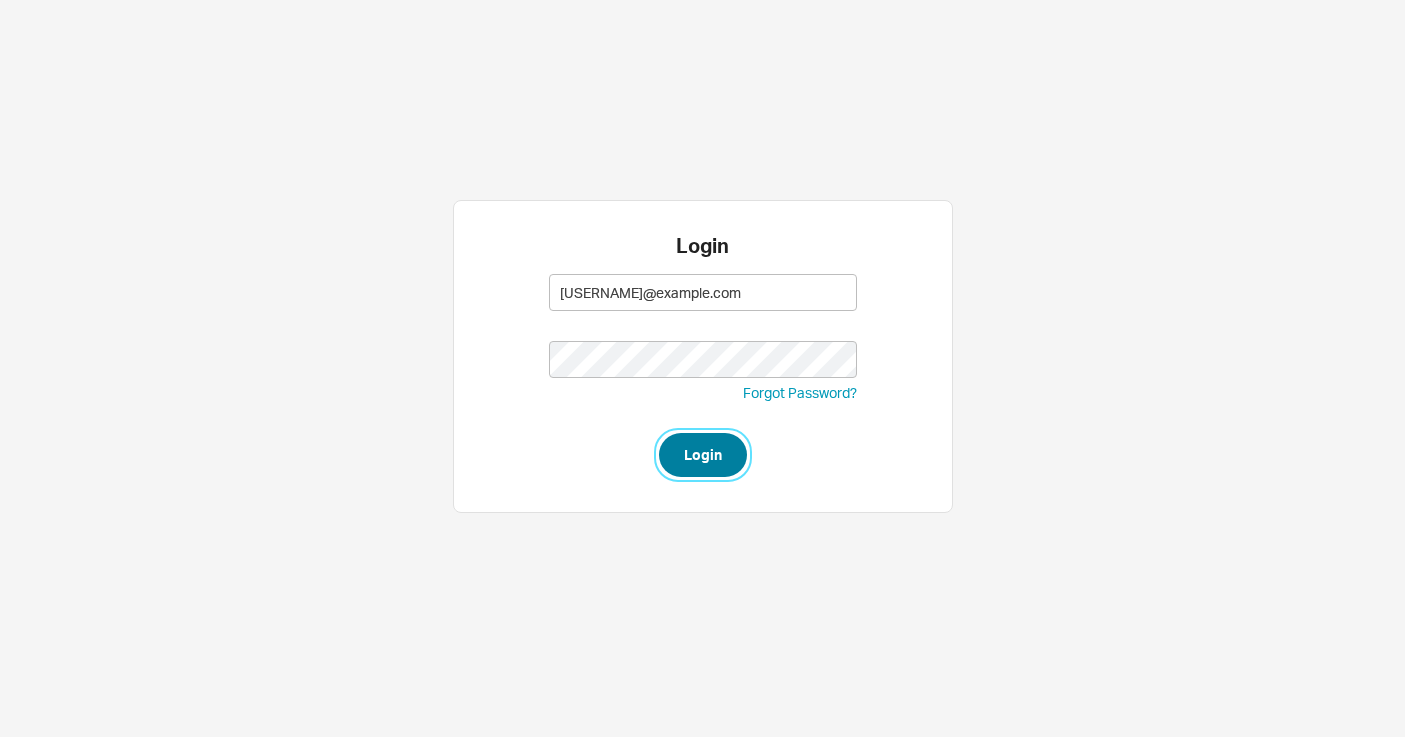 click on "Login" at bounding box center [703, 455] 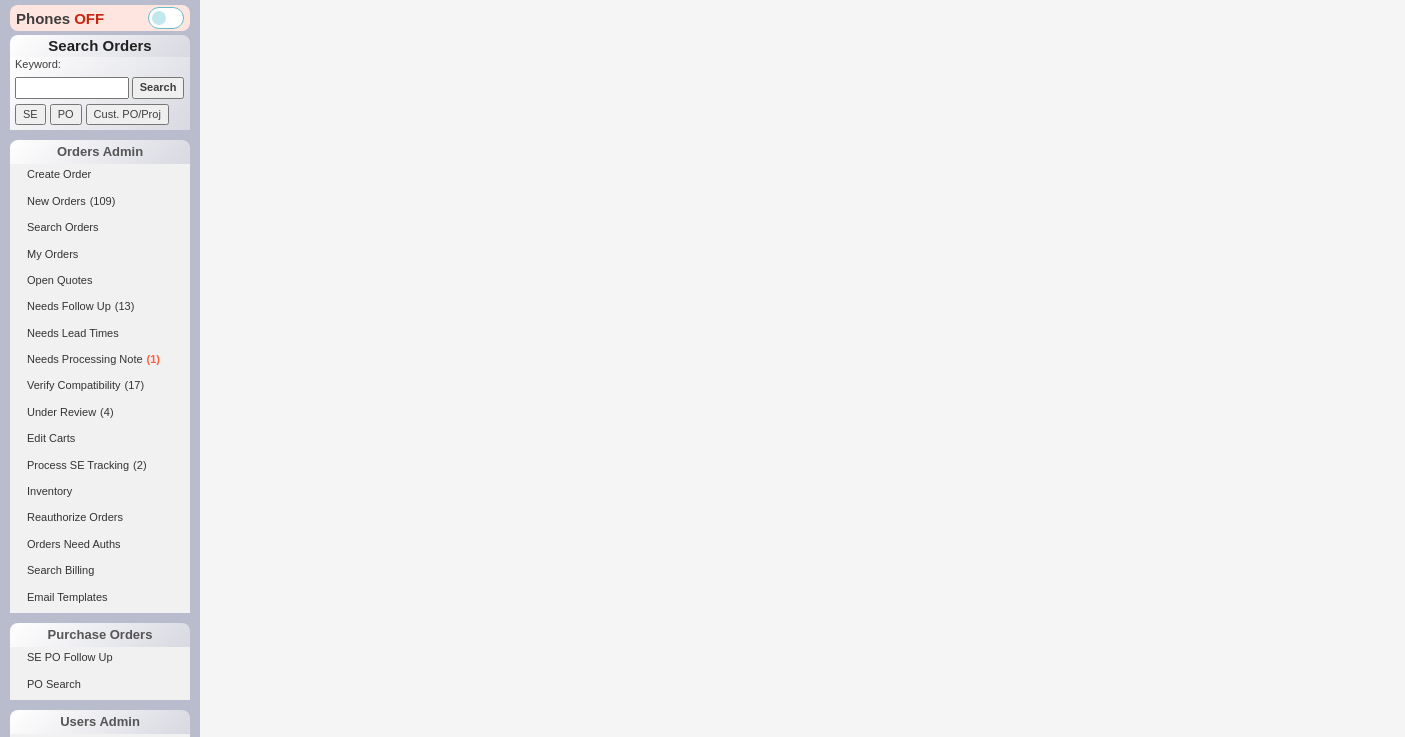 scroll, scrollTop: 0, scrollLeft: 0, axis: both 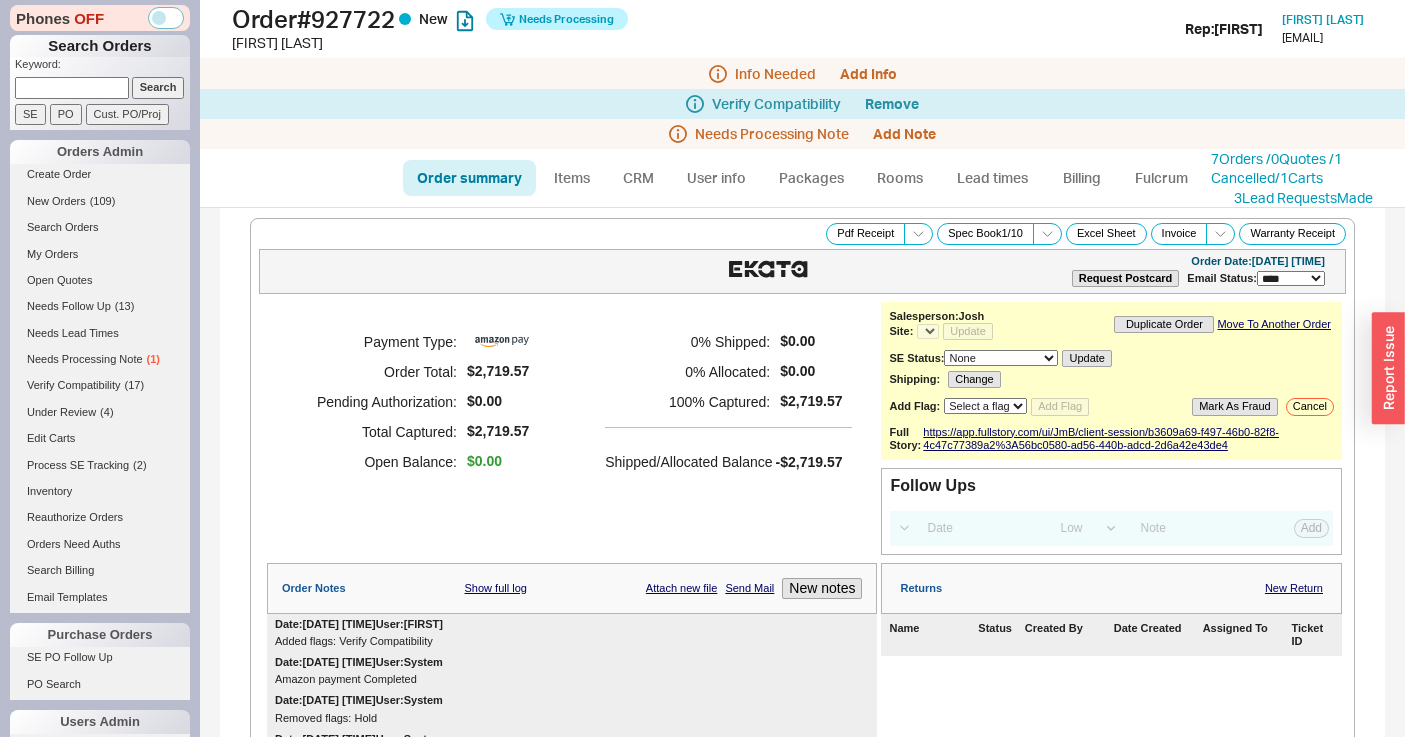 select on "*" 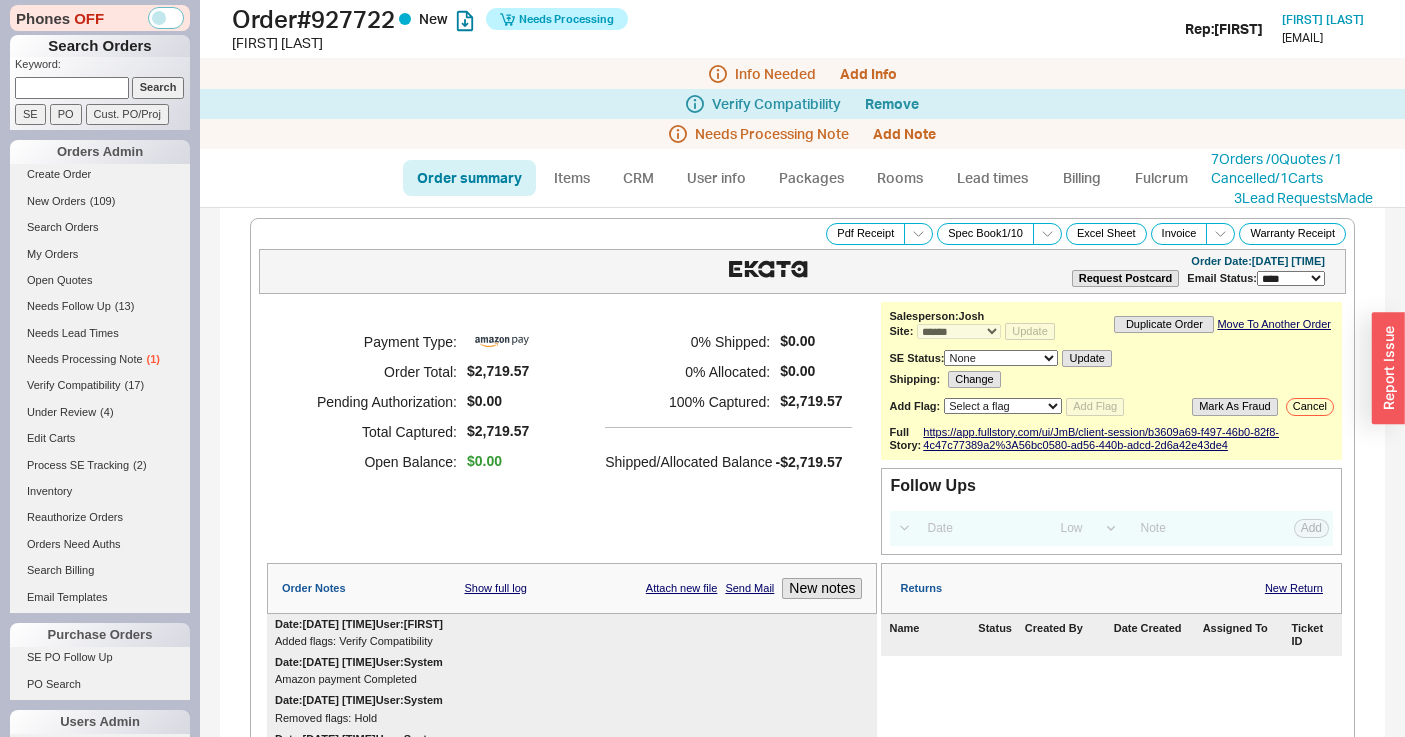 scroll, scrollTop: 326, scrollLeft: 0, axis: vertical 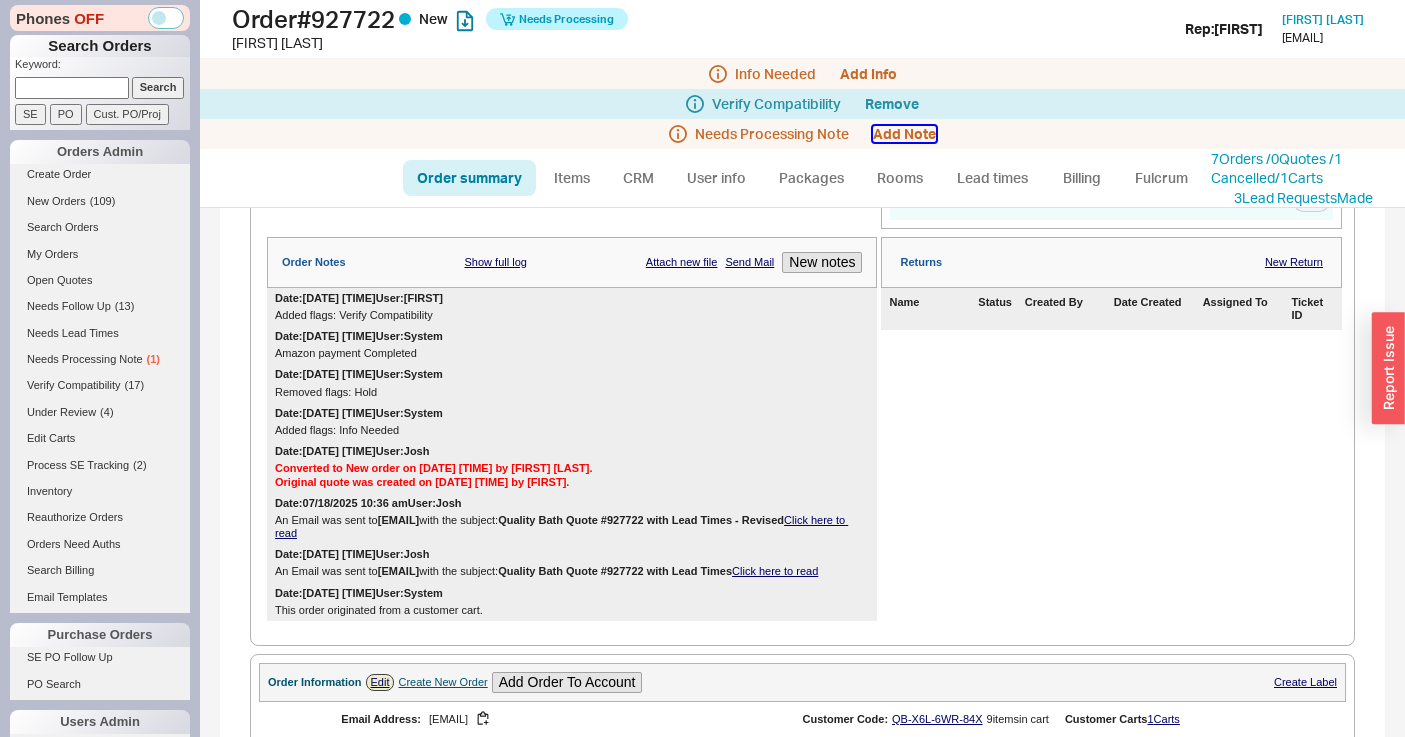 click on "Add Note" at bounding box center (904, 134) 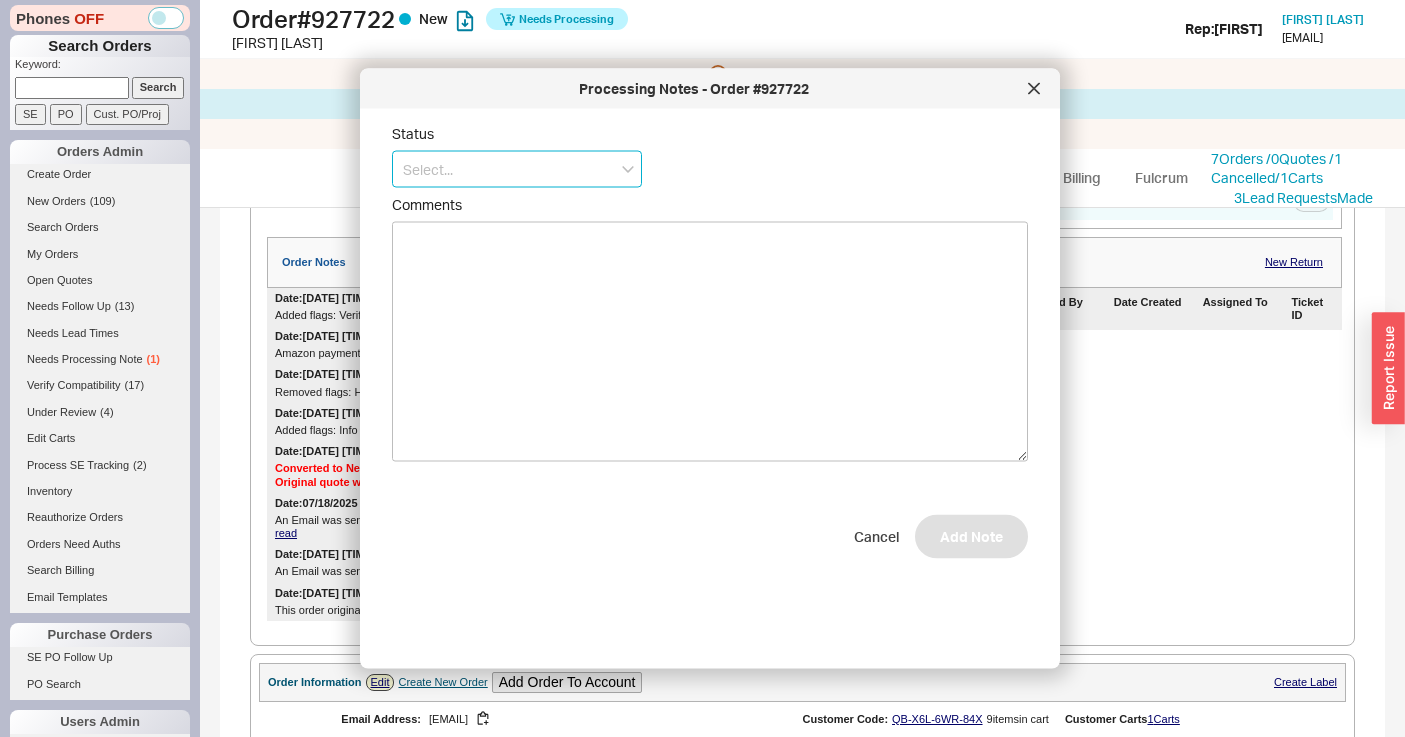 click at bounding box center [517, 169] 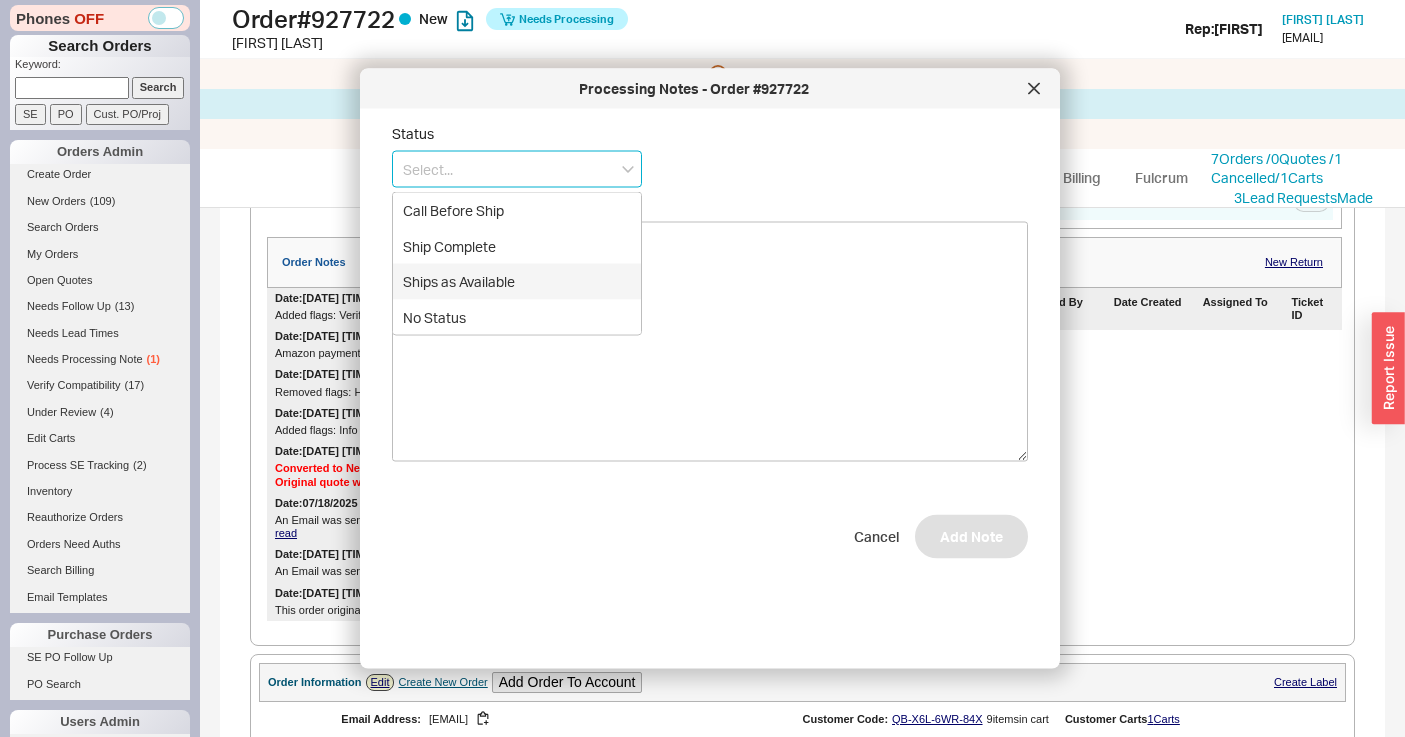 click on "Ships as Available" at bounding box center (517, 282) 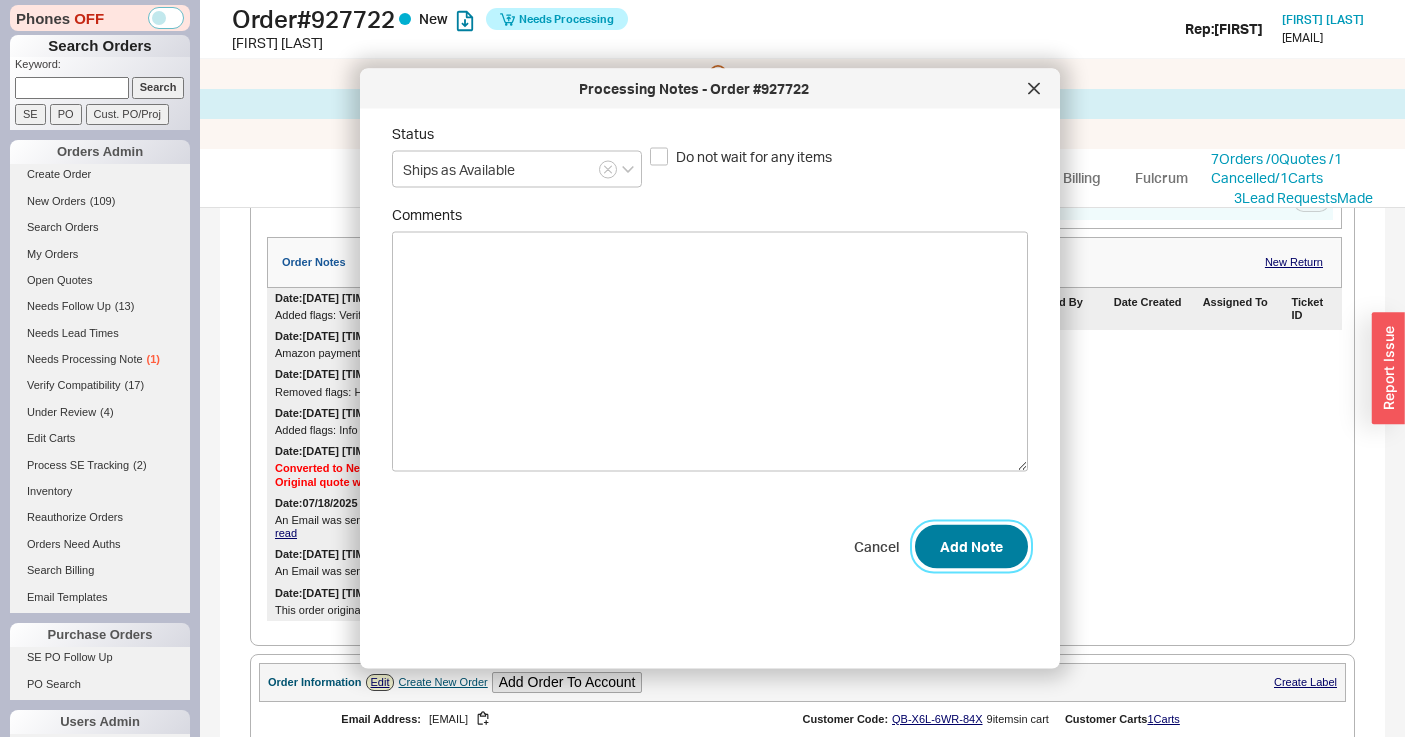 click on "Add Note" at bounding box center (971, 546) 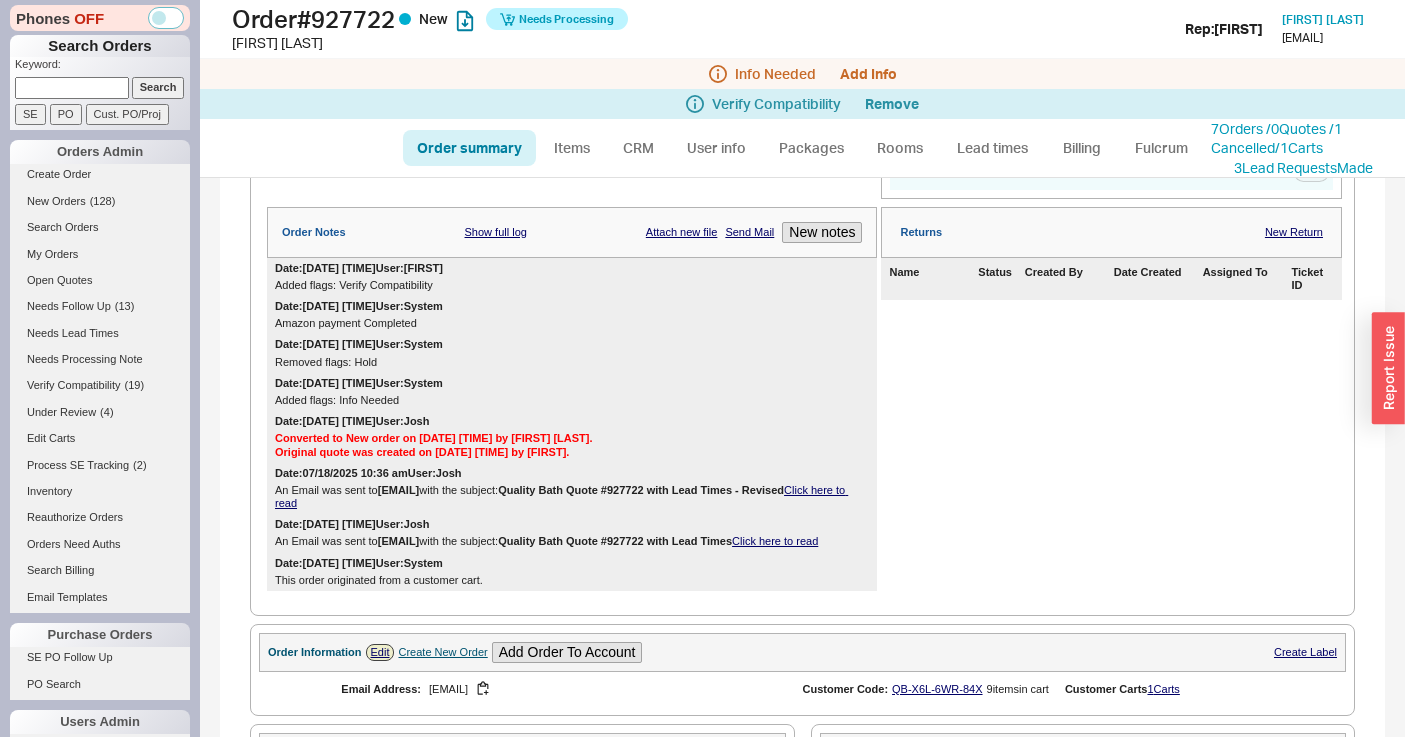 click 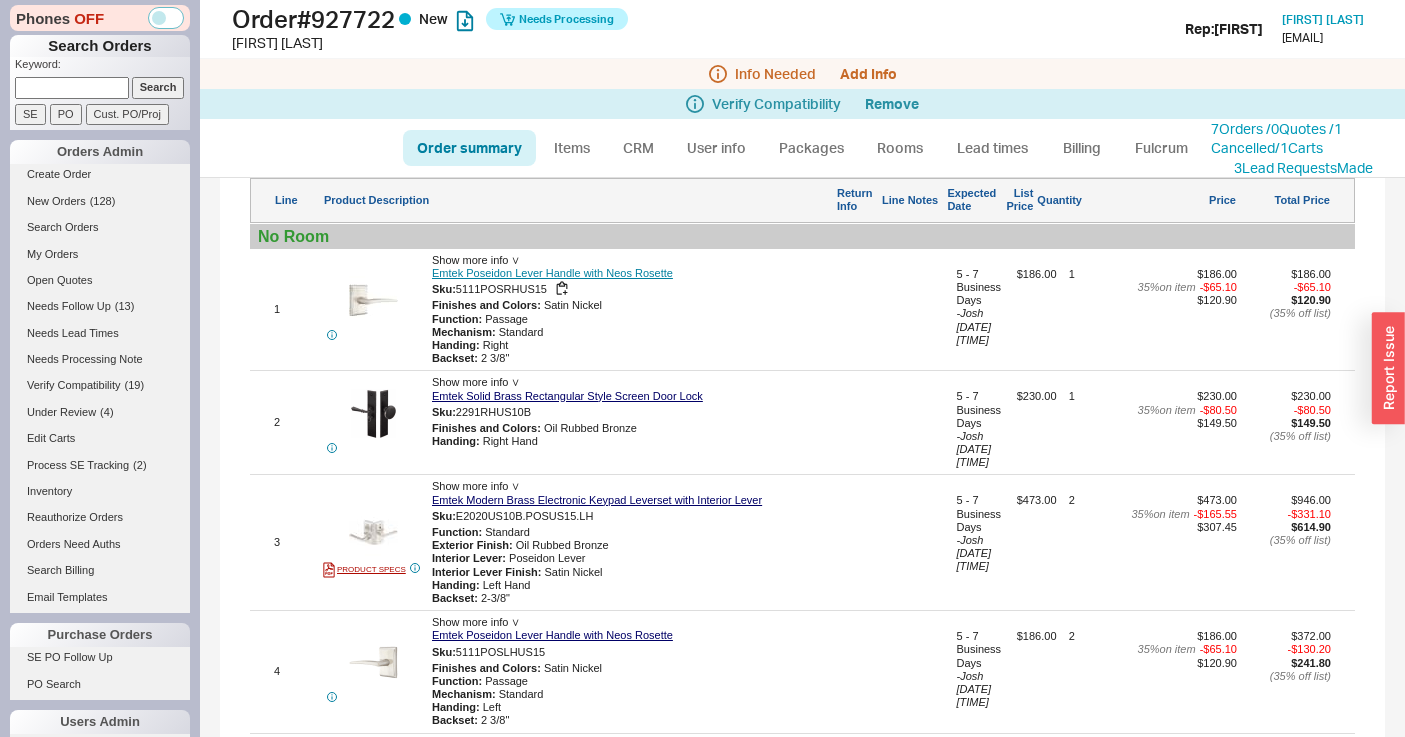 scroll, scrollTop: 1293, scrollLeft: 0, axis: vertical 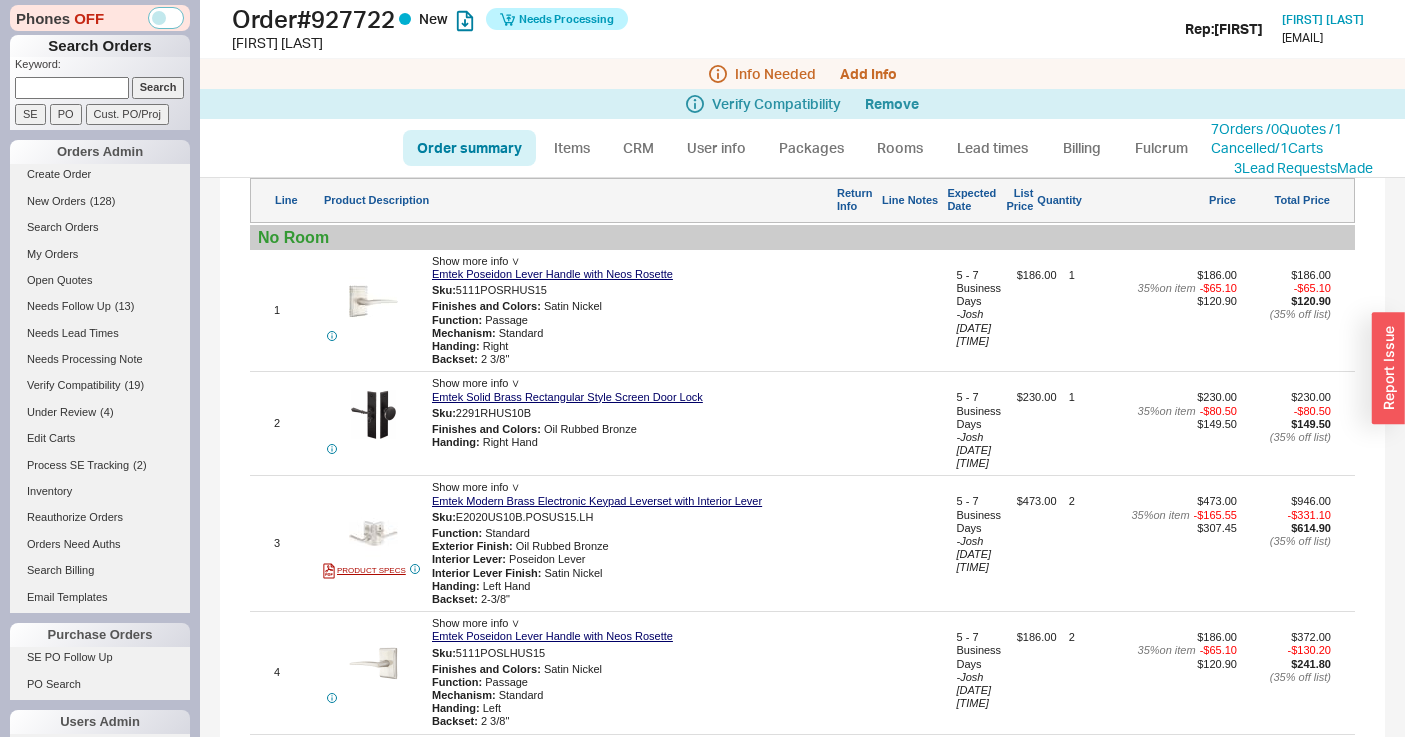 click at bounding box center (72, 87) 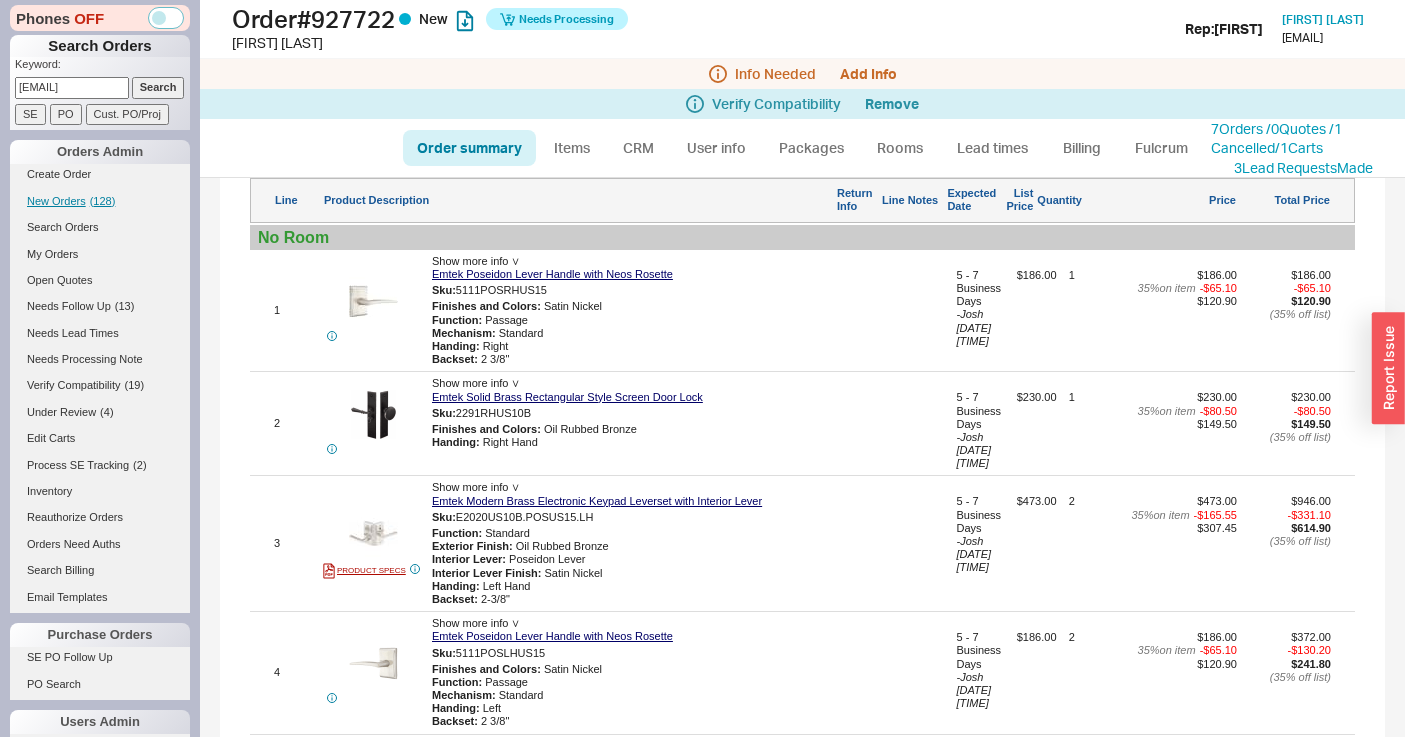 scroll, scrollTop: 0, scrollLeft: 62, axis: horizontal 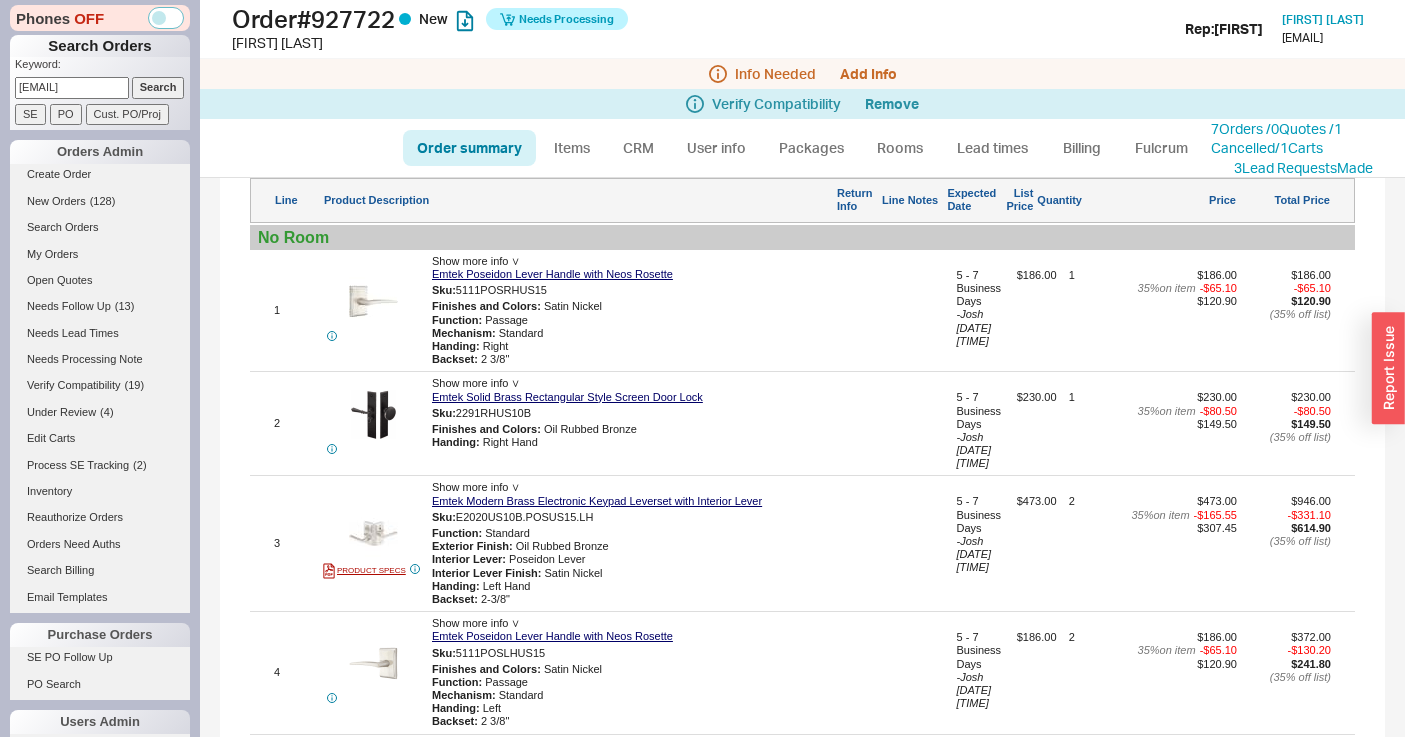 type on "jessica@mammothnewyork.com" 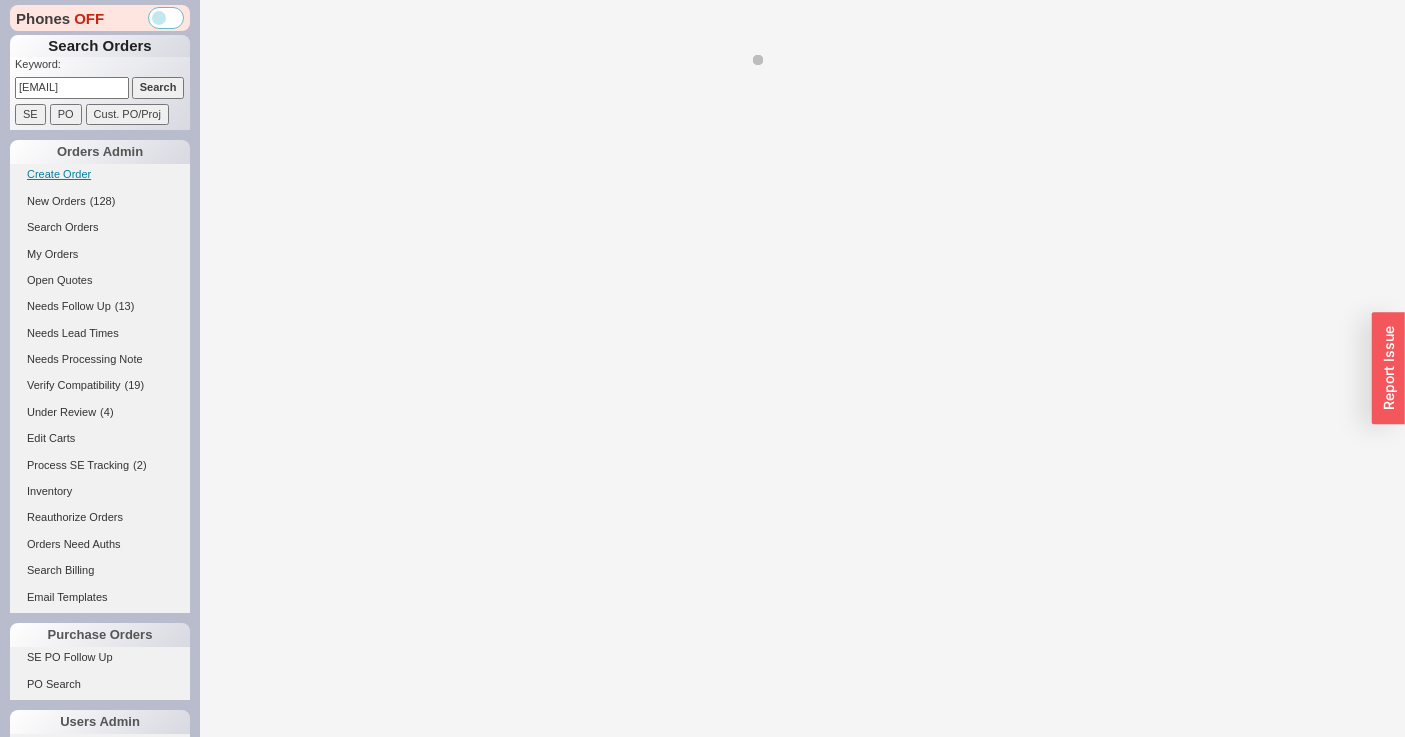 select on "*" 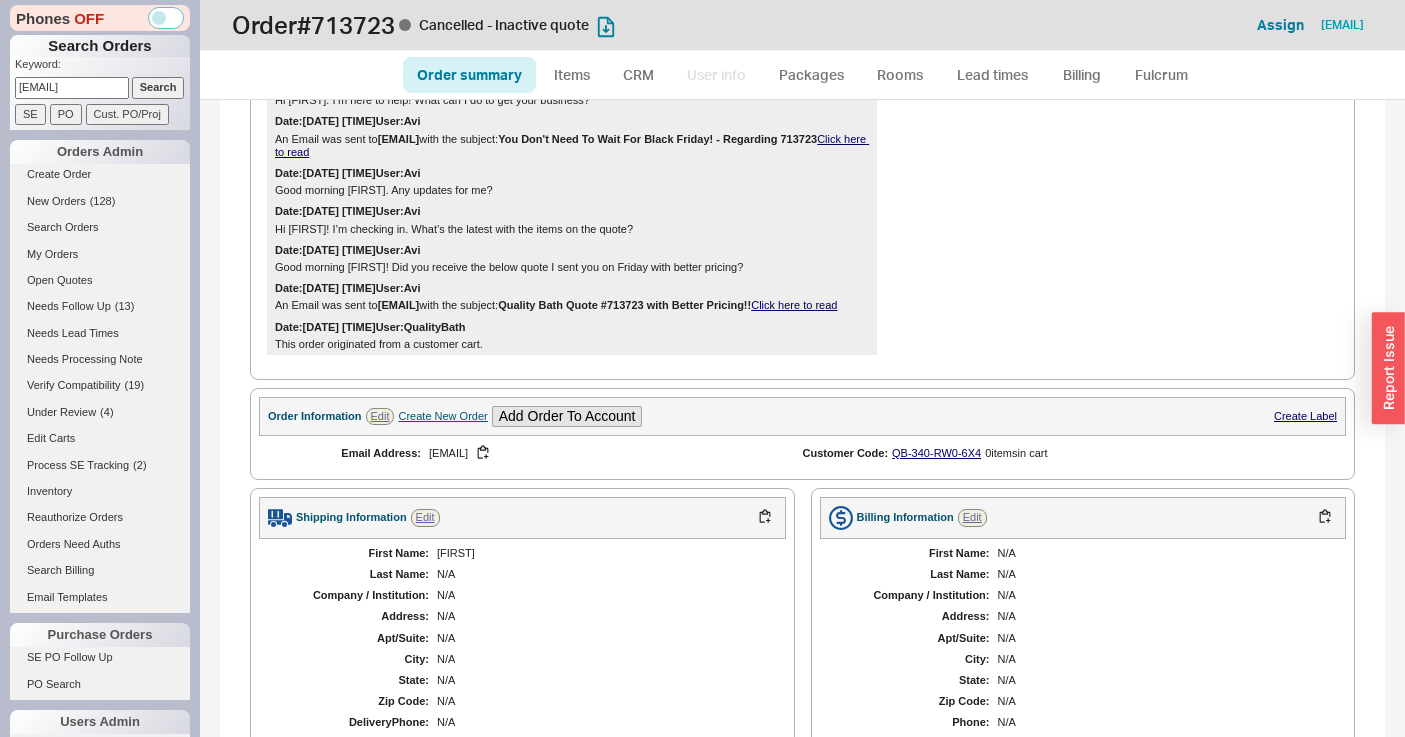 scroll, scrollTop: 744, scrollLeft: 0, axis: vertical 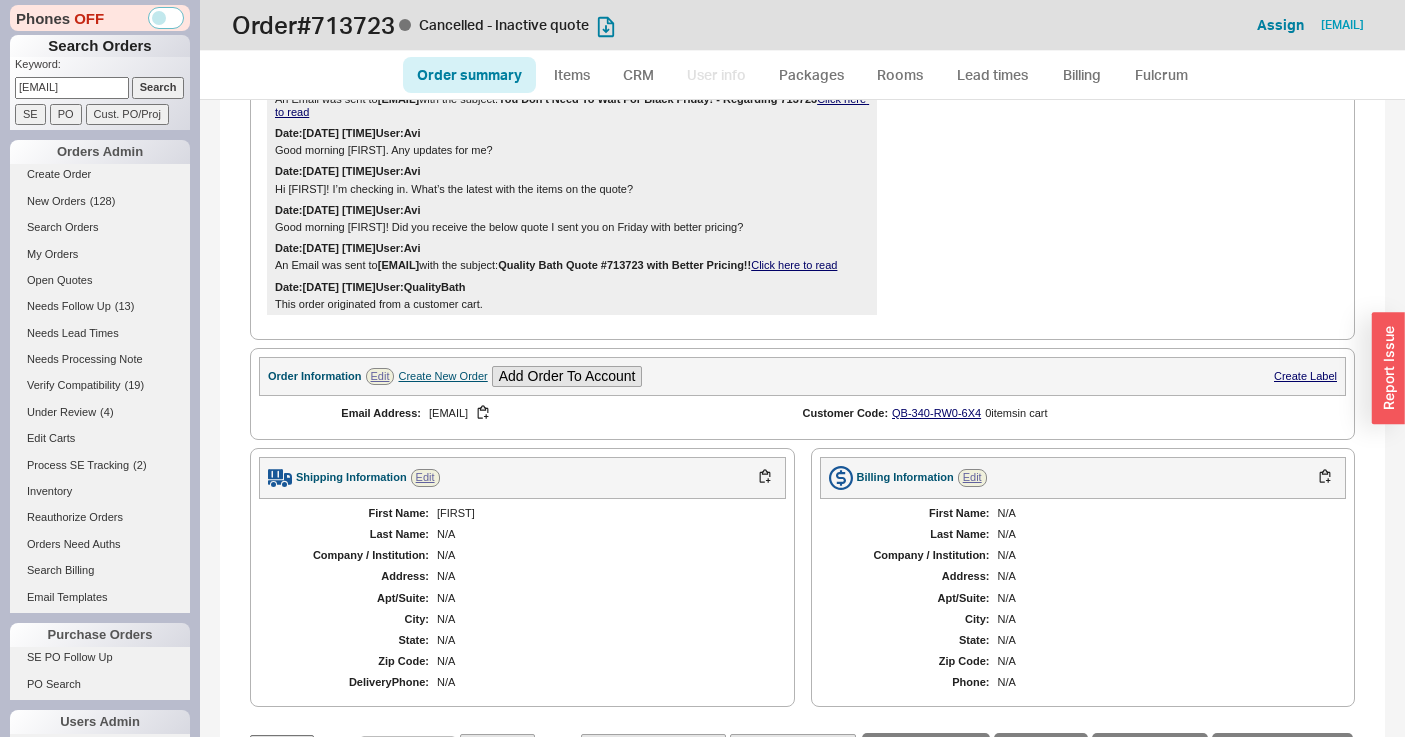 click on "Order Information Edit Create New Order Add Order To Account Create Label" at bounding box center [802, 376] 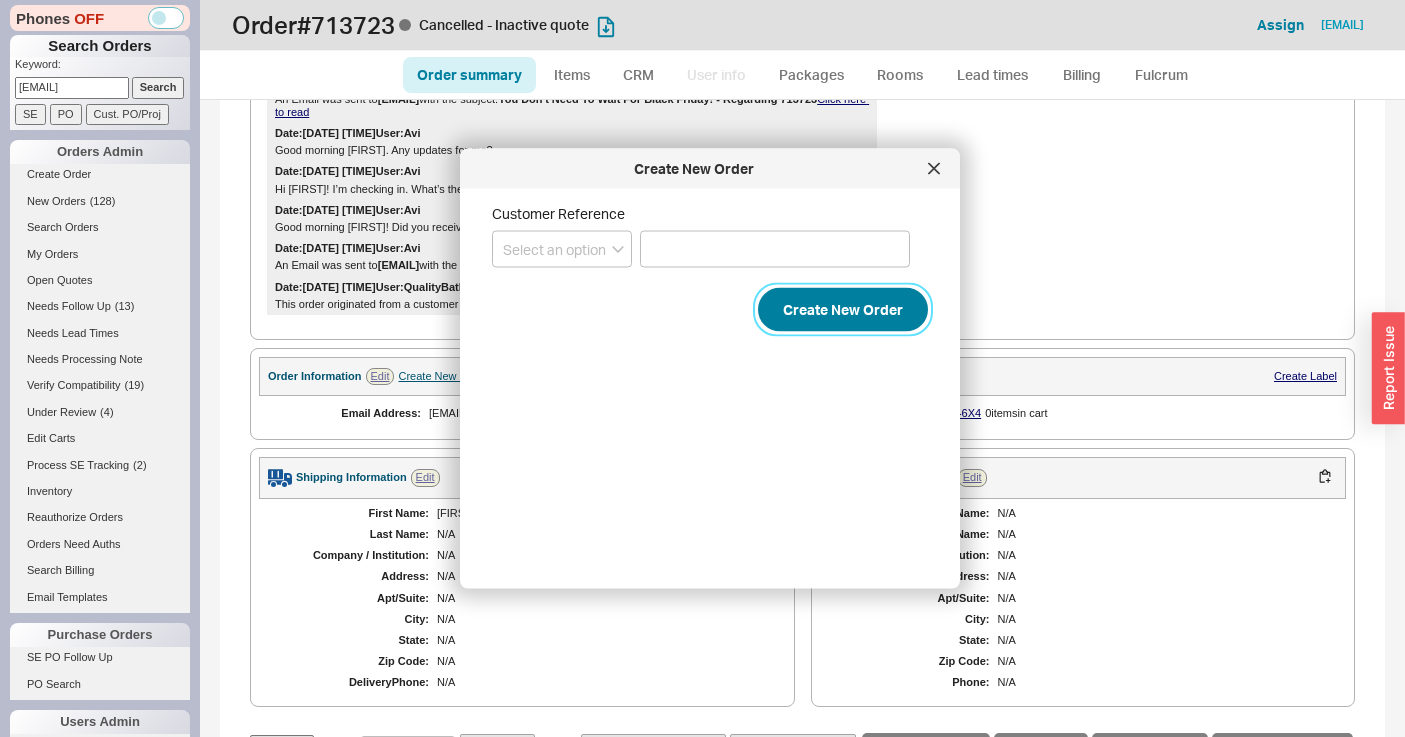 click on "Create New Order" at bounding box center (843, 310) 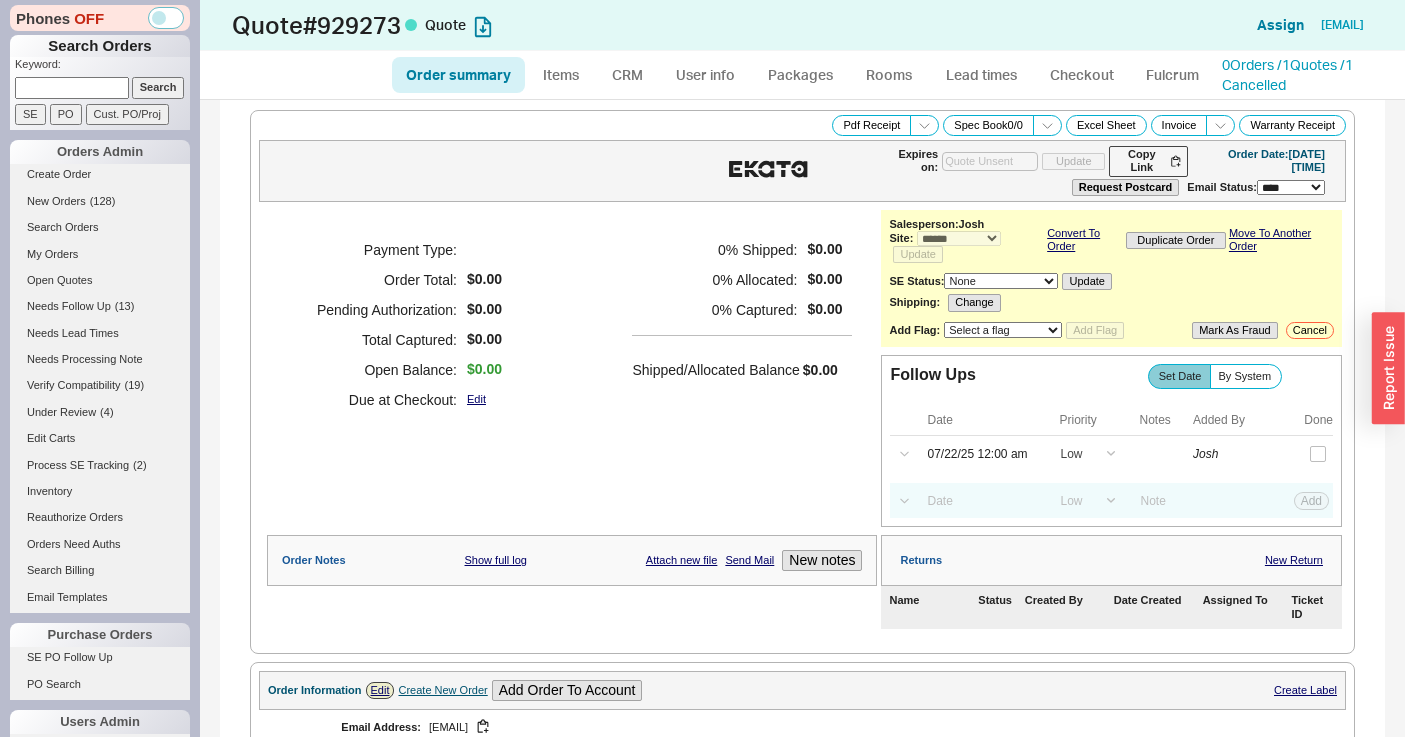 select on "*" 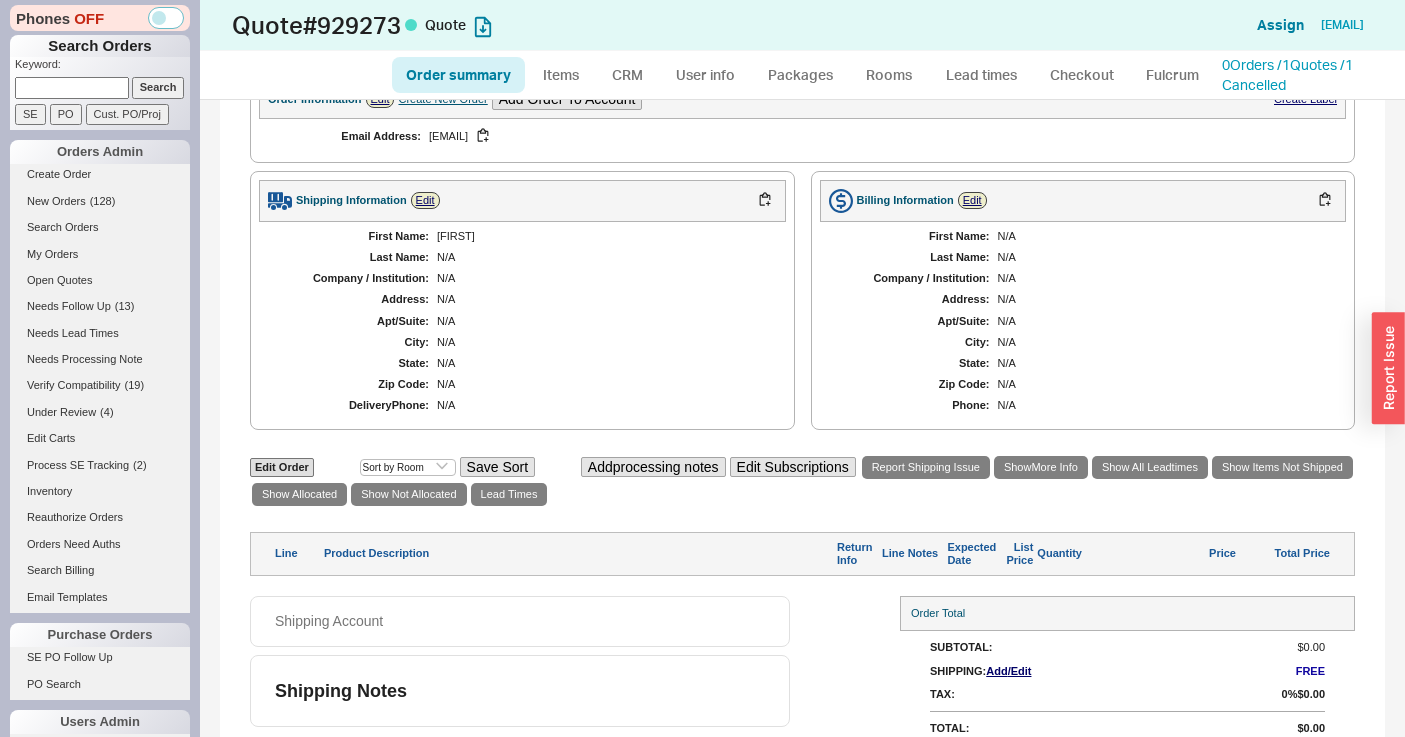 scroll, scrollTop: 611, scrollLeft: 0, axis: vertical 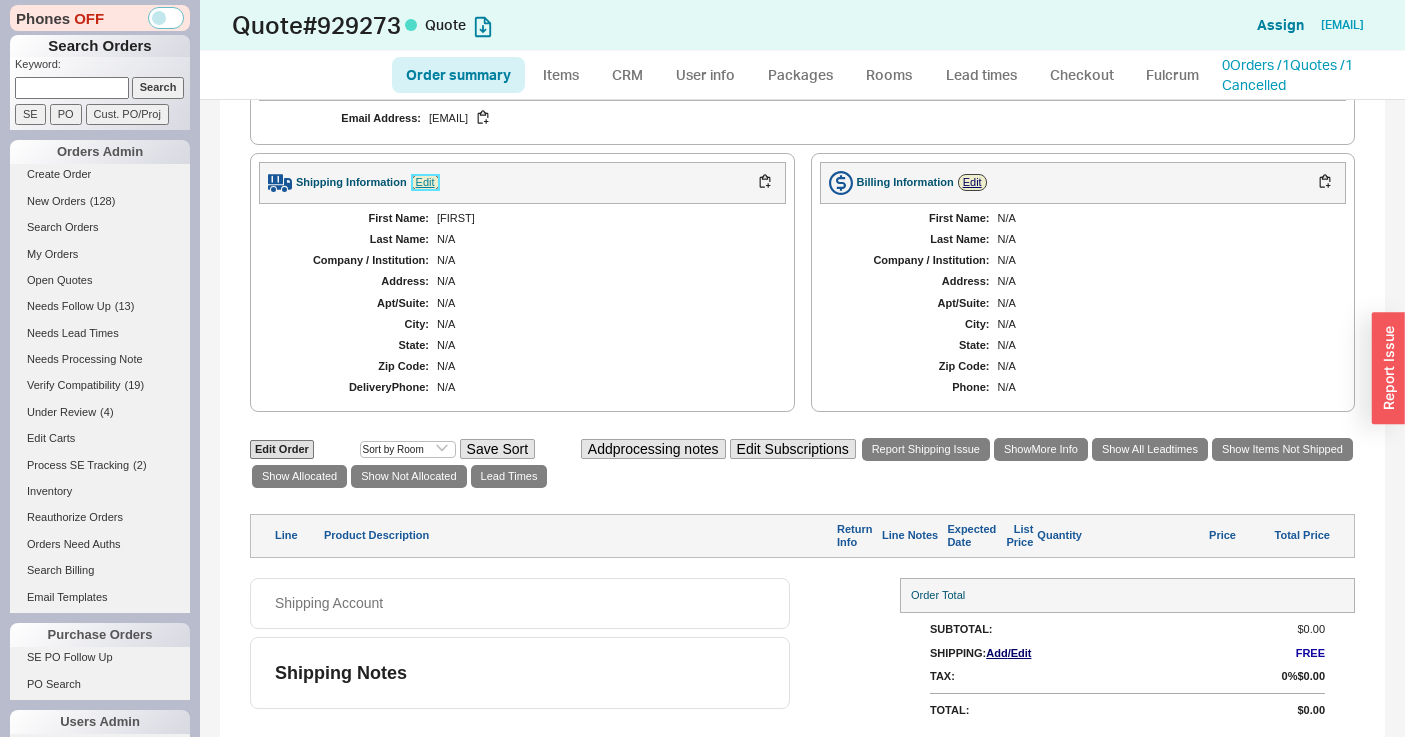 click on "Edit" at bounding box center (425, 182) 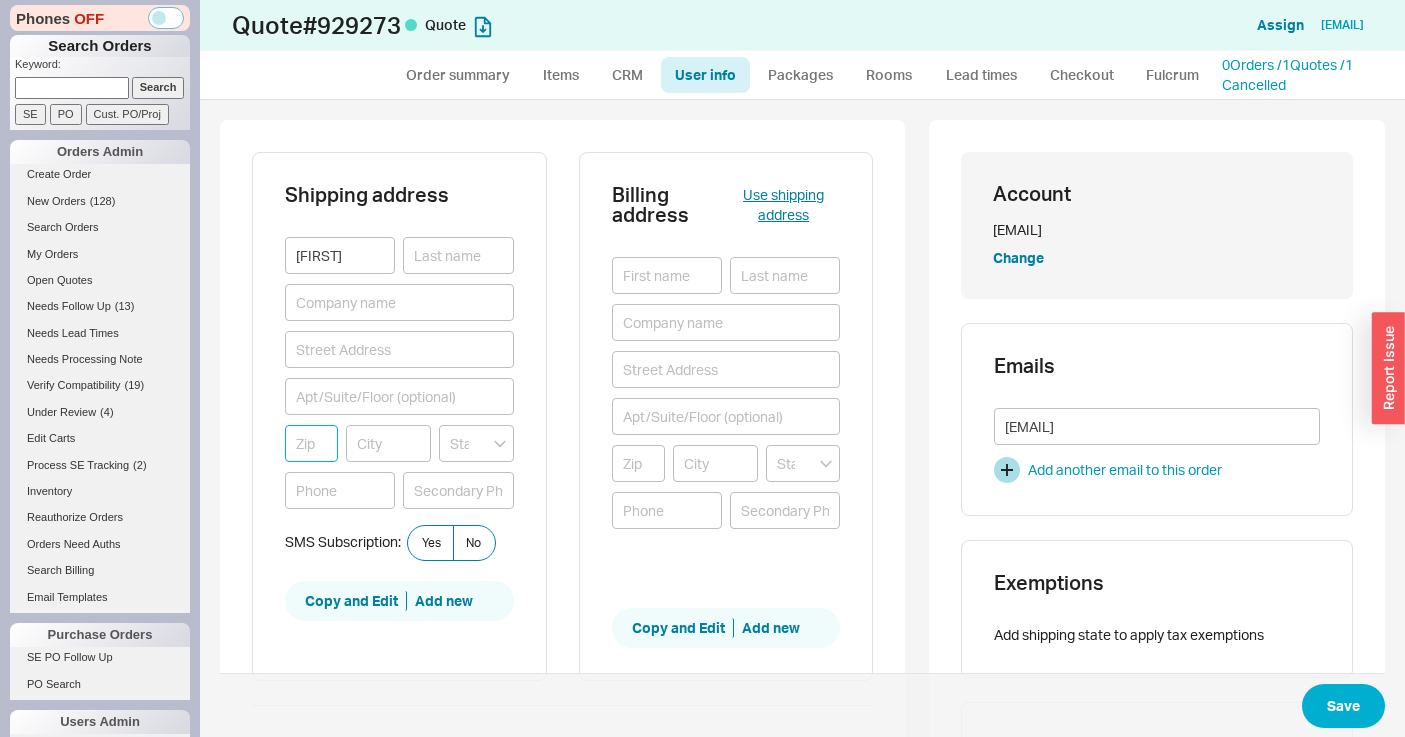 paste on "jessica@mammothnewyork.com" 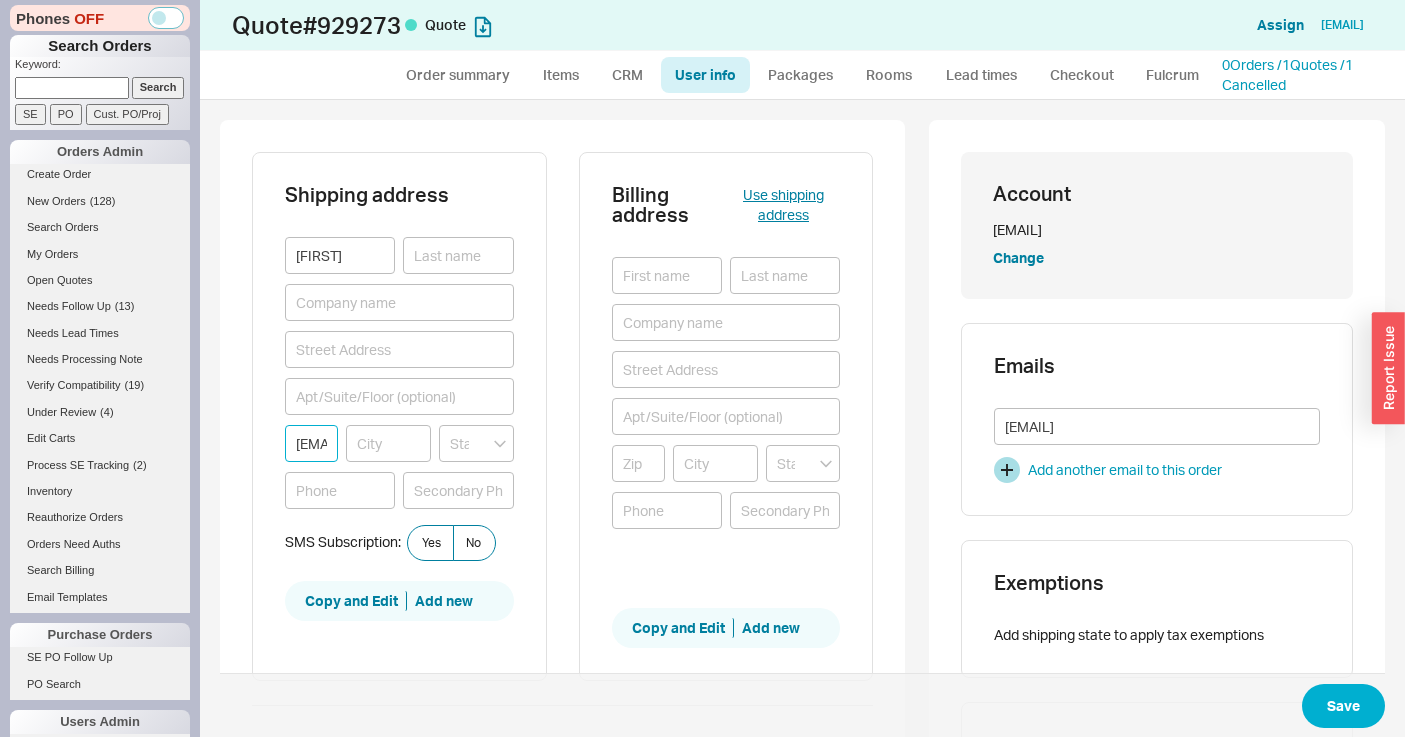 scroll, scrollTop: 0, scrollLeft: 178, axis: horizontal 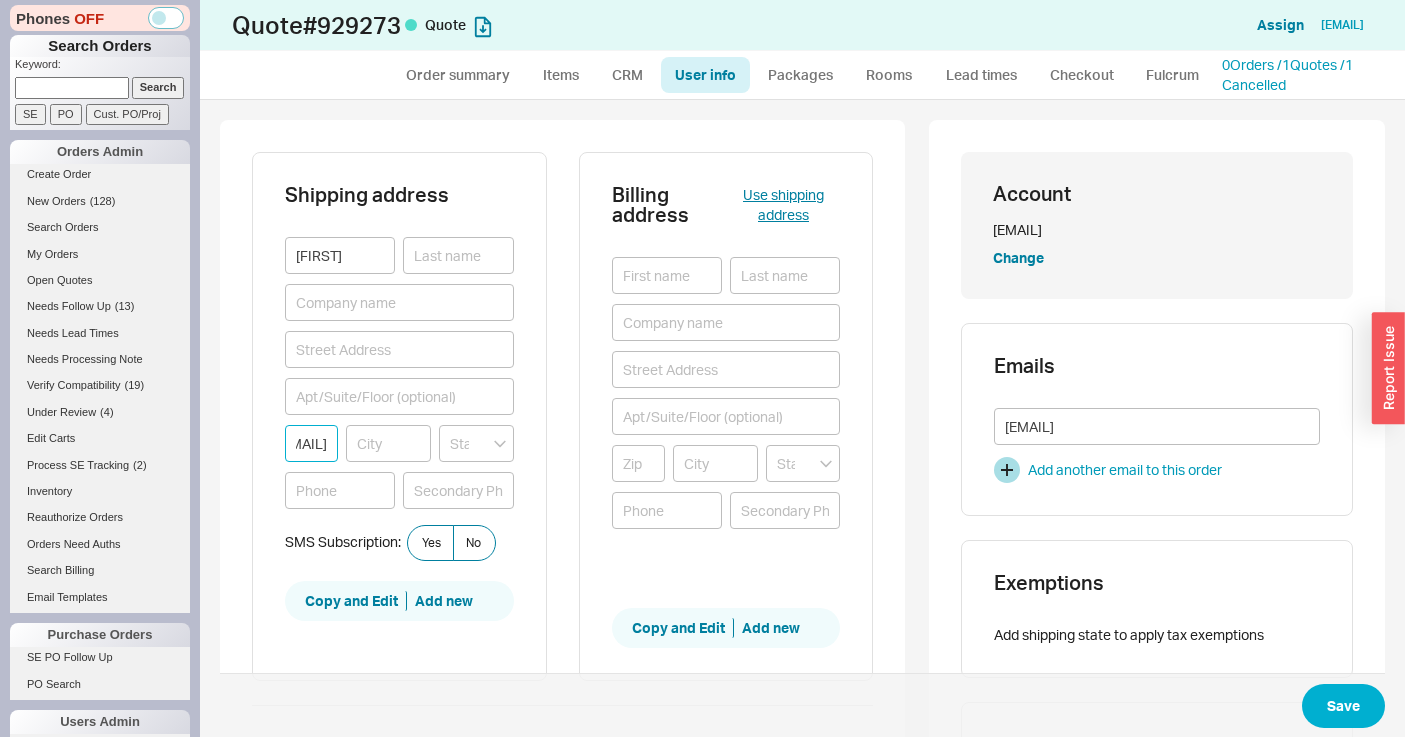 click on "jessica@mammothnewyork.com" at bounding box center [311, 443] 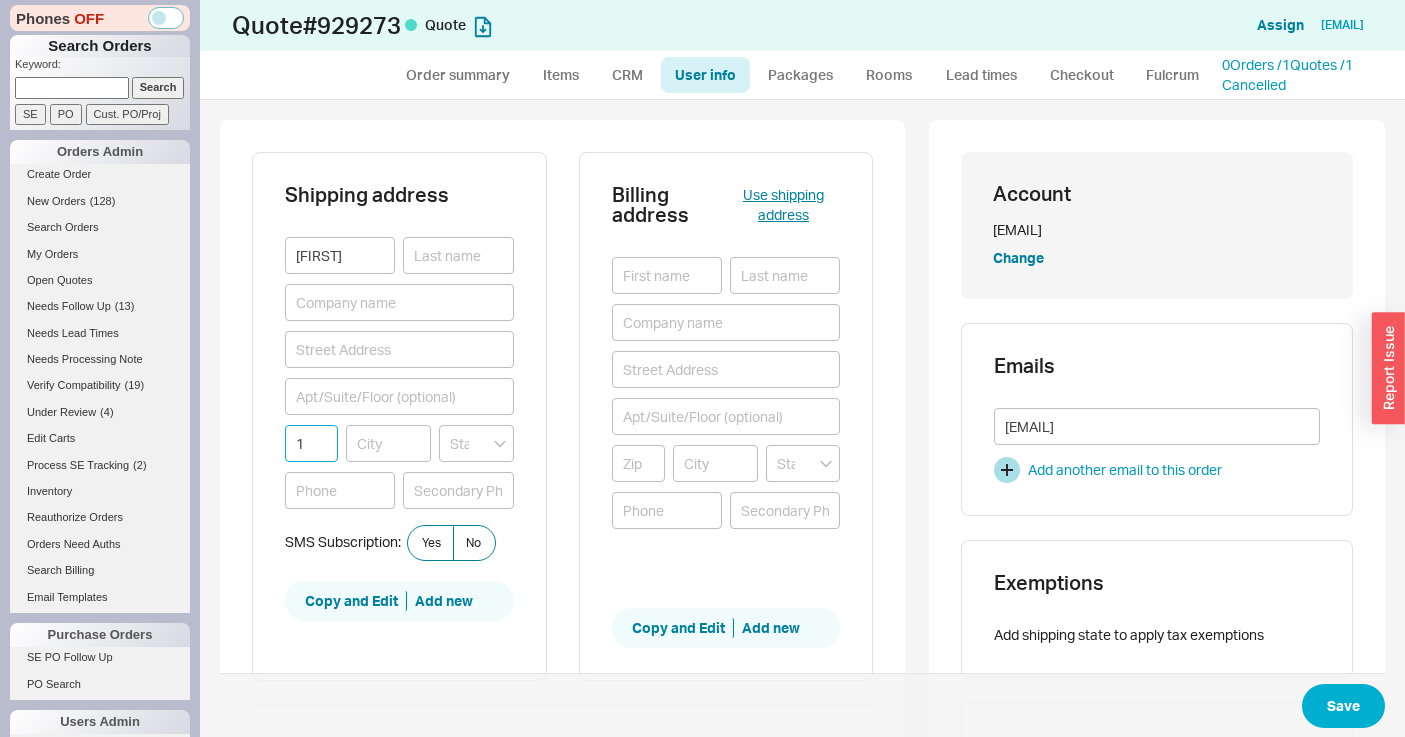 scroll, scrollTop: 0, scrollLeft: 0, axis: both 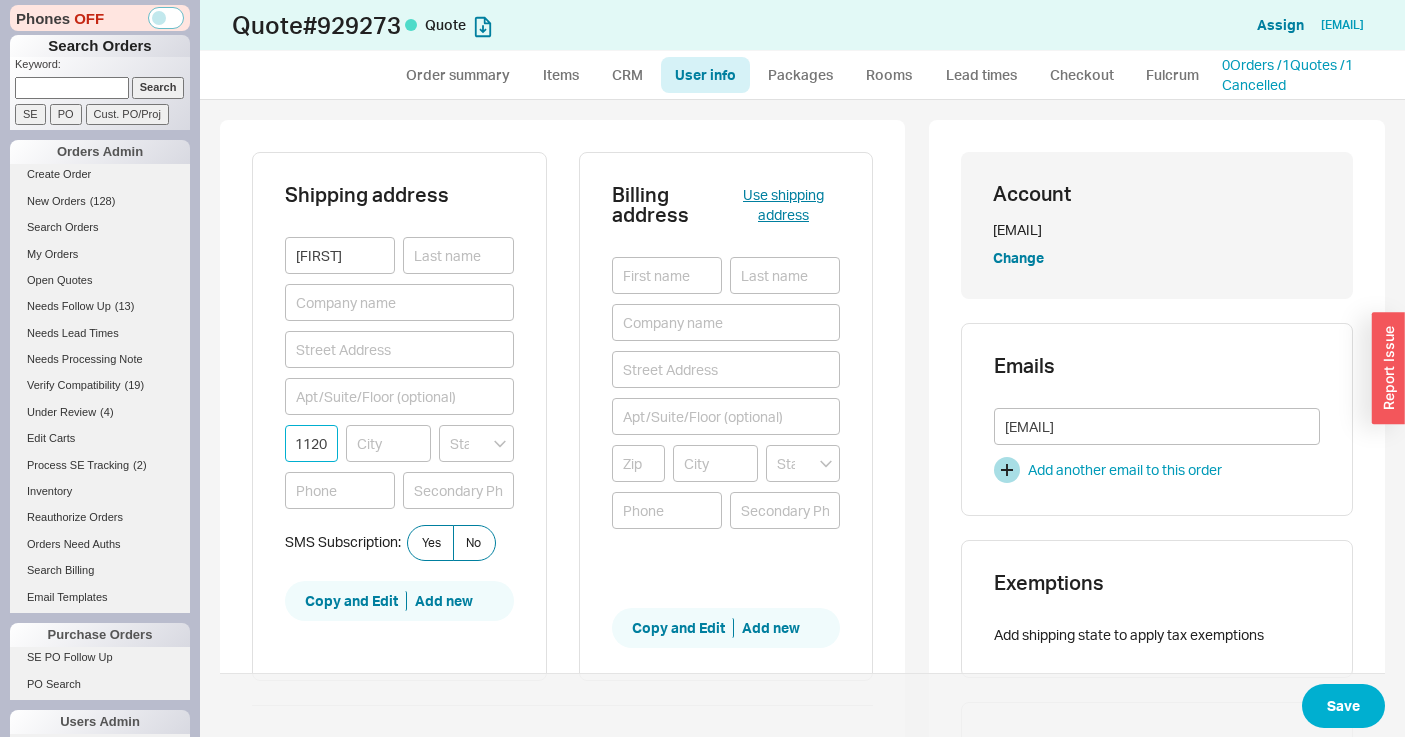 type on "11201" 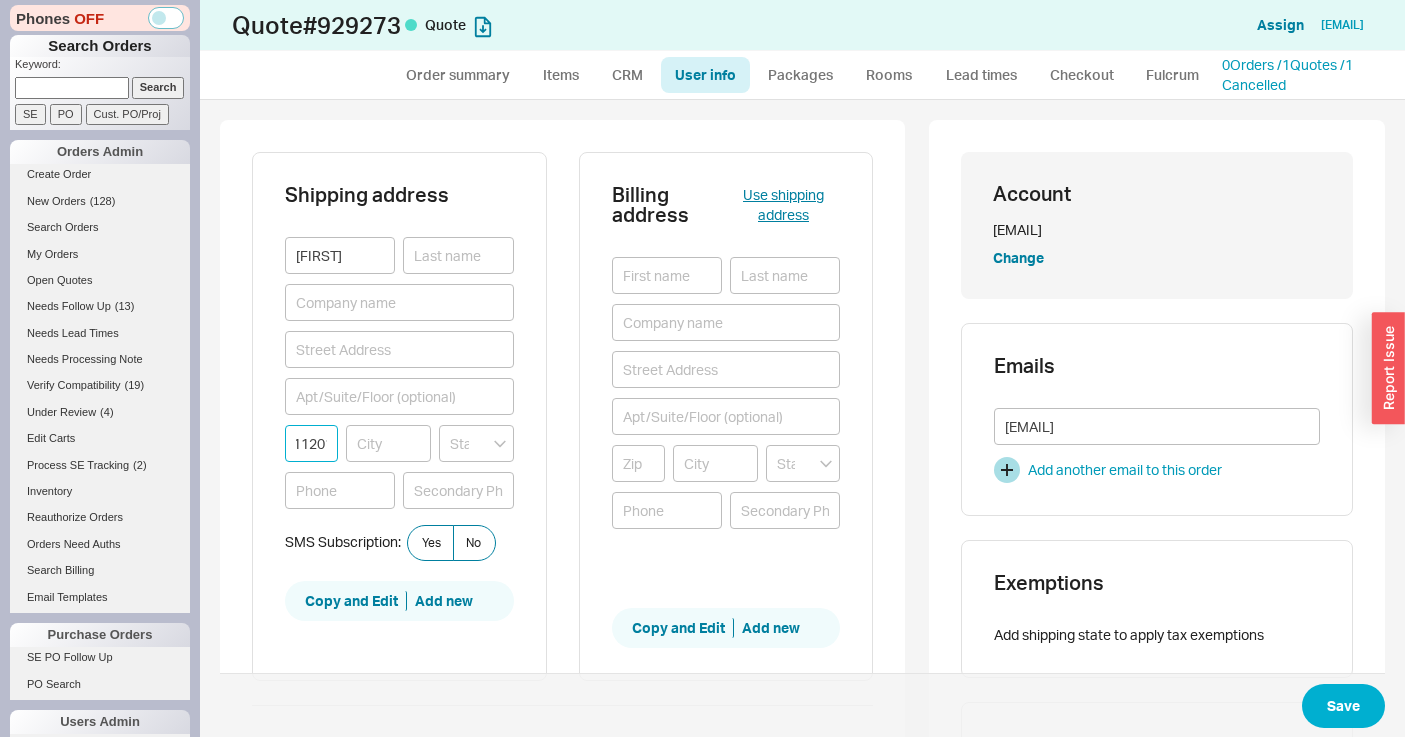 type on "BROOKLYN" 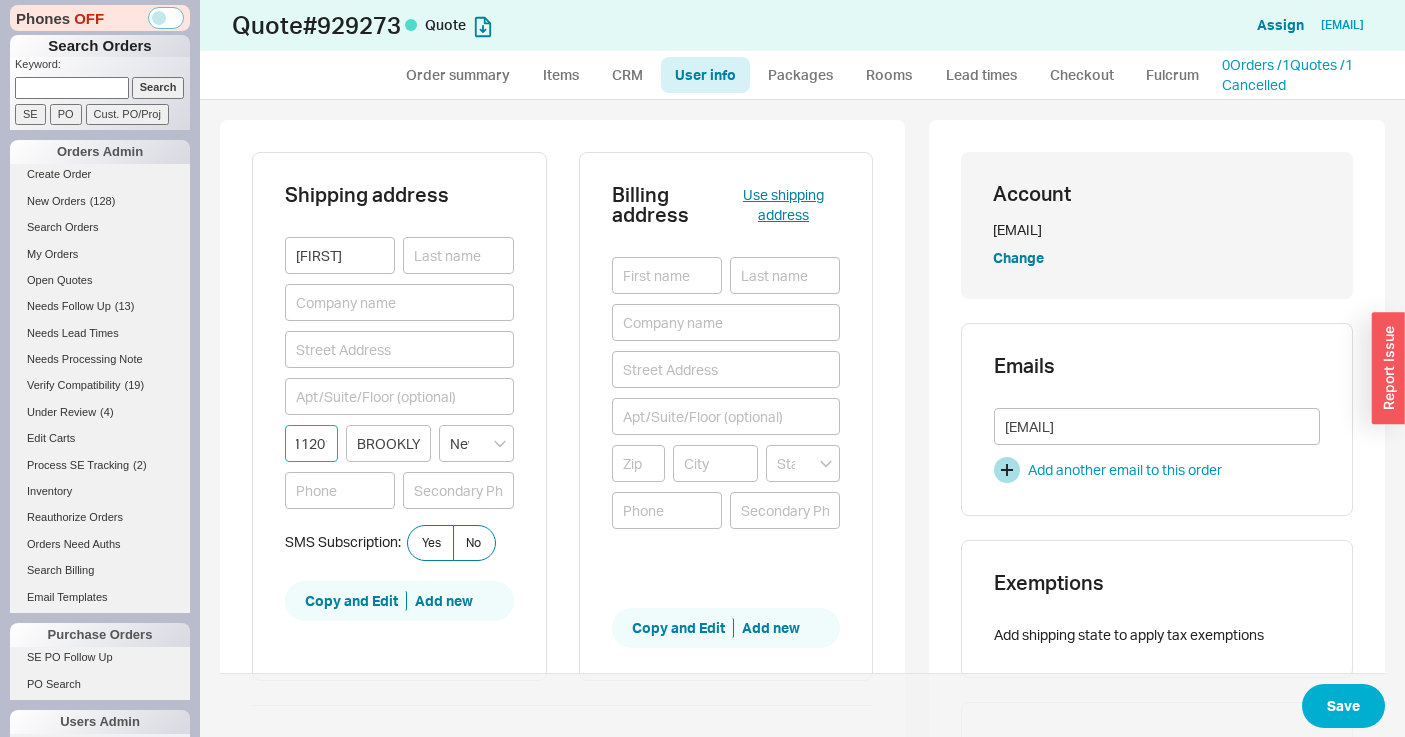 scroll, scrollTop: 0, scrollLeft: 12, axis: horizontal 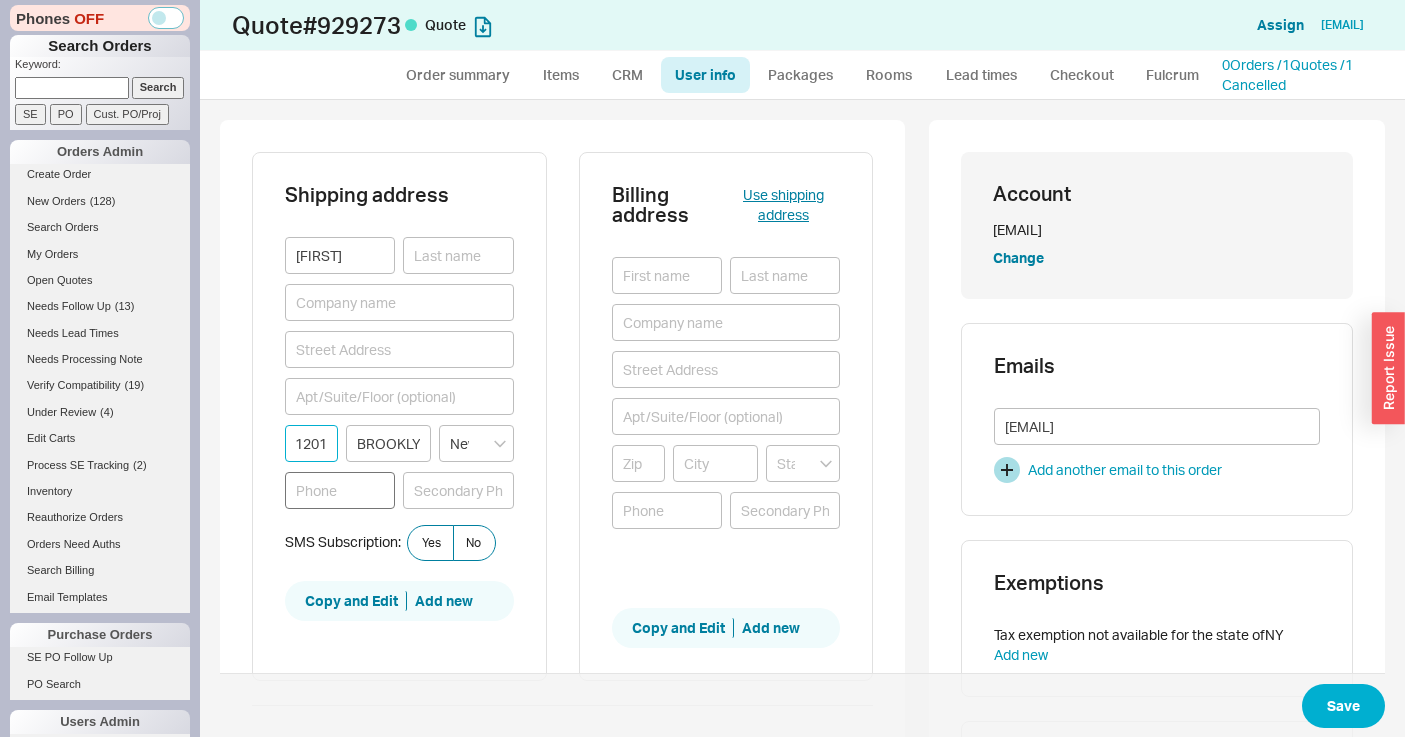type on "11201" 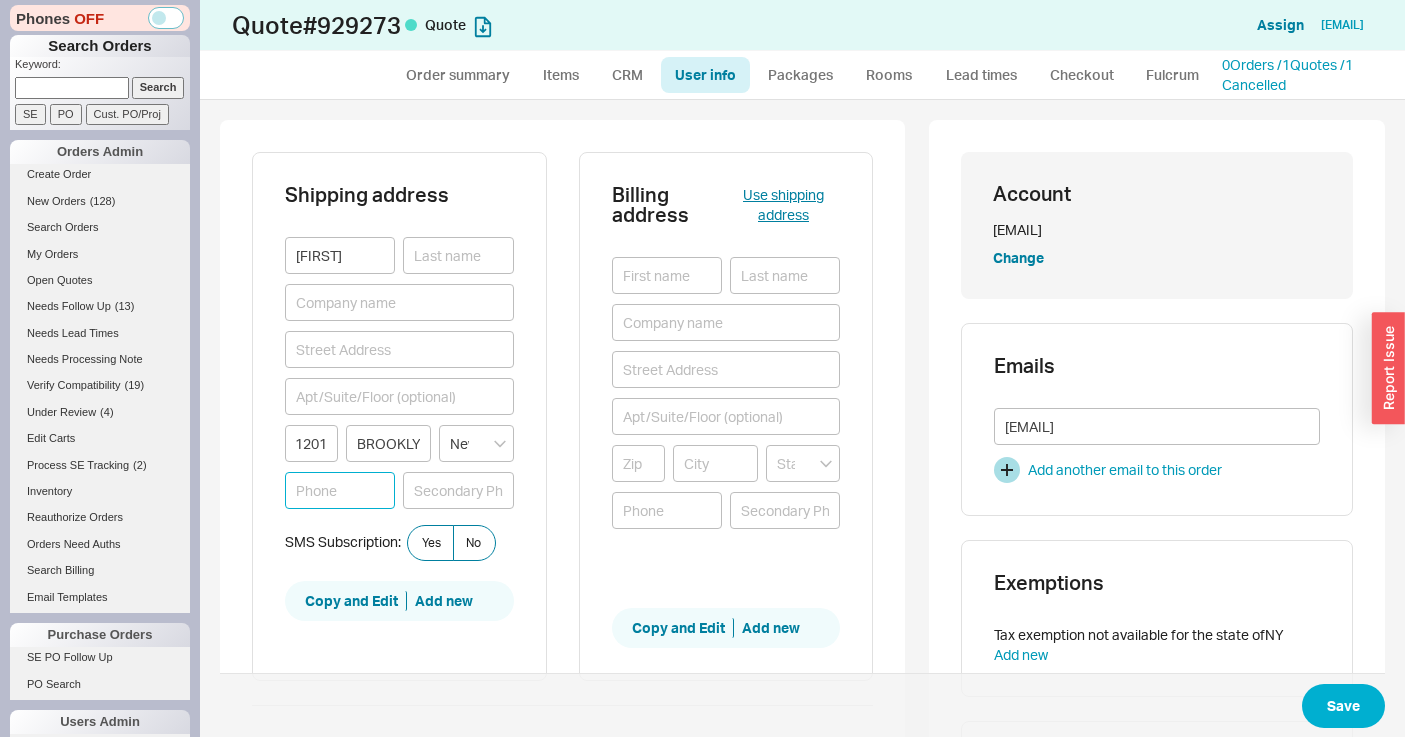 scroll, scrollTop: 0, scrollLeft: 0, axis: both 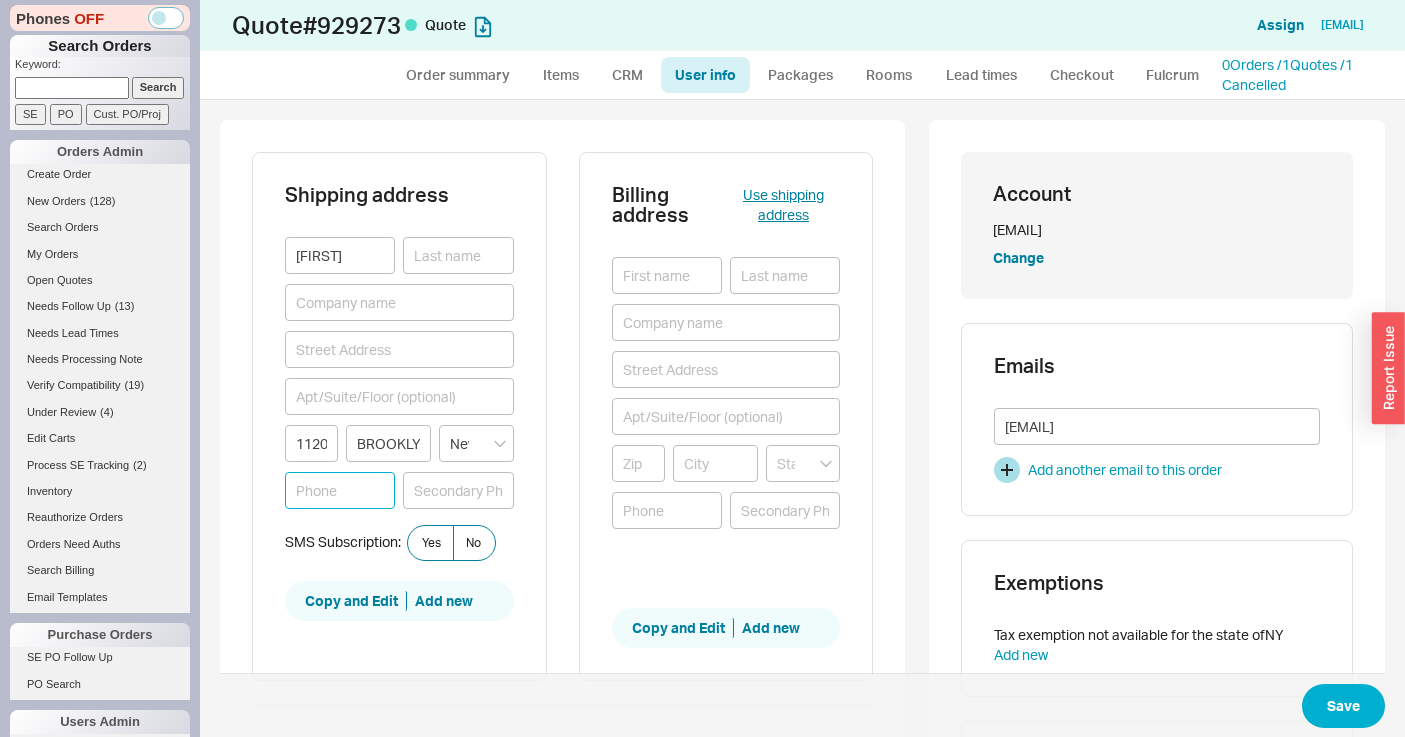 click at bounding box center (340, 490) 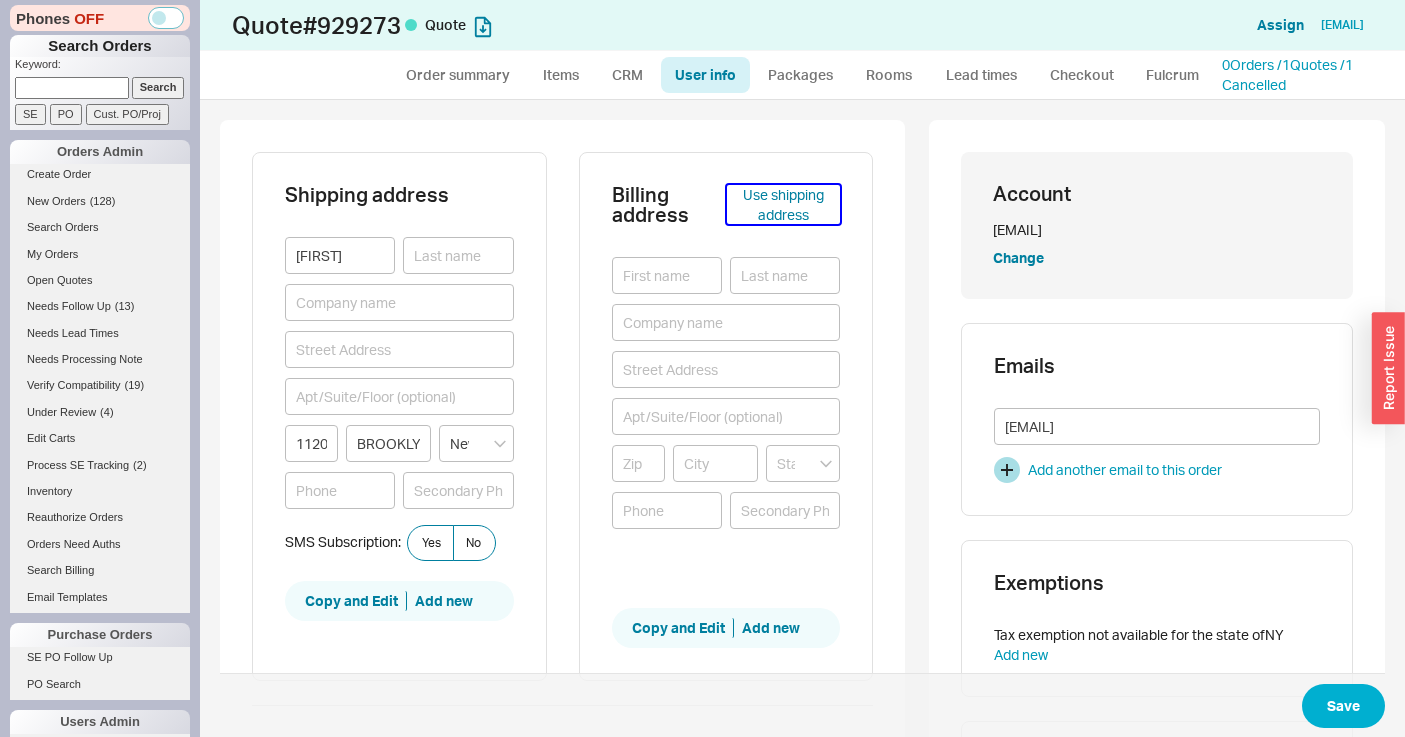 click on "Use shipping address" at bounding box center (783, 204) 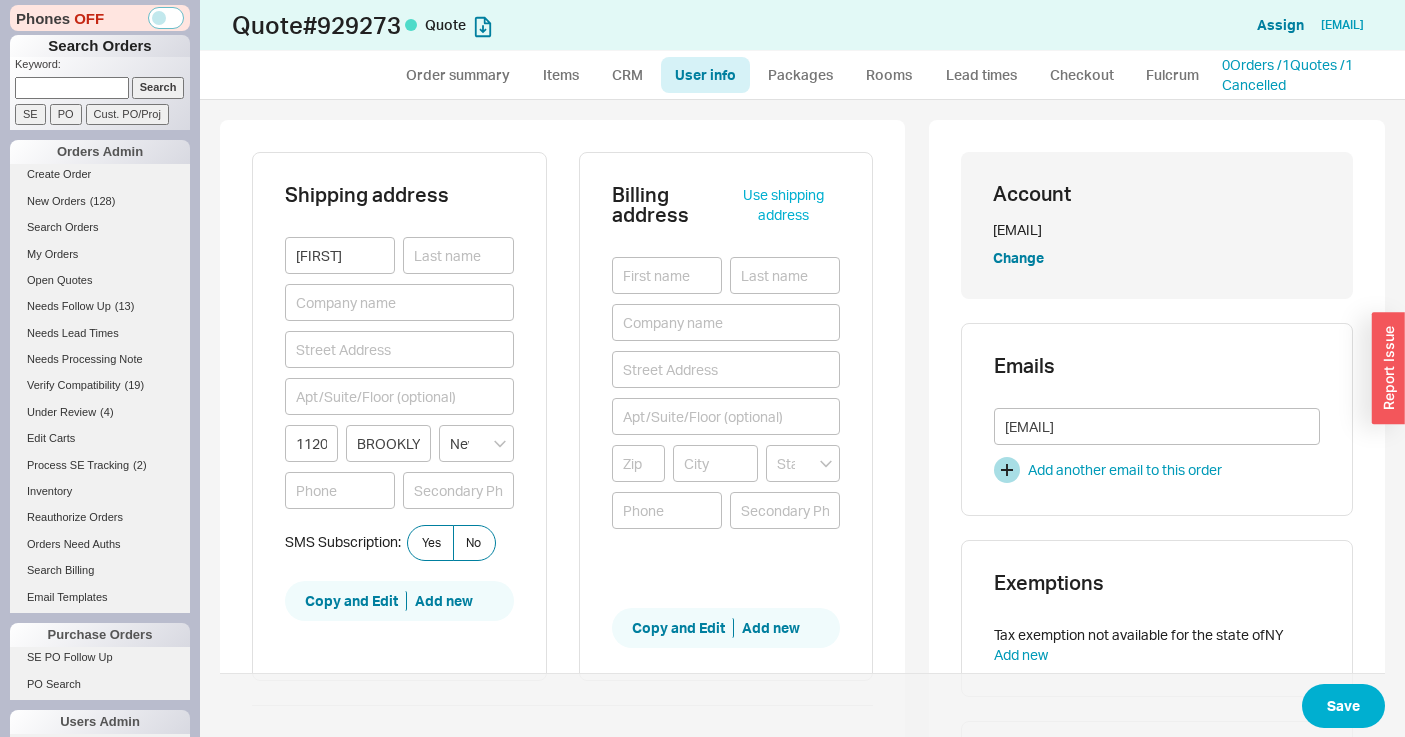 type on "Jessica" 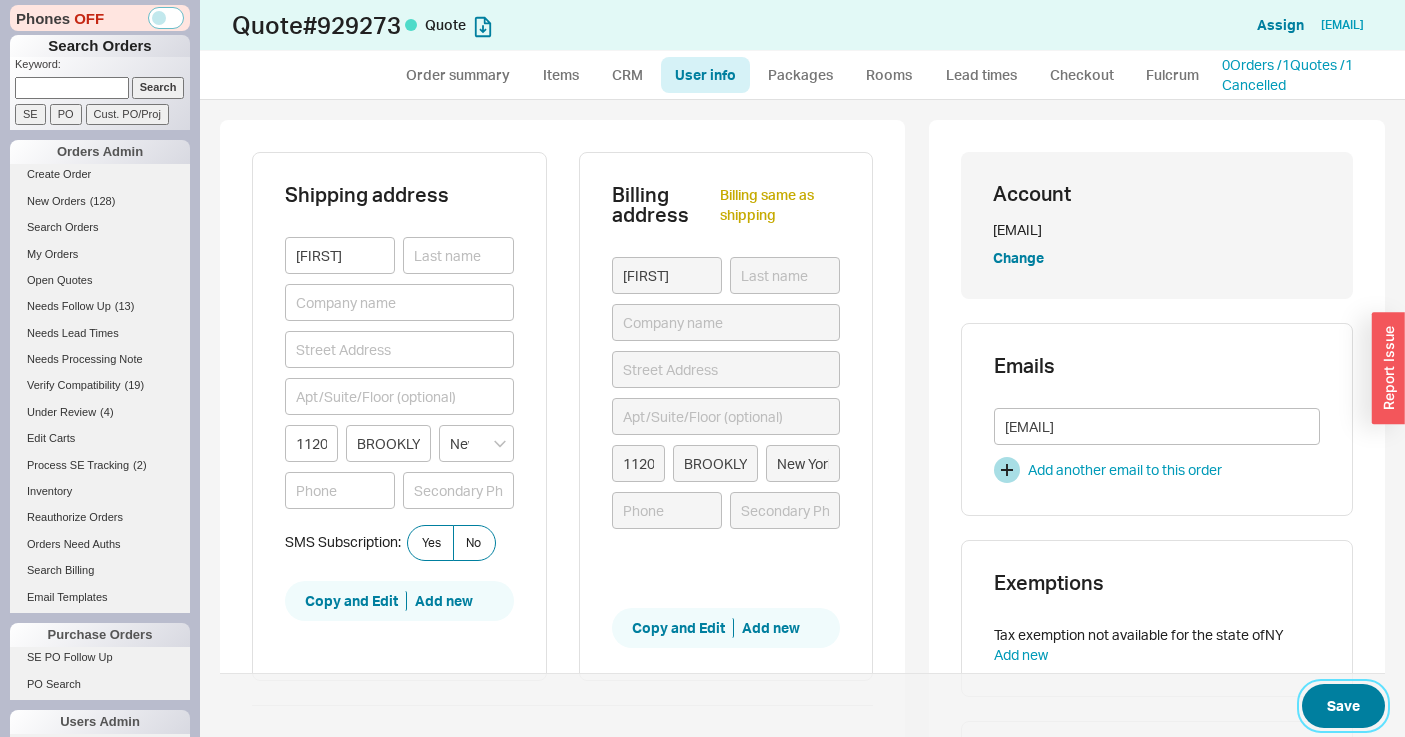 click on "Save" at bounding box center [1343, 706] 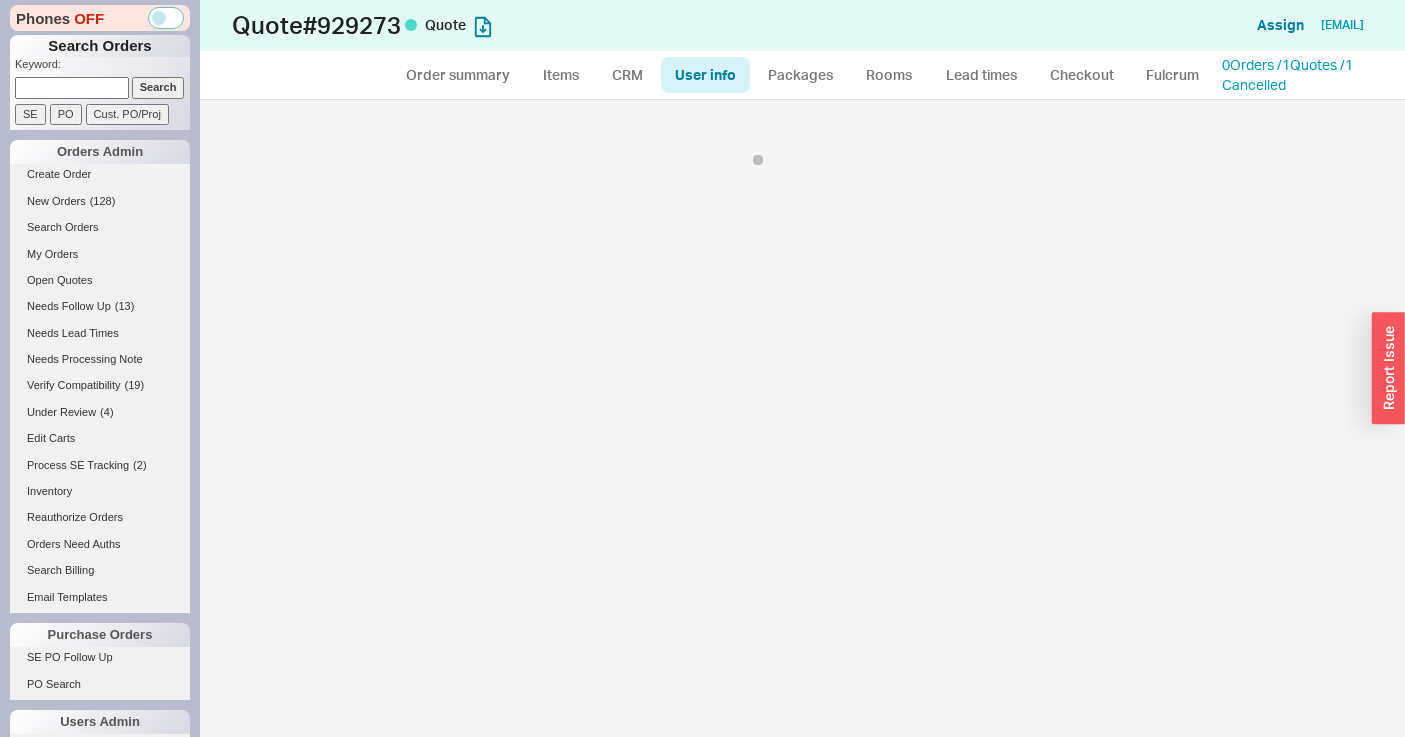 select on "*" 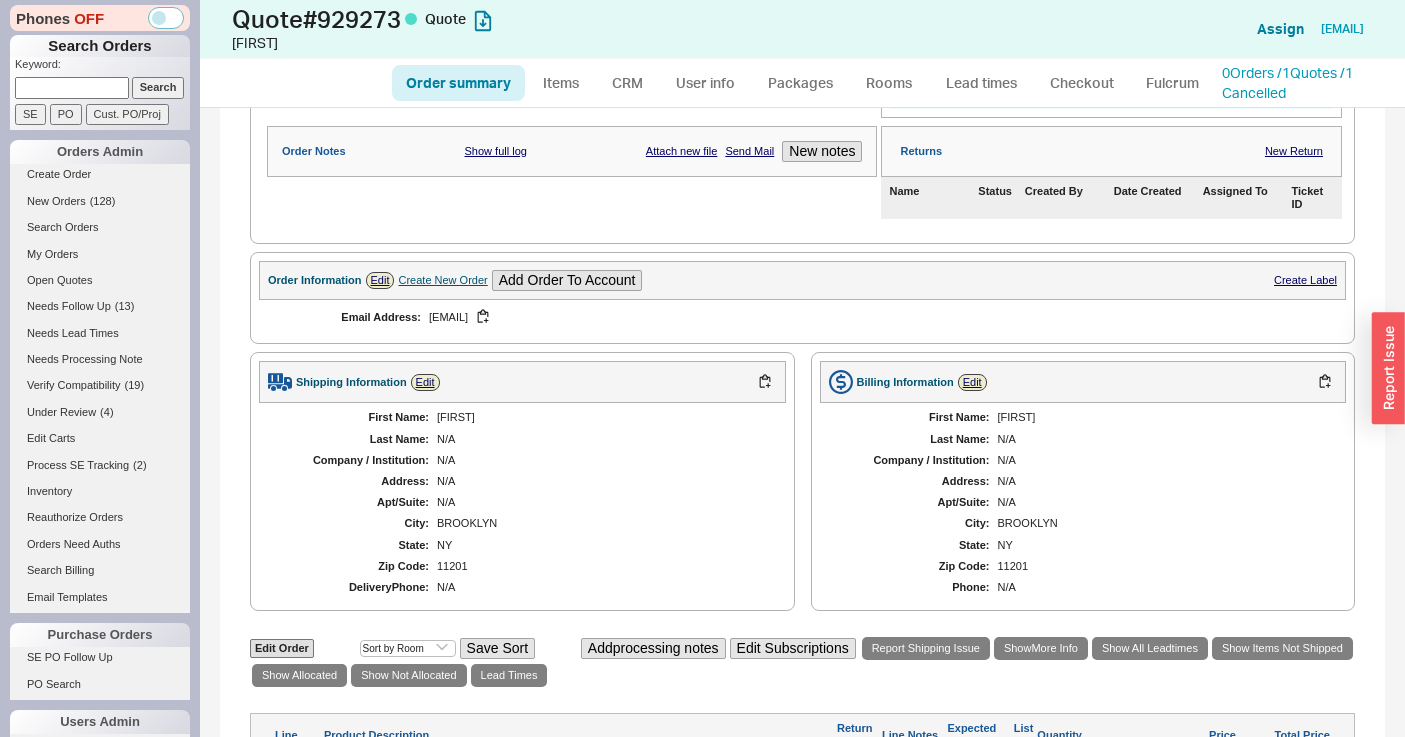 scroll, scrollTop: 618, scrollLeft: 0, axis: vertical 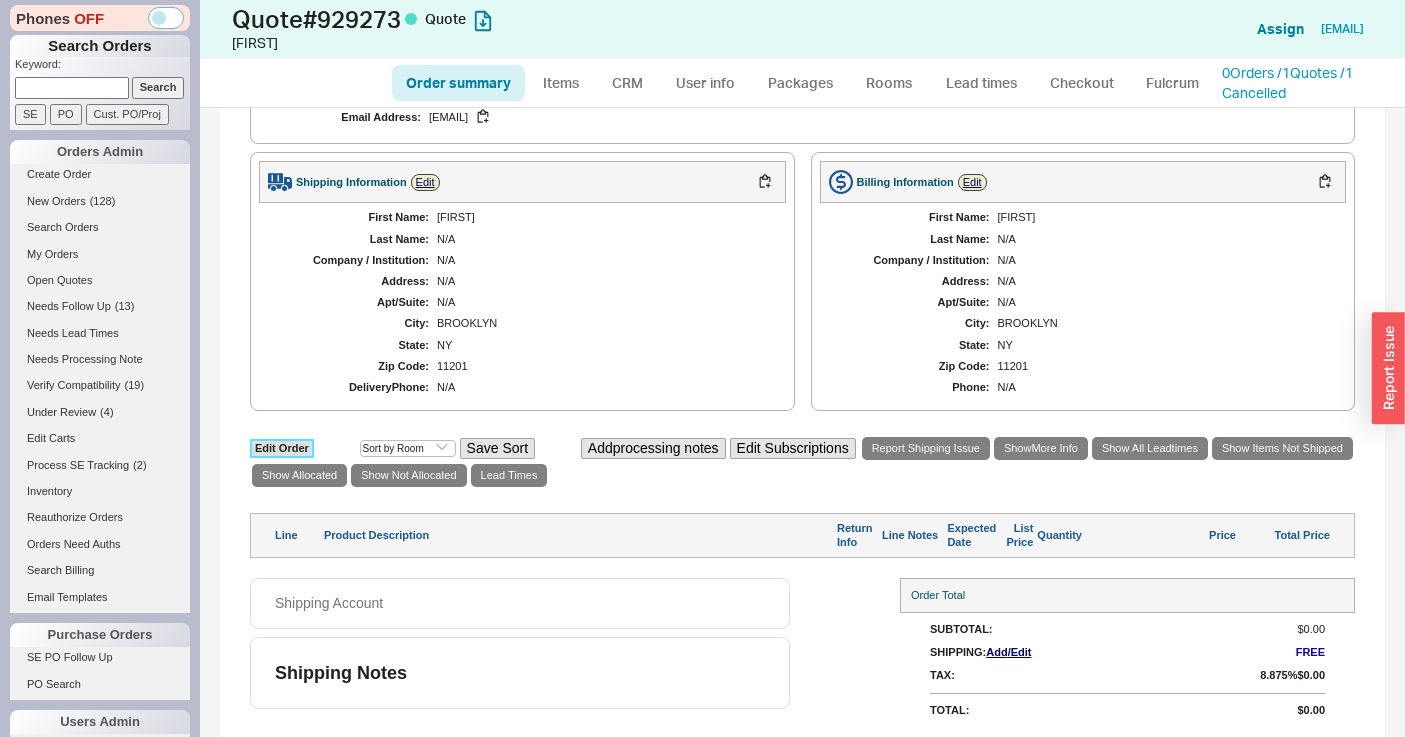 click on "Edit Order" at bounding box center (282, 448) 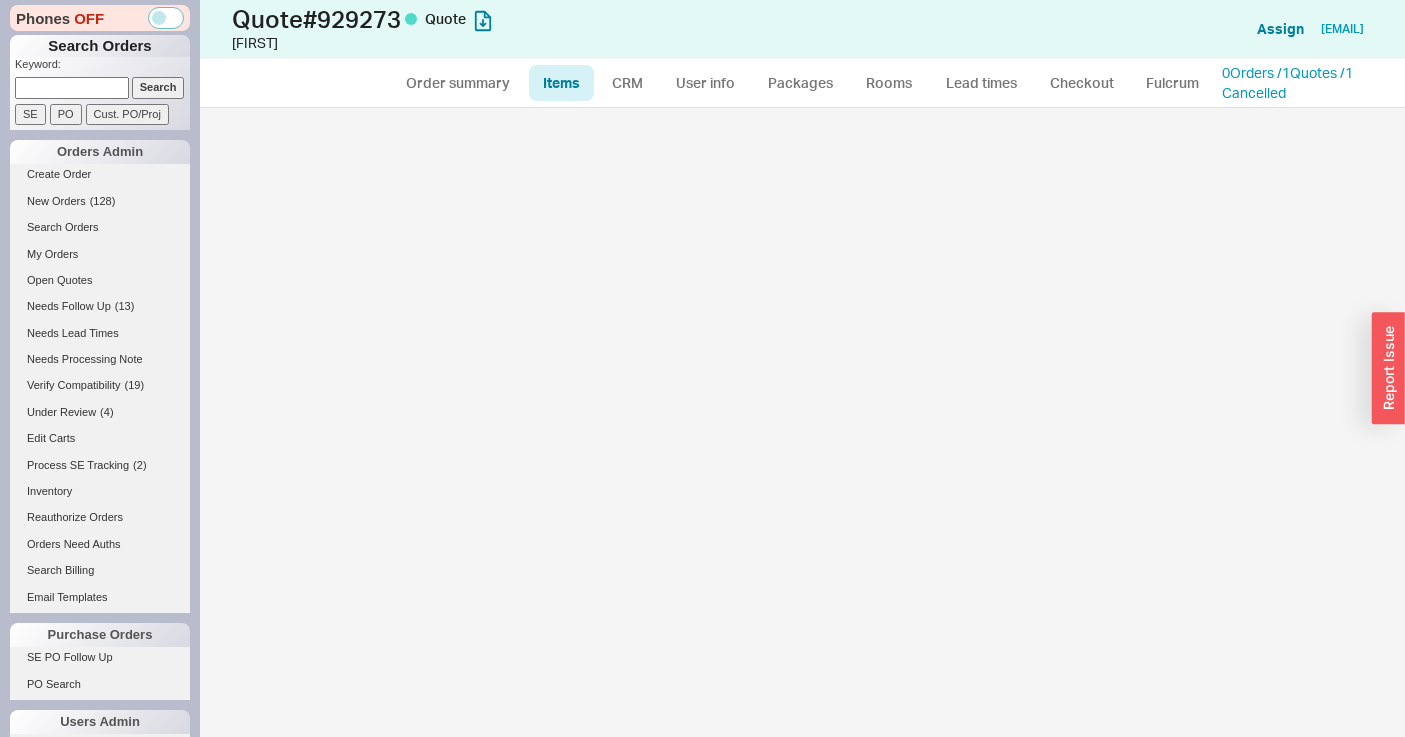 select on "3" 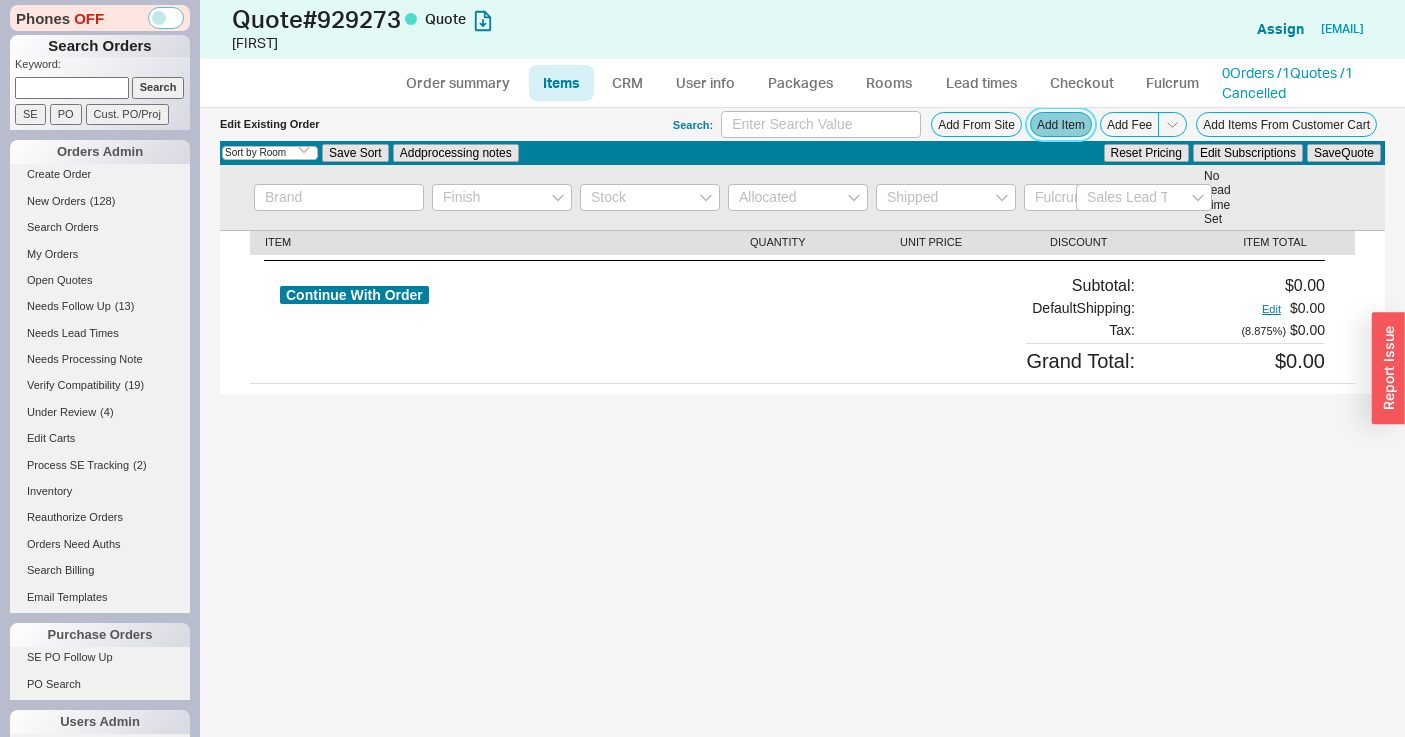 click on "Add Item" at bounding box center [1061, 124] 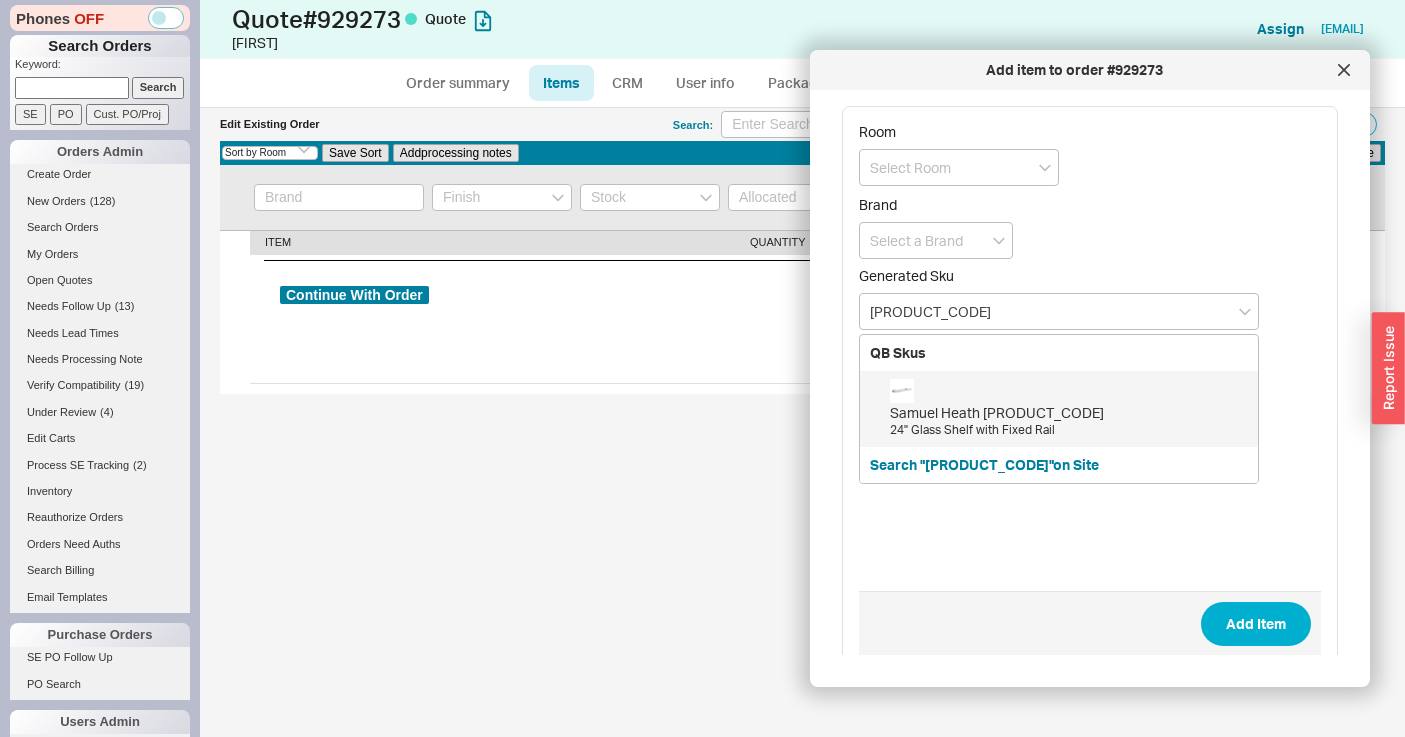 click on "Samuel Heath   N6715-CP" at bounding box center [1069, 413] 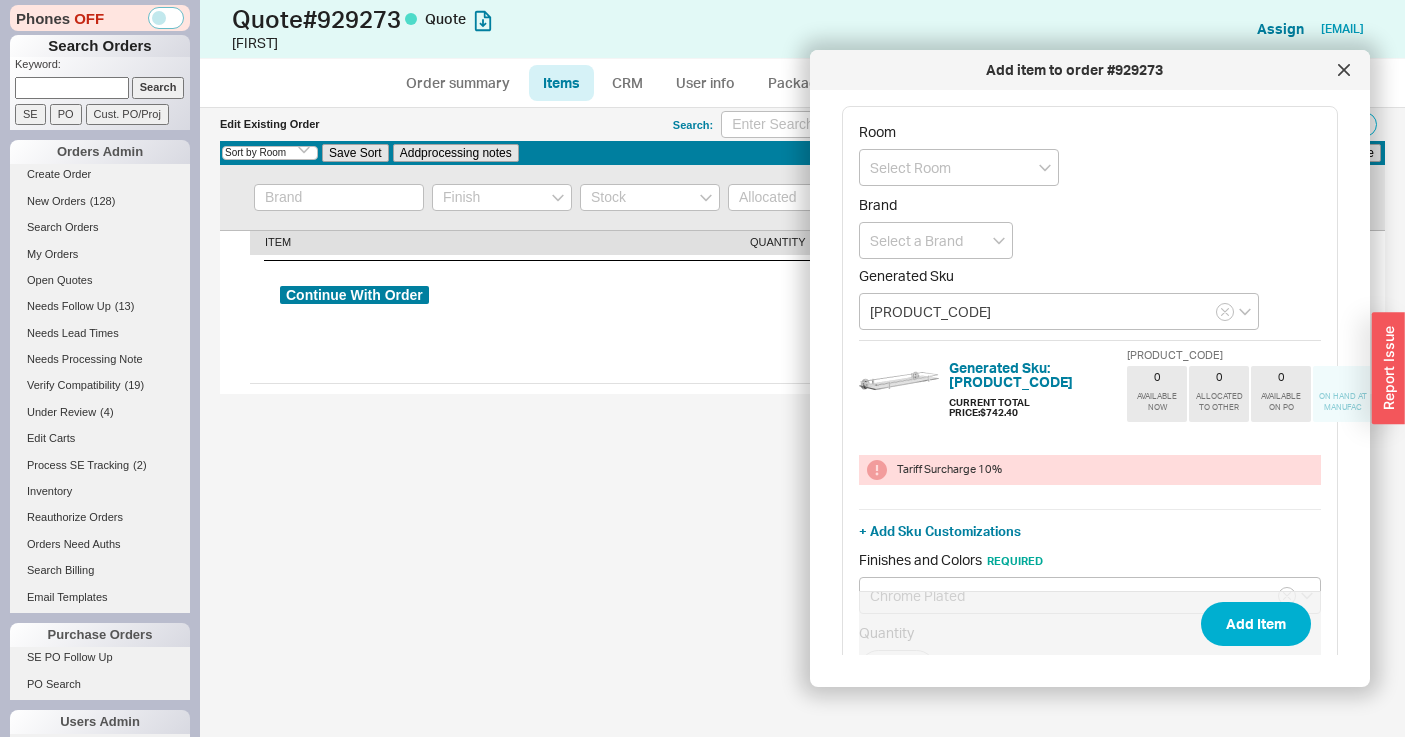 scroll, scrollTop: 224, scrollLeft: 0, axis: vertical 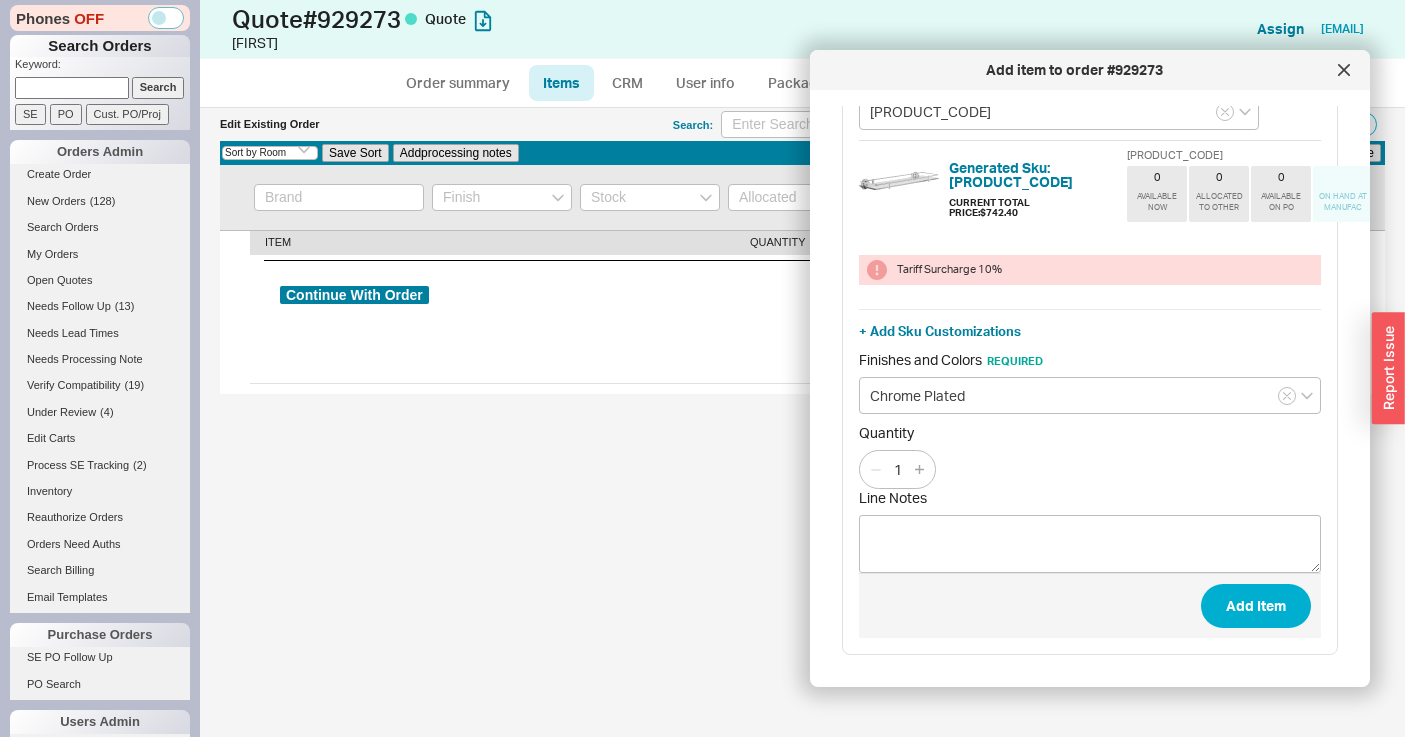 type on "N6715-CP" 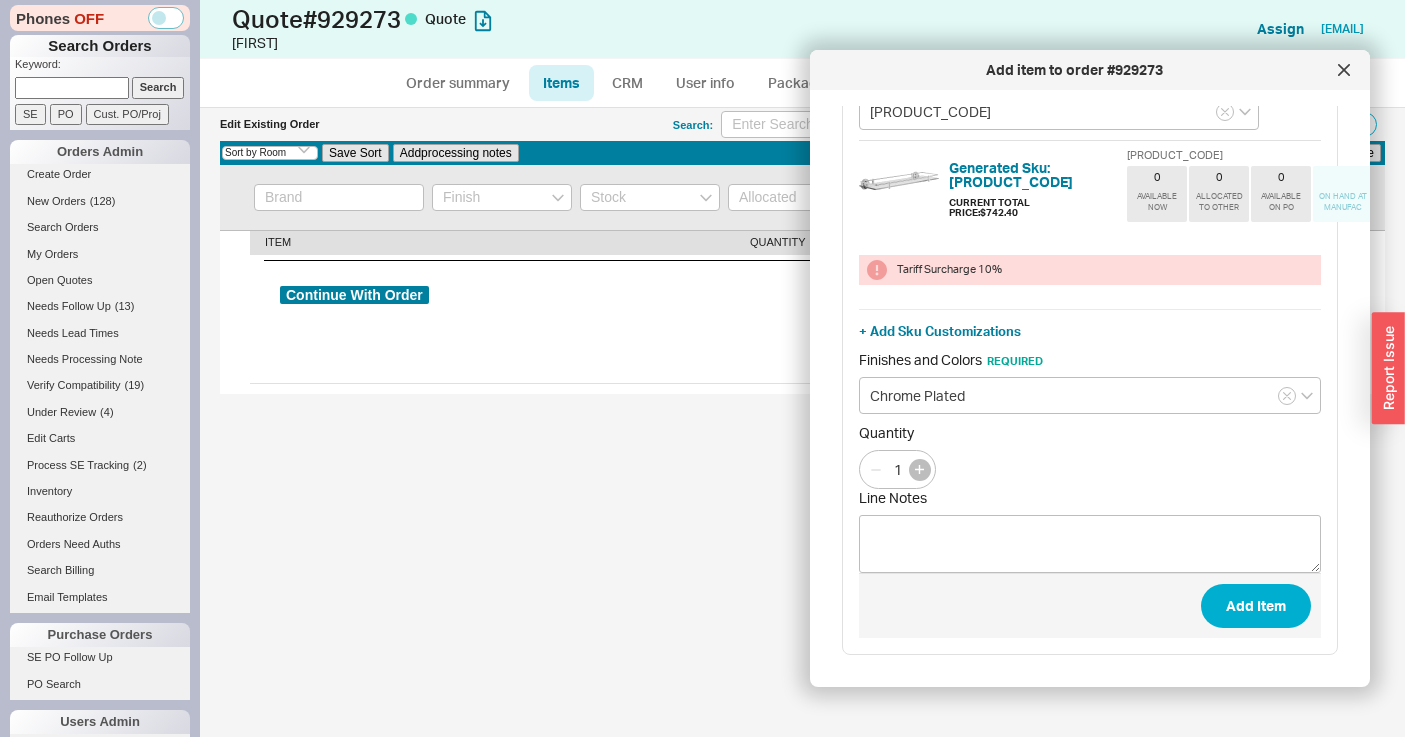 drag, startPoint x: 924, startPoint y: 467, endPoint x: 1049, endPoint y: 513, distance: 133.19534 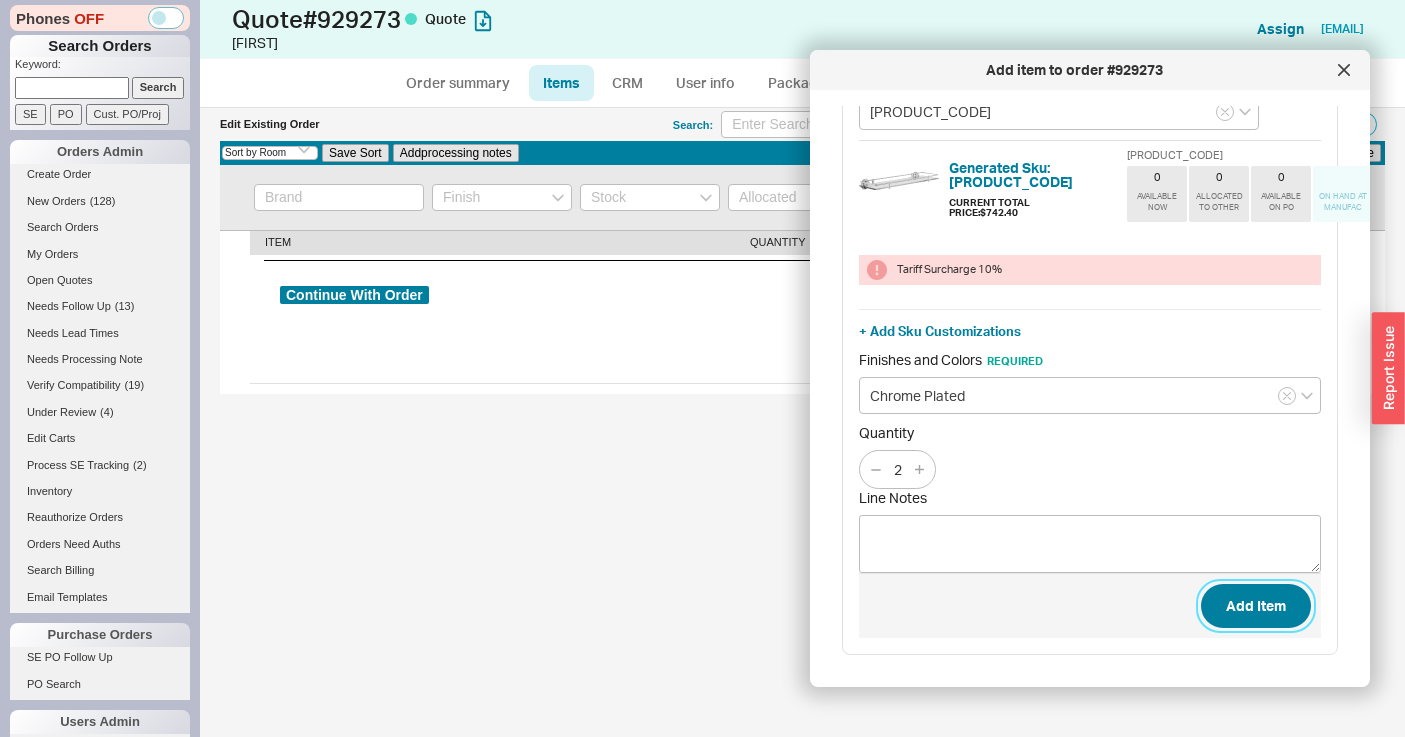 click on "Add Item" at bounding box center (1256, 606) 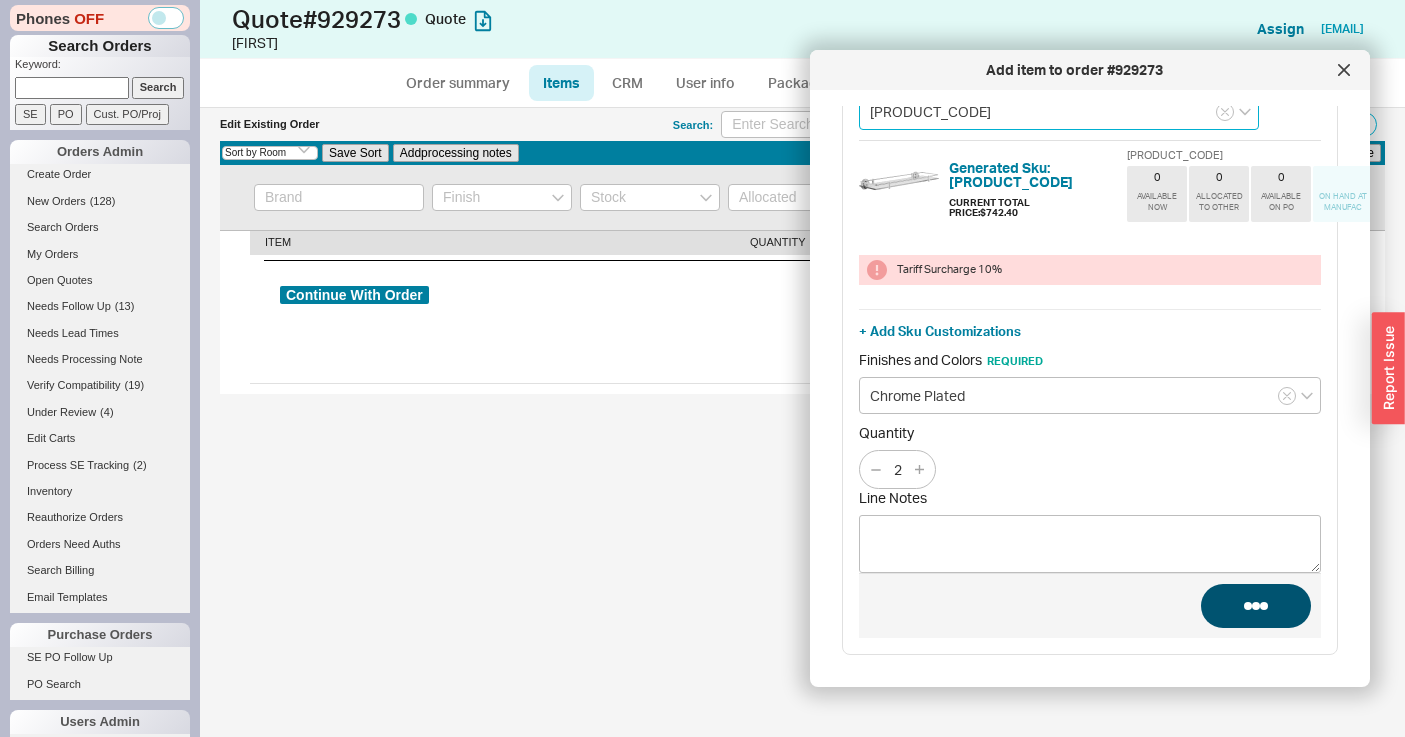 type 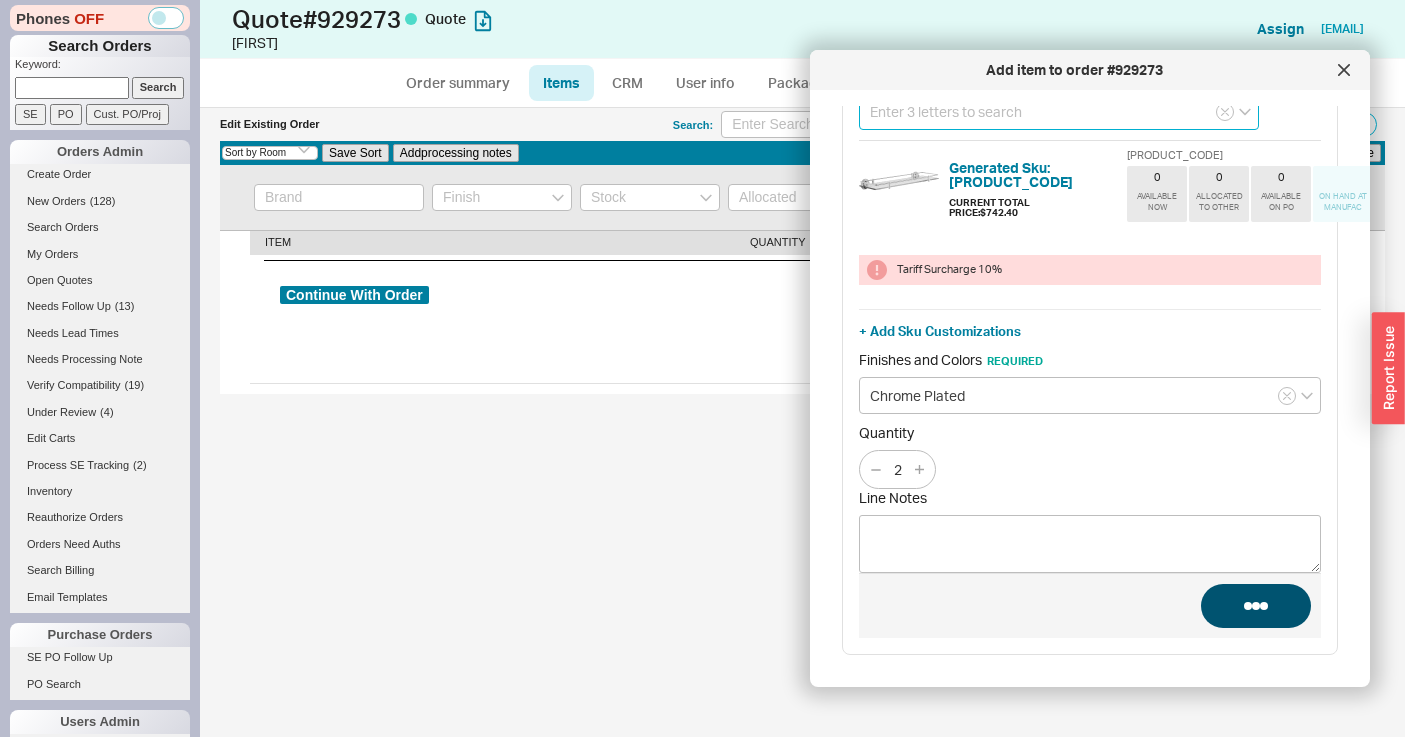 scroll, scrollTop: 51, scrollLeft: 0, axis: vertical 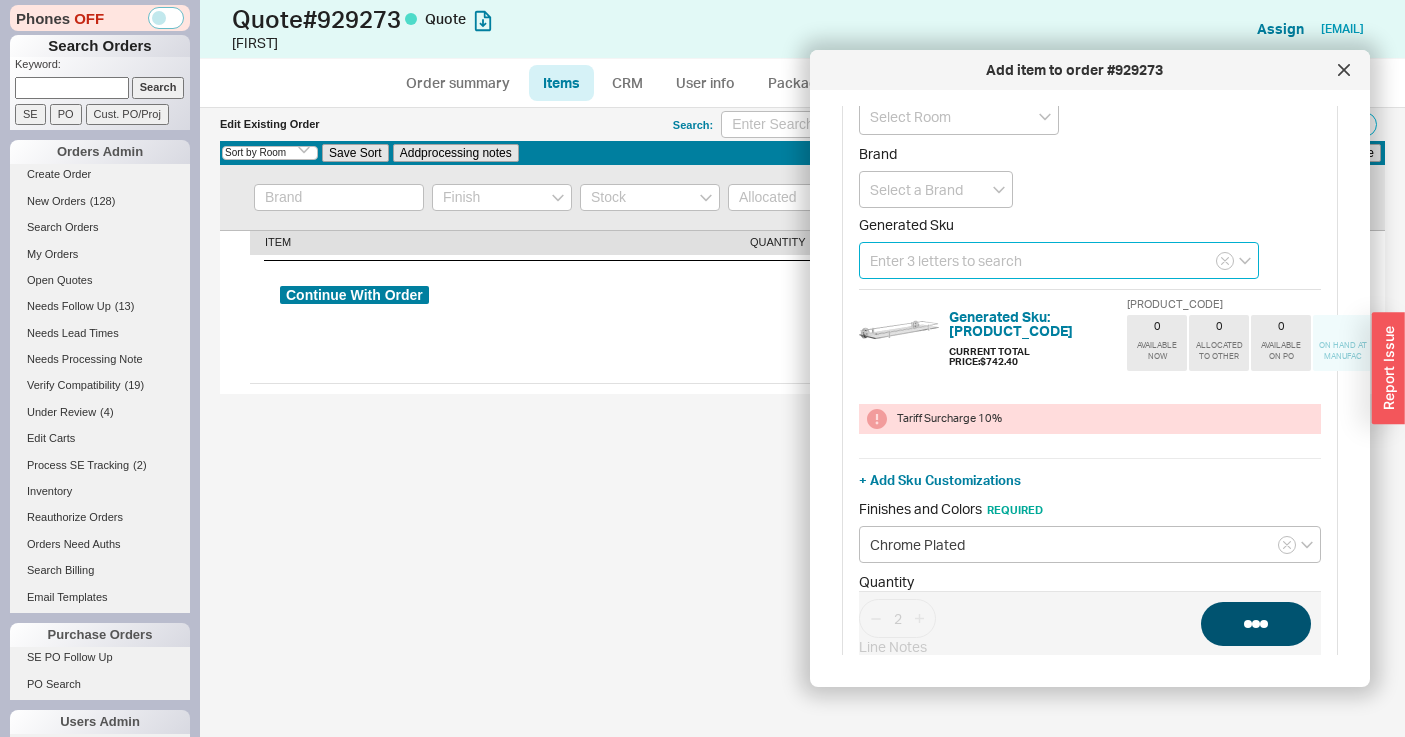 select on "ON_CHECKOUT_AGGREGATED" 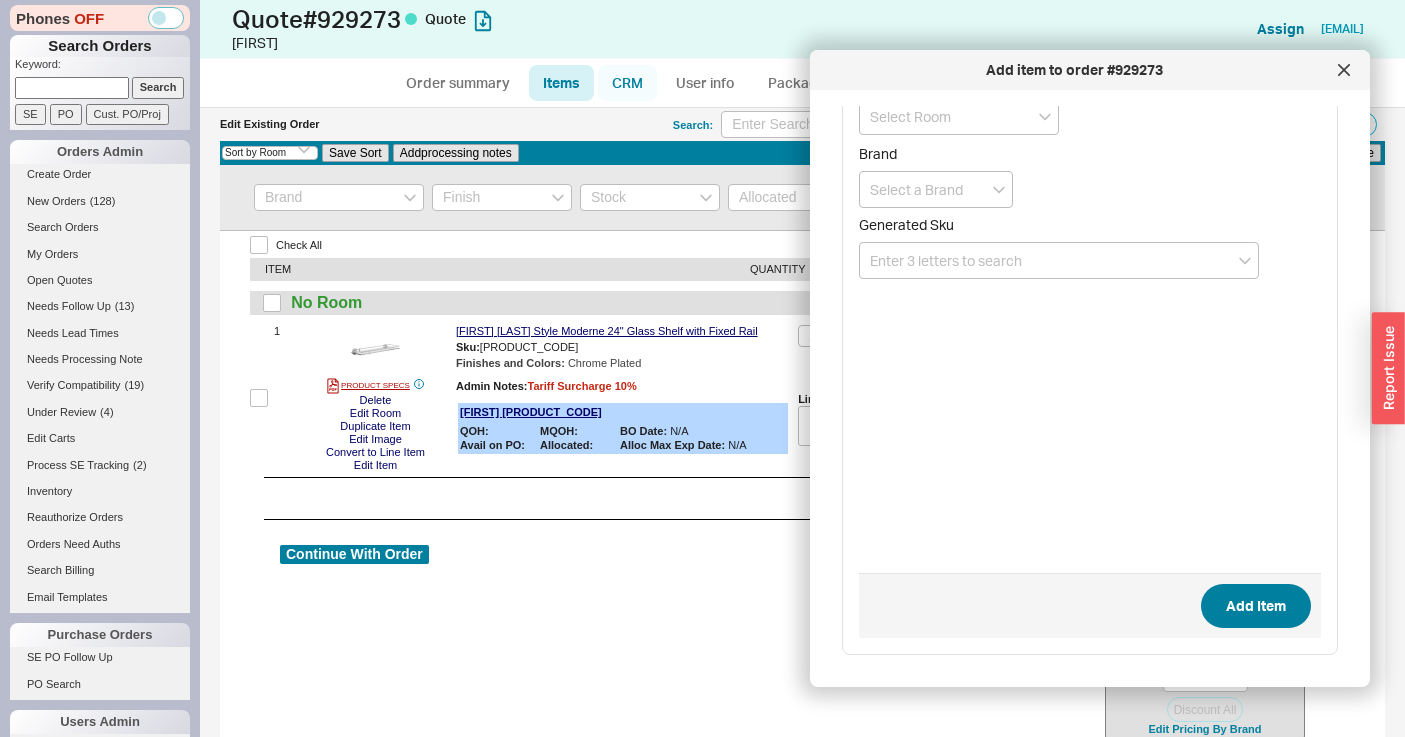 click on "CRM" at bounding box center [627, 83] 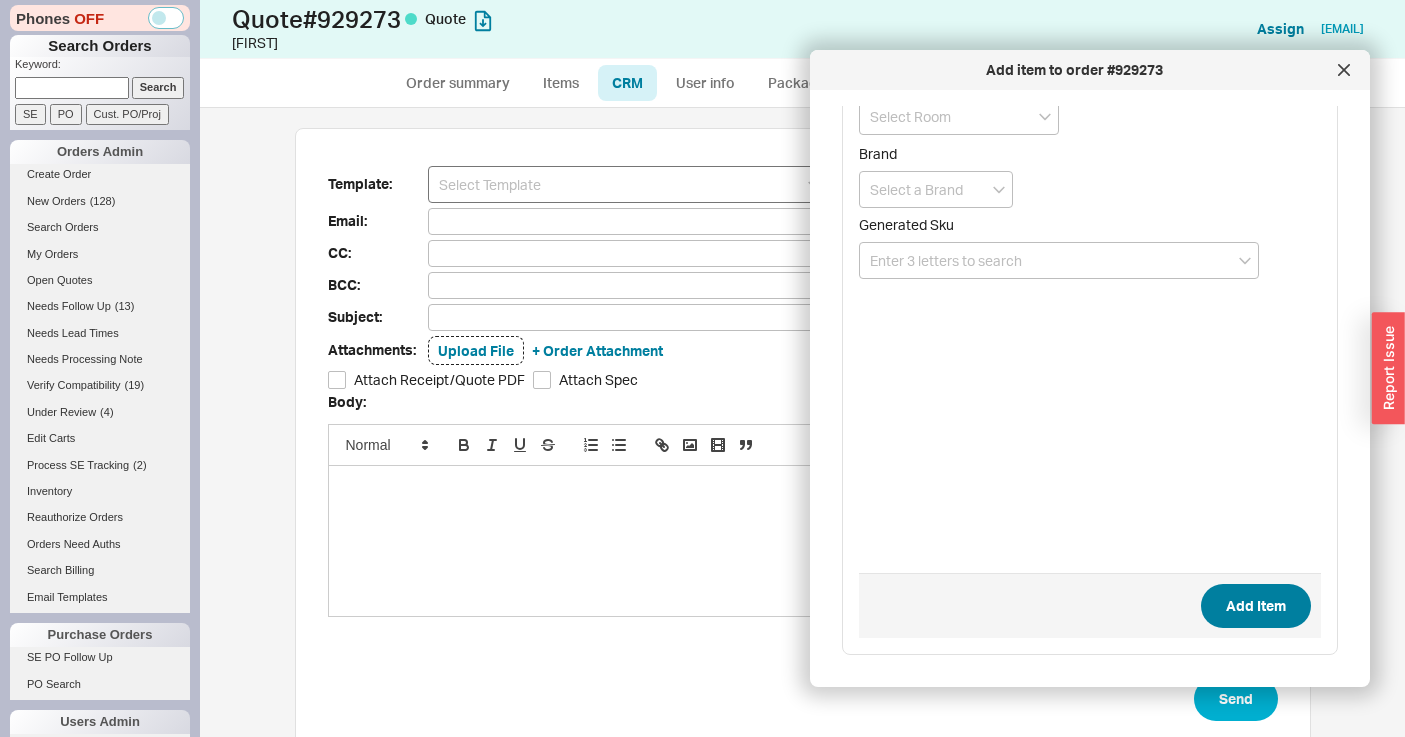 scroll, scrollTop: 15, scrollLeft: 16, axis: both 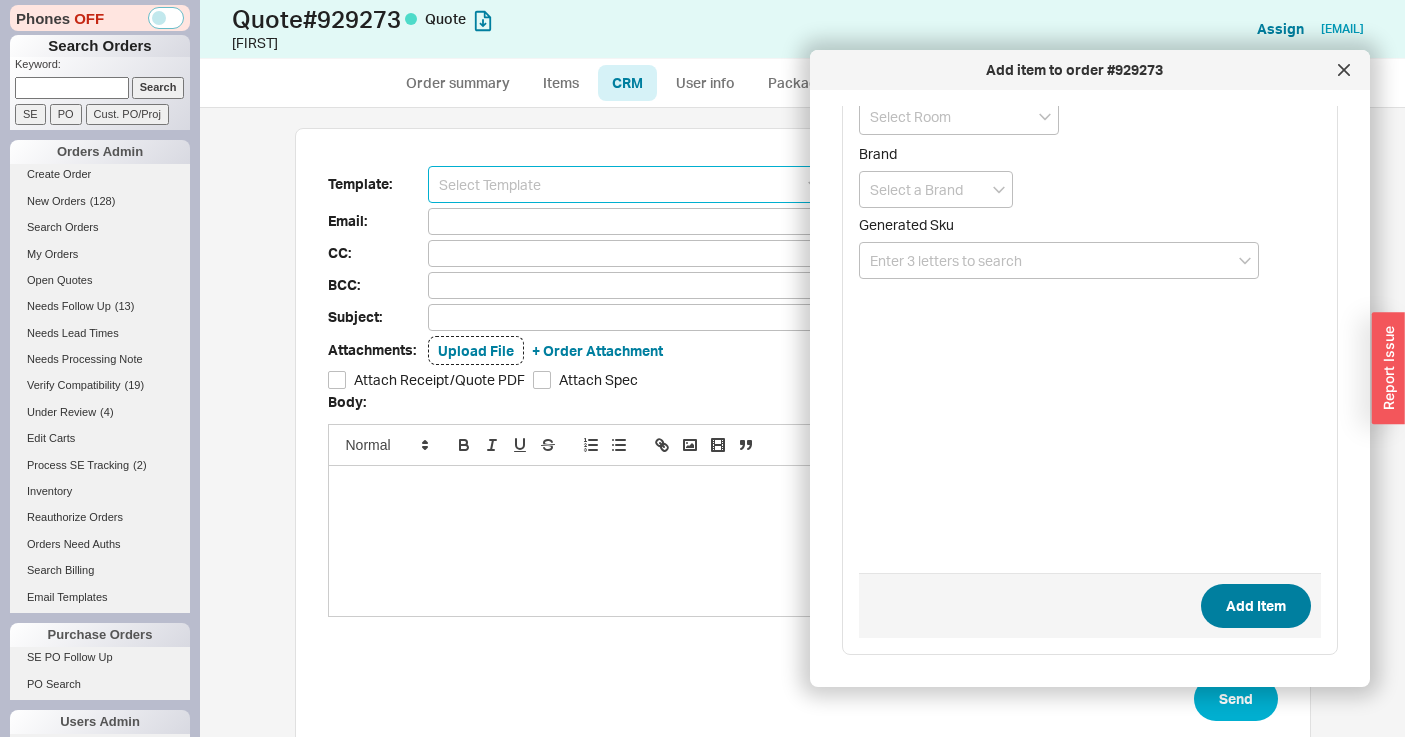 click at bounding box center (628, 184) 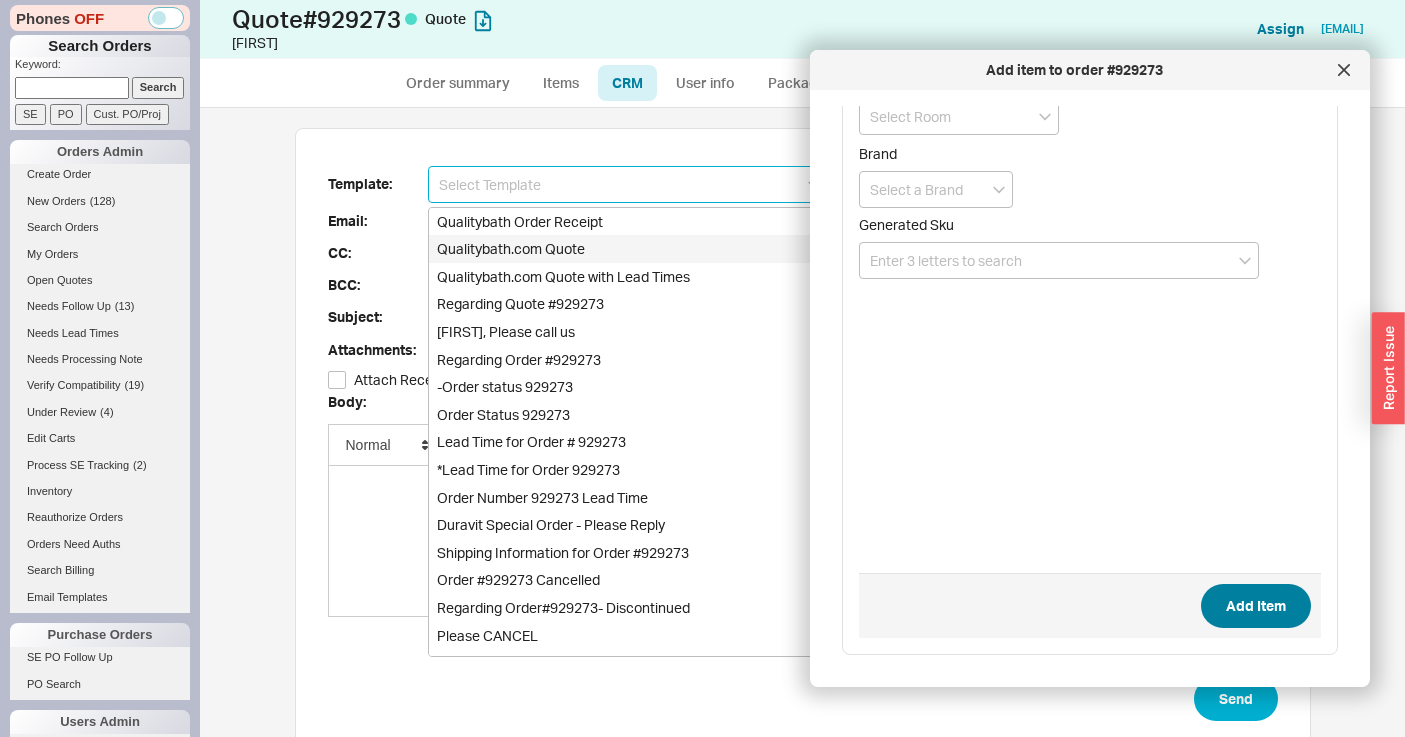 click on "Qualitybath.com Quote" at bounding box center (628, 249) 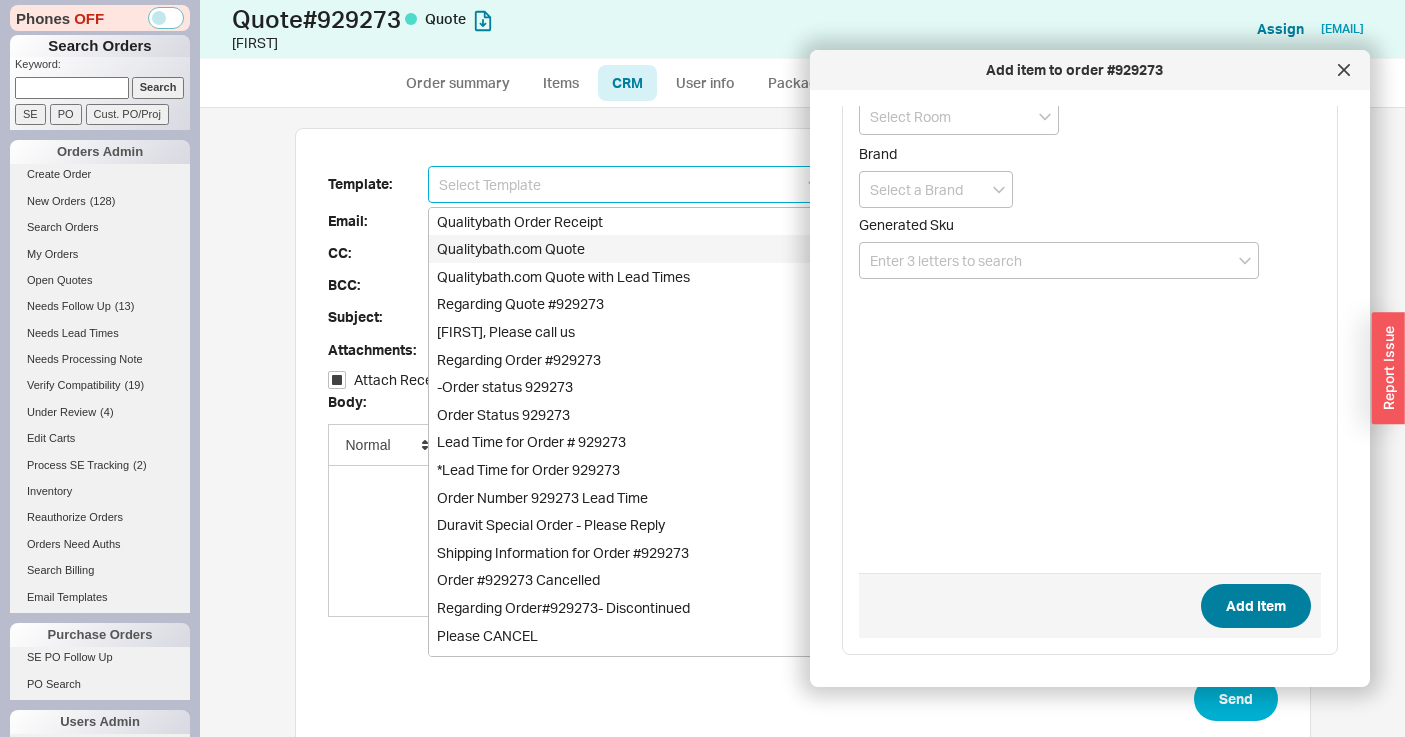 type on "Receipt" 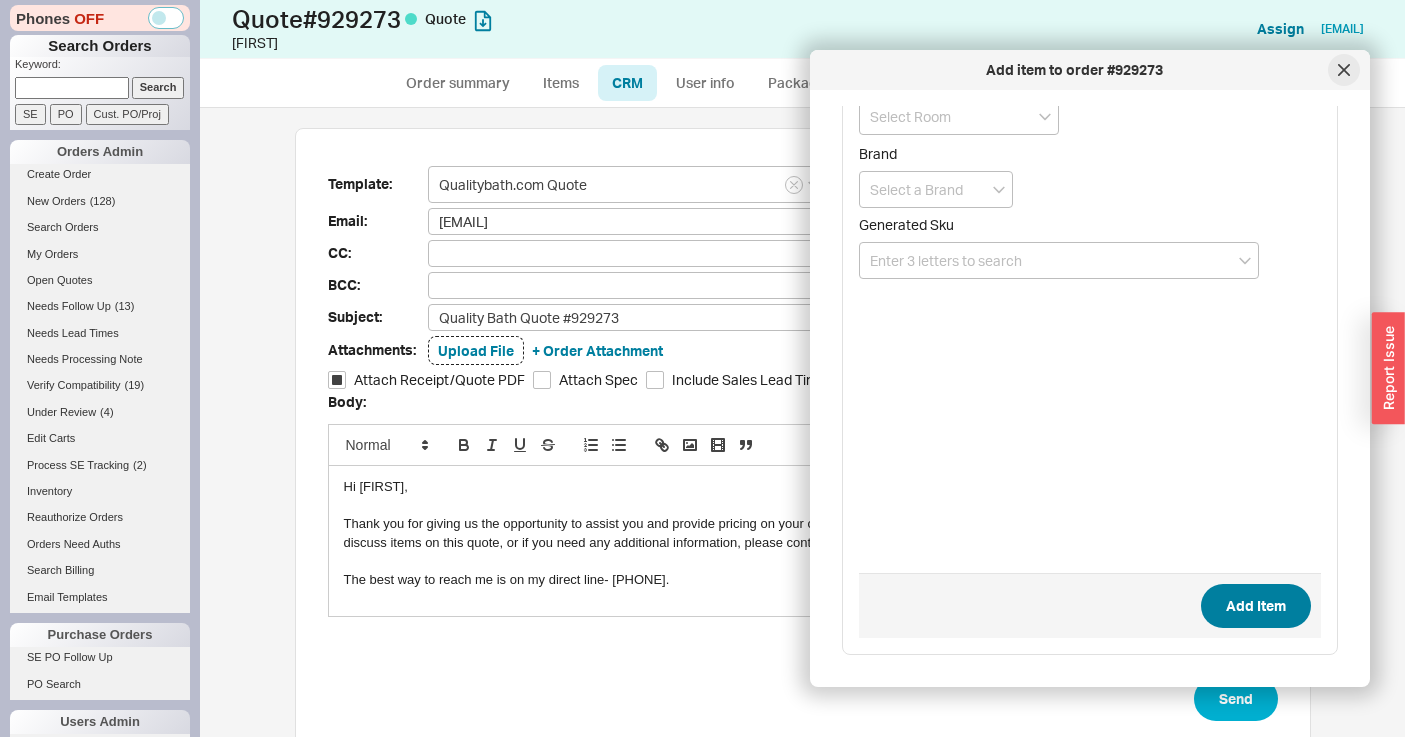click at bounding box center (1344, 70) 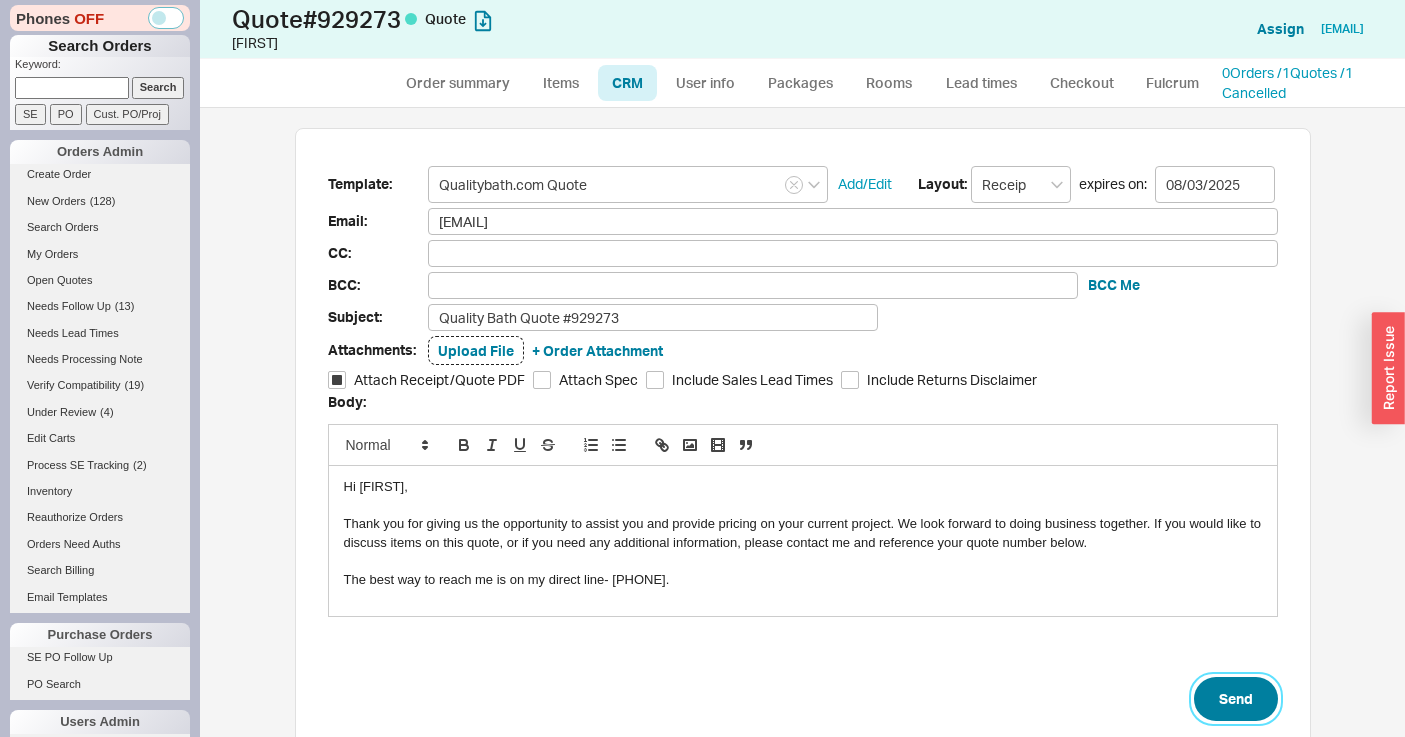 click on "Send" at bounding box center [1236, 699] 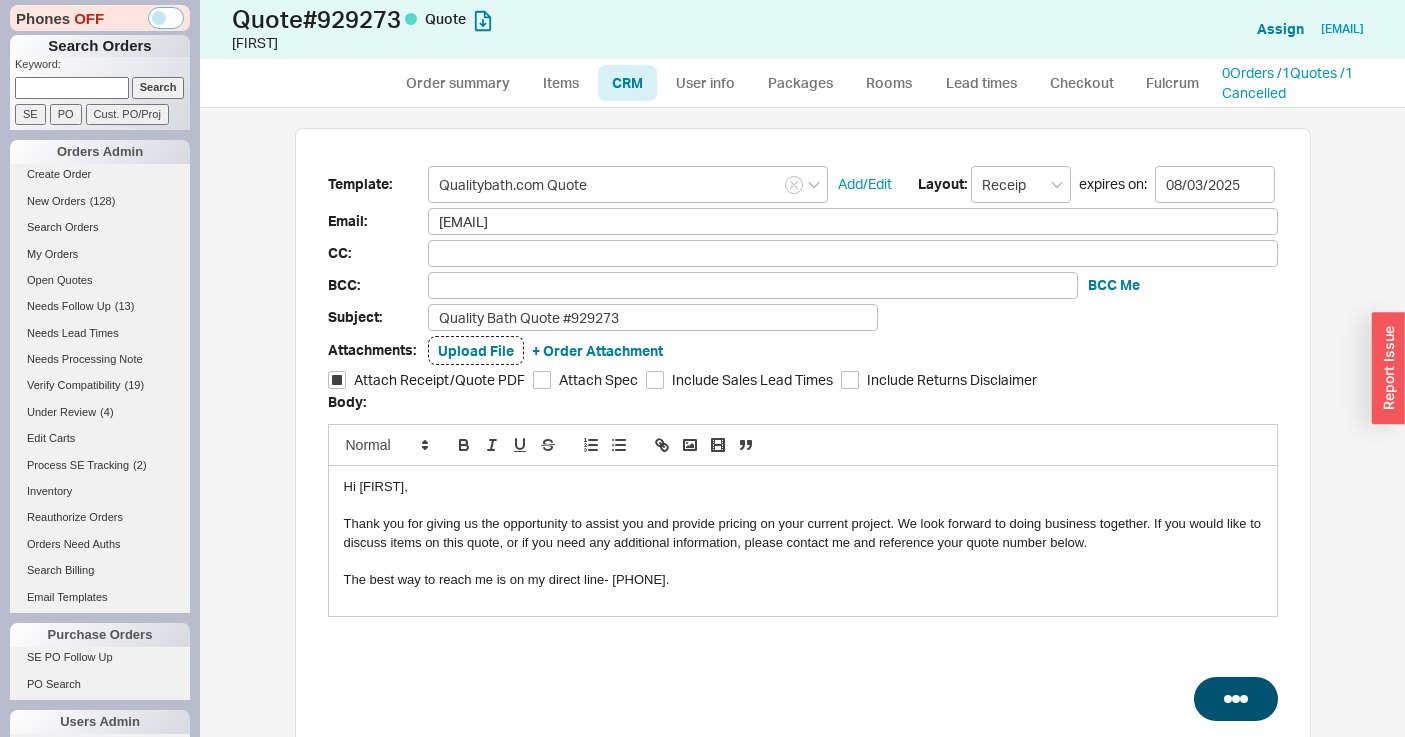 select on "*" 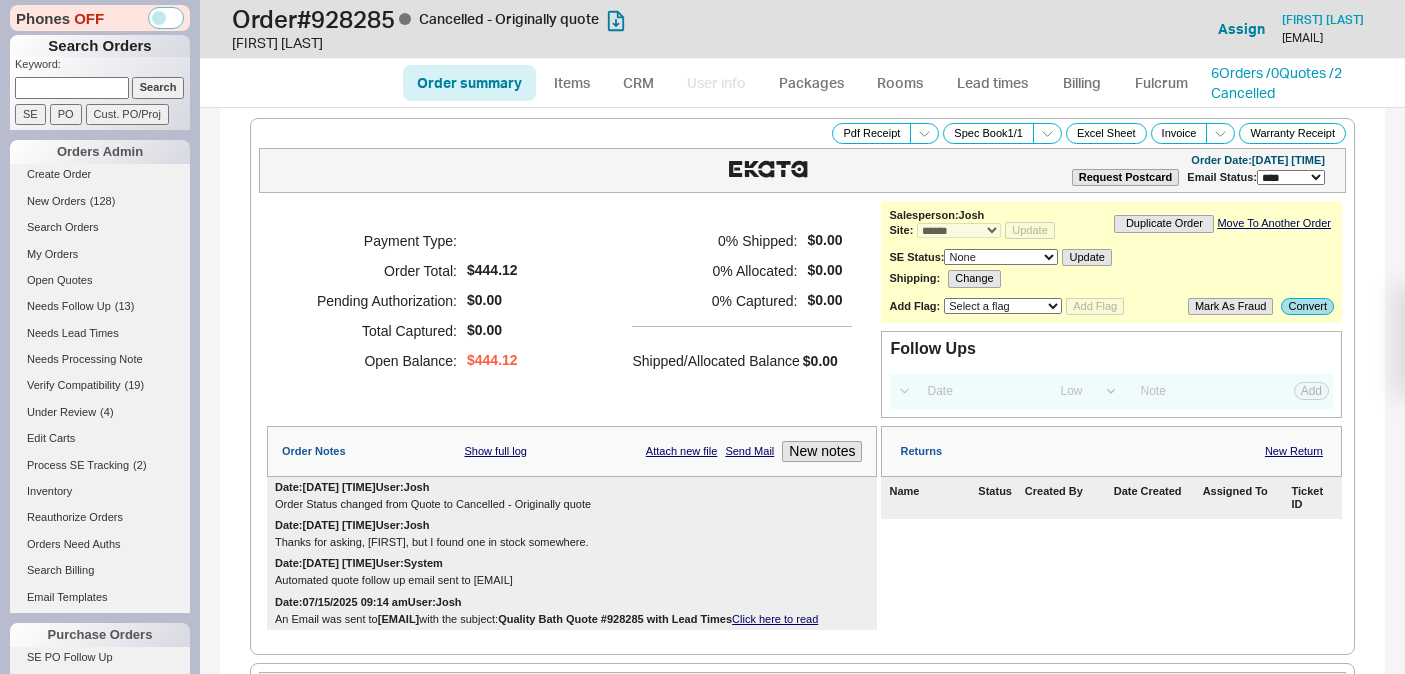 select on "*" 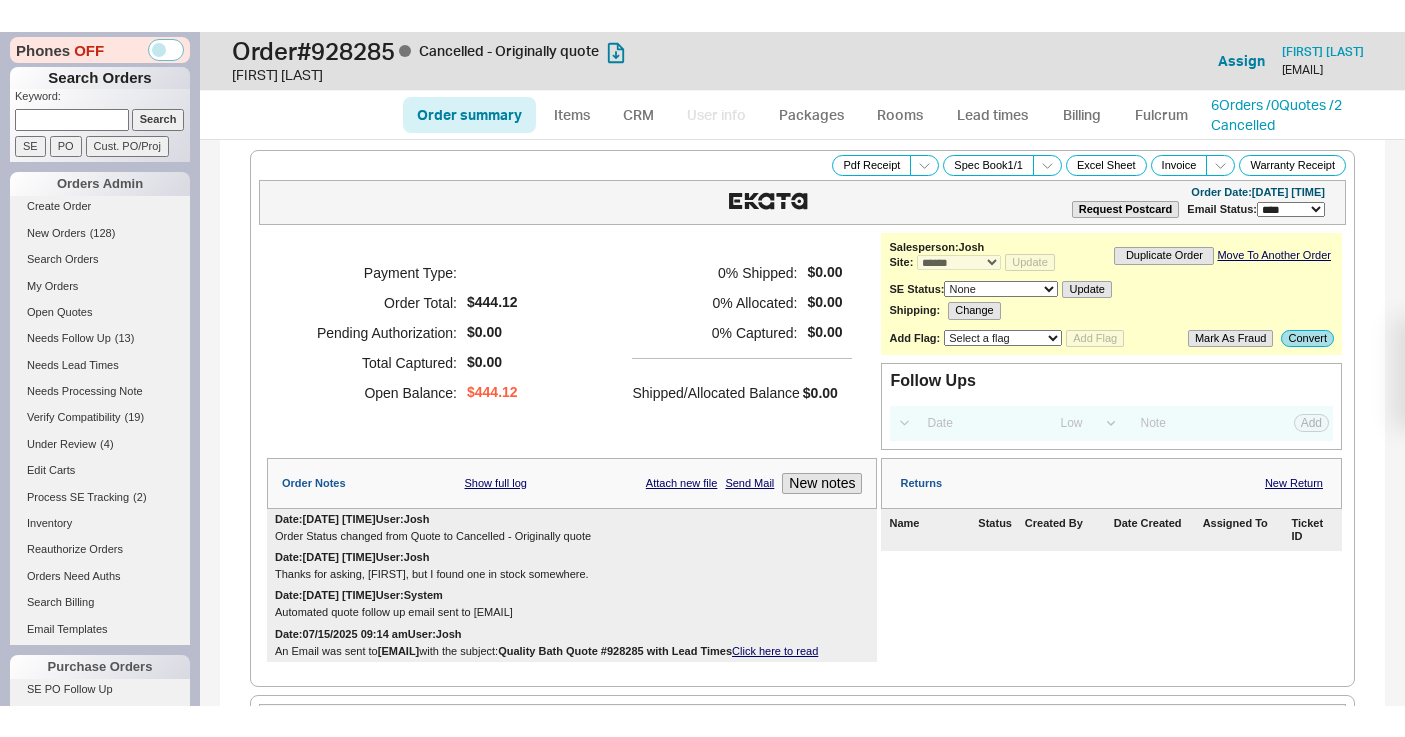scroll, scrollTop: 0, scrollLeft: 0, axis: both 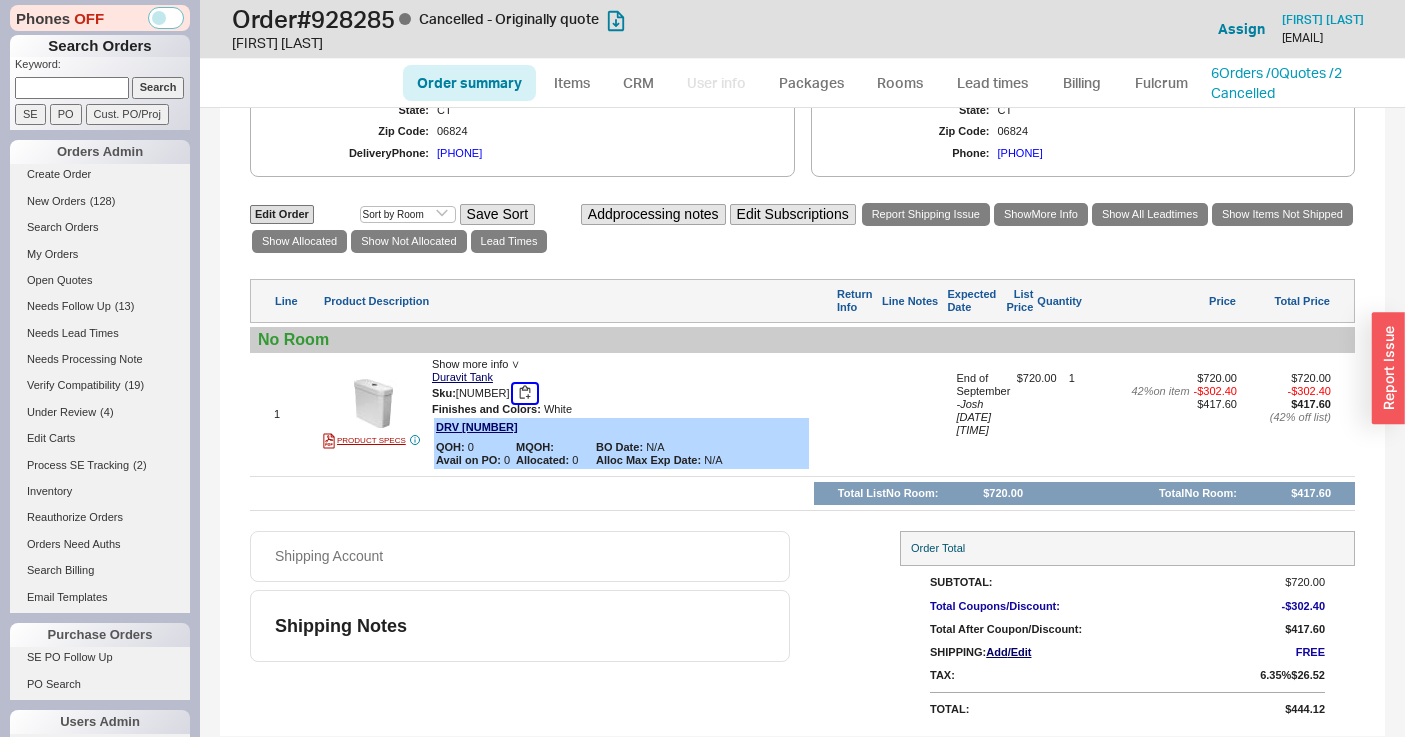 click at bounding box center (525, 393) 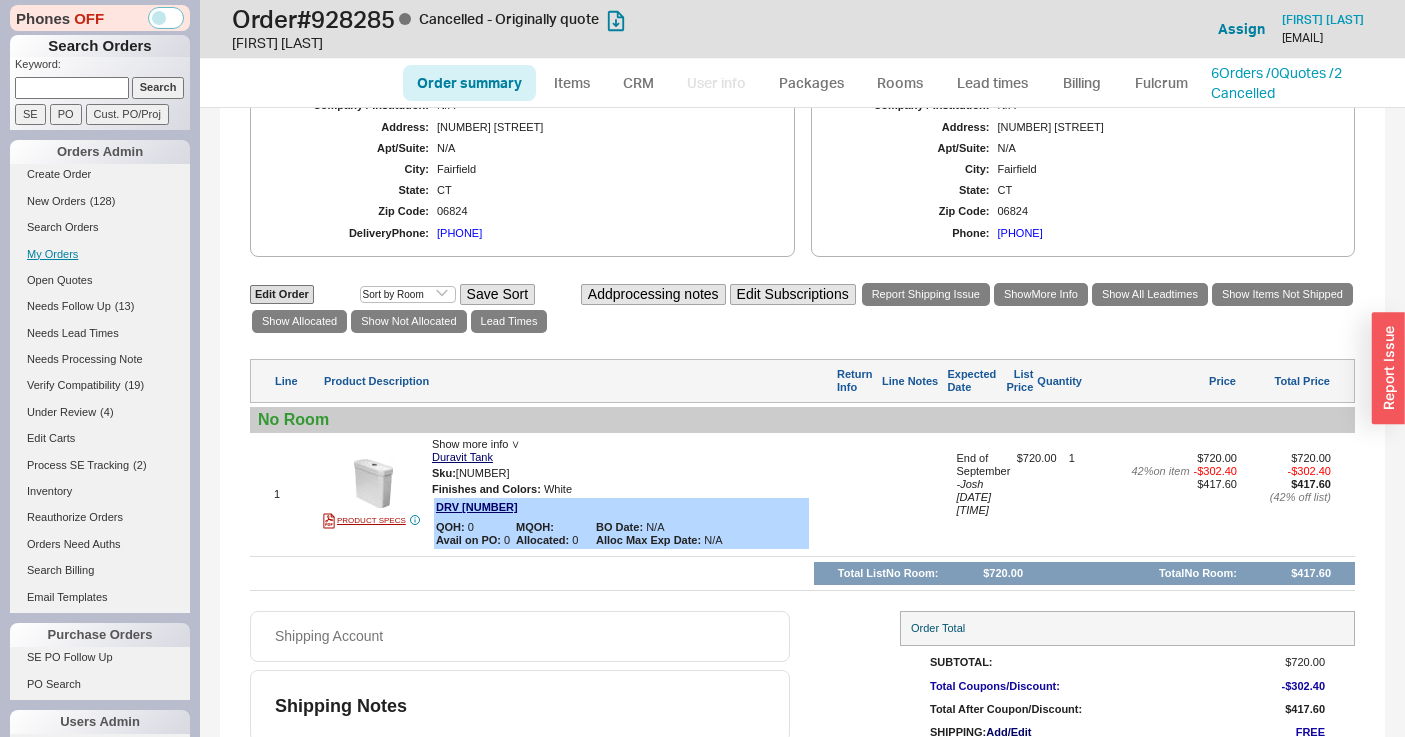 scroll, scrollTop: 858, scrollLeft: 0, axis: vertical 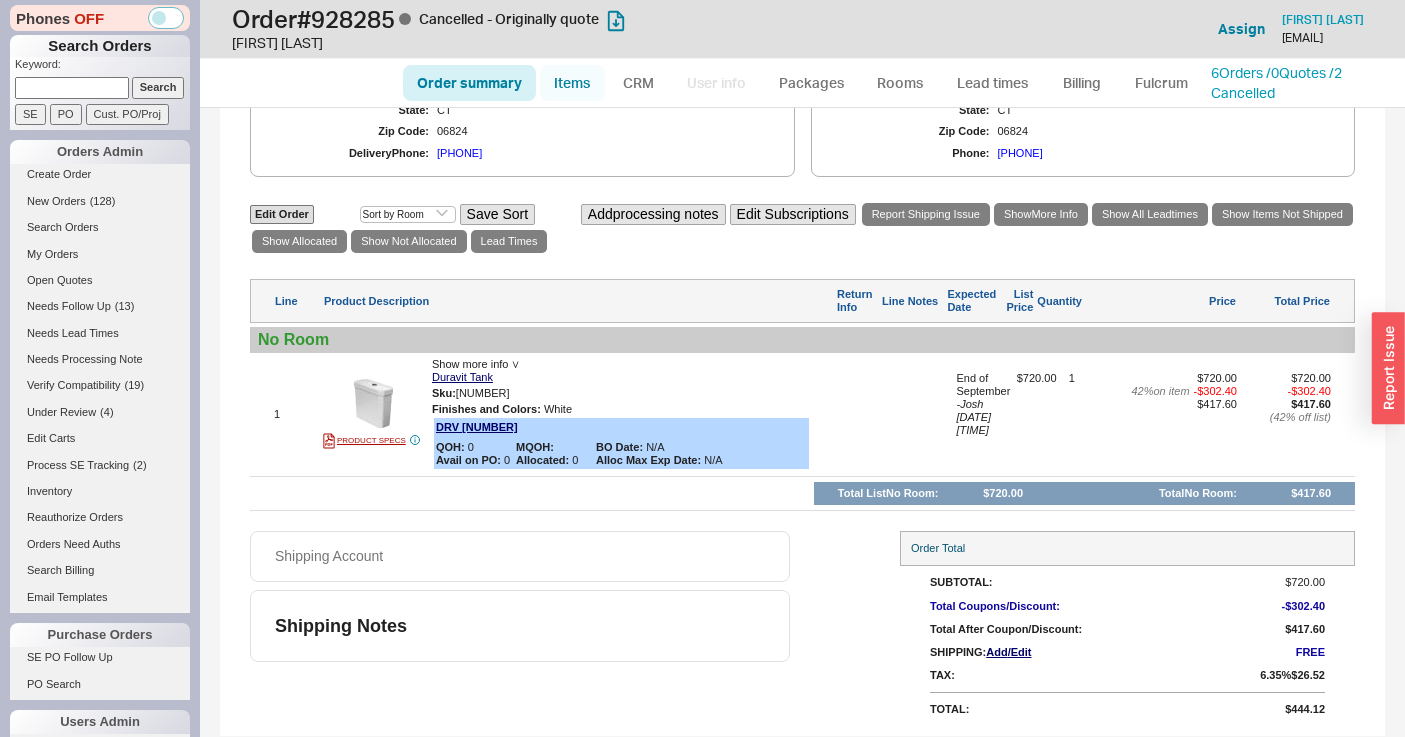click on "Items" at bounding box center [572, 83] 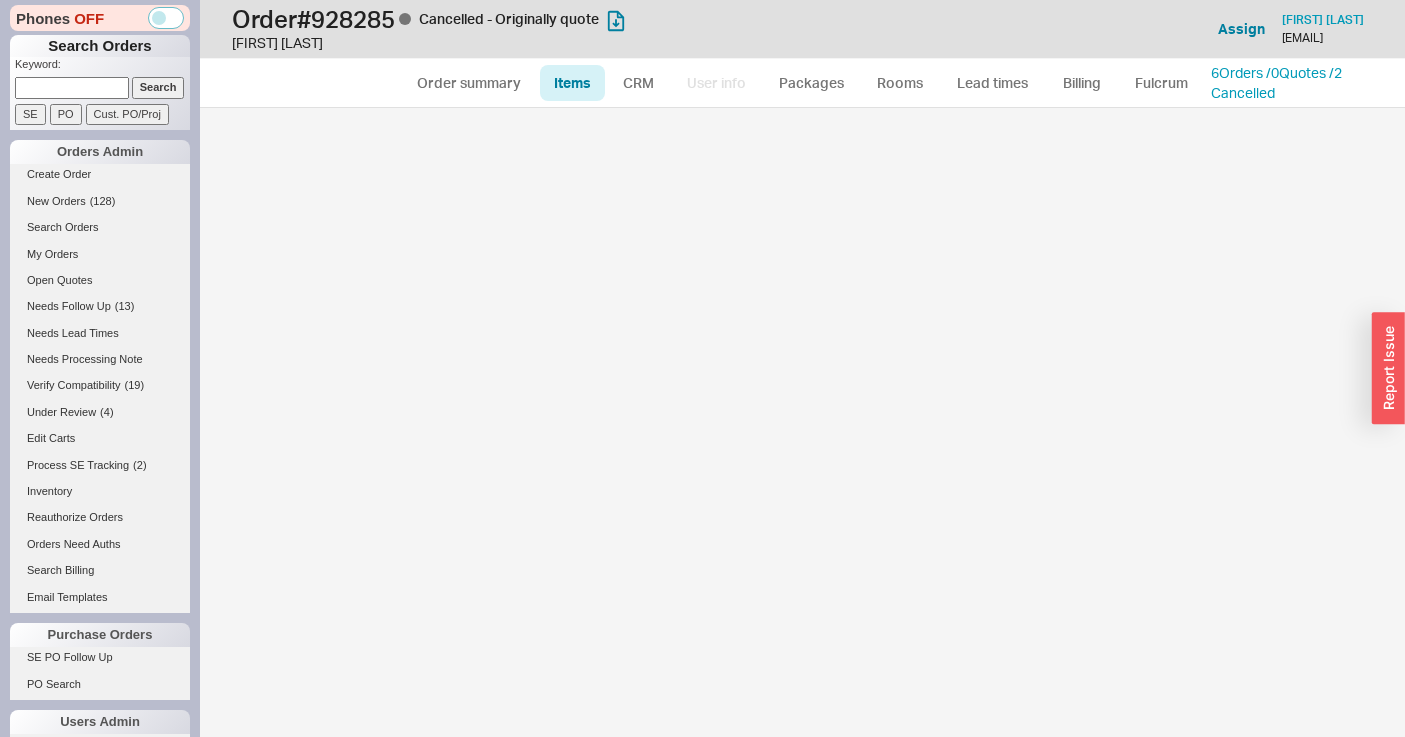 select on "3" 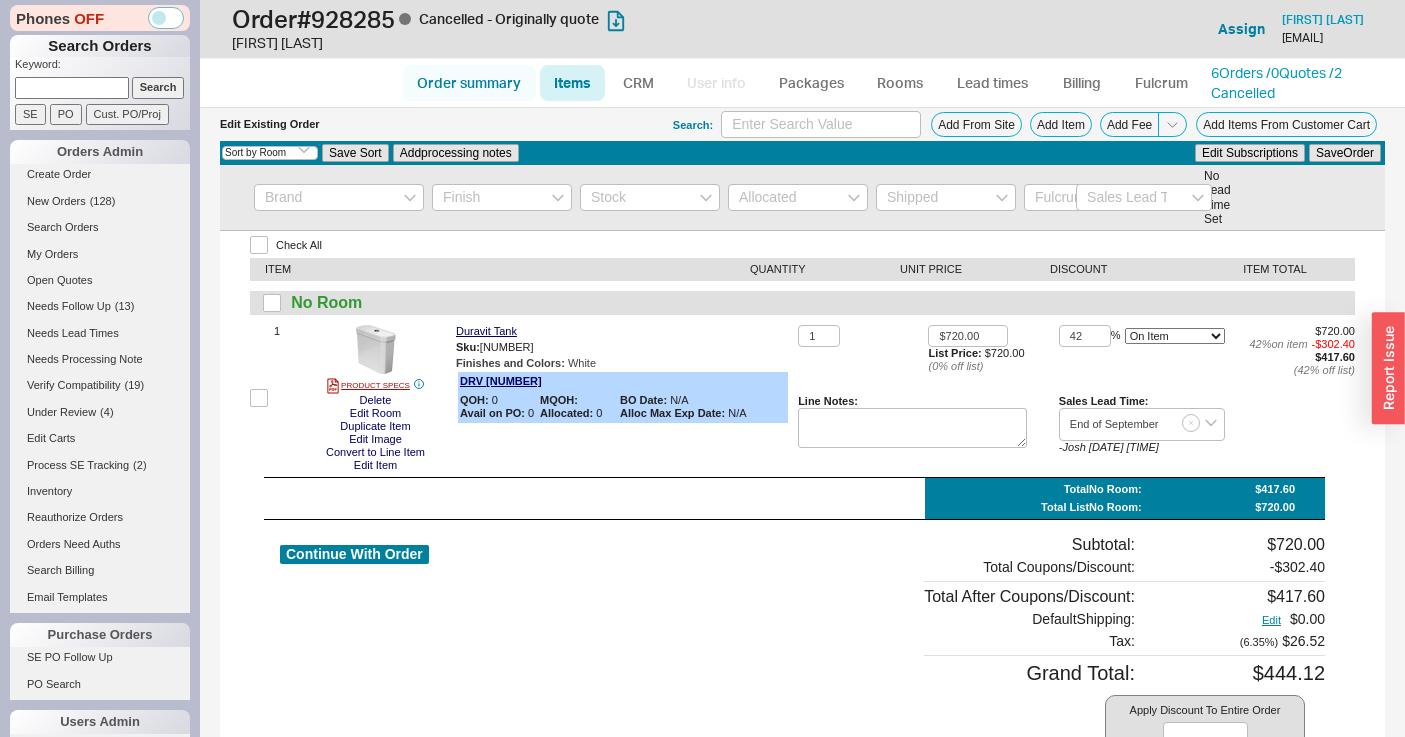 click on "Order summary" at bounding box center (469, 83) 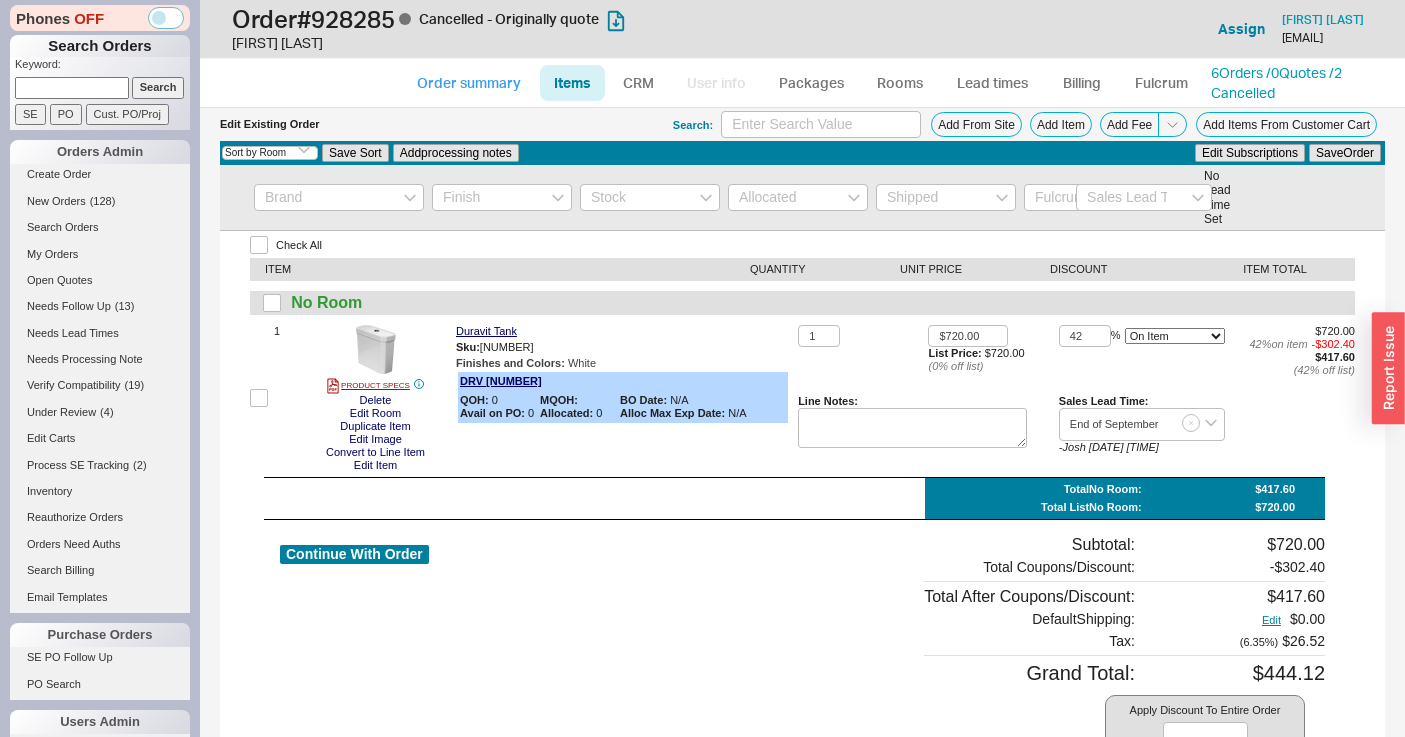 select on "*" 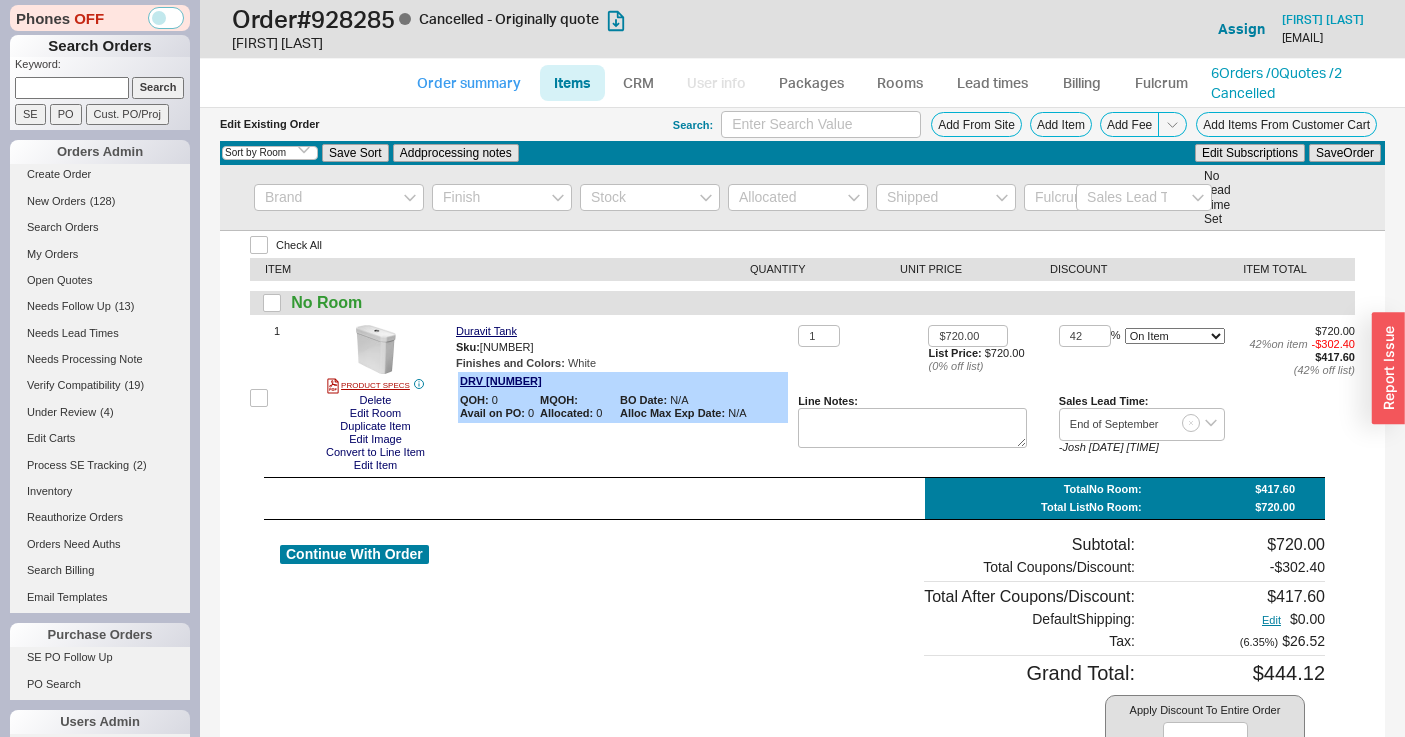 select on "*" 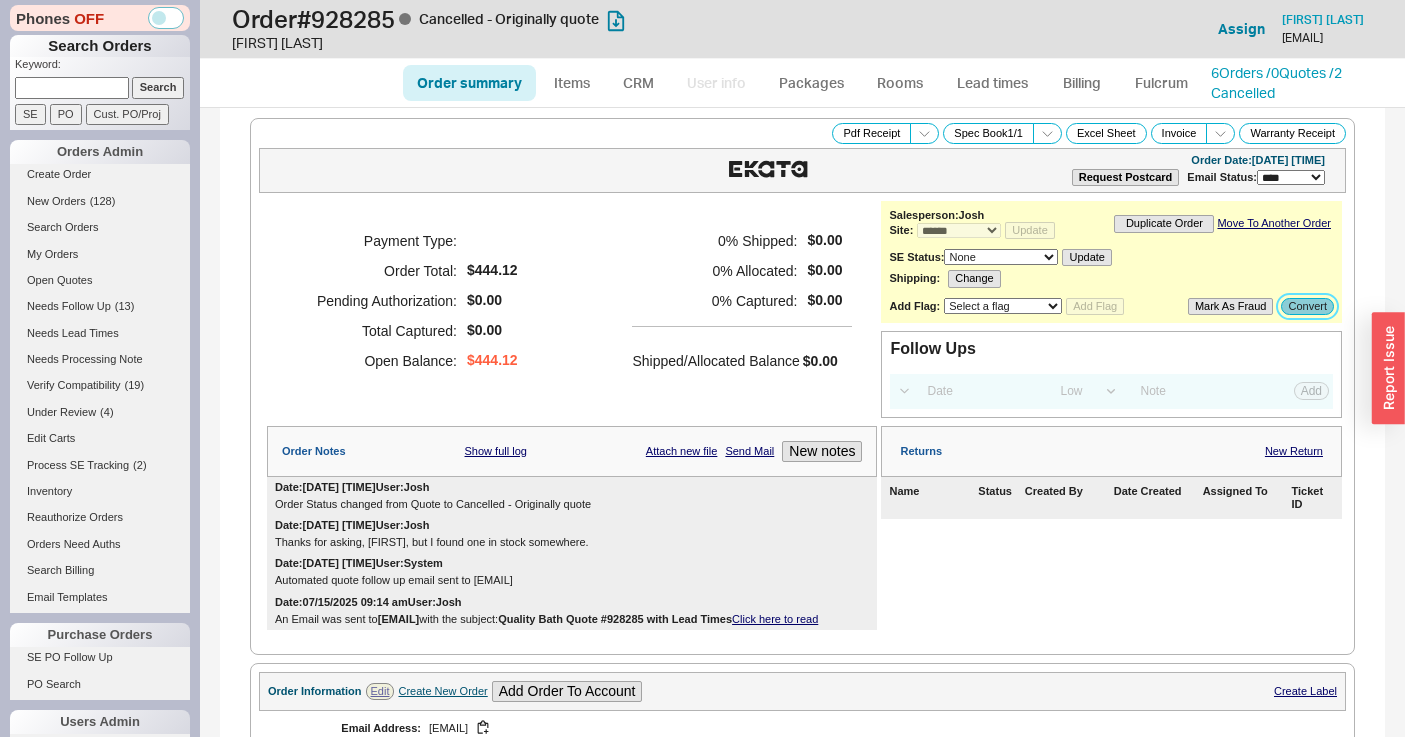 click on "Convert" at bounding box center [1307, 306] 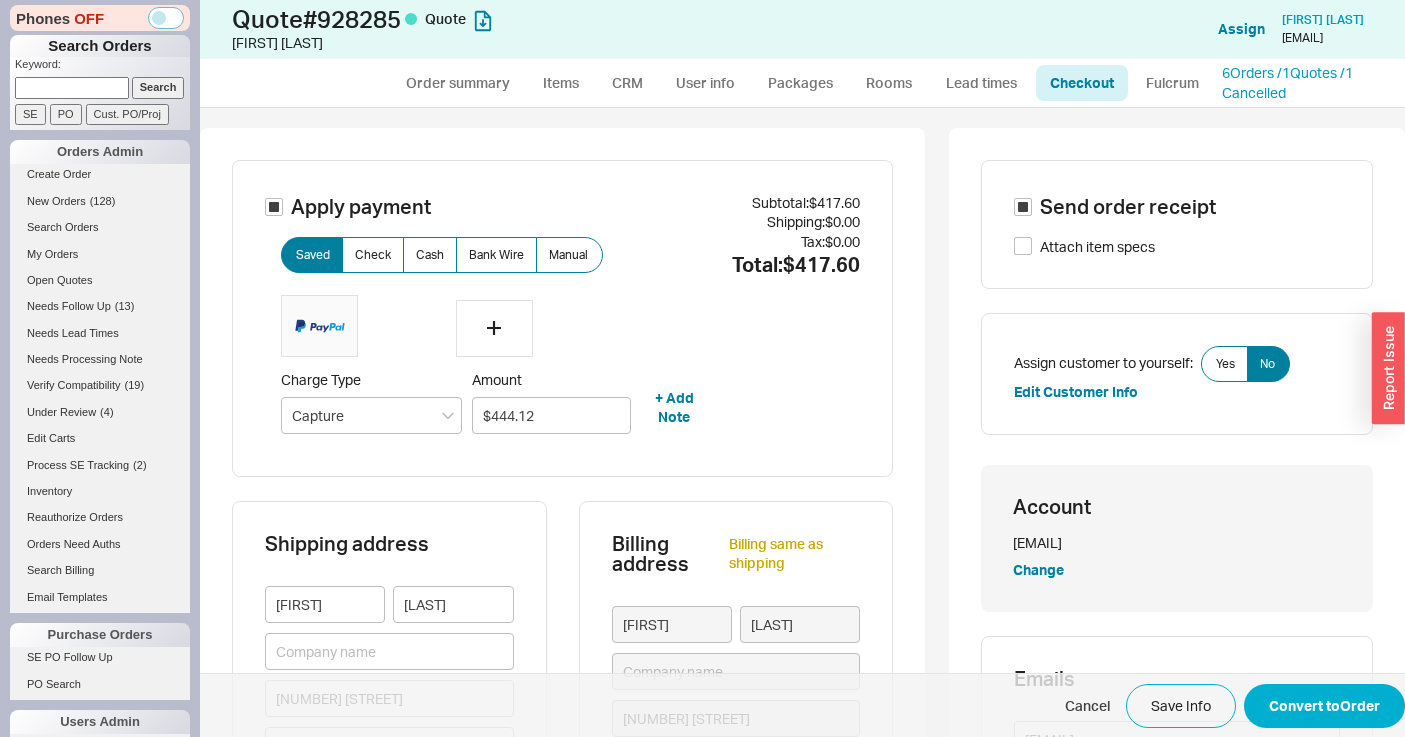 type on "Connecticut" 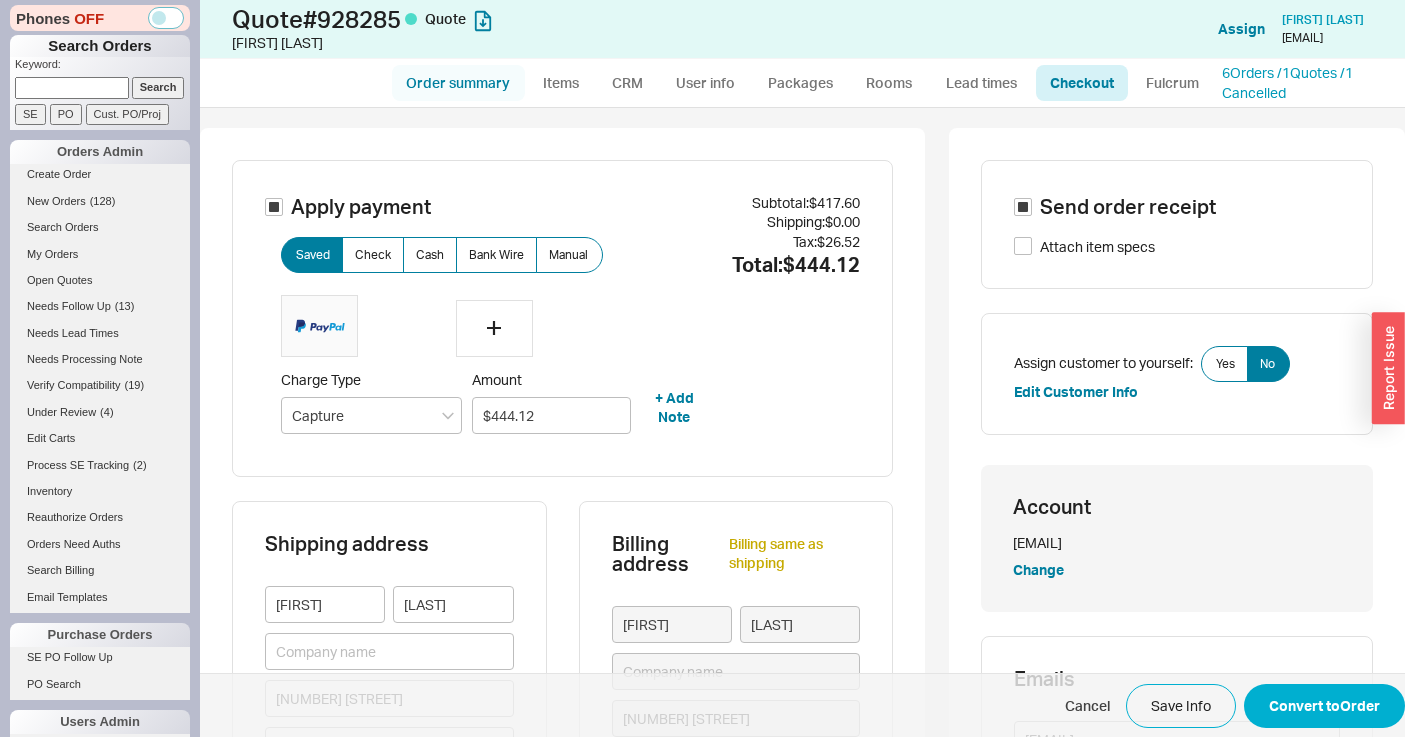 drag, startPoint x: 392, startPoint y: 76, endPoint x: 410, endPoint y: 79, distance: 18.248287 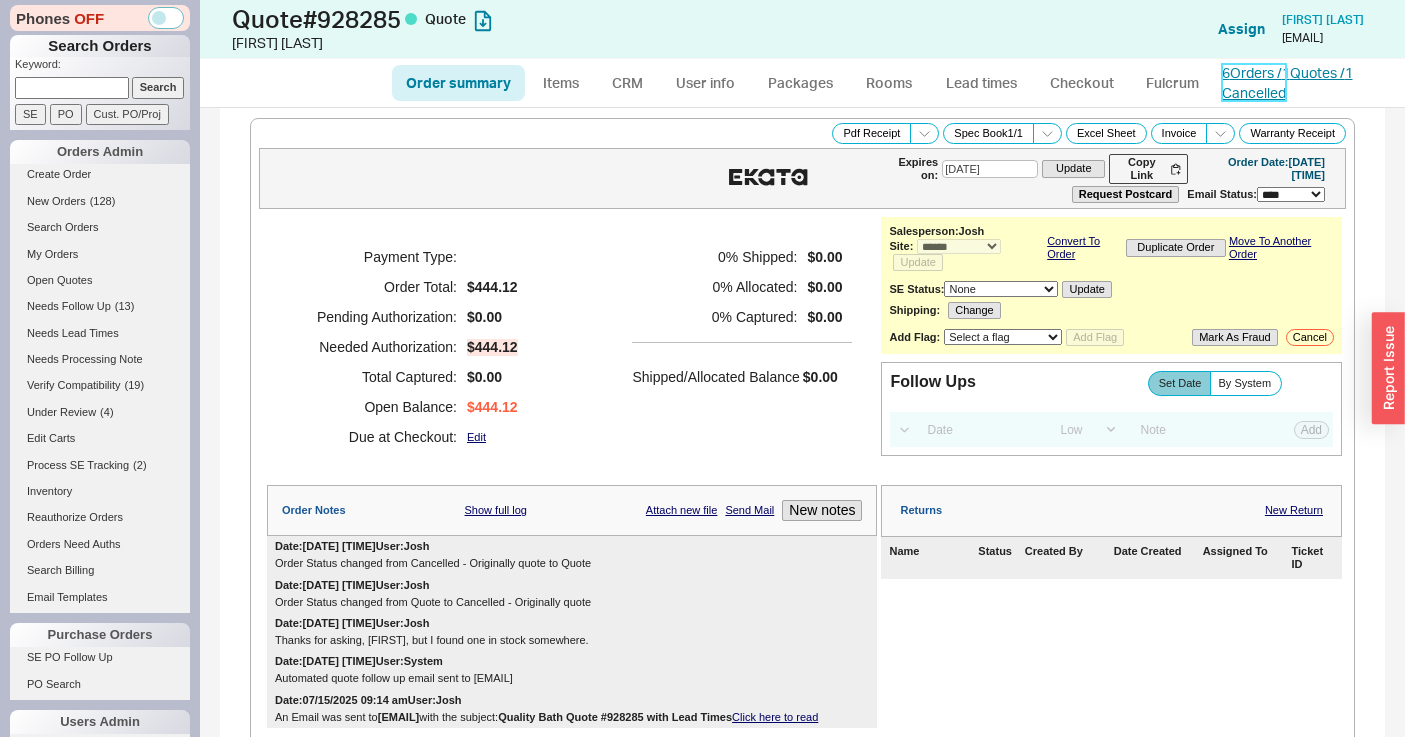 click on "6  Orders /  1  Quotes /  1   Cancelled" at bounding box center [1287, 82] 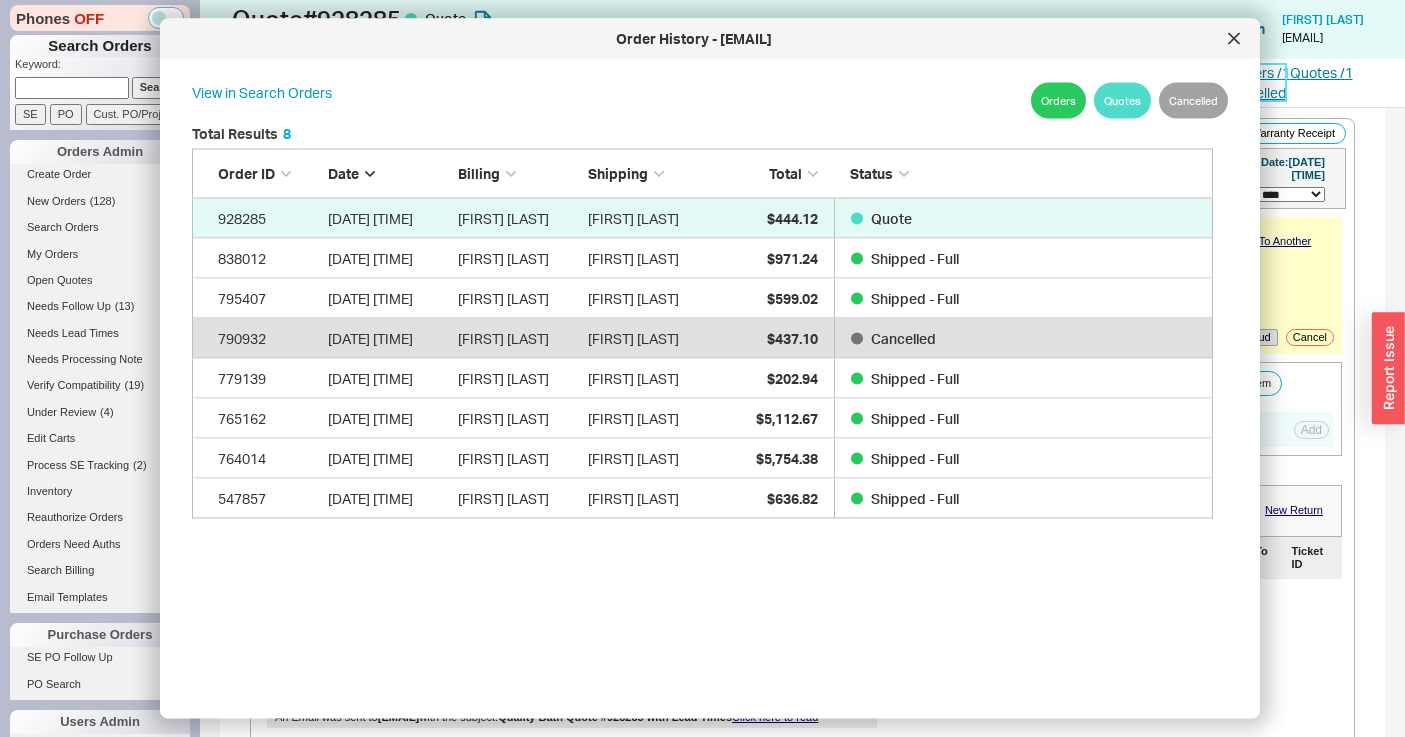 scroll, scrollTop: 16, scrollLeft: 16, axis: both 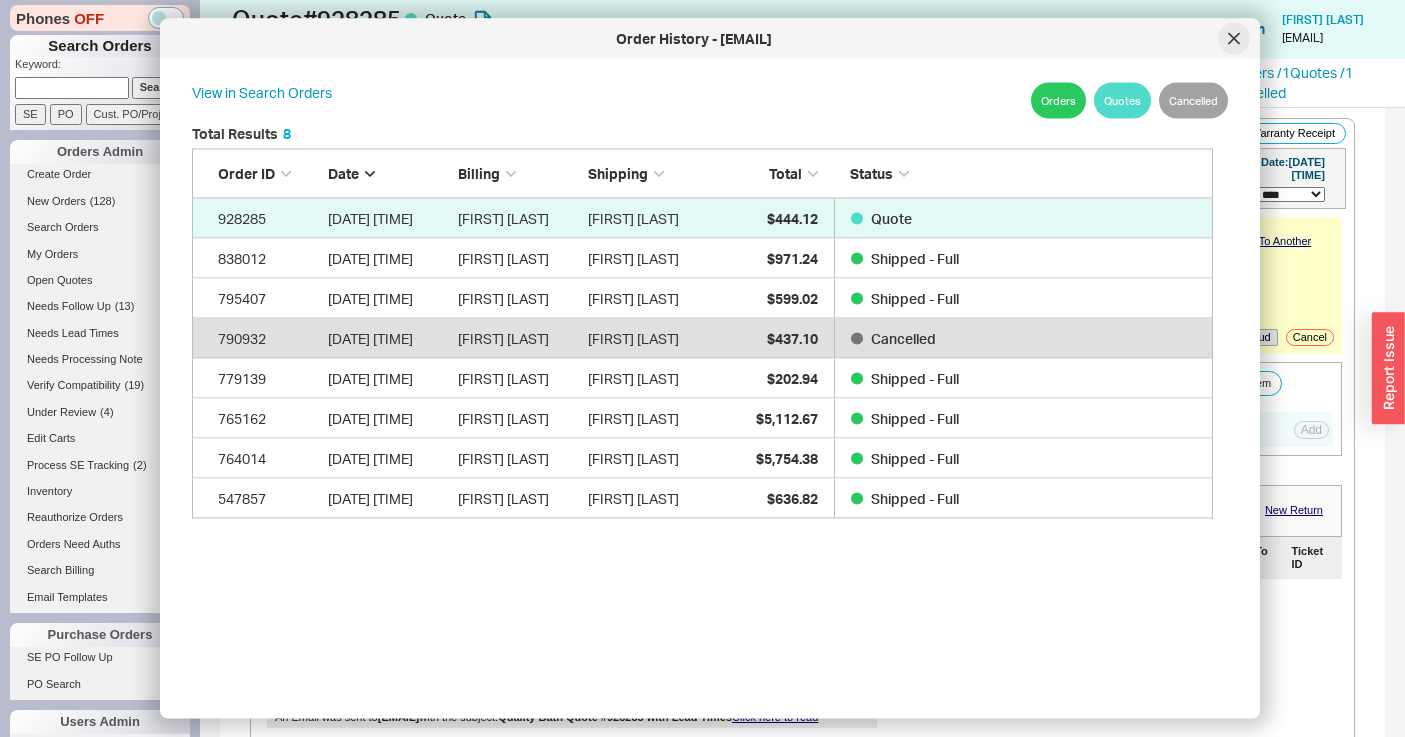 click 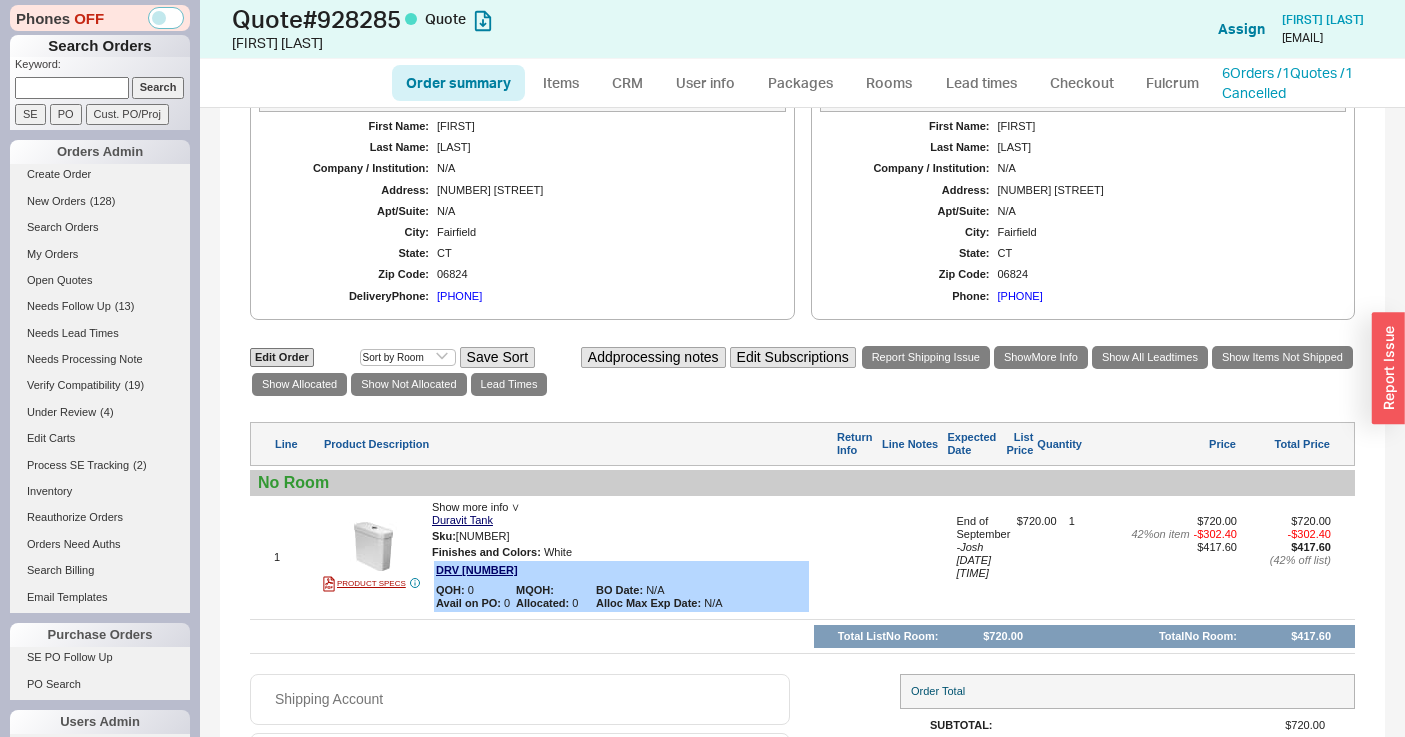scroll, scrollTop: 956, scrollLeft: 0, axis: vertical 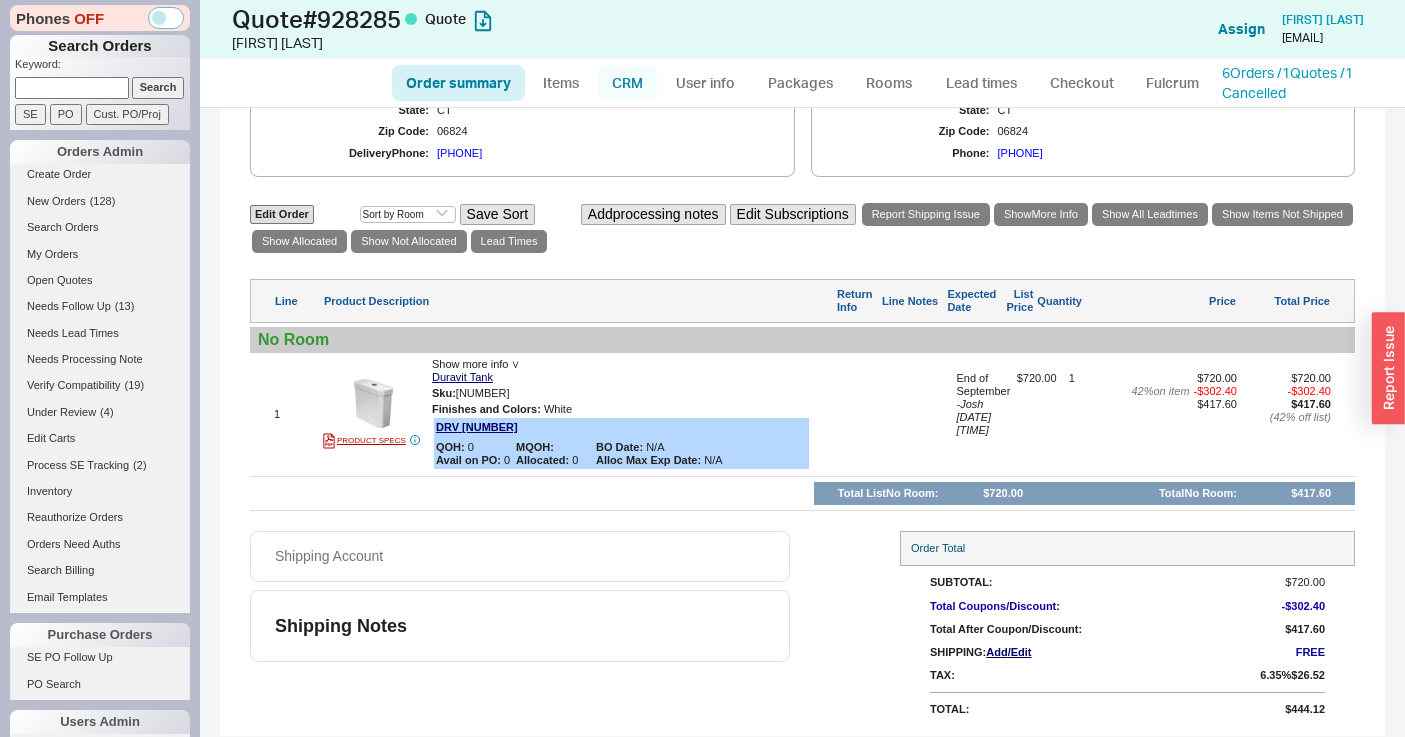 click on "CRM" at bounding box center [627, 83] 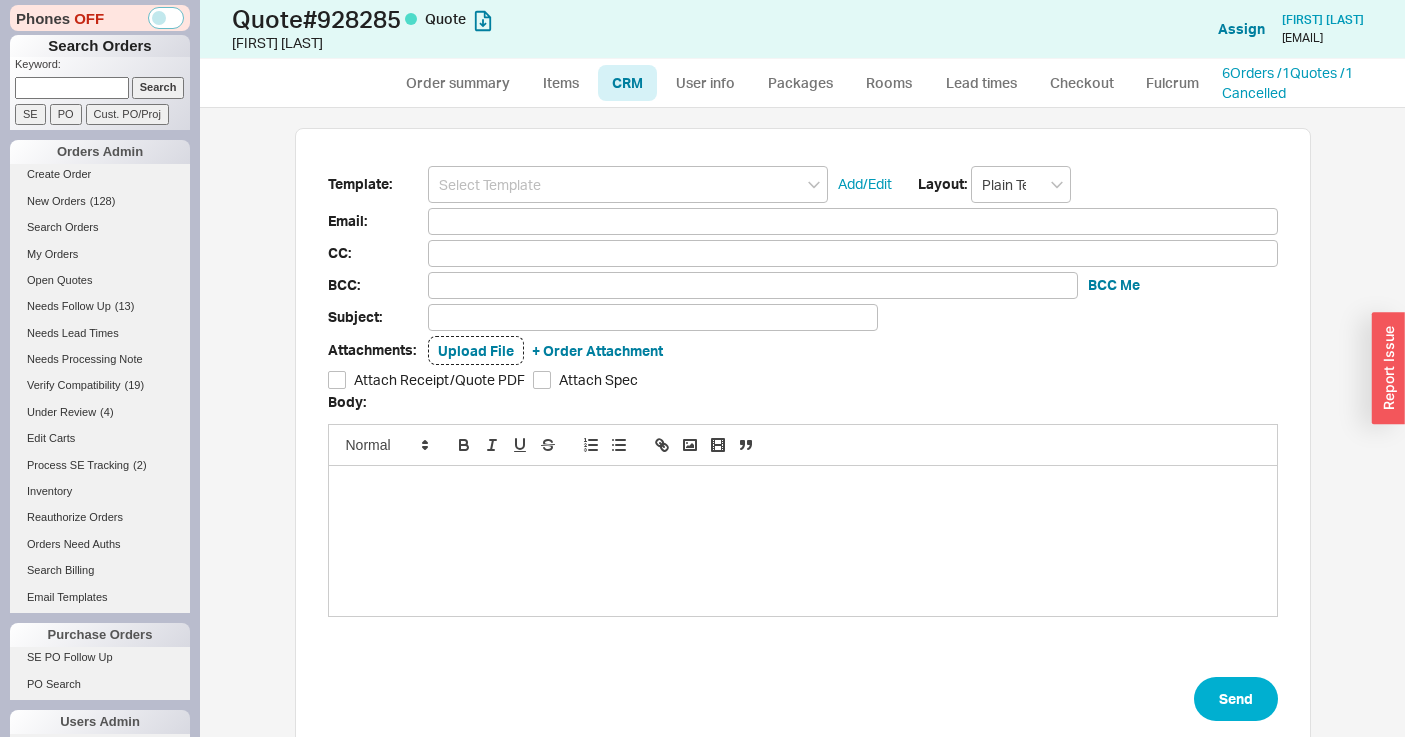 scroll, scrollTop: 16, scrollLeft: 16, axis: both 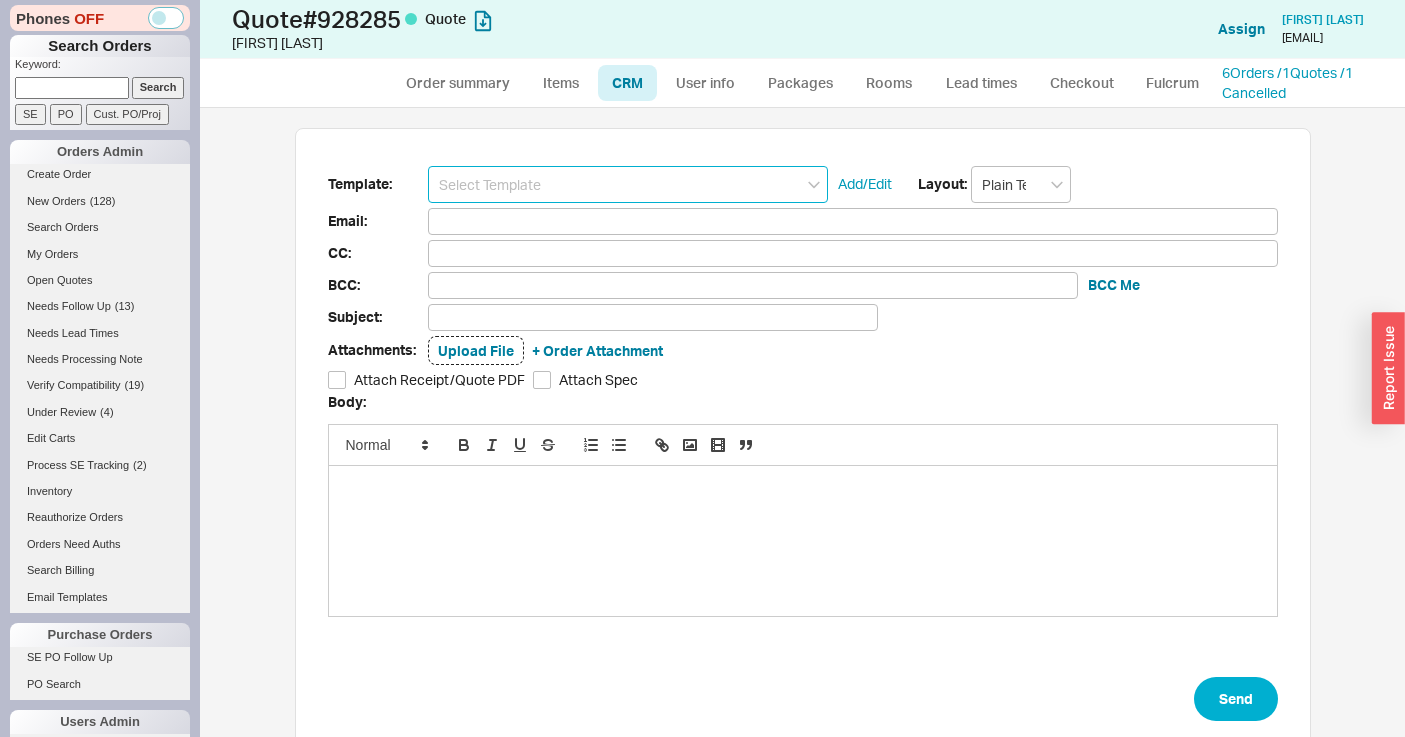 click at bounding box center (628, 184) 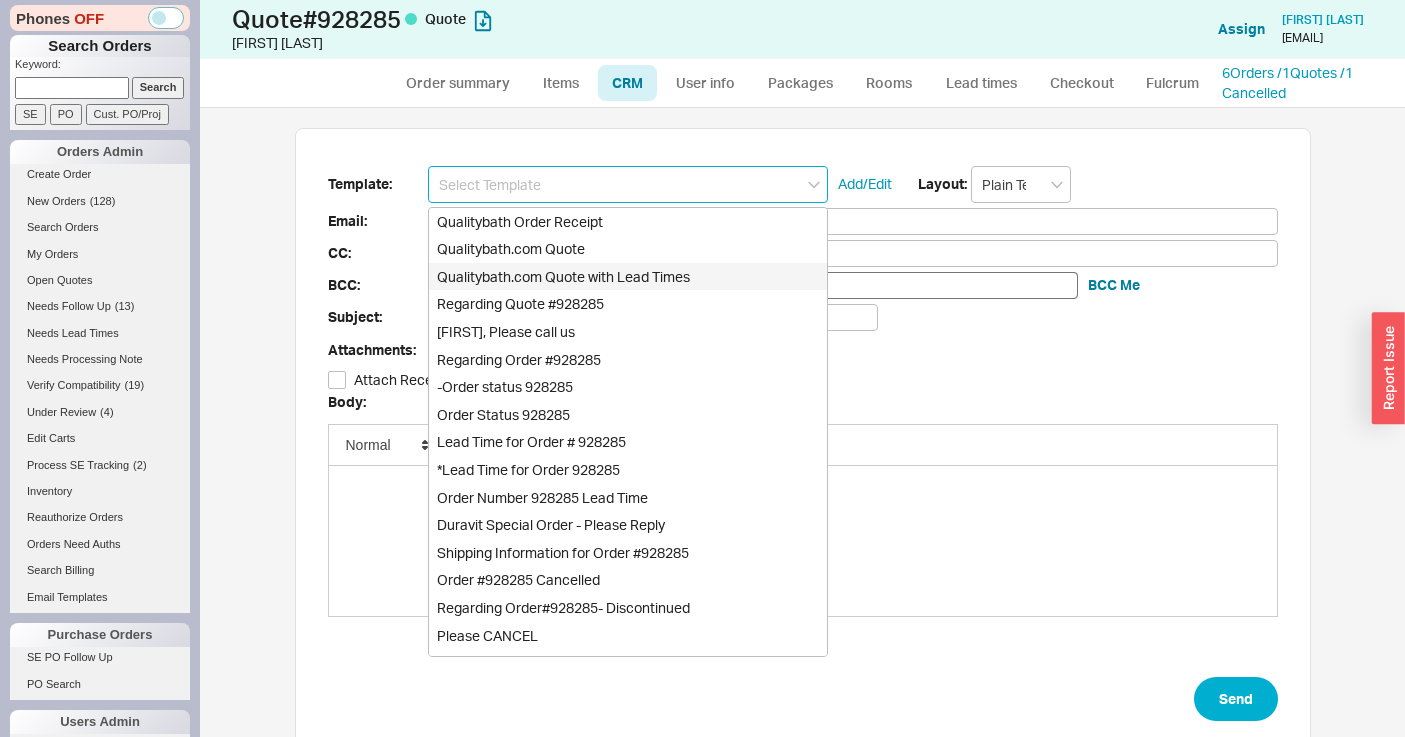 click on "Qualitybath.com Quote with Lead Times" at bounding box center (628, 277) 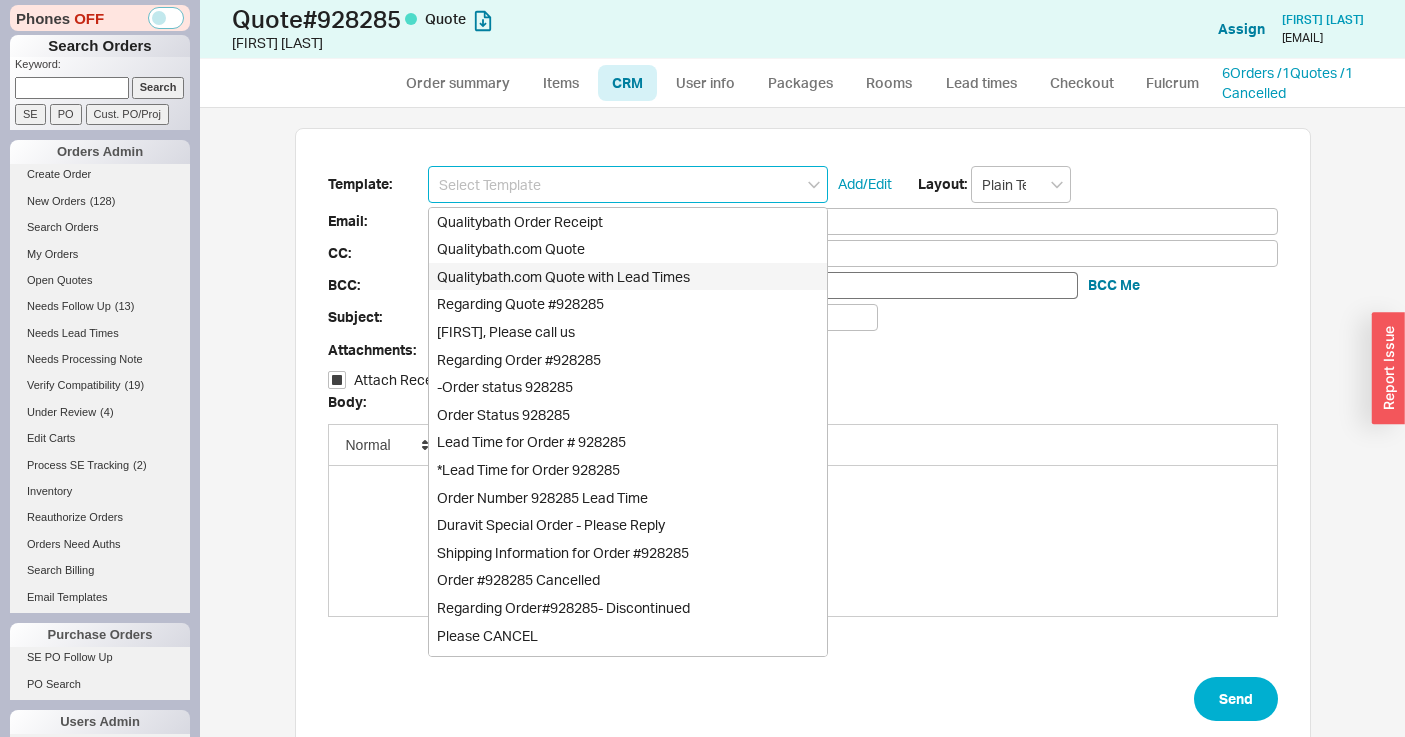 type on "Qualitybath.com Quote with Lead Times" 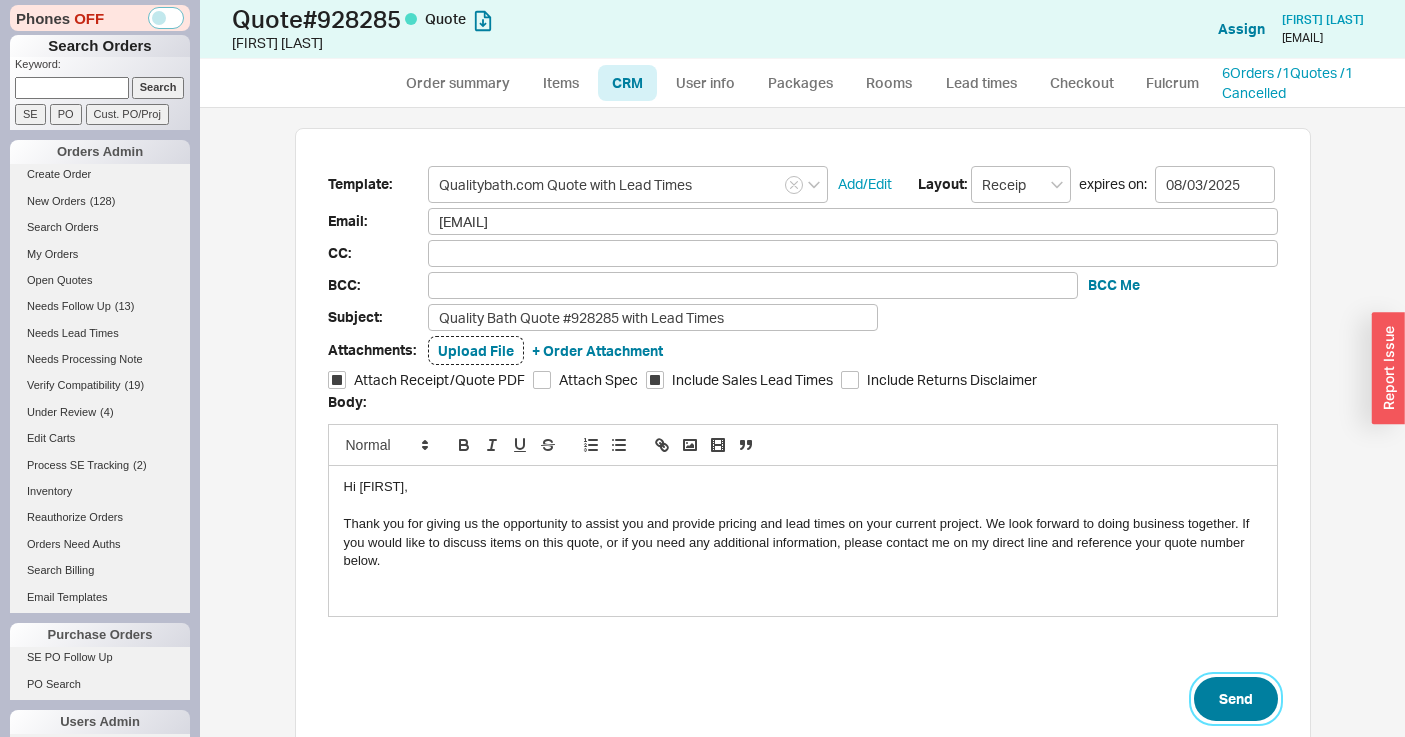 click on "Send" at bounding box center [1236, 699] 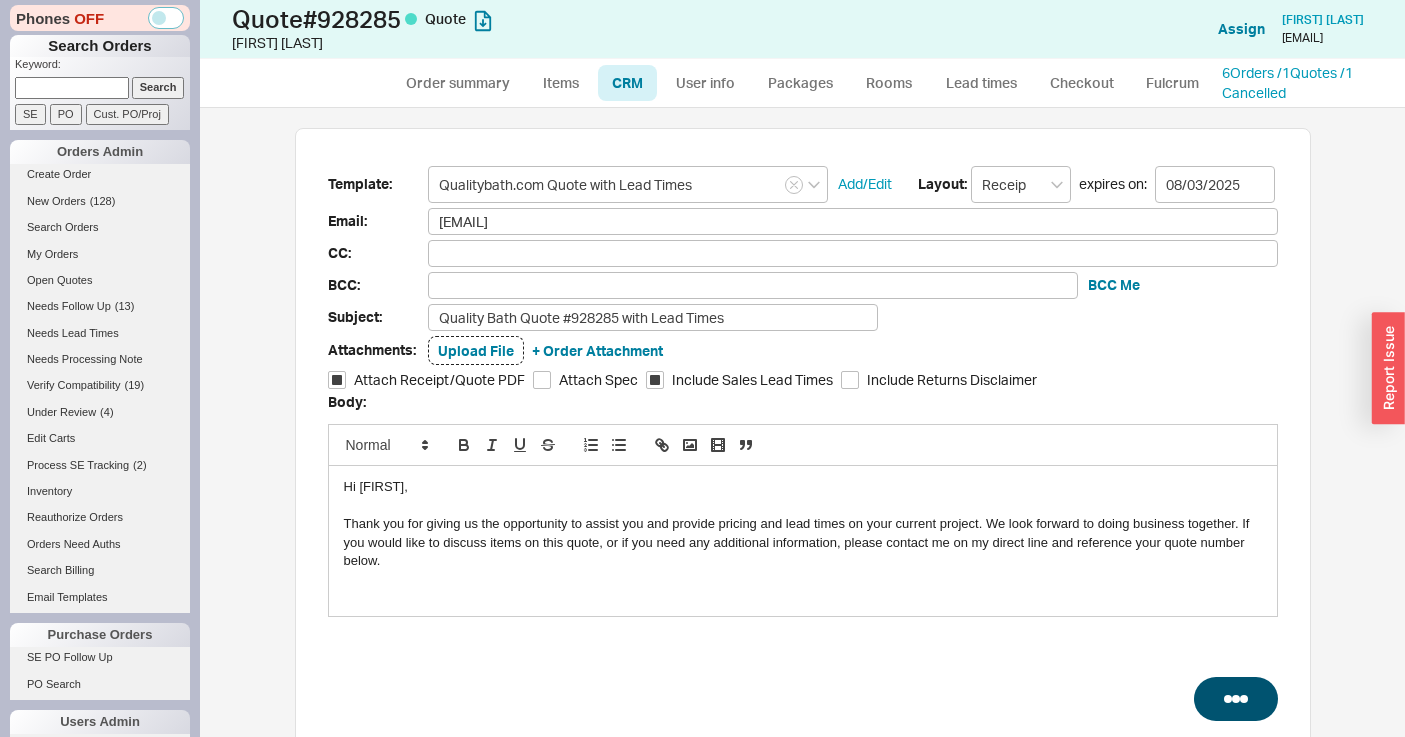 select on "*" 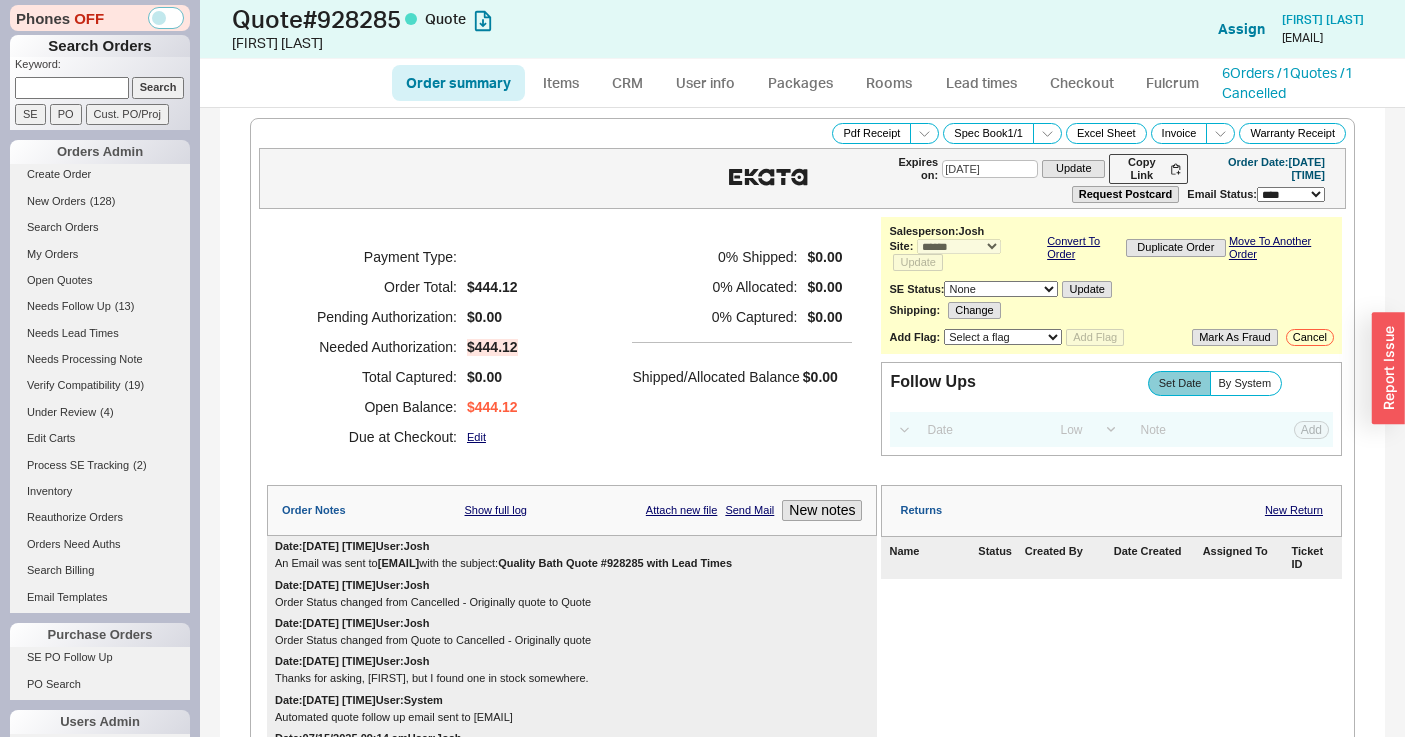 type on "08/03/2025" 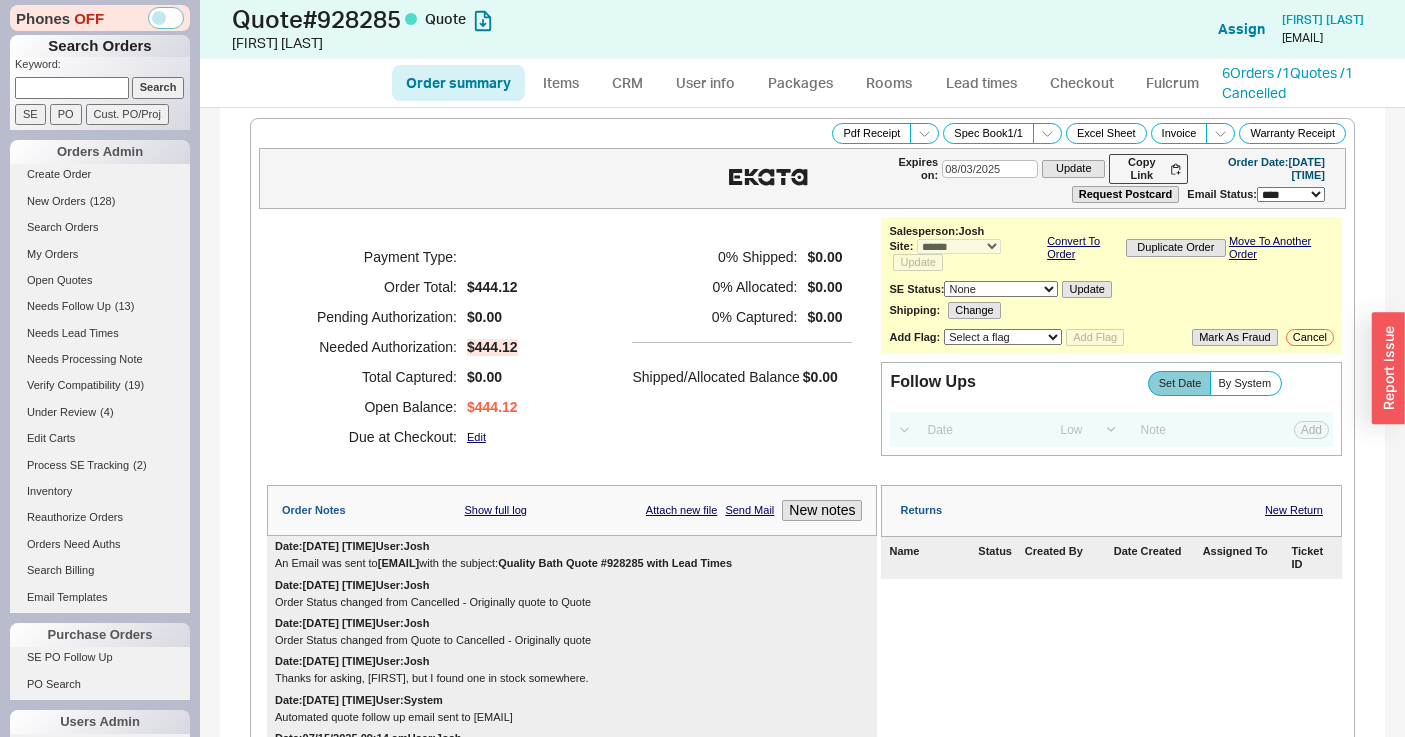 click at bounding box center (72, 87) 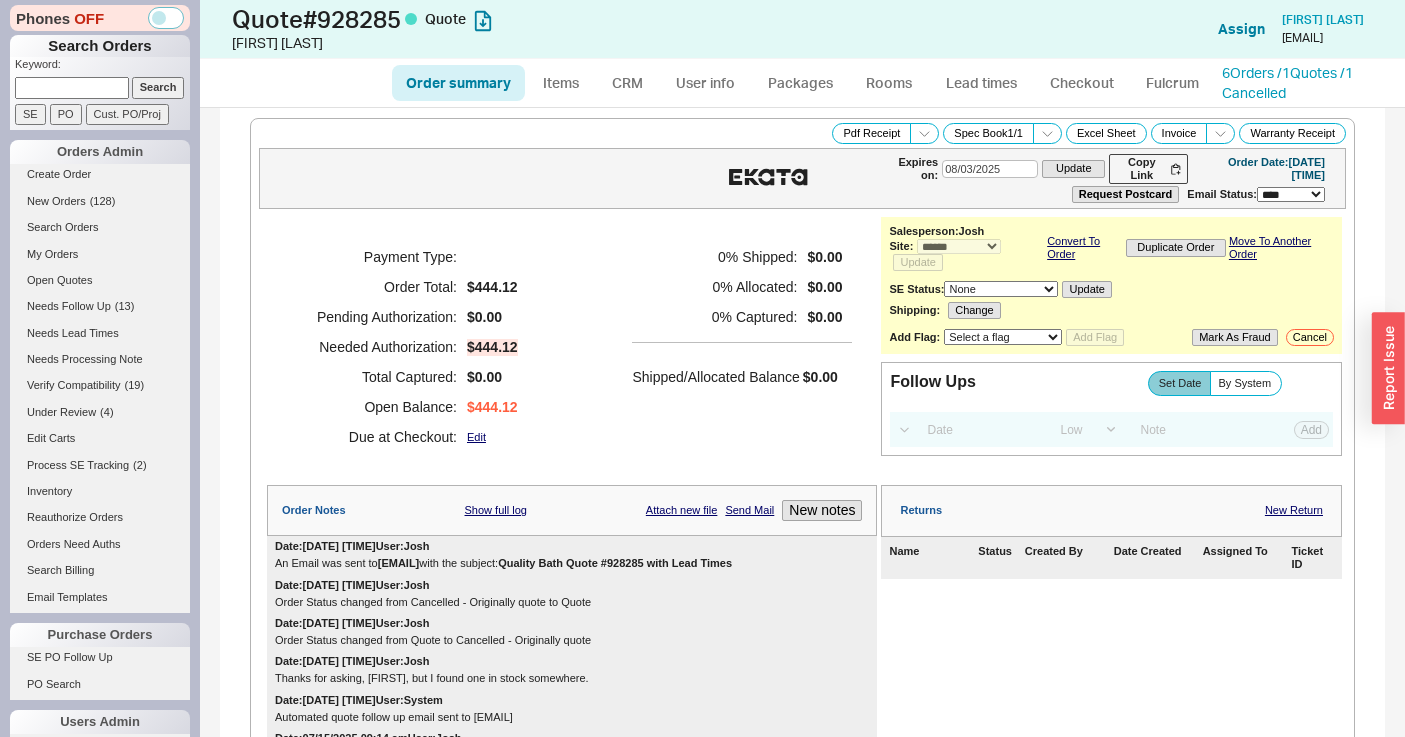 paste on "sspark11@icloud.com" 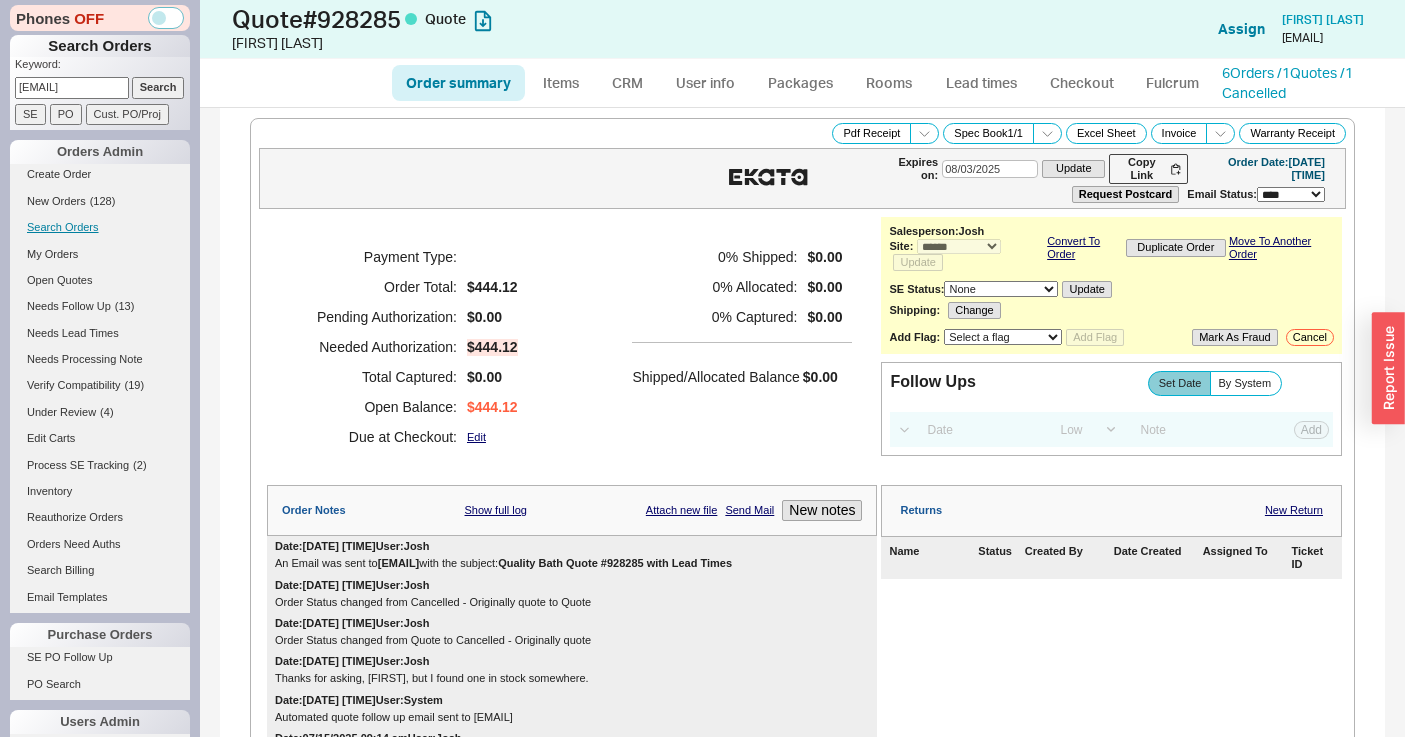 scroll, scrollTop: 0, scrollLeft: 11, axis: horizontal 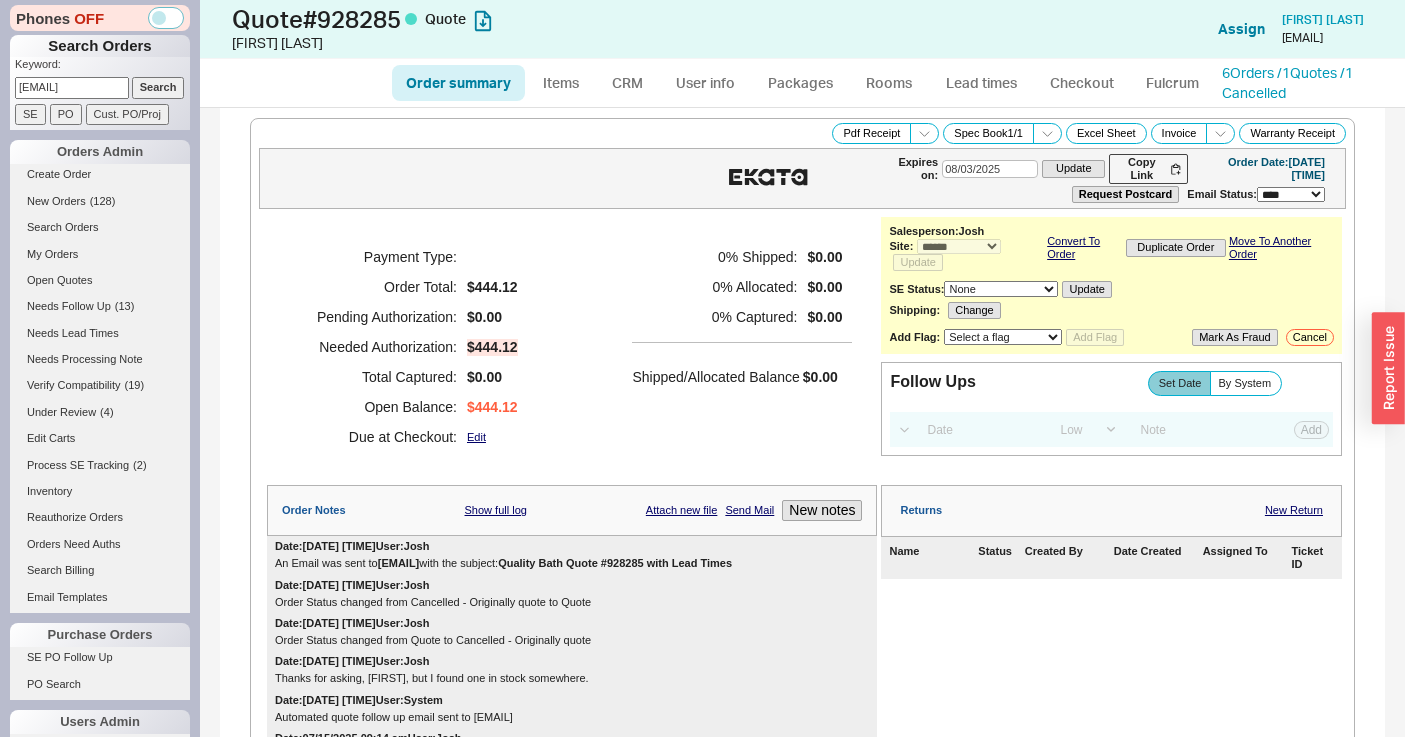 type on "sspark11@icloud.com" 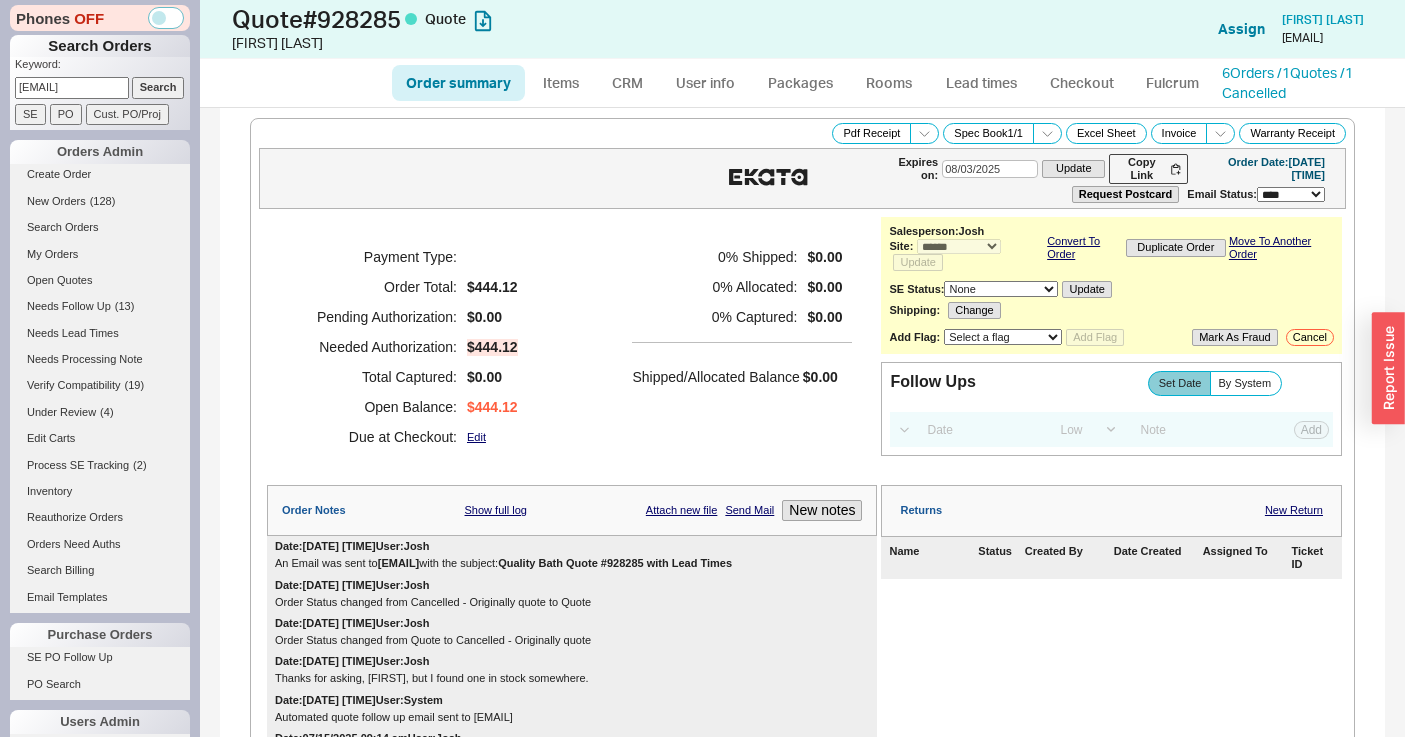 scroll, scrollTop: 0, scrollLeft: 0, axis: both 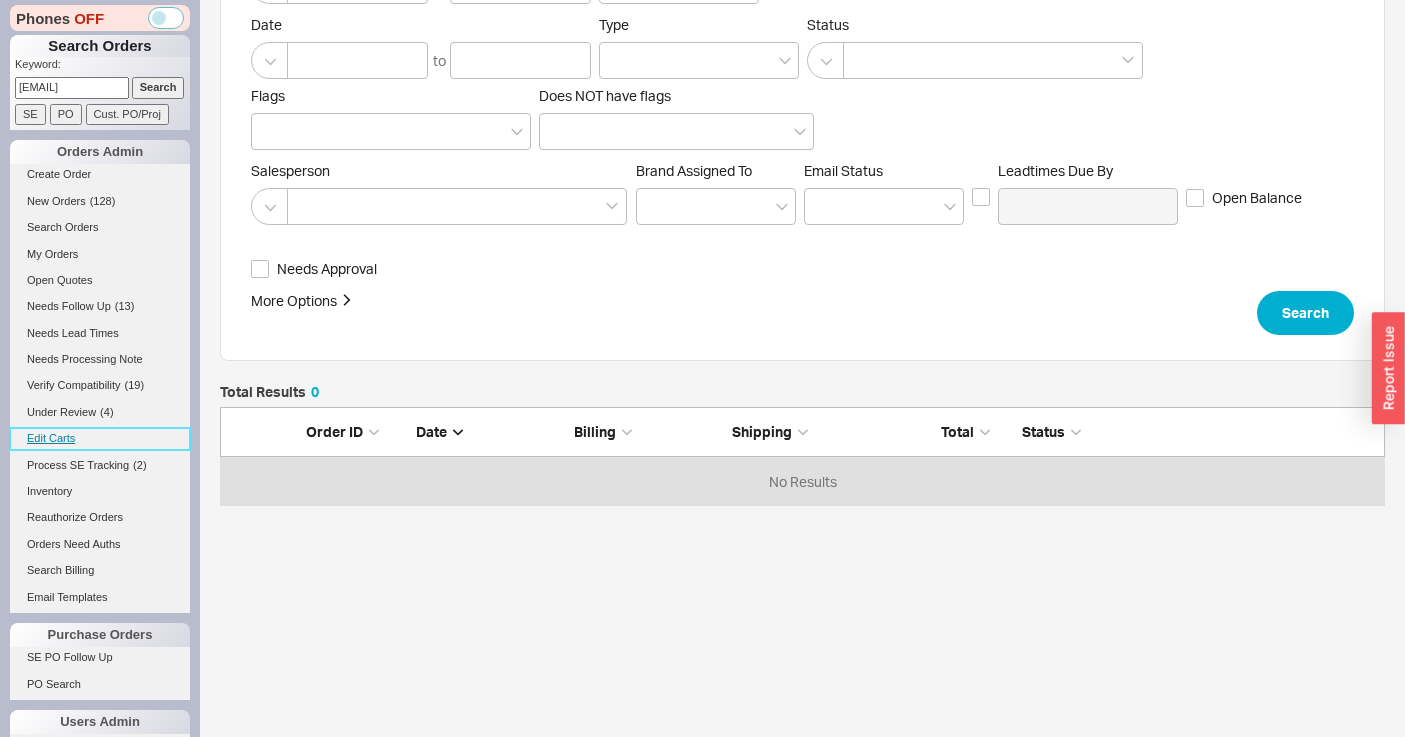 click on "Edit Carts" at bounding box center (100, 438) 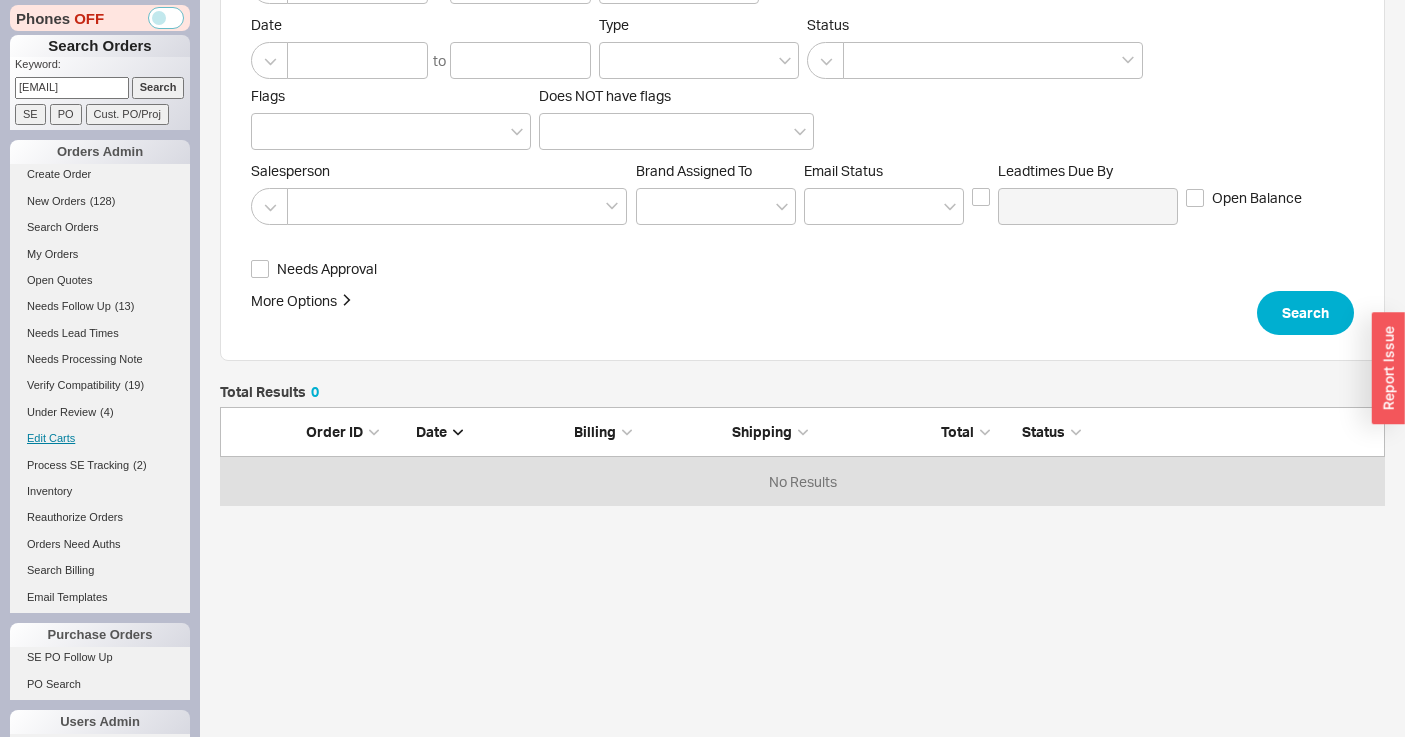 scroll, scrollTop: 0, scrollLeft: 0, axis: both 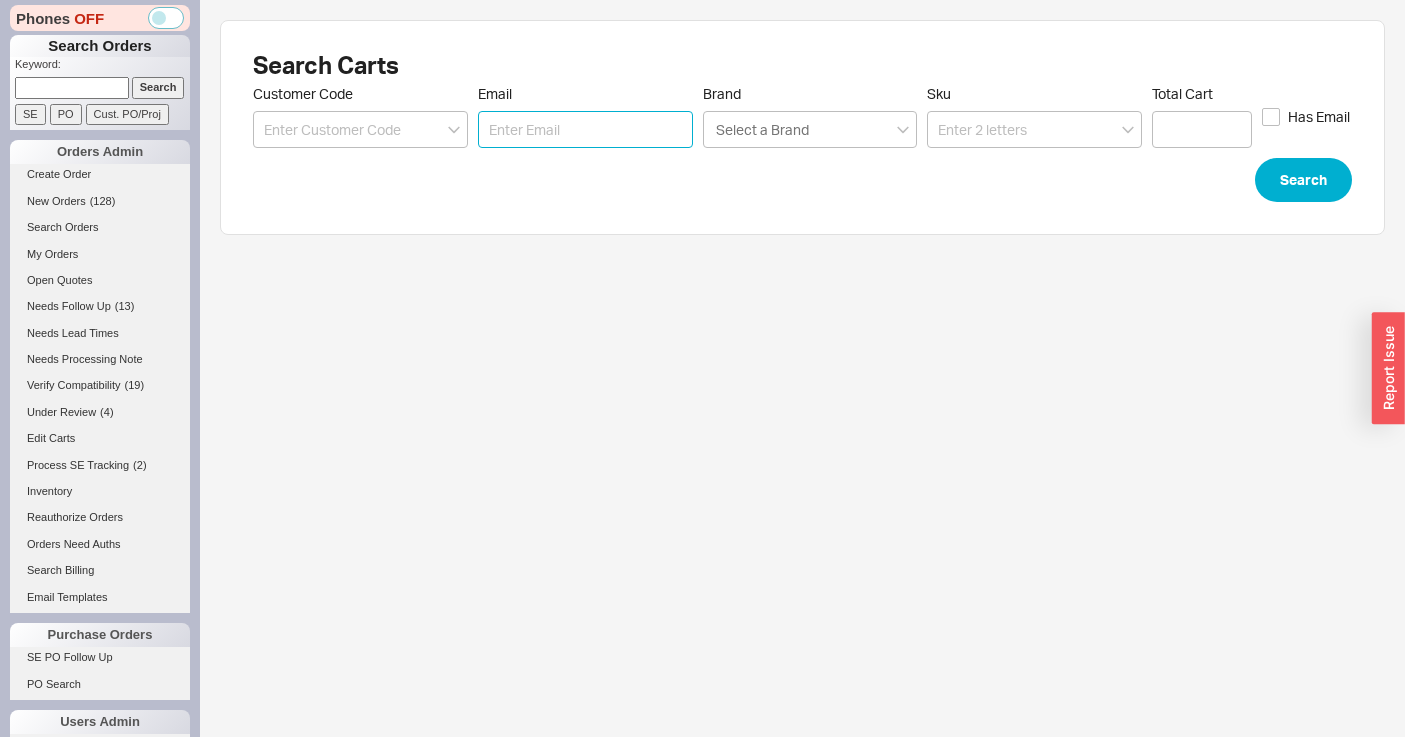 paste on "sspark11@icloud.com" 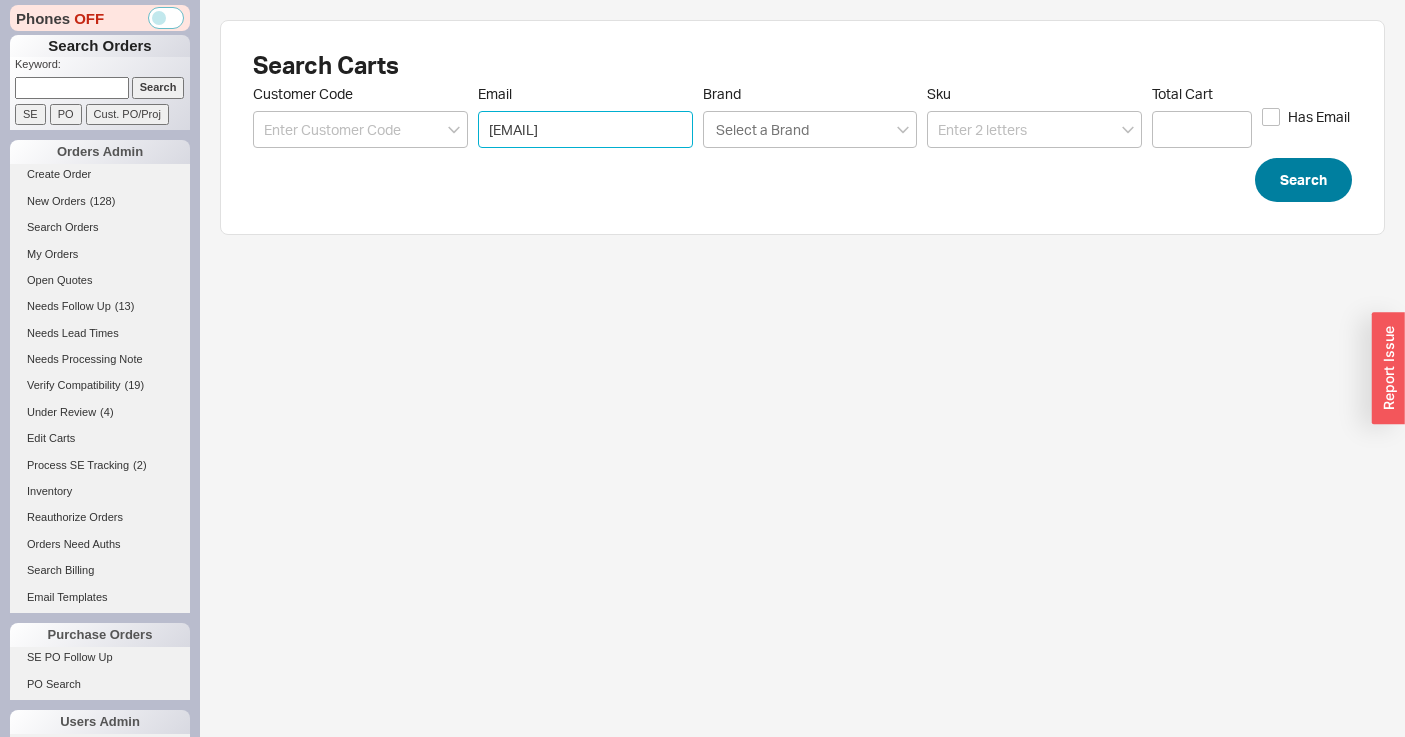 type on "sspark11@icloud.com" 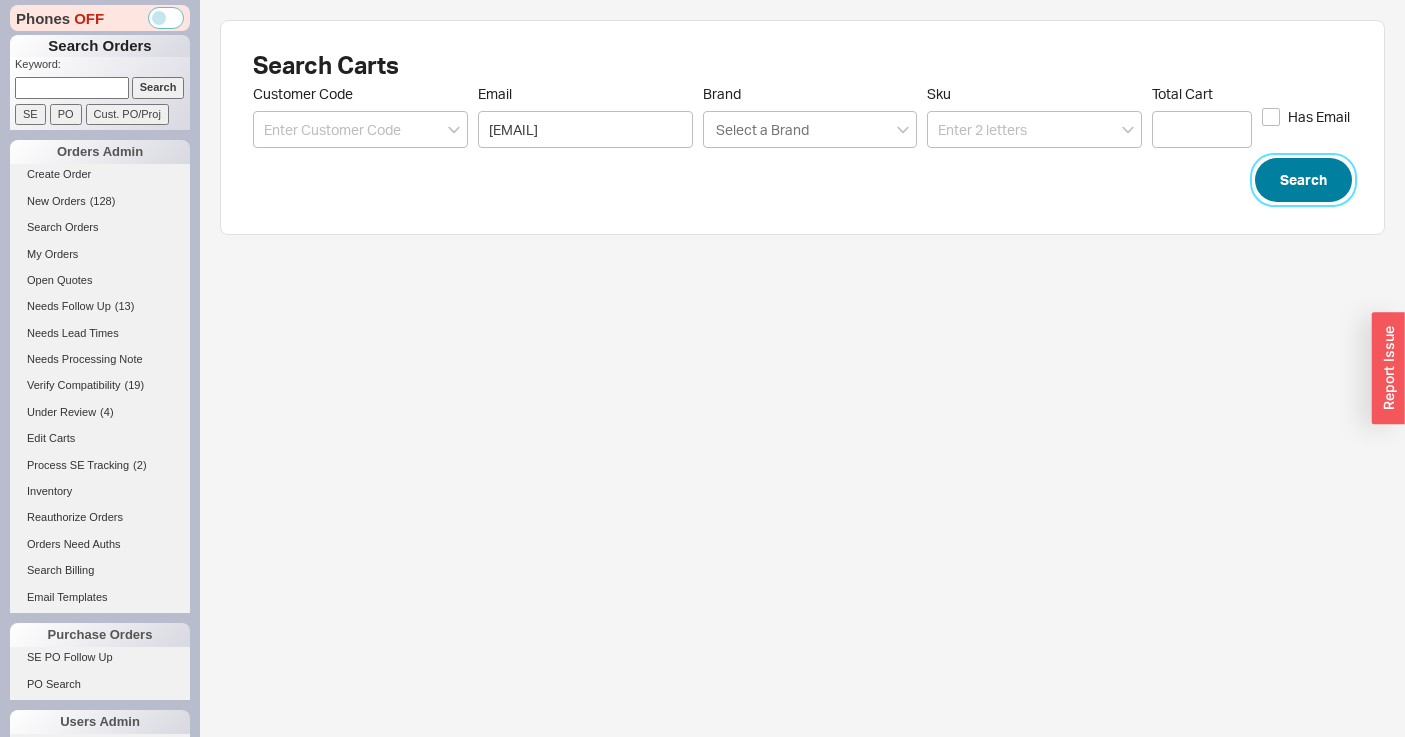click on "Search" at bounding box center (1303, 180) 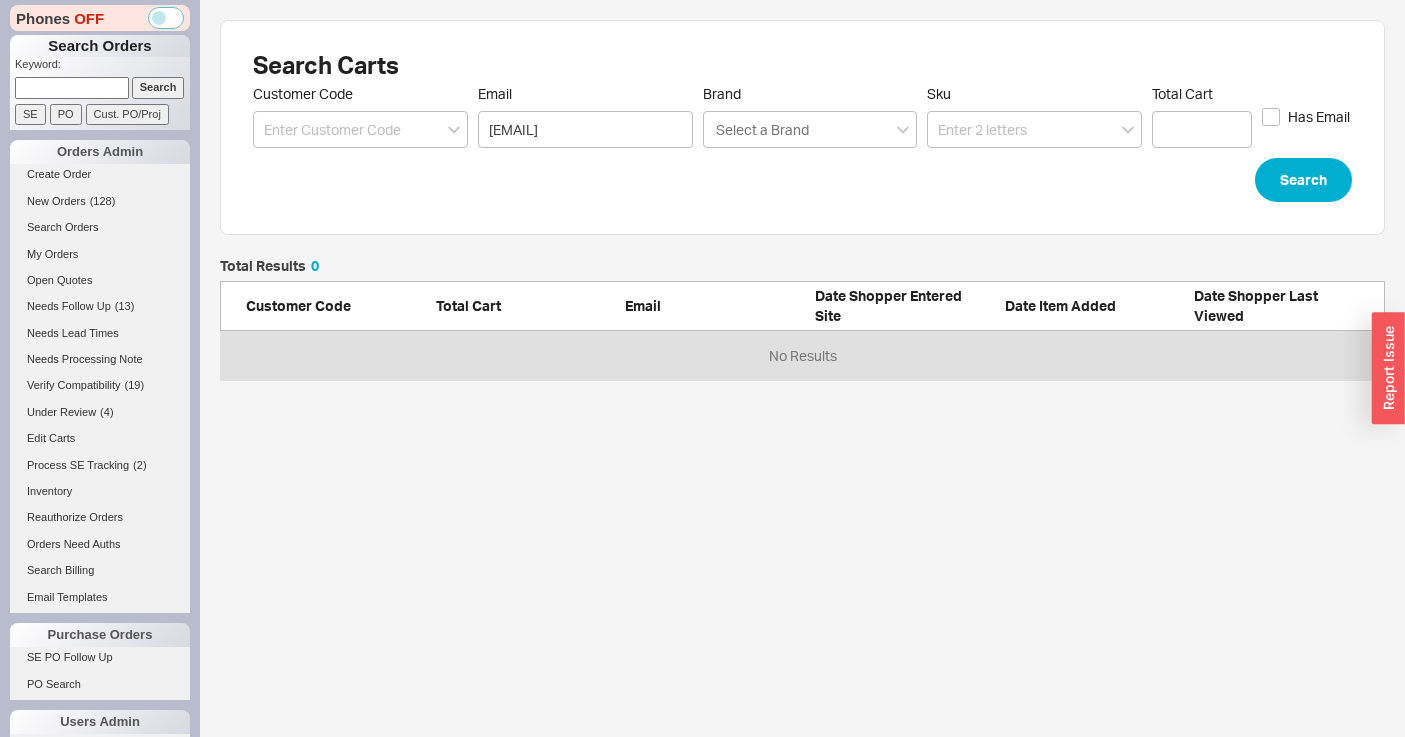 scroll, scrollTop: 16, scrollLeft: 16, axis: both 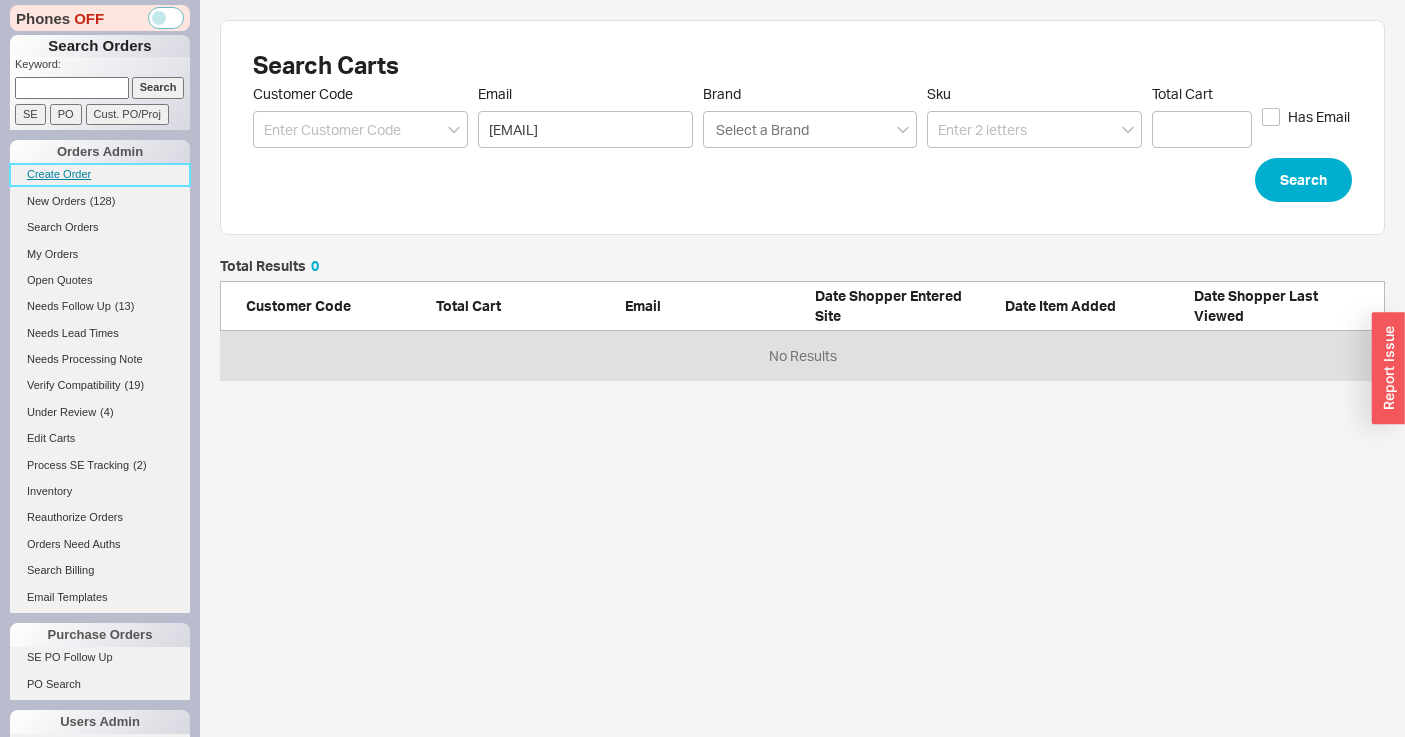 click on "Create Order" at bounding box center (100, 174) 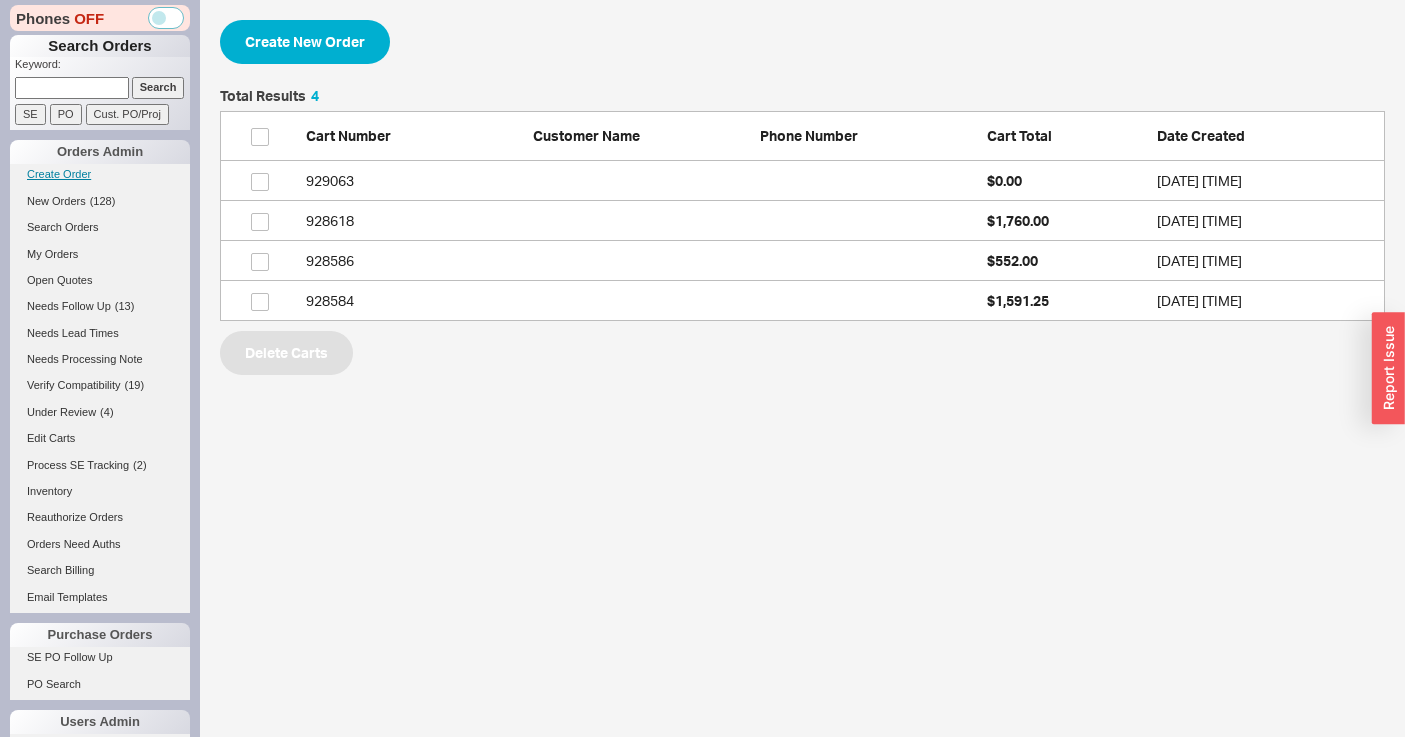 scroll, scrollTop: 16, scrollLeft: 16, axis: both 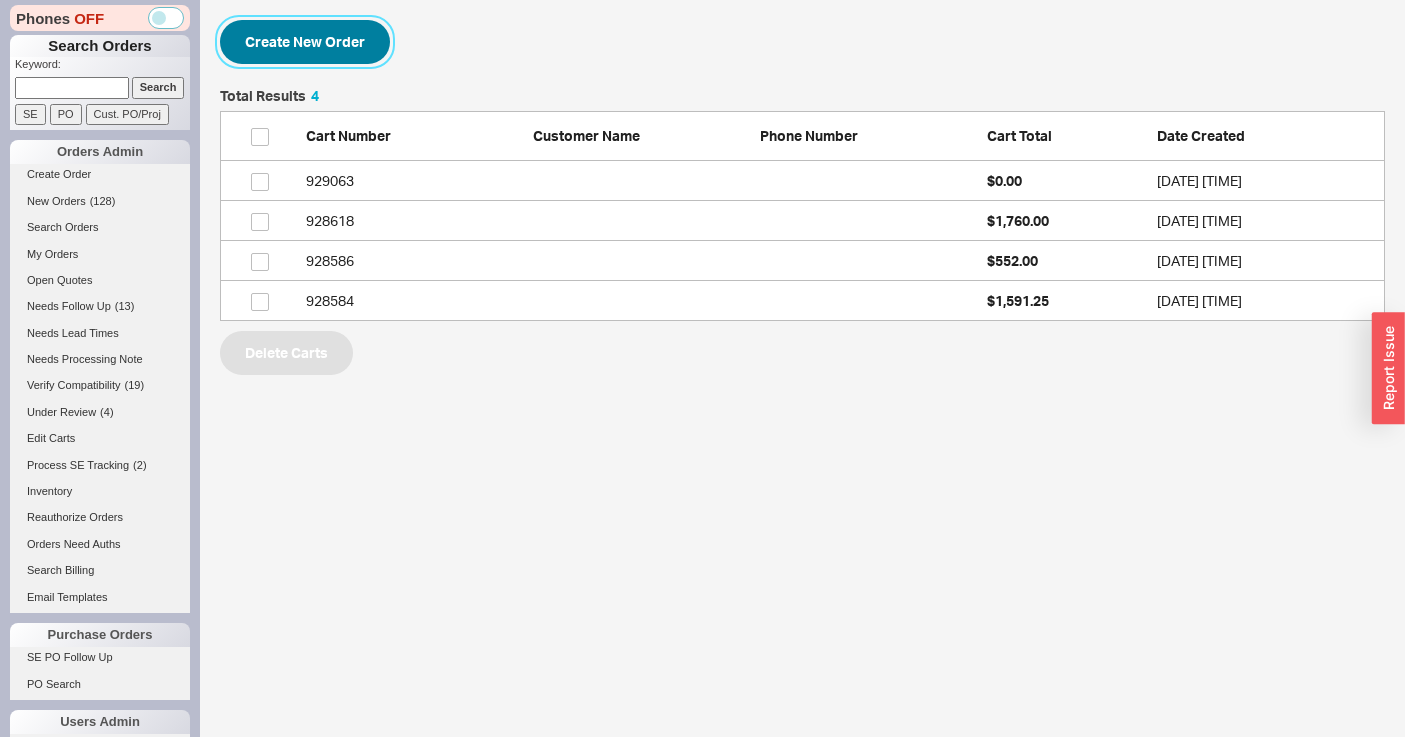 click on "Create New Order" at bounding box center [305, 42] 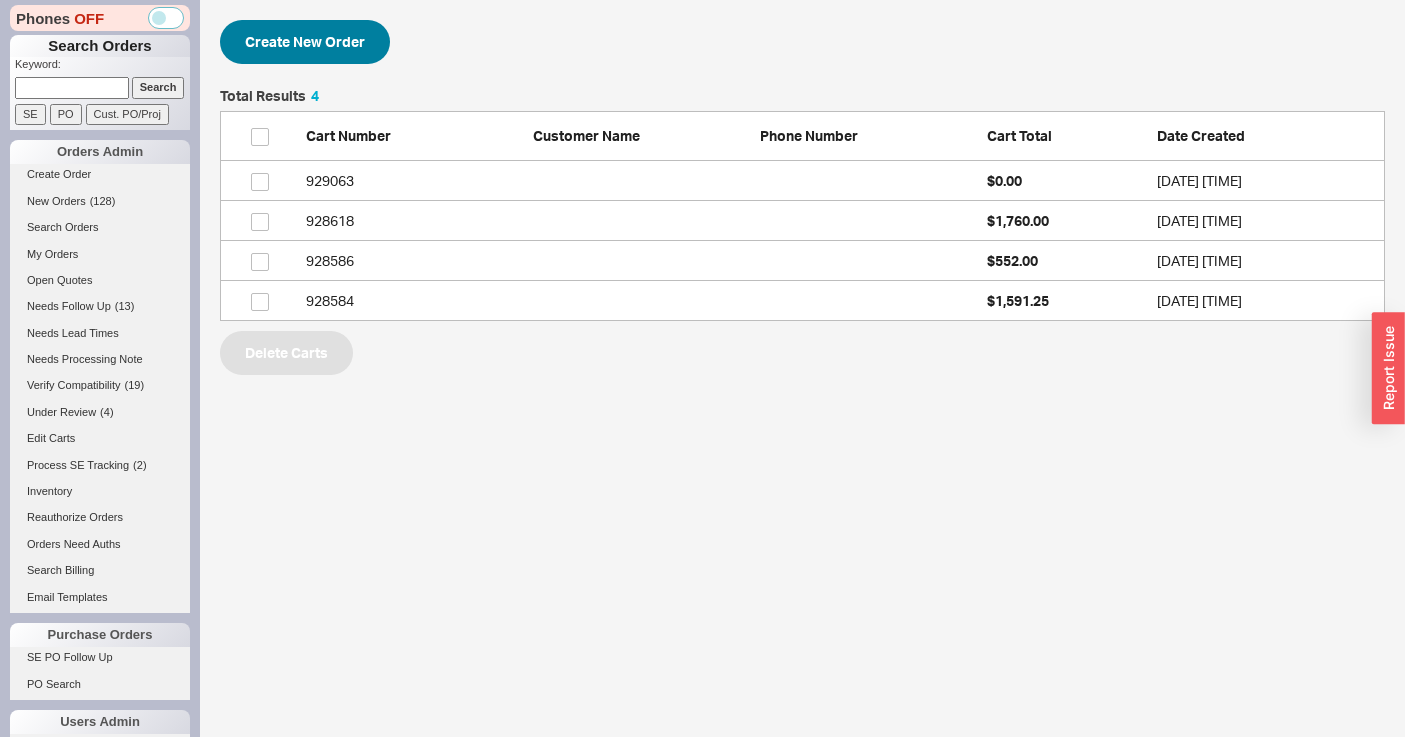 select on "3" 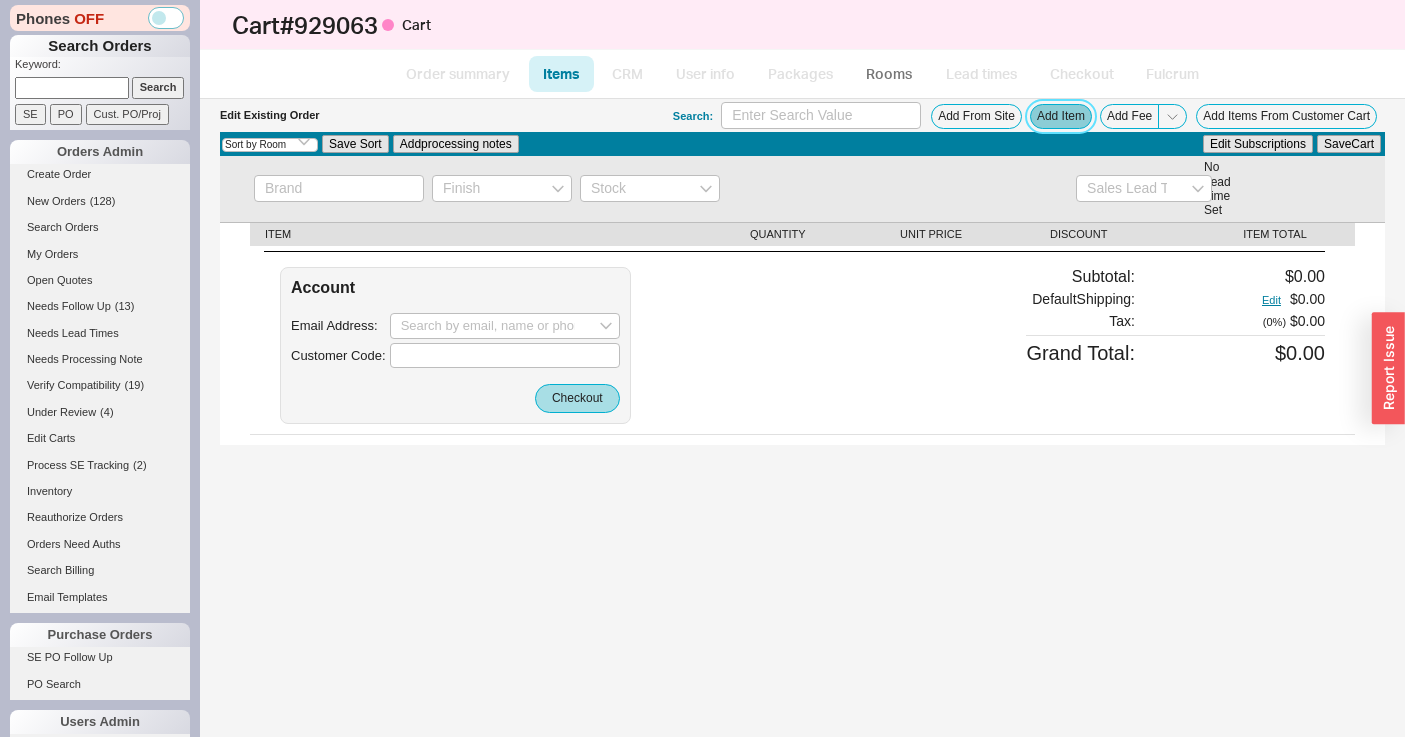 click on "Add Item" at bounding box center [1061, 116] 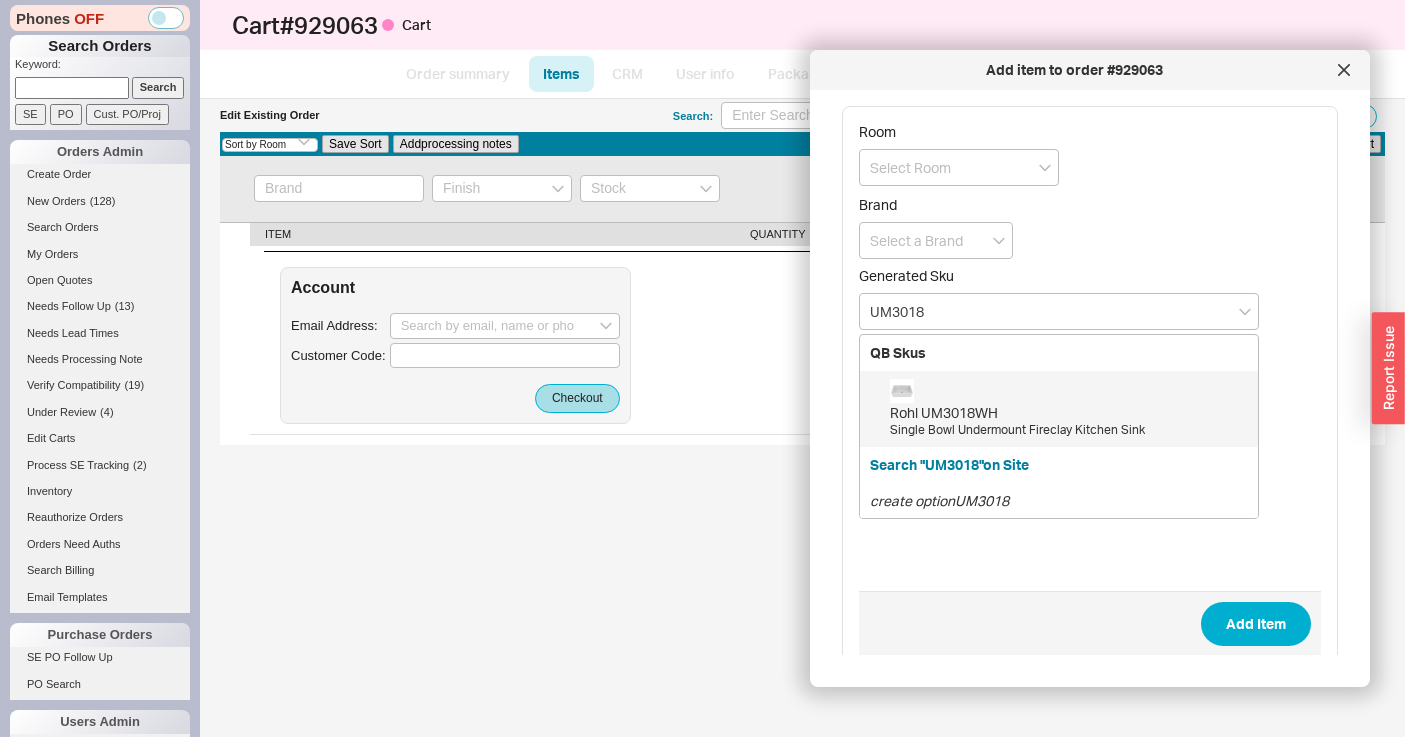 click on "Single Bowl Undermount Fireclay Kitchen Sink" 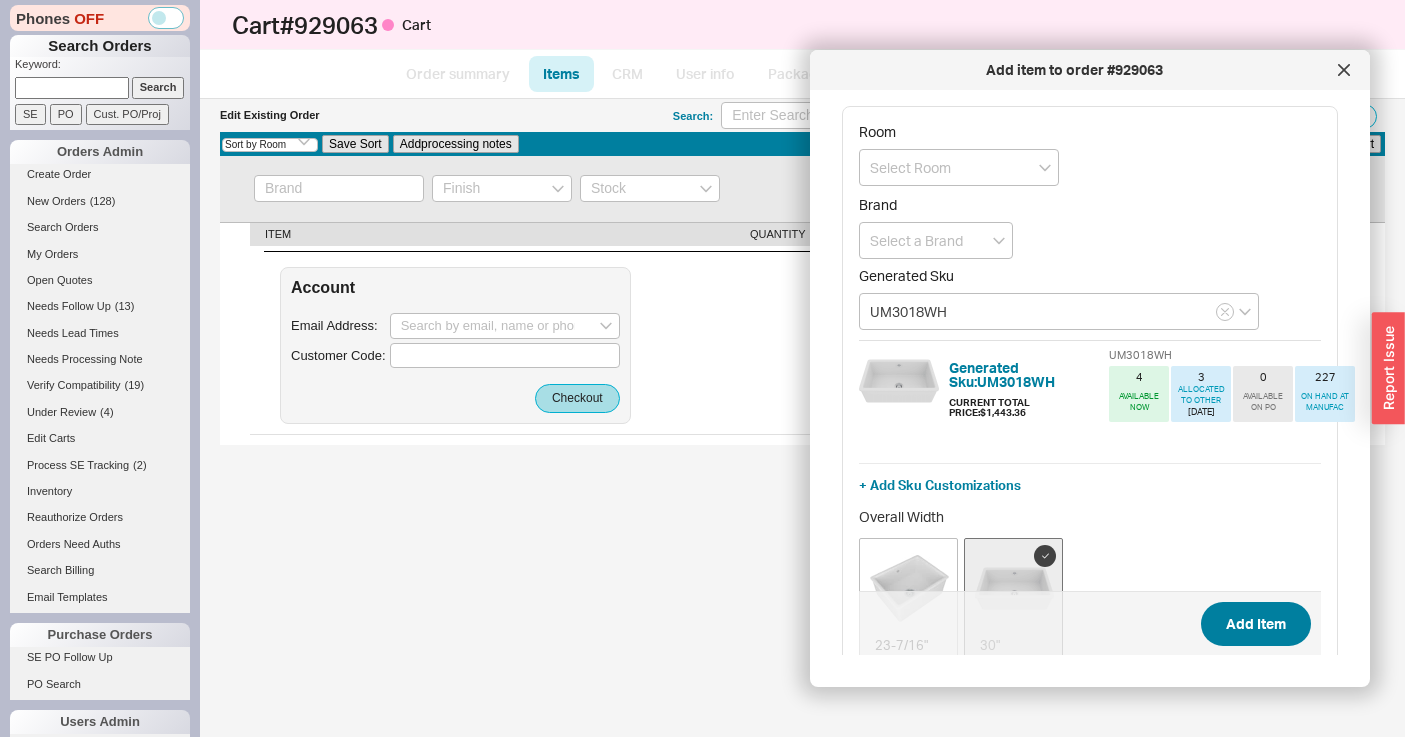 type on "UM3018WH" 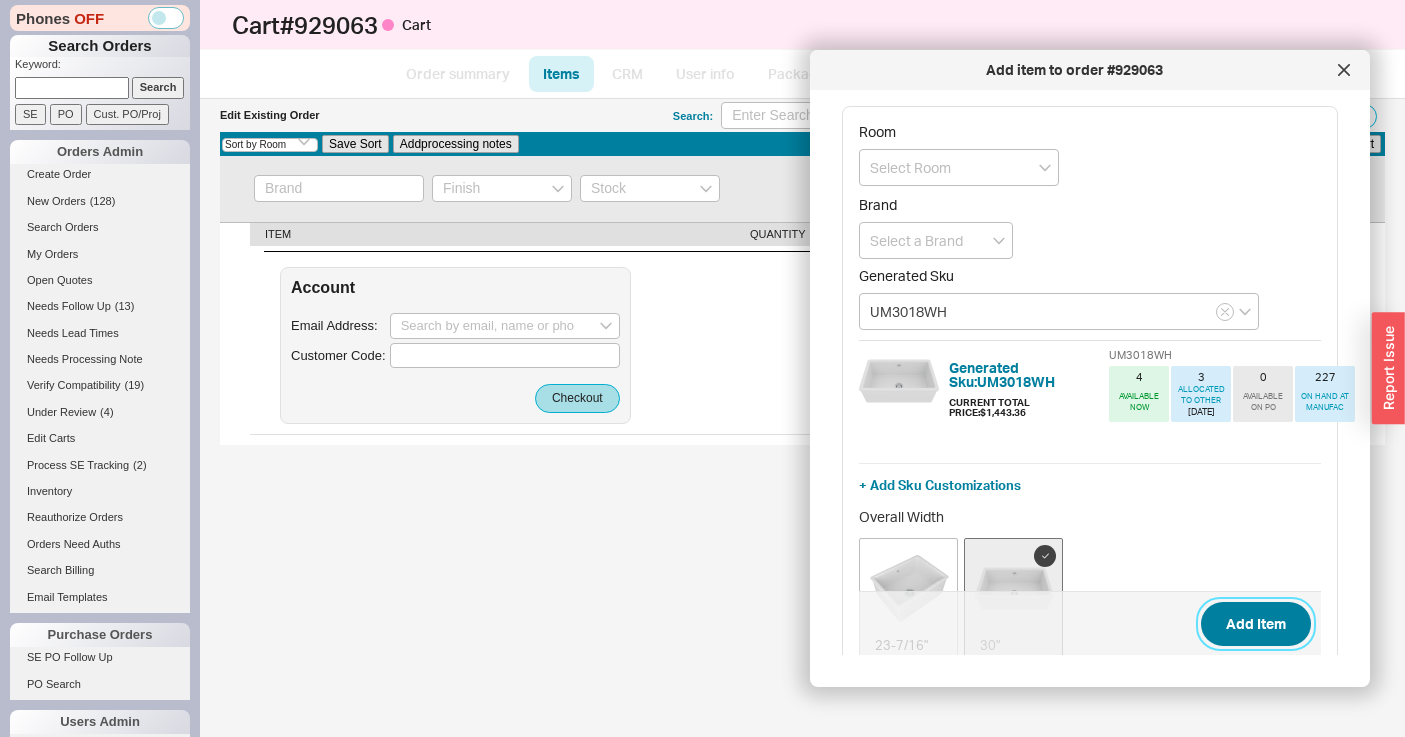 click on "Add Item" at bounding box center (1256, 624) 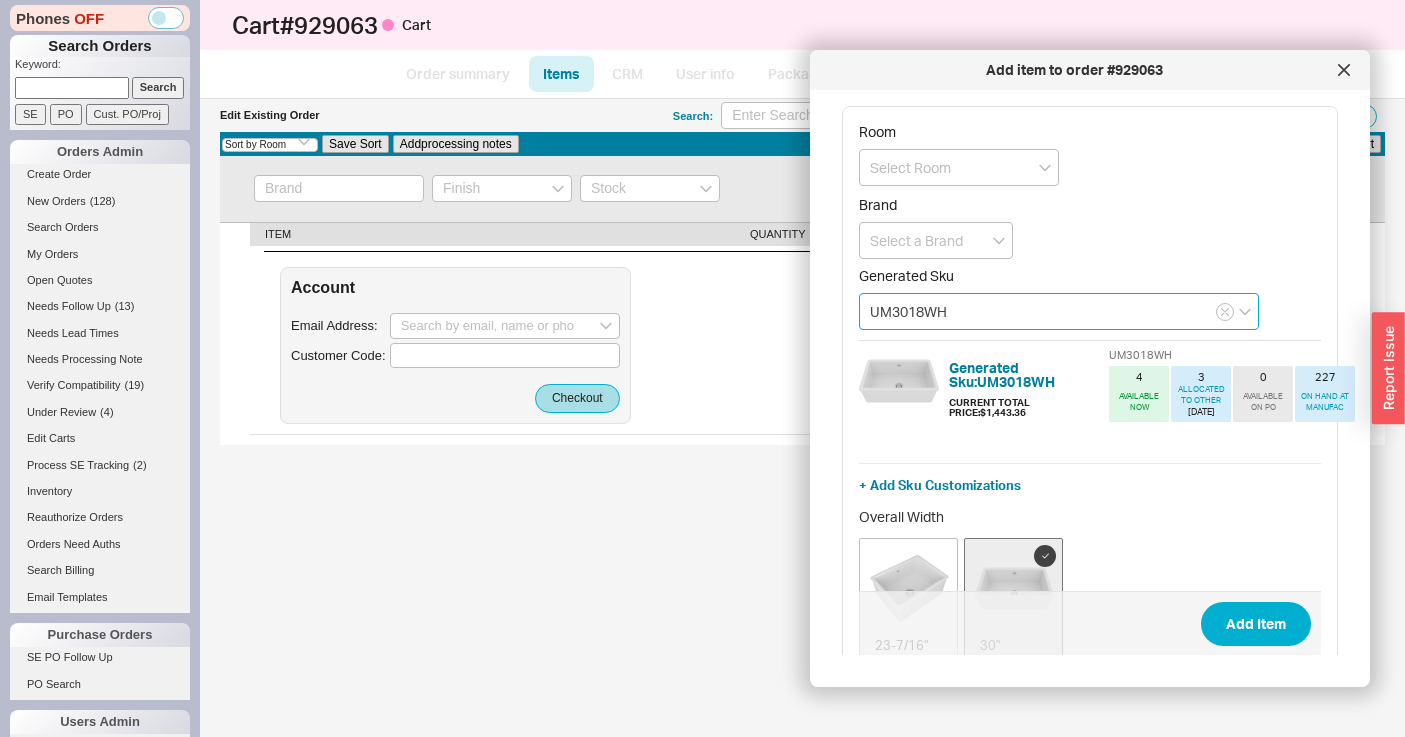 type 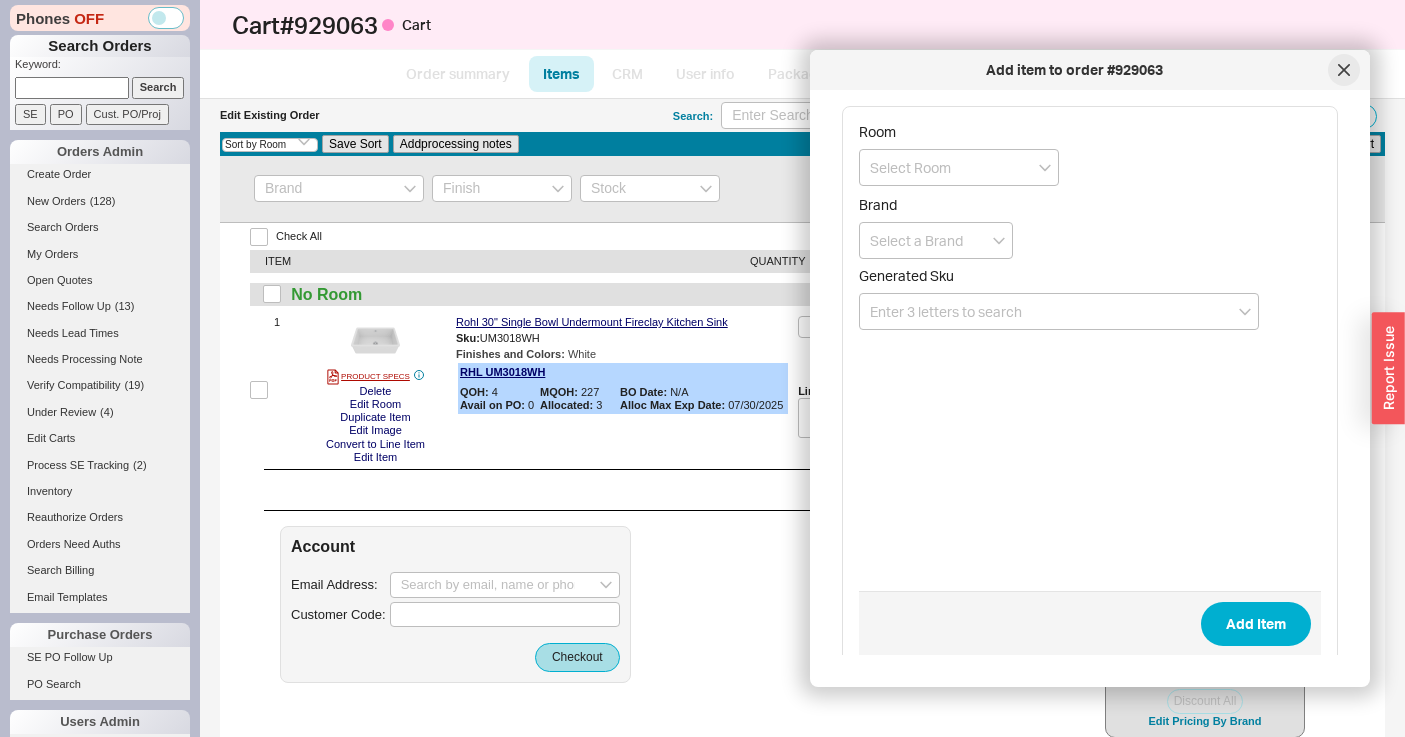 click 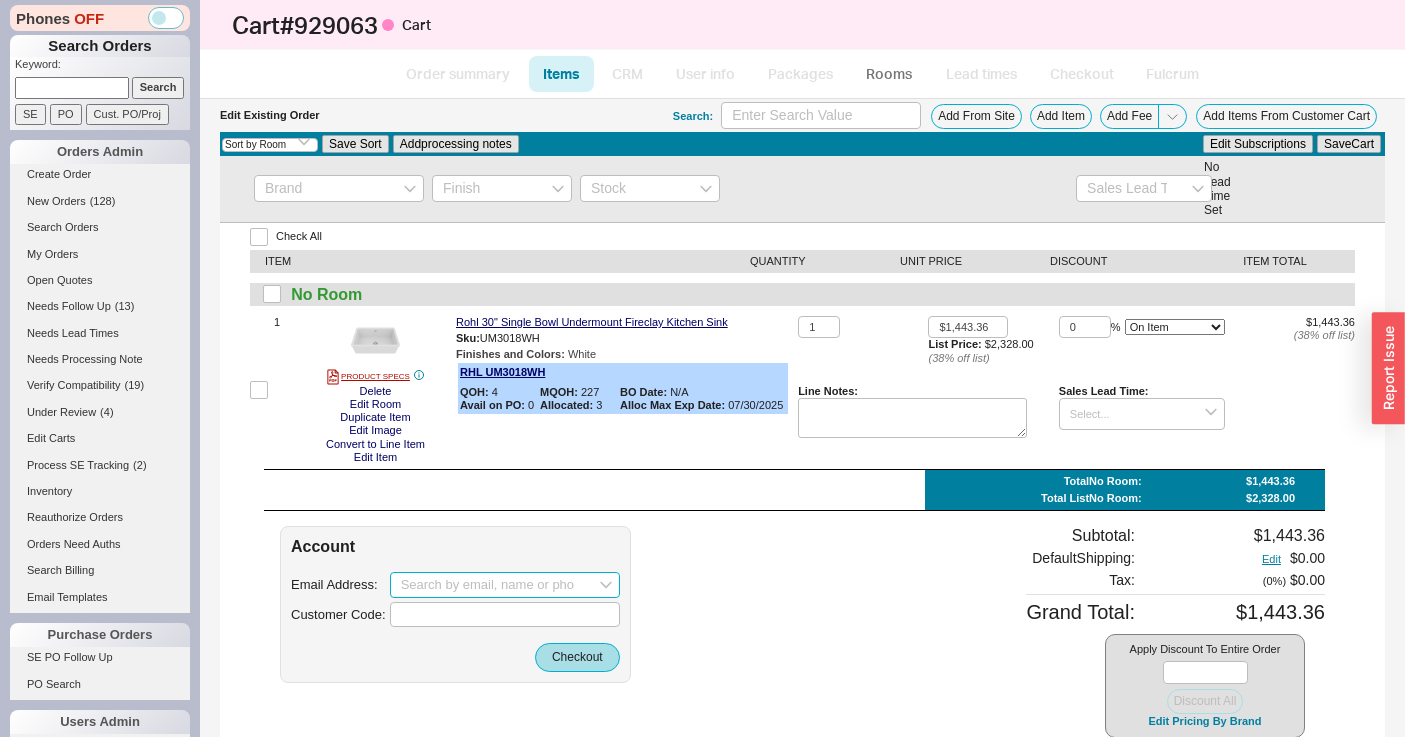 click at bounding box center (505, 585) 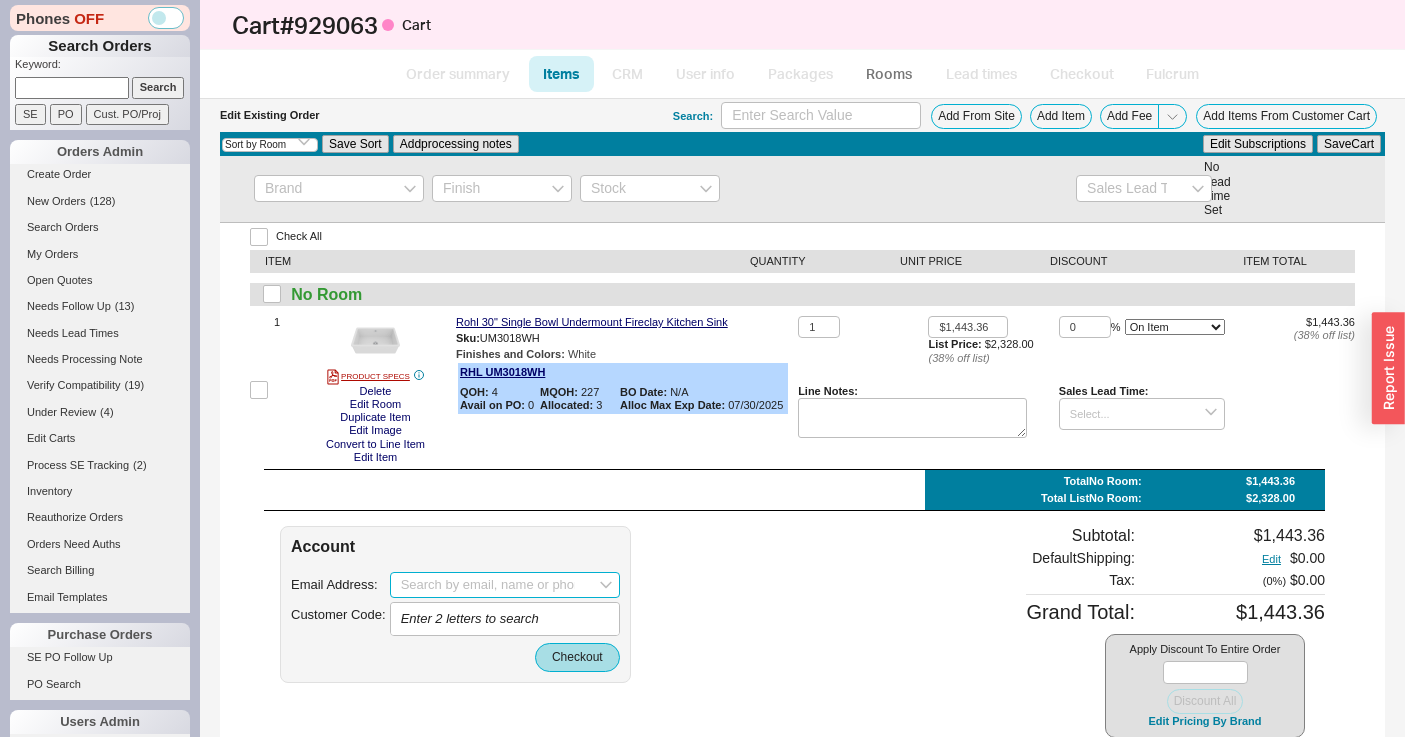 paste on "sspark11@icloud.com" 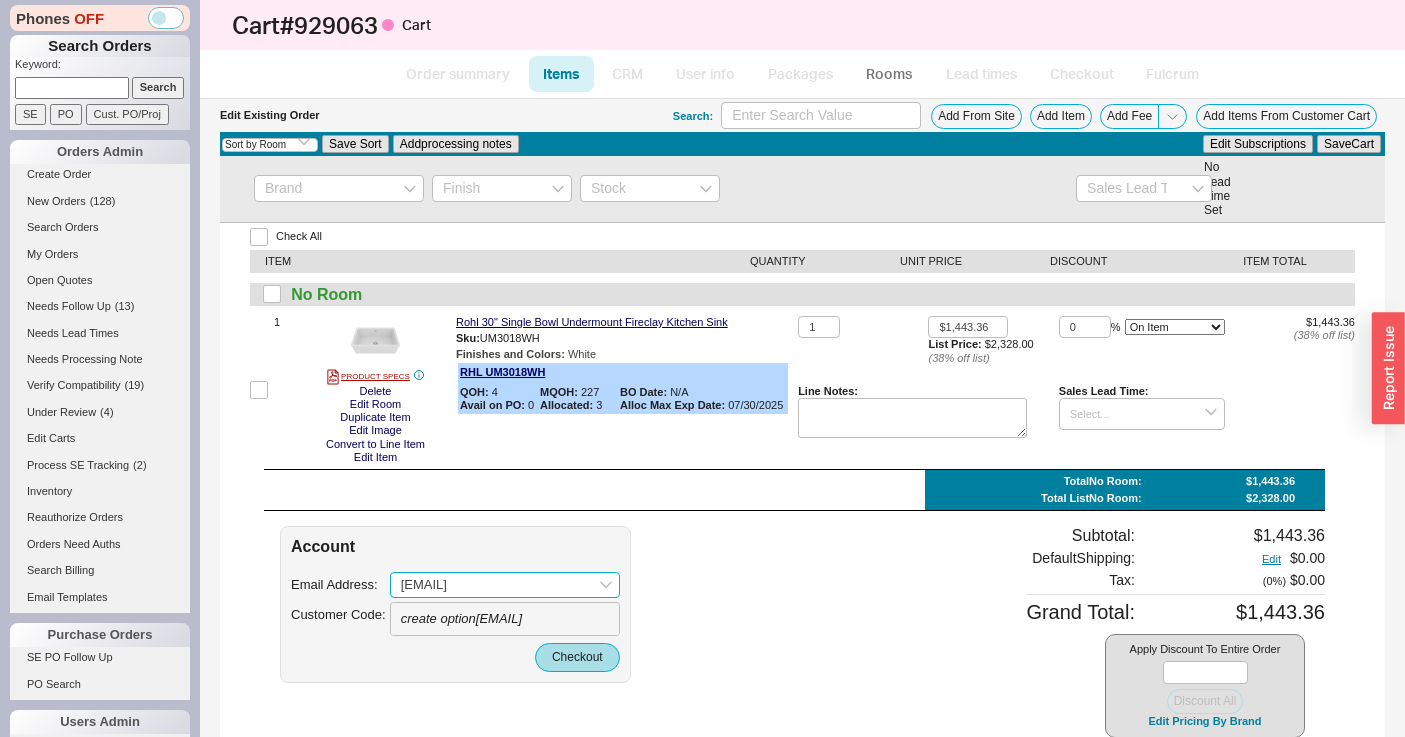 click on "create option  sspark11@icloud.com" at bounding box center (461, 618) 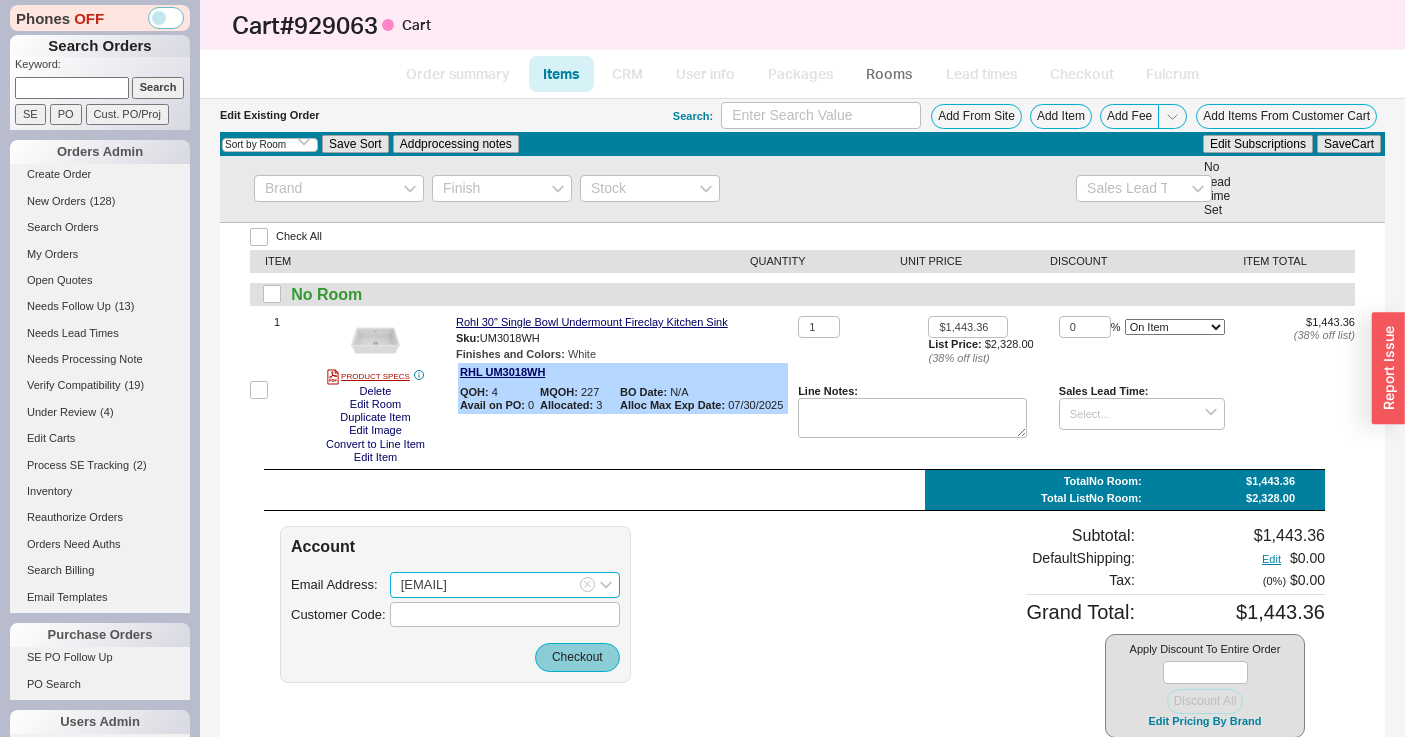 type on "sspark11@icloud.com" 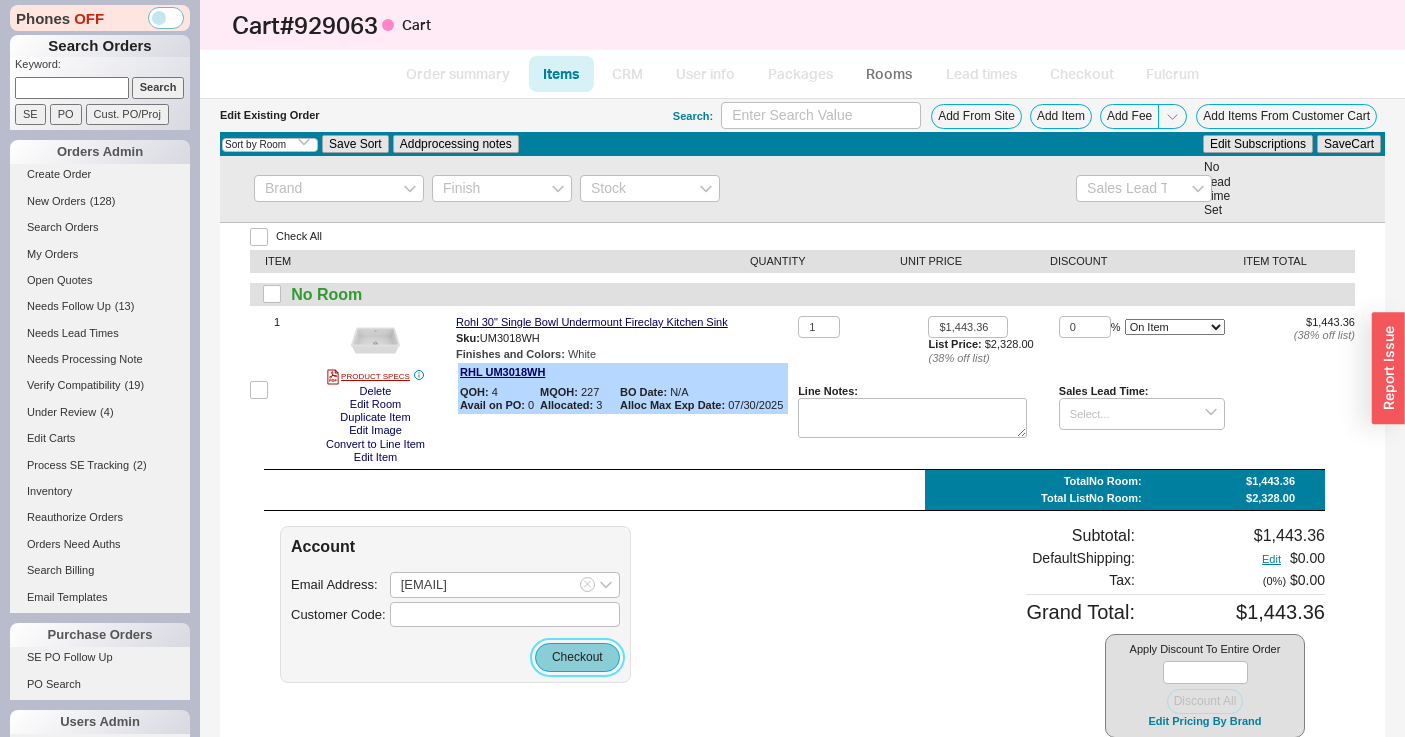 click on "Checkout" at bounding box center [577, 657] 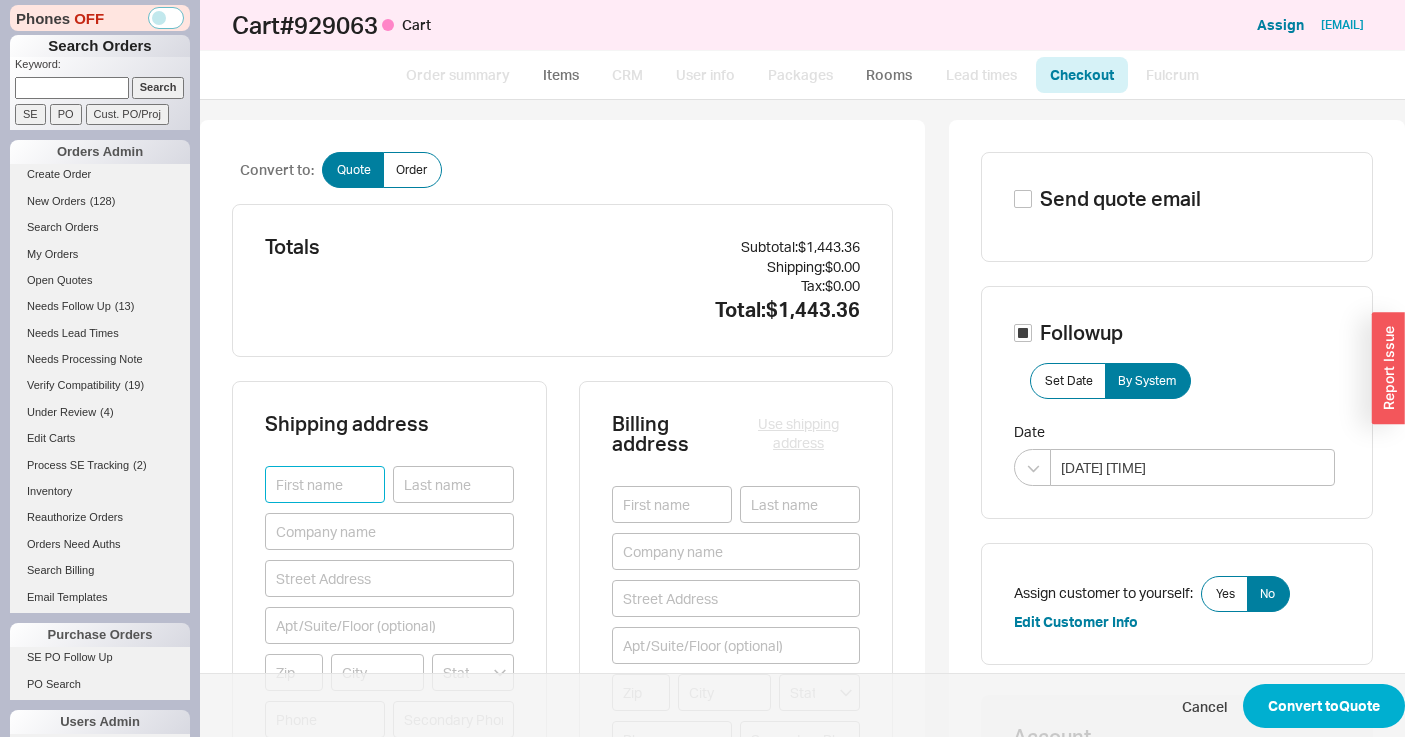 click at bounding box center [325, 484] 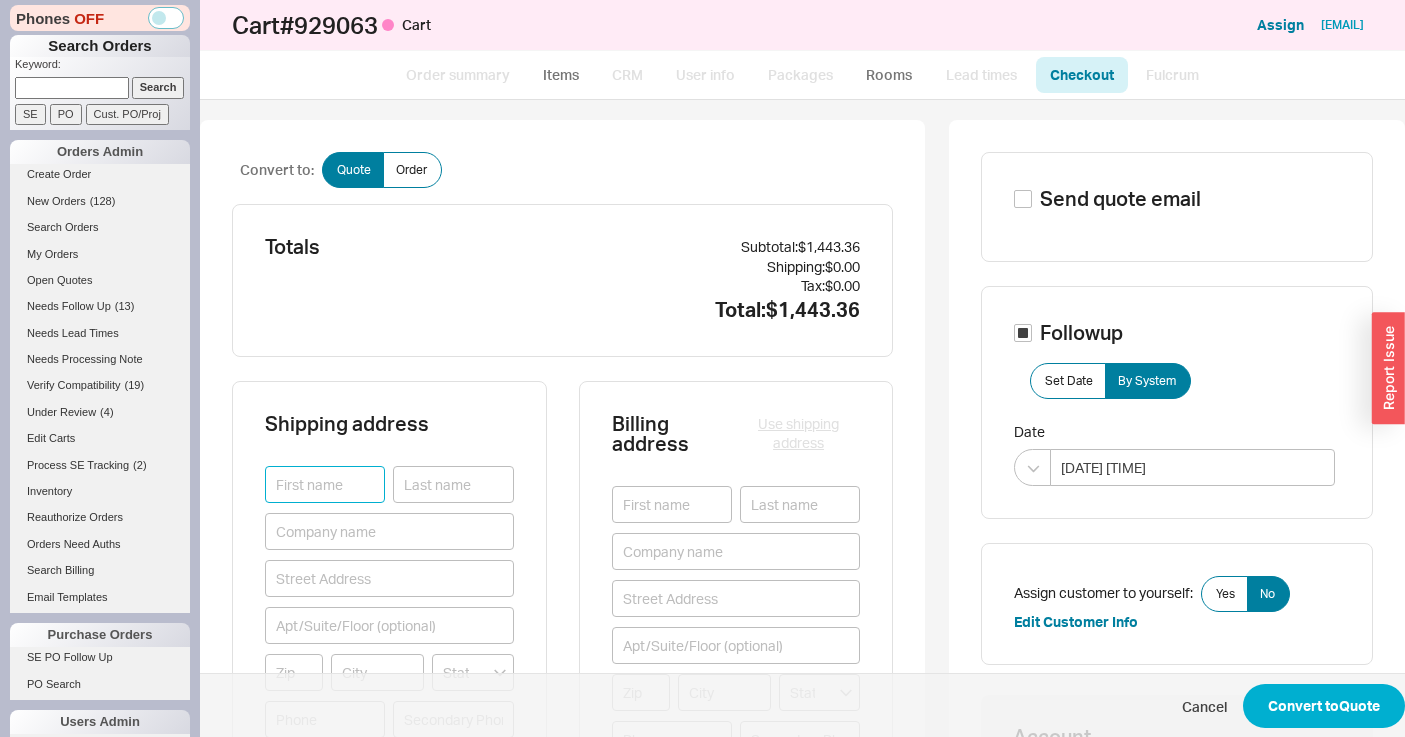paste on "song park" 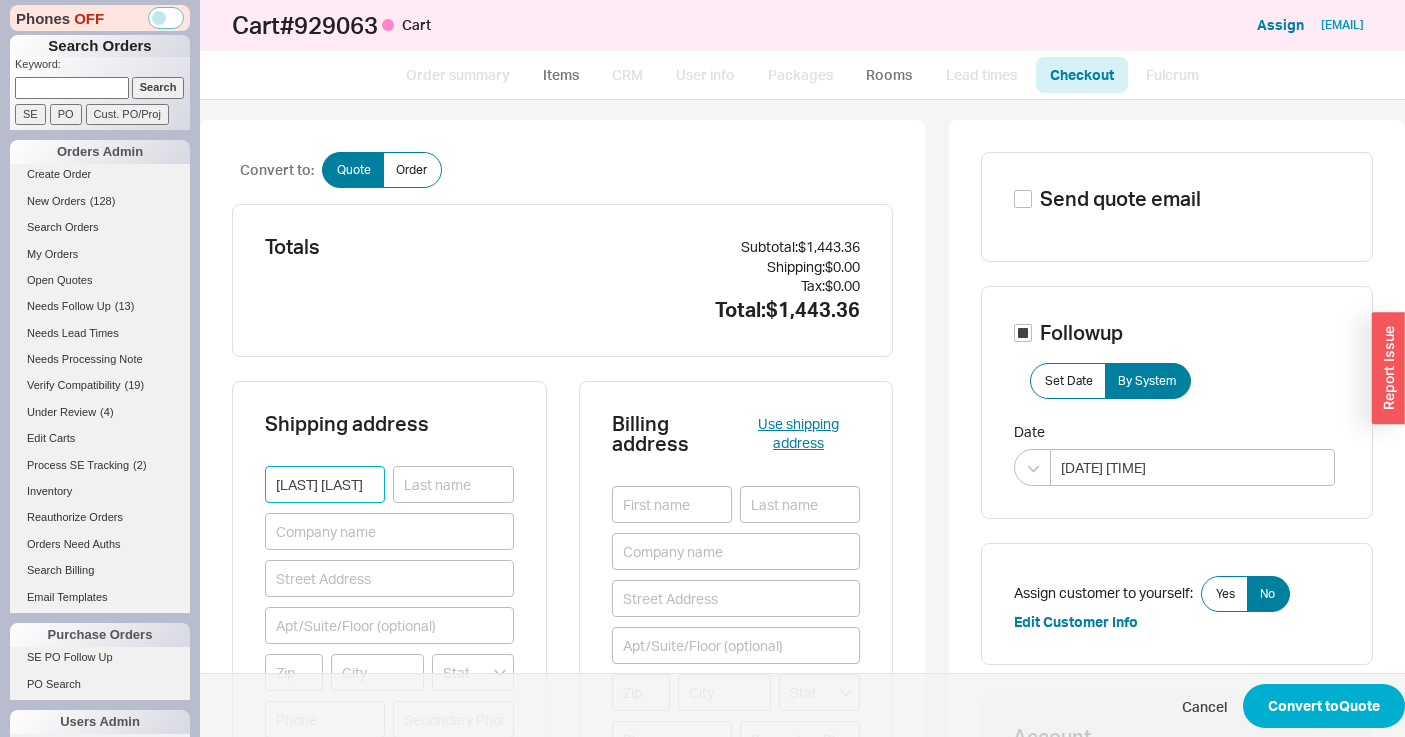 click on "song park" at bounding box center (325, 484) 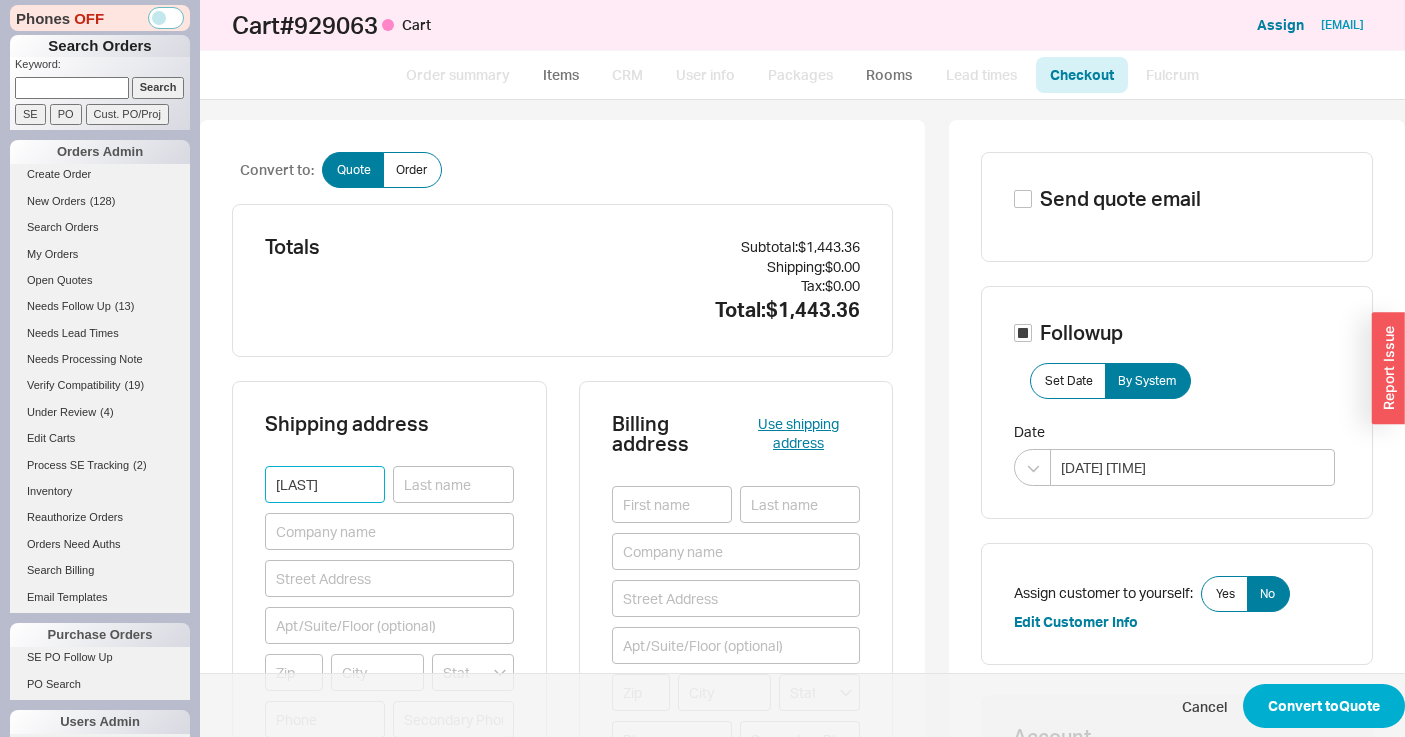 click on "song" at bounding box center [325, 484] 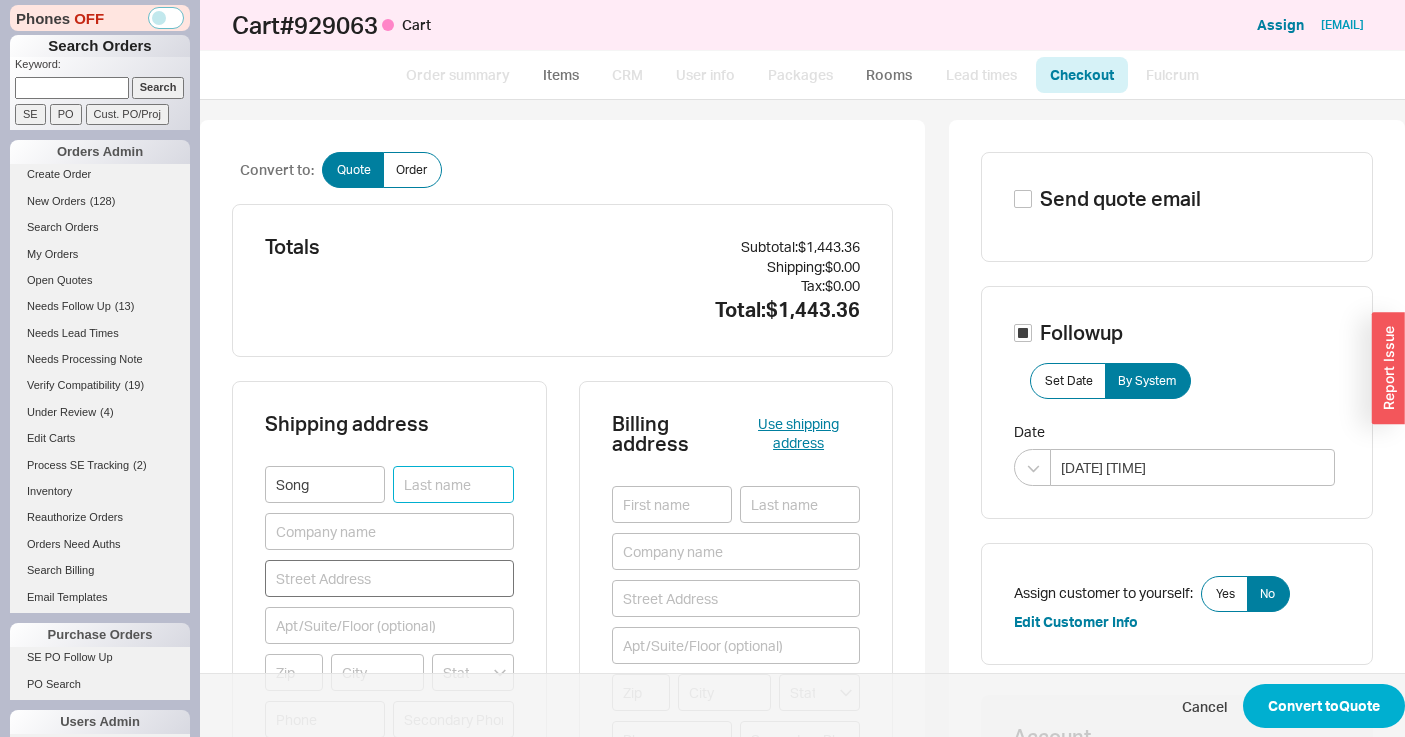 type on "Song" 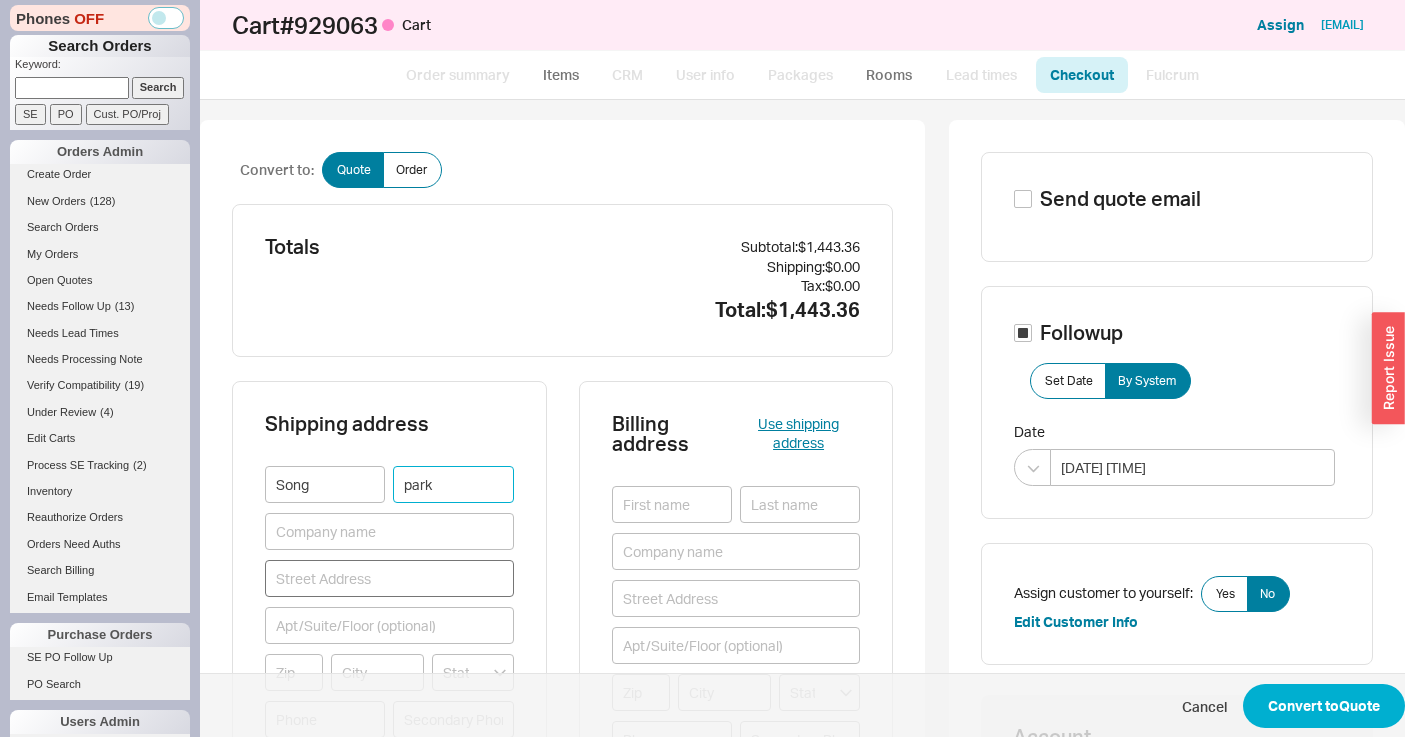type on "Park" 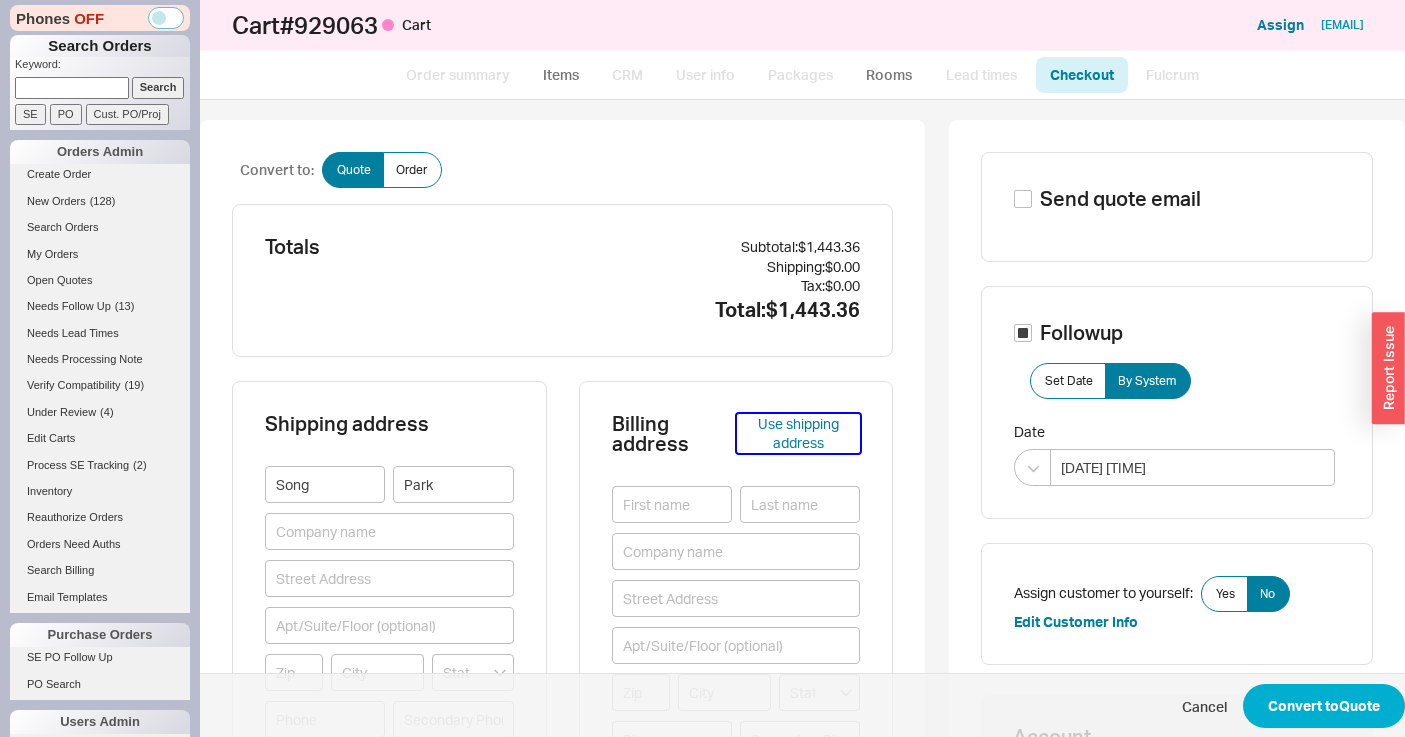 click on "Use shipping address" at bounding box center (798, 433) 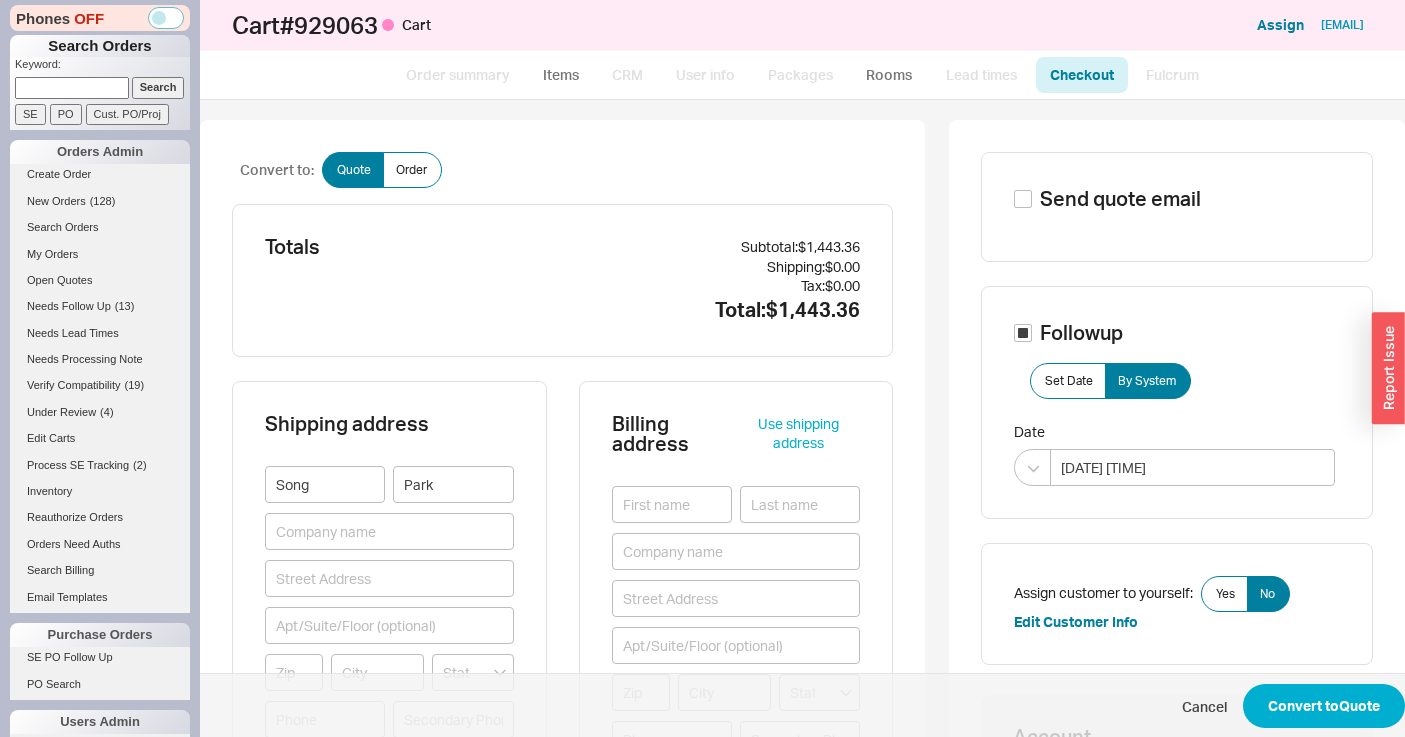 type on "Song" 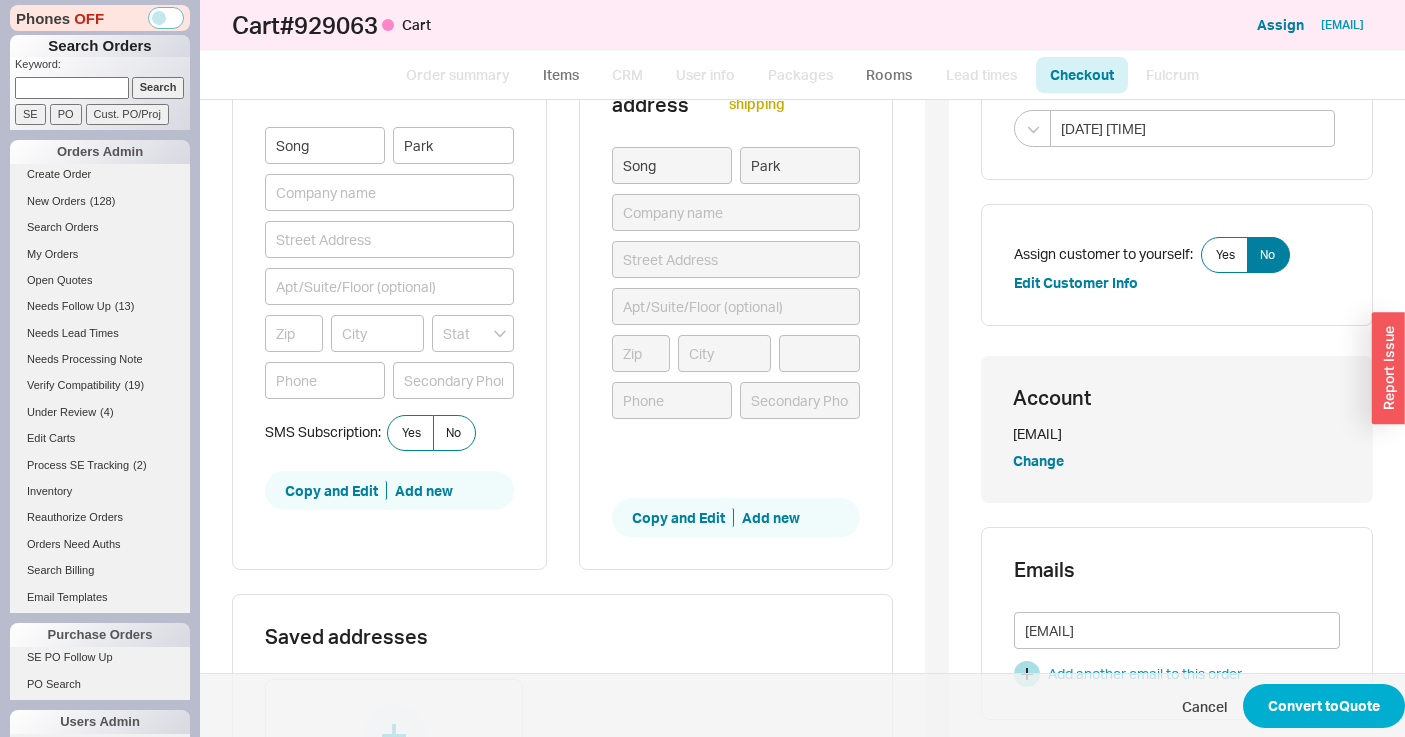 scroll, scrollTop: 393, scrollLeft: 0, axis: vertical 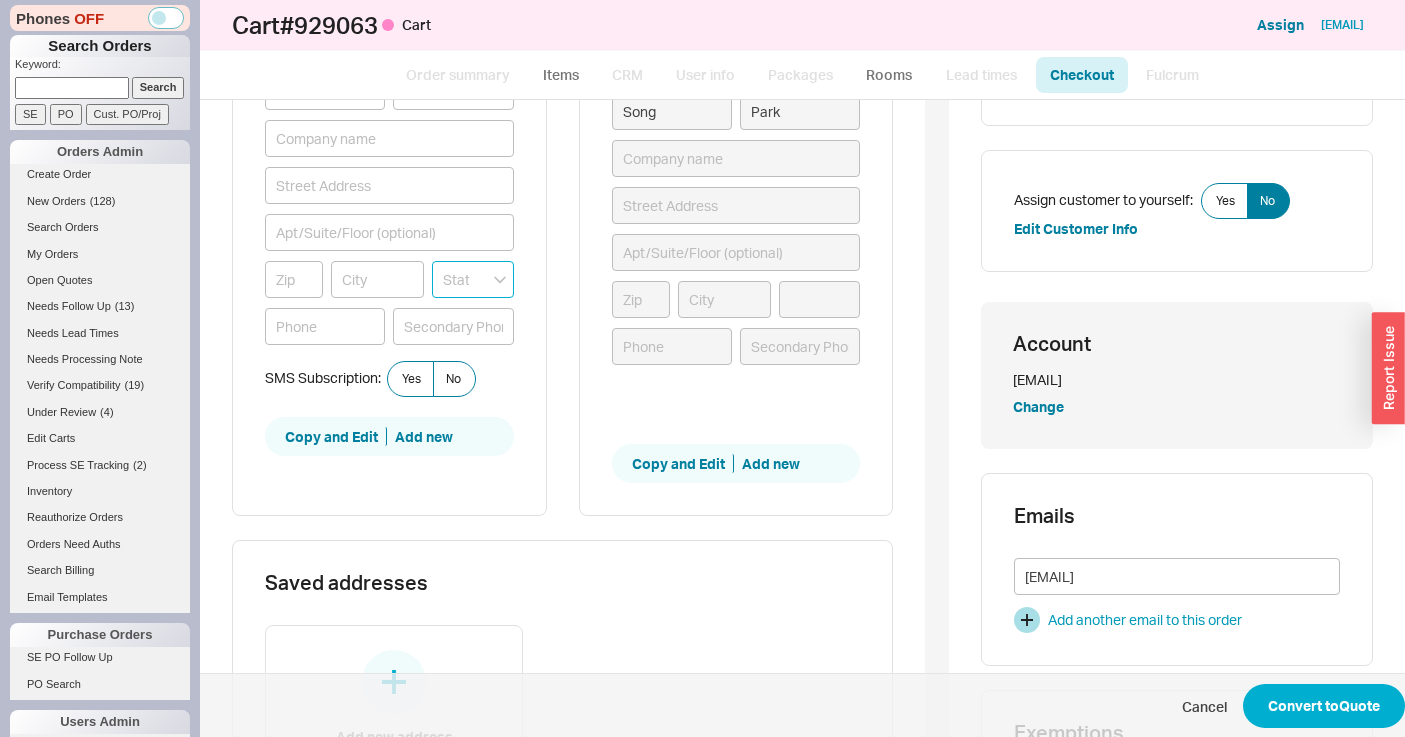 click at bounding box center [472, 279] 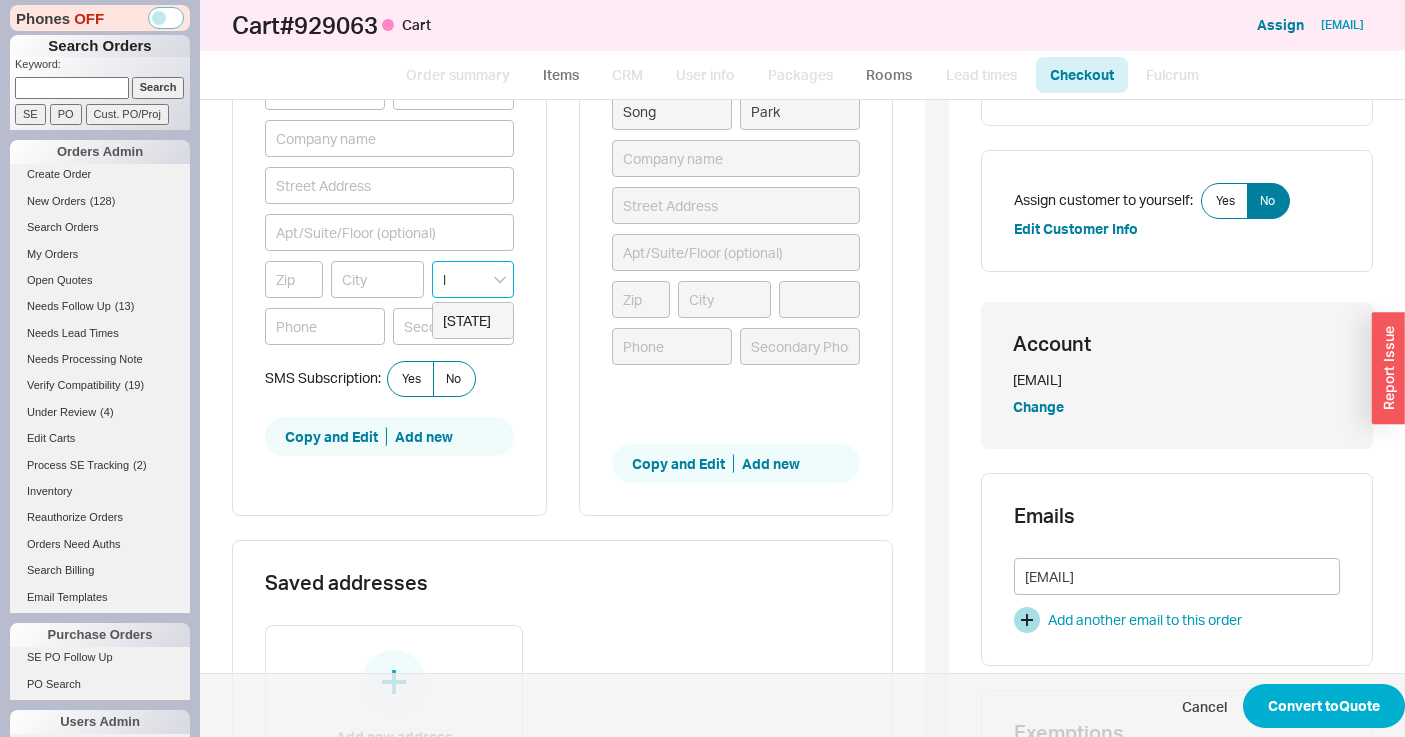 click on "Louisiana" at bounding box center (472, 321) 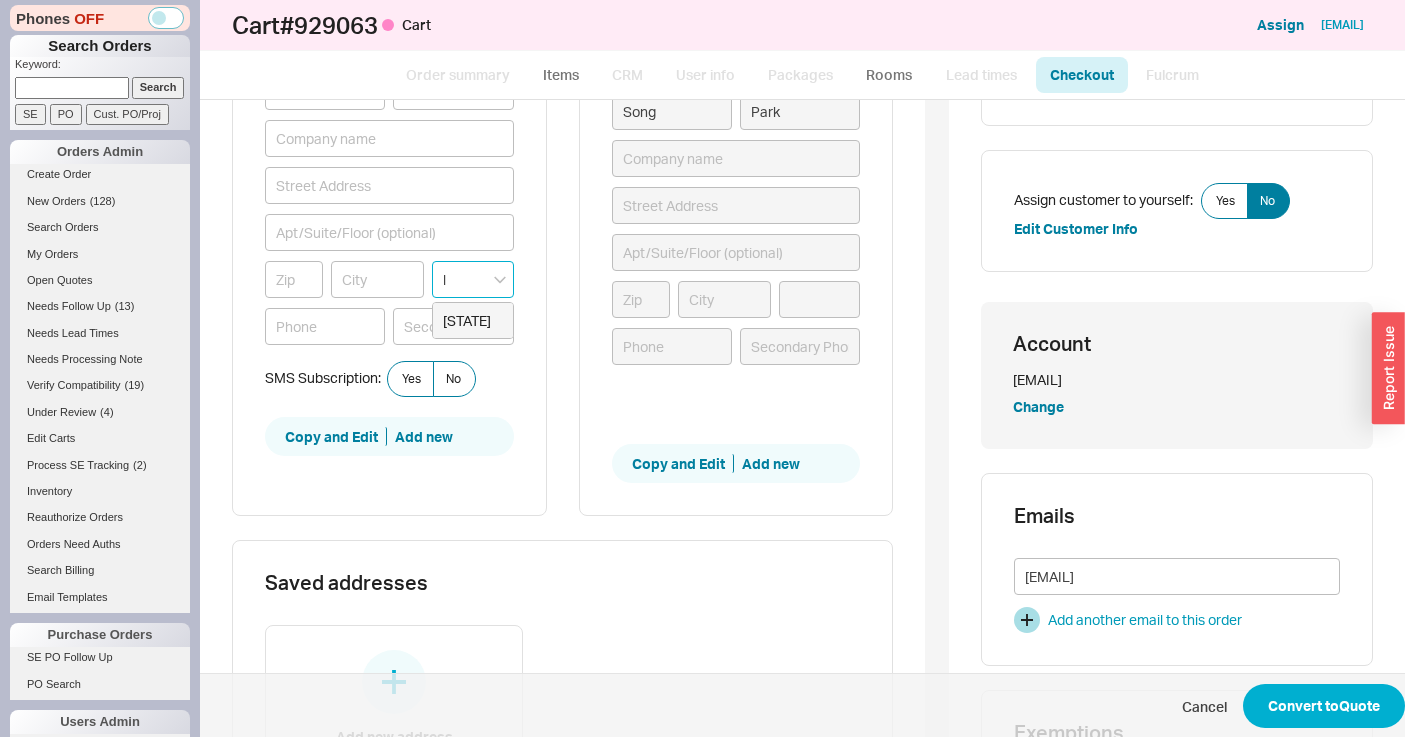 type on "Louisiana" 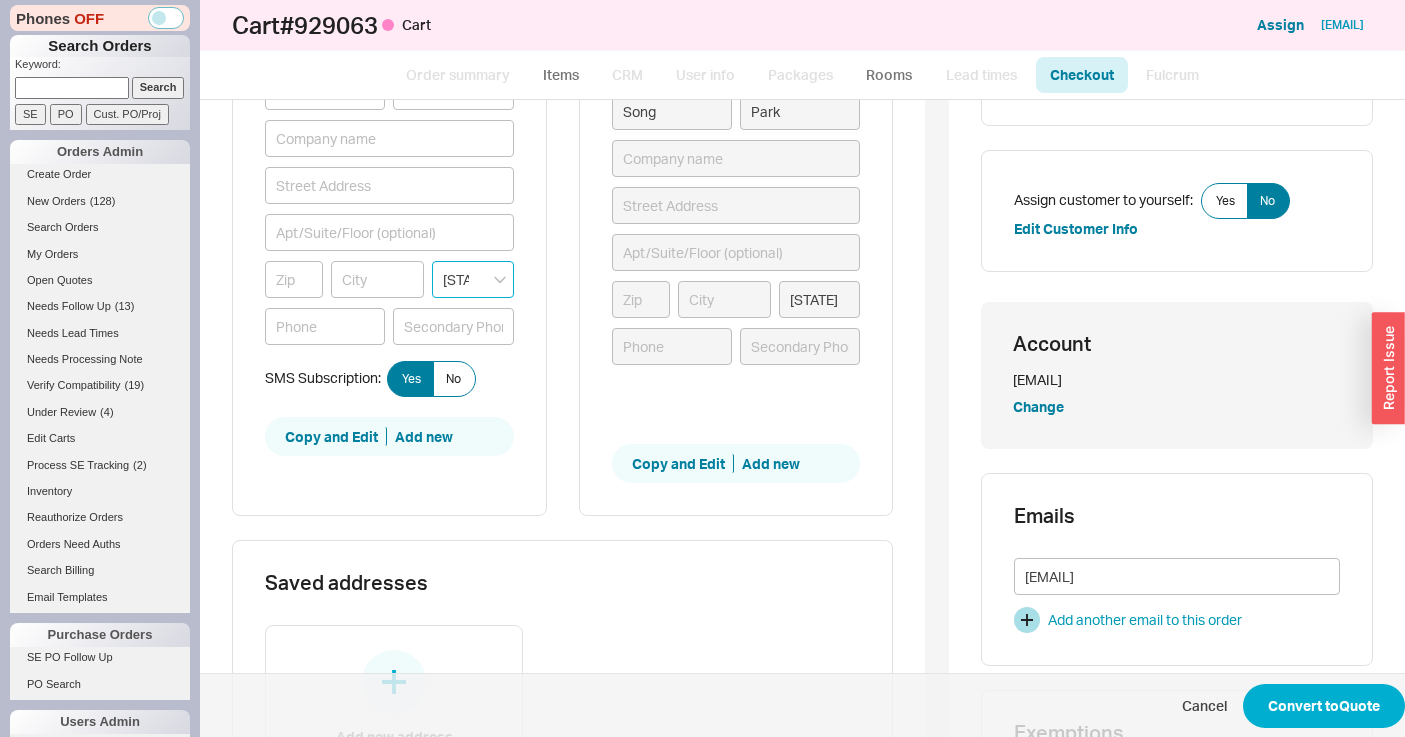 type on "Louisiana" 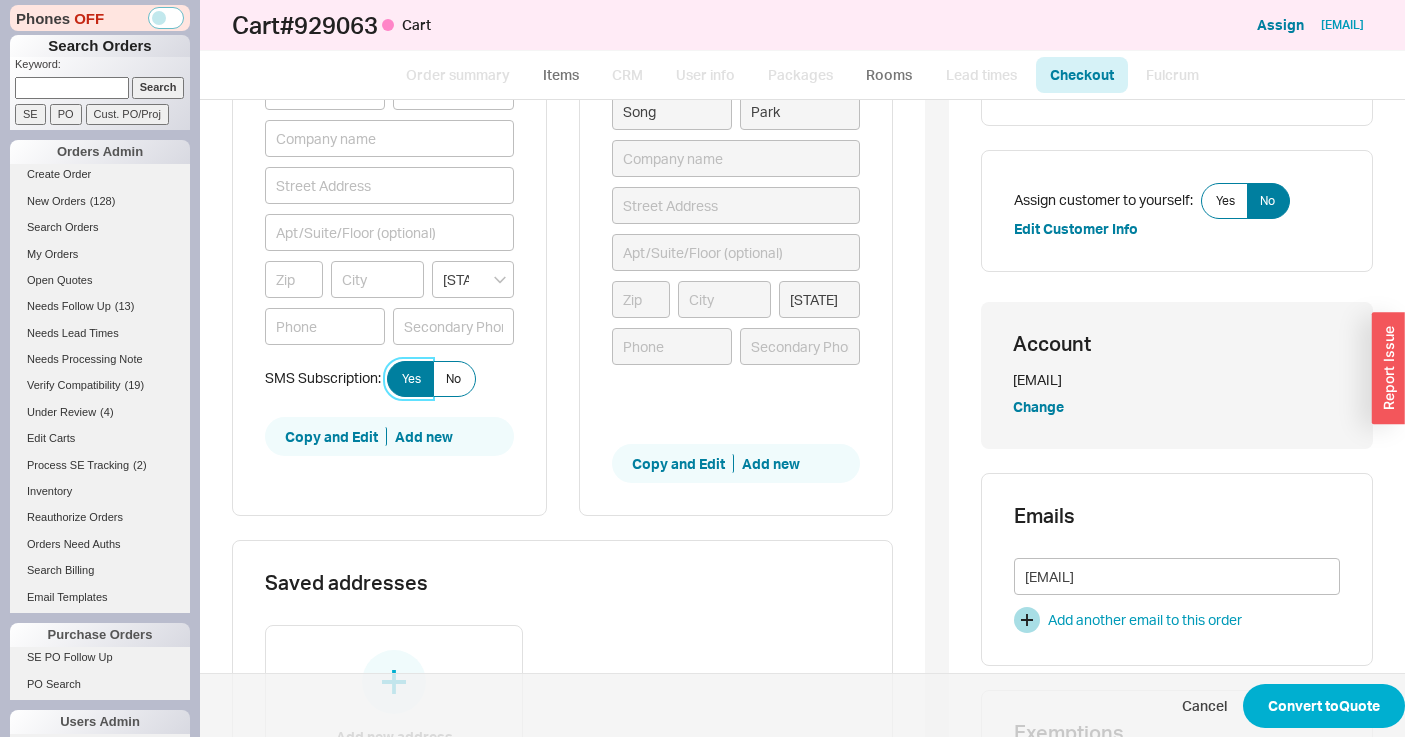 click on "Yes" at bounding box center (411, 379) 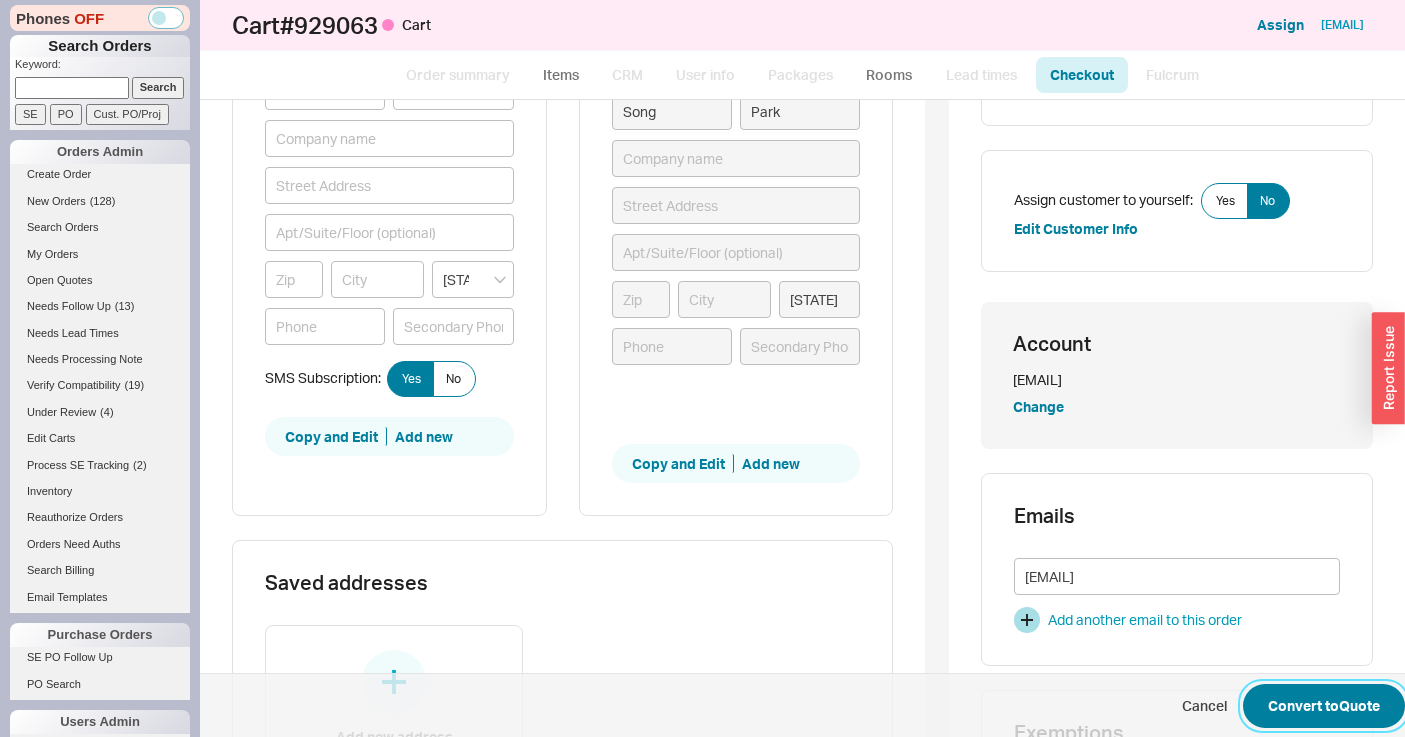 click on "Convert to  Quote" at bounding box center [1324, 706] 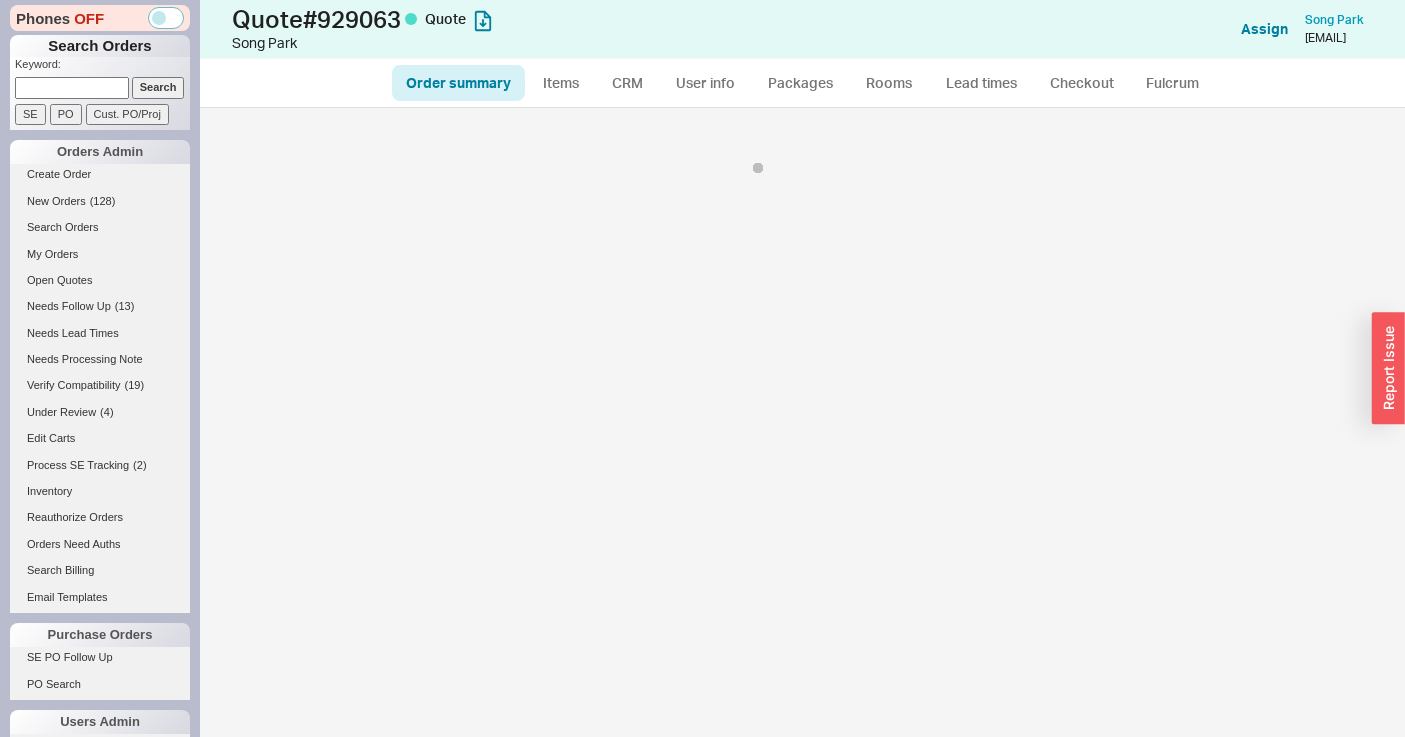 select on "*" 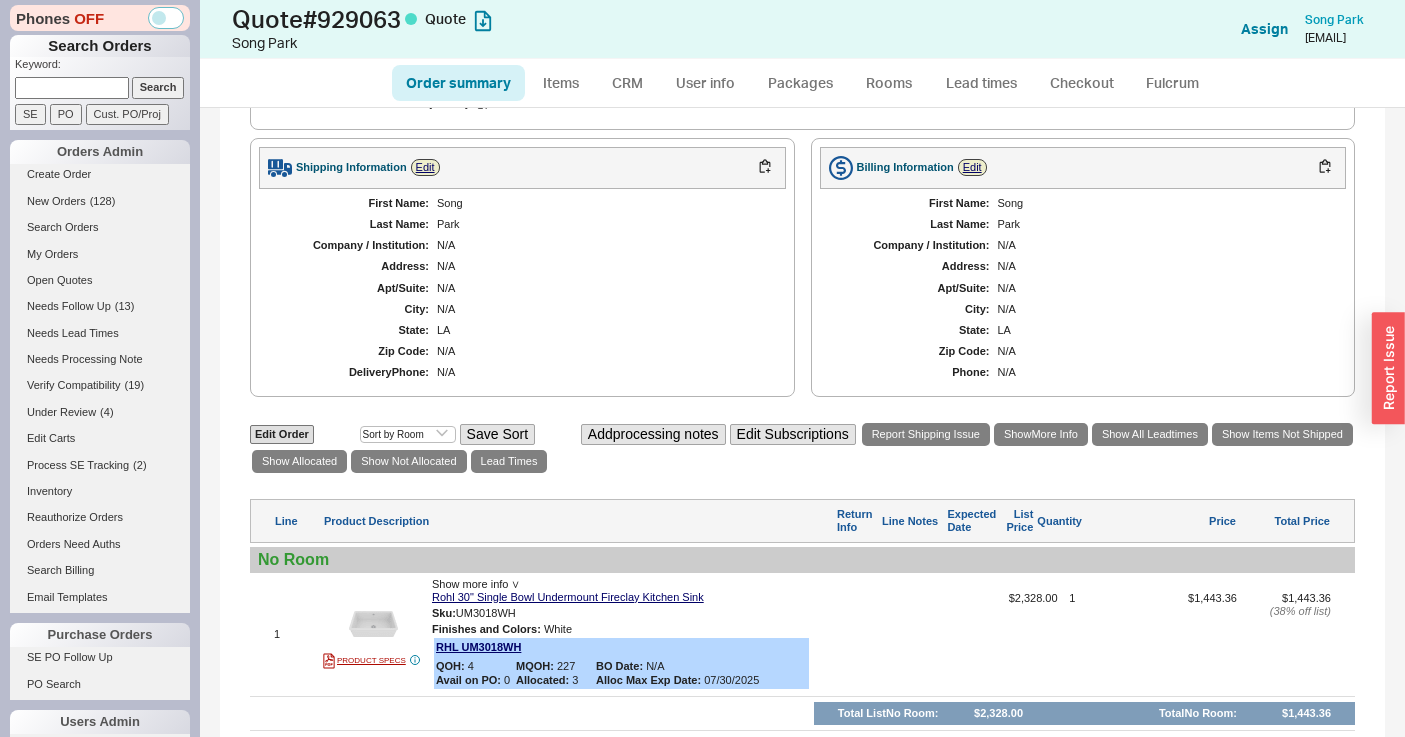 scroll, scrollTop: 747, scrollLeft: 0, axis: vertical 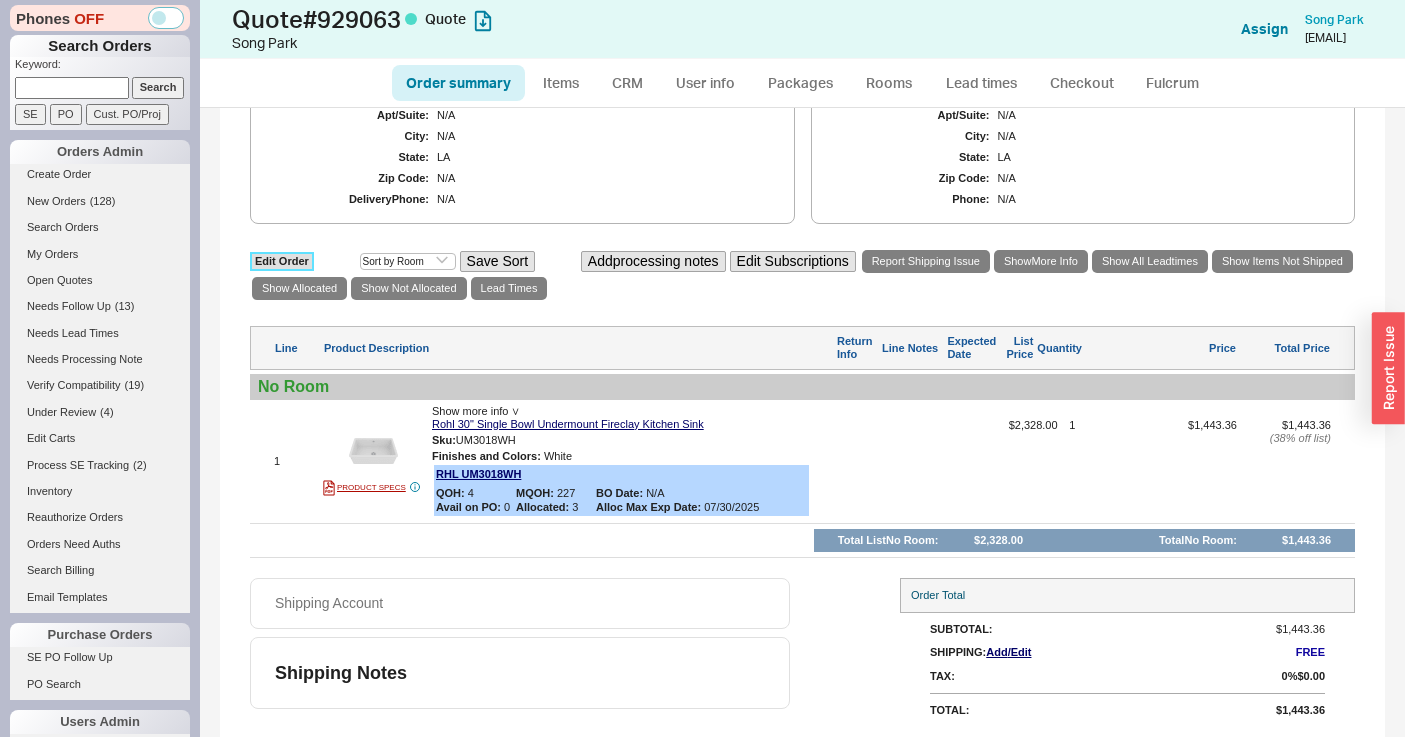click on "Edit Order" at bounding box center [282, 261] 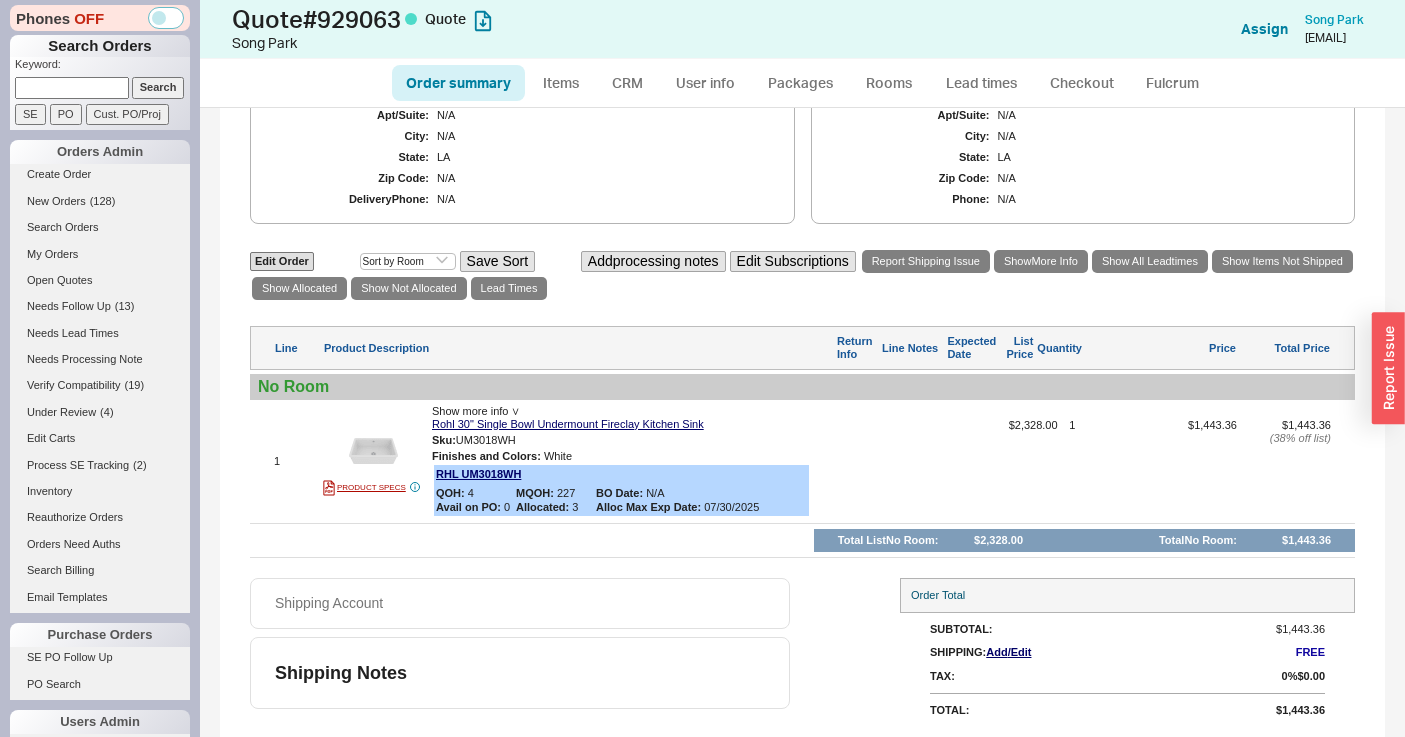 select on "3" 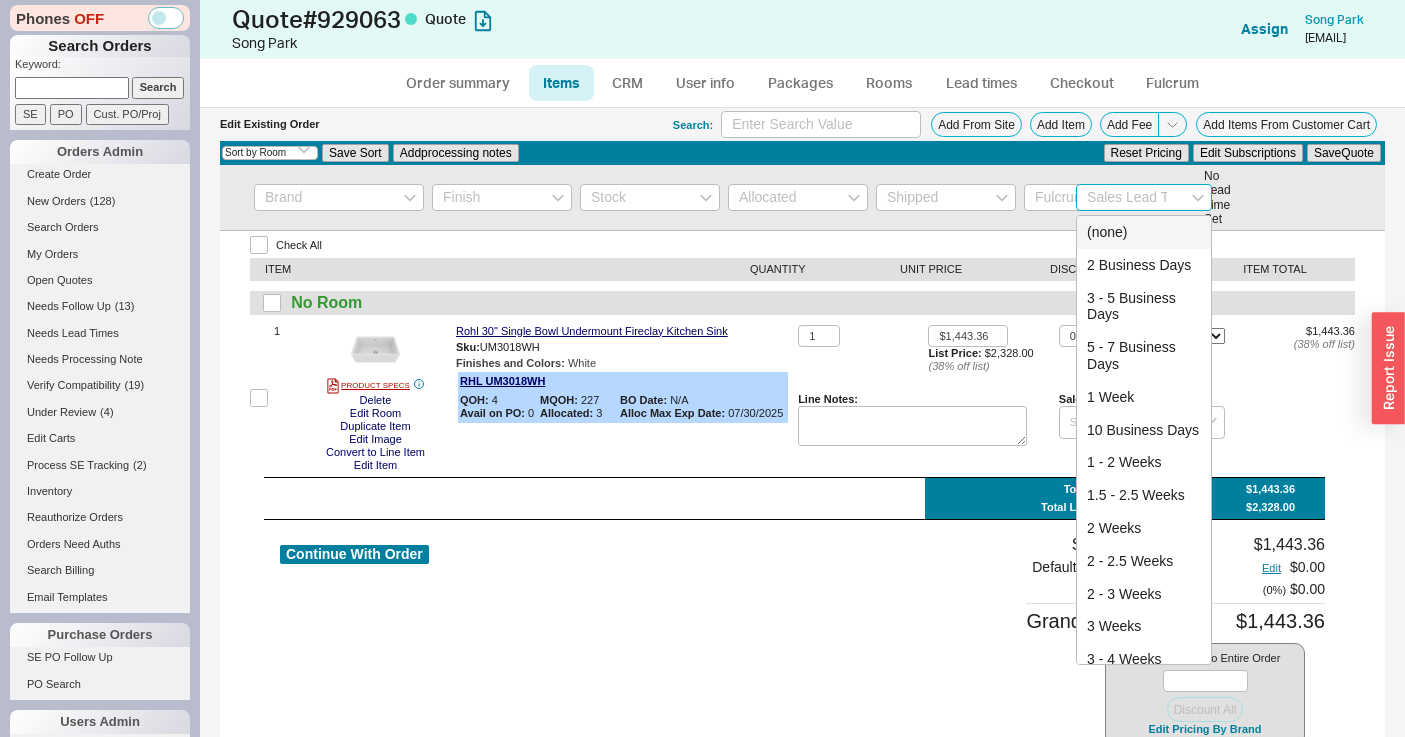 click at bounding box center [1143, 197] 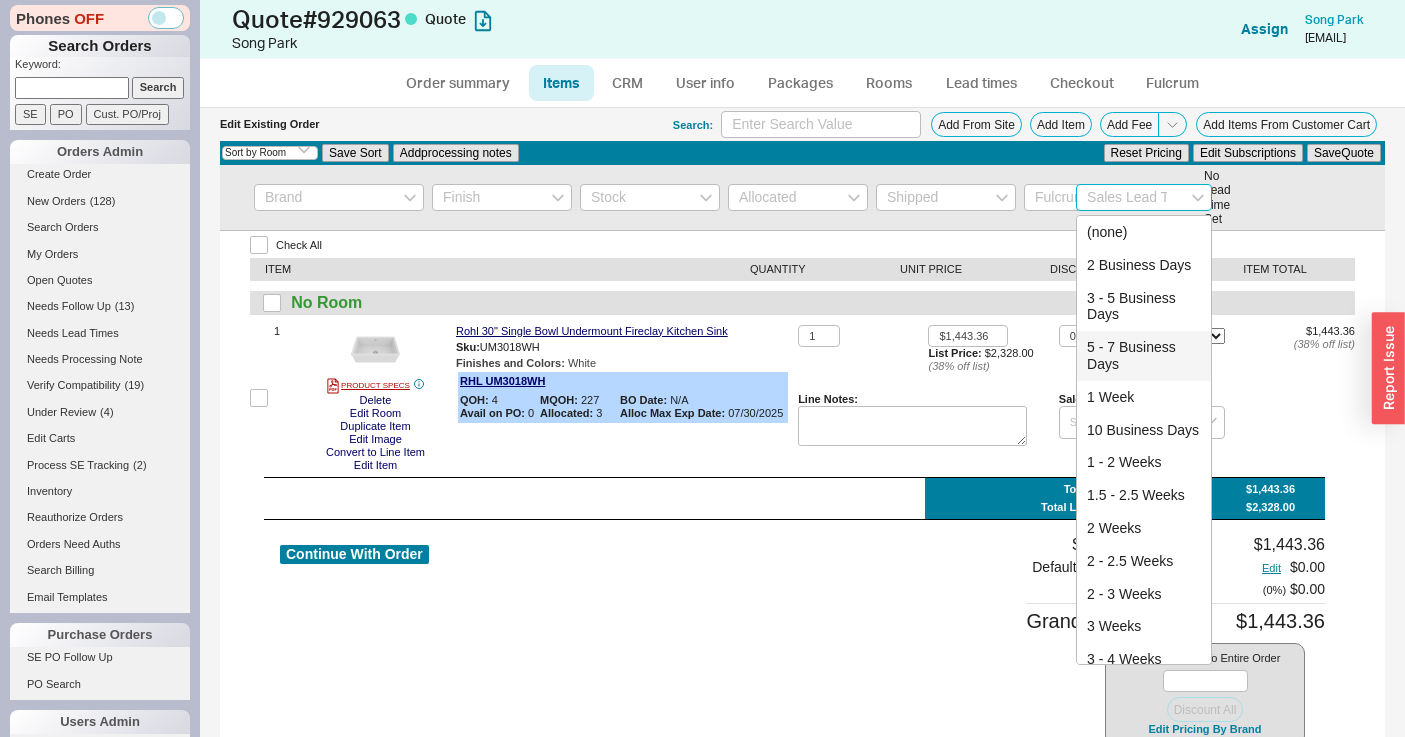 click on "5 - 7 Business Days" at bounding box center [1143, 356] 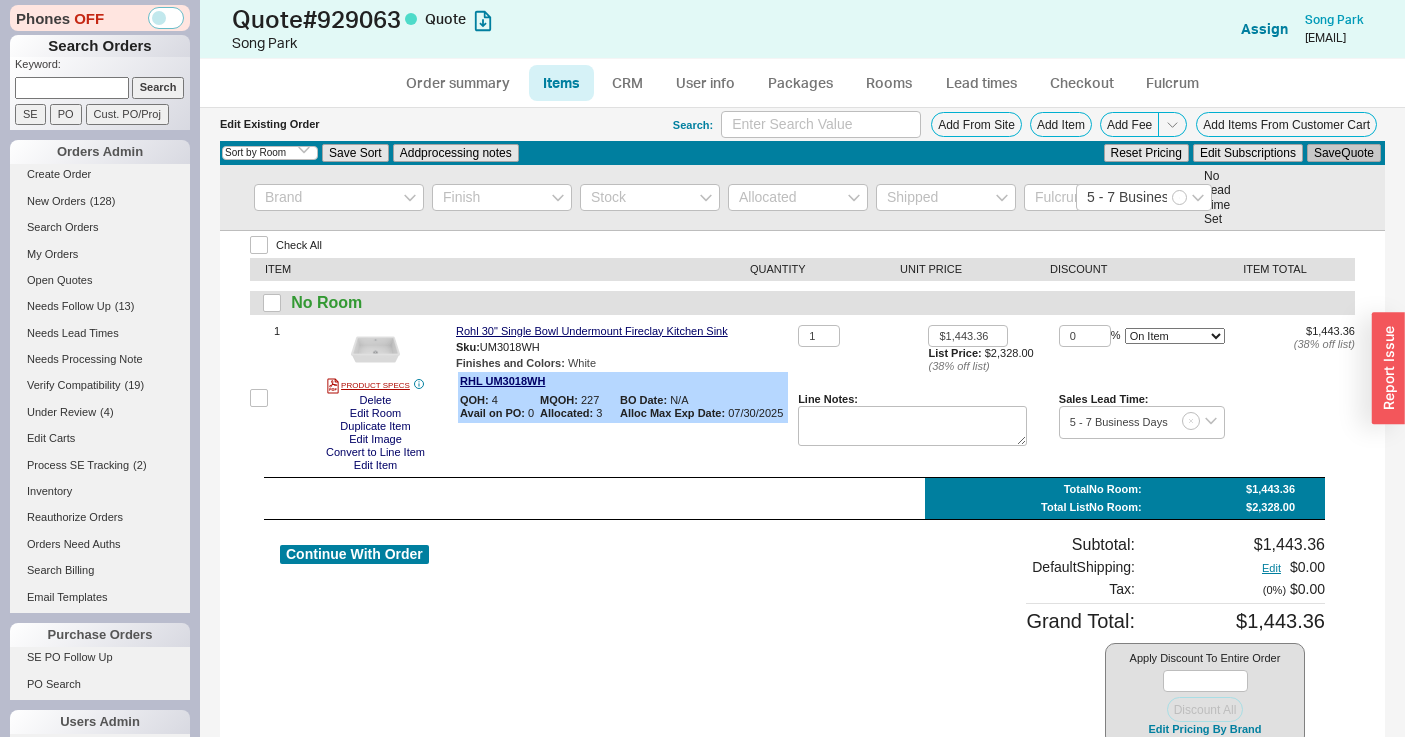 click on "Save  Quote" at bounding box center [1344, 153] 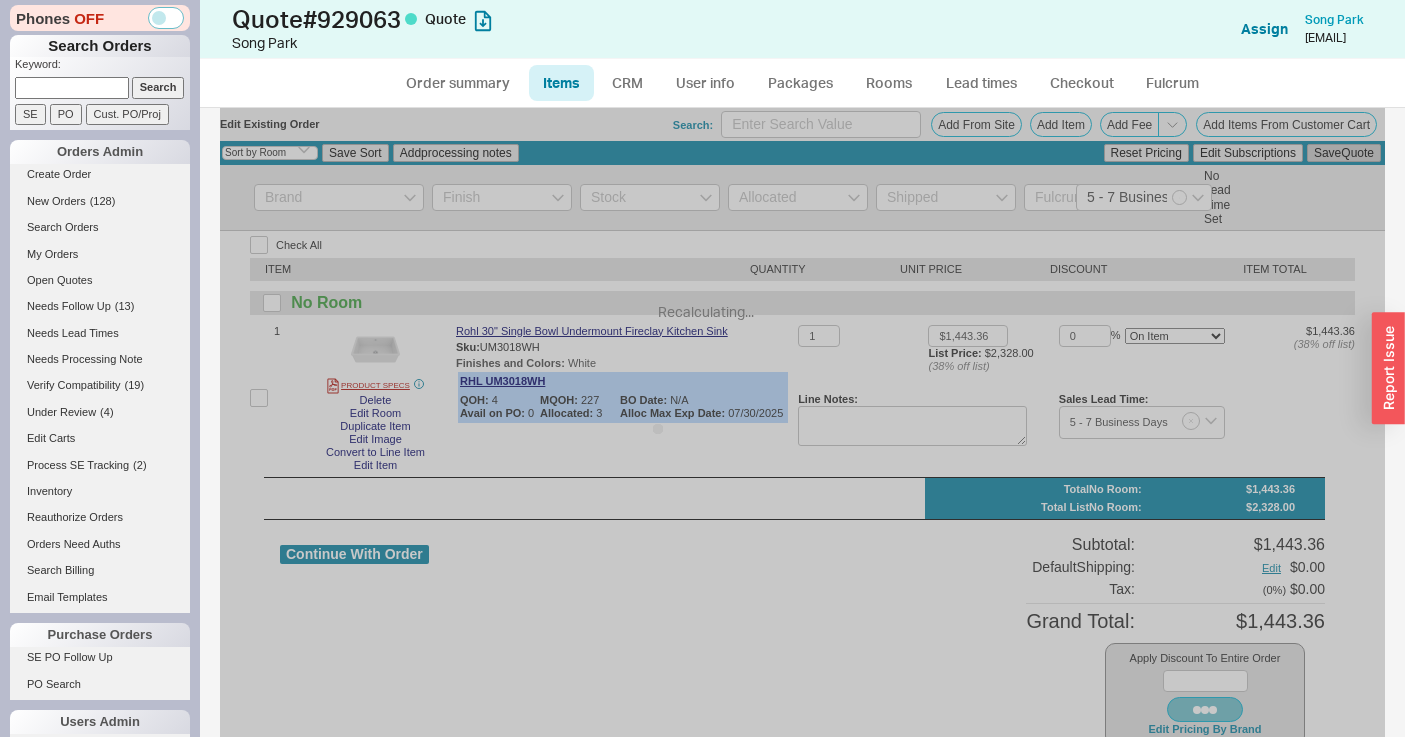 type 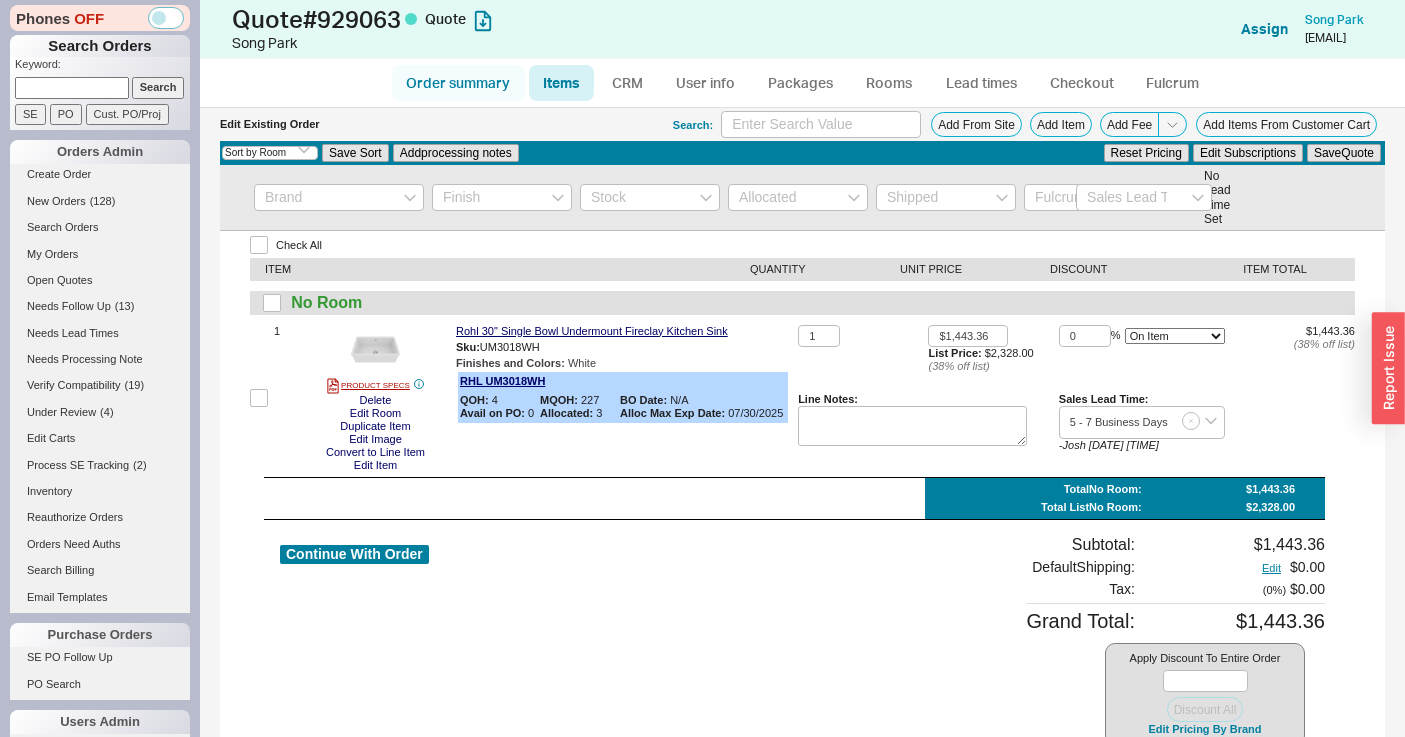 click on "Order summary" at bounding box center [458, 83] 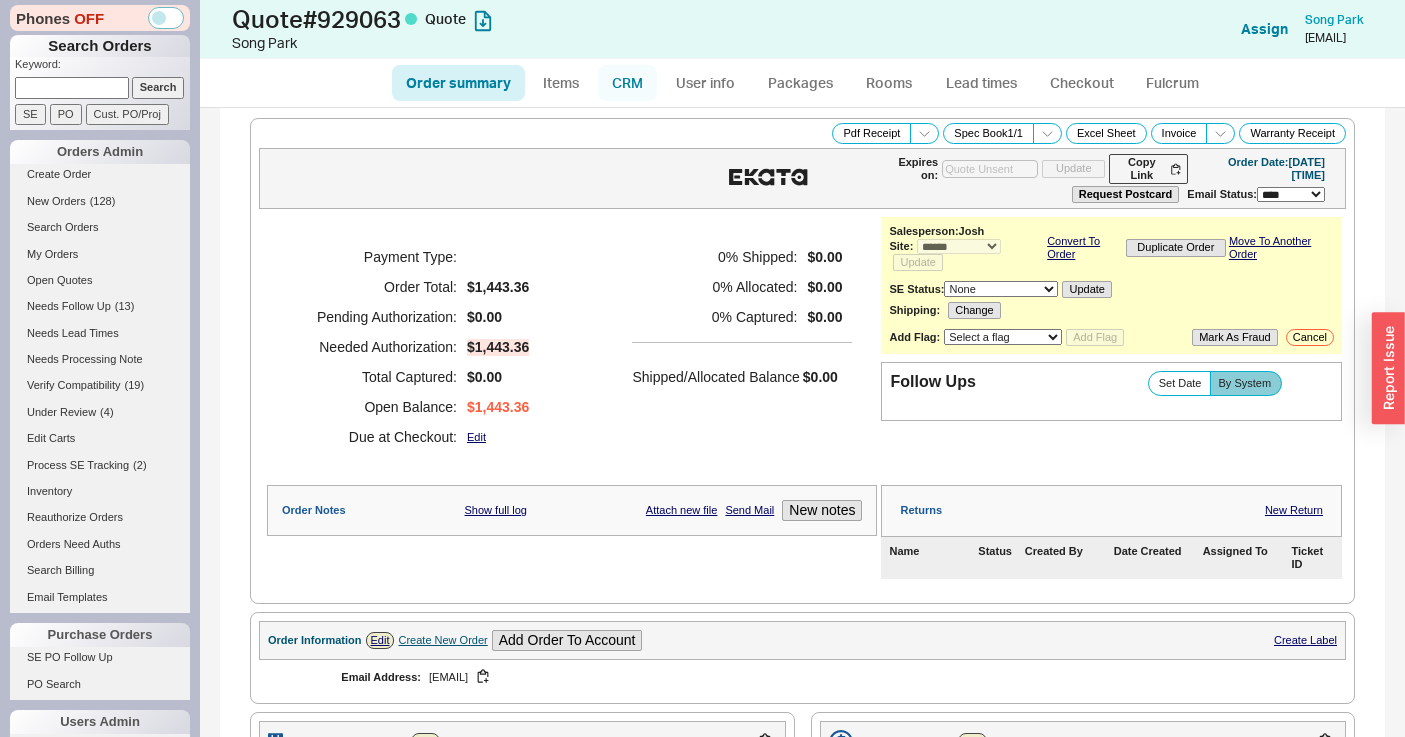 click on "CRM" at bounding box center (627, 83) 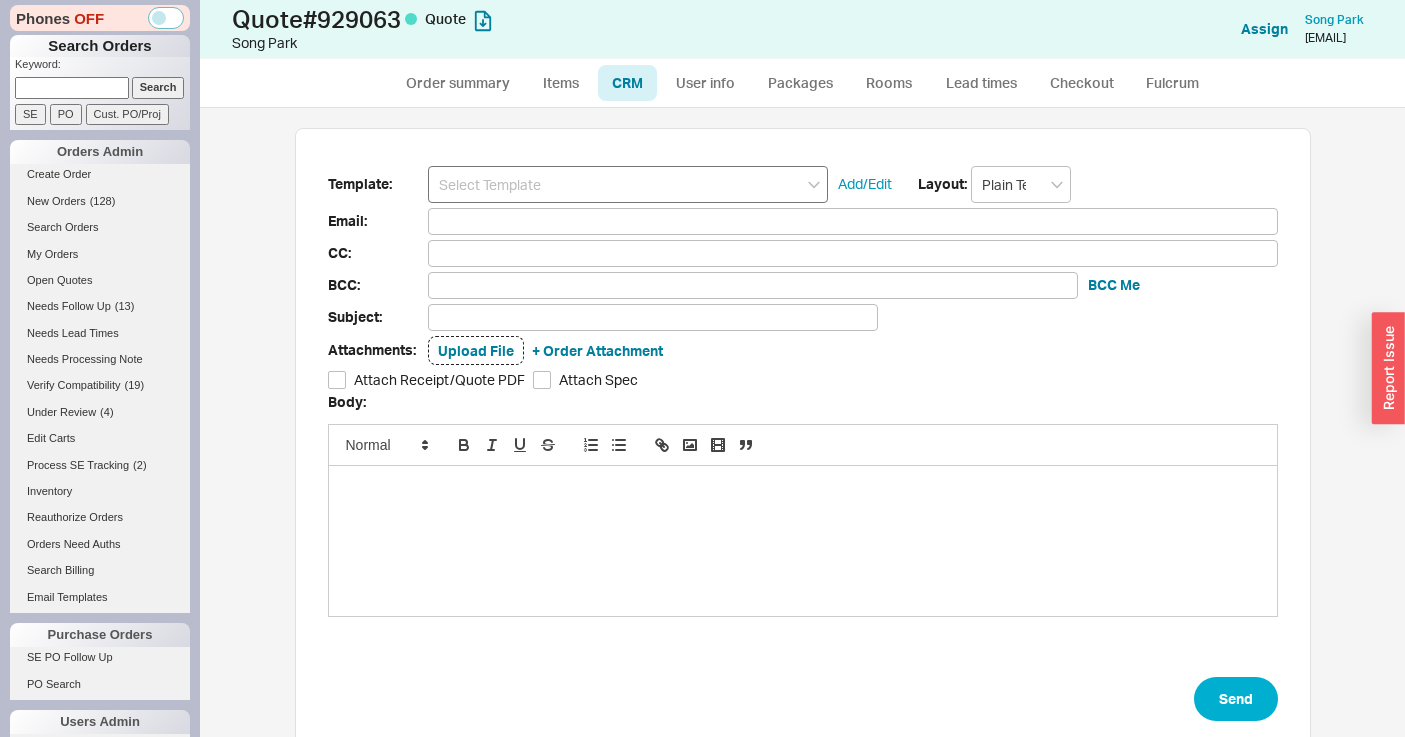 scroll, scrollTop: 15, scrollLeft: 16, axis: both 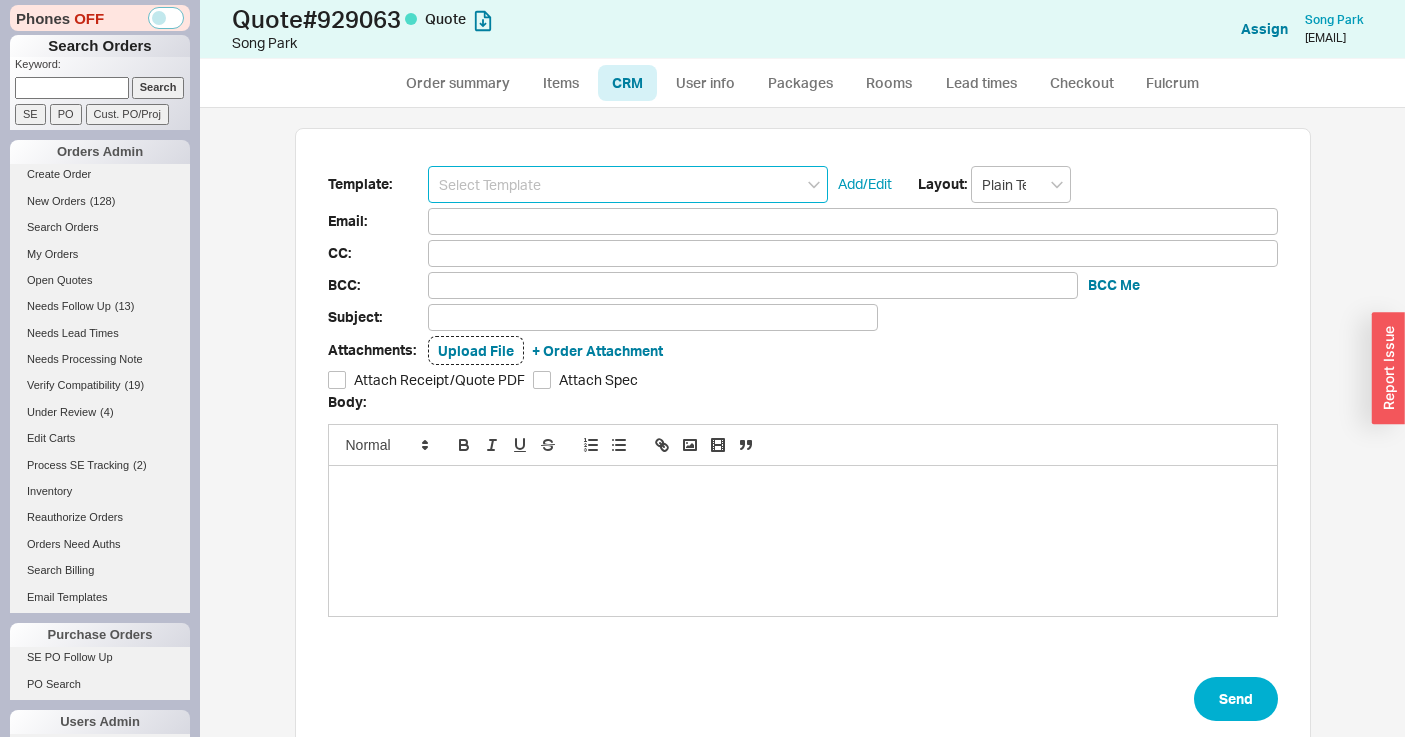 drag, startPoint x: 640, startPoint y: 181, endPoint x: 637, endPoint y: 202, distance: 21.213203 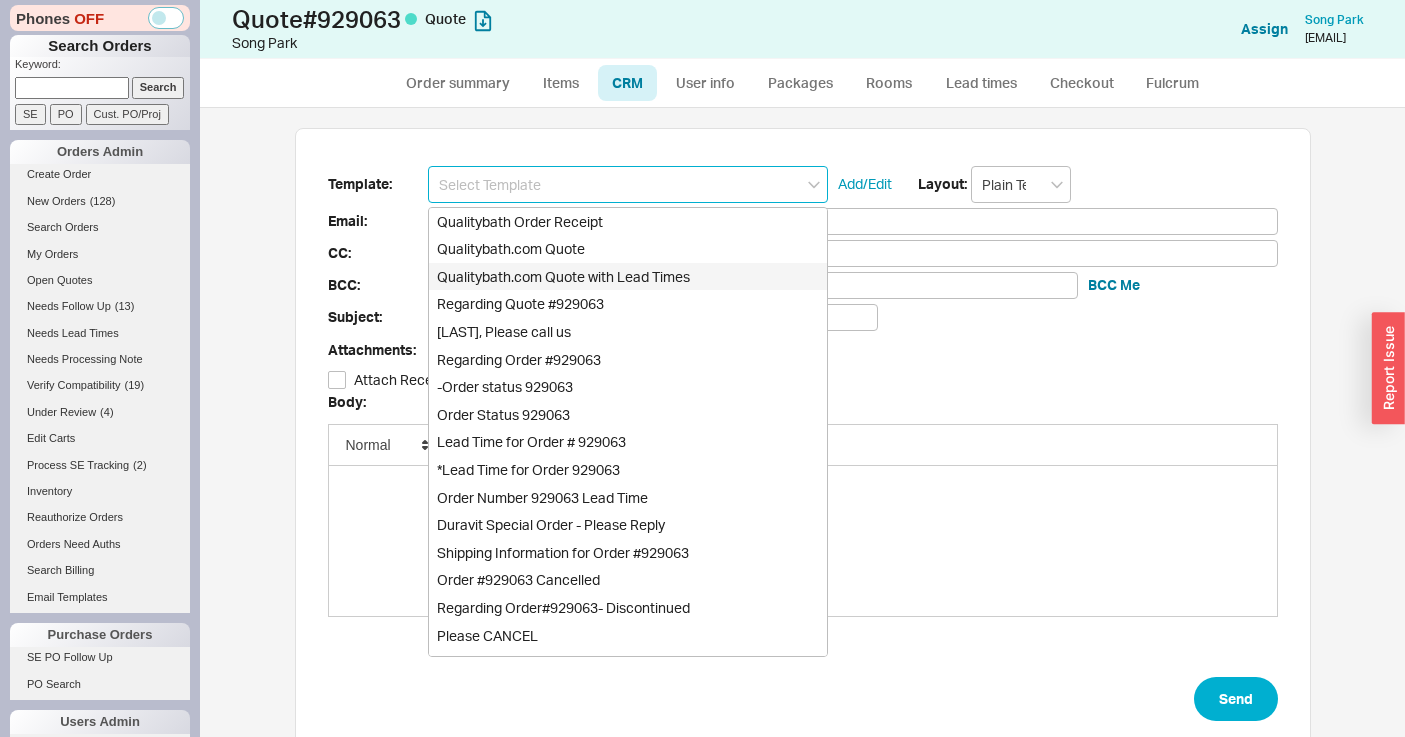 click on "Qualitybath.com Quote with Lead Times" at bounding box center (628, 277) 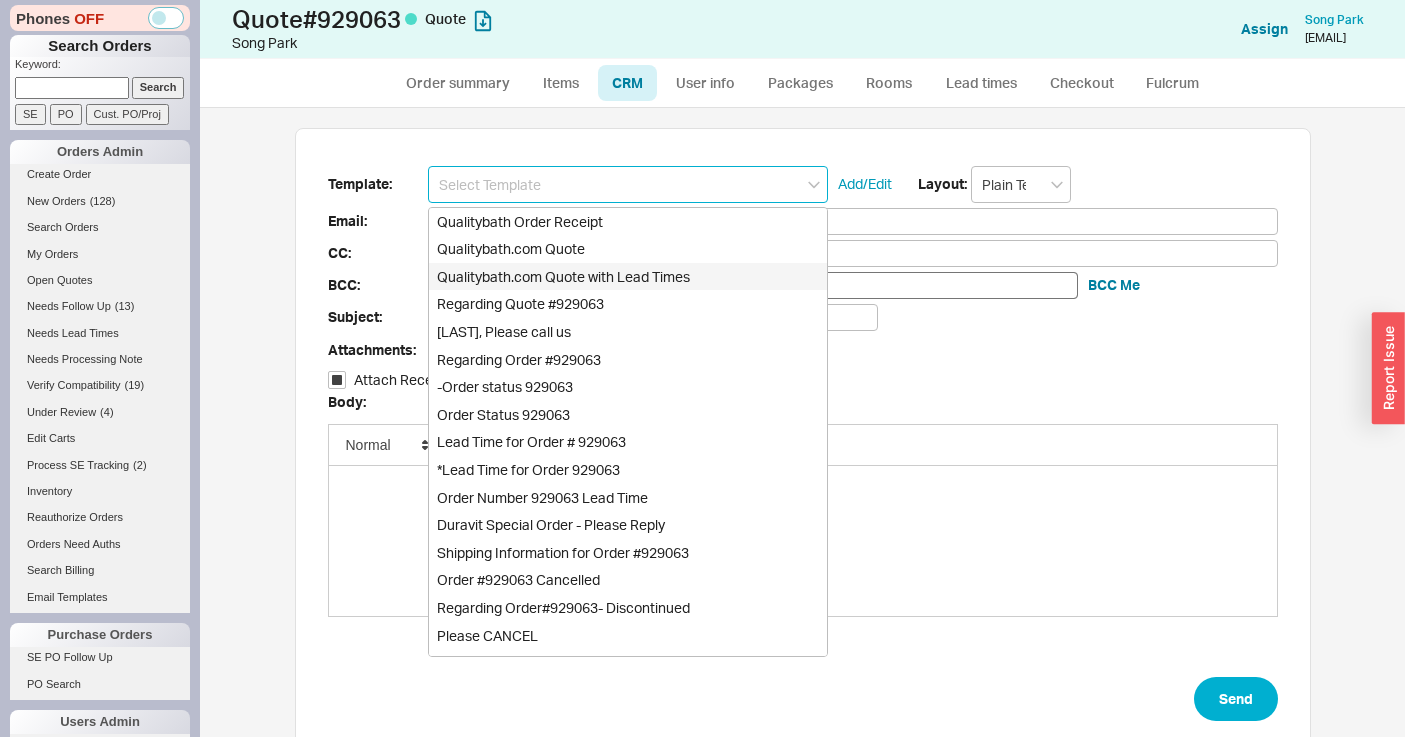type on "Receipt" 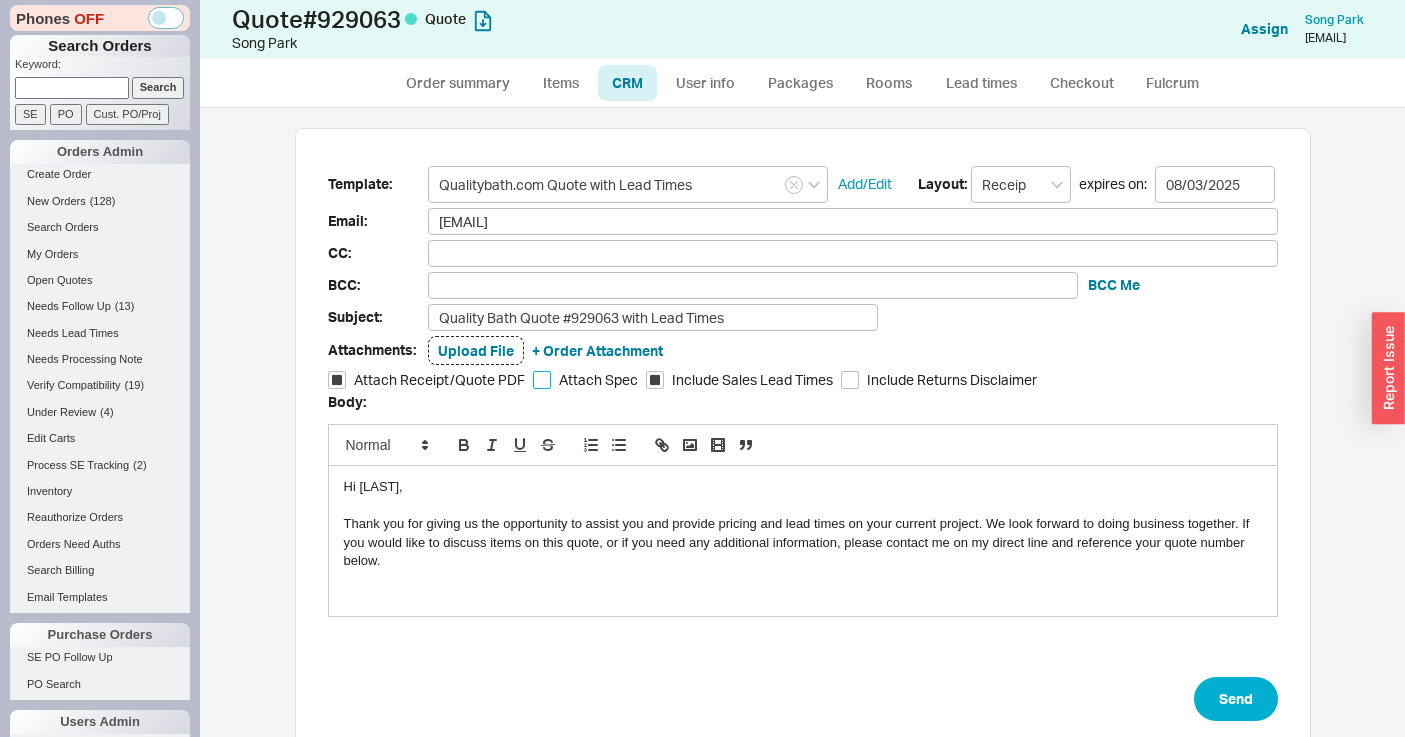 click on "Attach Spec" at bounding box center [542, 380] 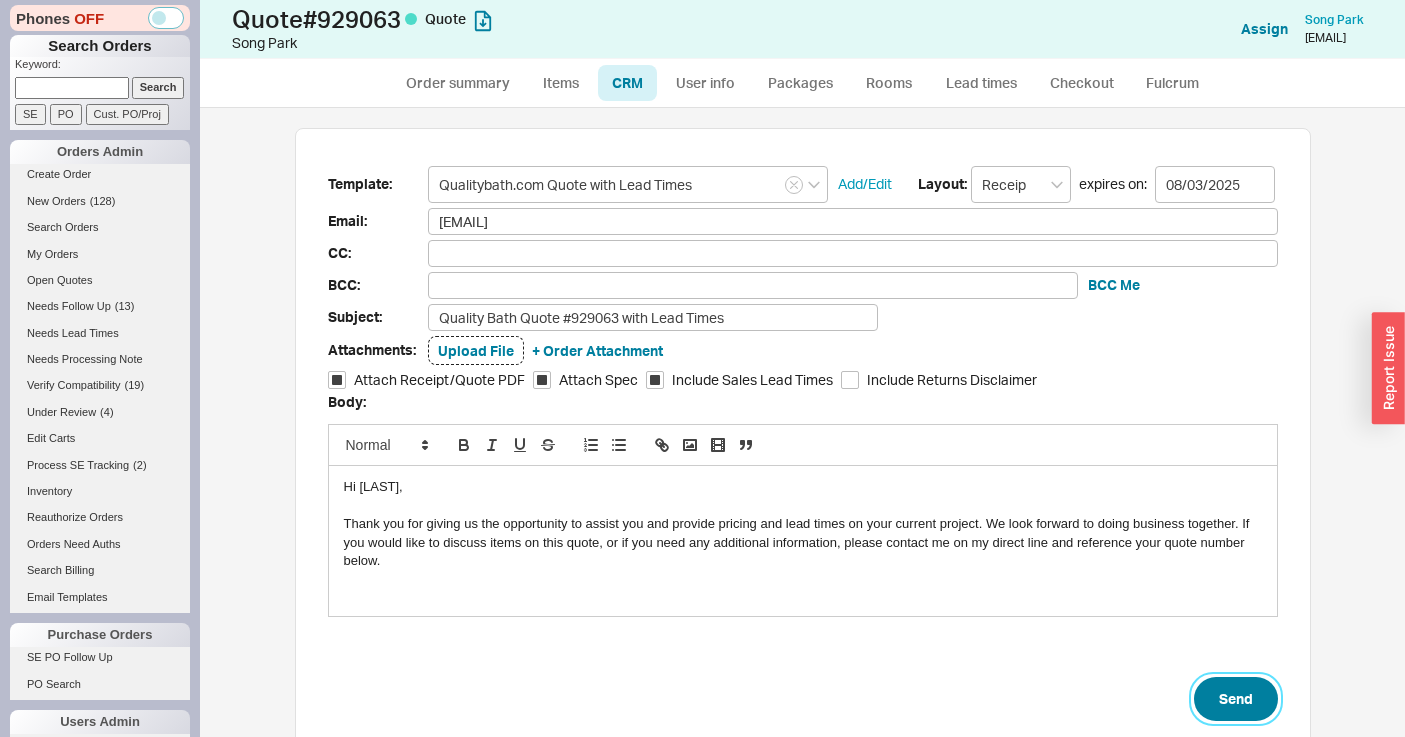 click on "Send" at bounding box center [1236, 699] 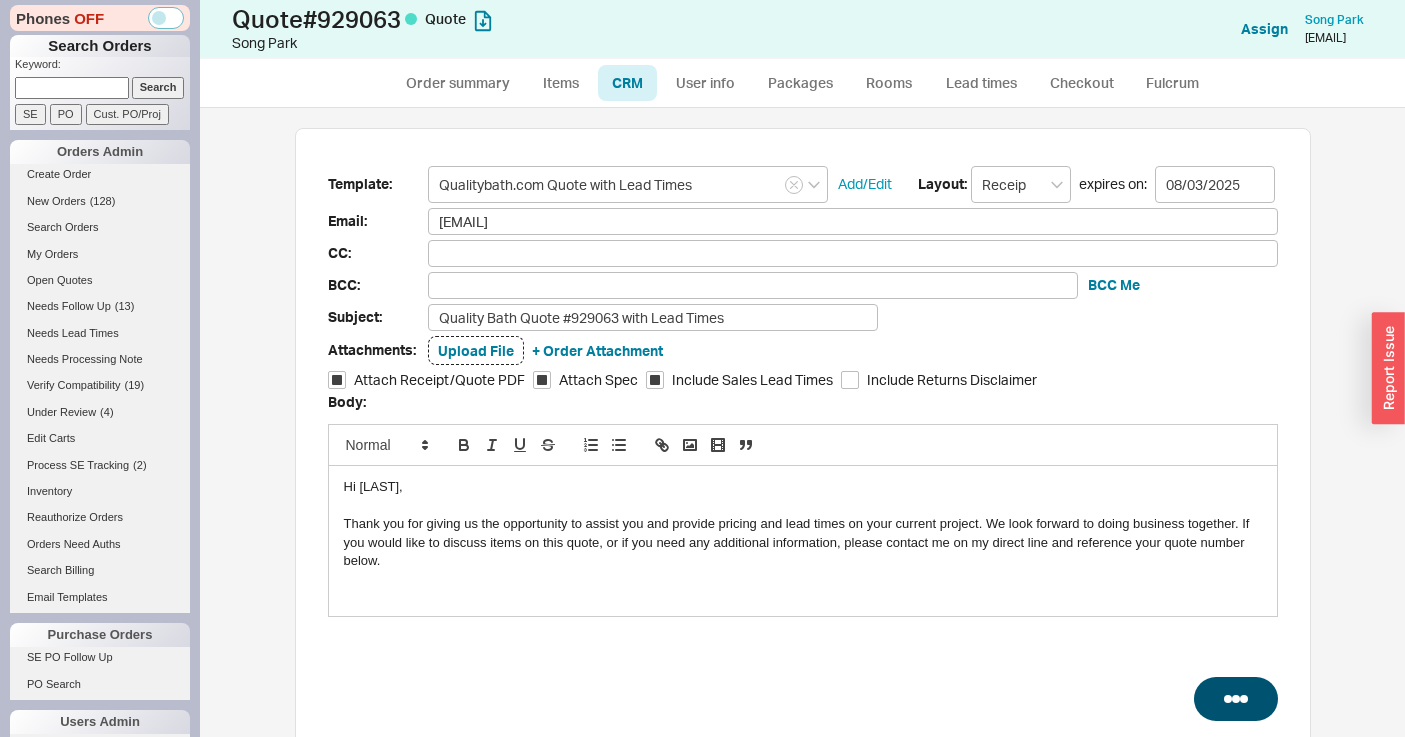 select on "*" 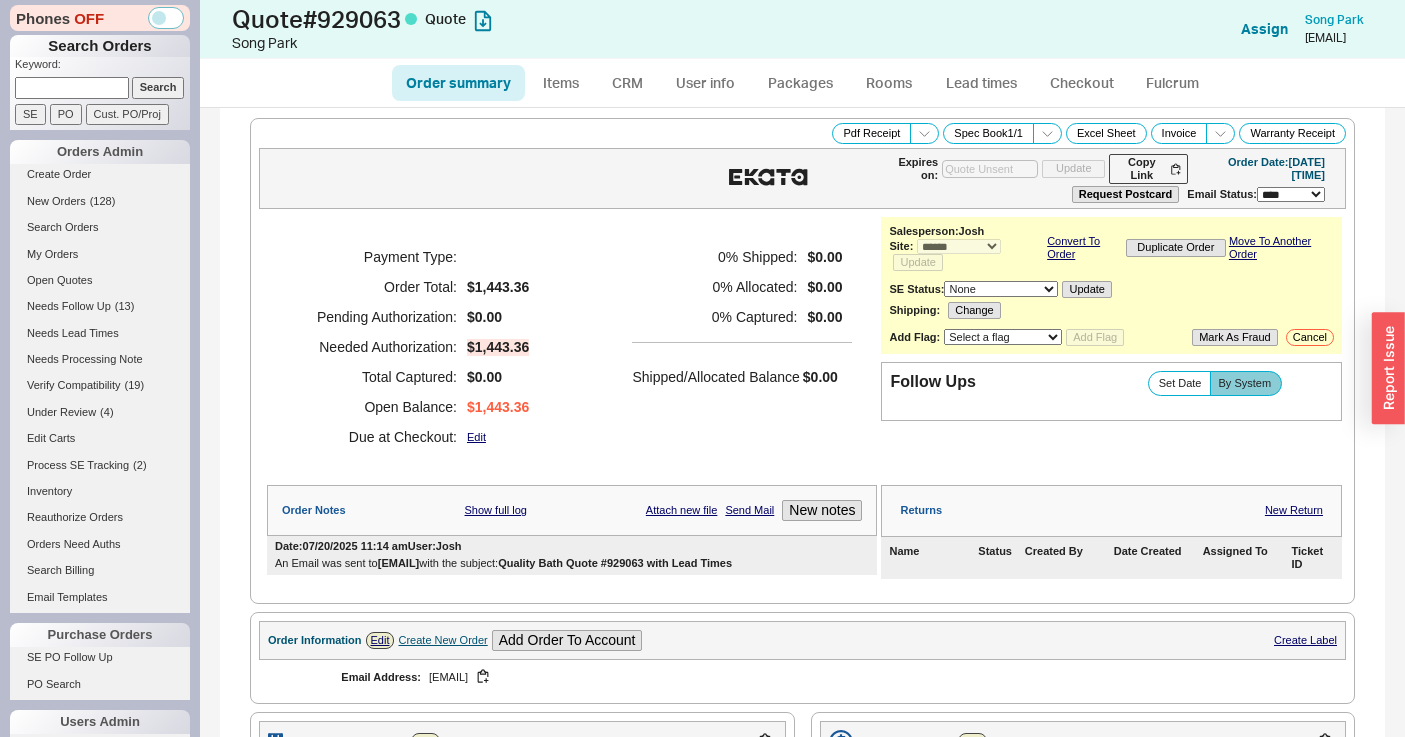 type on "08/03/2025" 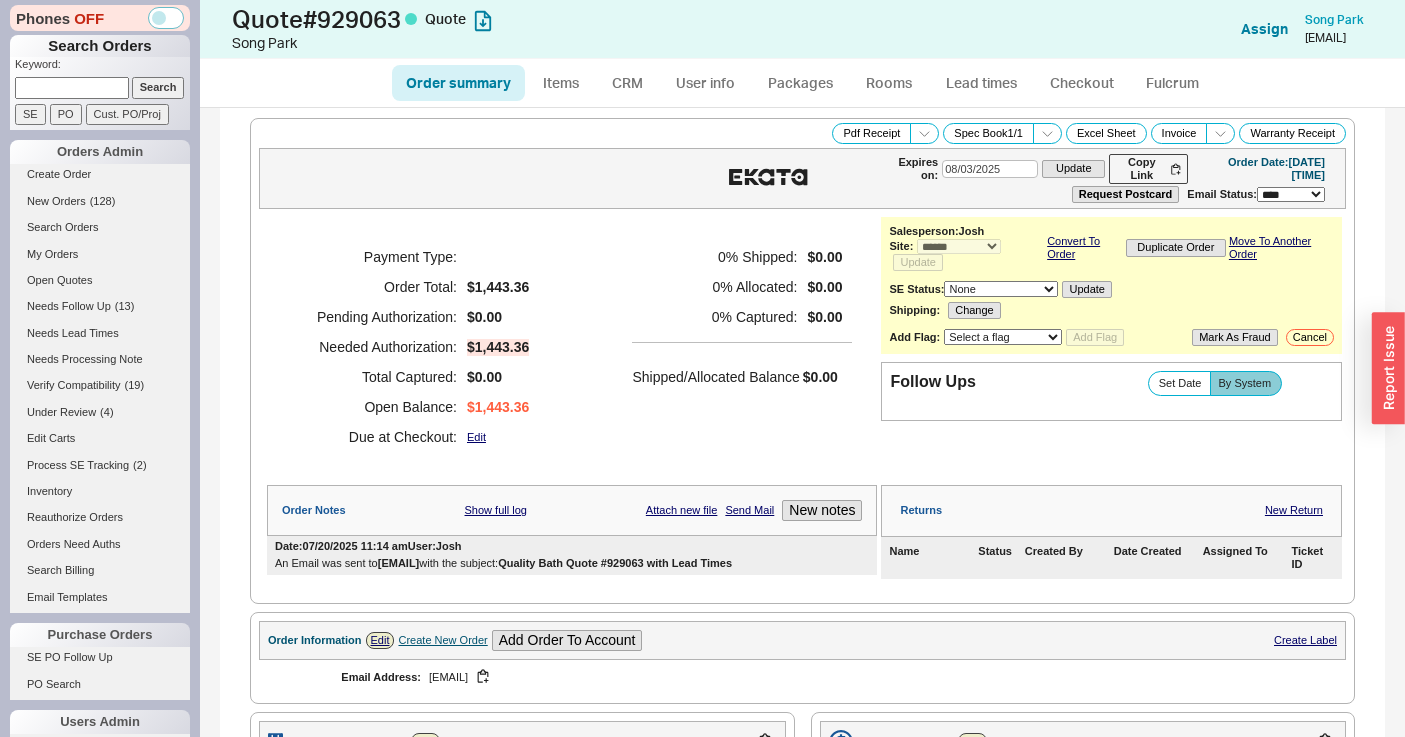 click on "Quality Bath Quote #929063 with Lead Times" at bounding box center [615, 563] 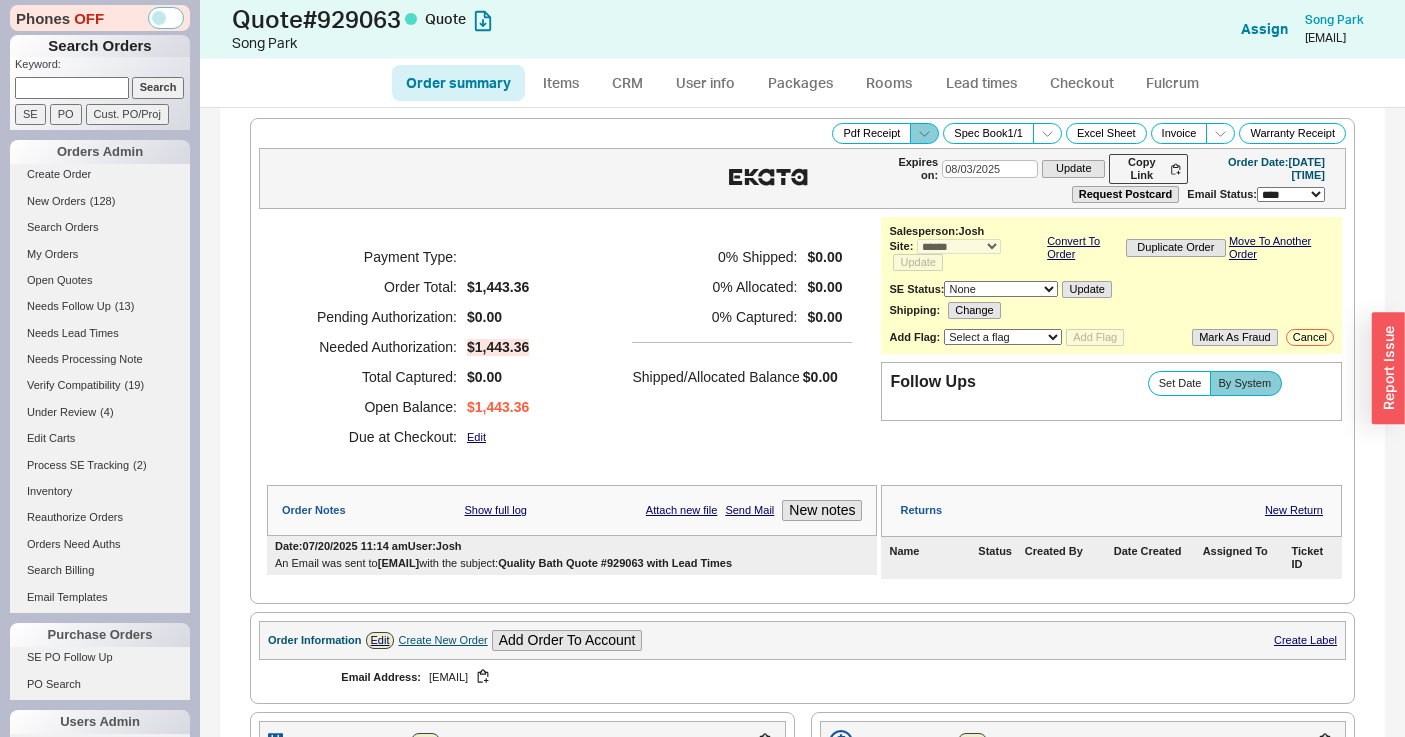 click at bounding box center [924, 133] 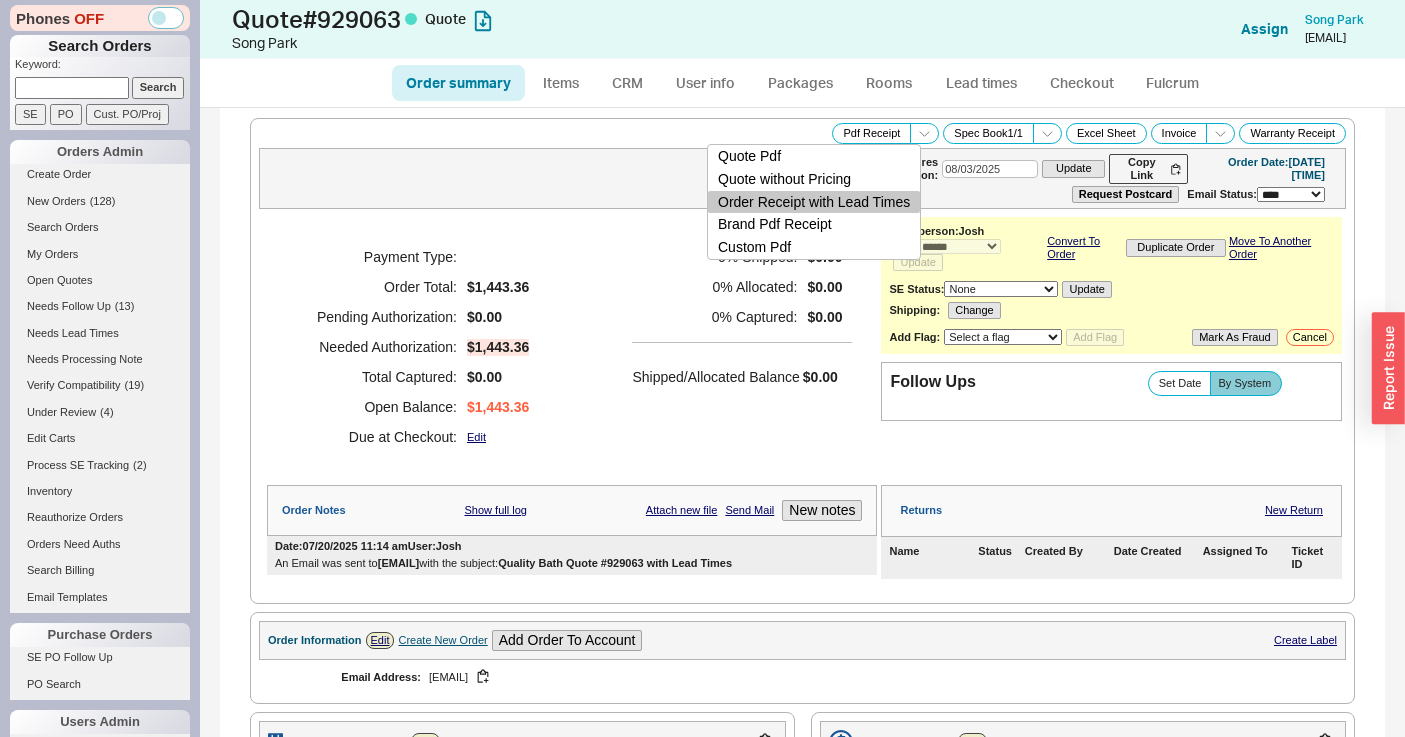 click on "Order Receipt with Lead Times" at bounding box center (814, 202) 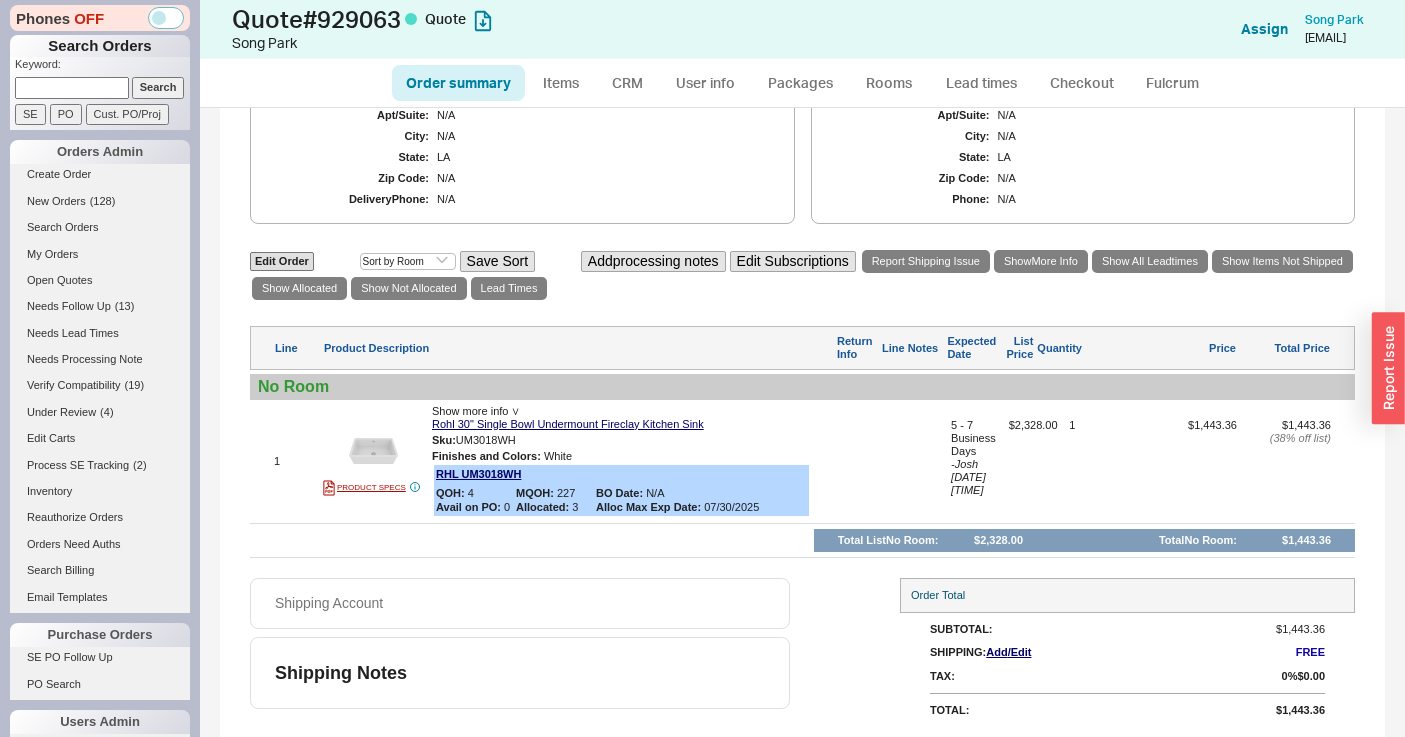 scroll, scrollTop: 743, scrollLeft: 0, axis: vertical 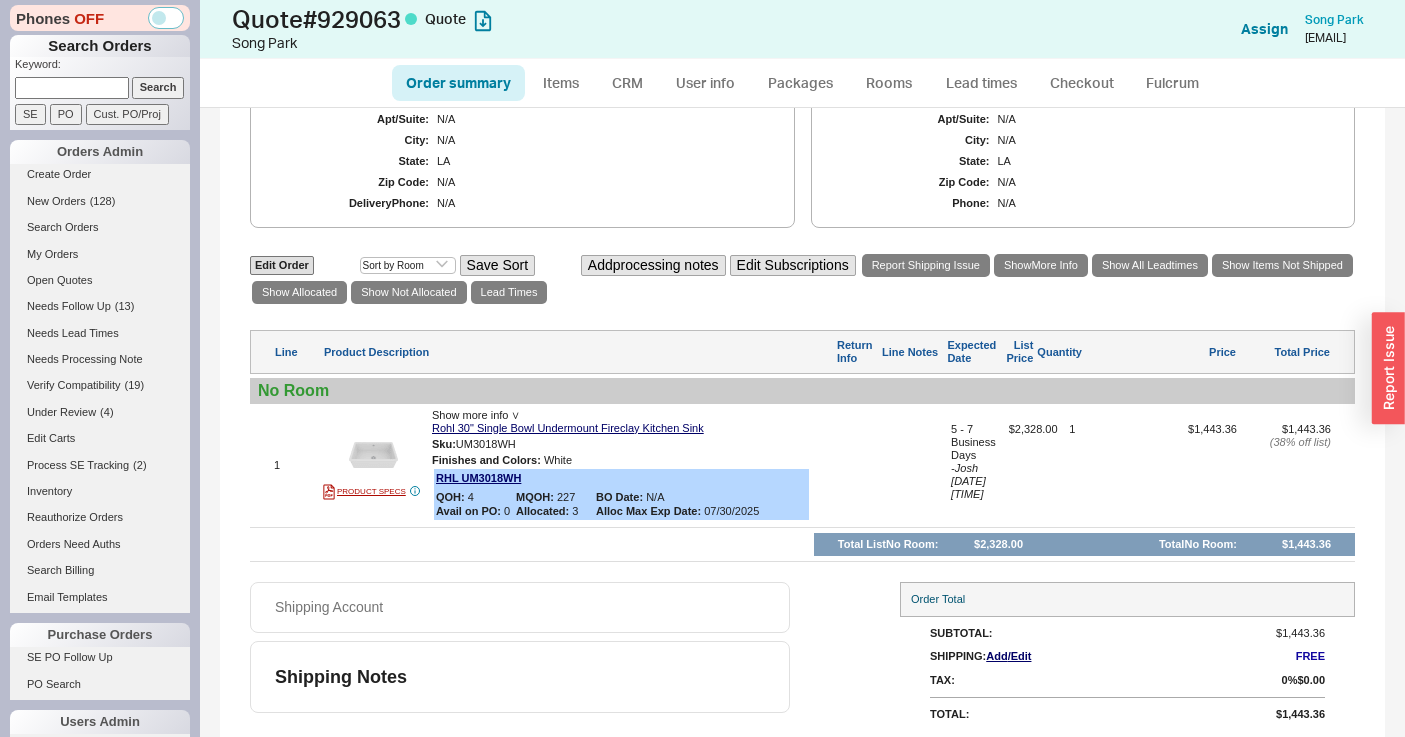 click at bounding box center [72, 87] 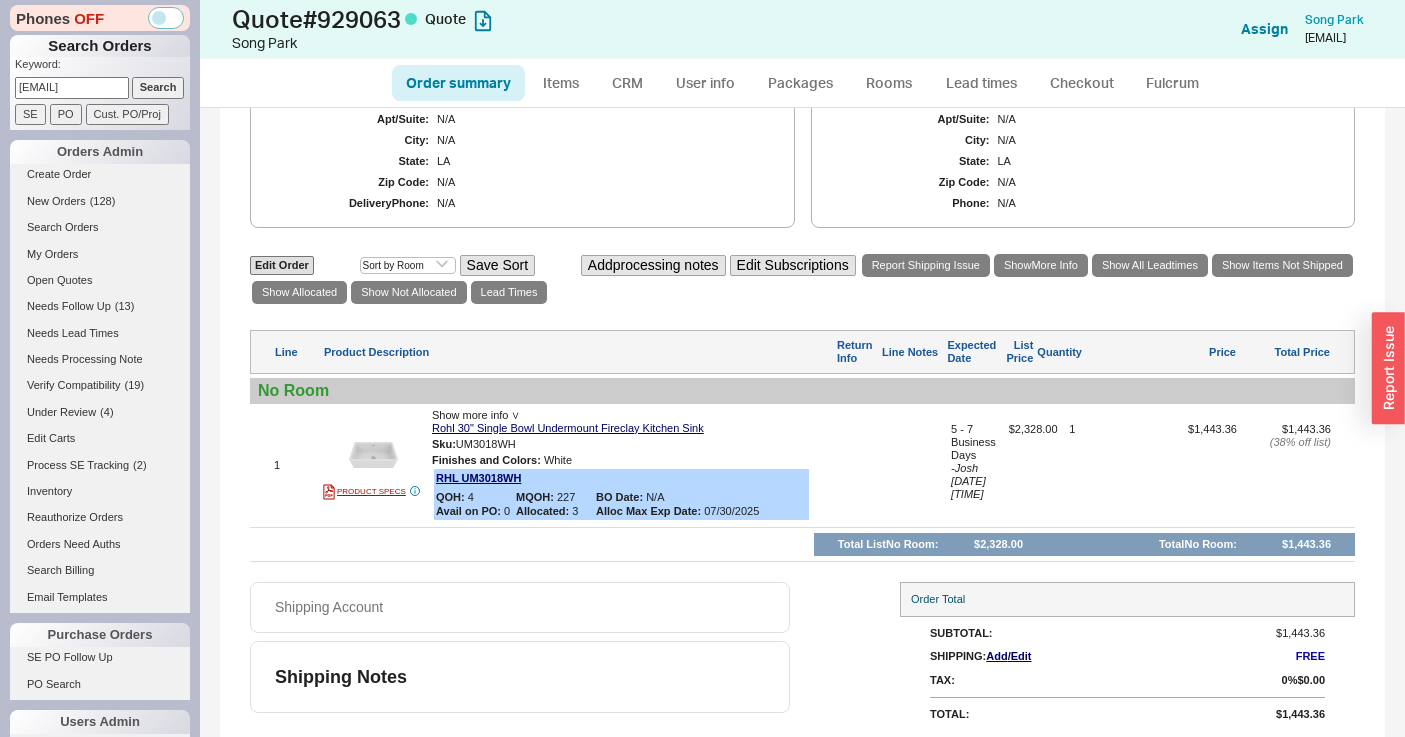 scroll, scrollTop: 0, scrollLeft: 27, axis: horizontal 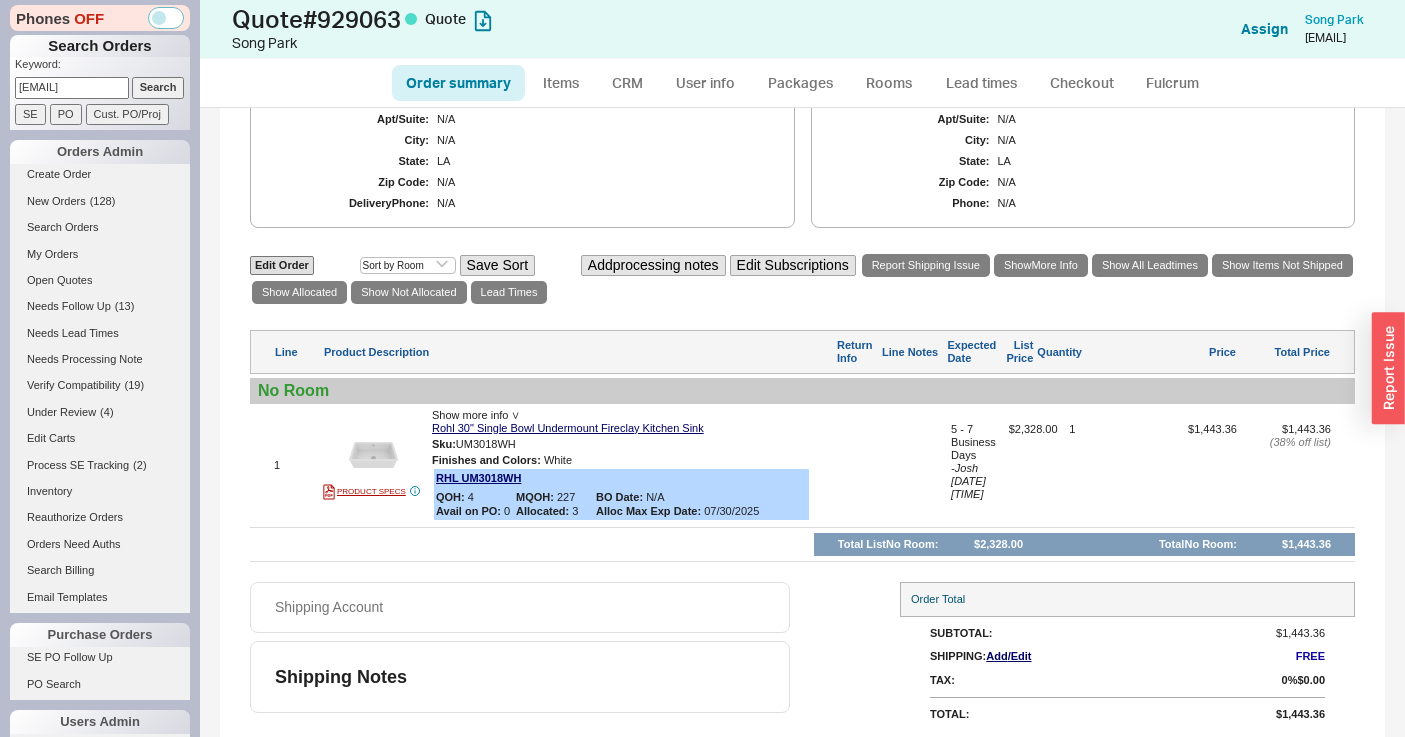 click on "Search" at bounding box center [158, 87] 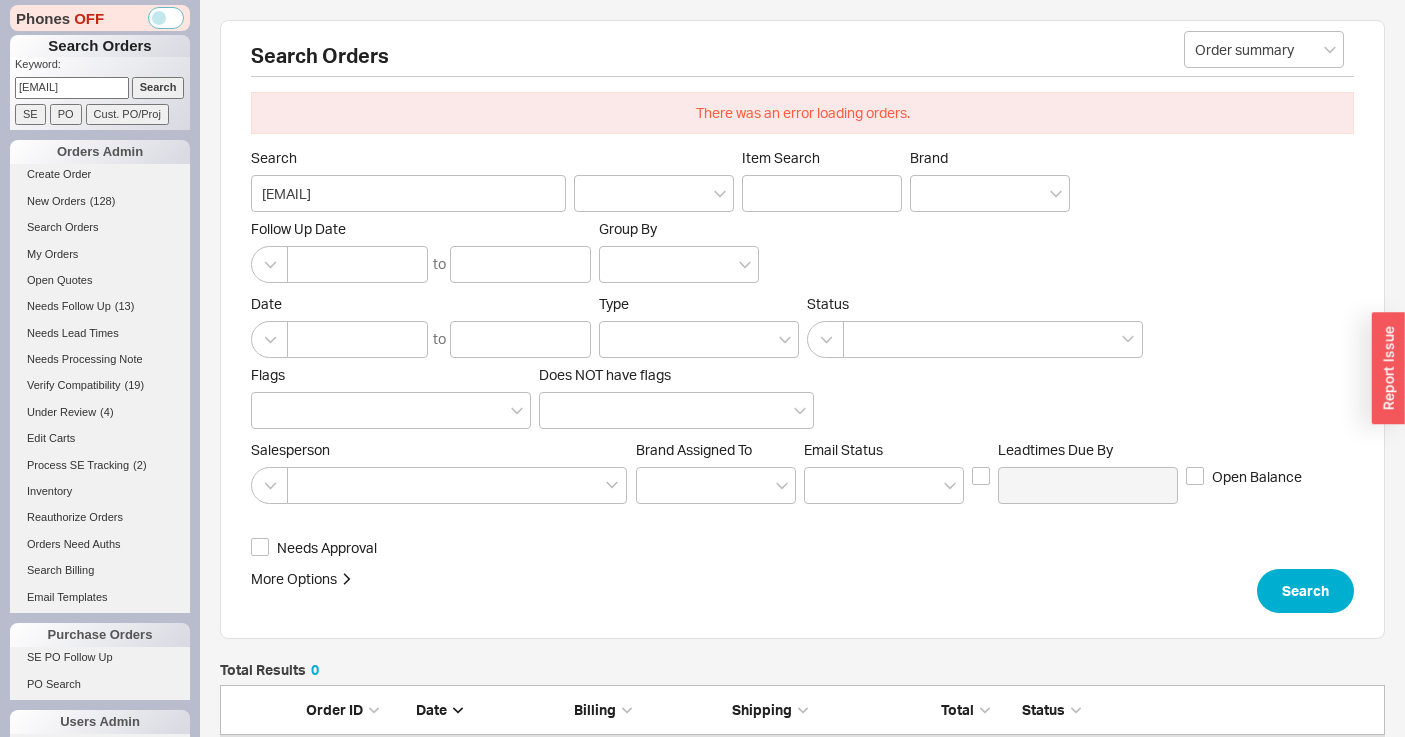 scroll, scrollTop: 16, scrollLeft: 16, axis: both 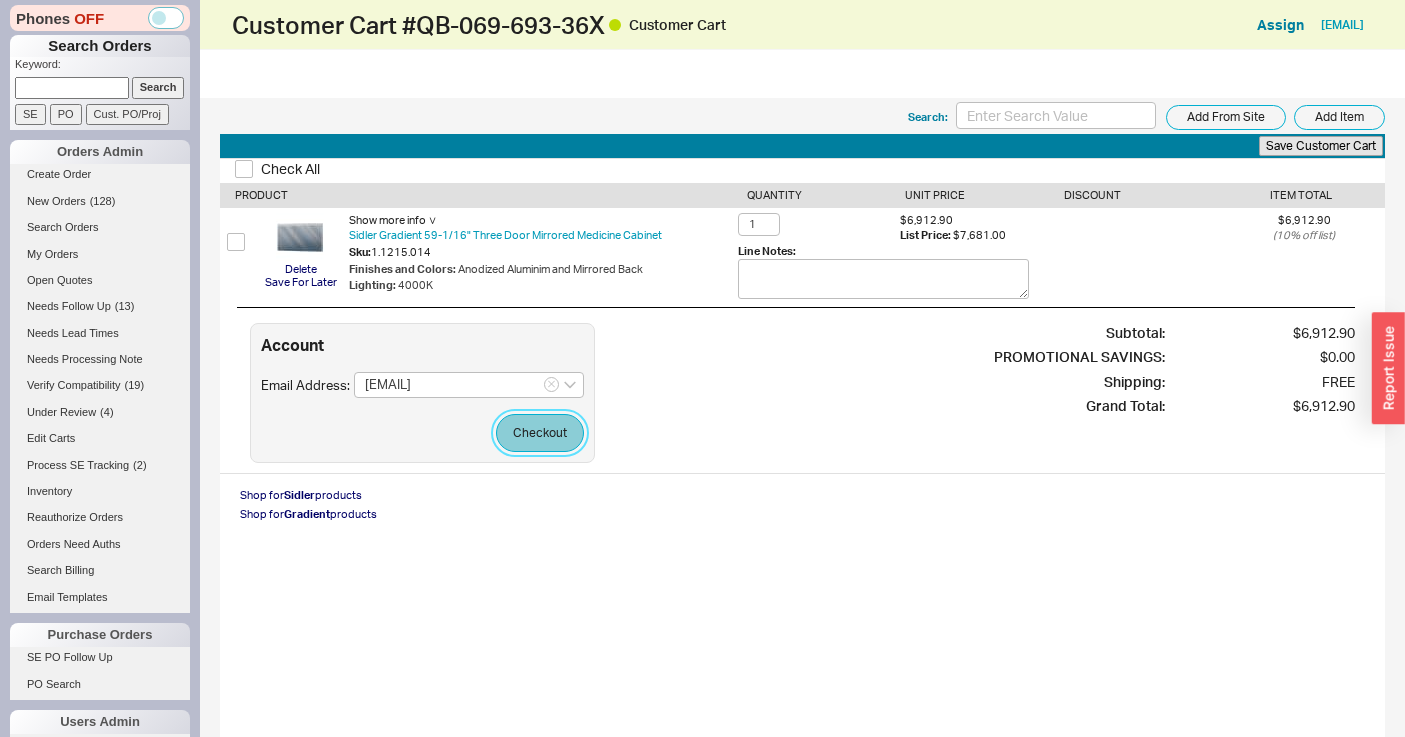 click on "Checkout" at bounding box center (540, 433) 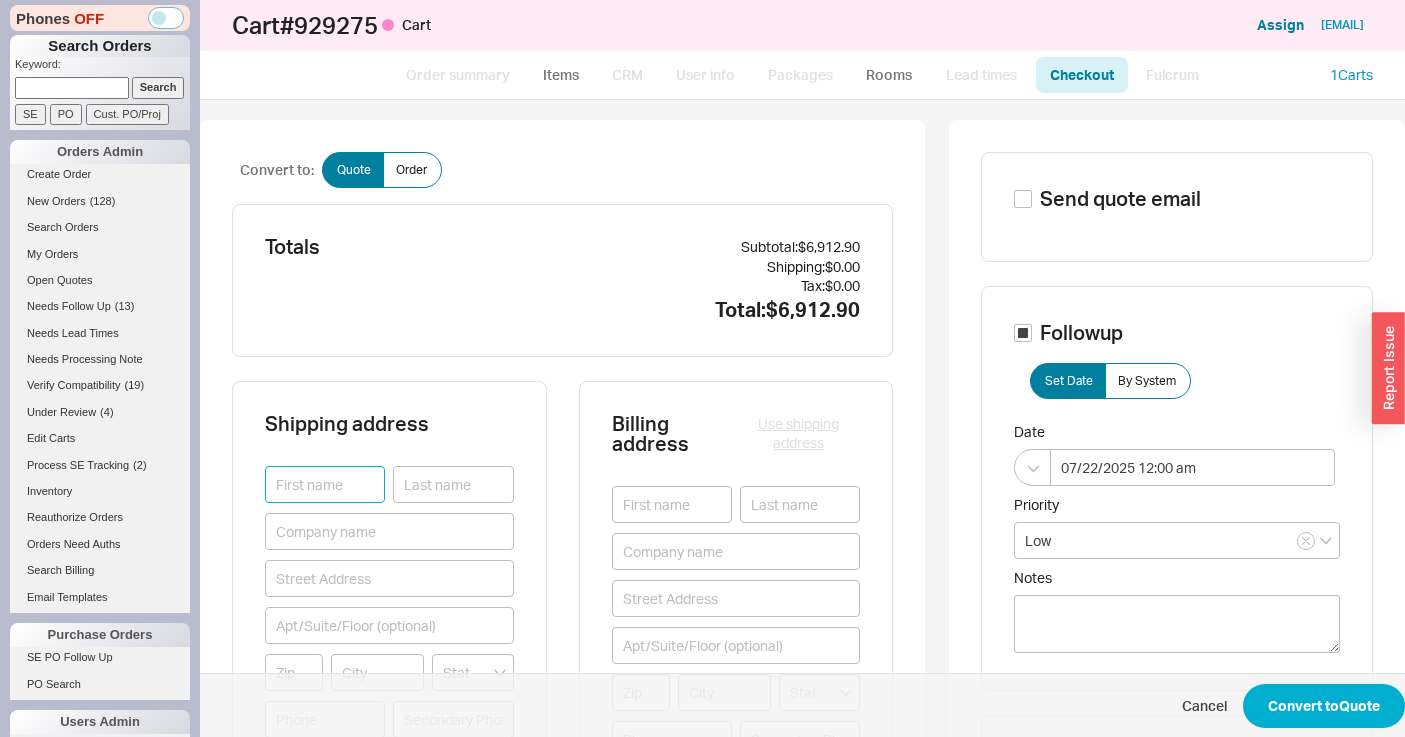 click at bounding box center [325, 484] 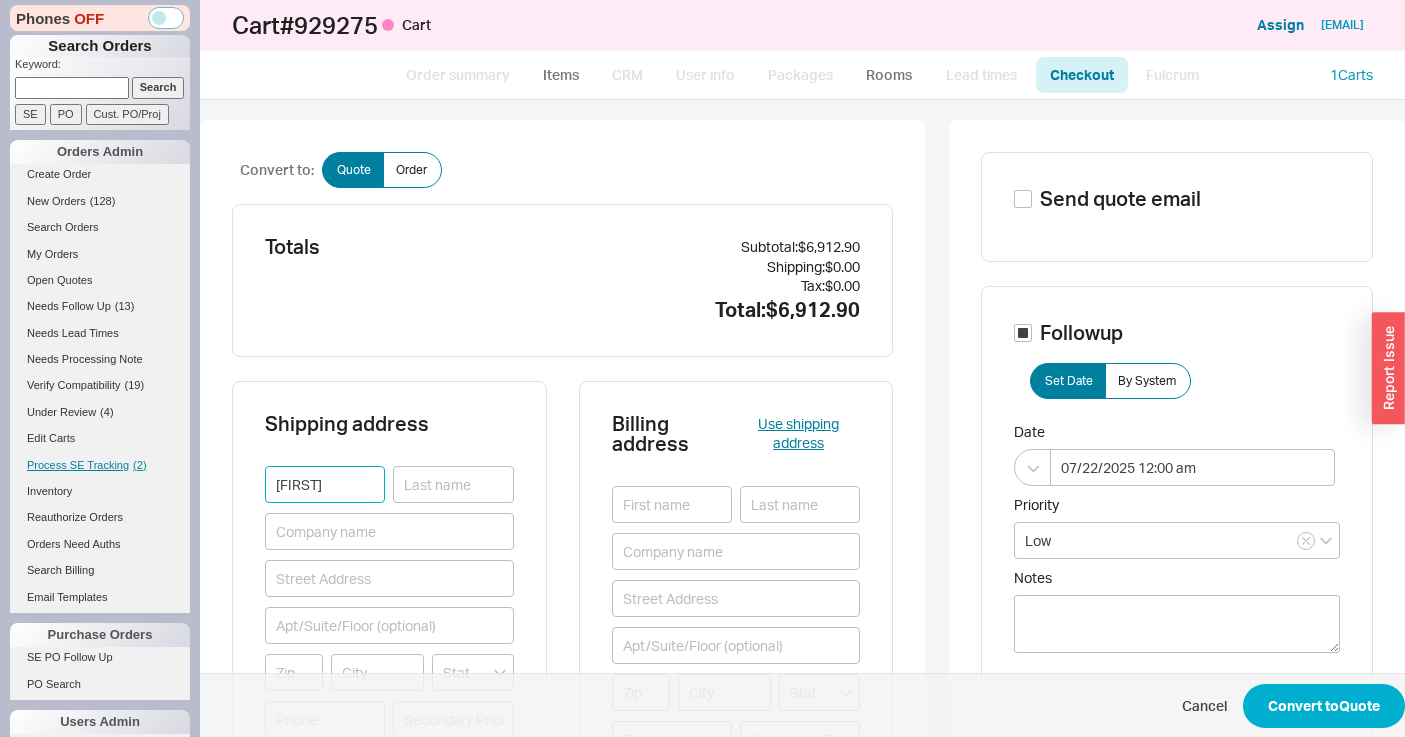 type on "[FIRST]" 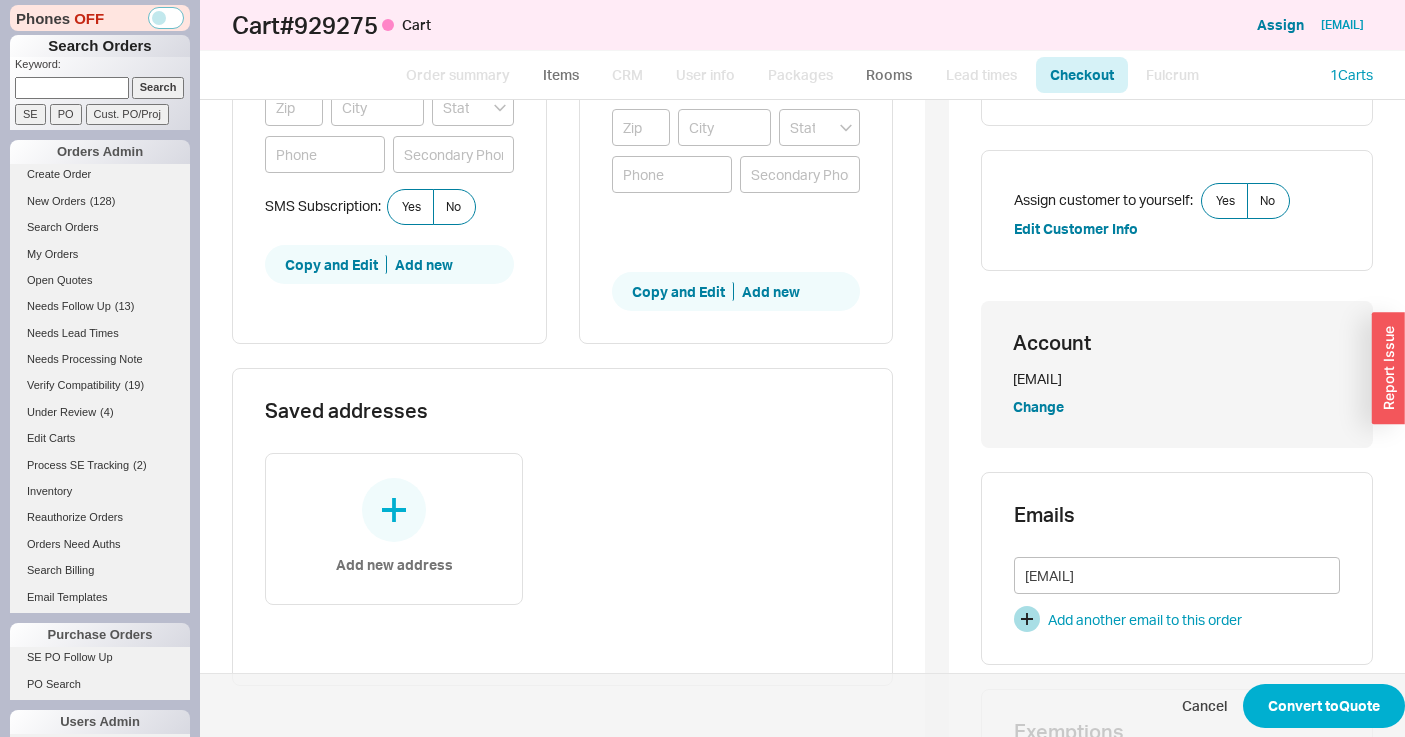 scroll, scrollTop: 424, scrollLeft: 0, axis: vertical 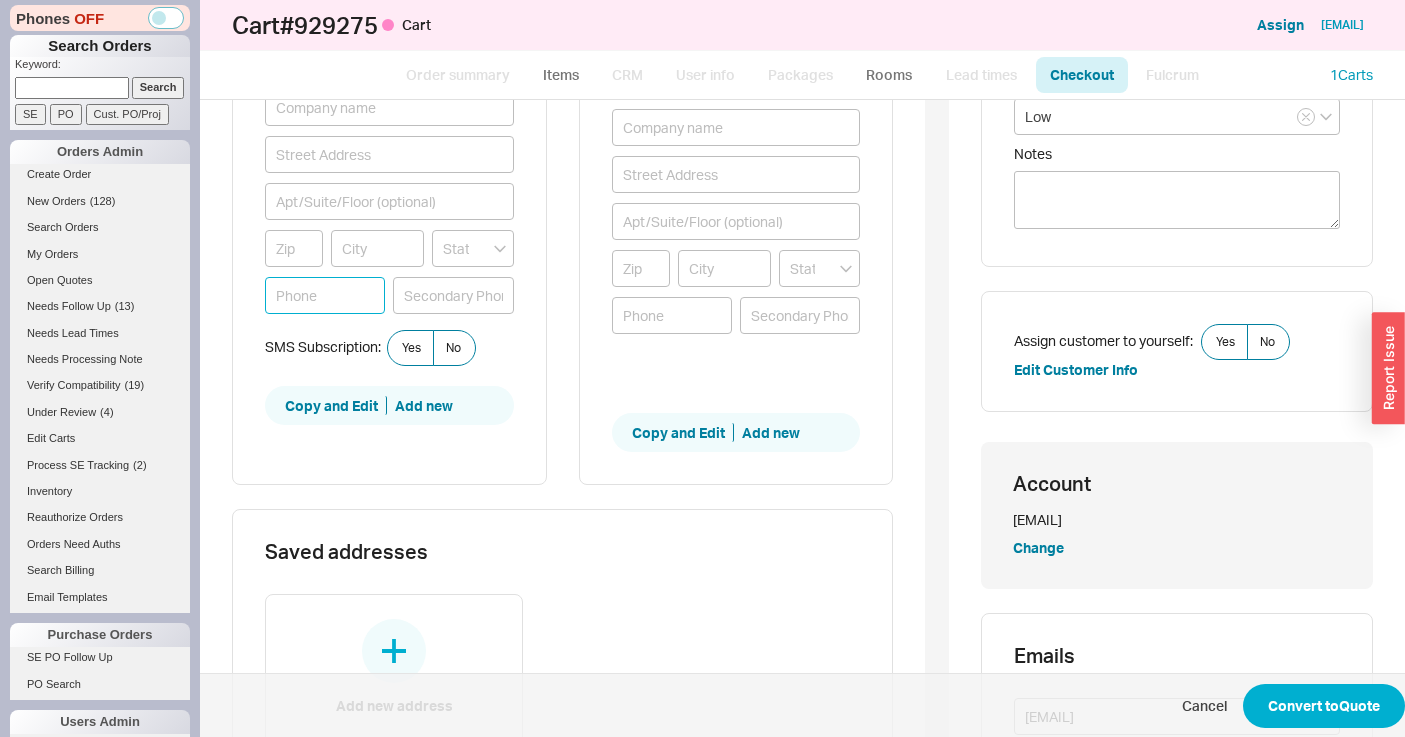 click at bounding box center (325, 295) 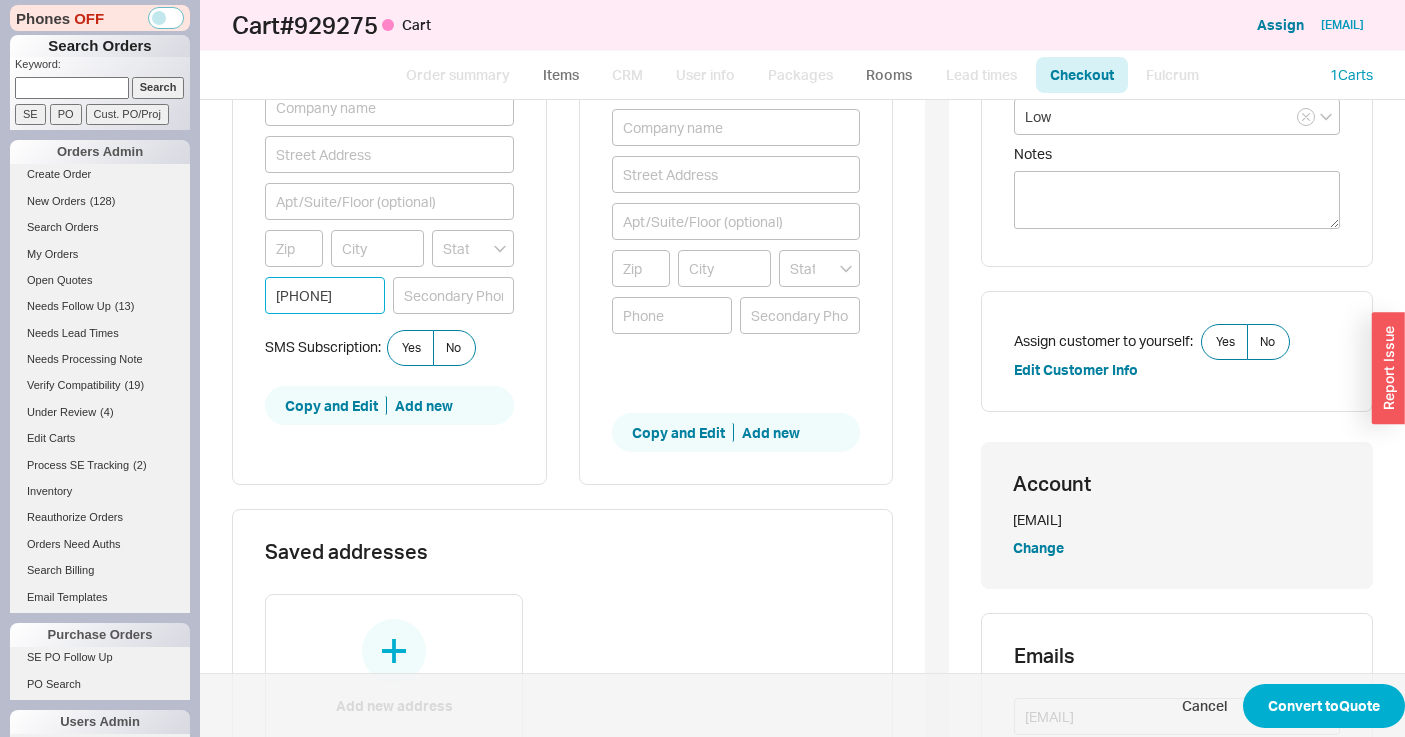 scroll, scrollTop: 0, scrollLeft: 4, axis: horizontal 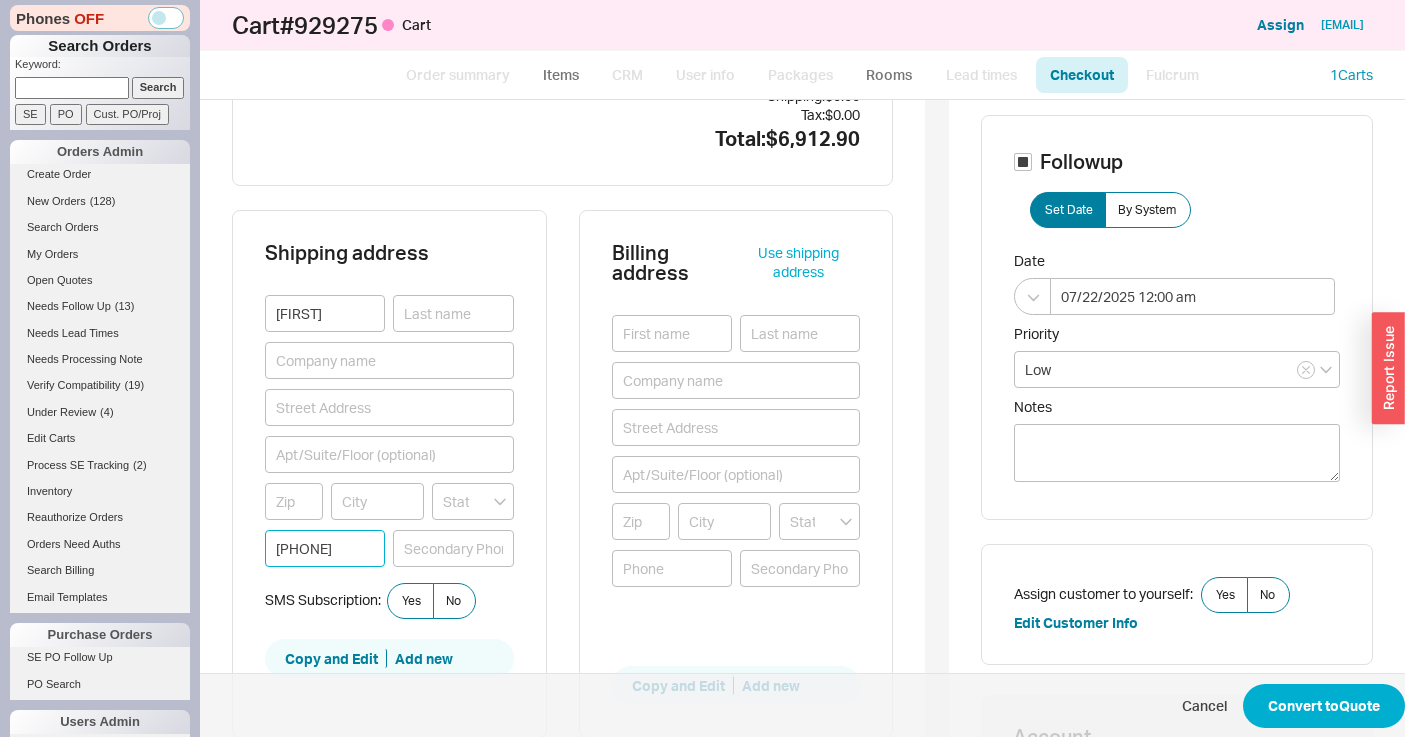 type on "[PHONE]" 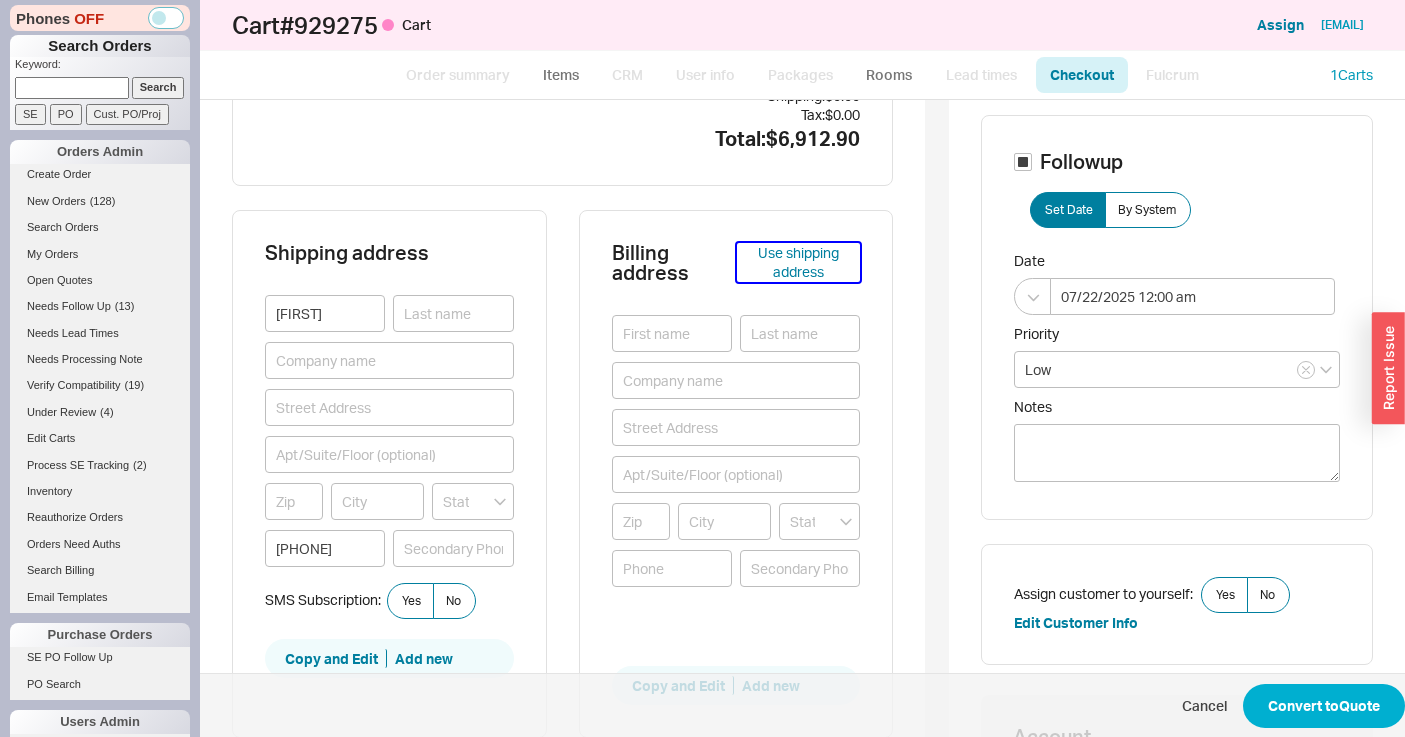click on "Use shipping address" at bounding box center (798, 262) 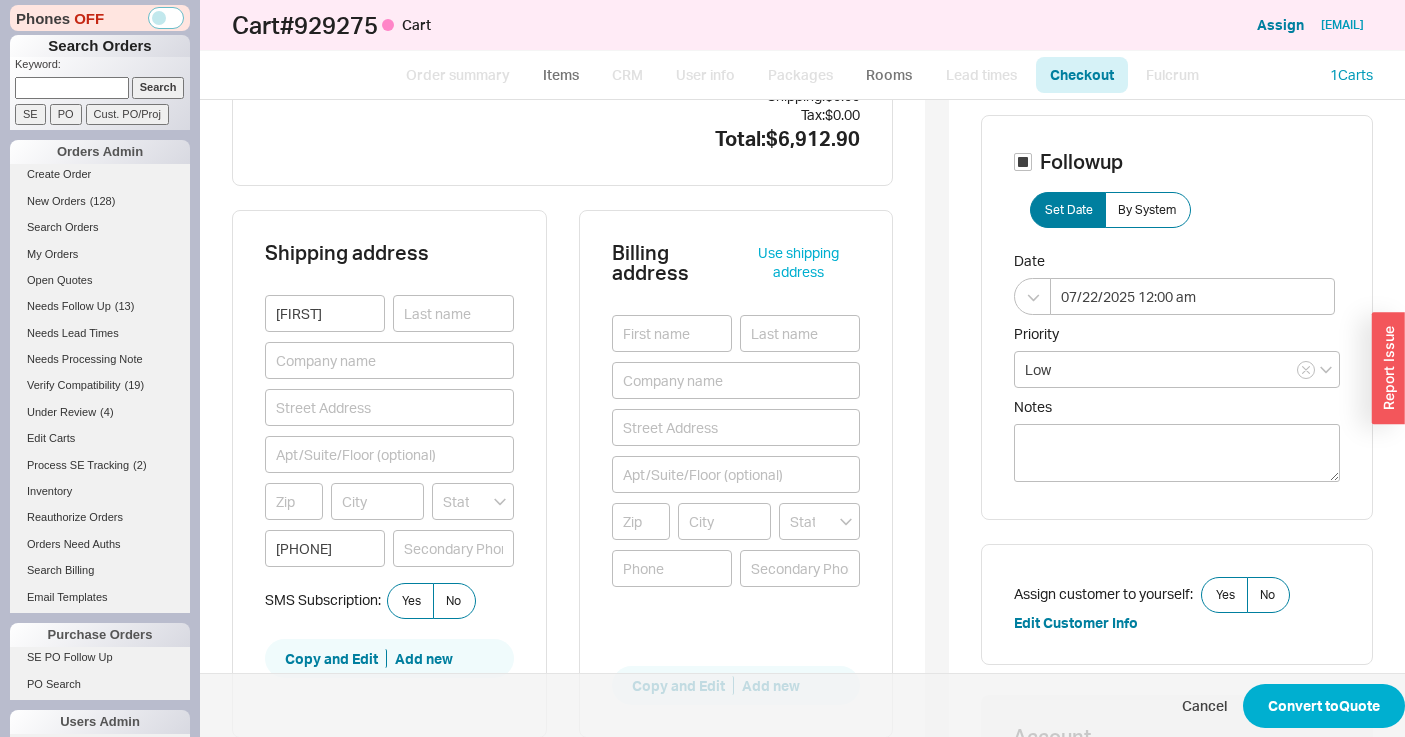 scroll, scrollTop: 0, scrollLeft: 0, axis: both 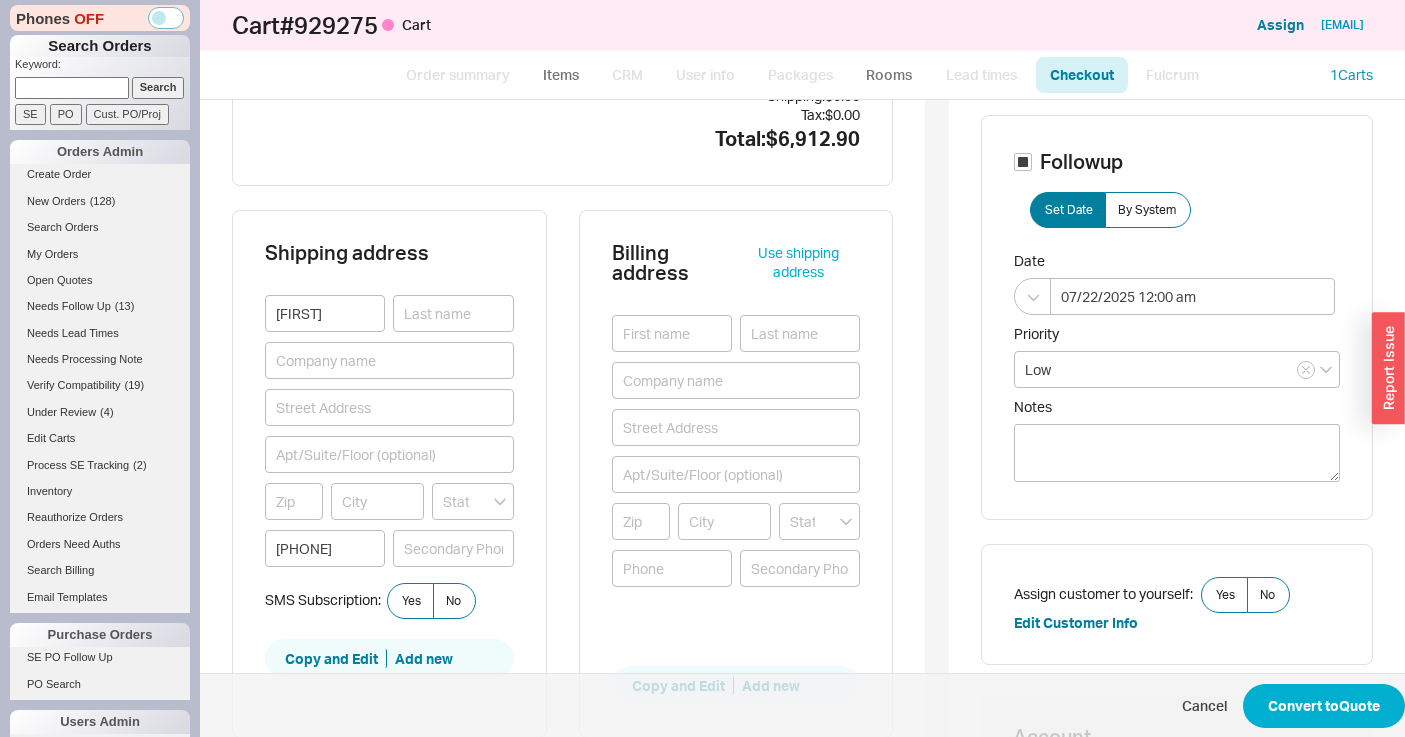 type on "[FIRST]" 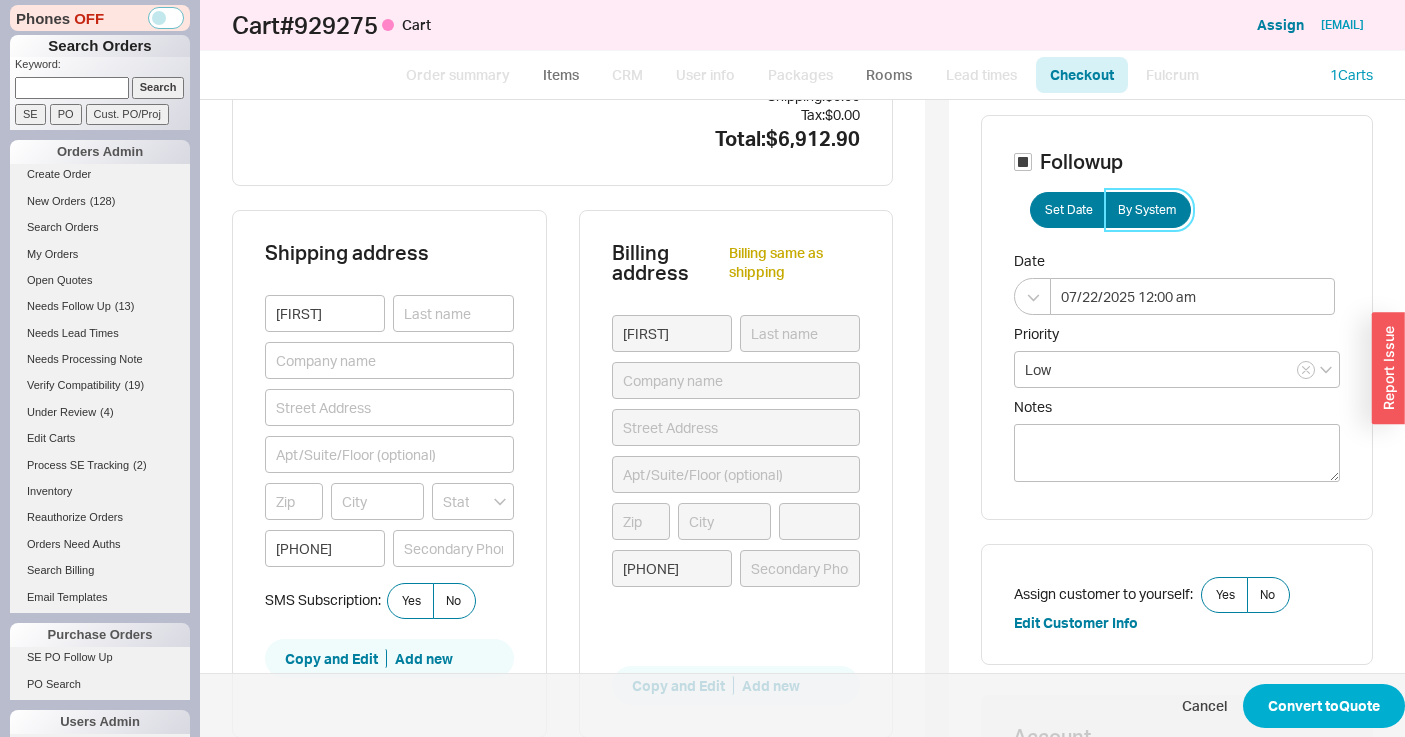 click on "By System" at bounding box center [1148, 210] 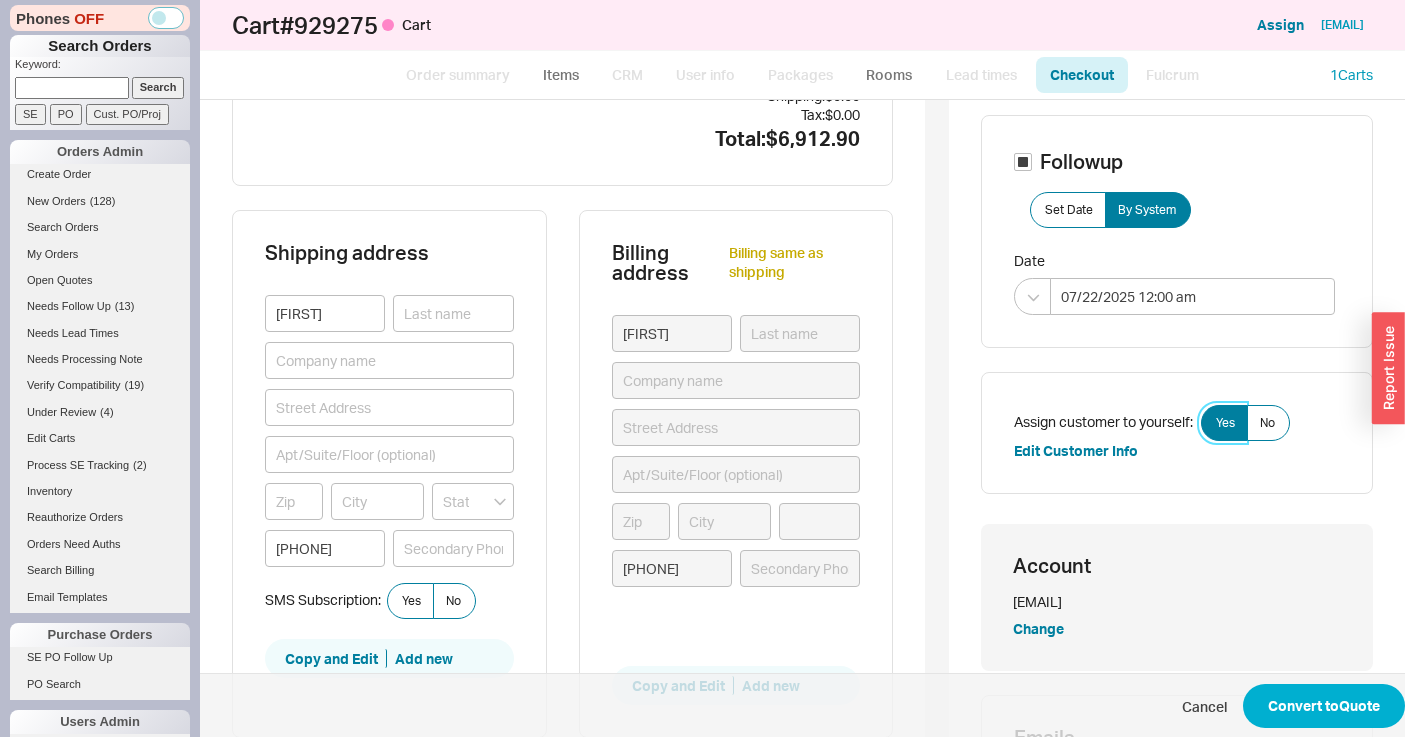 click on "Yes" at bounding box center (1225, 423) 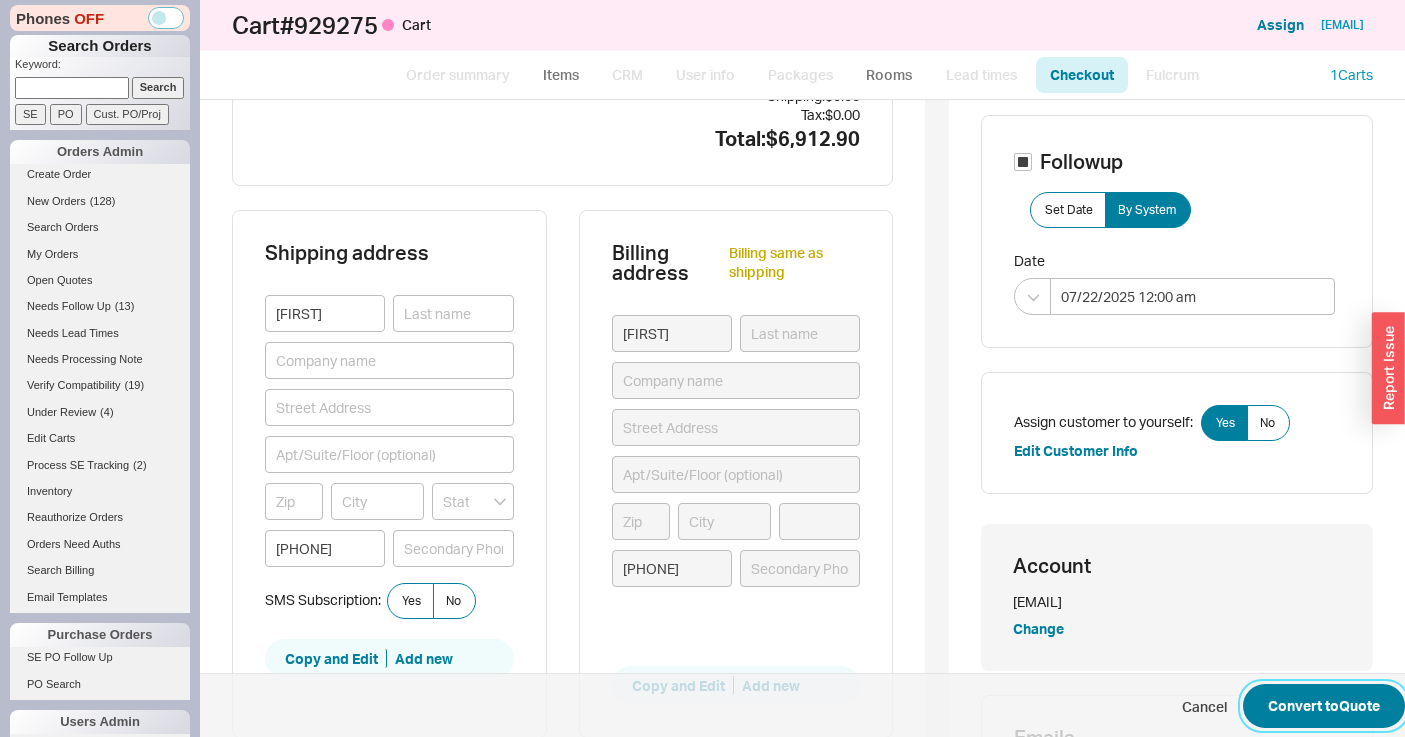 click on "Convert to  Quote" at bounding box center (1324, 706) 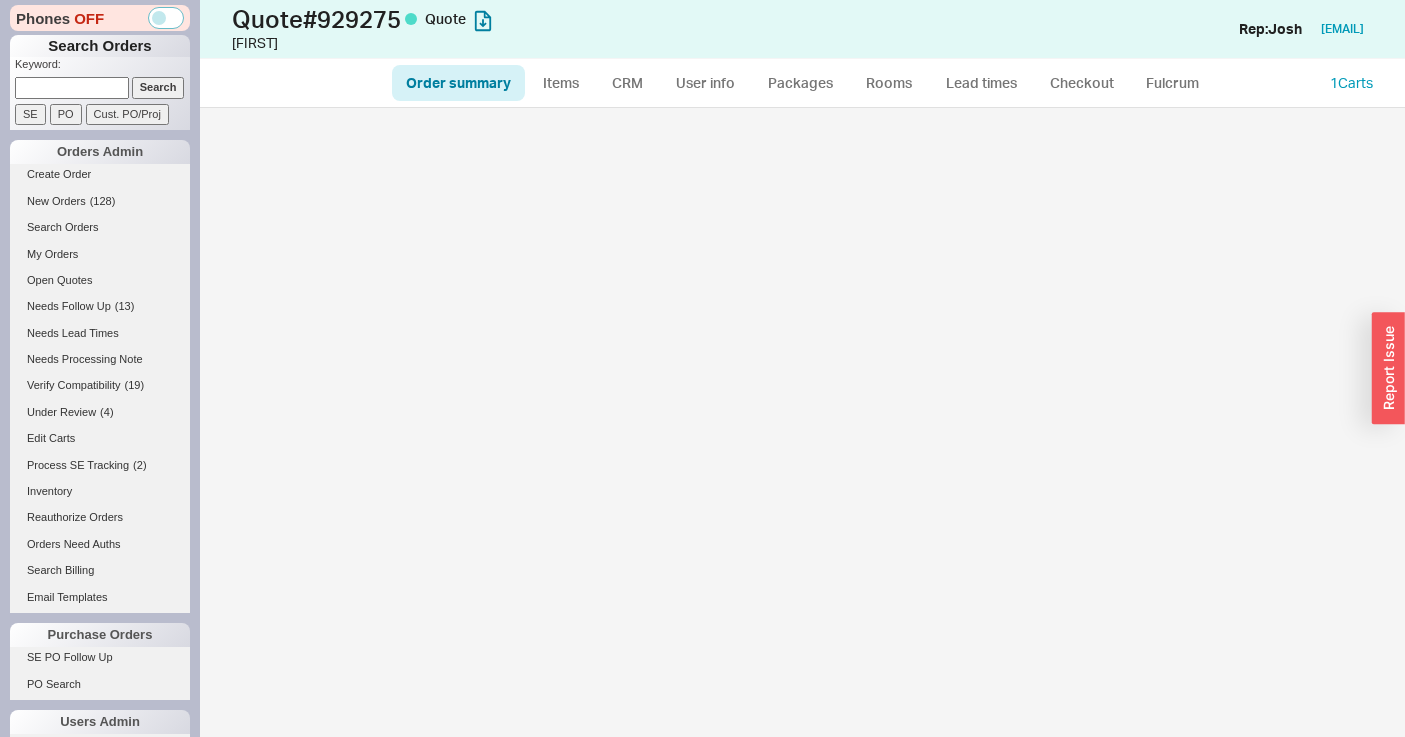 select on "*" 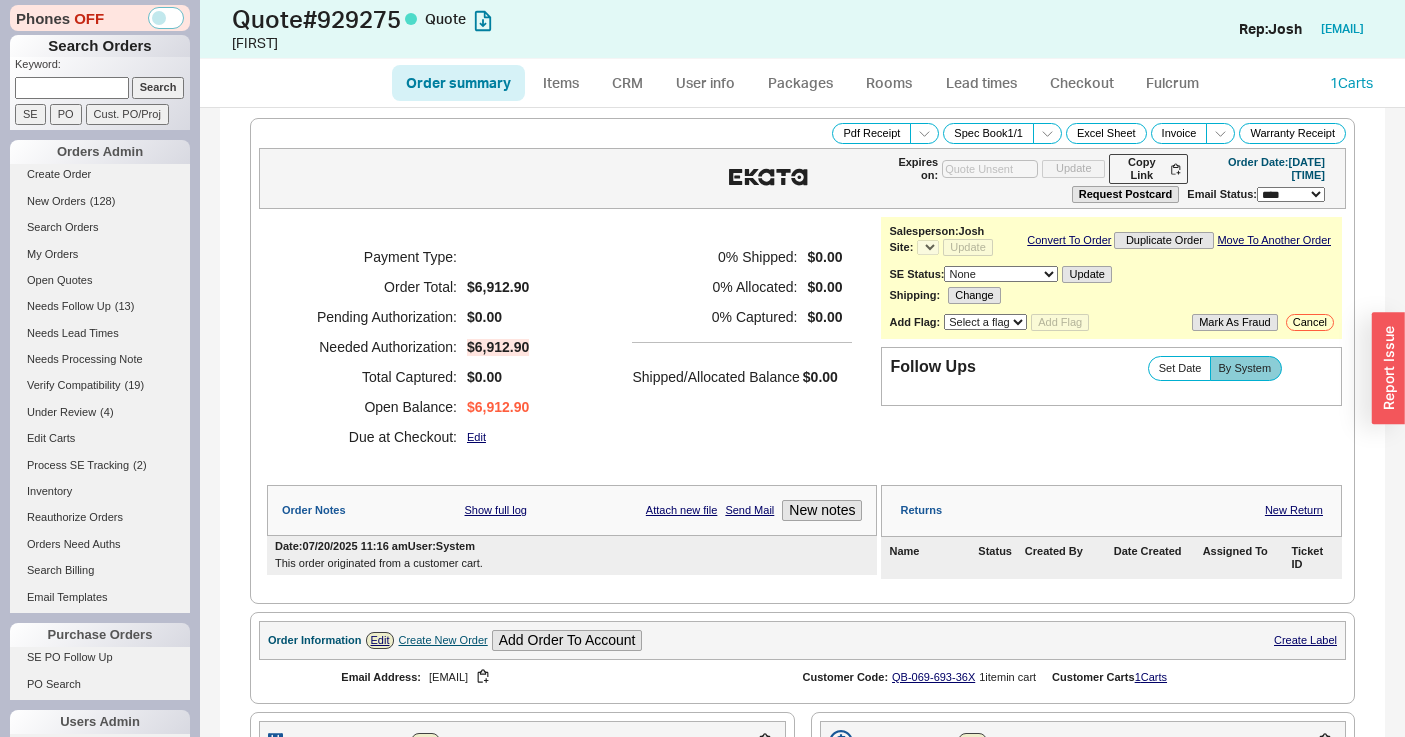 select on "*" 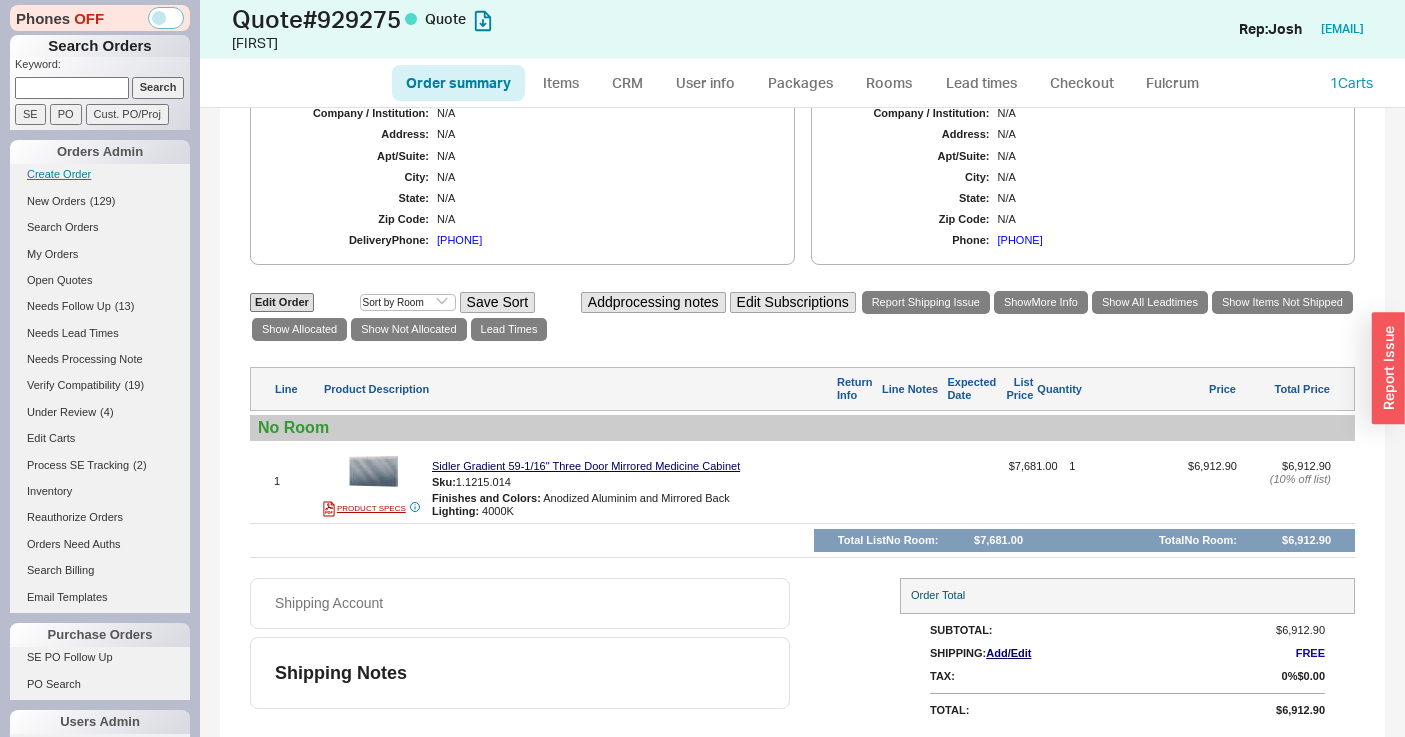 scroll, scrollTop: 0, scrollLeft: 0, axis: both 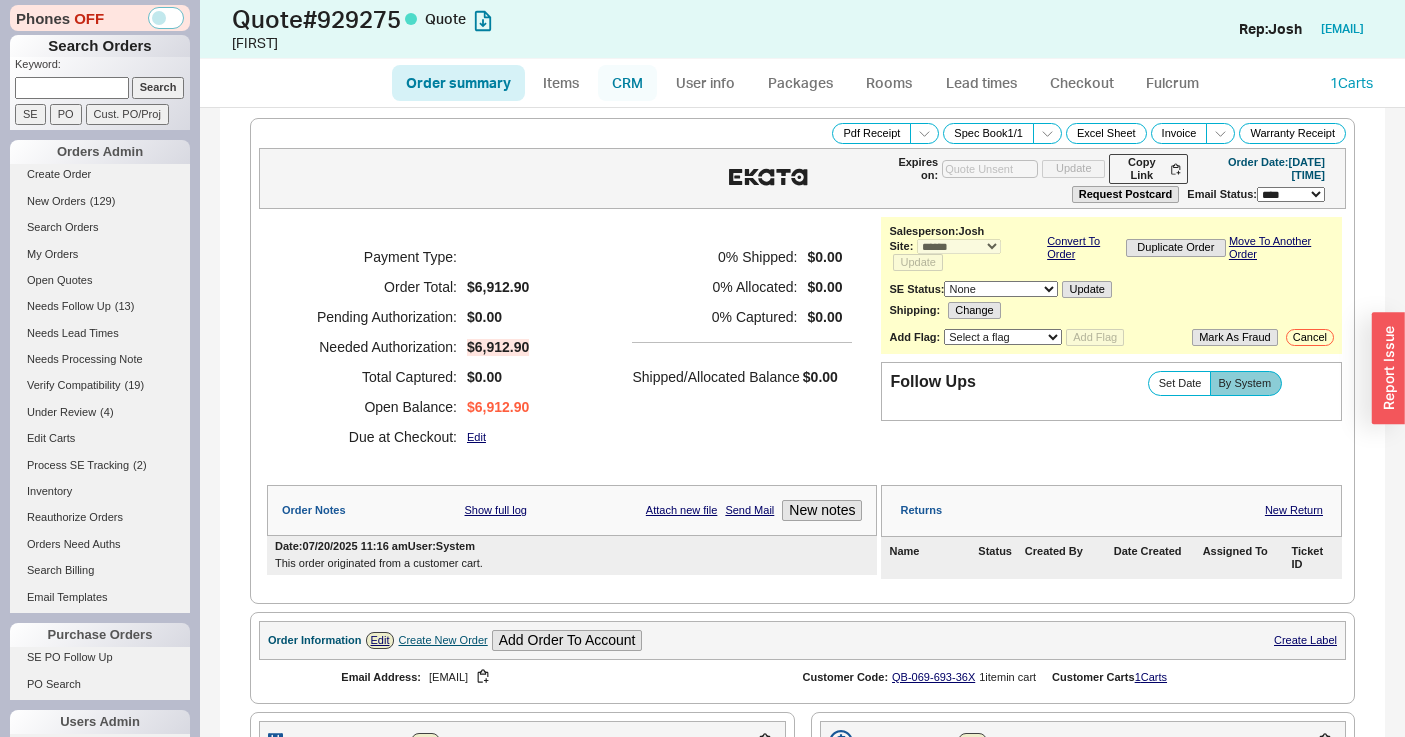 click on "CRM" at bounding box center (627, 83) 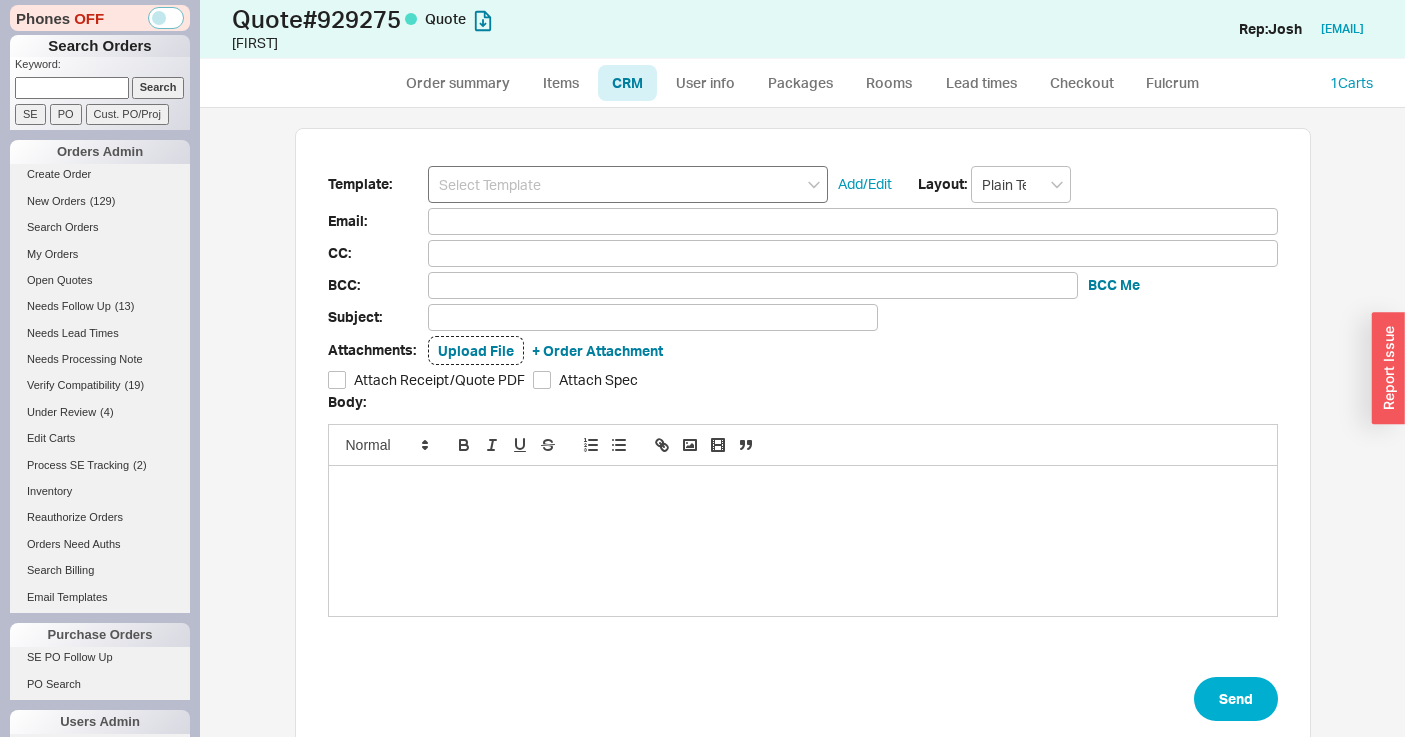 scroll, scrollTop: 15, scrollLeft: 16, axis: both 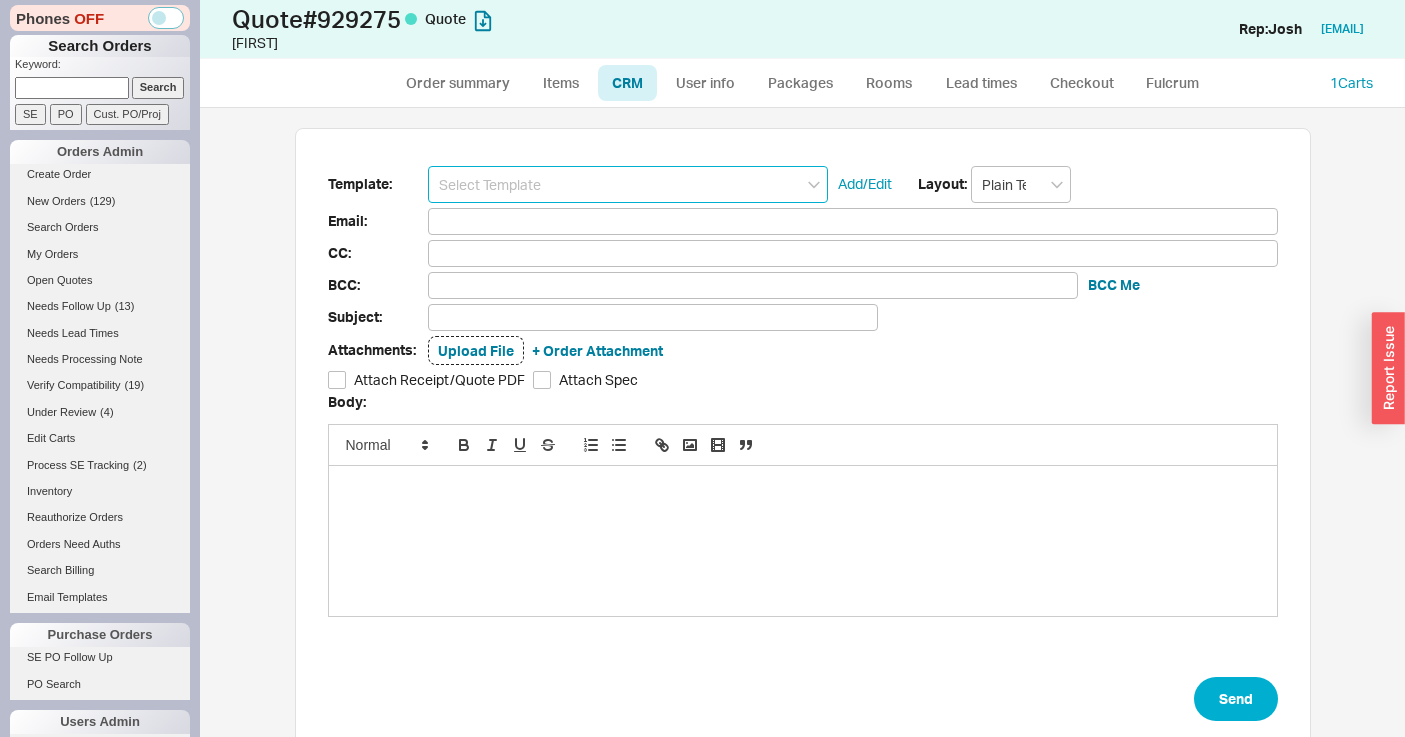 drag, startPoint x: 650, startPoint y: 180, endPoint x: 644, endPoint y: 201, distance: 21.84033 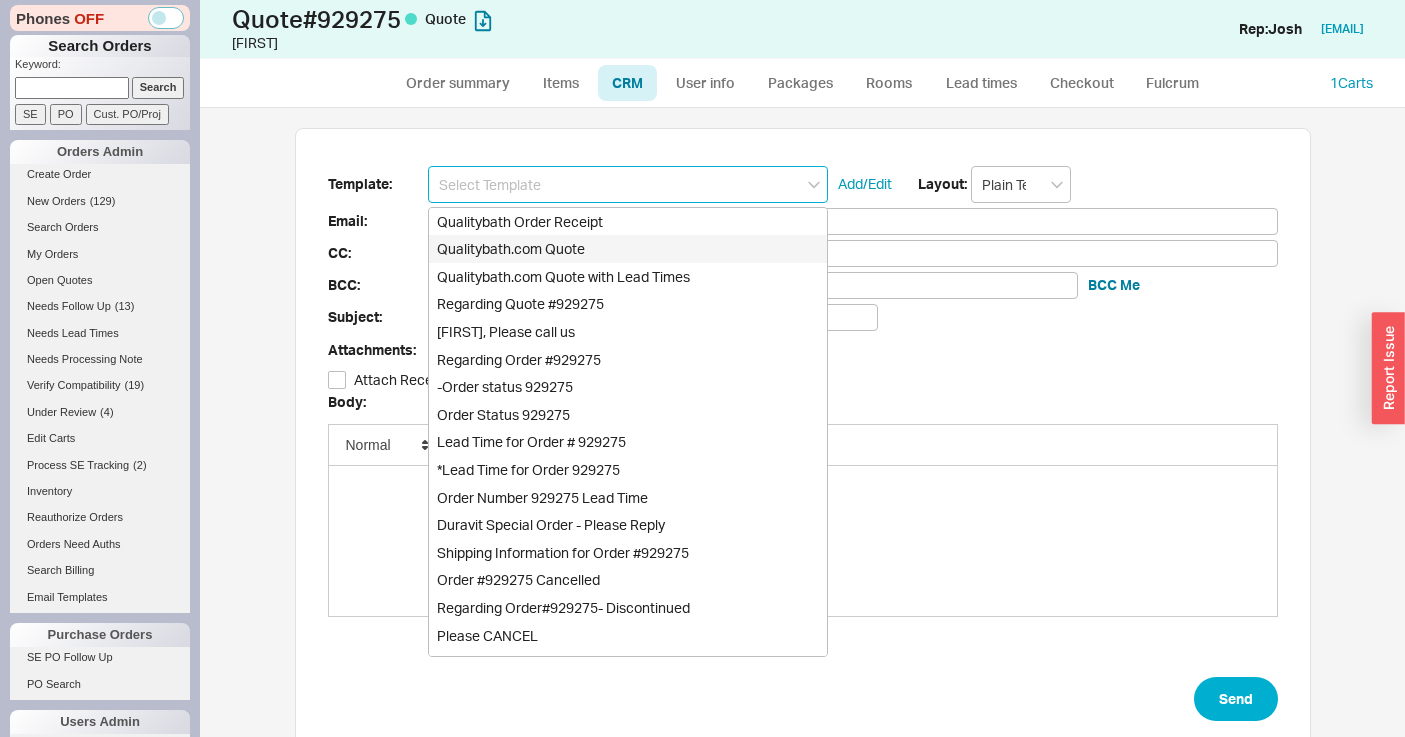click on "Qualitybath.com Quote" at bounding box center (628, 249) 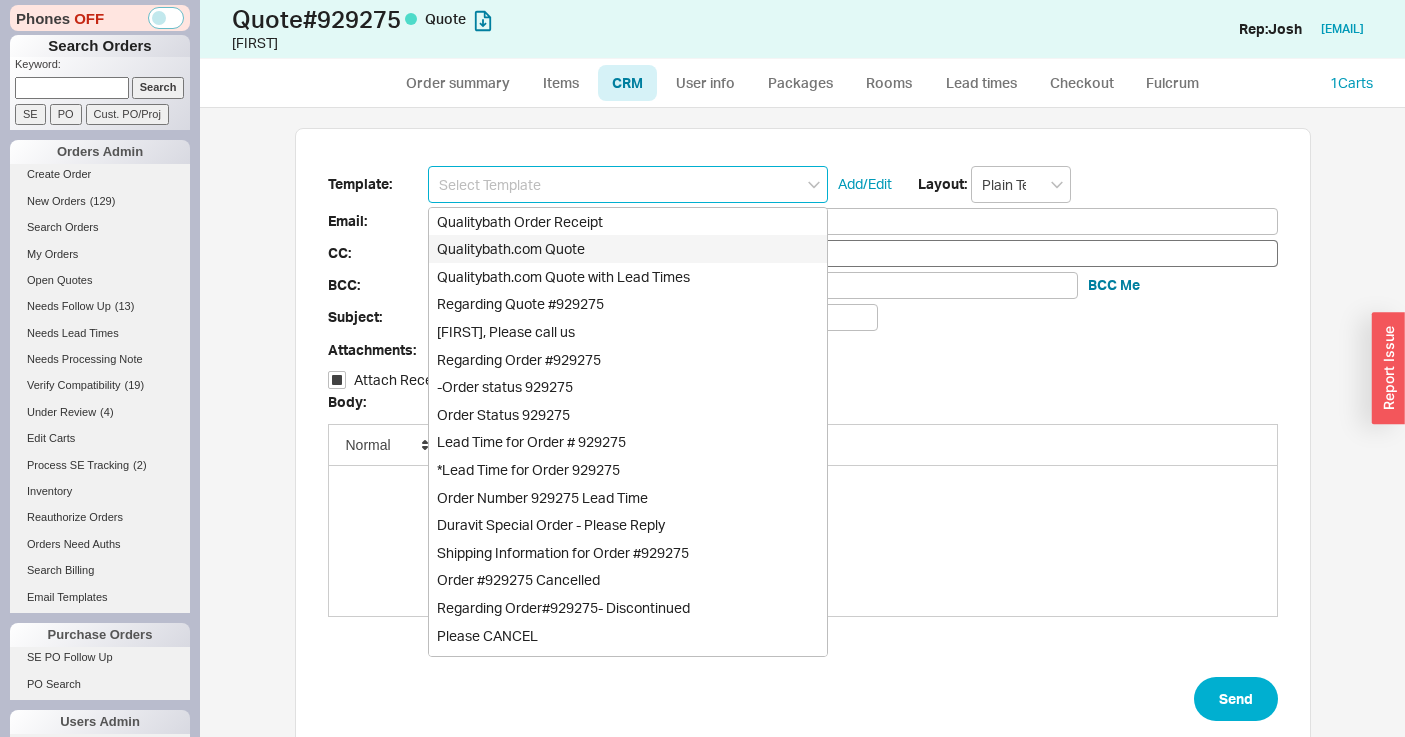 type on "Receipt" 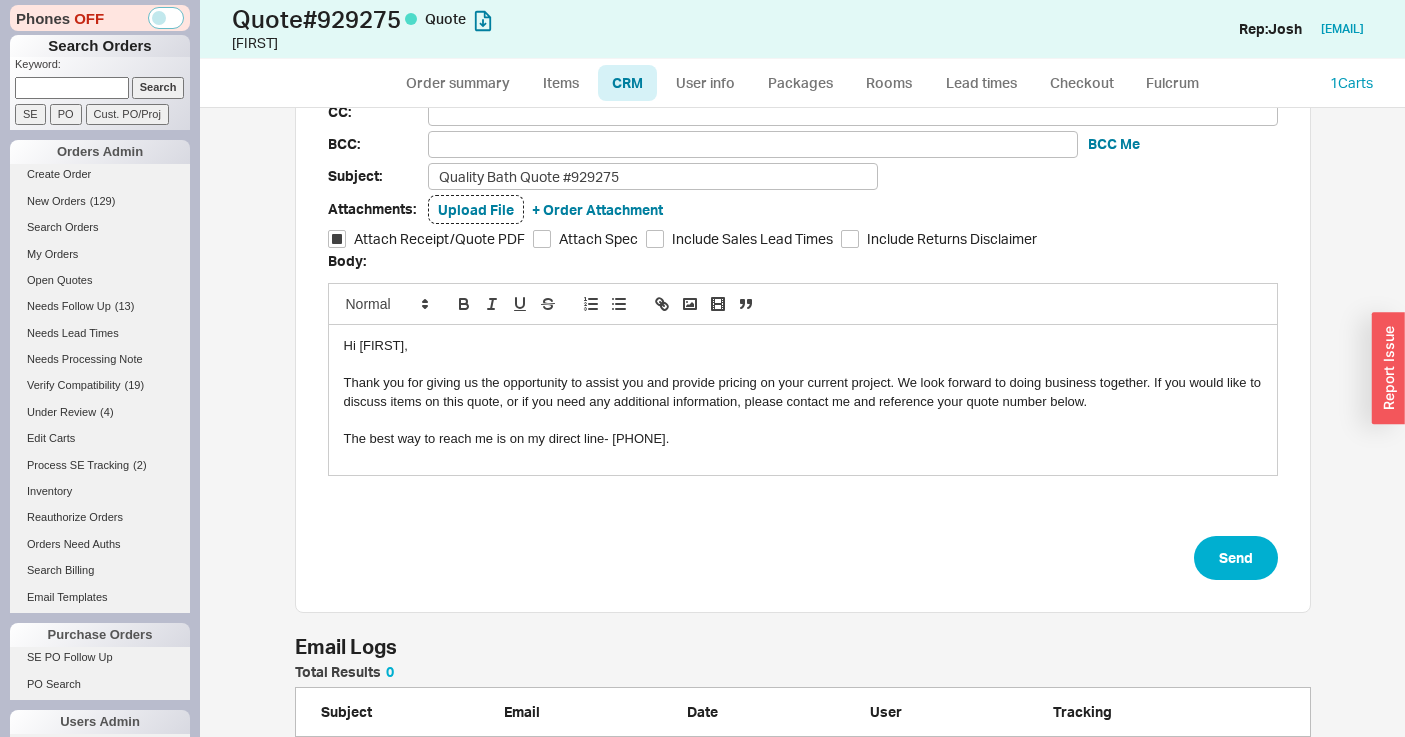 scroll, scrollTop: 211, scrollLeft: 0, axis: vertical 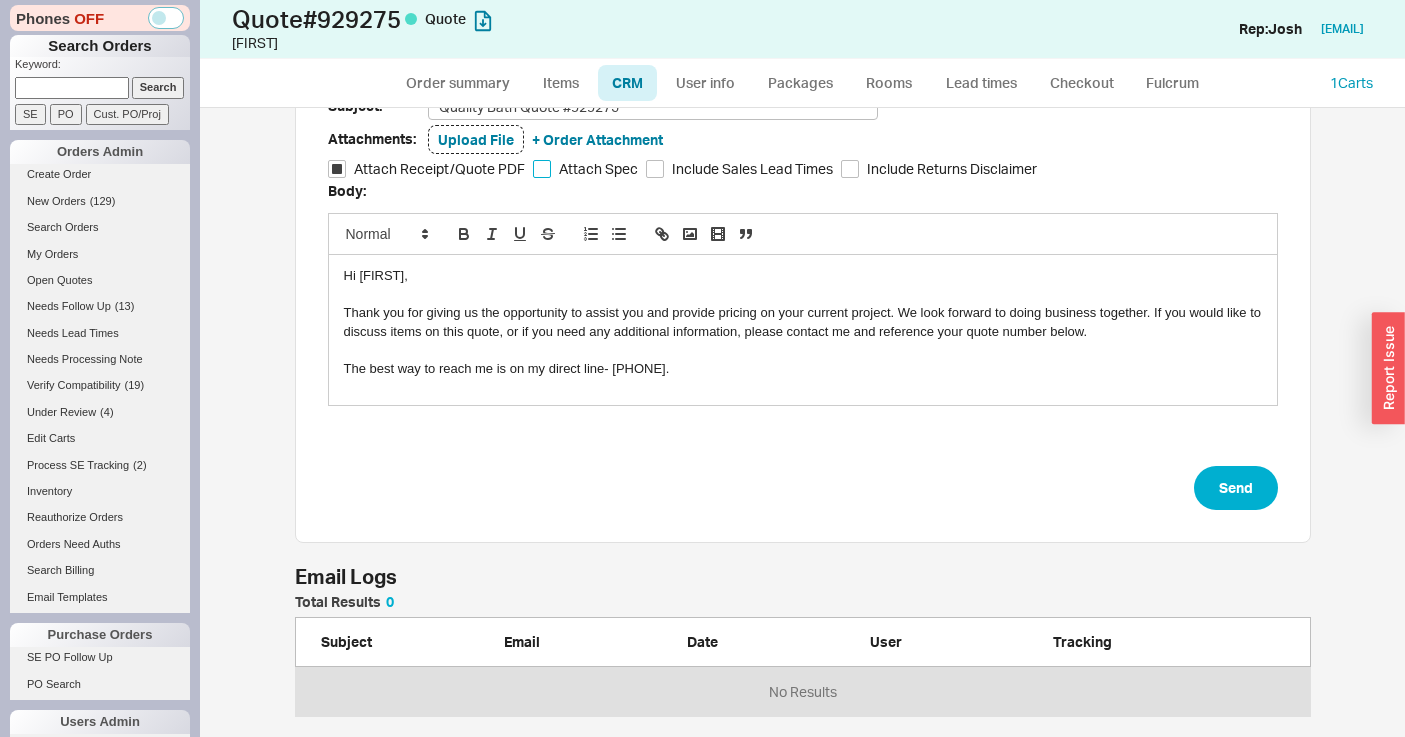 click on "Attach Spec" at bounding box center (542, 169) 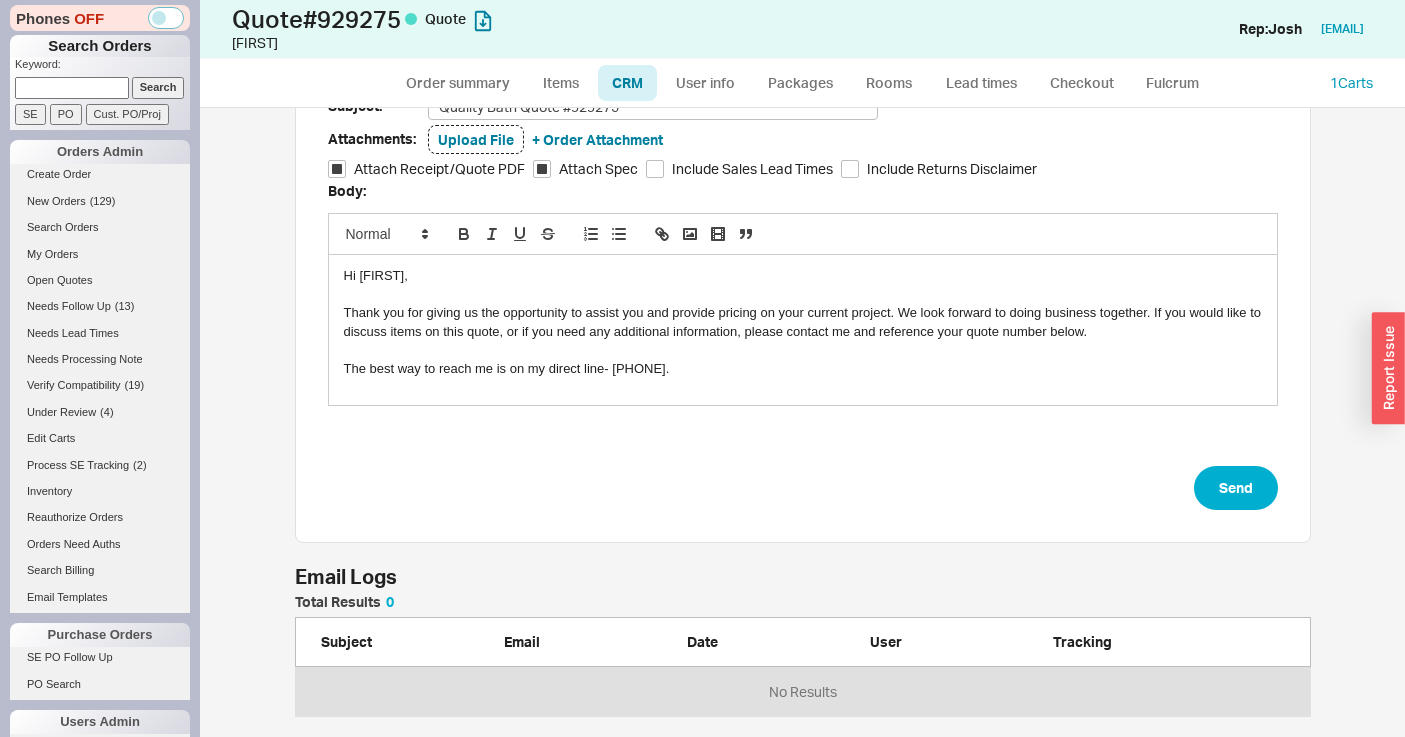 click on "Template: Qualitybath.com Quote Add/Edit Layout: Receipt expires on: [DATE] Email: [EMAIL] [EMAIL] CC: BCC: BCC Me Subject: Quality Bath Quote #929275 Attachments: Upload File + Order Attachment Attach Receipt/Quote PDF Attach Spec Include Sales Lead Times Include Returns Disclaimer Body:                                                                                                                     Hi [FIRST], Thank you for giving us the opportunity to assist you and provide pricing on your current project. We look forward to doing business together. If you would like to discuss items on this quote, or if you need any additional information, please contact me and reference your quote number below. The best way to reach me is on my direct line- [PHONE]. Send" at bounding box center (803, 230) 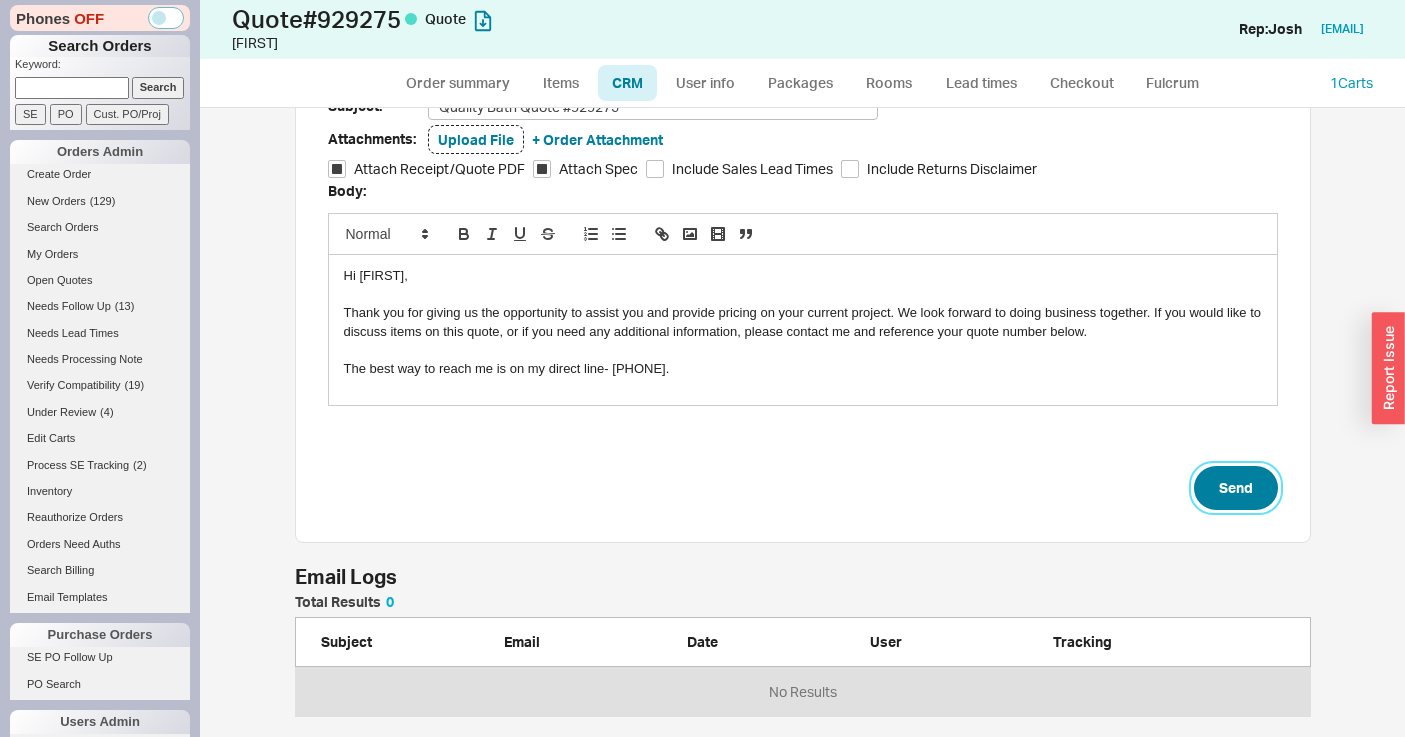 click on "Send" at bounding box center [1236, 488] 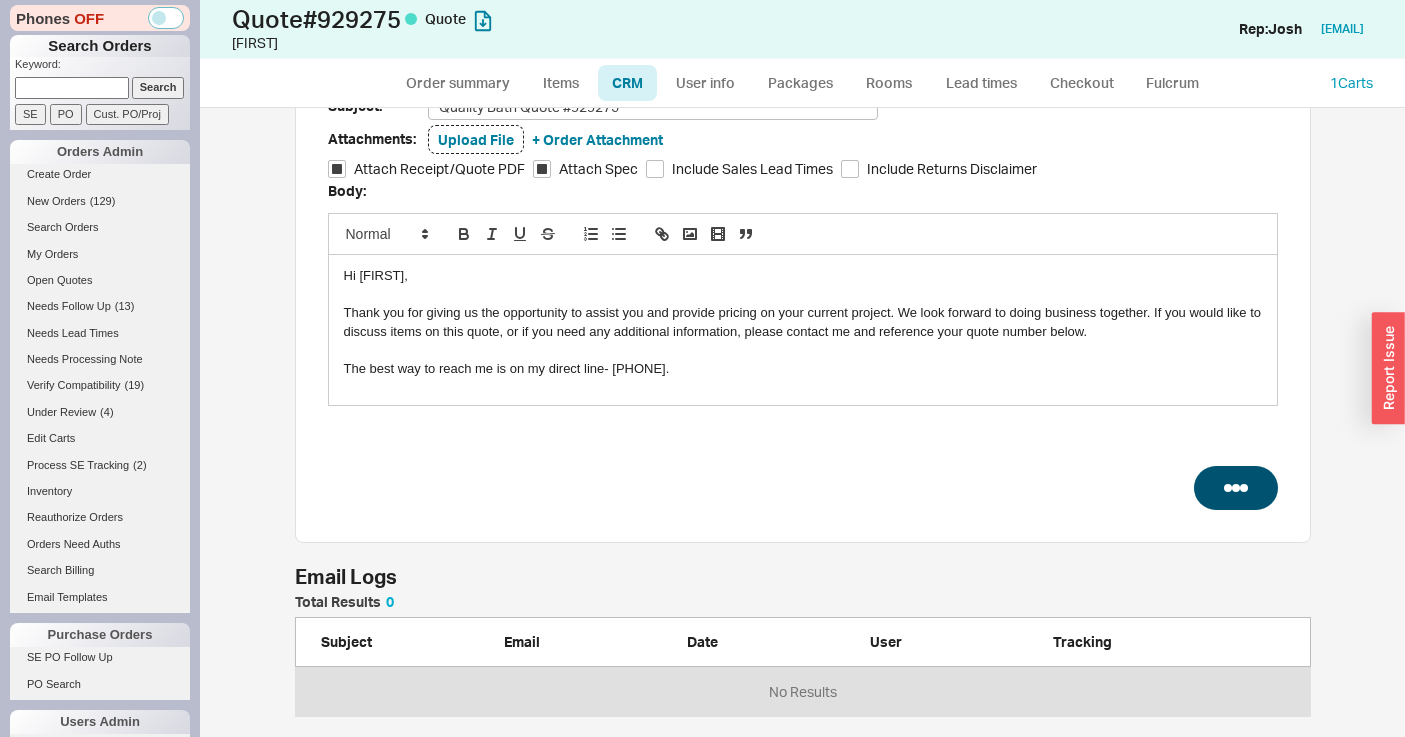 select on "*" 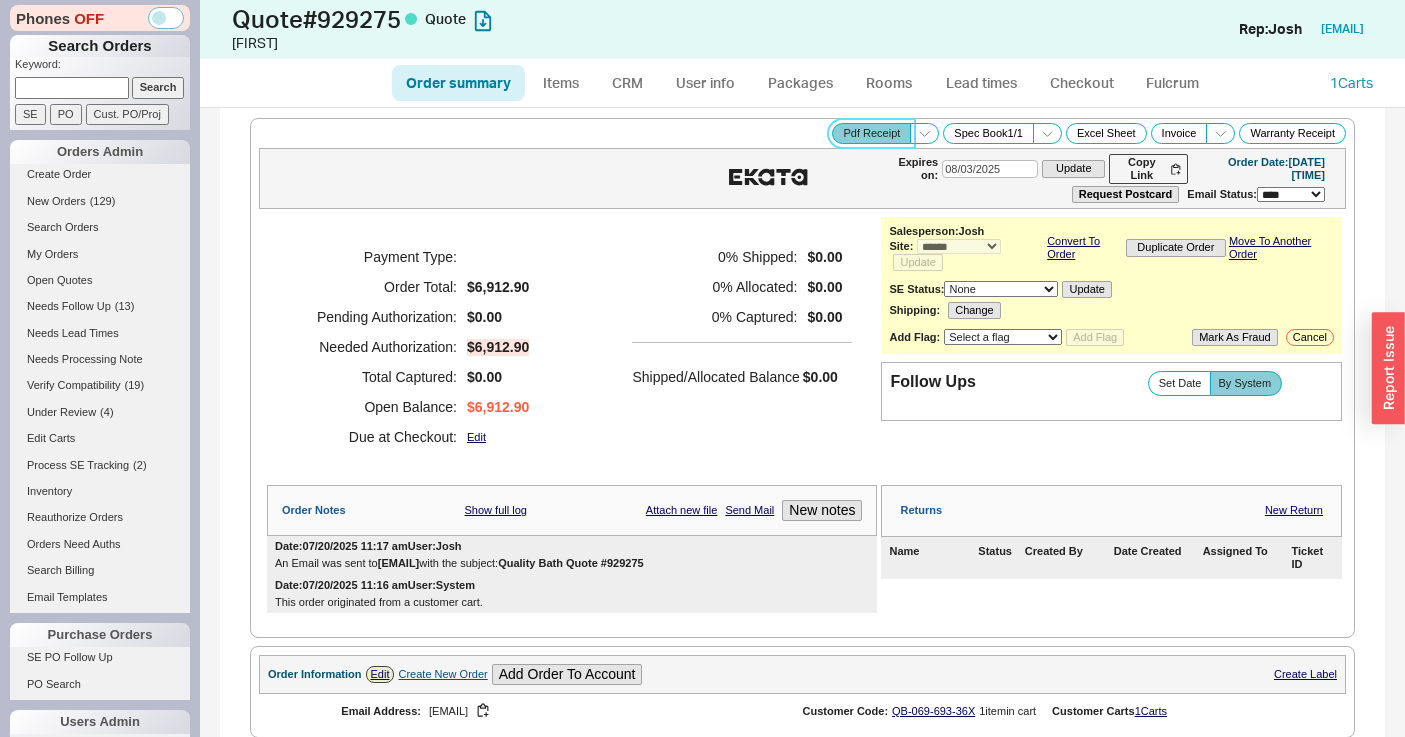click on "Pdf Receipt" at bounding box center (871, 133) 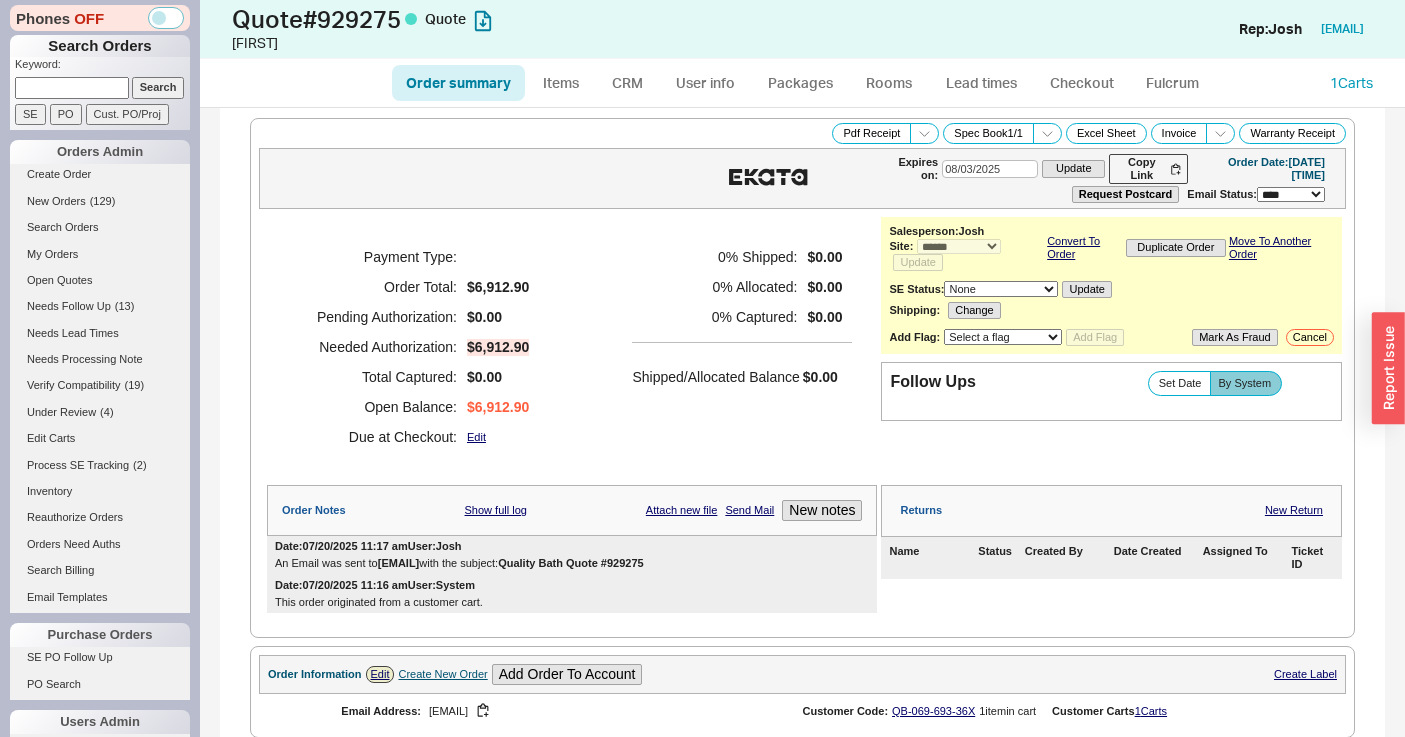 click at bounding box center (72, 87) 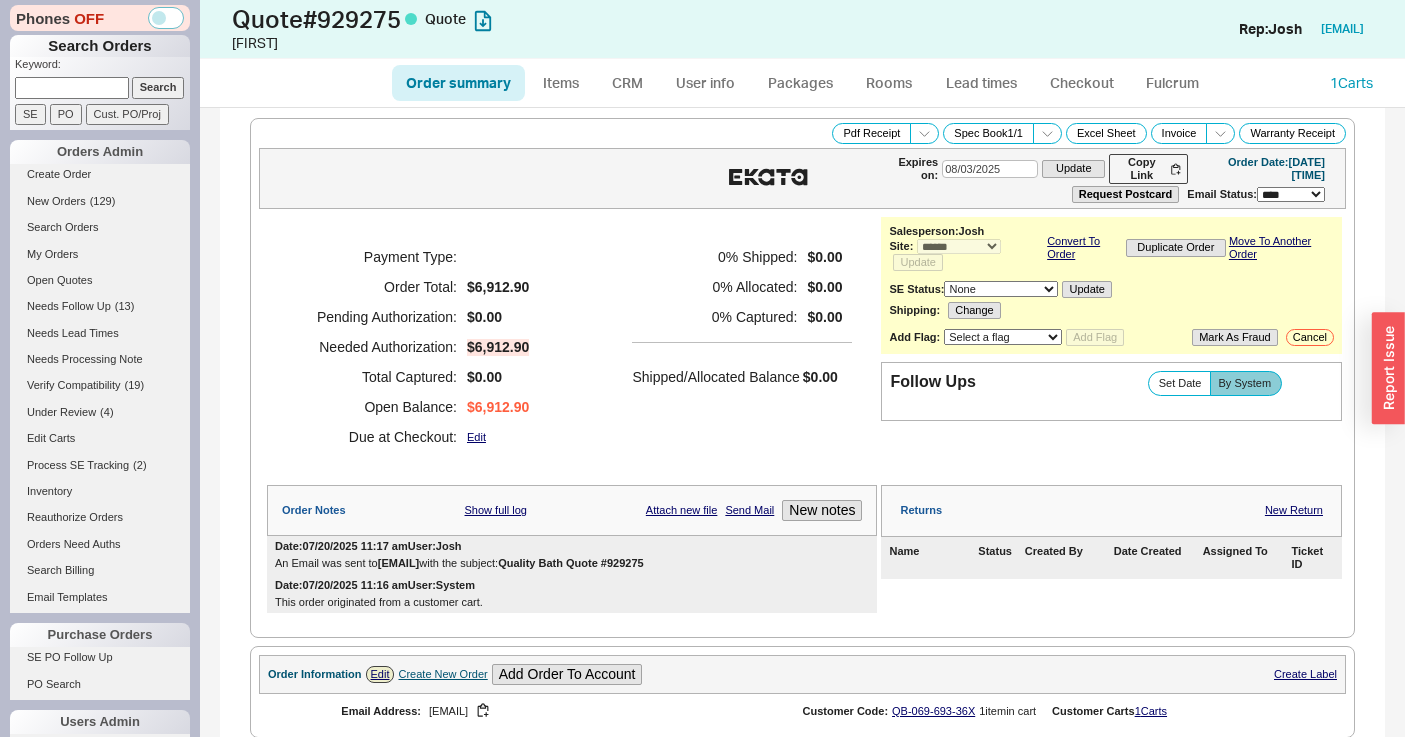 paste on "[EMAIL]" 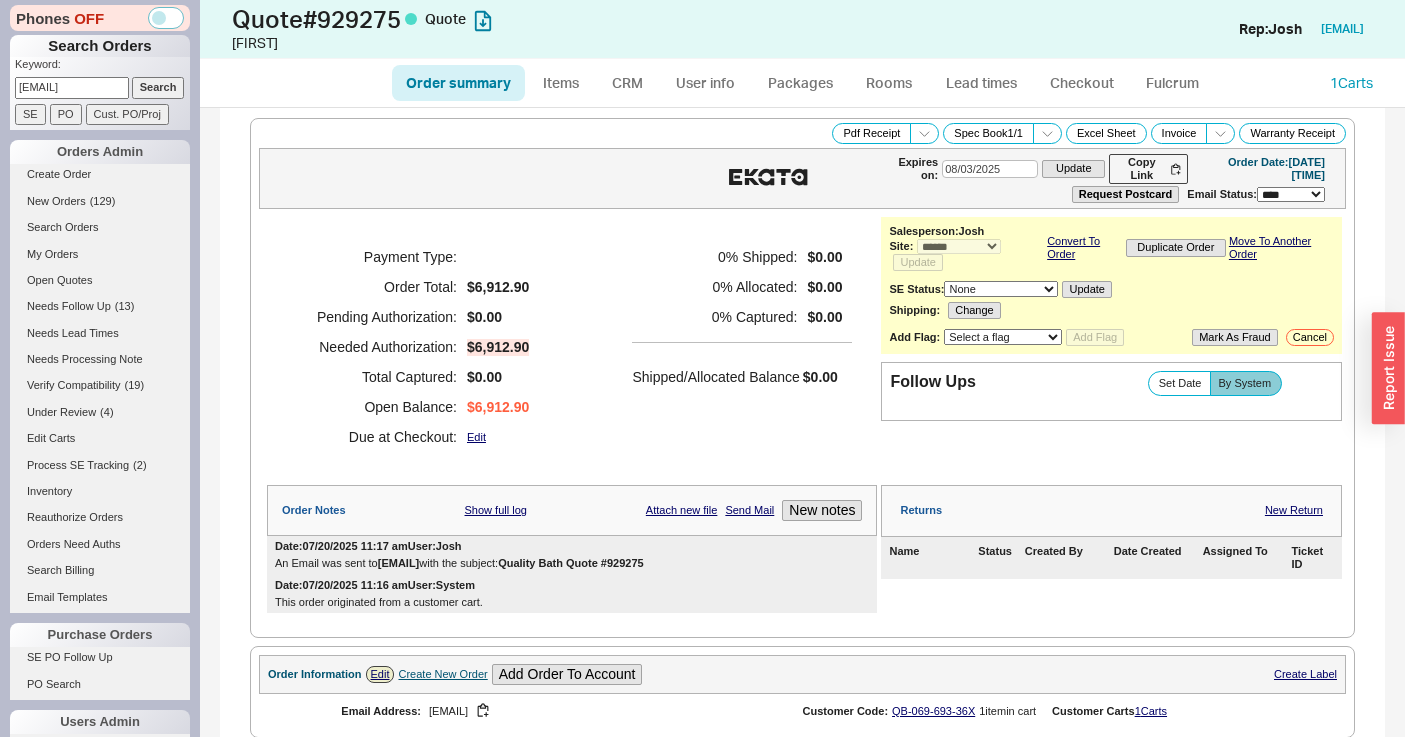 scroll, scrollTop: 0, scrollLeft: 23, axis: horizontal 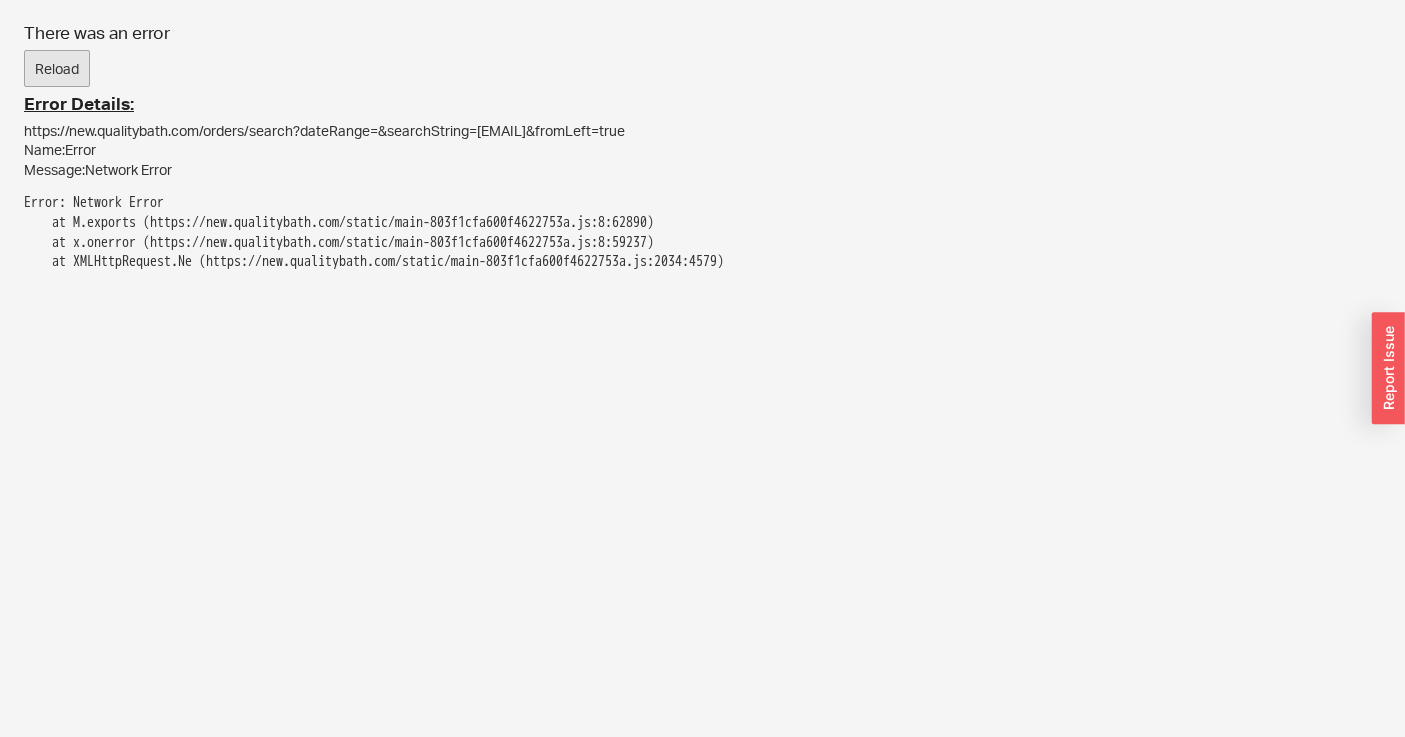 click on "There was an error Reload Error Details: https://new.qualitybath.com/orders/search?dateRange=&searchString=[EMAIL]&fromLeft=true Name:  Error Message:  Network Error Error: Network Error
at M.exports (https://new.qualitybath.com/static/main-803f1cfa600f4622753a.js:8:62890)
at x.onerror (https://new.qualitybath.com/static/main-803f1cfa600f4622753a.js:8:59237)
at XMLHttpRequest.Ne (https://new.qualitybath.com/static/main-803f1cfa600f4622753a.js:2034:4579)" at bounding box center [702, 155] 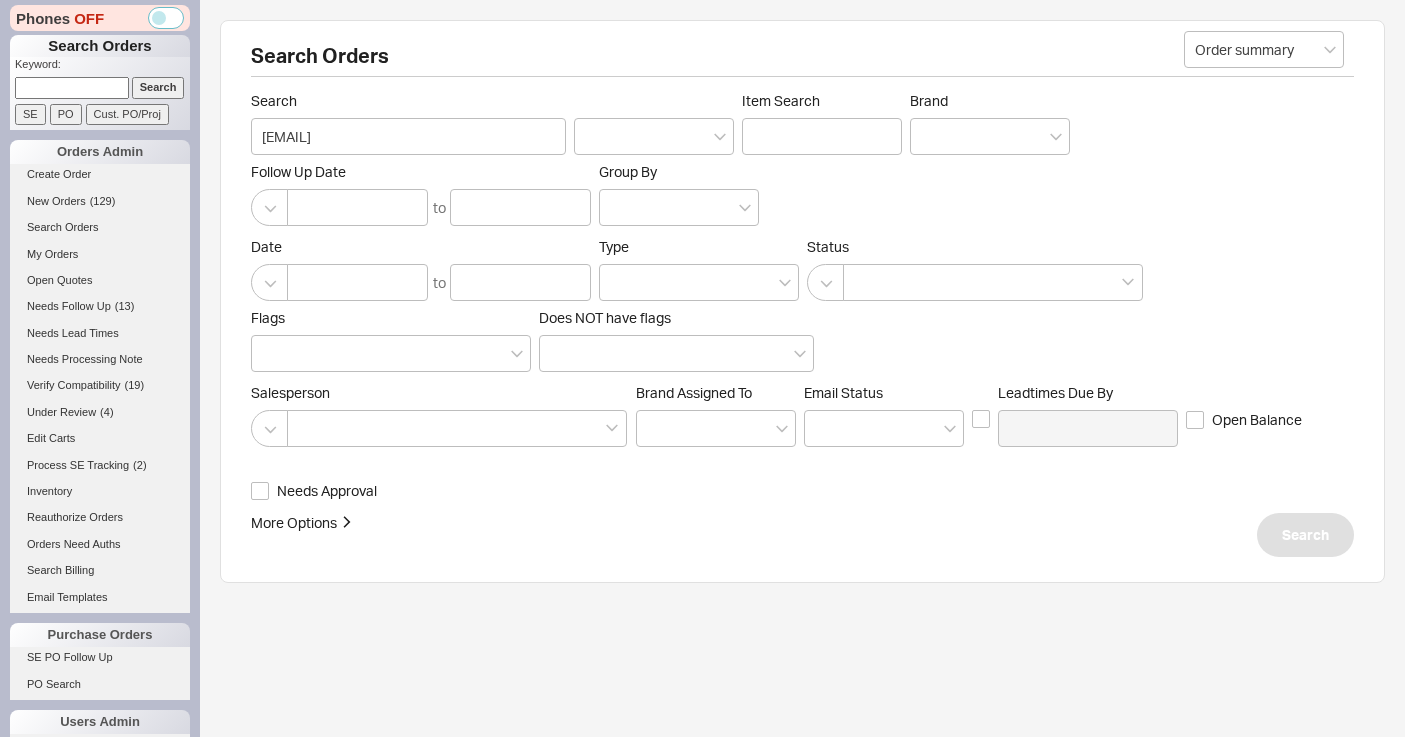 scroll, scrollTop: 0, scrollLeft: 0, axis: both 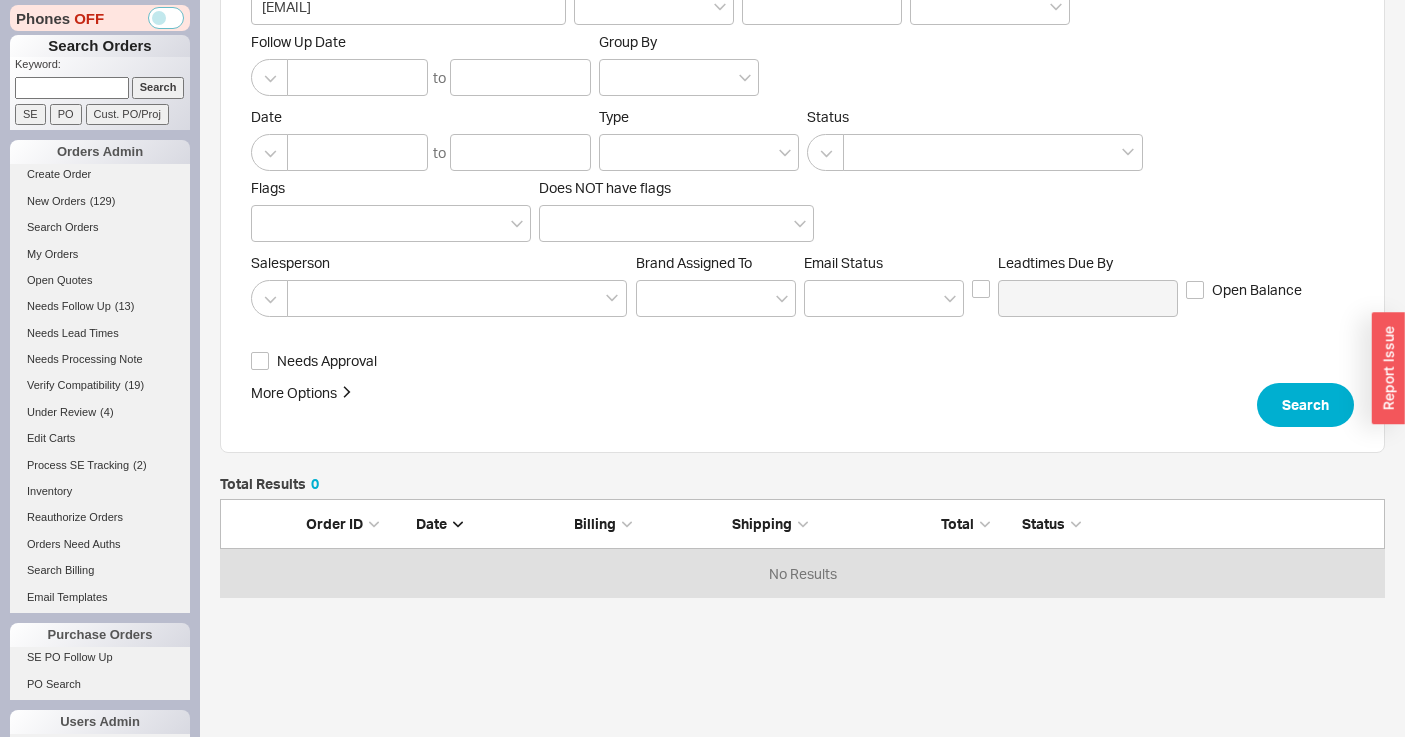 click at bounding box center (72, 87) 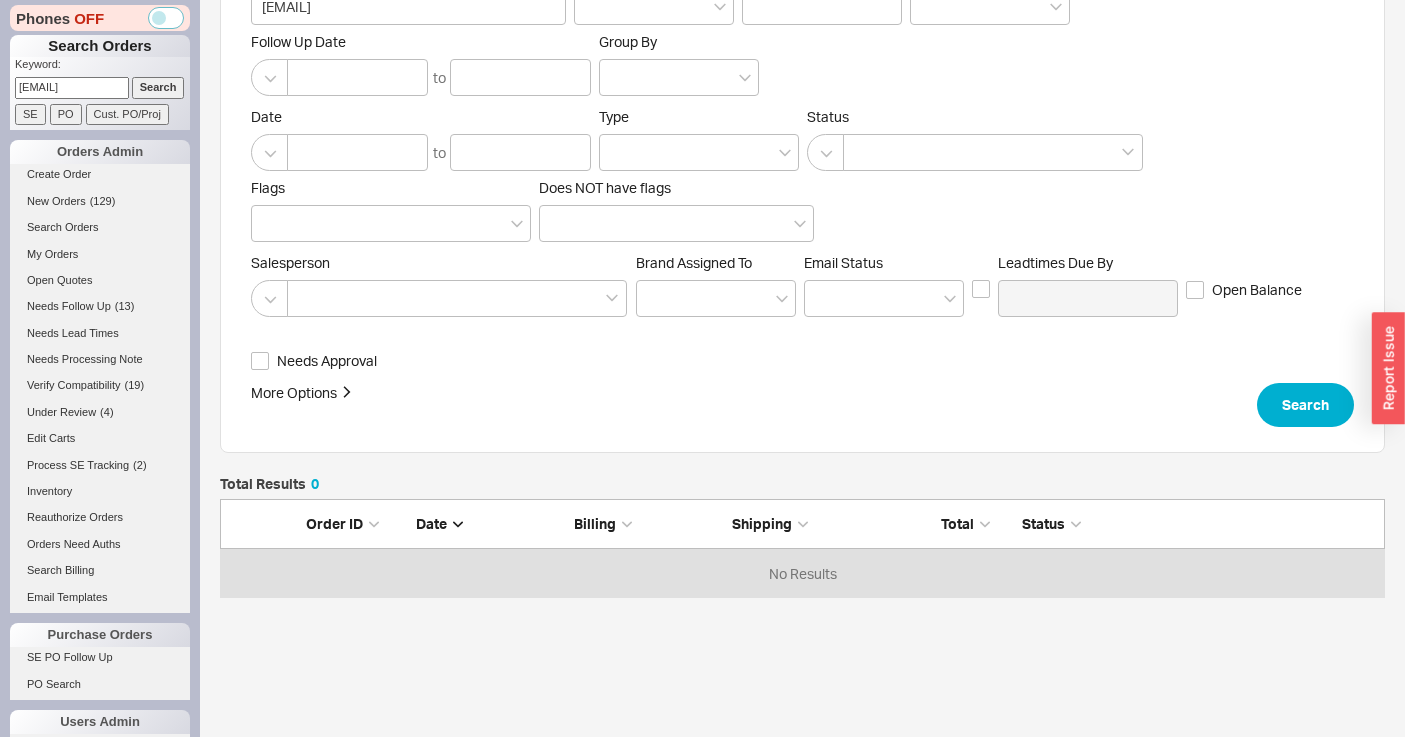 scroll, scrollTop: 0, scrollLeft: 46, axis: horizontal 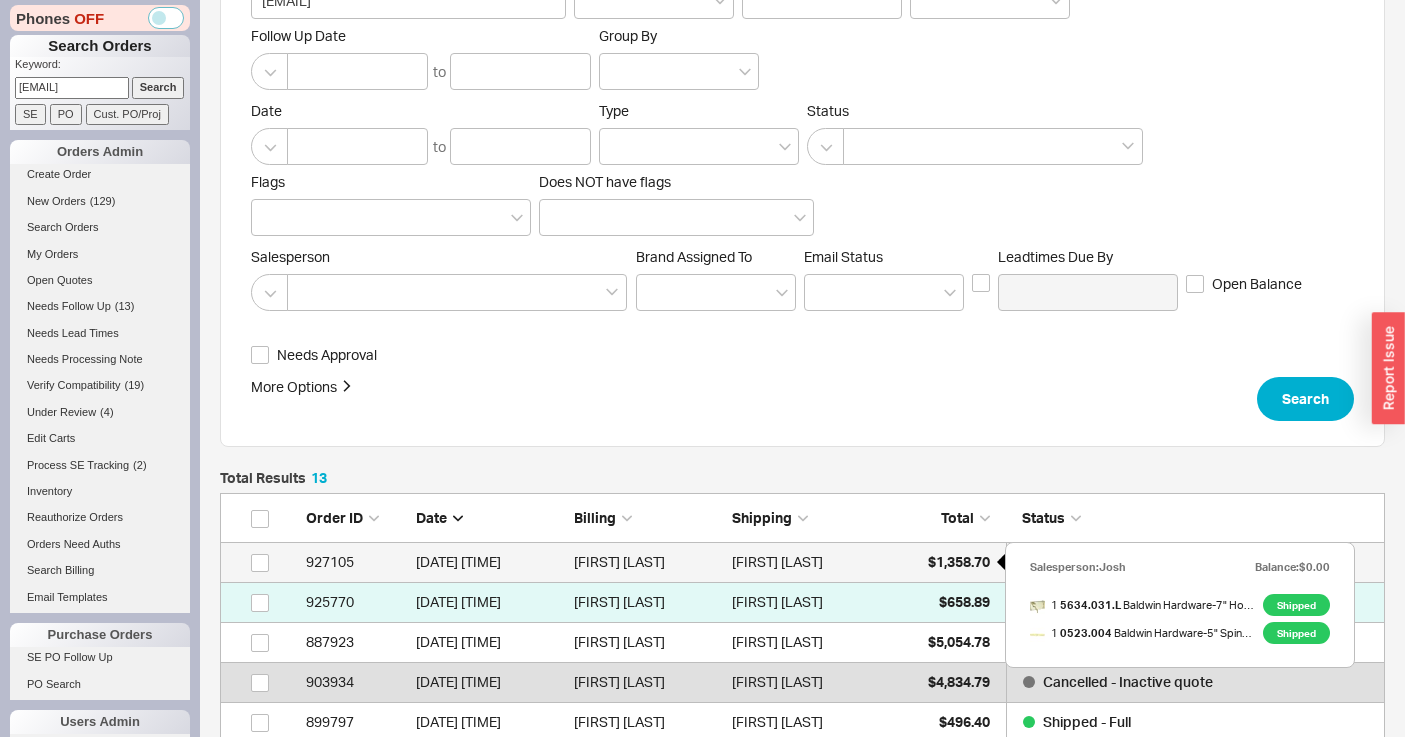 click on "$1,358.70" at bounding box center [940, 562] 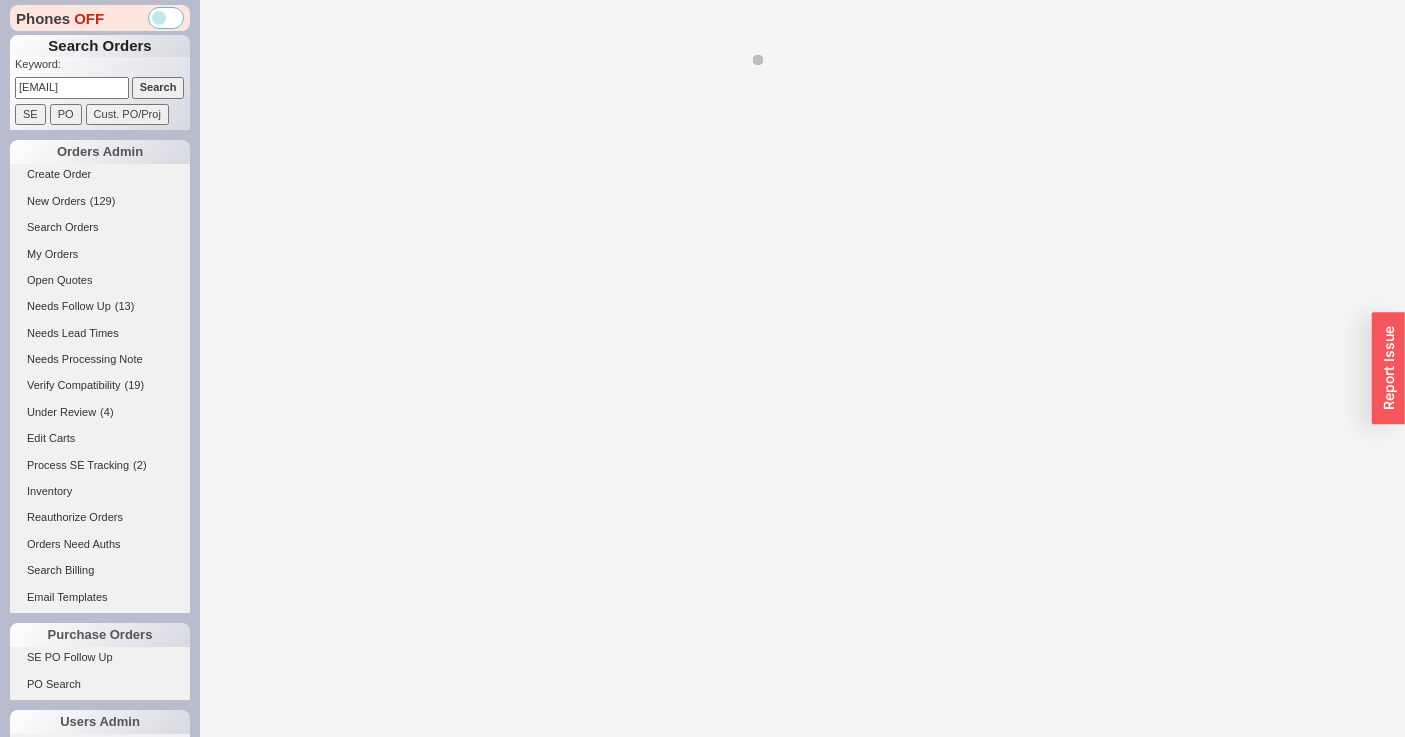 select on "LOW" 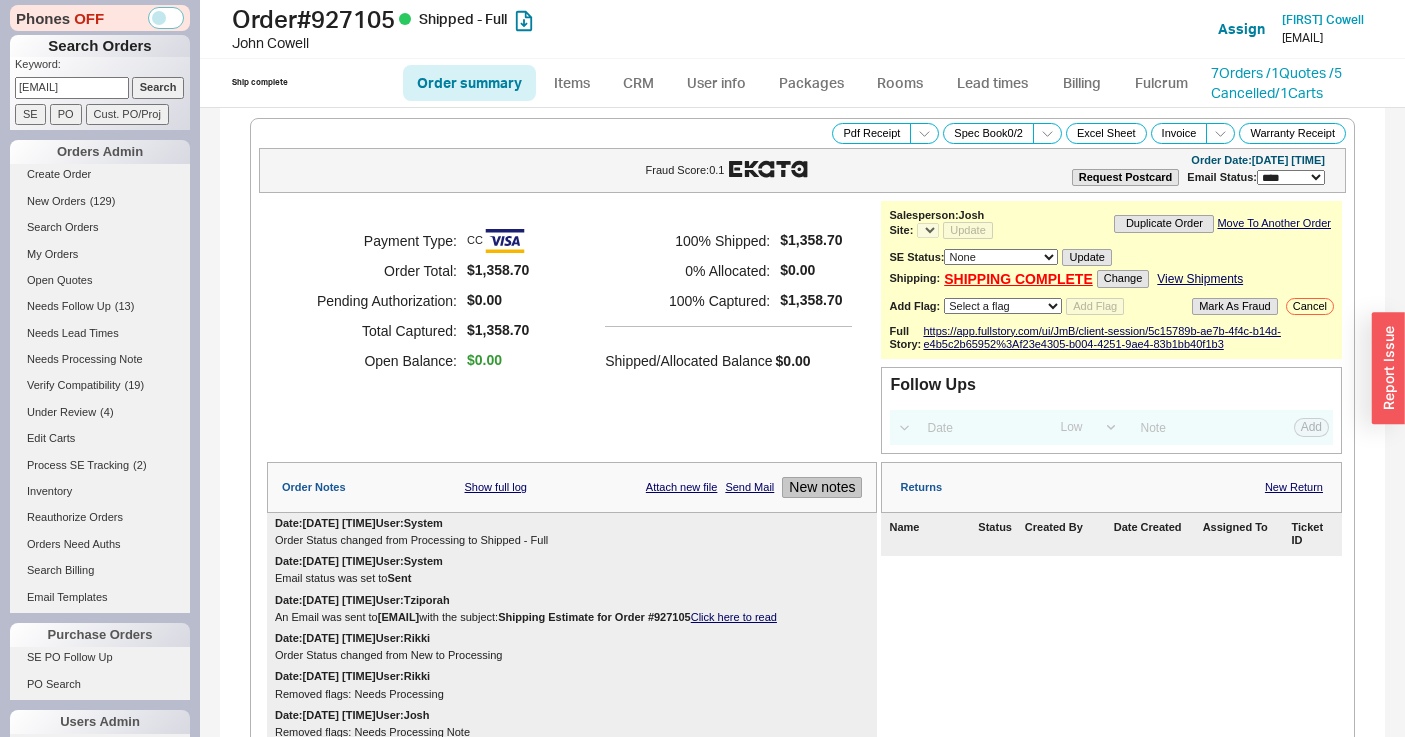 select on "*" 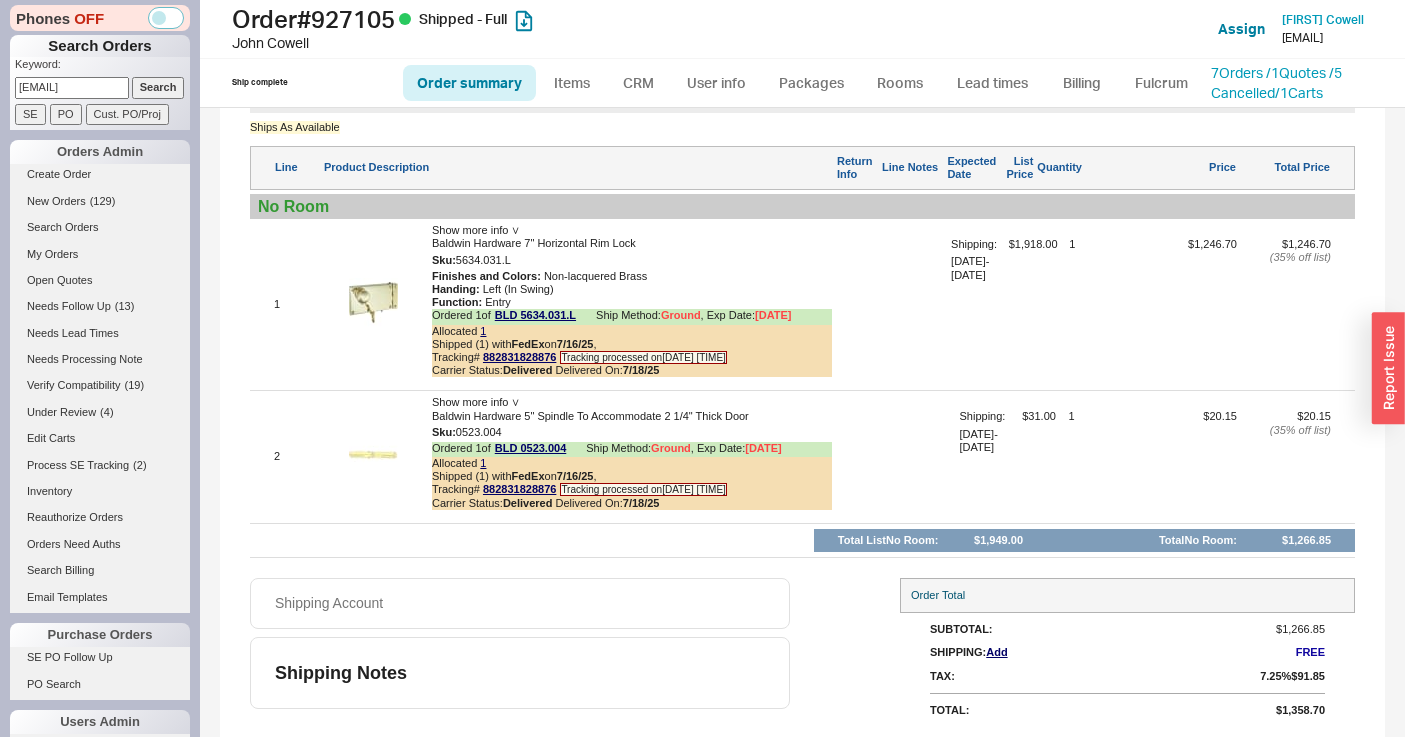 scroll, scrollTop: 974, scrollLeft: 0, axis: vertical 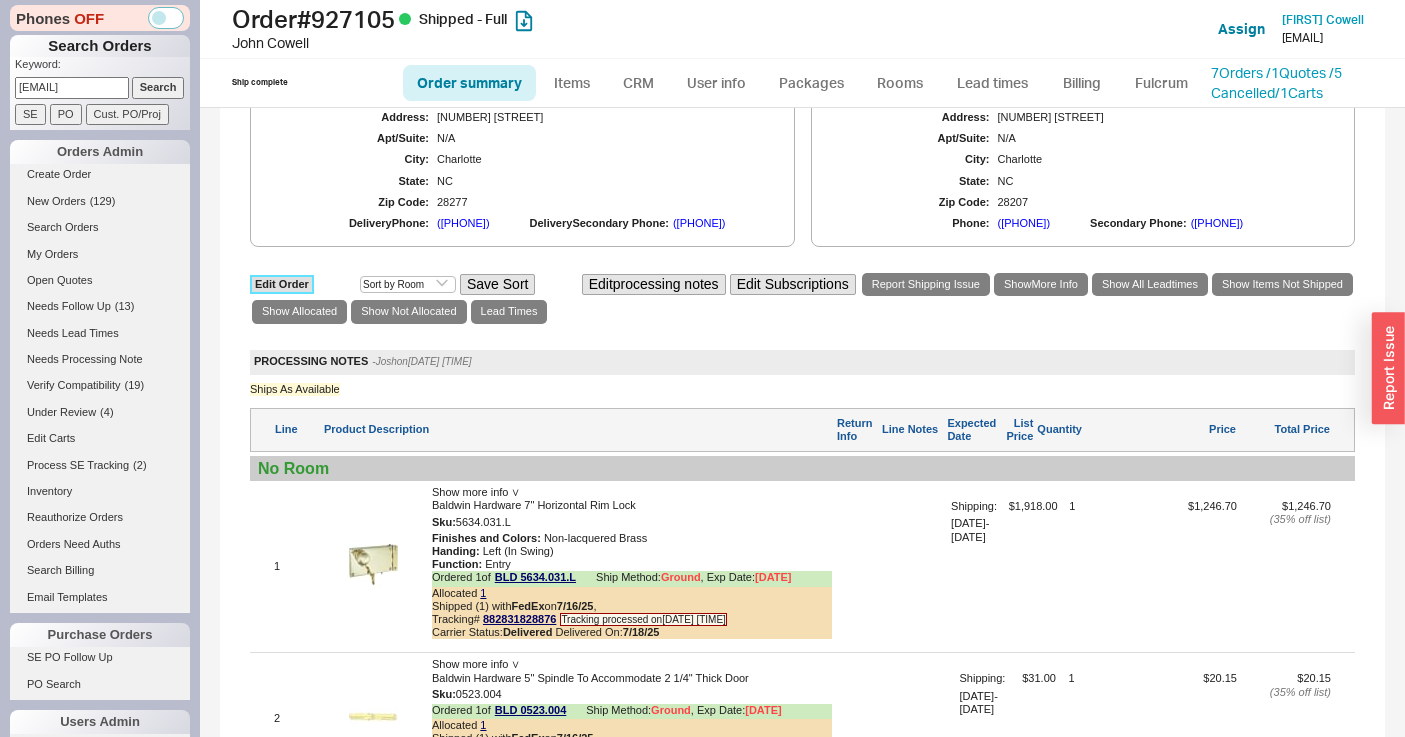 click on "Edit Order" at bounding box center (282, 284) 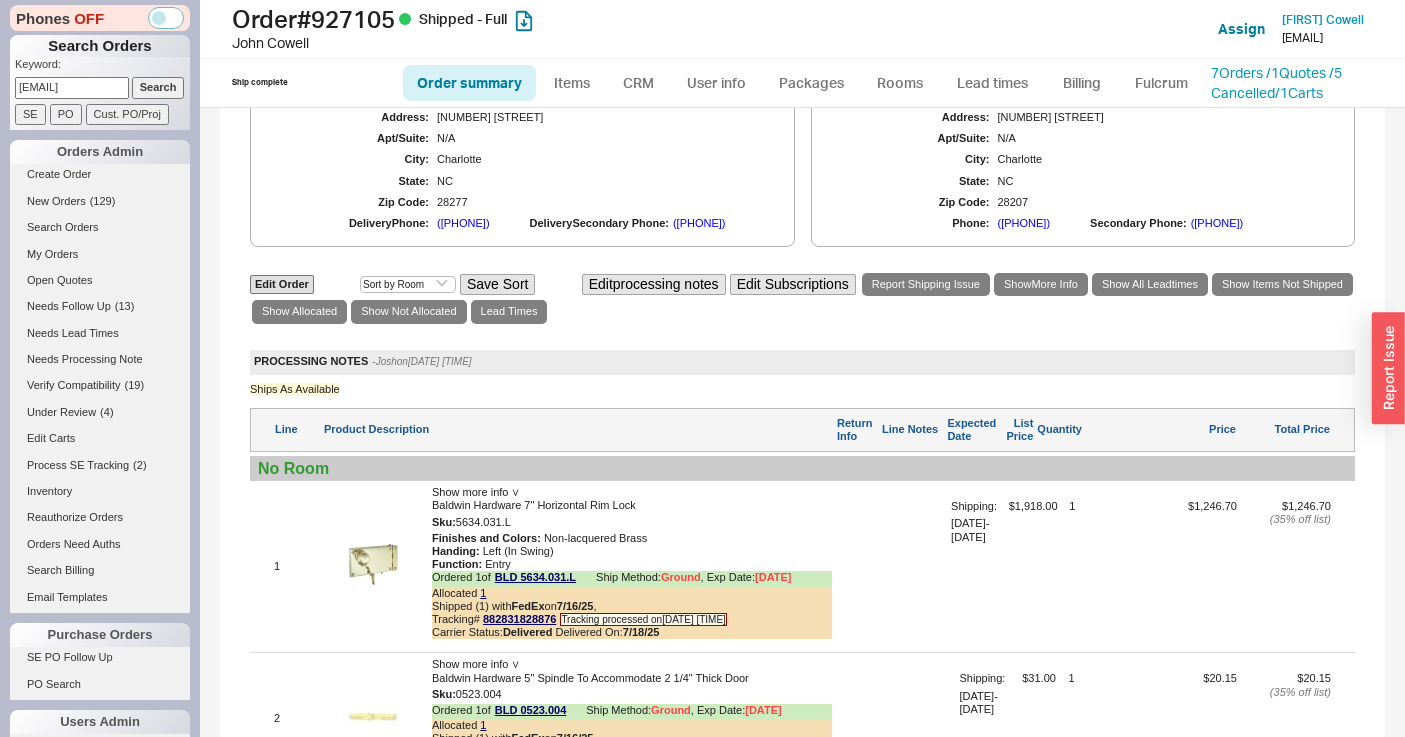 select on "3" 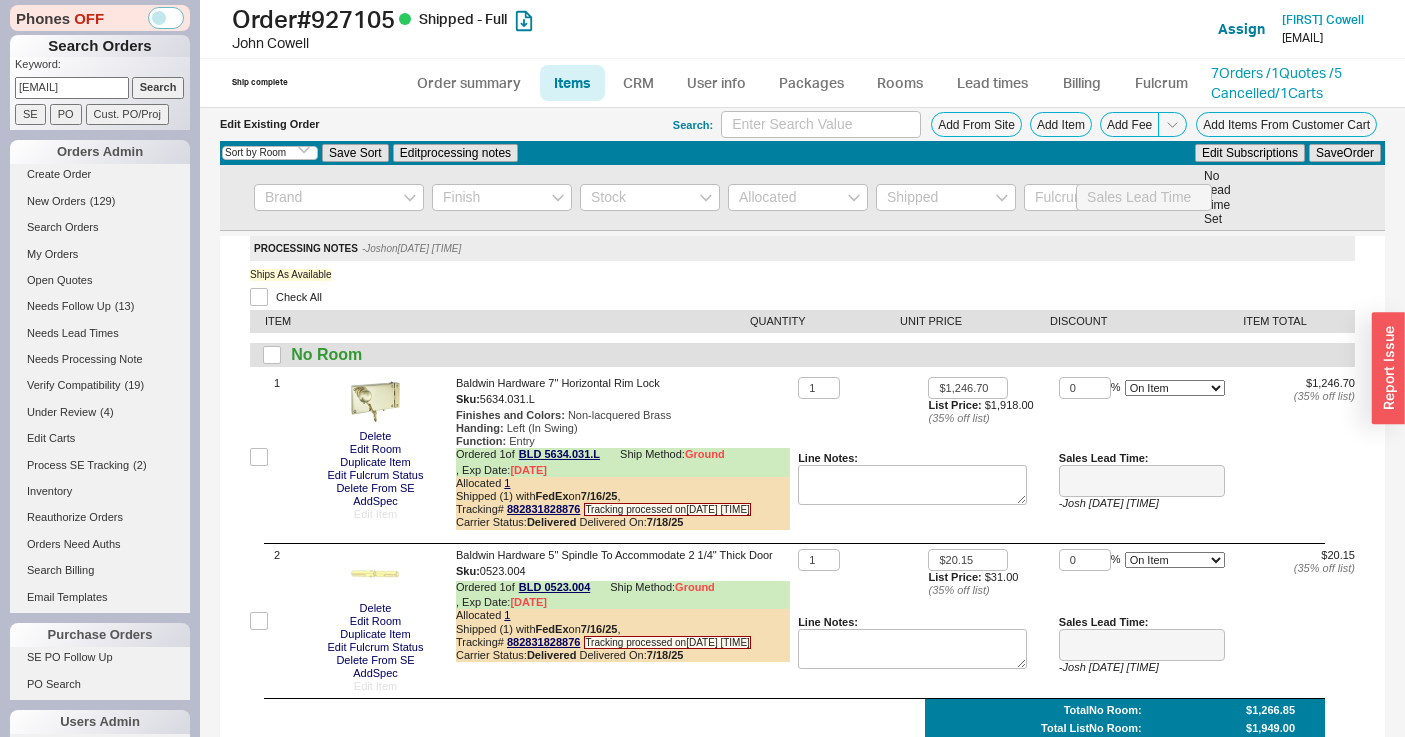 type on "7 - 10 Business Days" 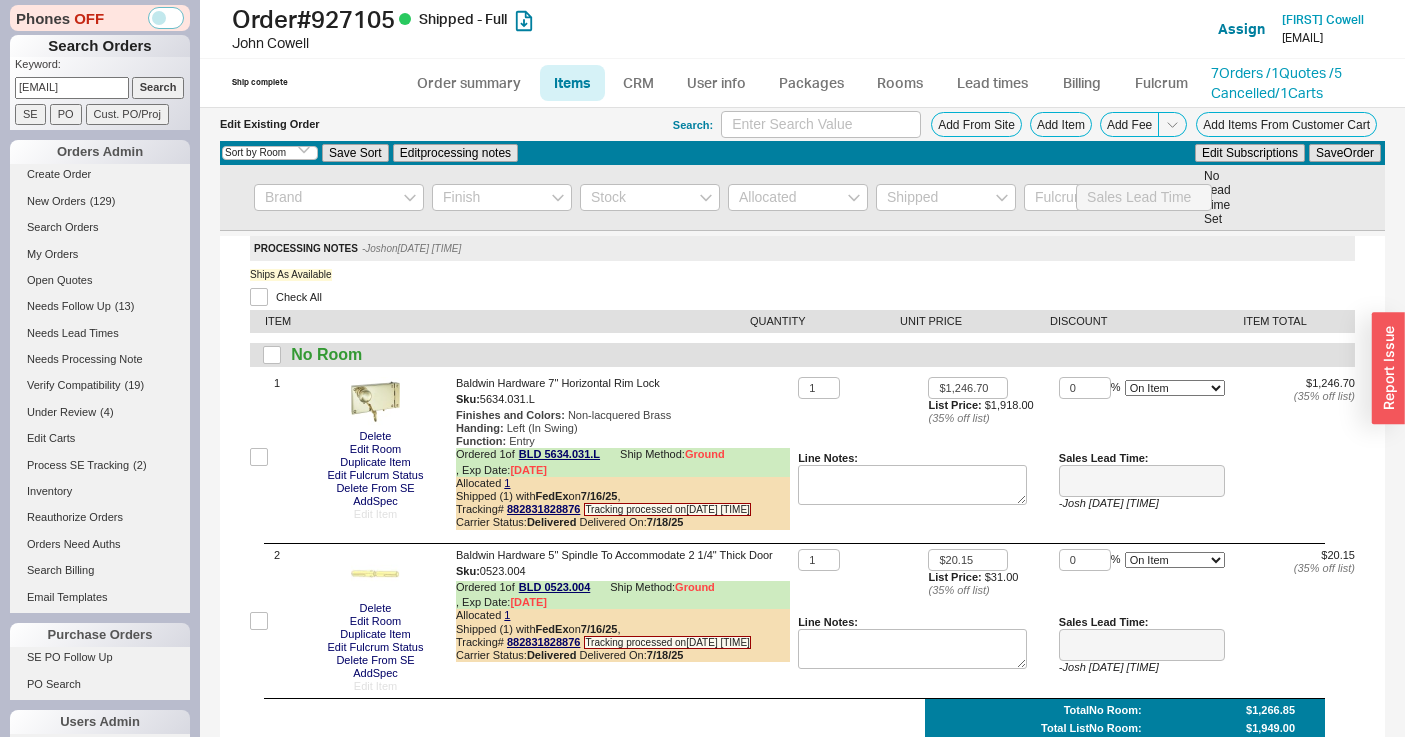 type on "7 - 10 Business Days" 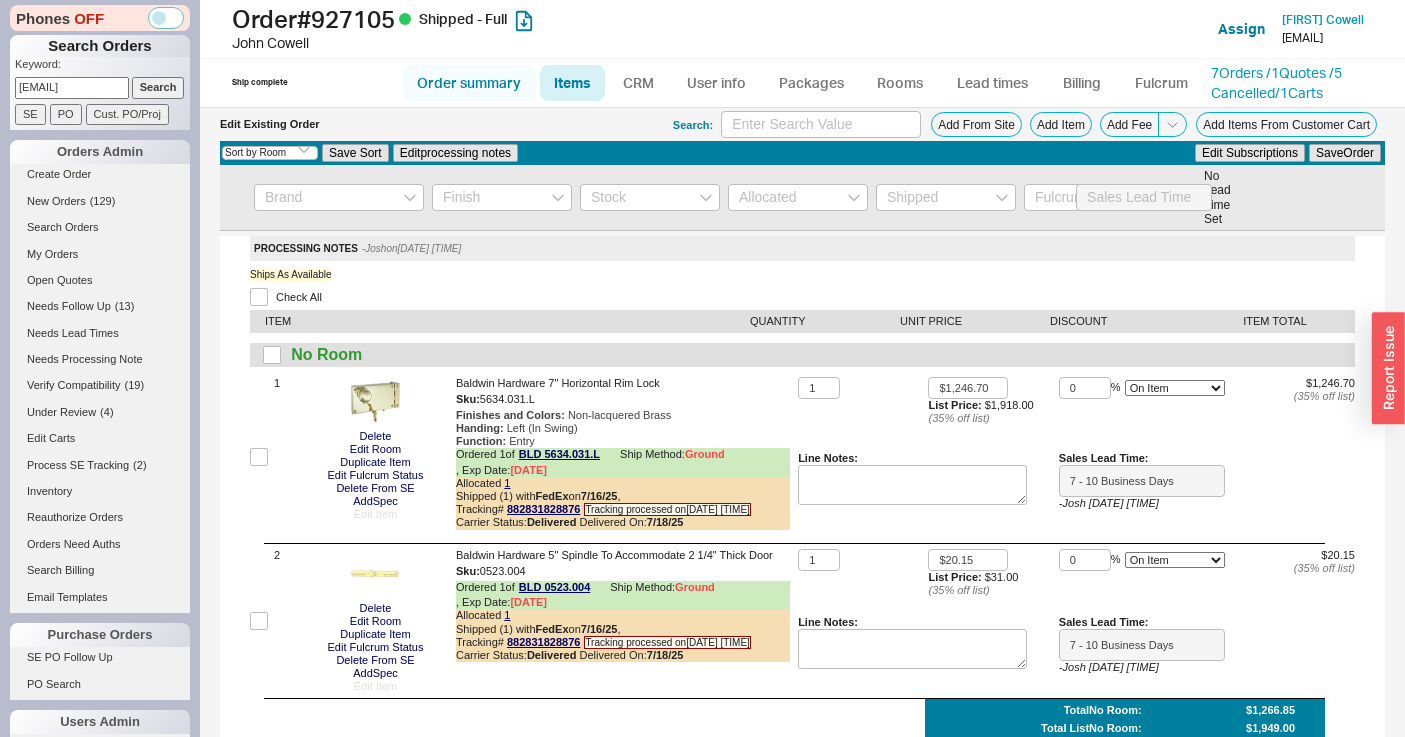 click on "Order summary" at bounding box center [469, 83] 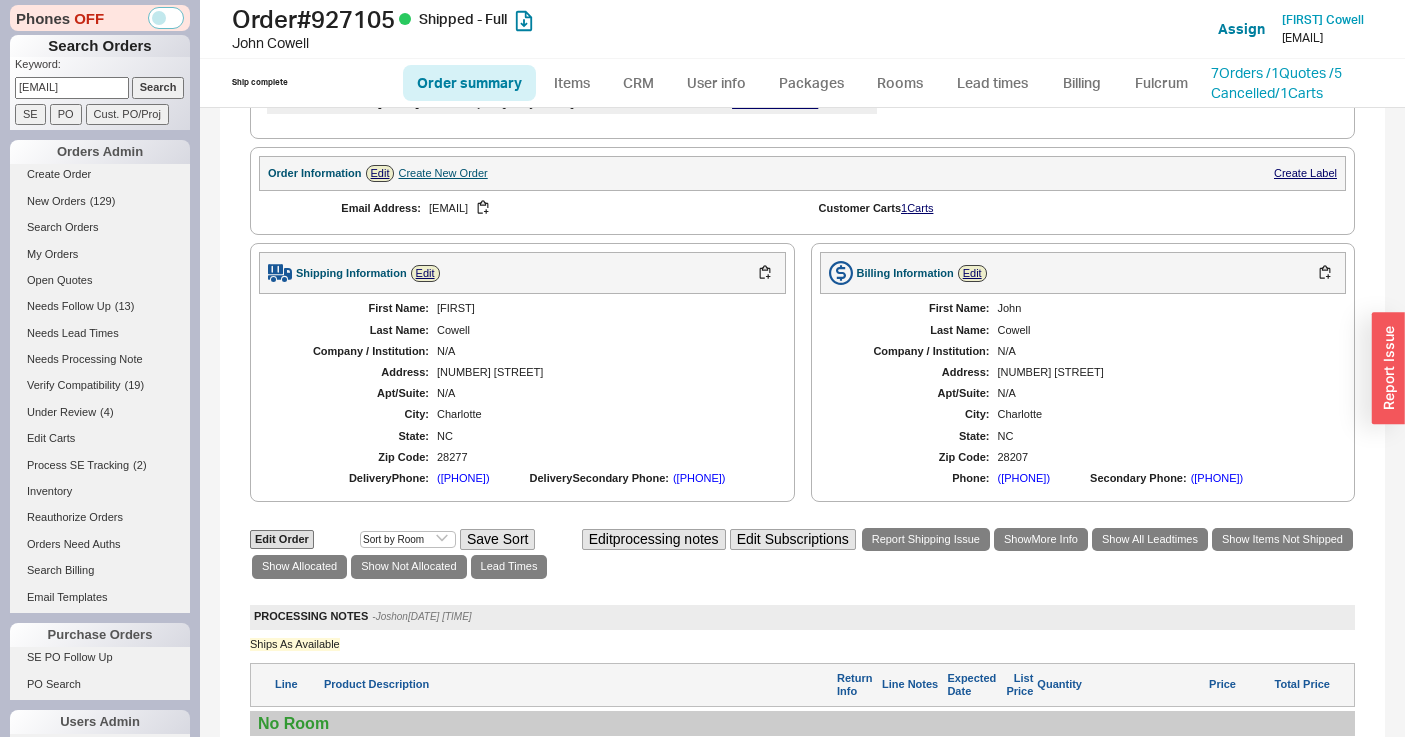 scroll, scrollTop: 717, scrollLeft: 0, axis: vertical 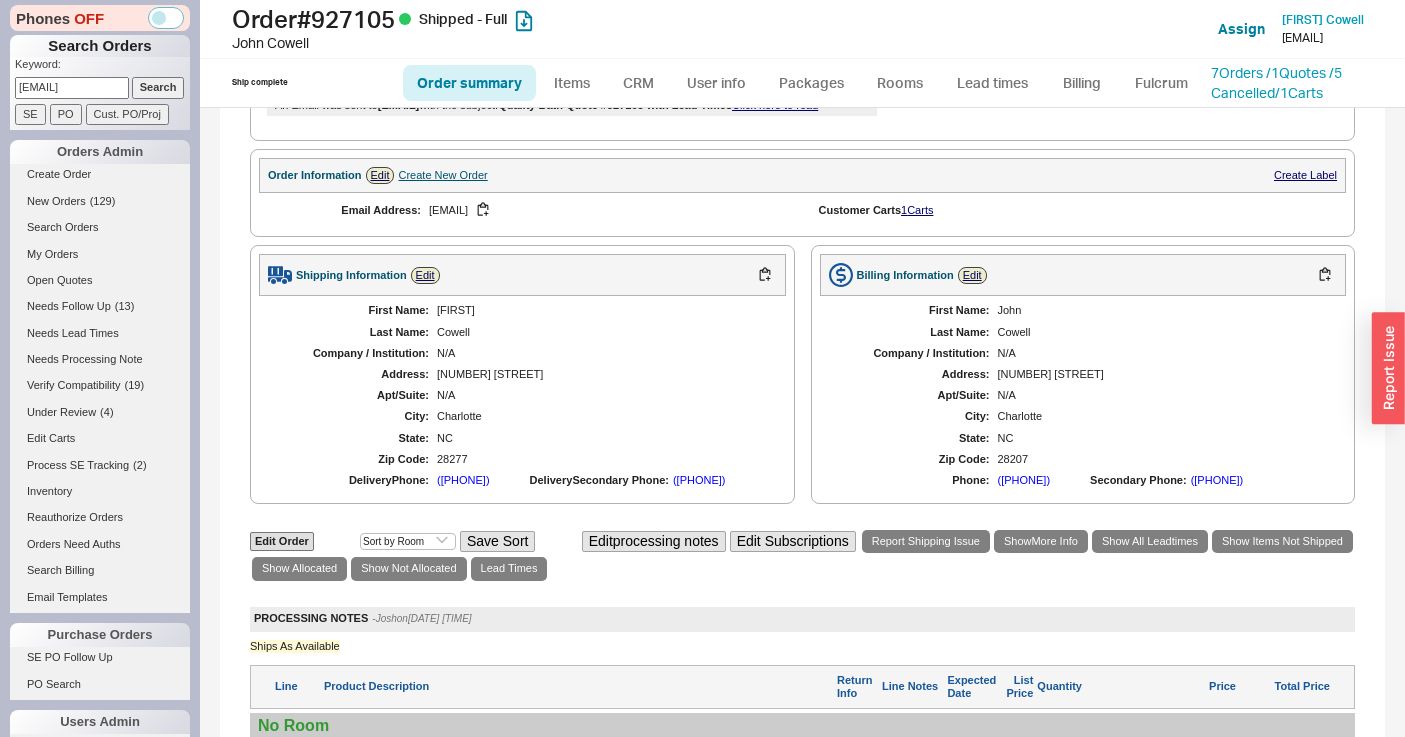 click on "Create New Order" at bounding box center [442, 175] 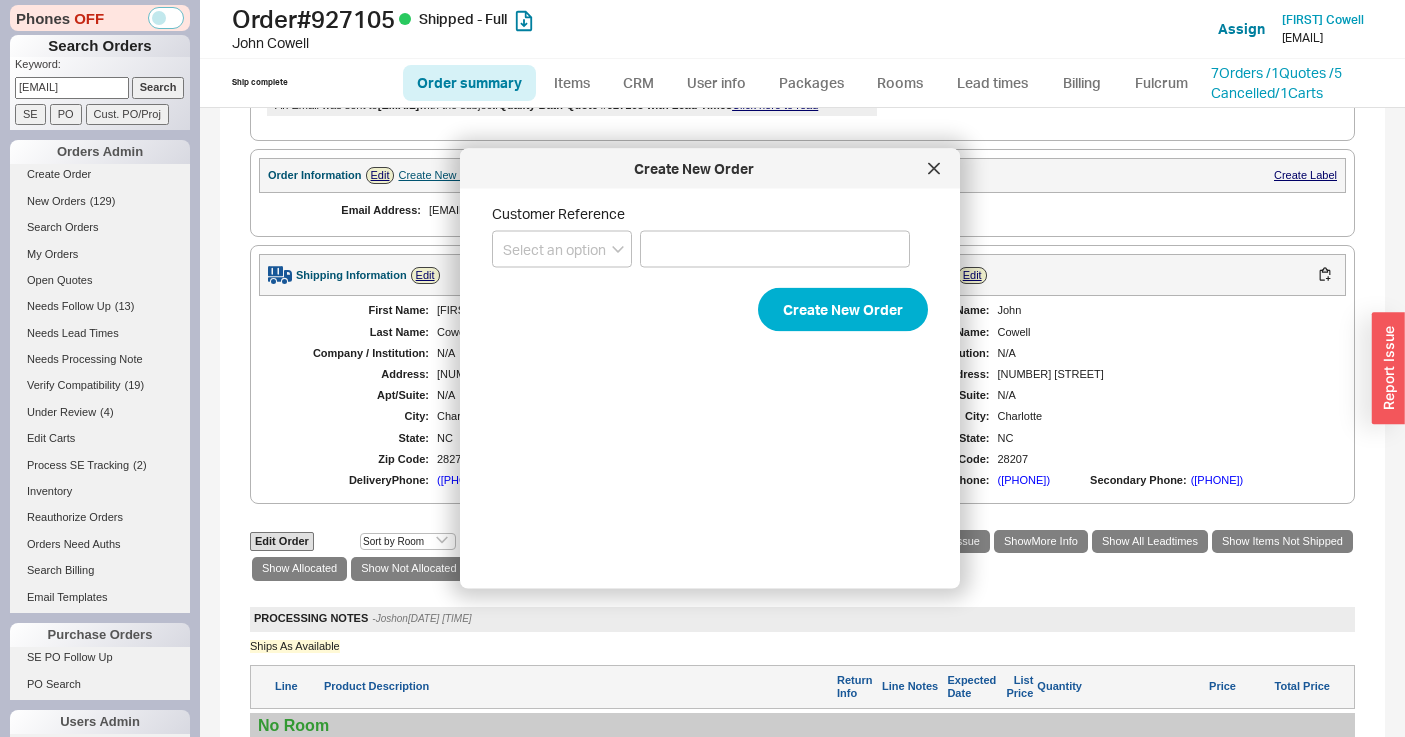 click at bounding box center (934, 169) 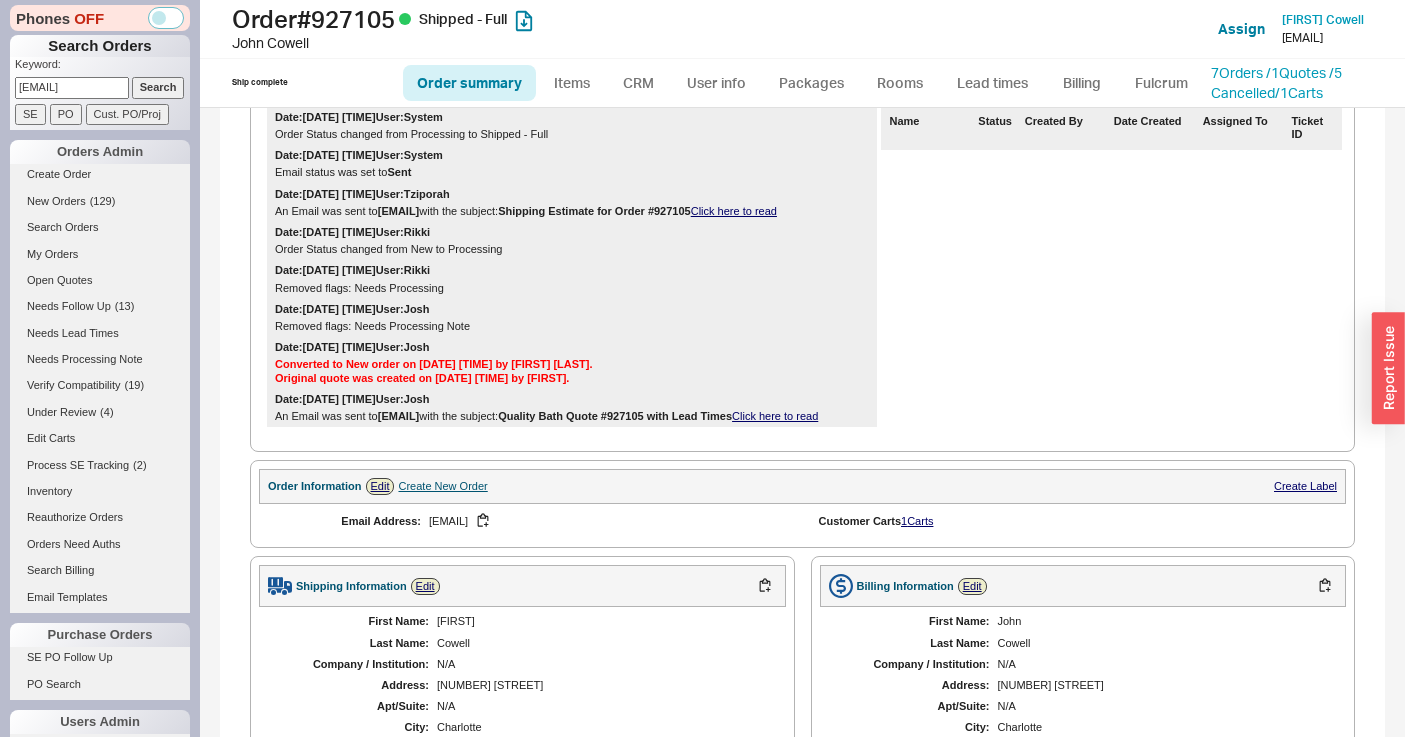 scroll, scrollTop: 394, scrollLeft: 0, axis: vertical 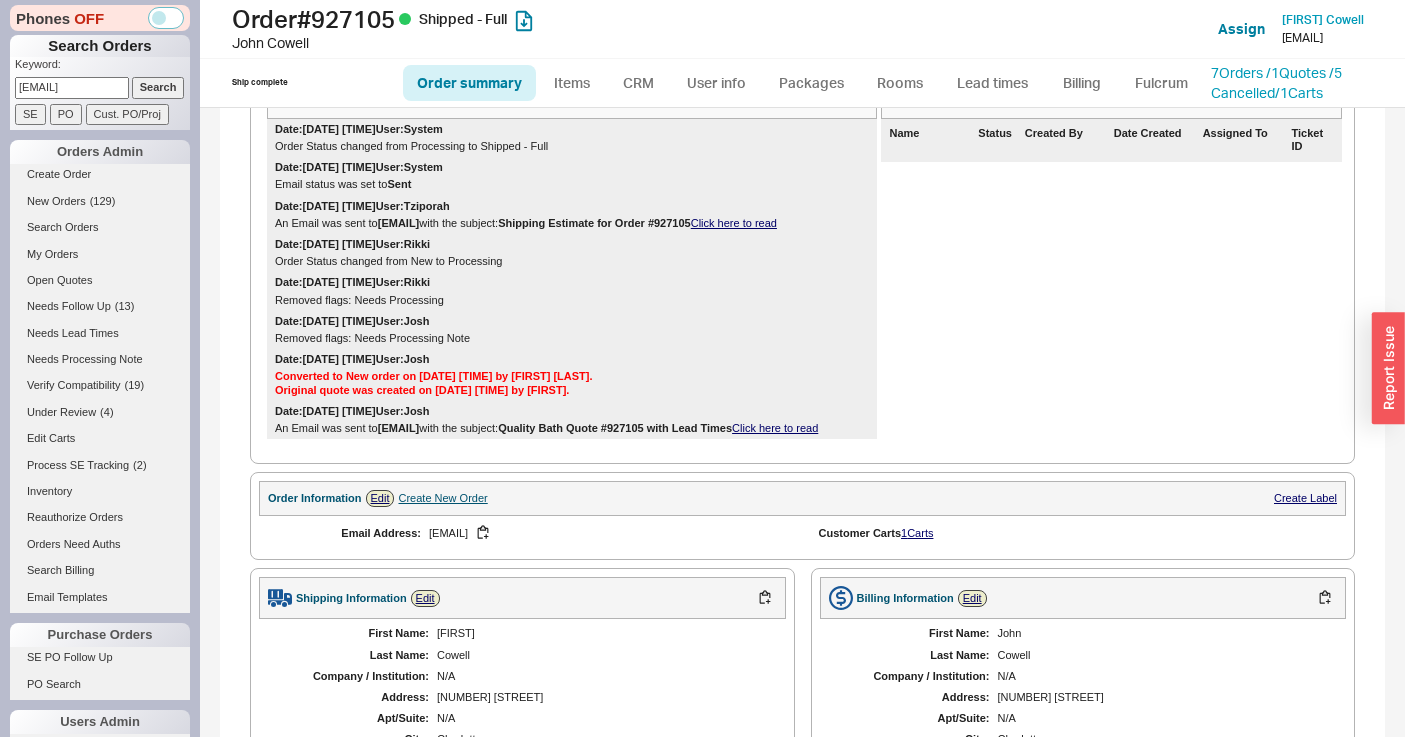 click on "Create New Order" at bounding box center [442, 498] 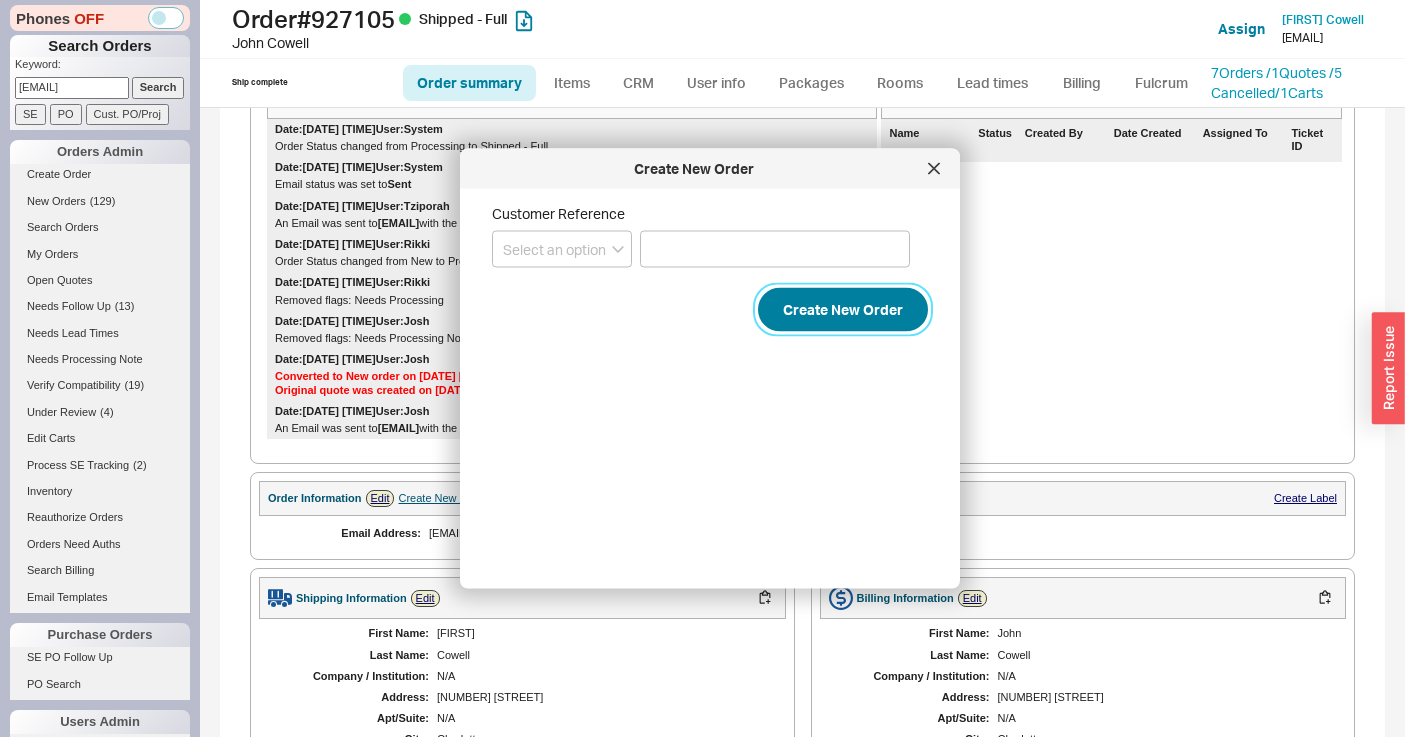 click on "Create New Order" at bounding box center (843, 310) 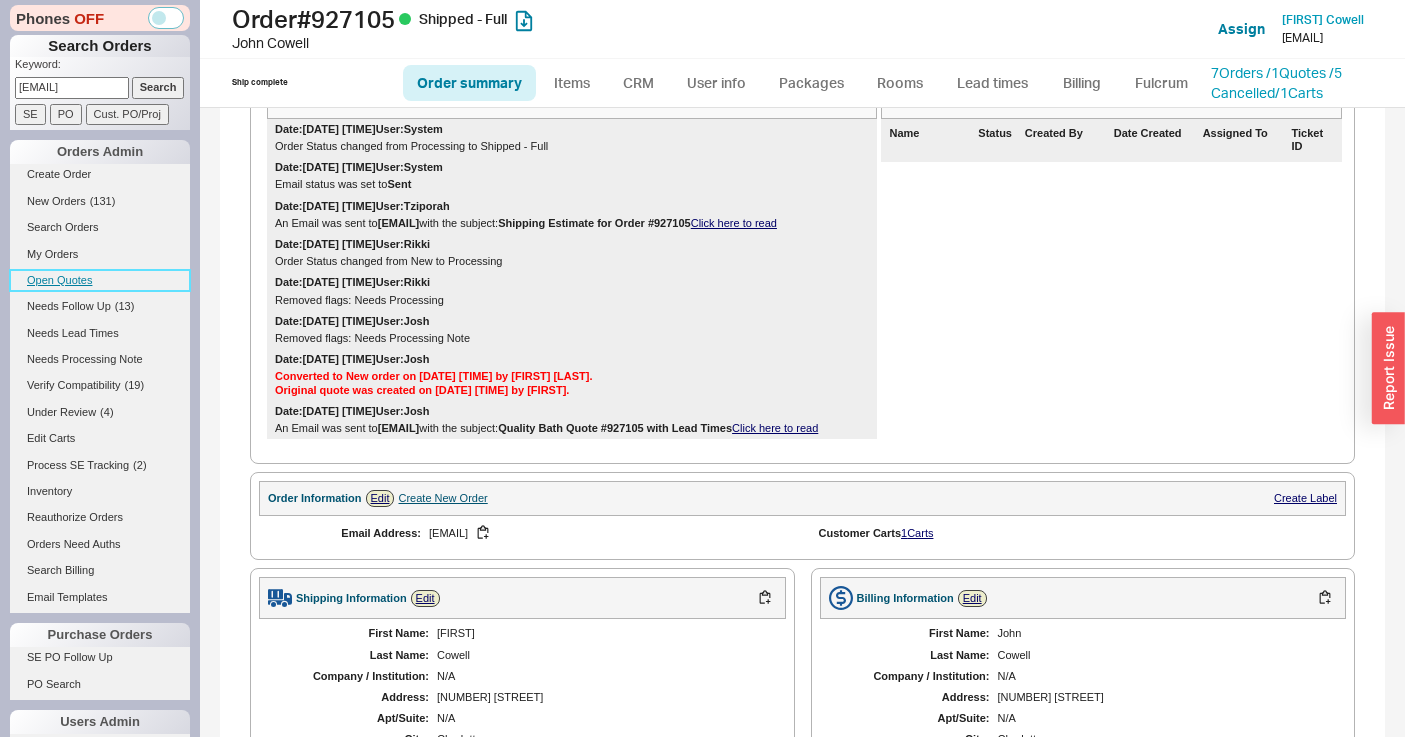 click on "Open Quotes" at bounding box center (100, 280) 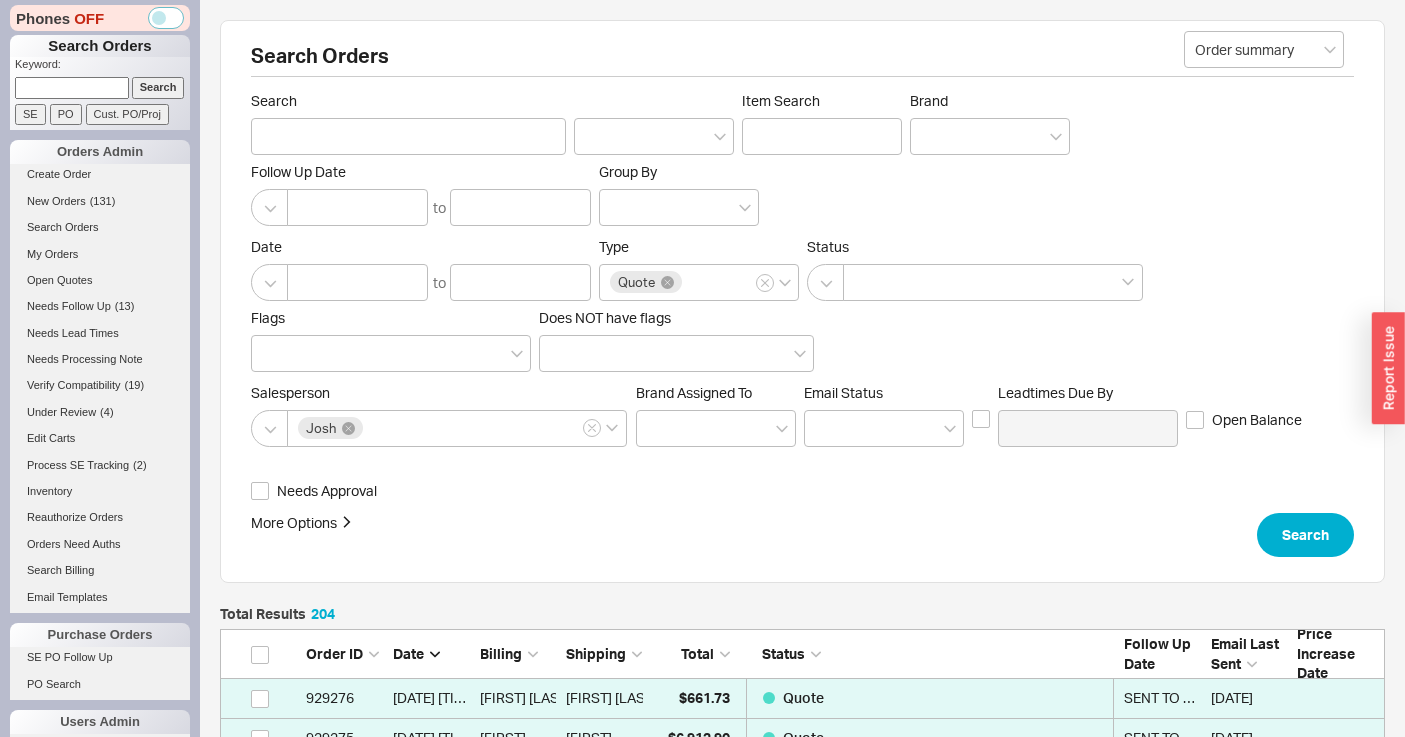 scroll, scrollTop: 16, scrollLeft: 16, axis: both 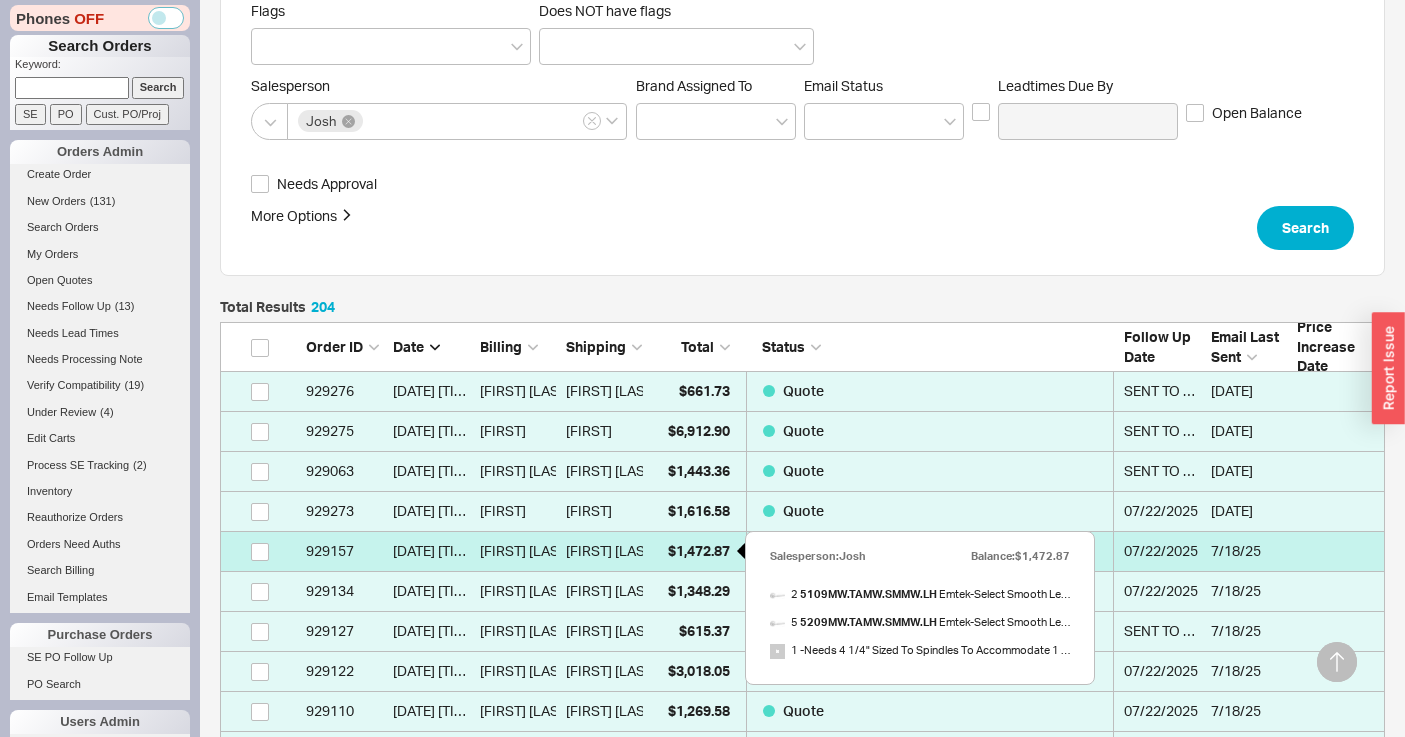 click on "$1,472.87" at bounding box center [699, 550] 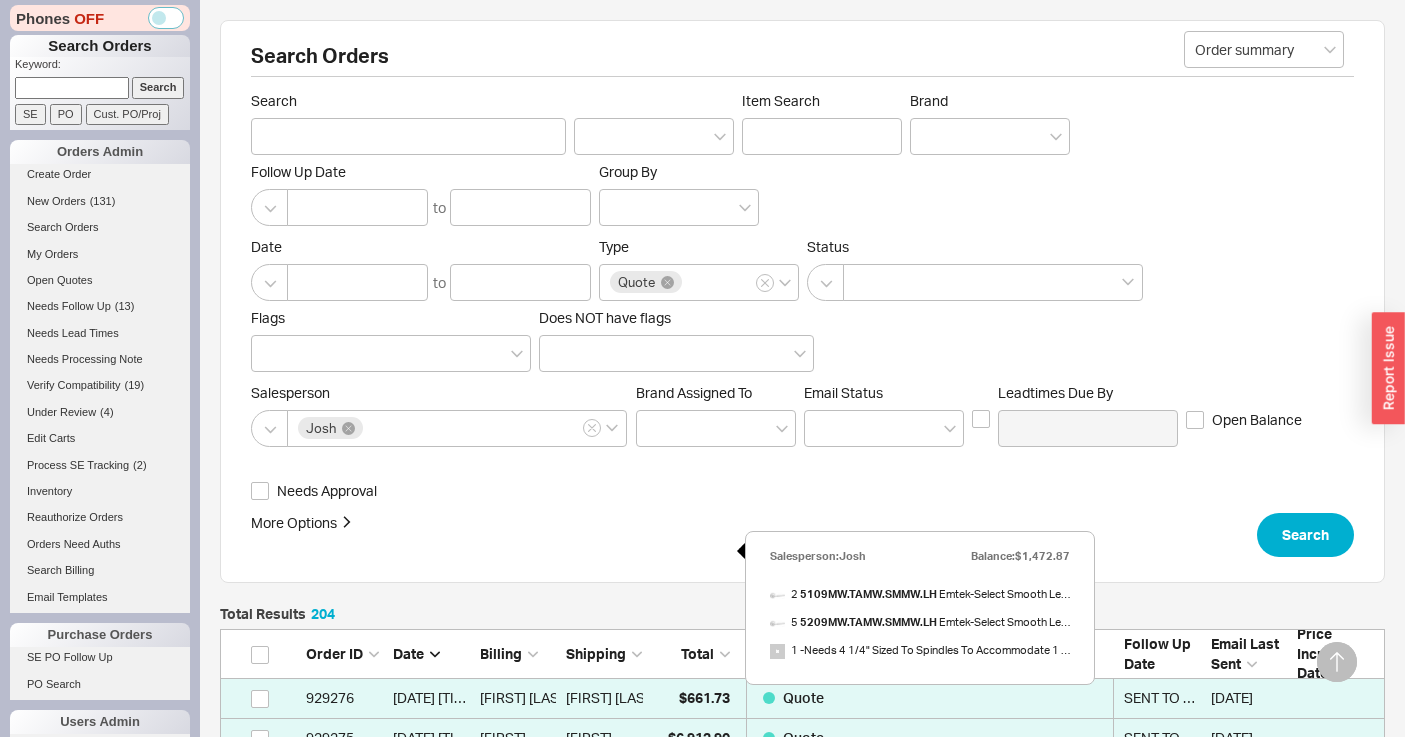 select on "*" 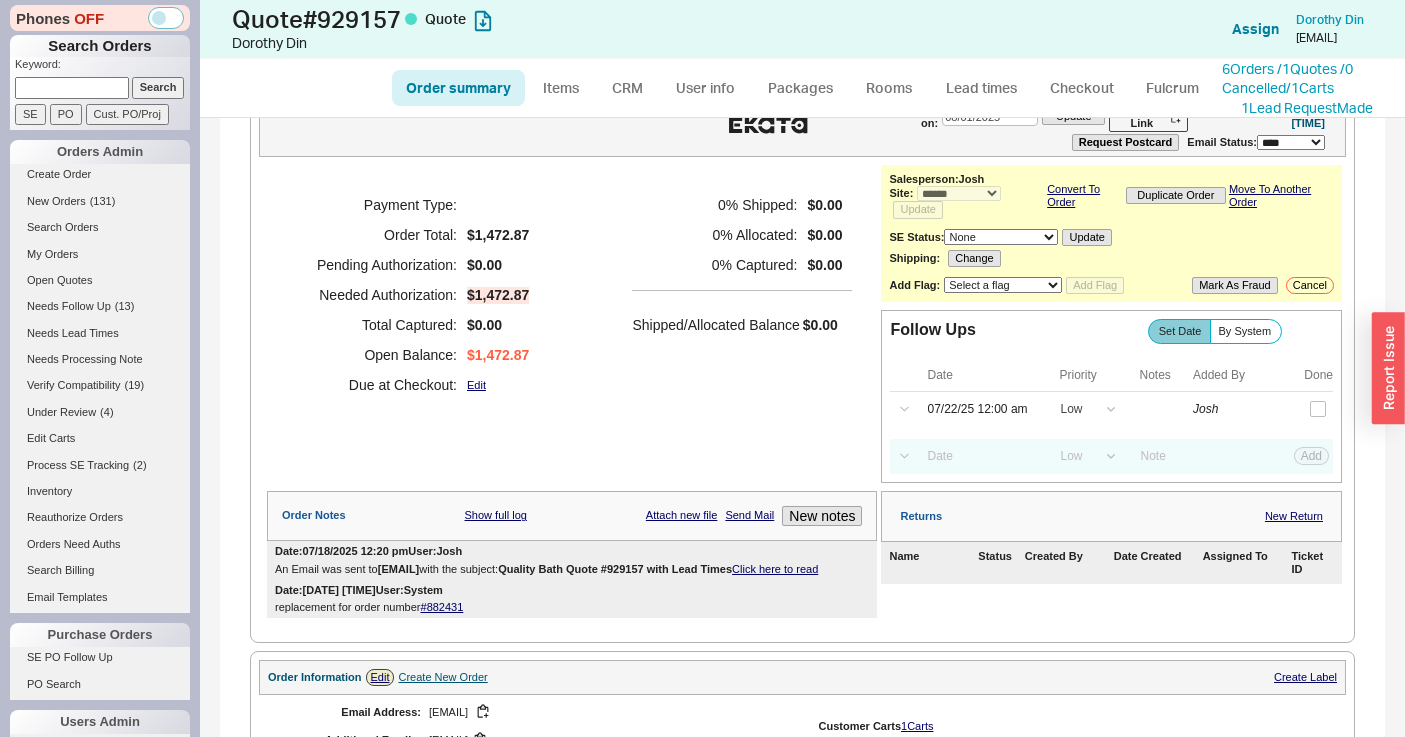 scroll, scrollTop: 64, scrollLeft: 0, axis: vertical 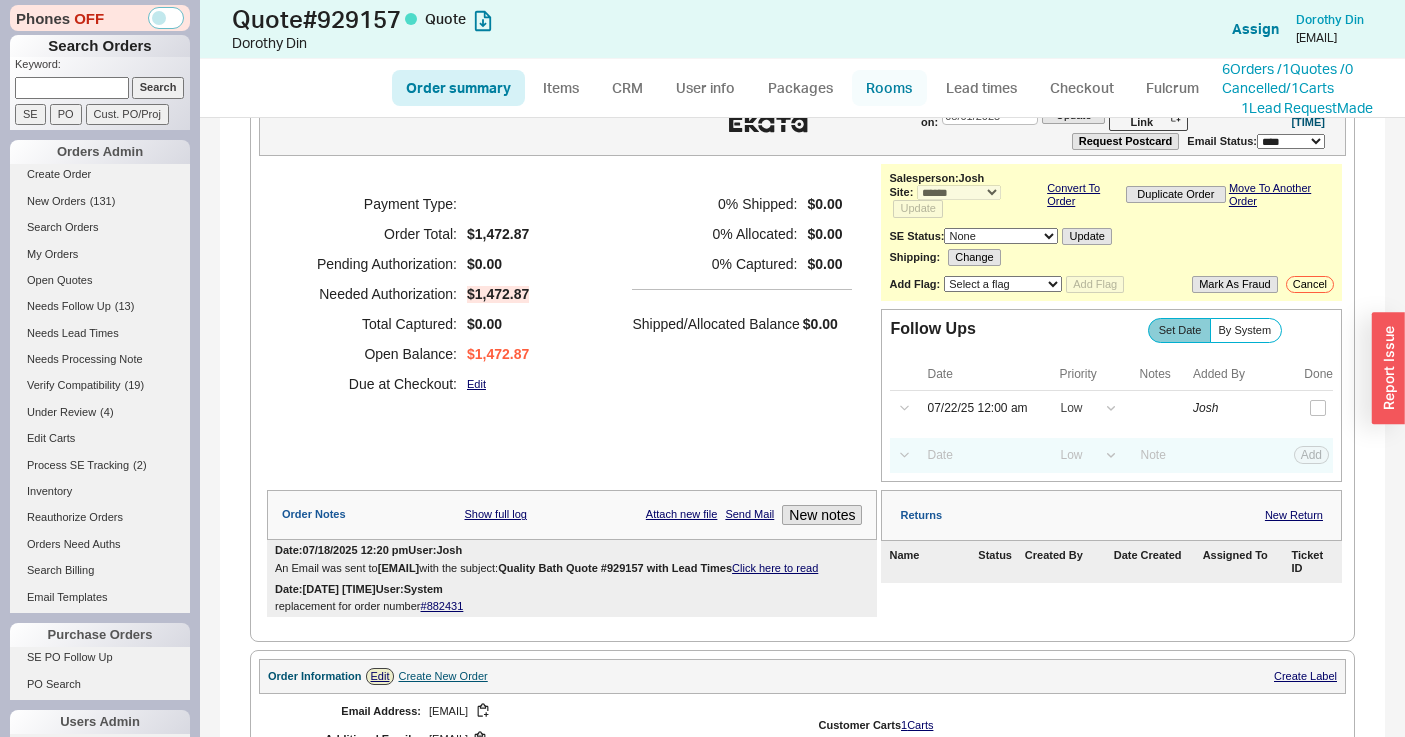 click on "Rooms" at bounding box center [889, 88] 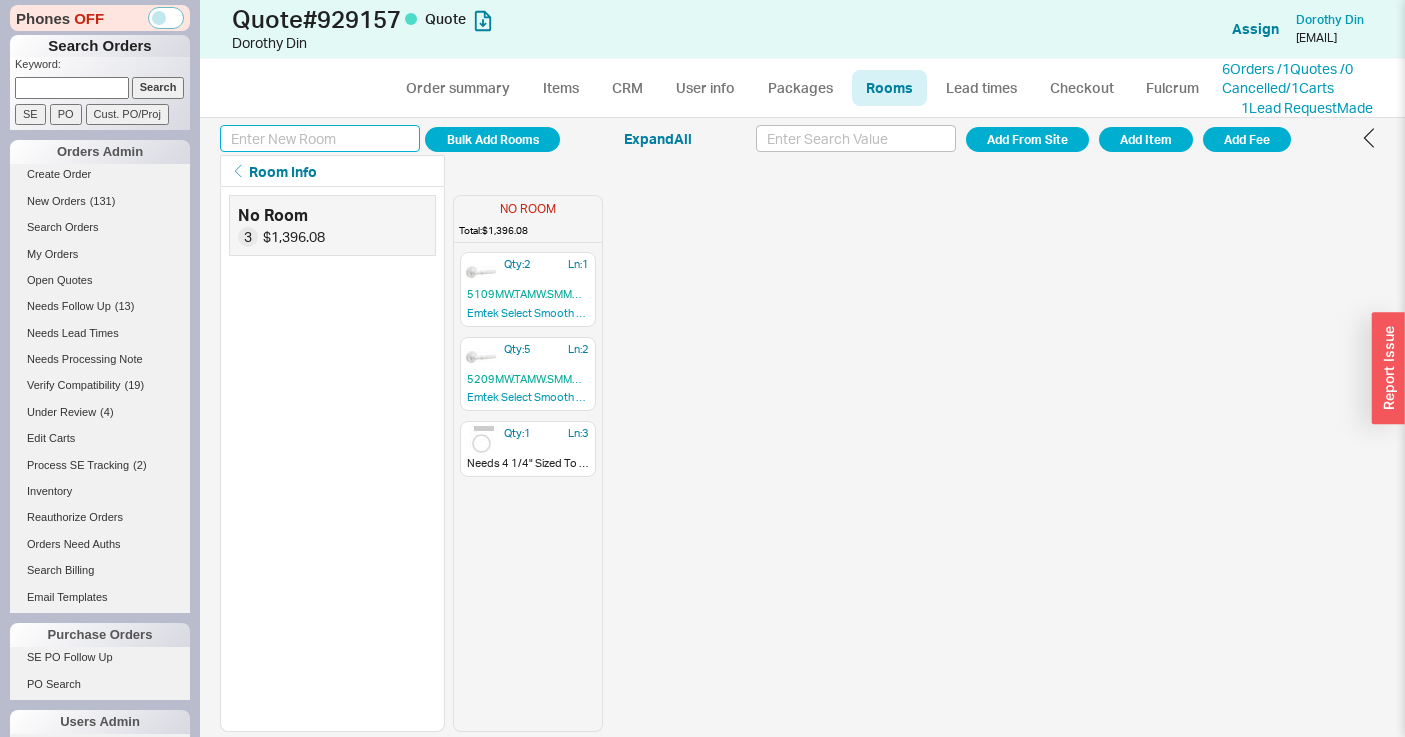 click at bounding box center (320, 138) 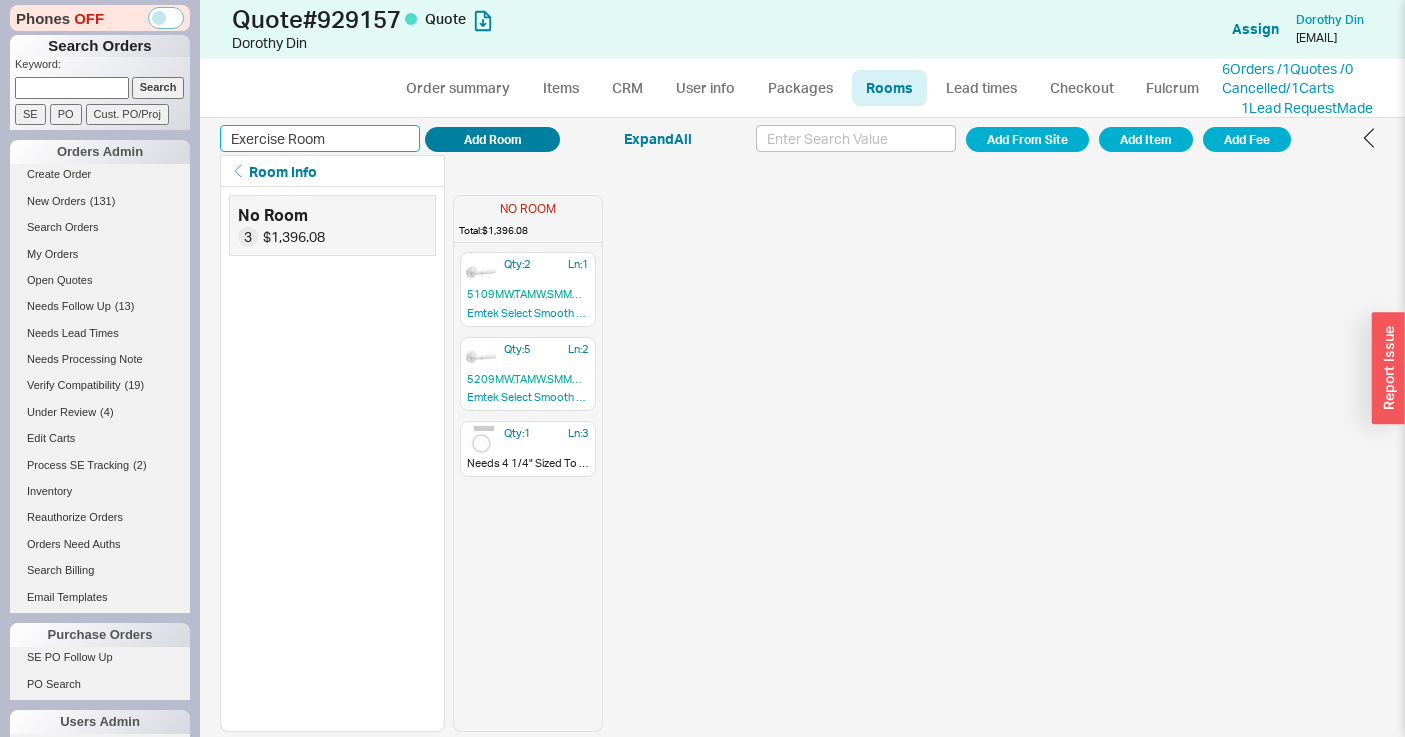 type on "Exercise Room" 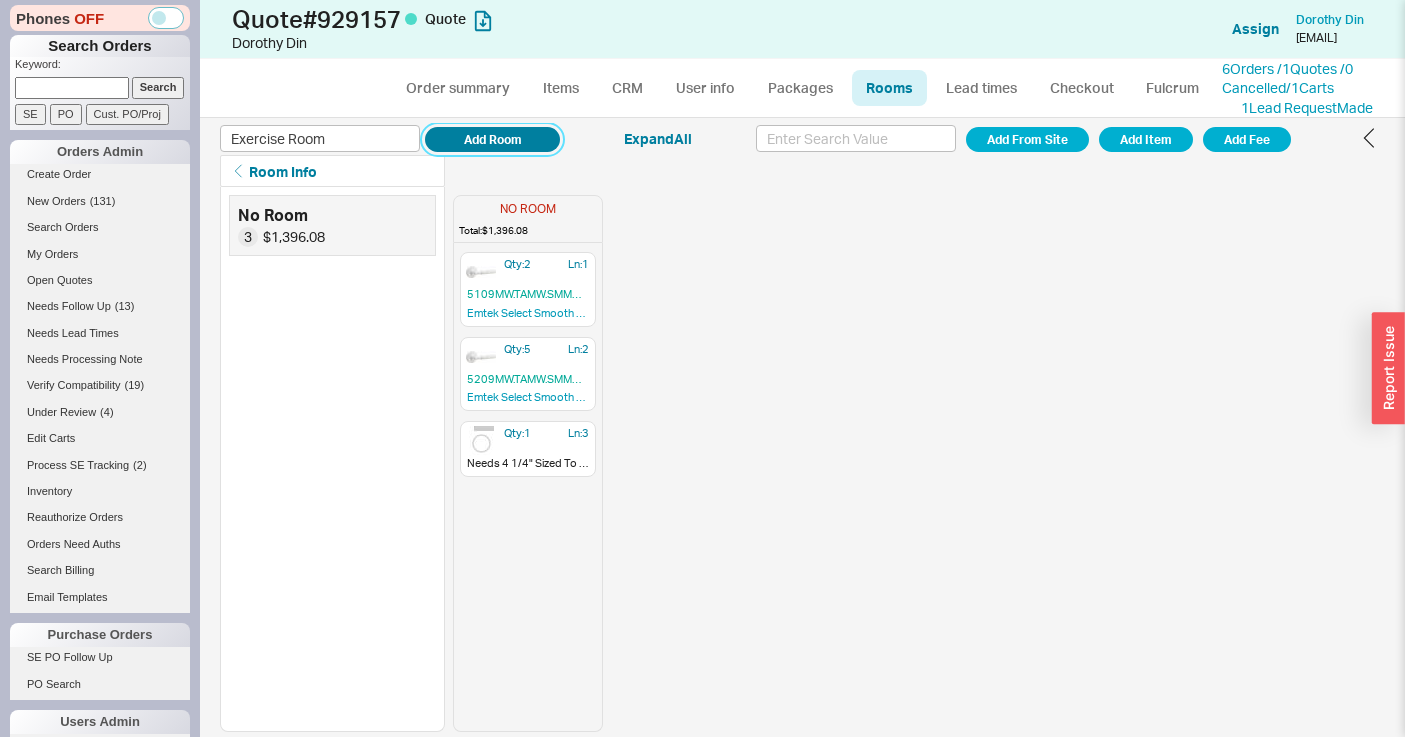 click on "Add Room" at bounding box center [492, 139] 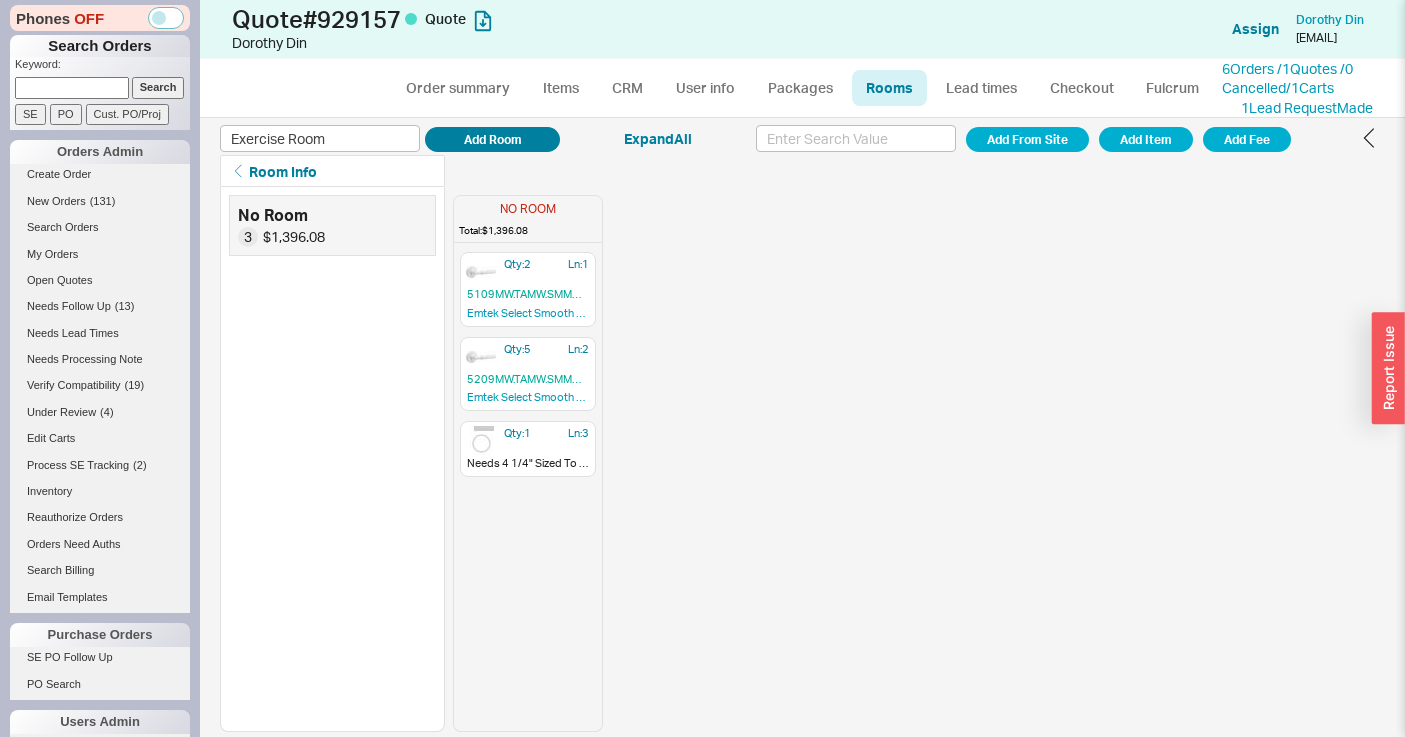 type 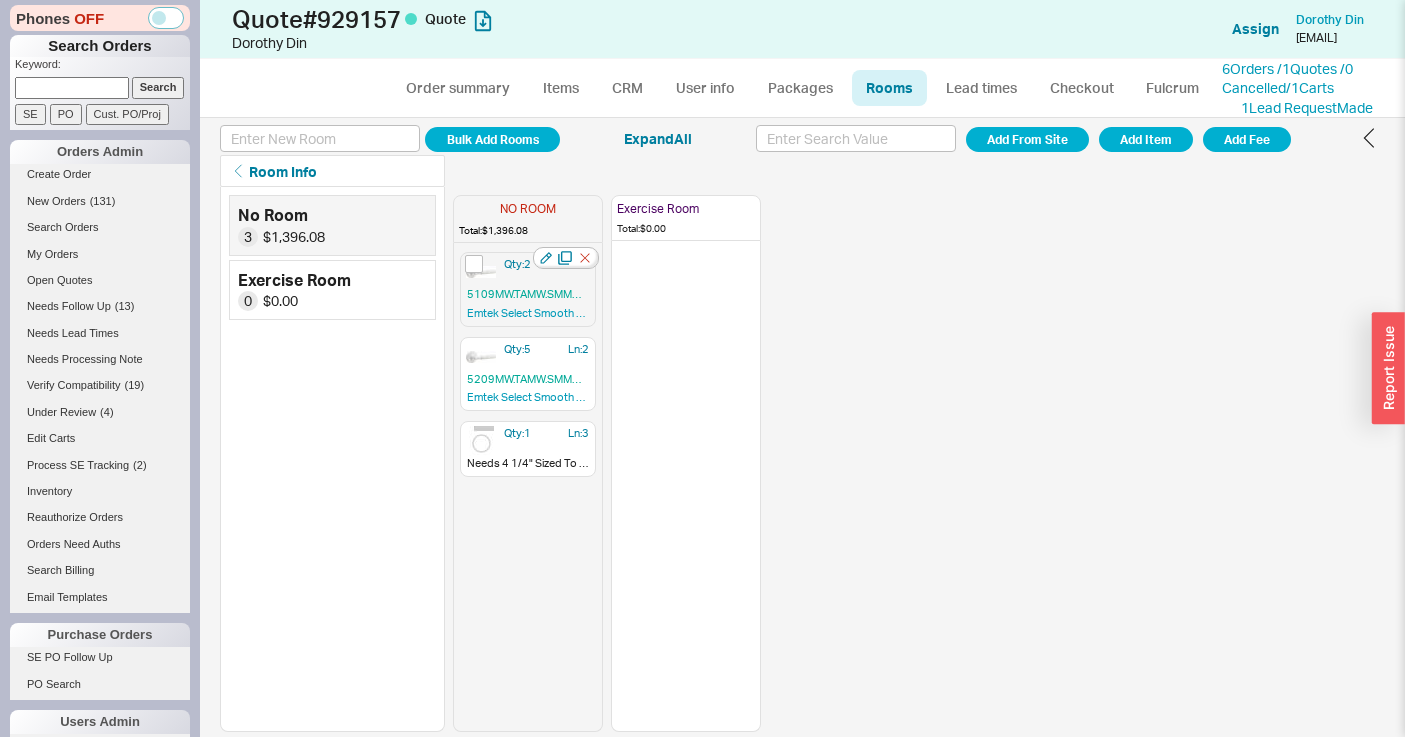 click on "Qty:  2" at bounding box center (517, 264) 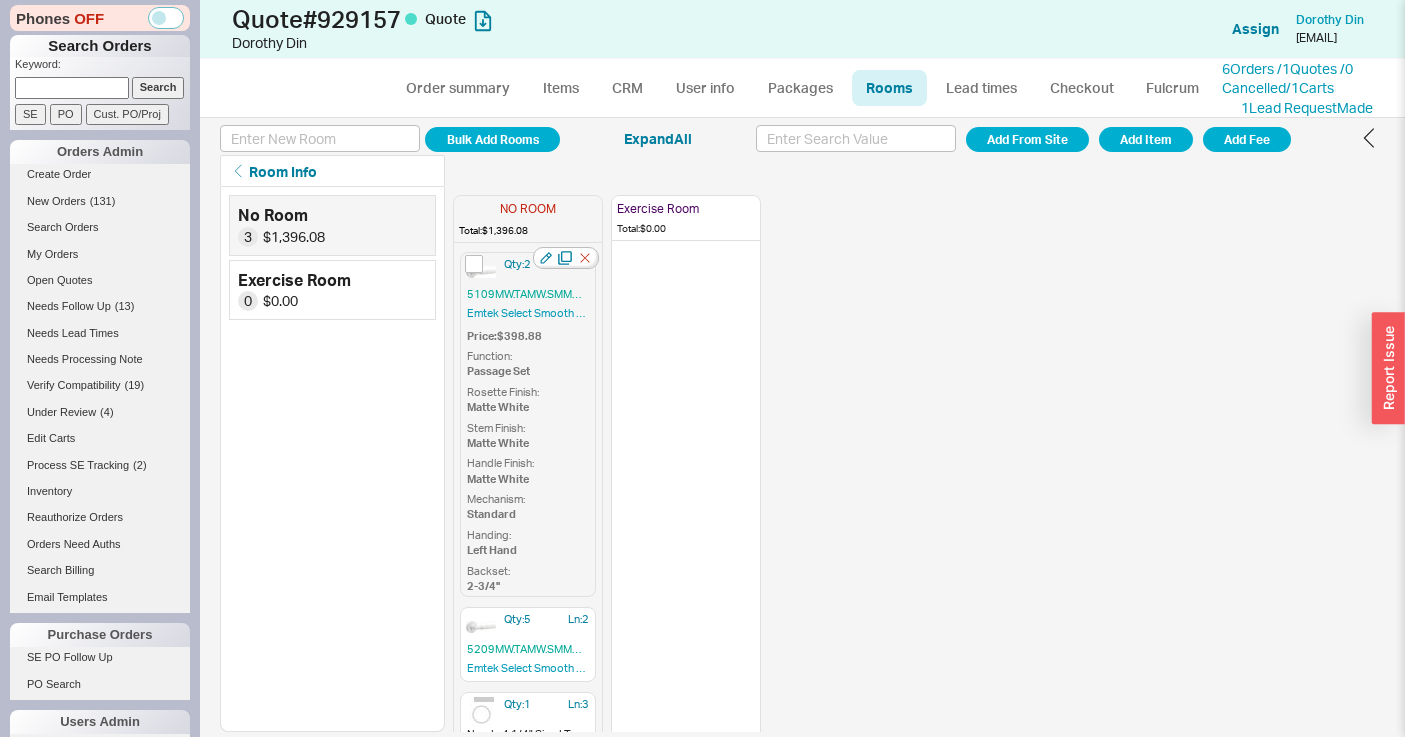 click on "Qty:  2" at bounding box center (517, 264) 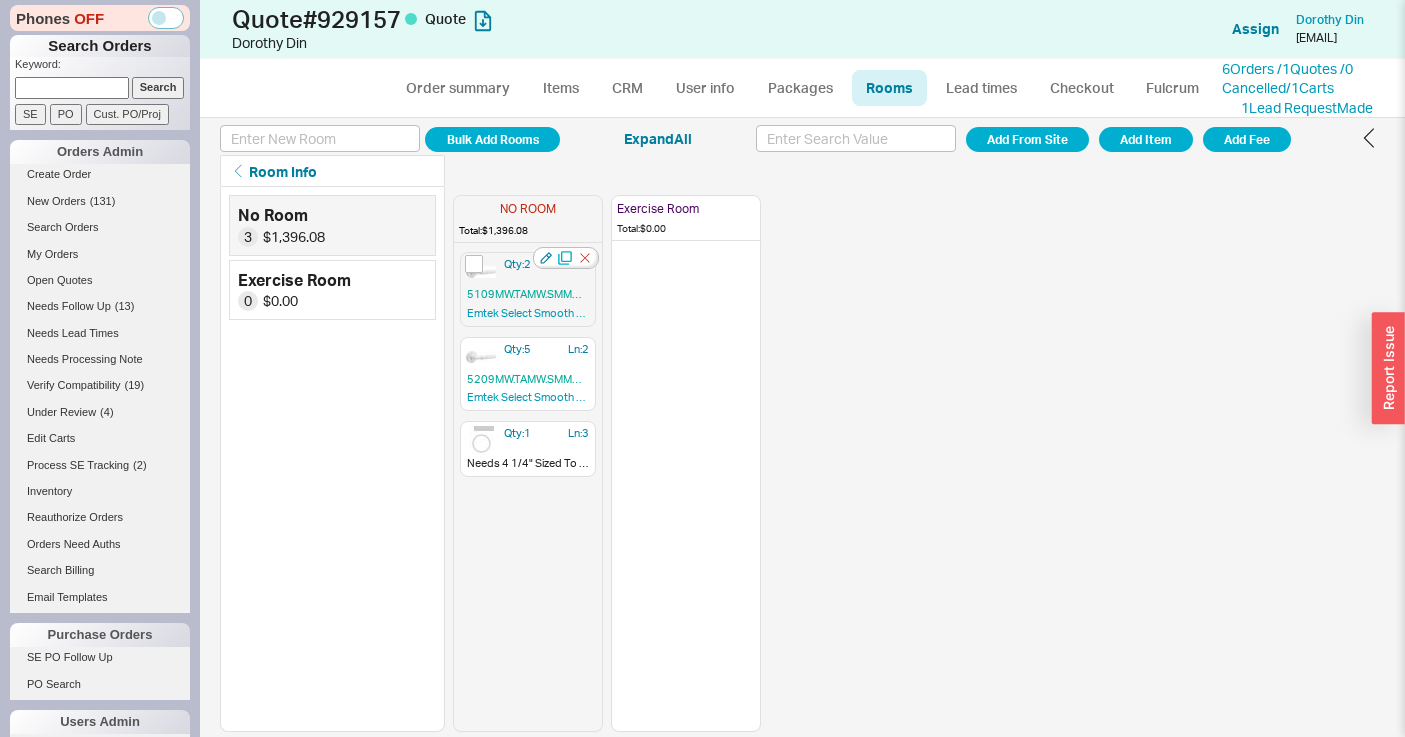 click 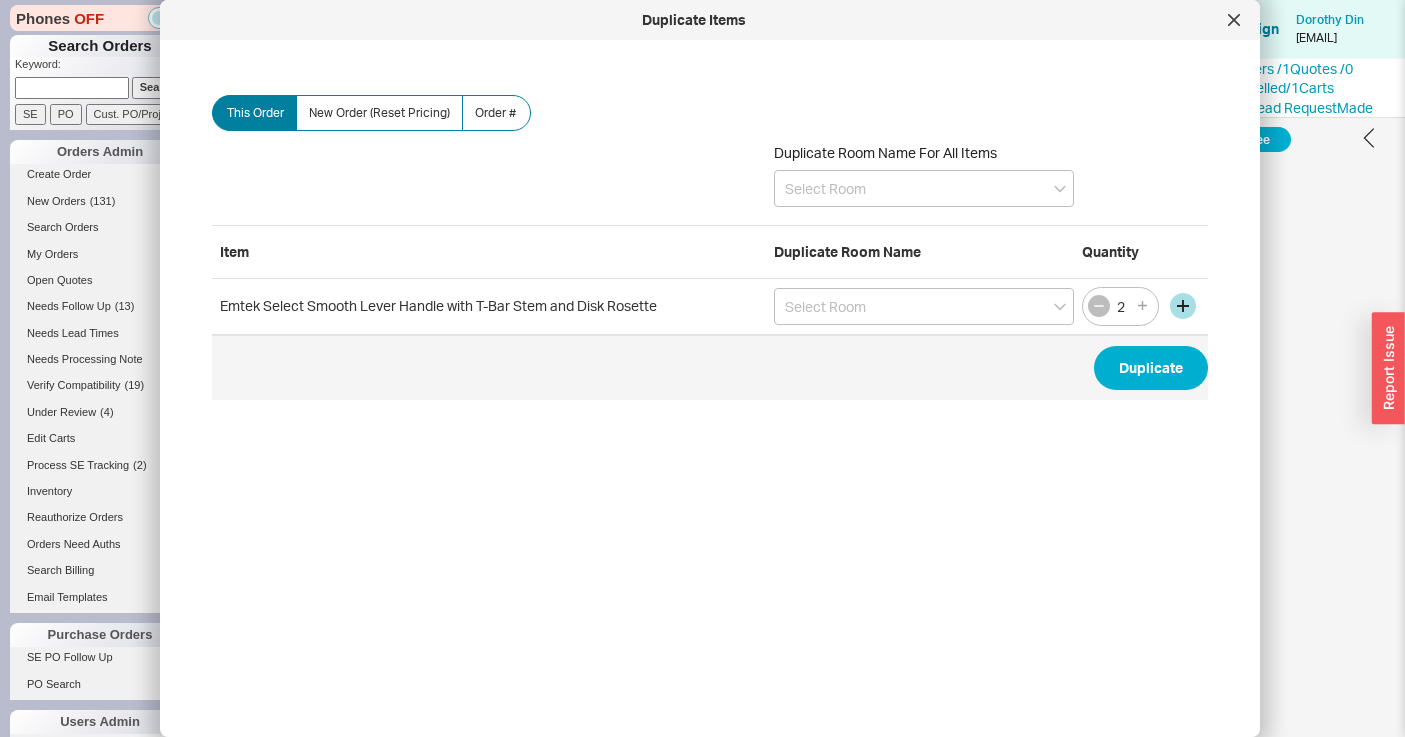 click 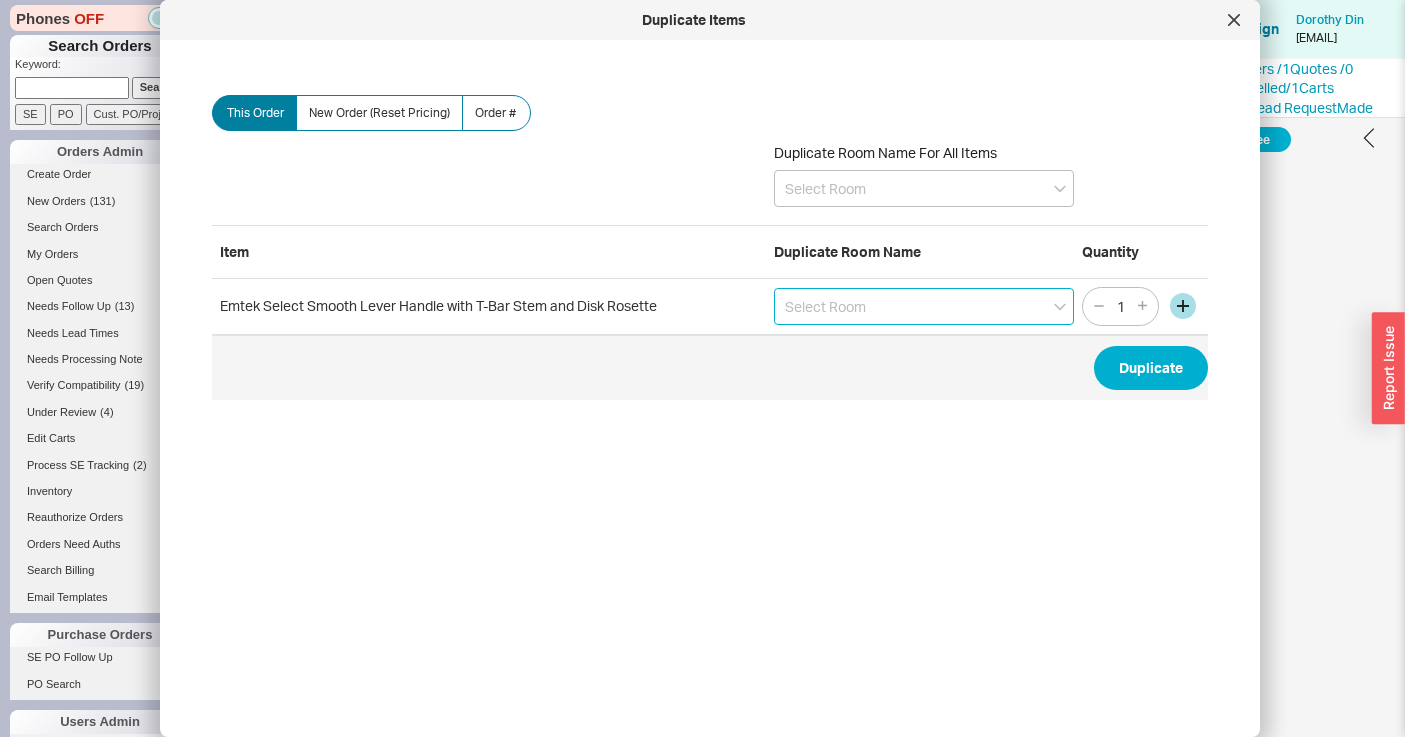 click at bounding box center [924, 306] 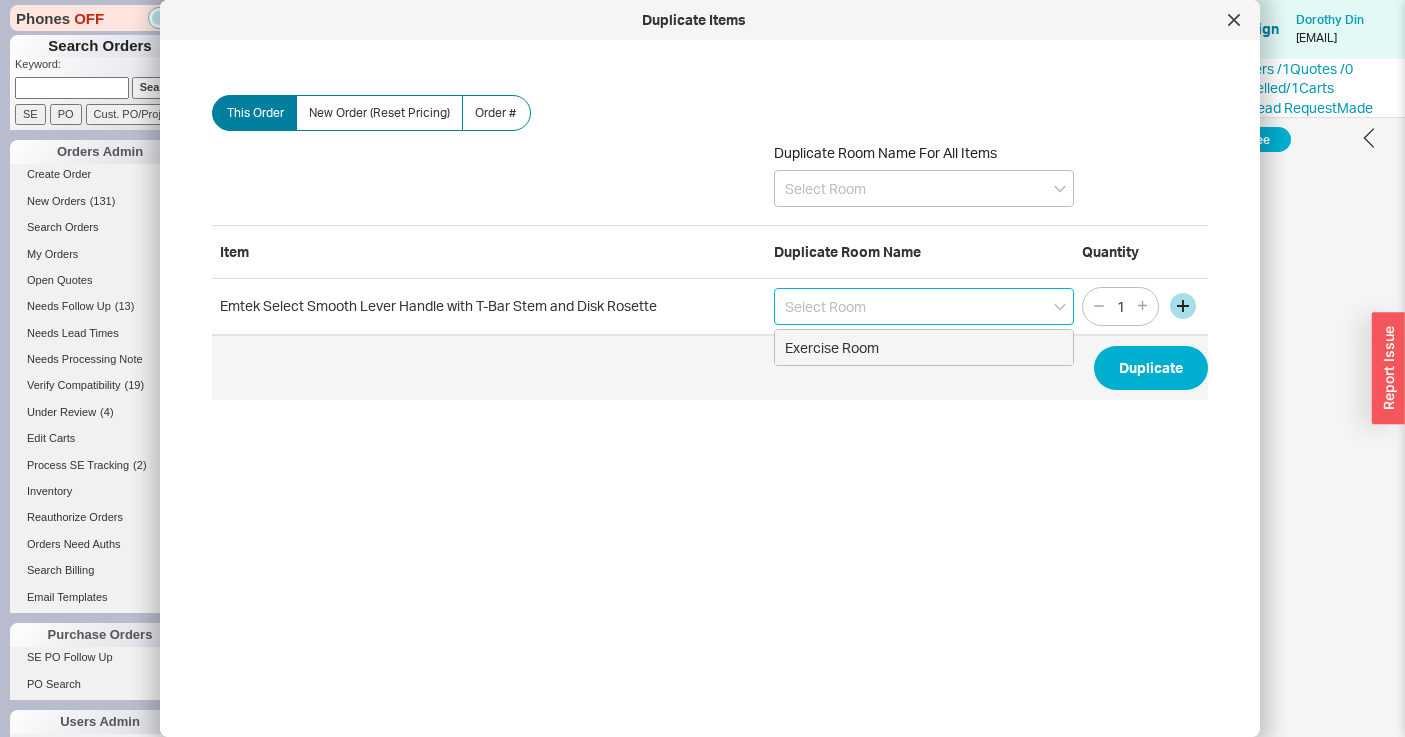 click on "Exercise Room" at bounding box center (924, 348) 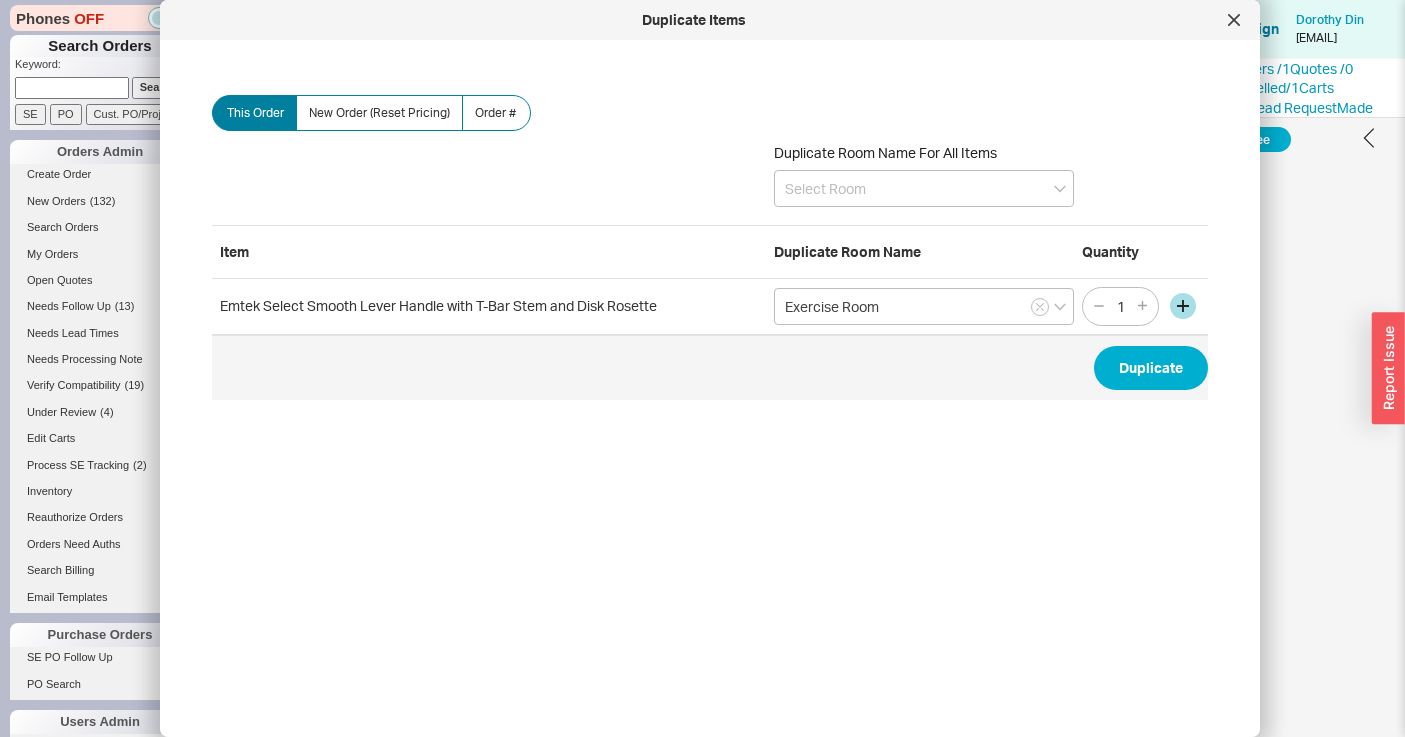 click on "This Order New Order (Reset Pricing) Order # Duplicate Room Name For All Items Item Duplicate Room Name Quantity Emtek Select Smooth Lever Handle with T-Bar Stem and Disk Rosette Exercise Room 1 Duplicate" at bounding box center (710, 238) 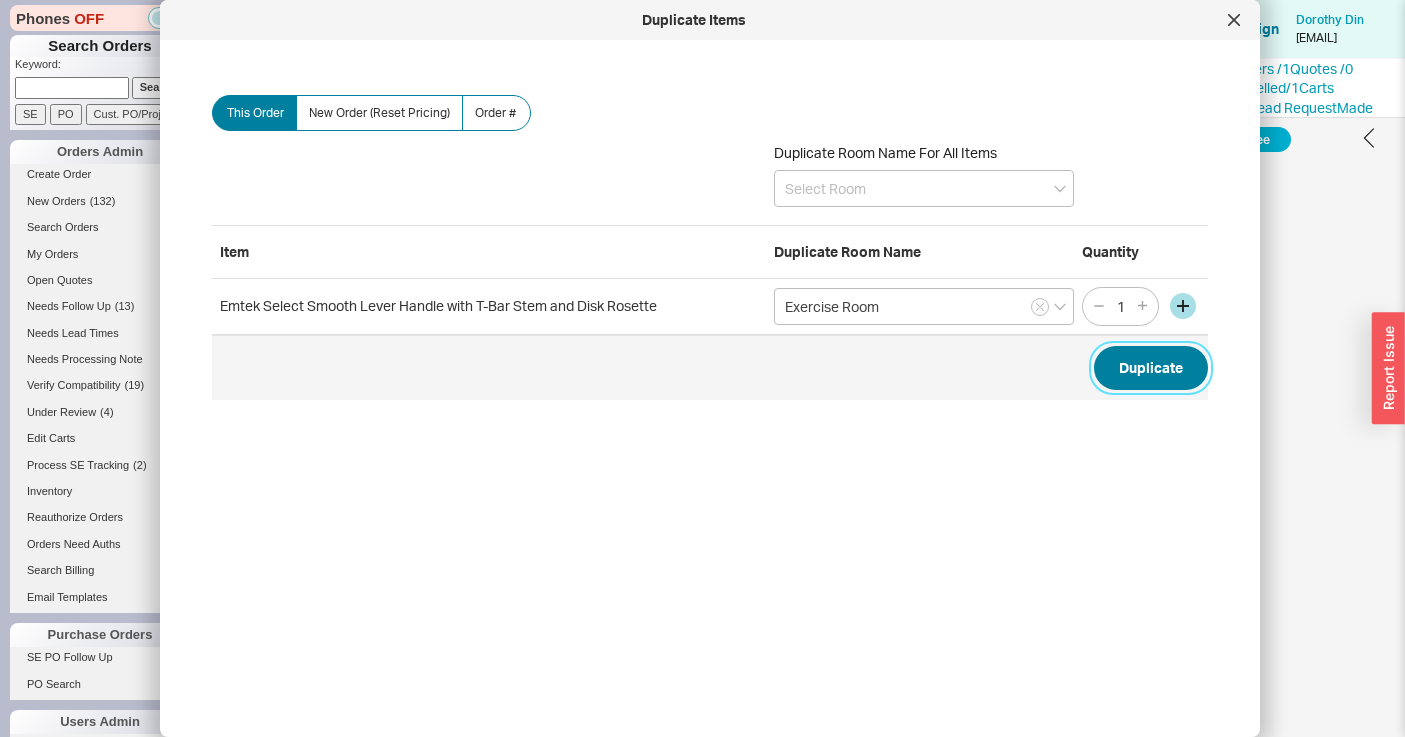 click on "Duplicate" at bounding box center (1151, 368) 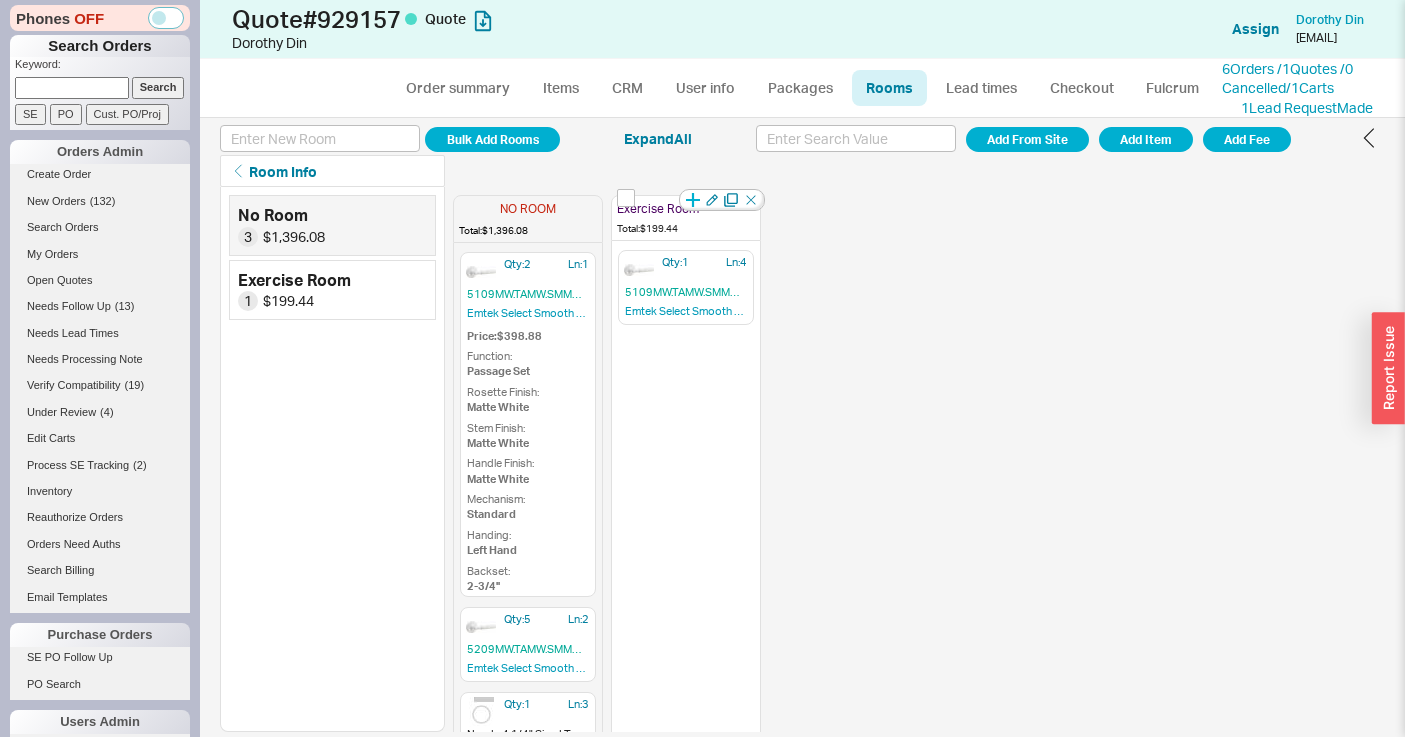 click 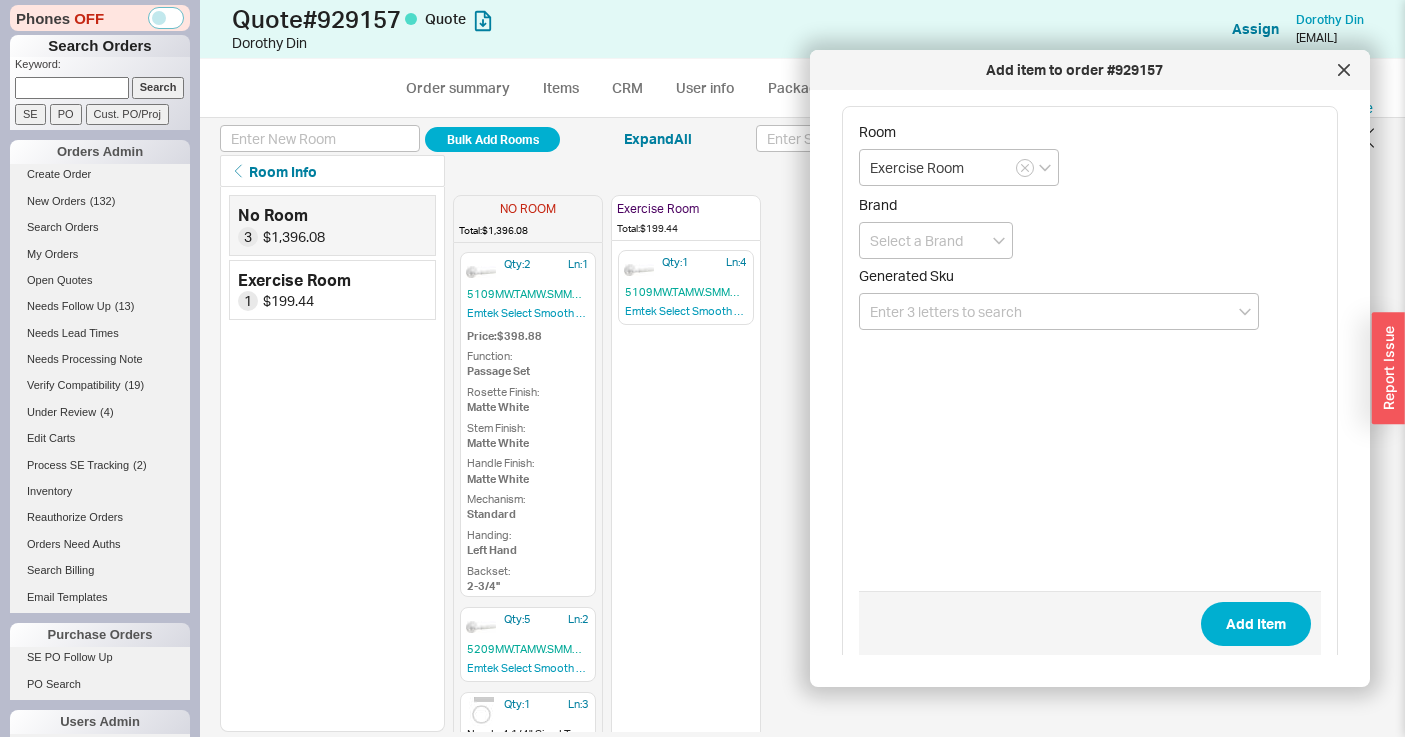 drag, startPoint x: 1339, startPoint y: 65, endPoint x: 1328, endPoint y: 76, distance: 15.556349 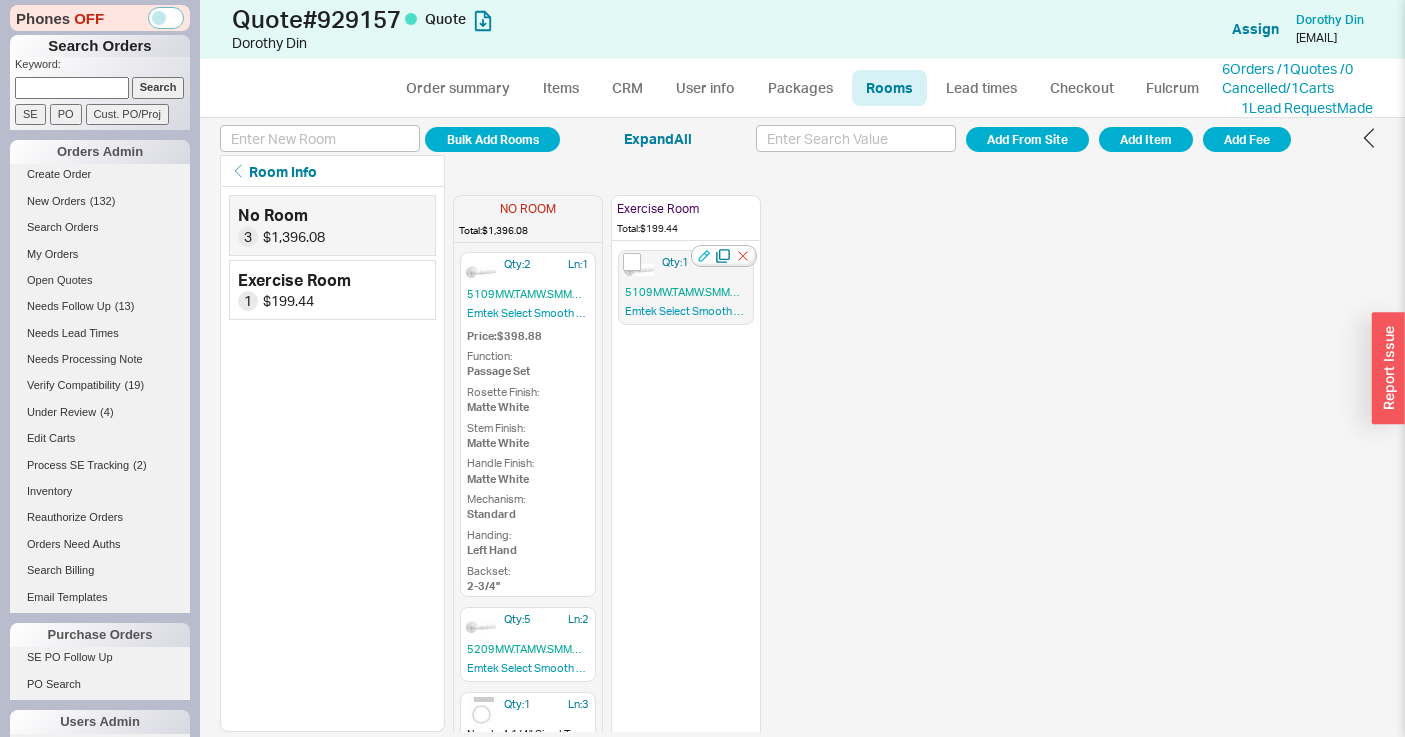 click 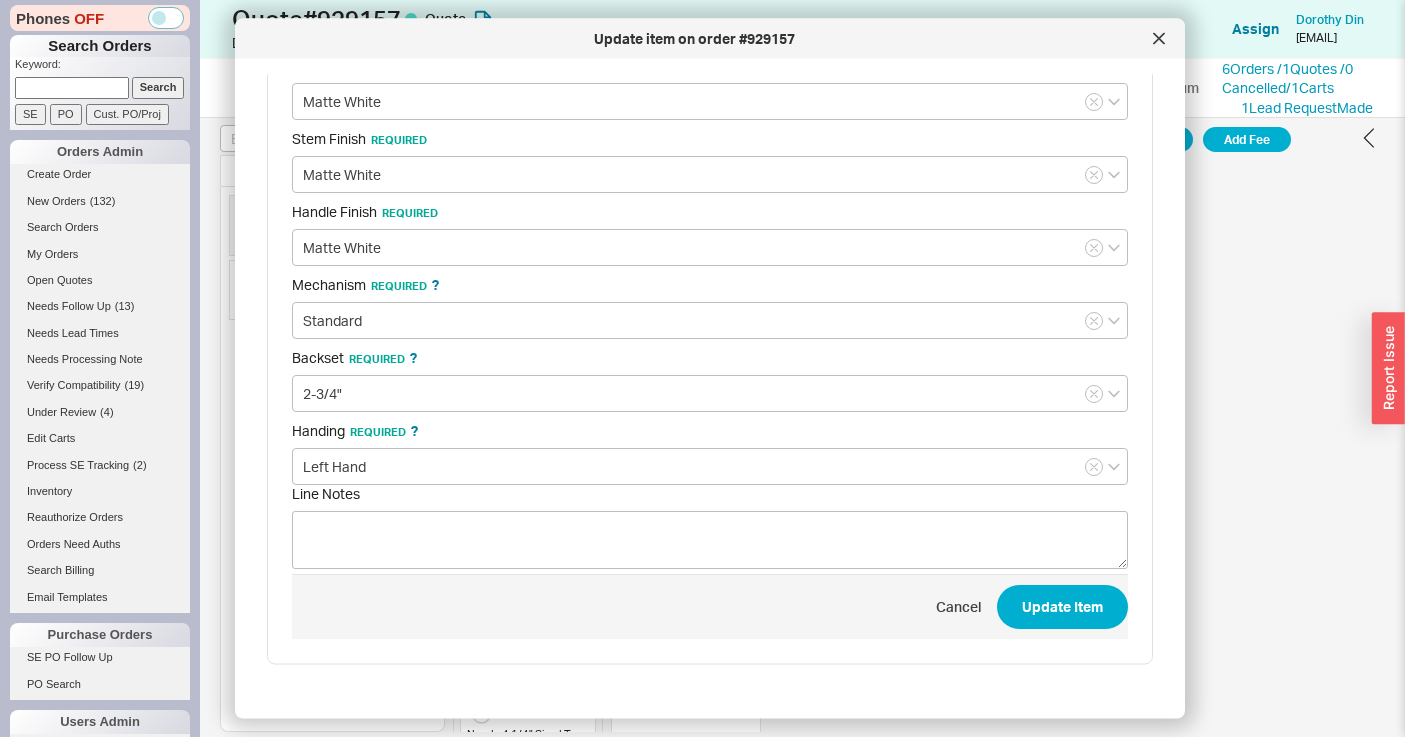 scroll, scrollTop: 974, scrollLeft: 0, axis: vertical 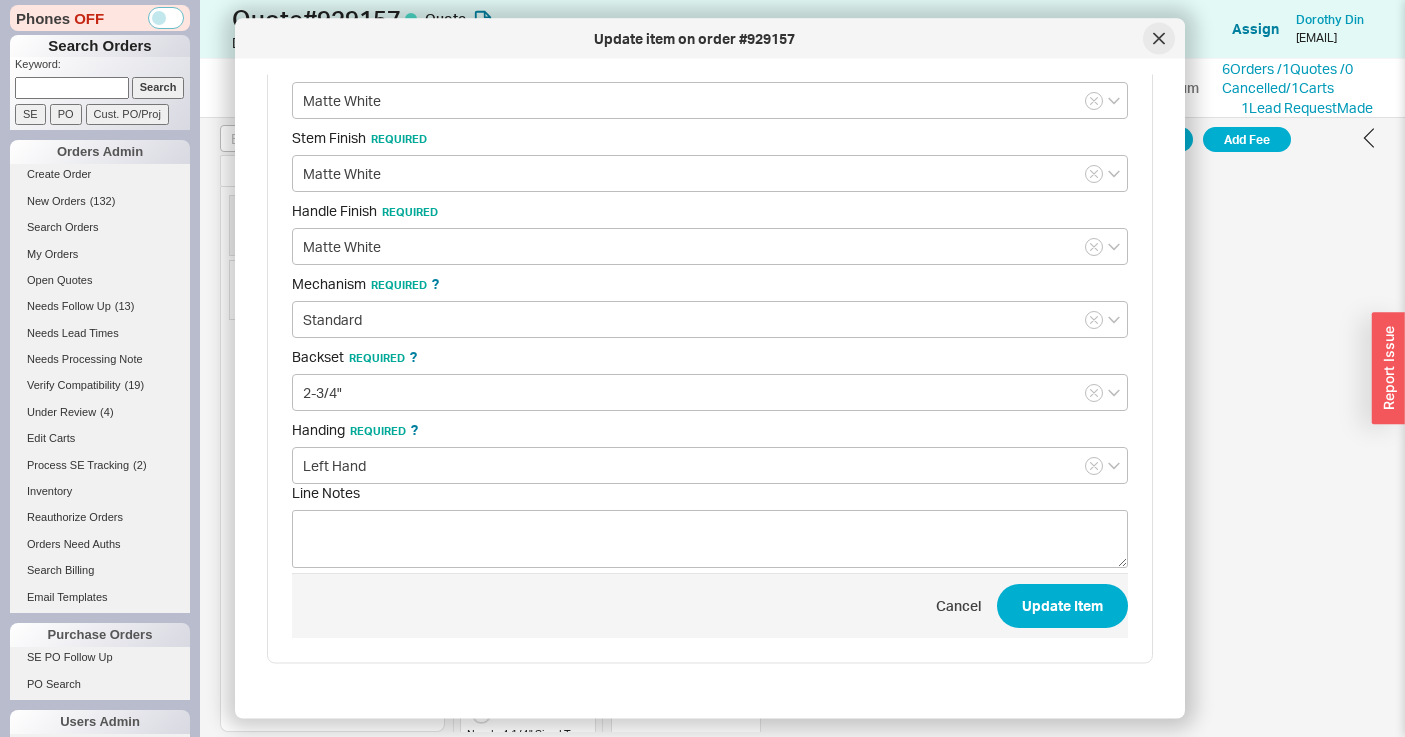 click 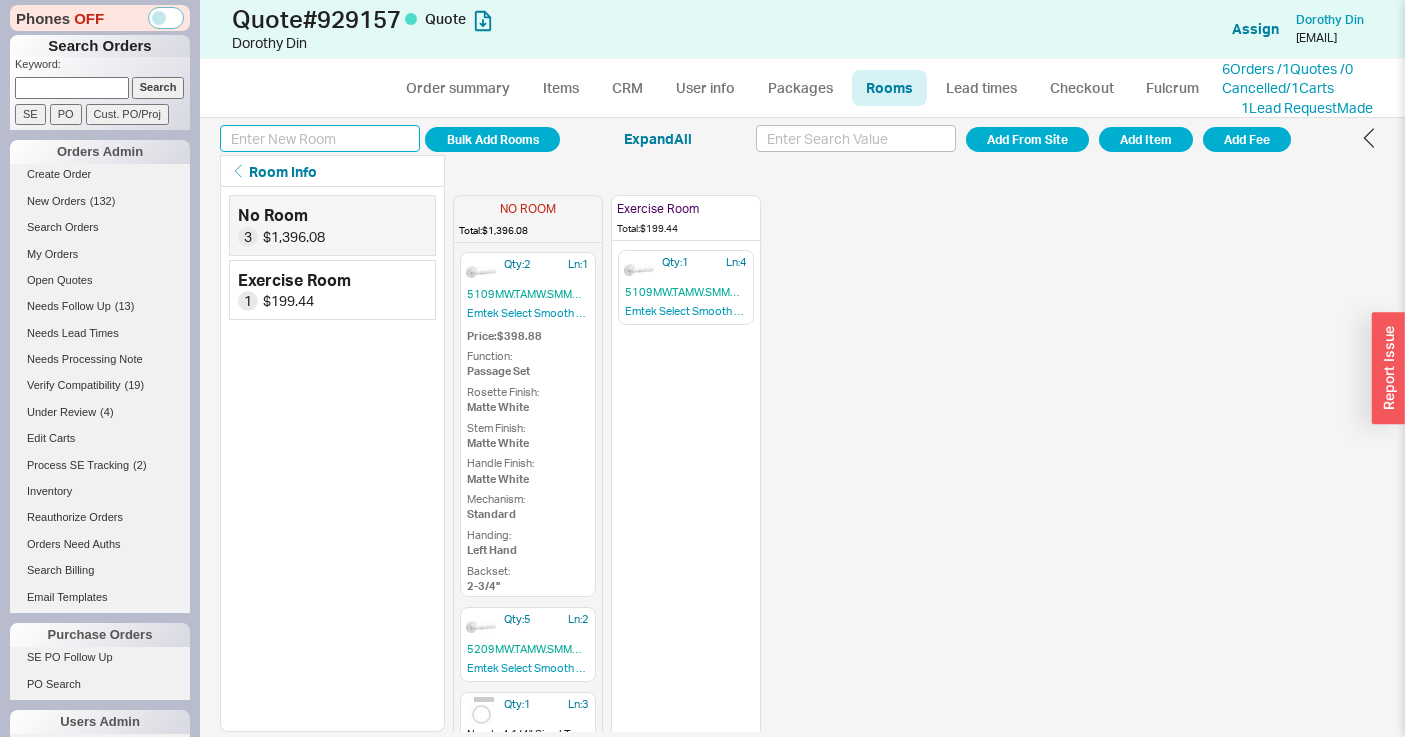 click at bounding box center [320, 138] 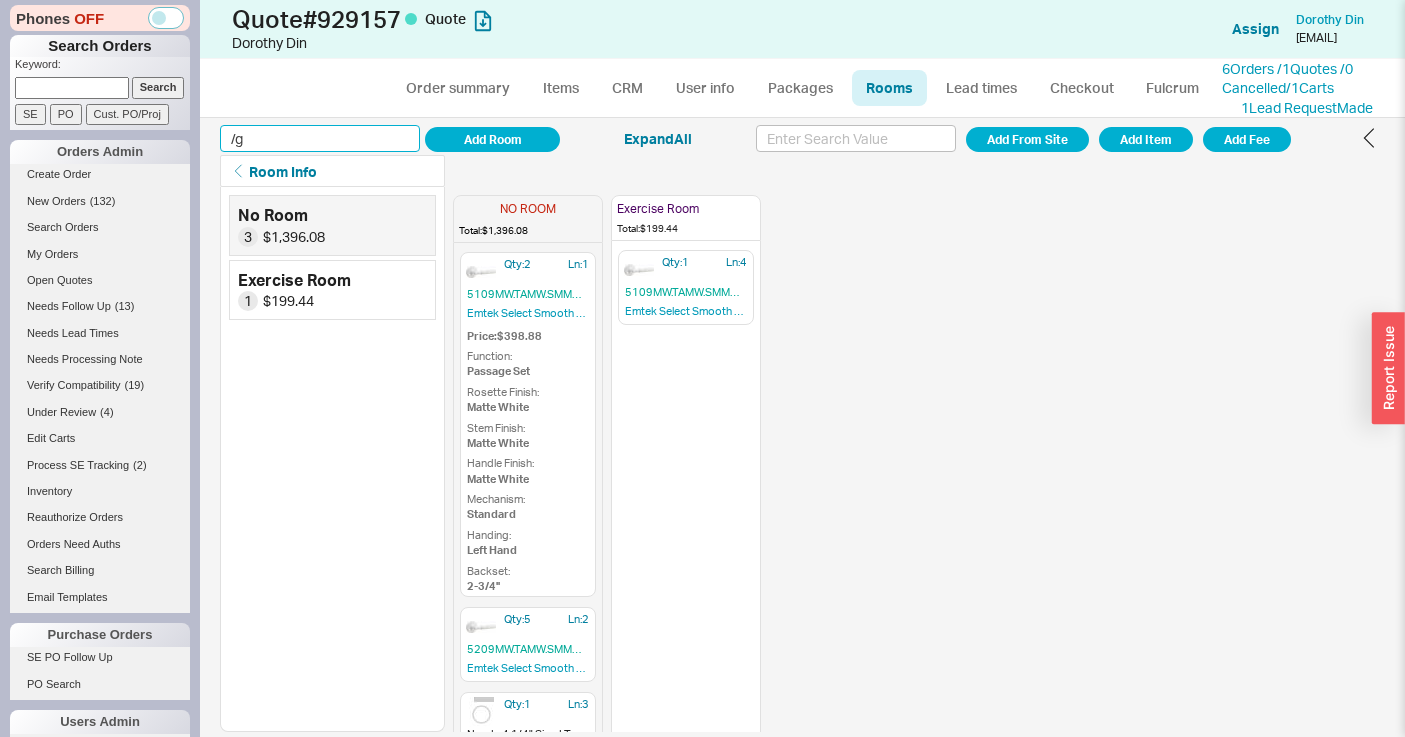type on "/" 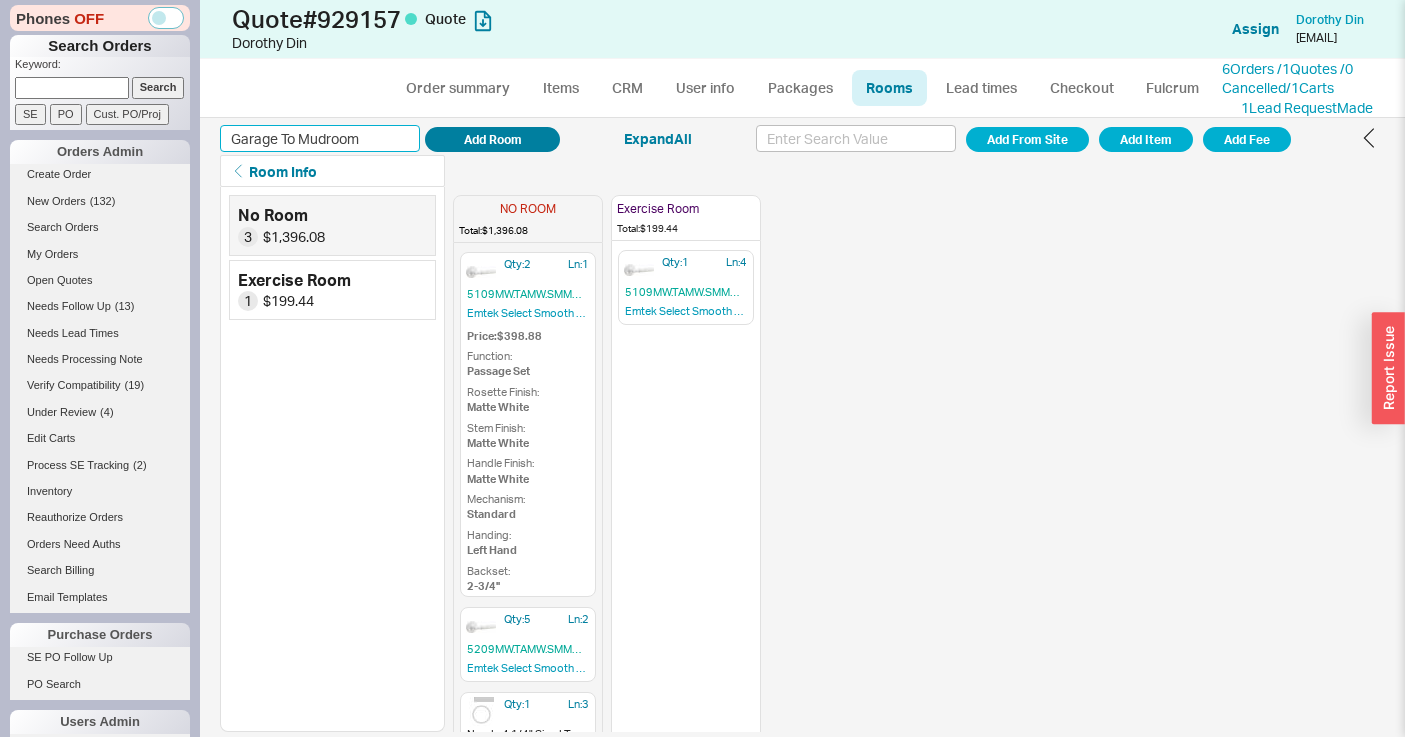 type on "Garage To Mudroom" 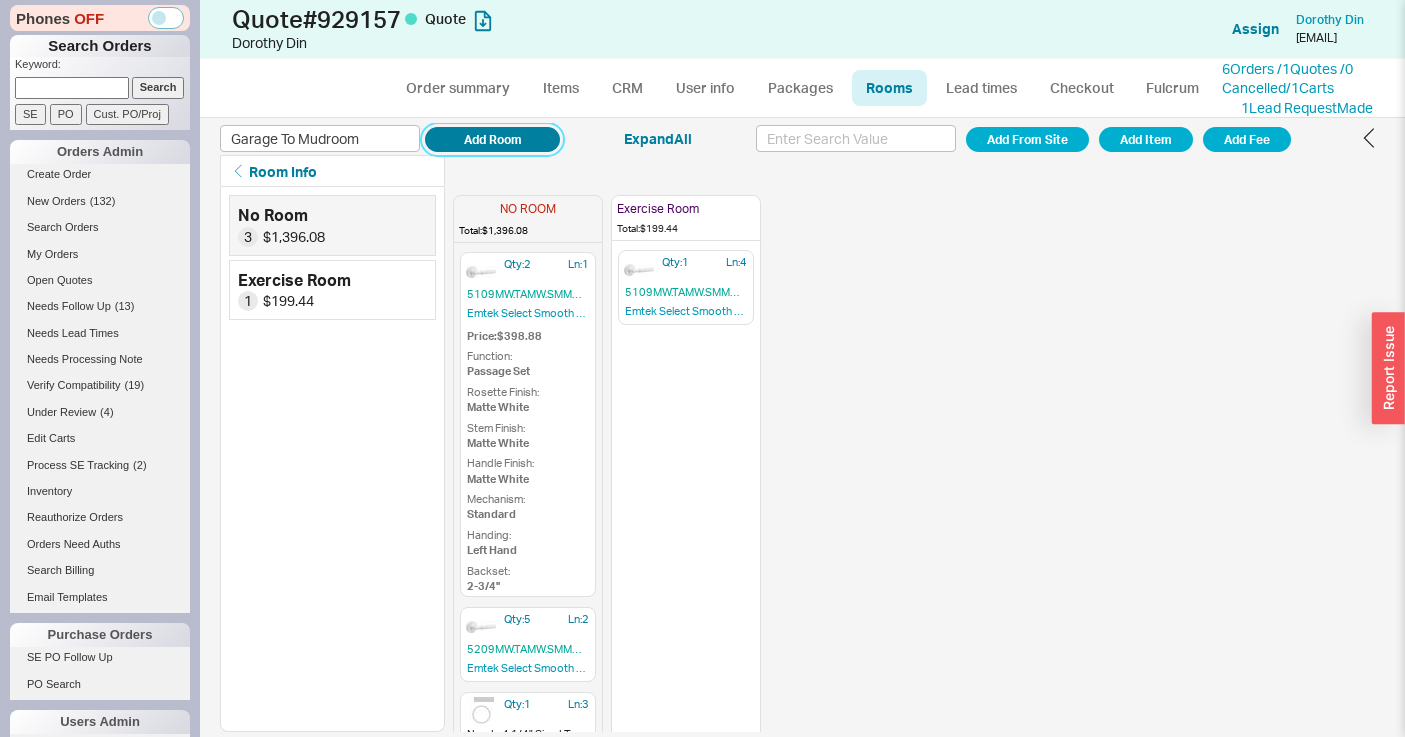 click on "Add Room" at bounding box center (492, 139) 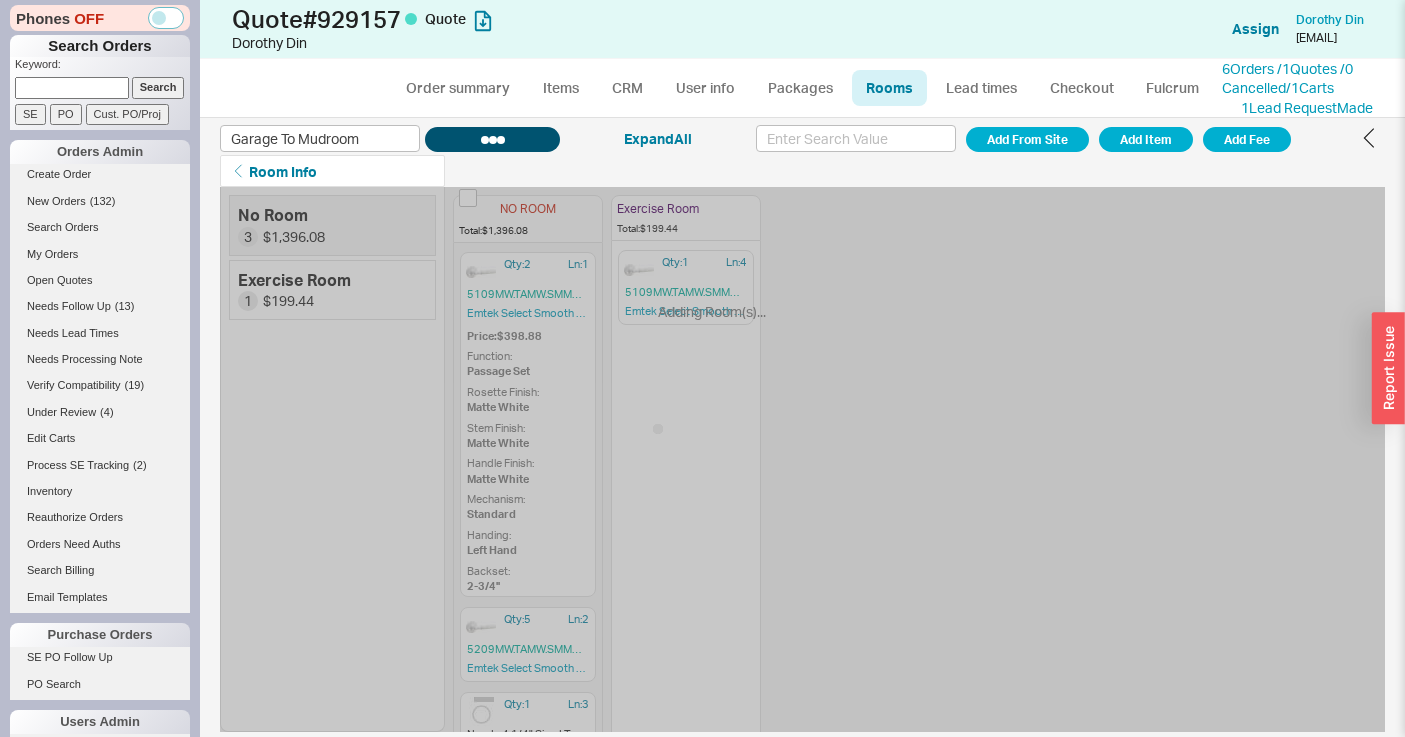 type 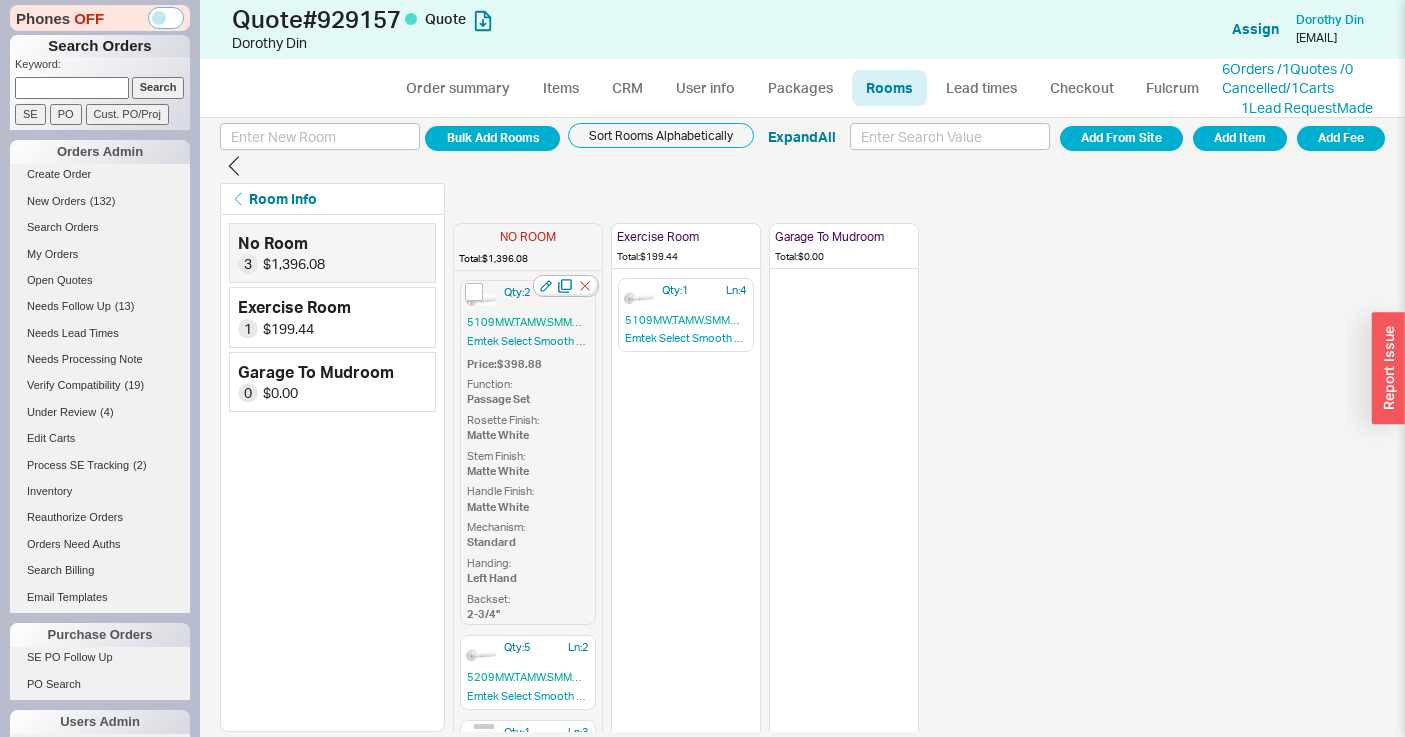 click on "Qty:  2" at bounding box center [517, 292] 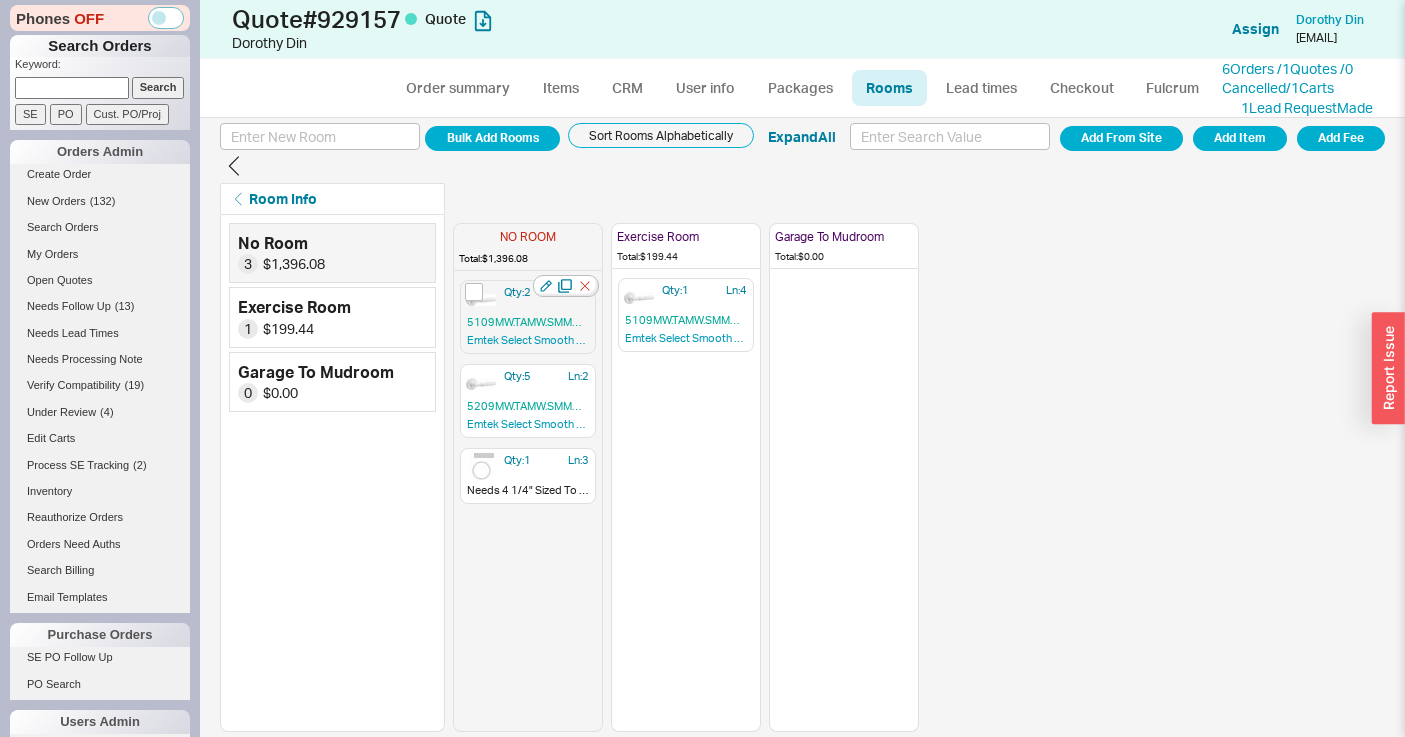 click at bounding box center [566, 286] 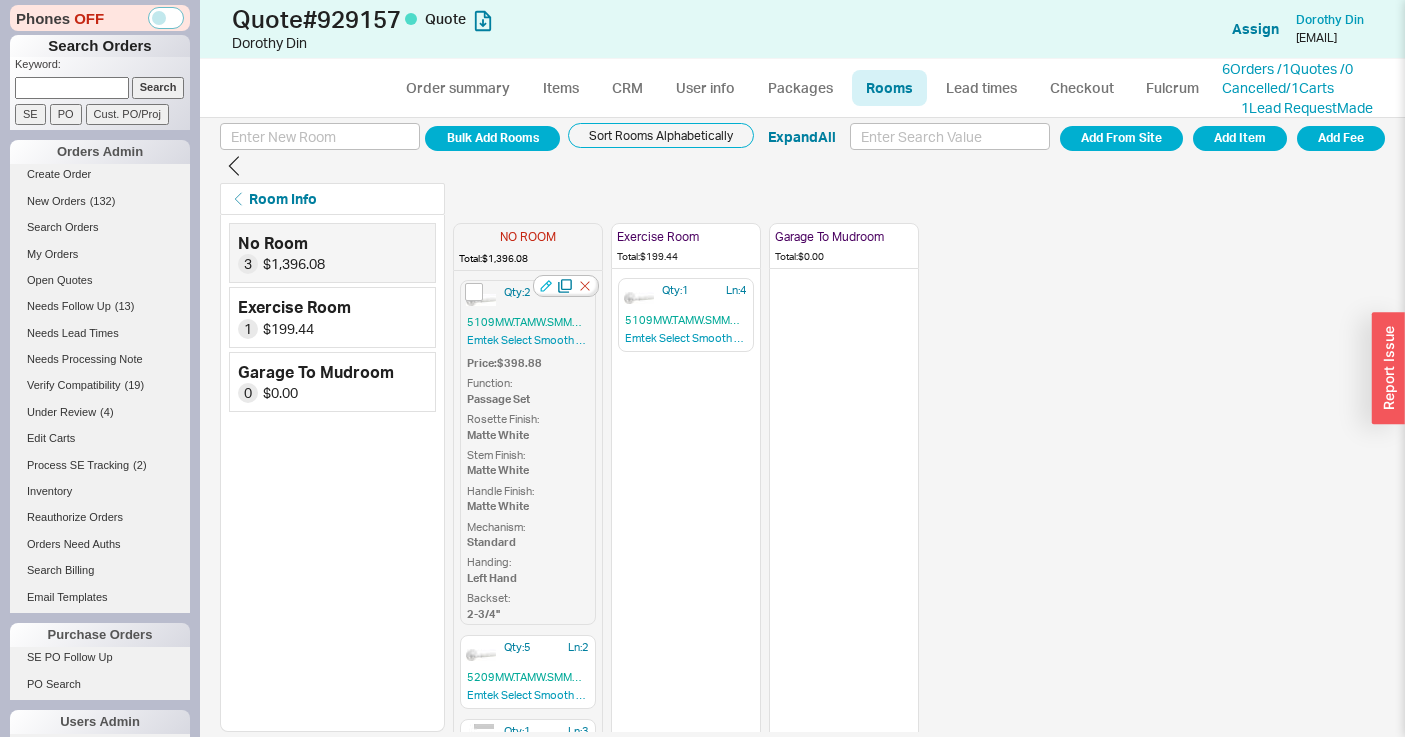 click 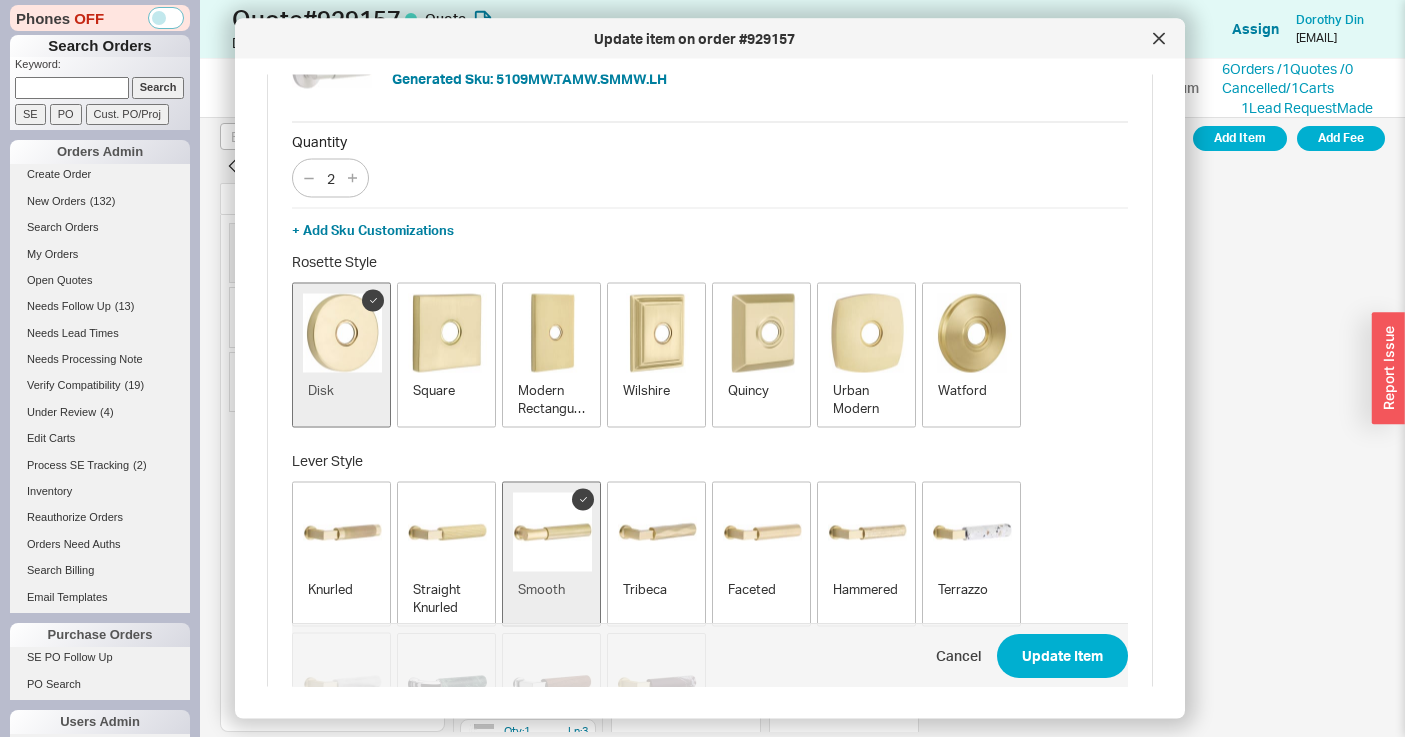 scroll, scrollTop: 0, scrollLeft: 0, axis: both 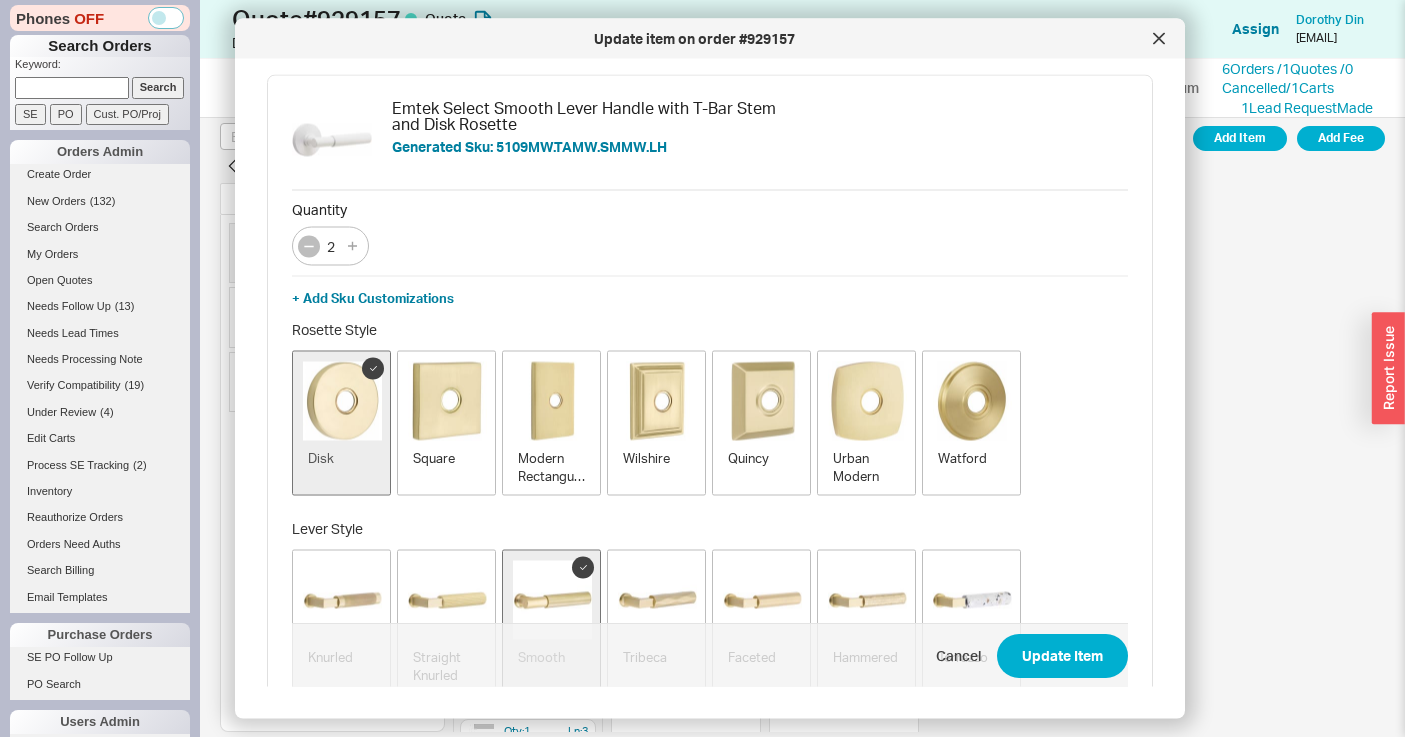 click 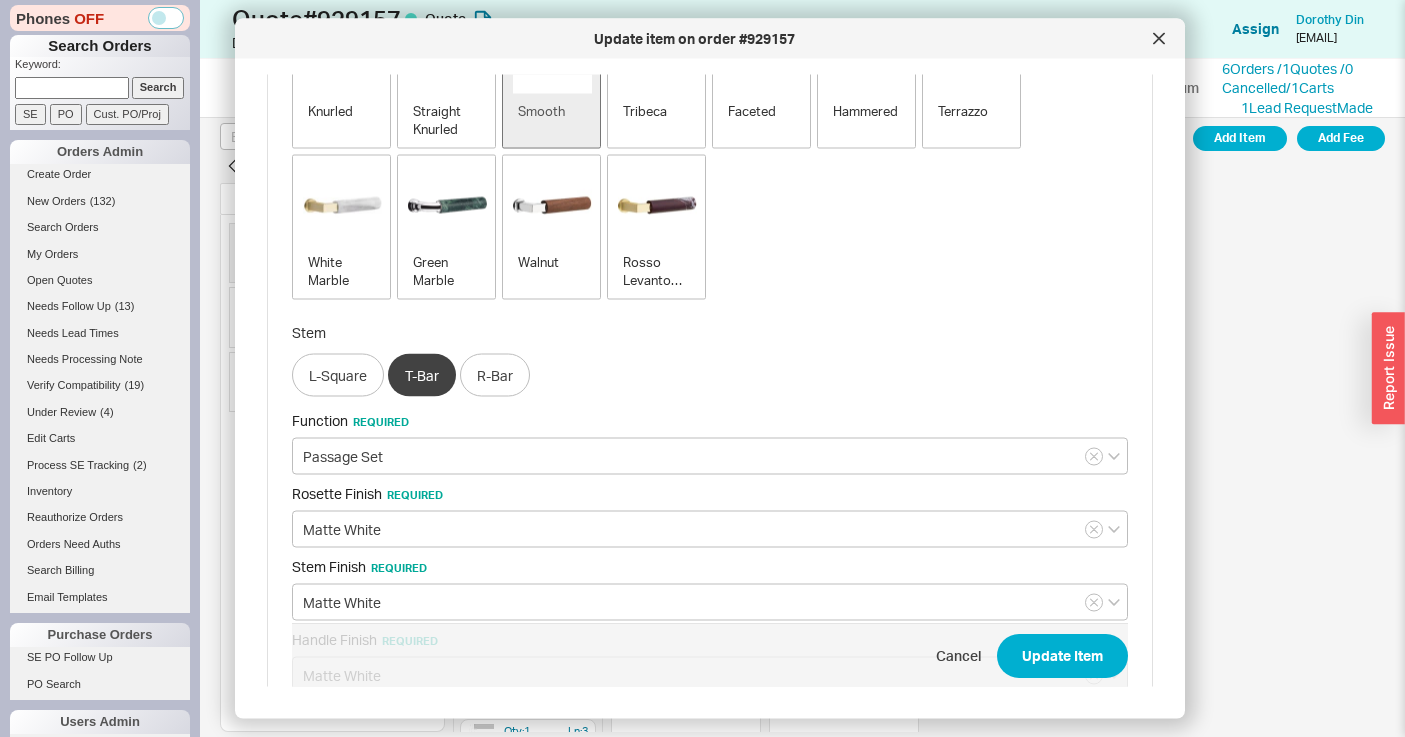 scroll, scrollTop: 868, scrollLeft: 0, axis: vertical 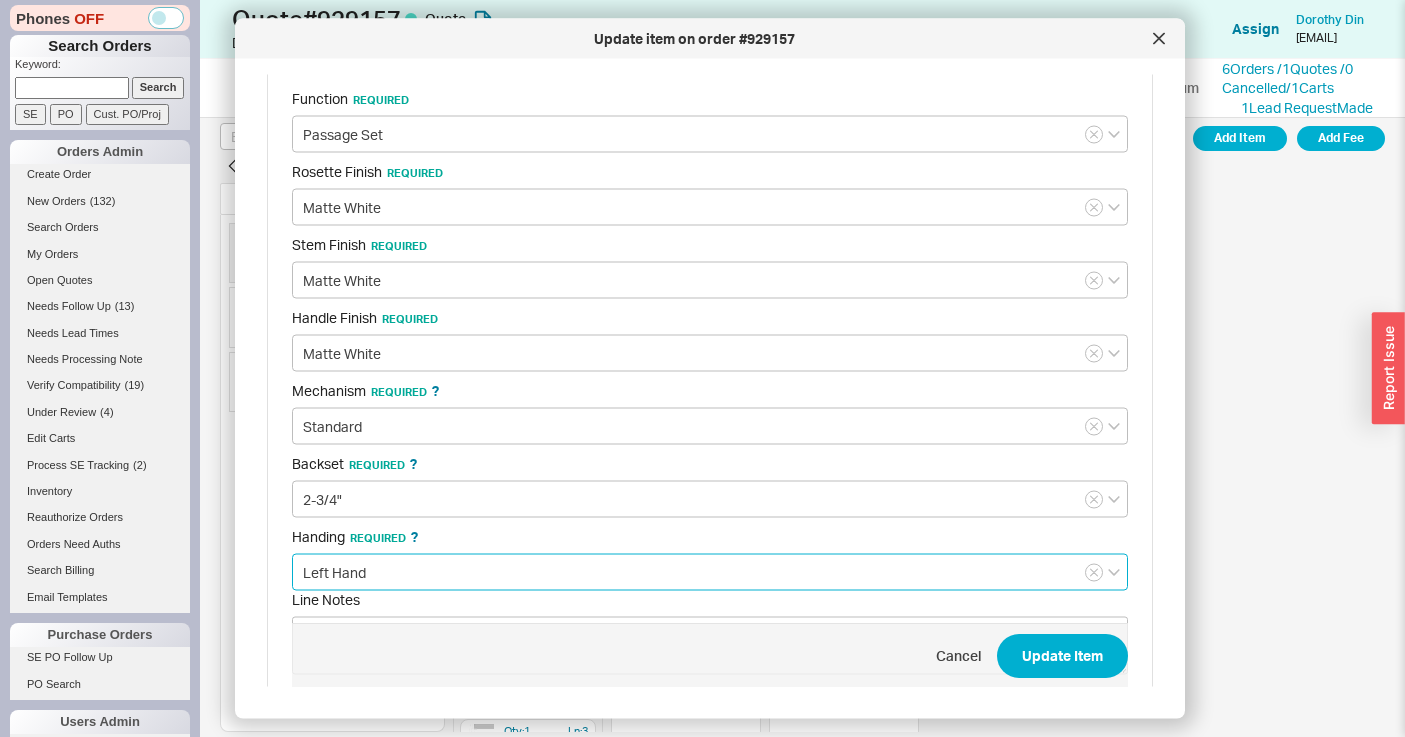 click on "Left Hand" at bounding box center [710, 572] 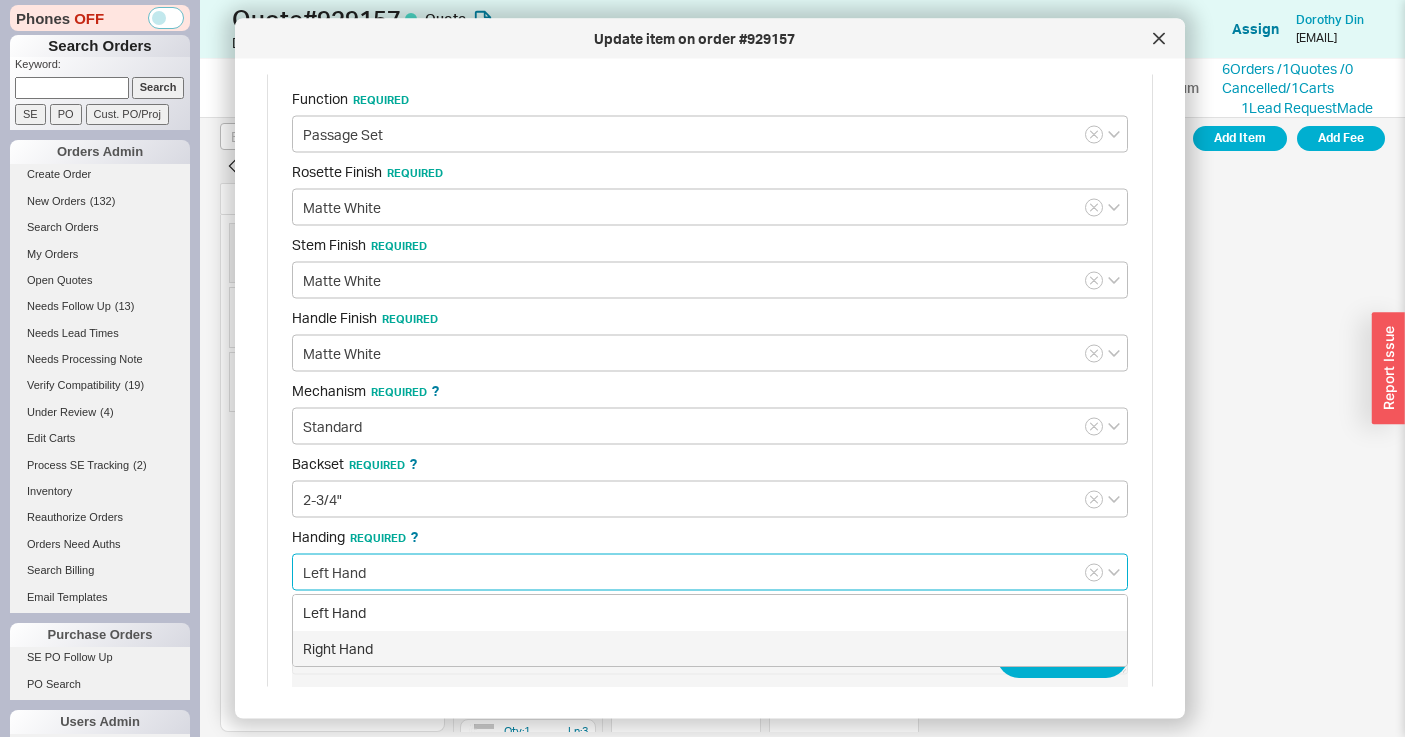 click on "Right Hand" at bounding box center [710, 649] 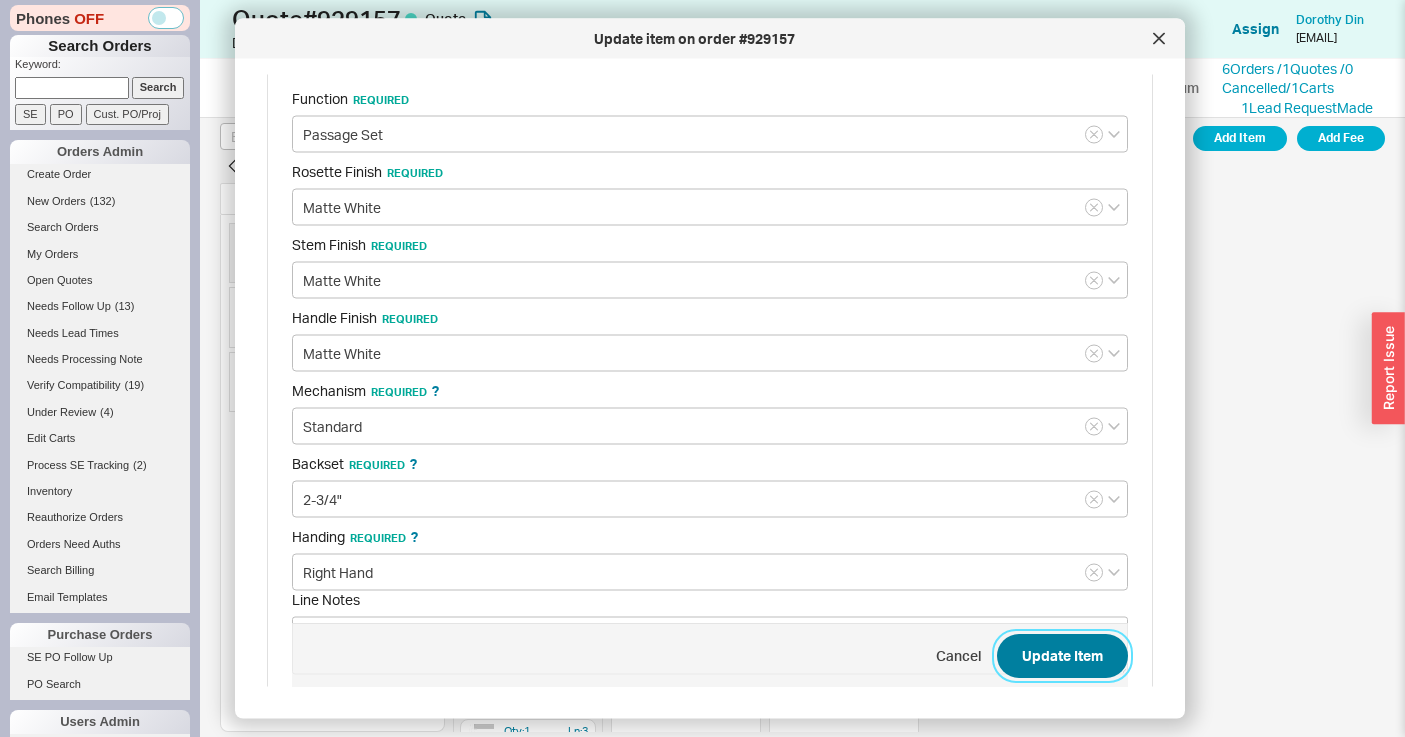 click on "Update Item" at bounding box center [1062, 656] 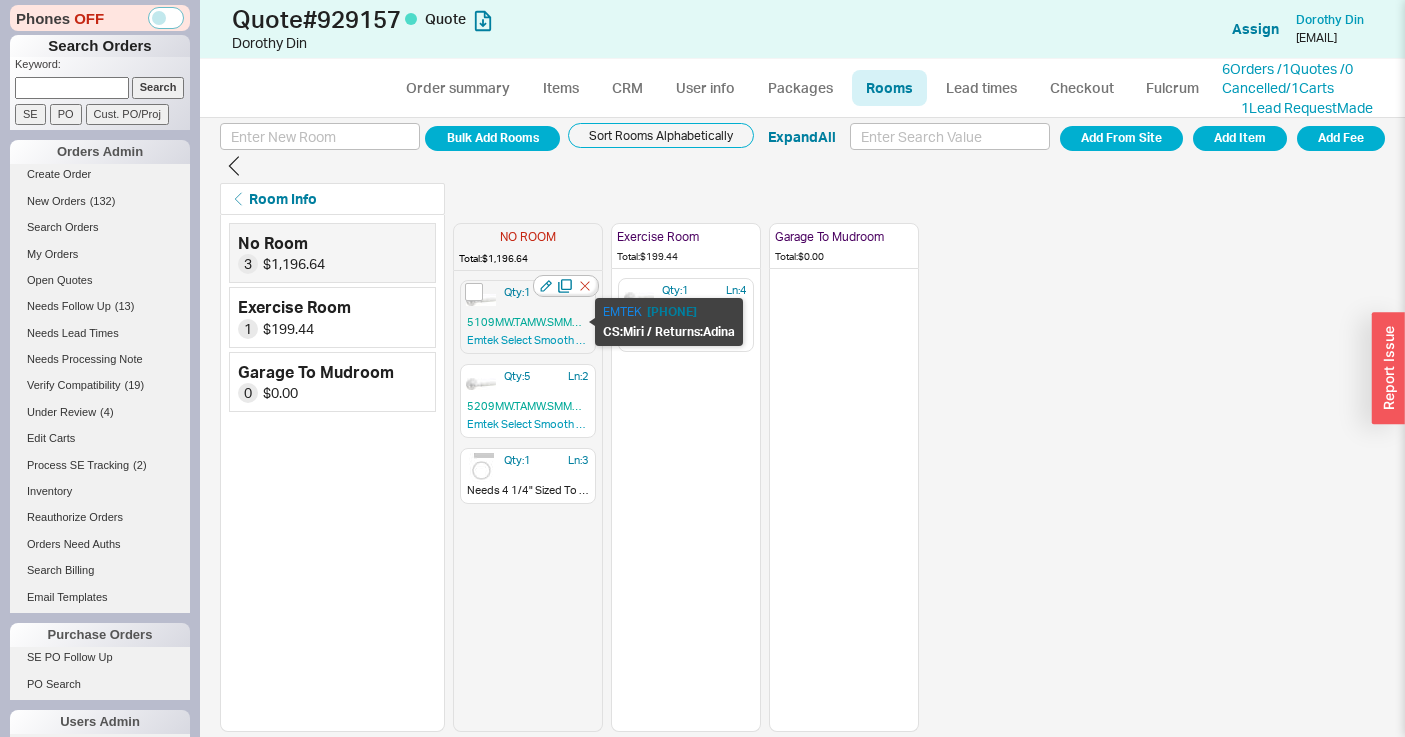 click on "5109MW.TAMW.SMMW.RH" at bounding box center [528, 322] 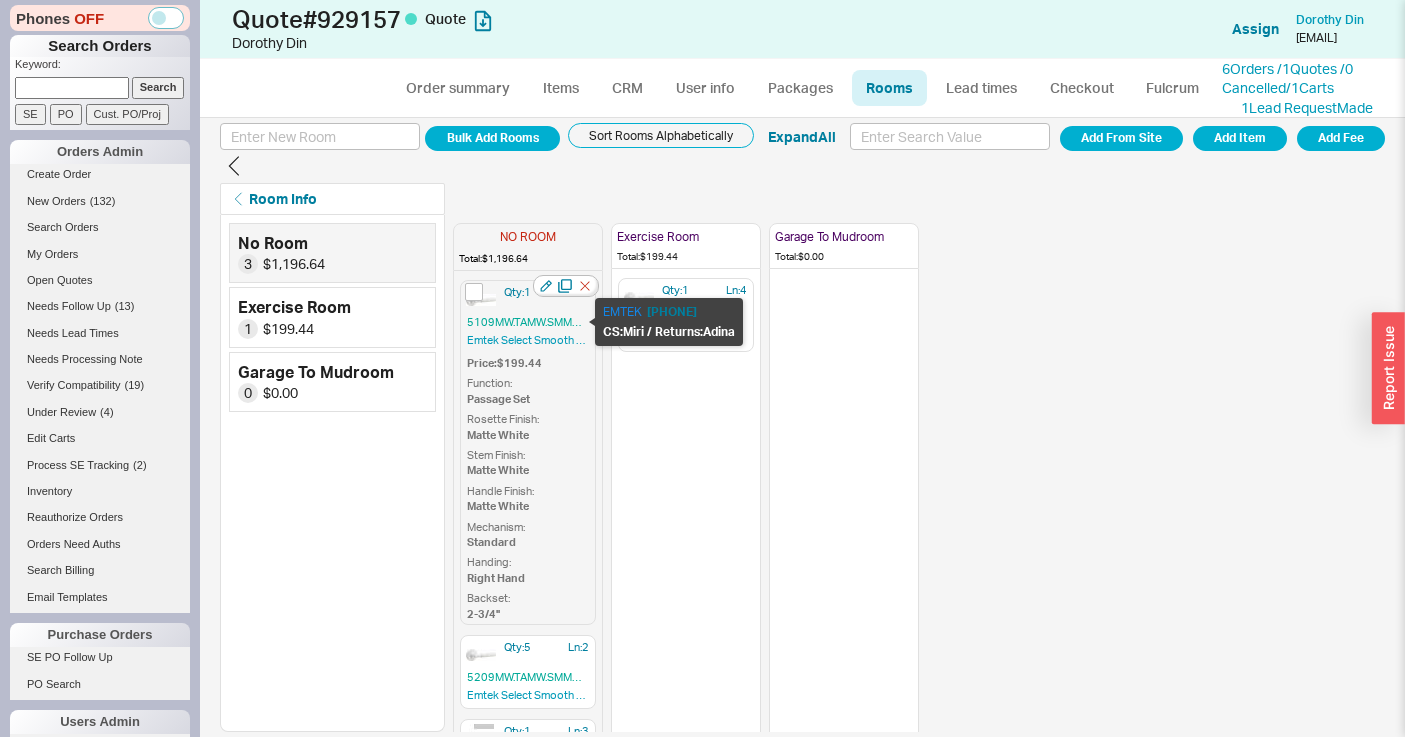 click on "5109MW.TAMW.SMMW.RH" at bounding box center (528, 322) 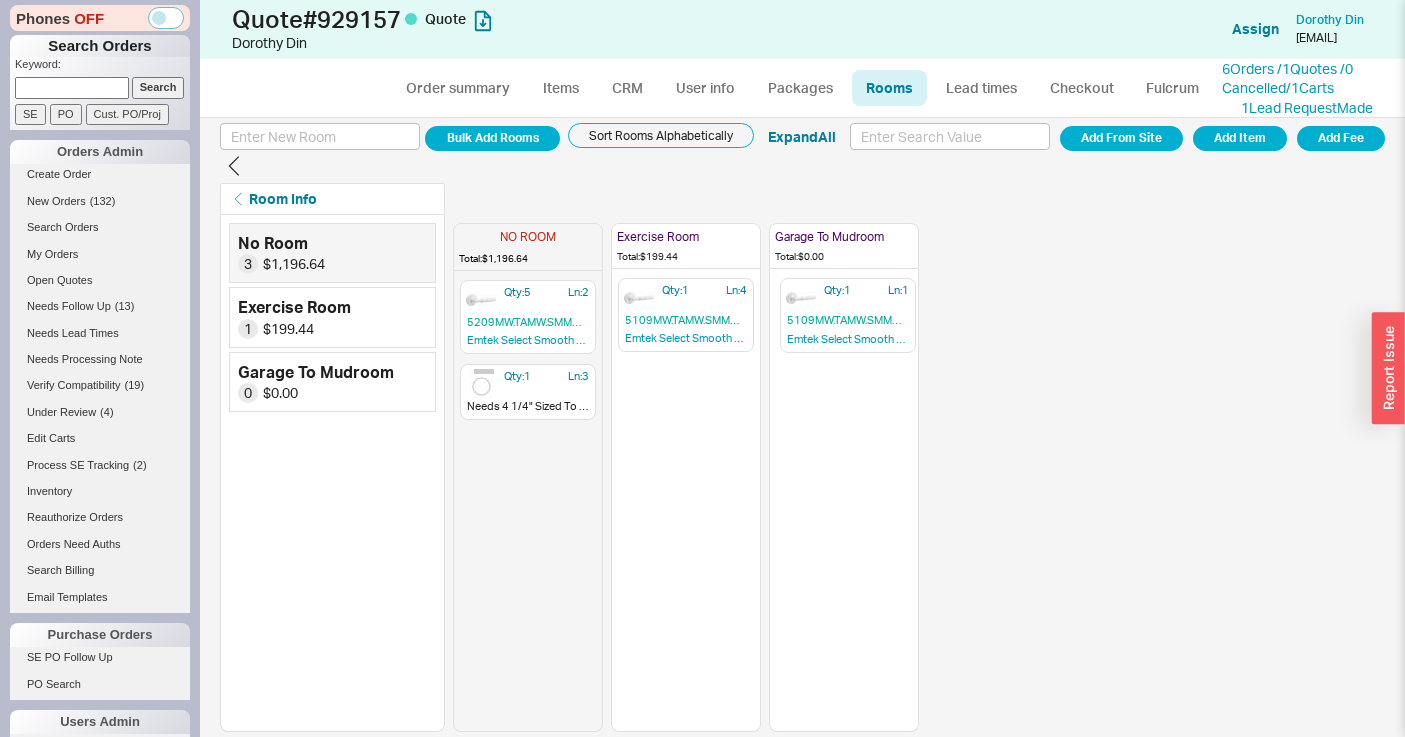 drag, startPoint x: 609, startPoint y: 353, endPoint x: 841, endPoint y: 315, distance: 235.09148 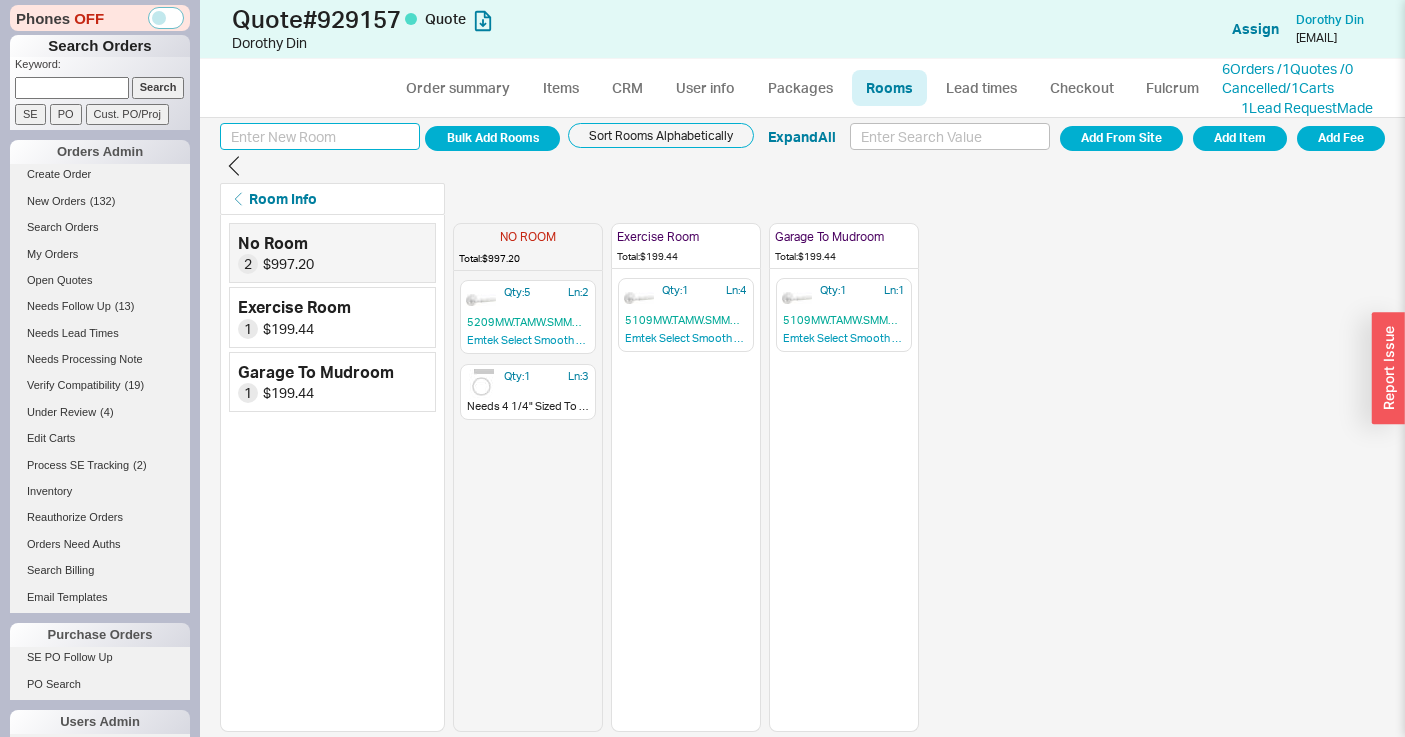 click at bounding box center [320, 136] 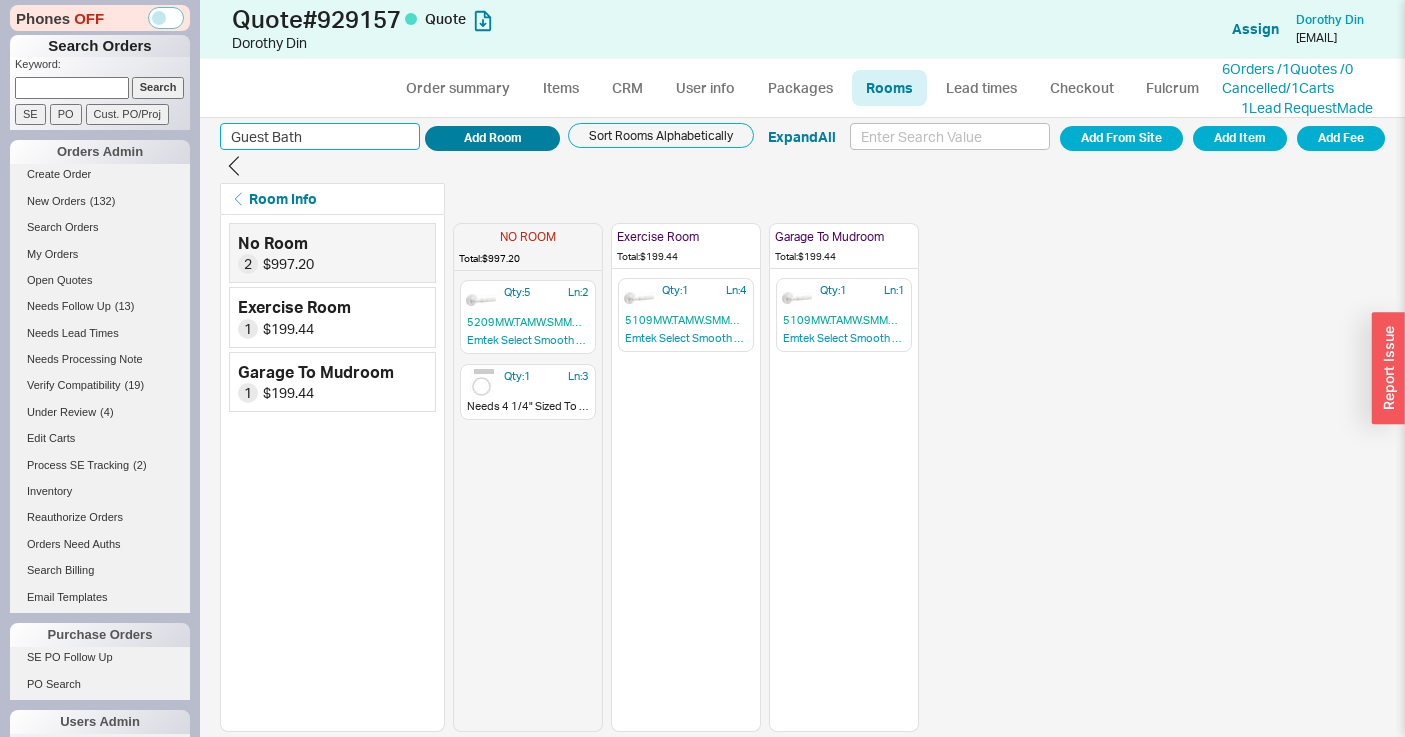 type on "Guest Bath" 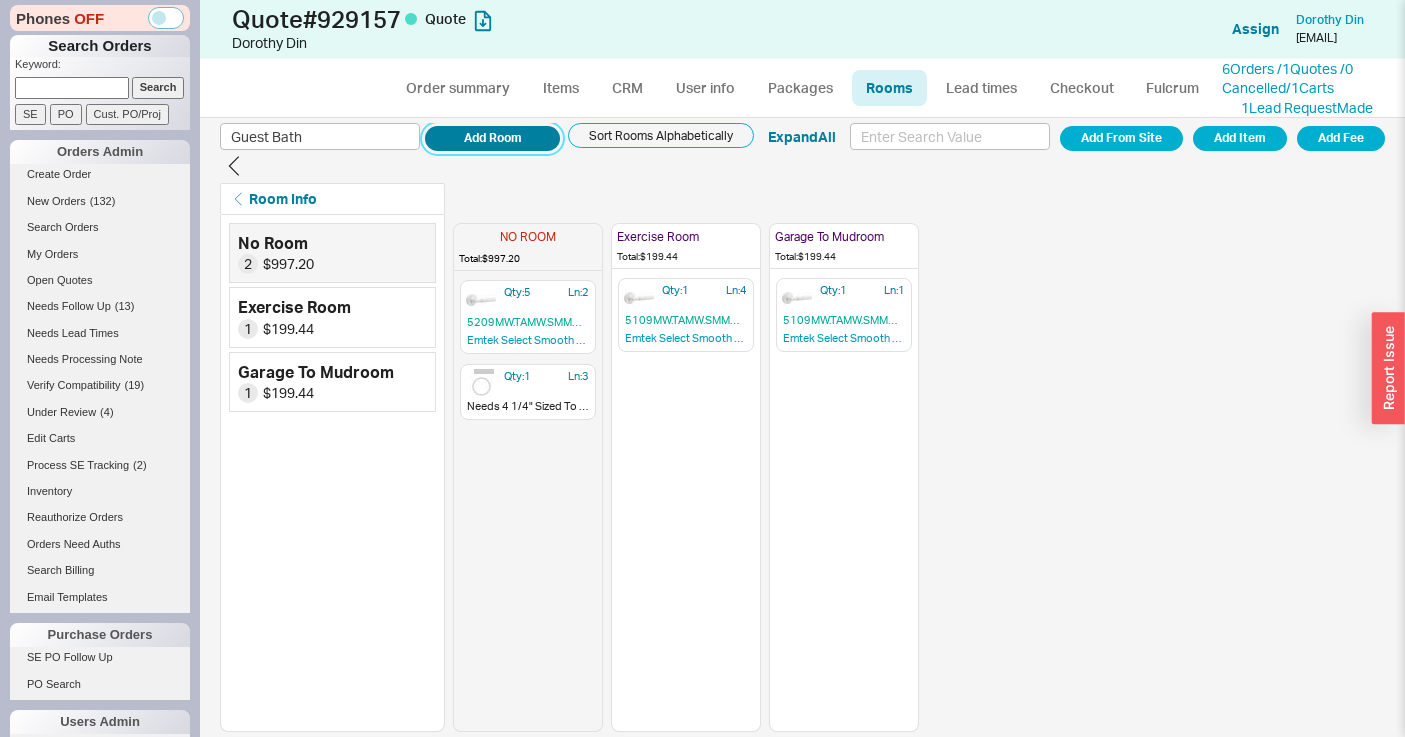 click on "Add Room" at bounding box center [492, 138] 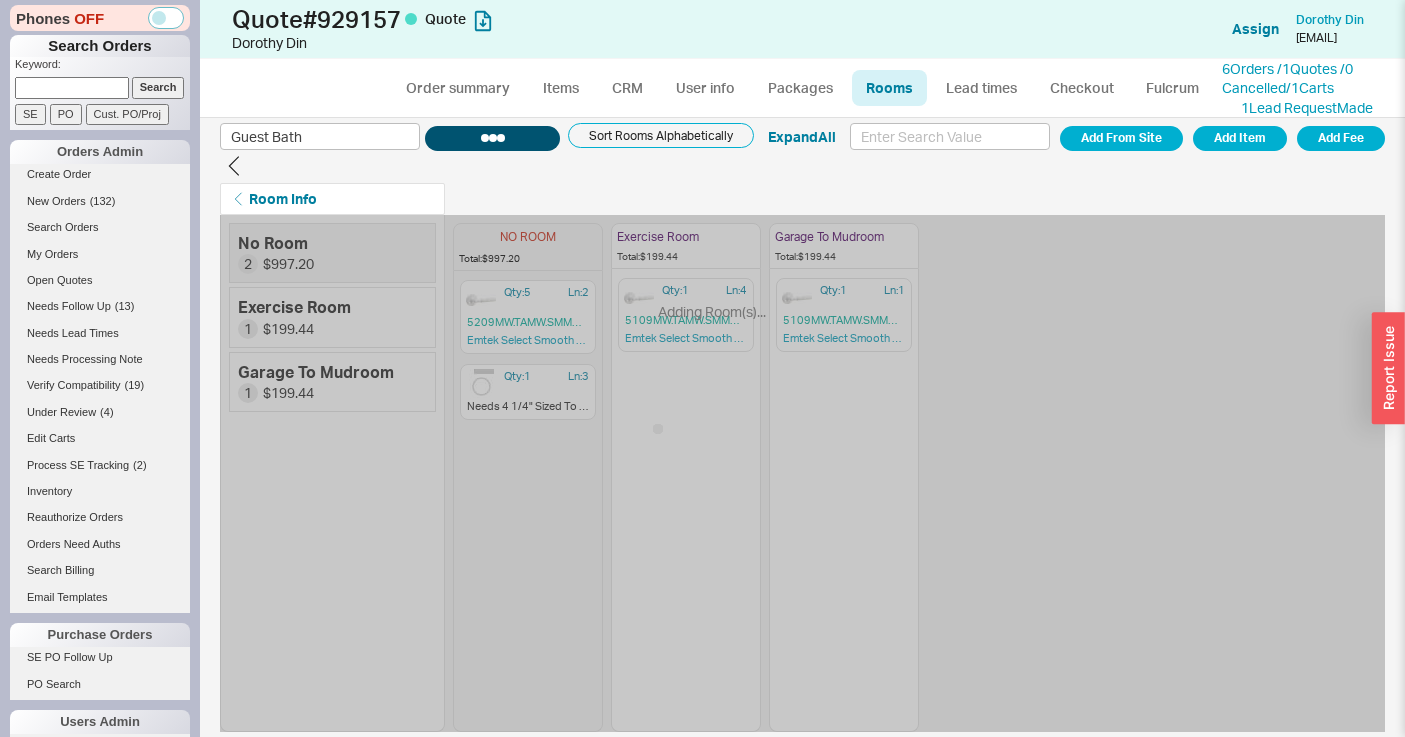 type 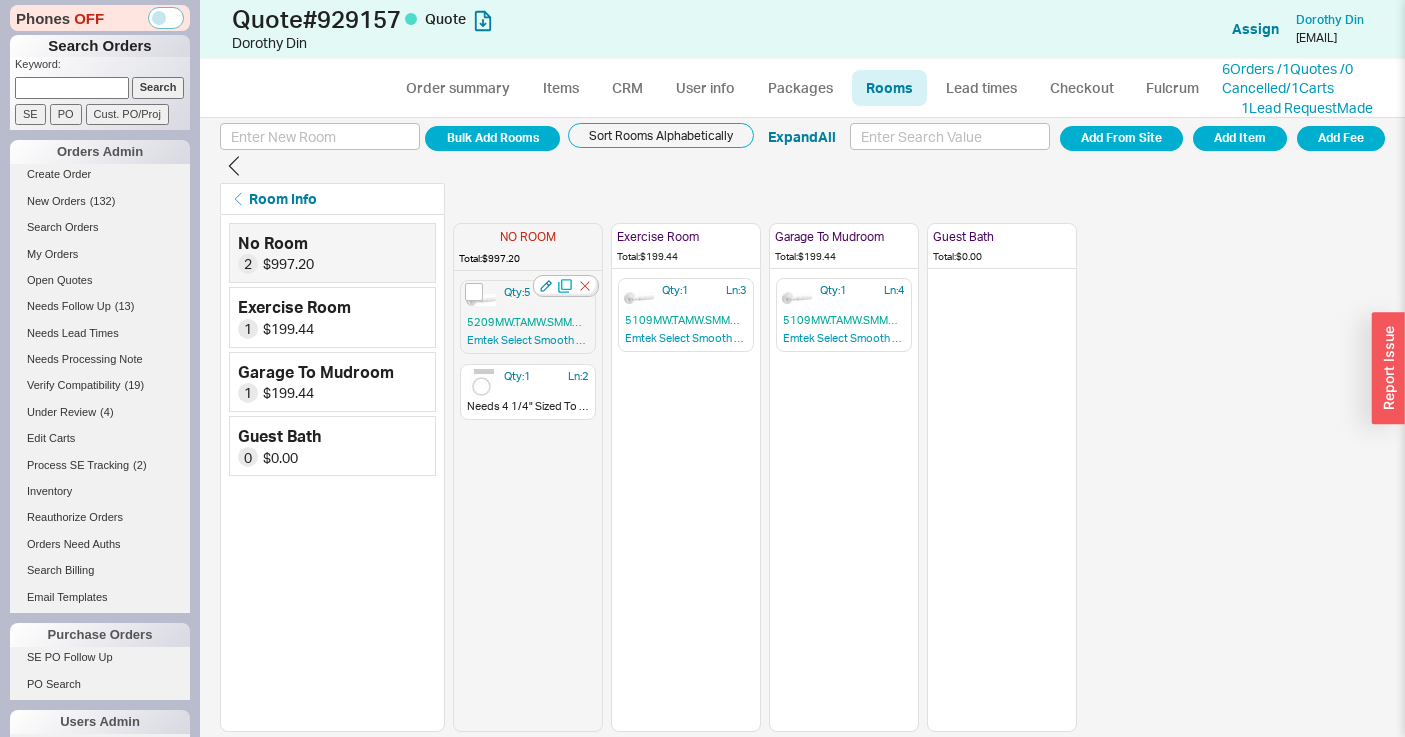 click 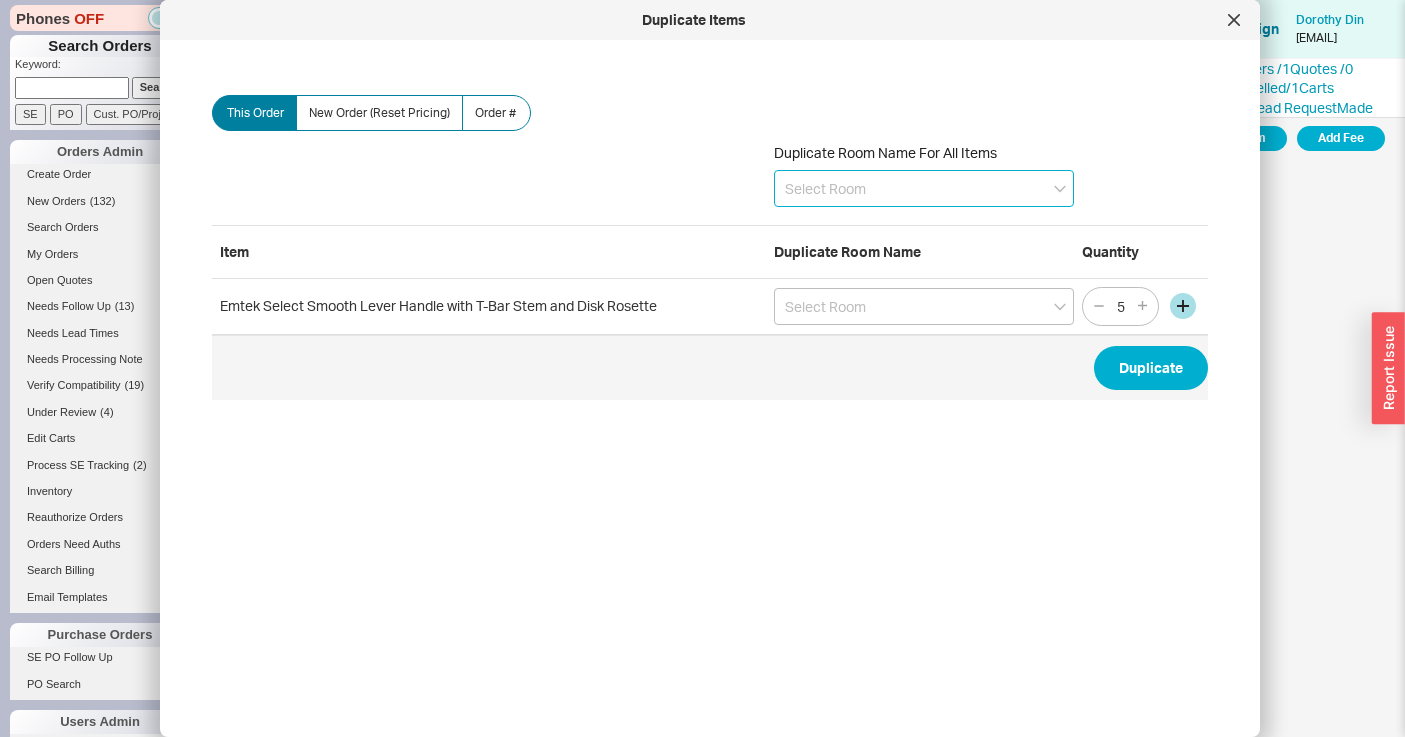 click at bounding box center (924, 188) 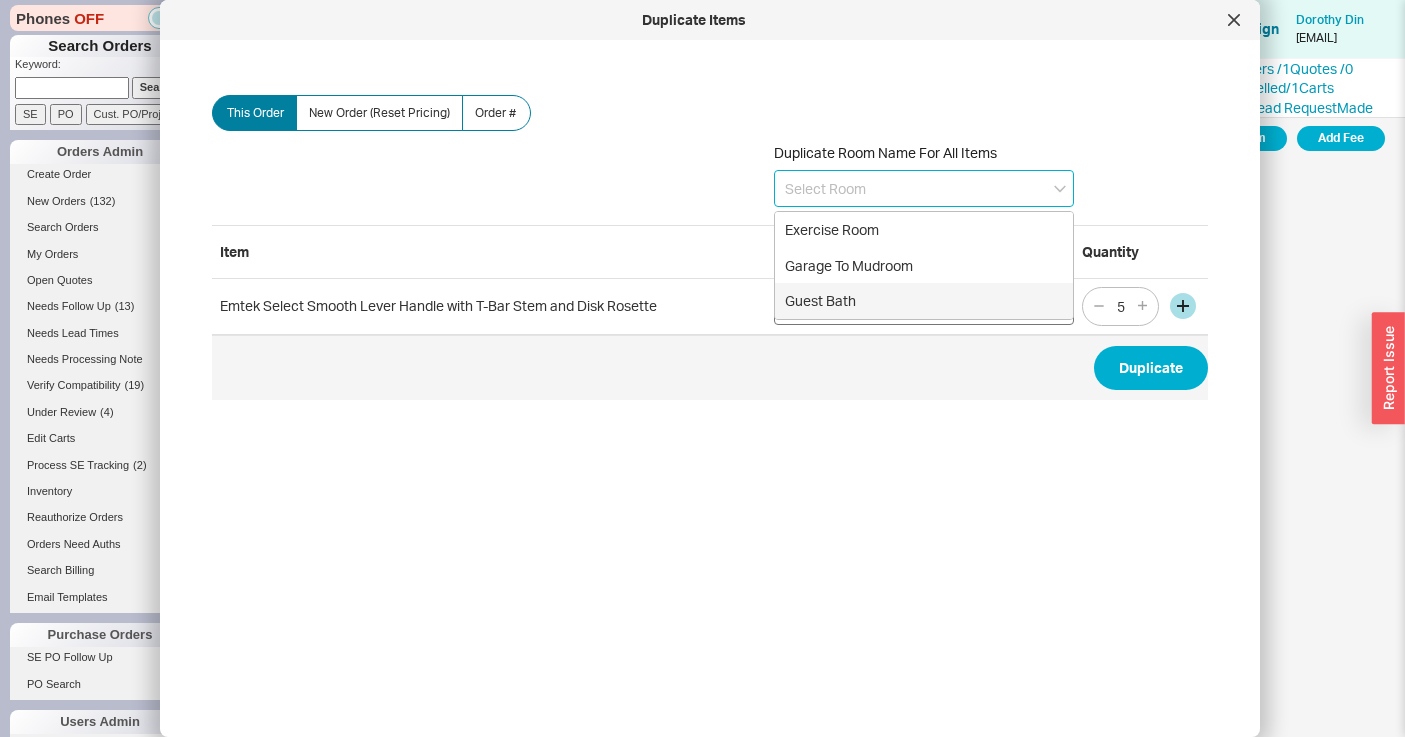click on "Guest Bath" at bounding box center [924, 301] 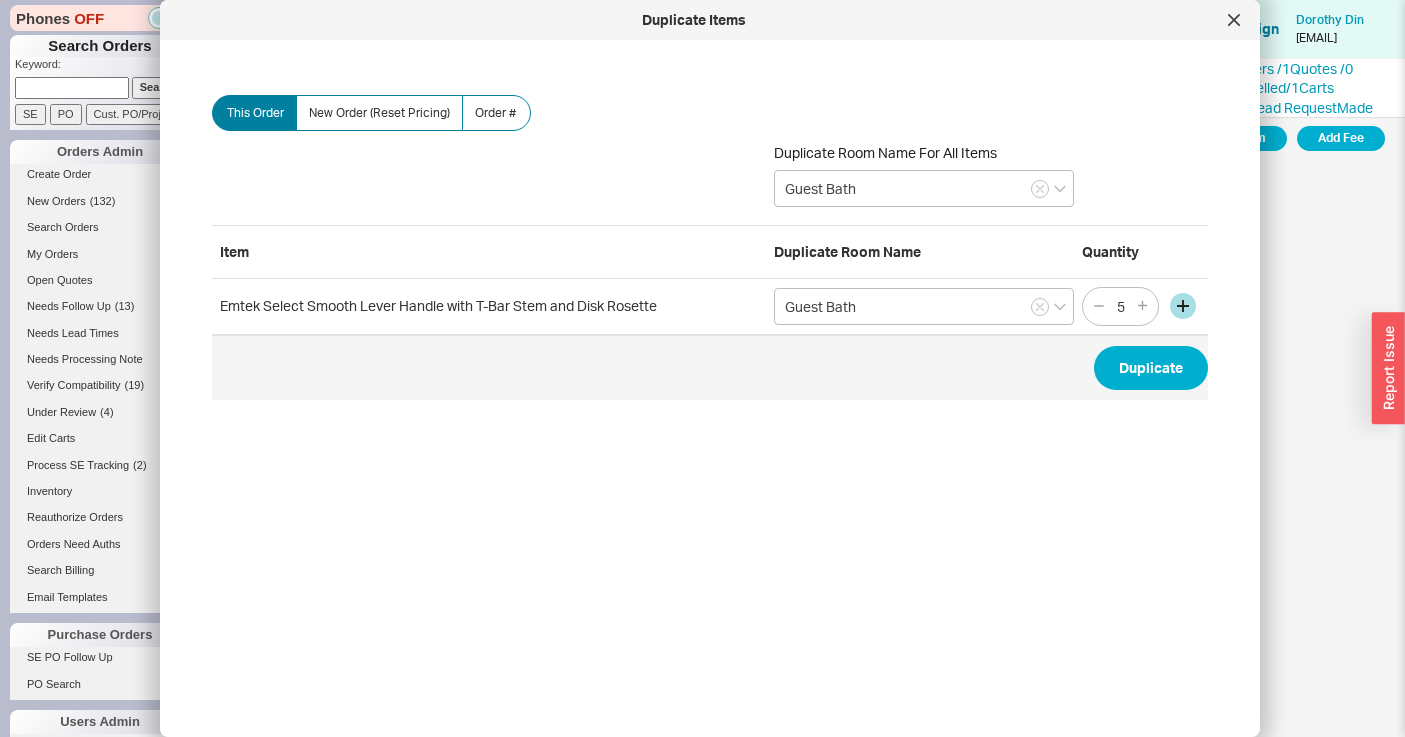 click on "5" at bounding box center [1120, 306] 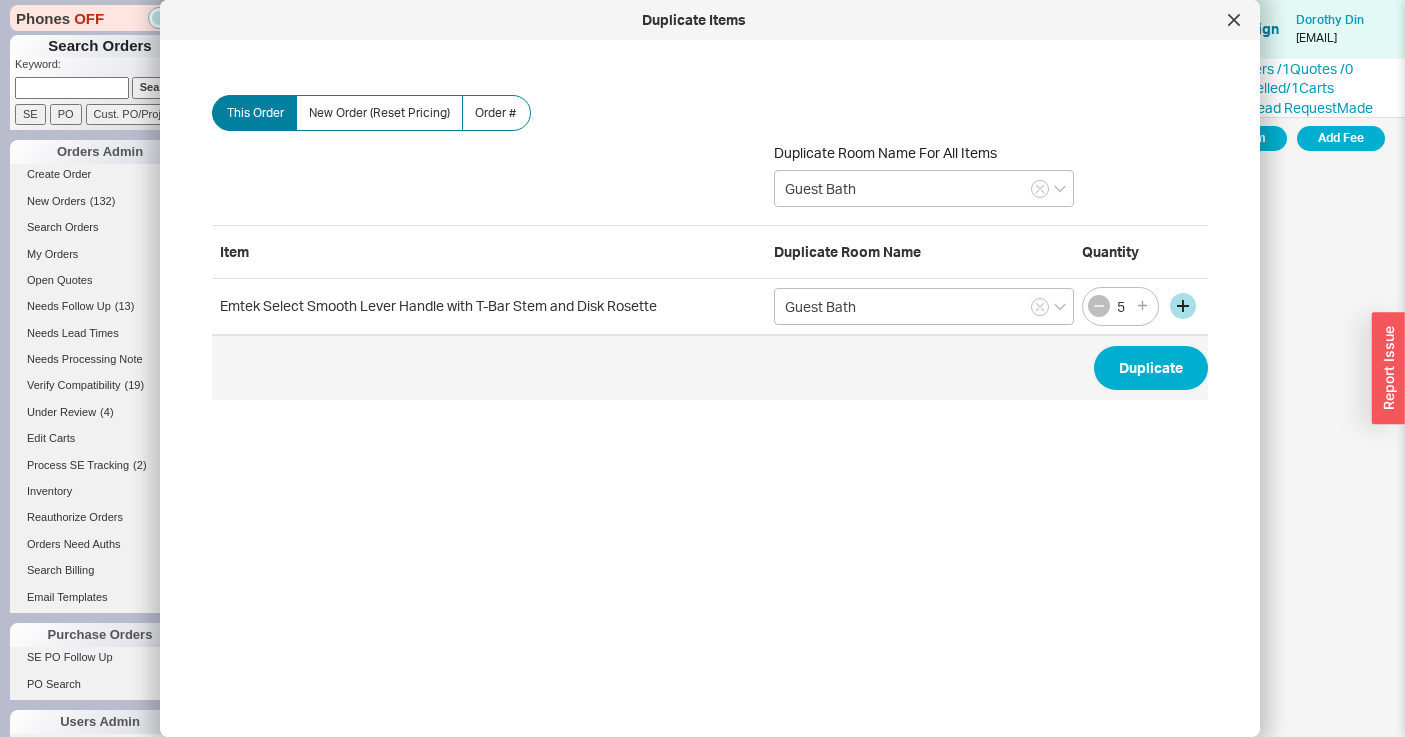 click 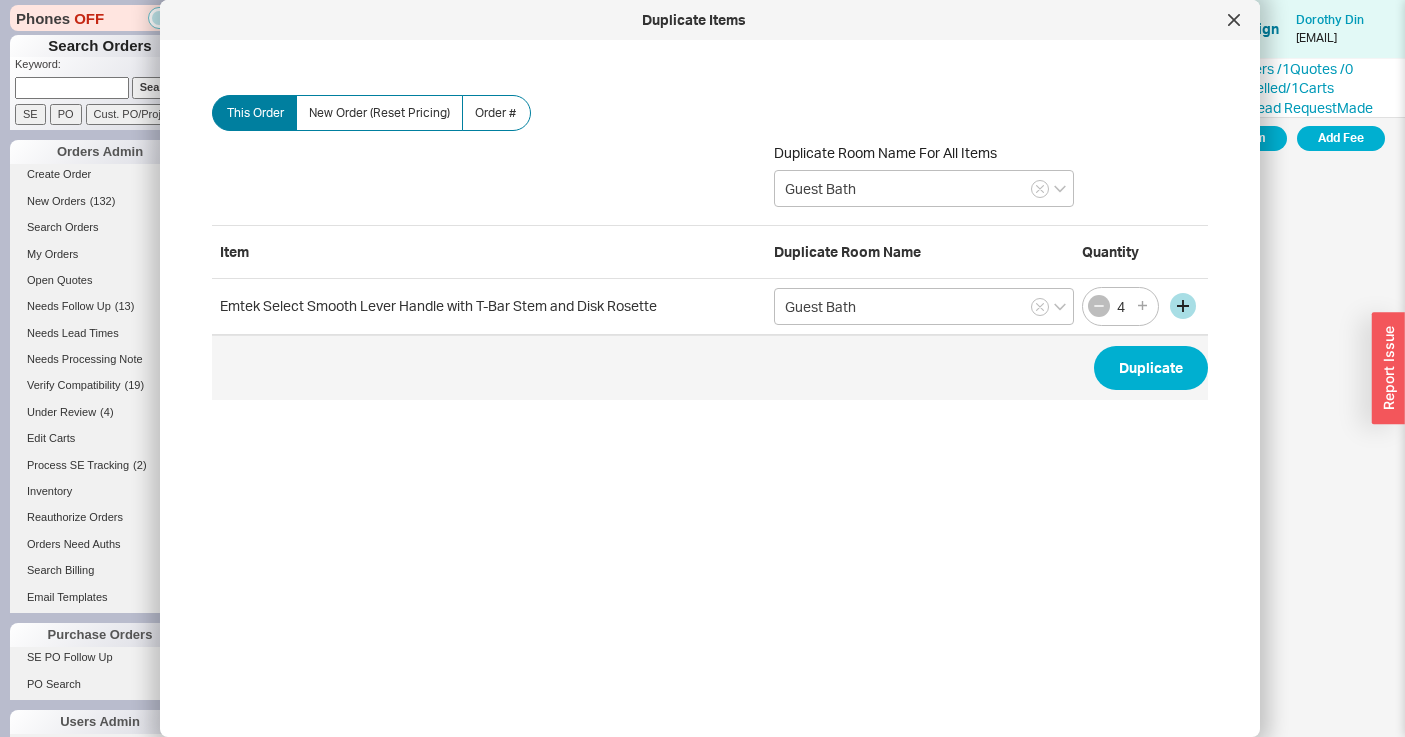 click 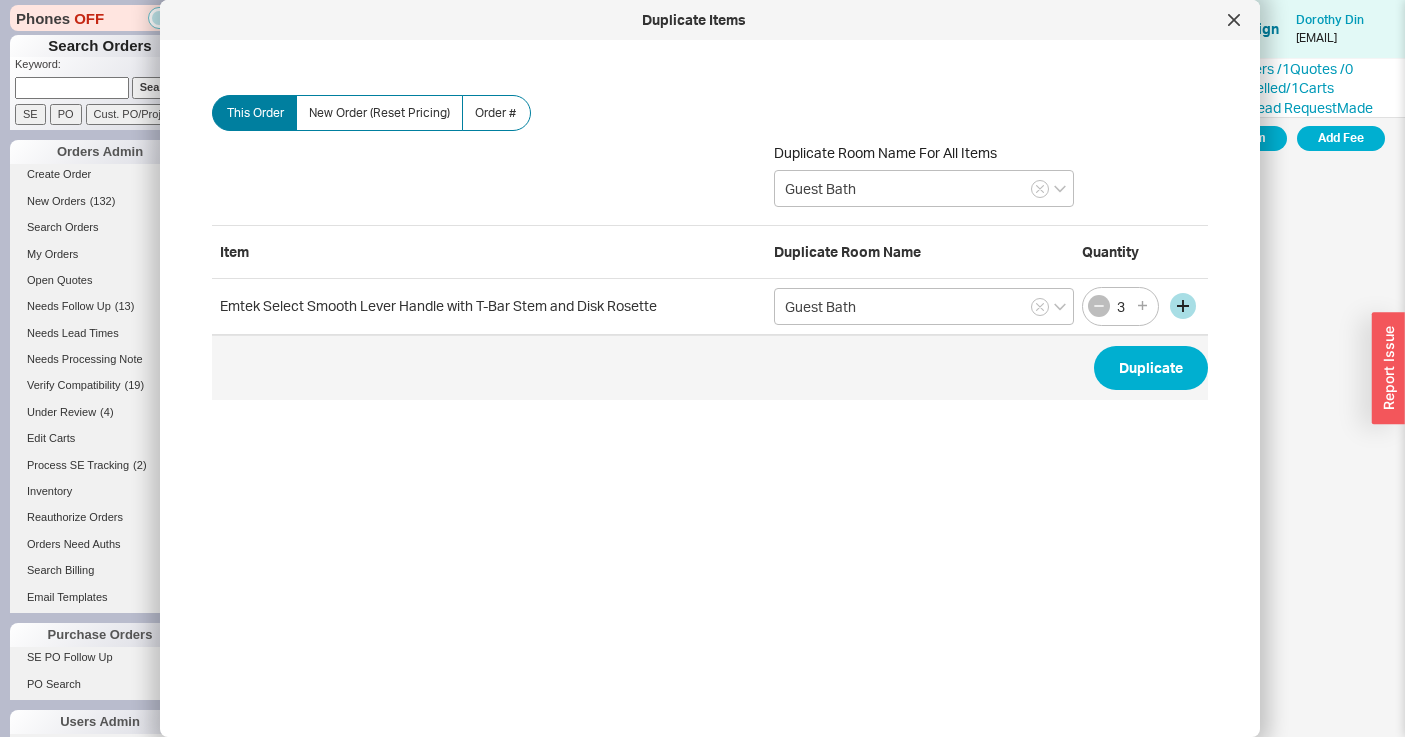 click 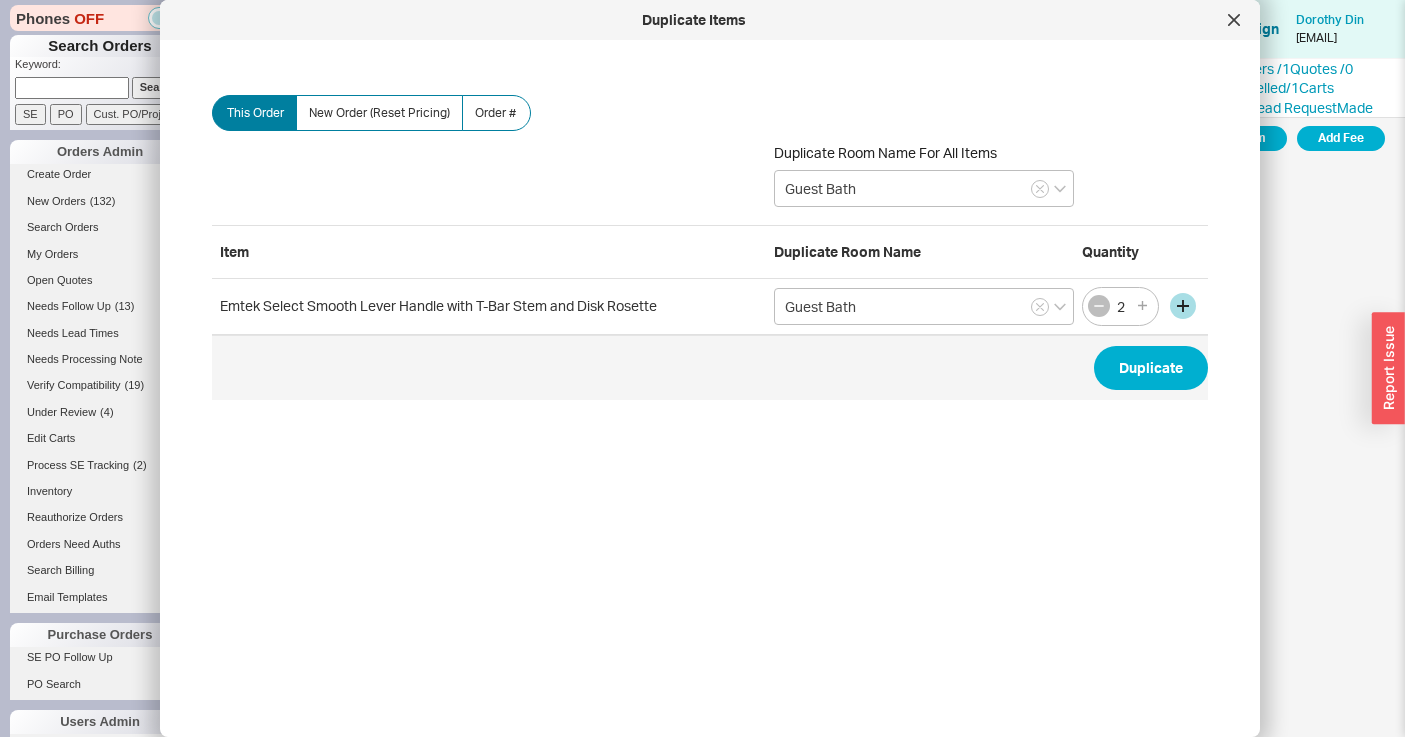 click 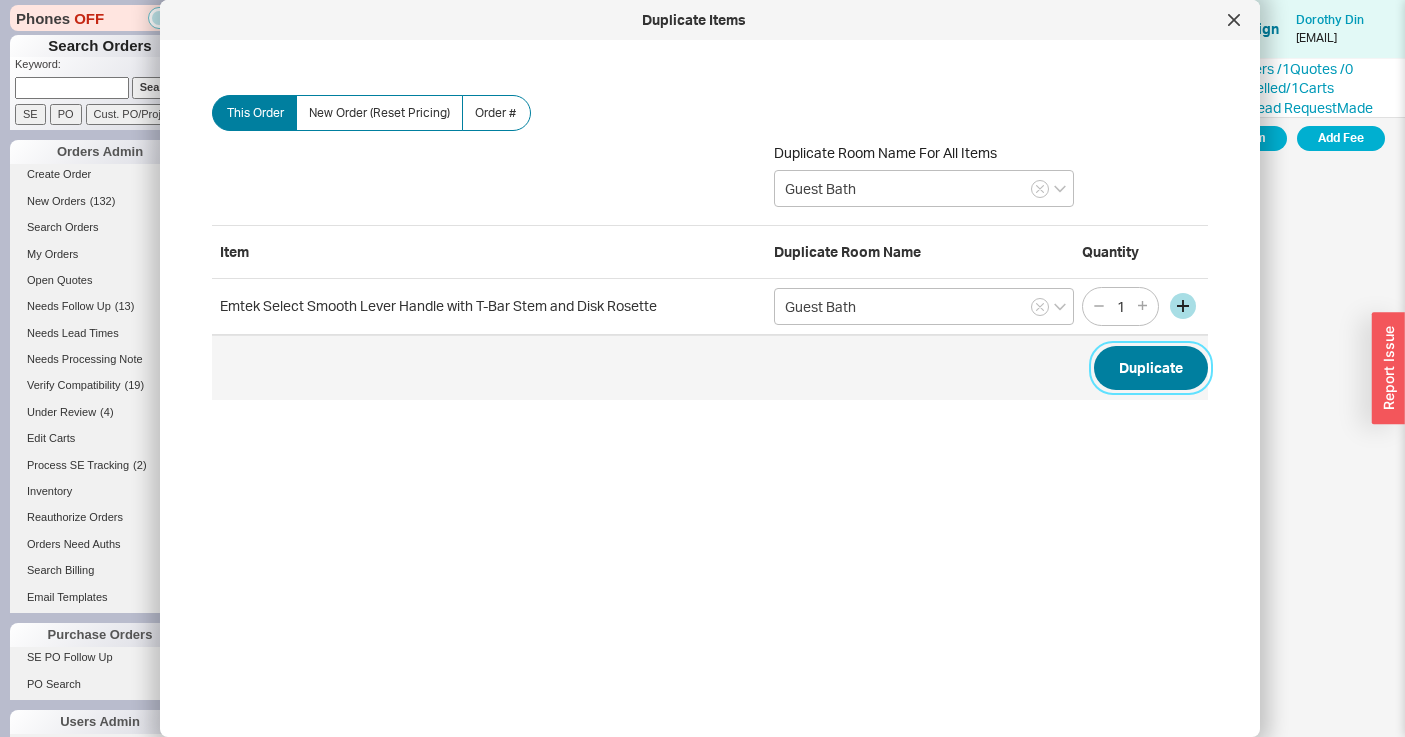 click on "Duplicate" at bounding box center [1151, 368] 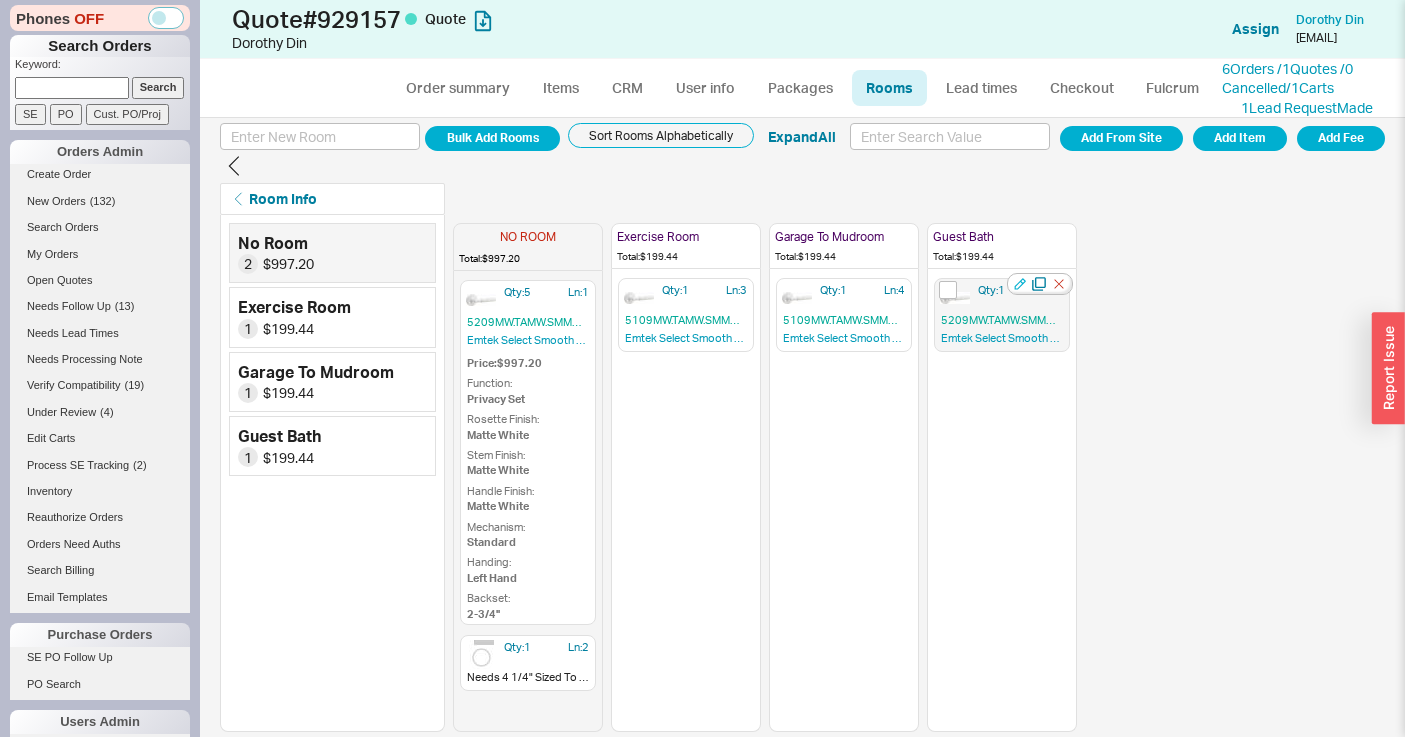 click 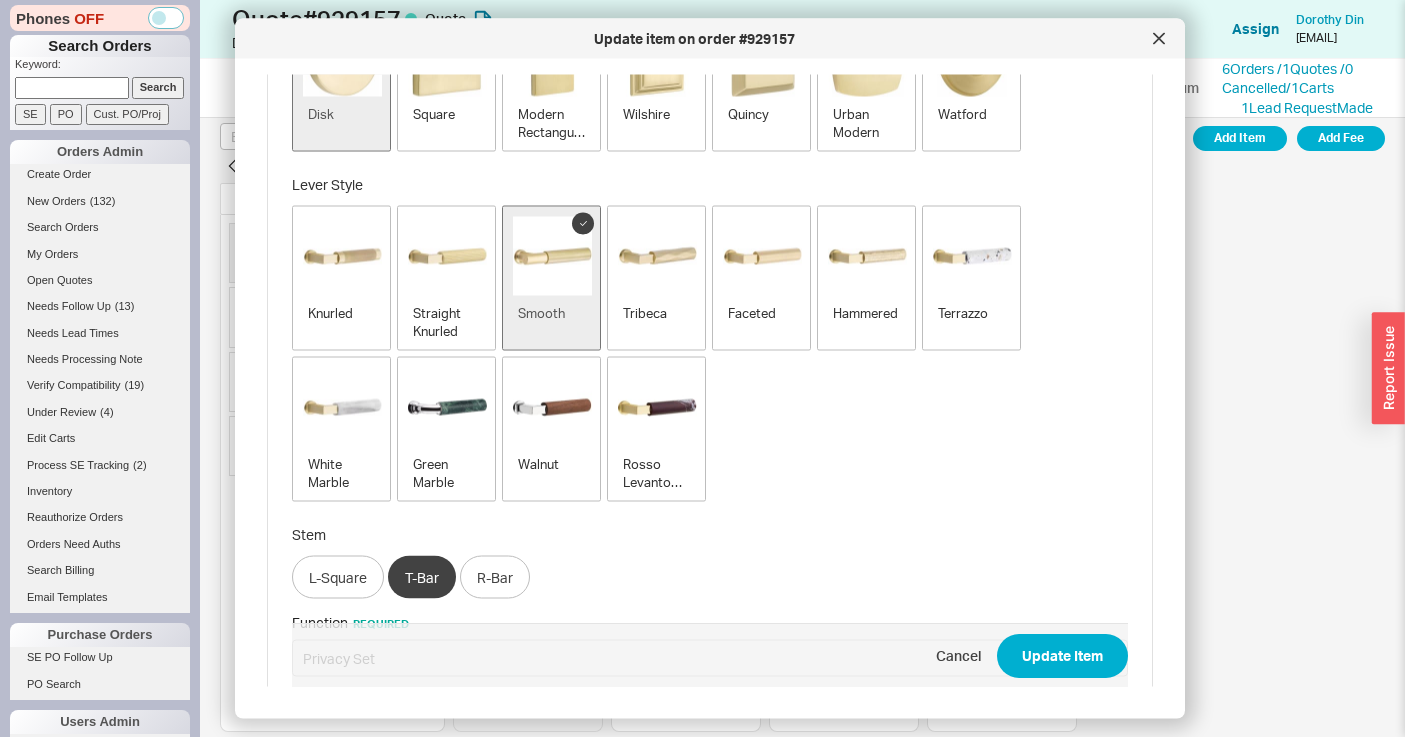 scroll, scrollTop: 974, scrollLeft: 0, axis: vertical 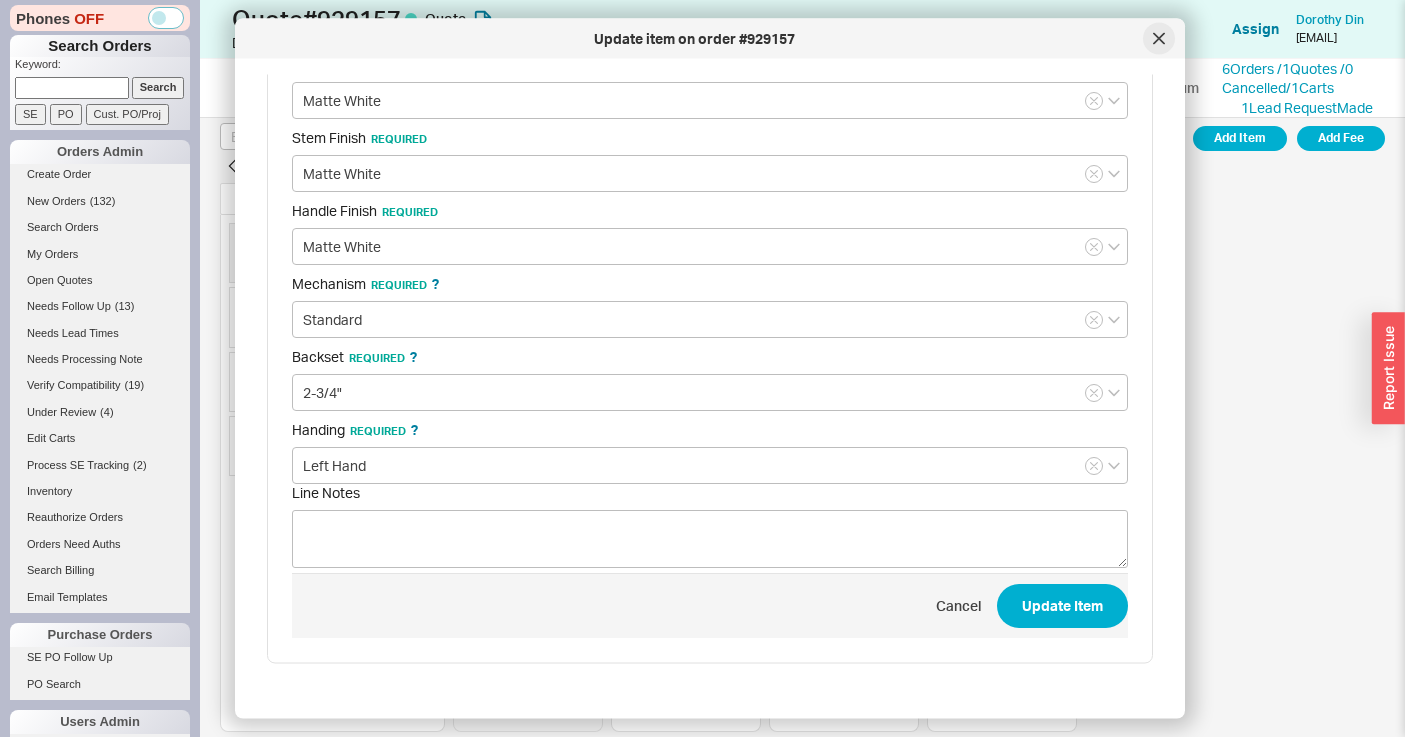 click 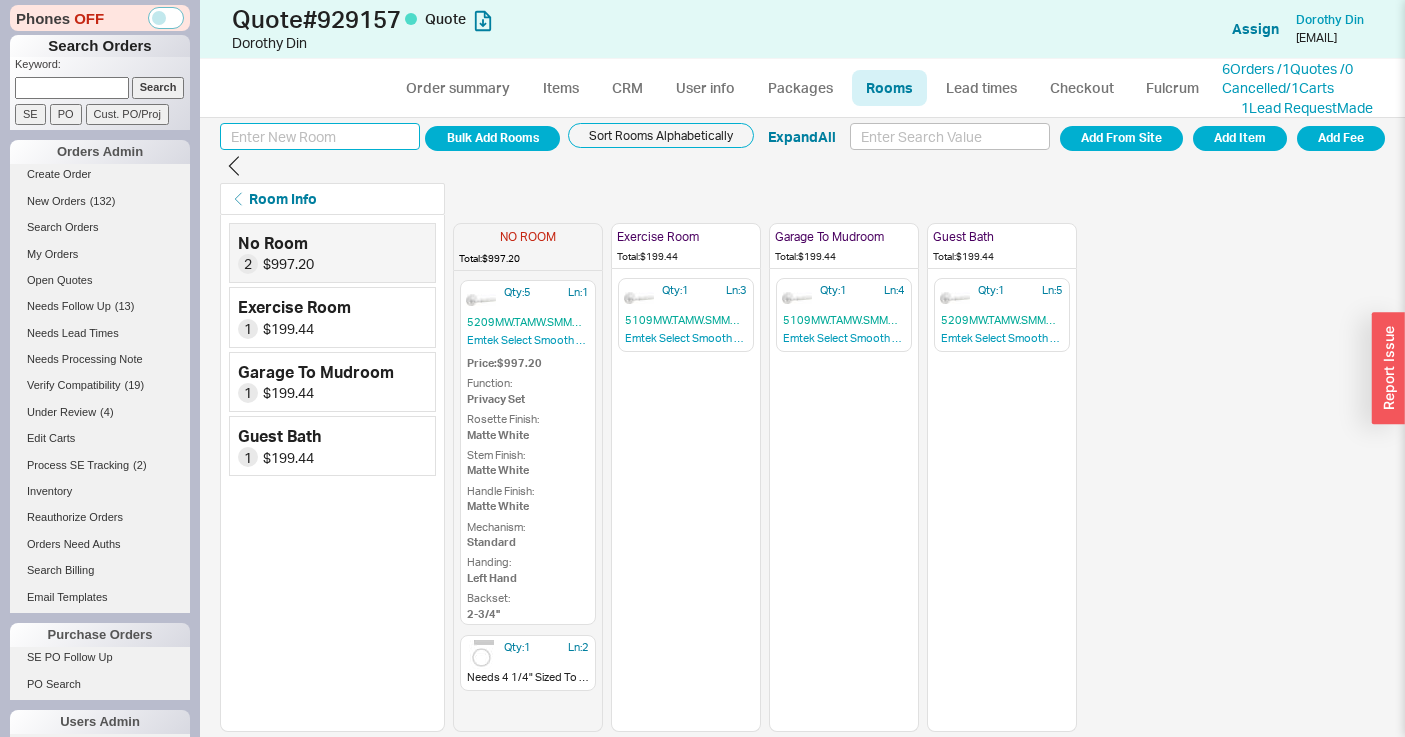 click at bounding box center [320, 136] 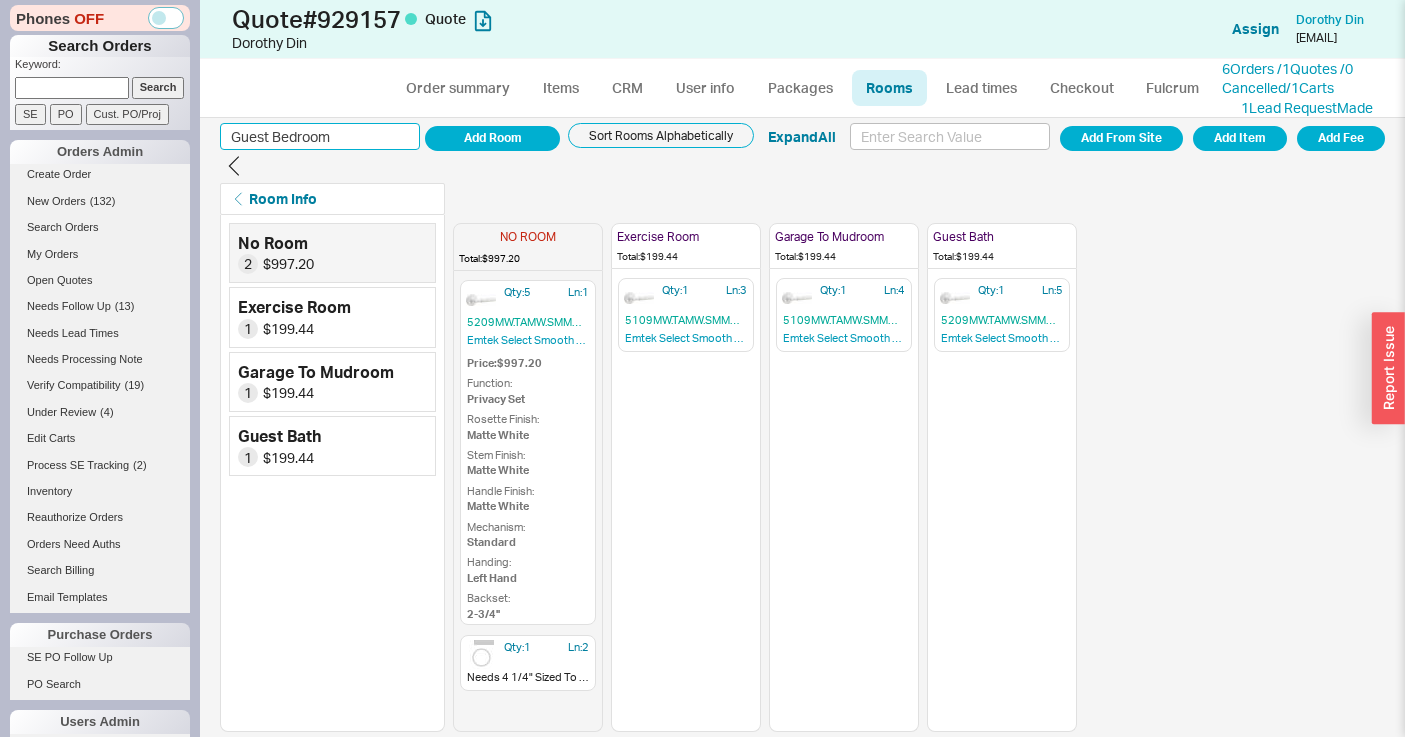 type on "Guest Bedroom" 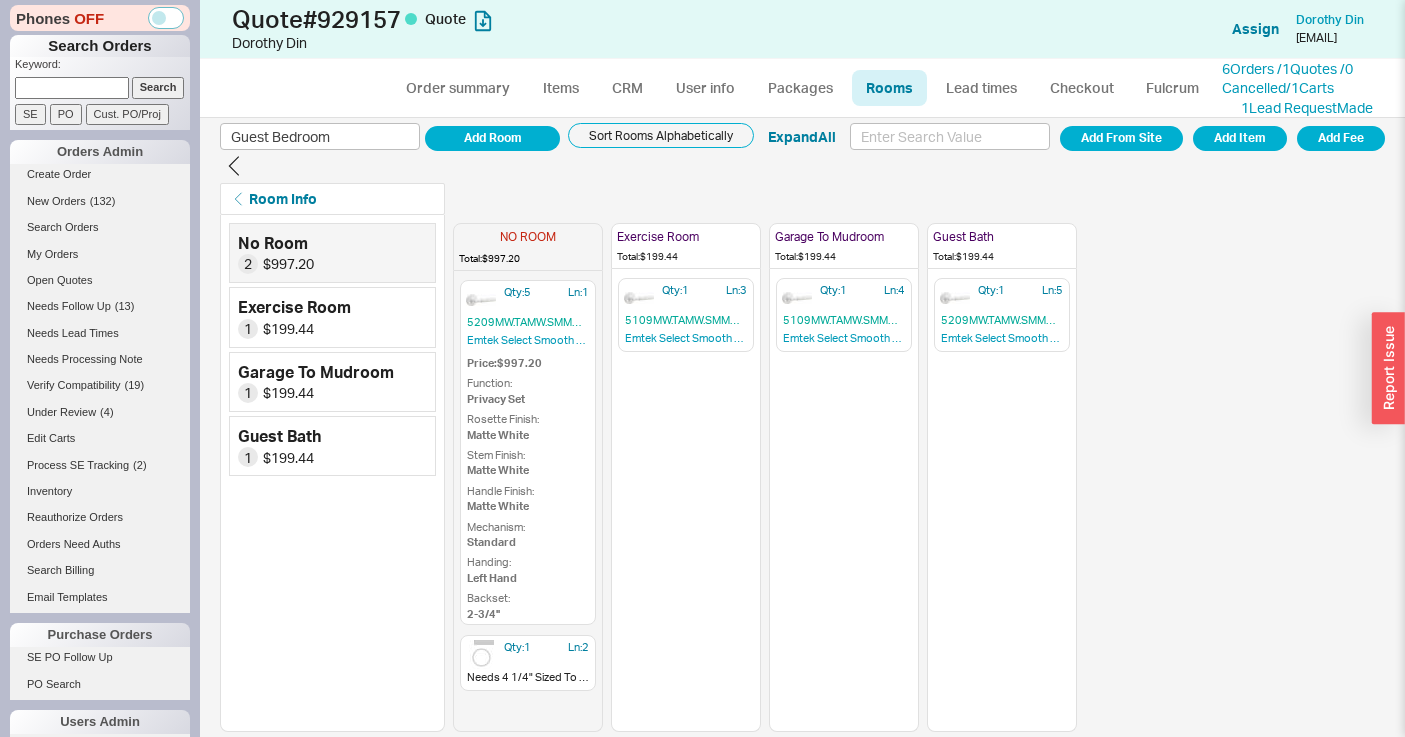 click on "Guest Bedroom Add Room Sort Rooms Alphabetically Expand  All Add From Site Add Item Add Fee Additional Actions" at bounding box center [802, 152] 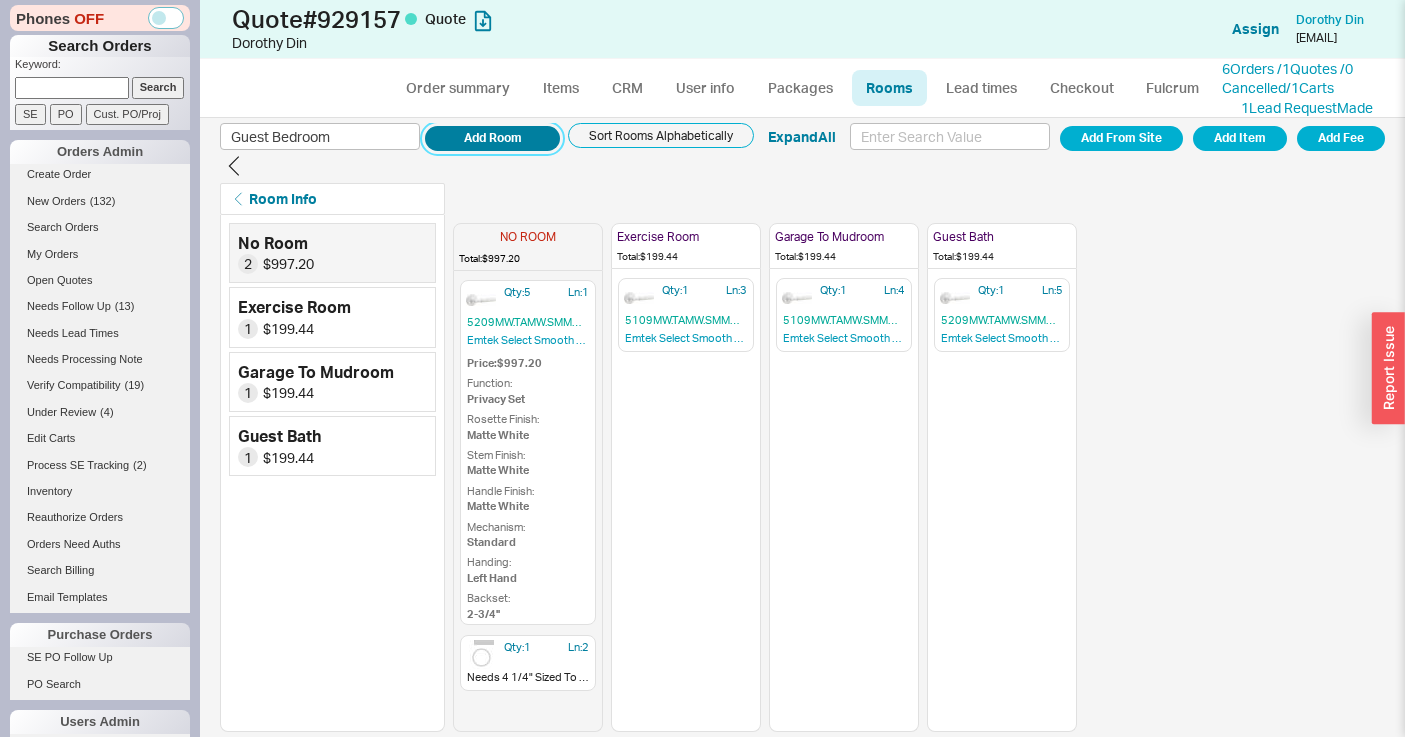 click on "Add Room" at bounding box center [492, 138] 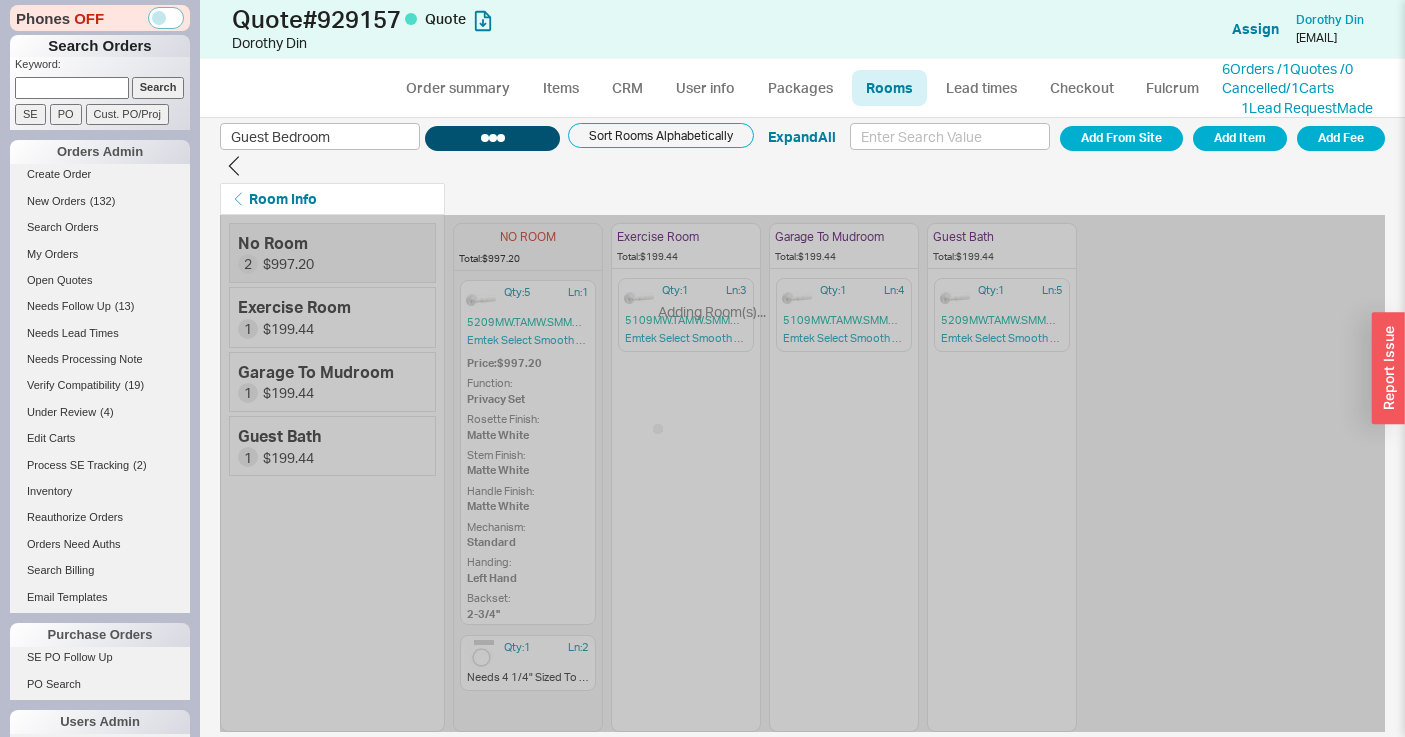 type 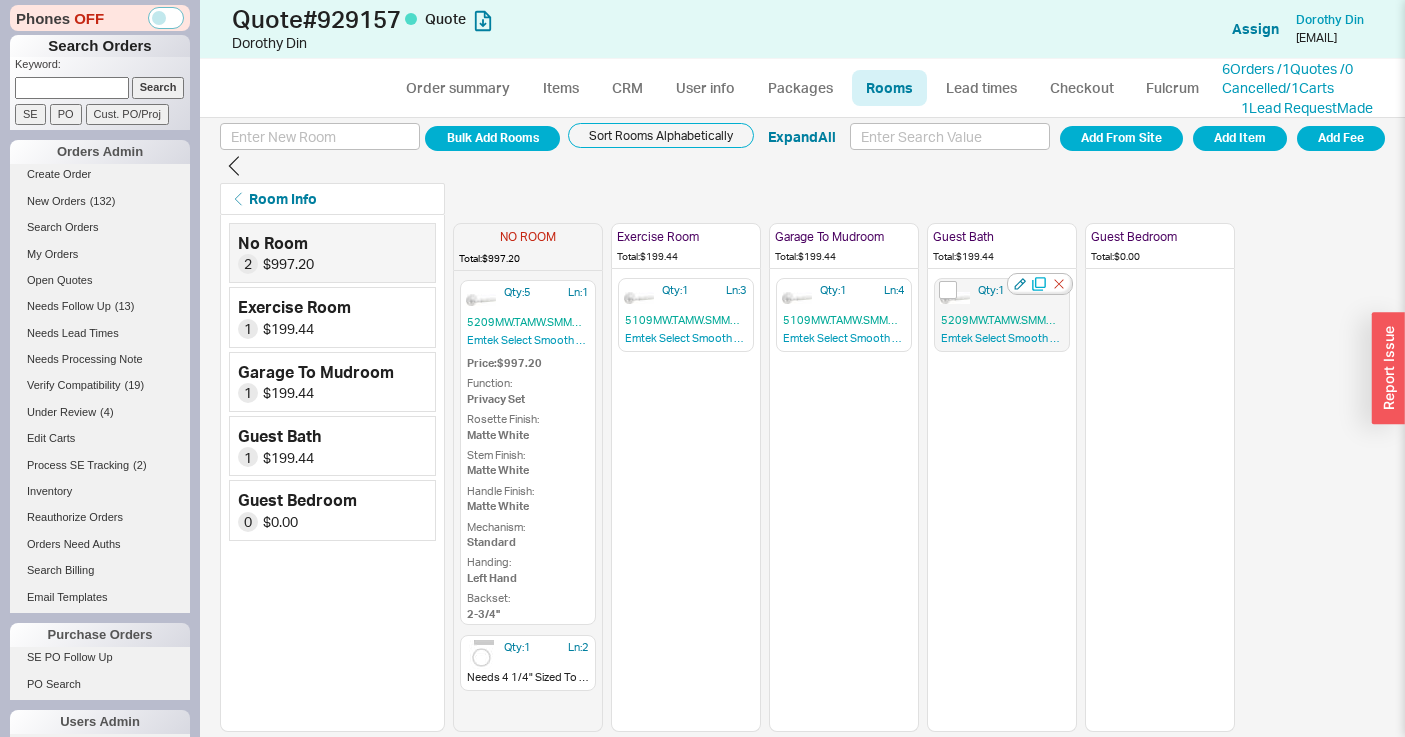 click 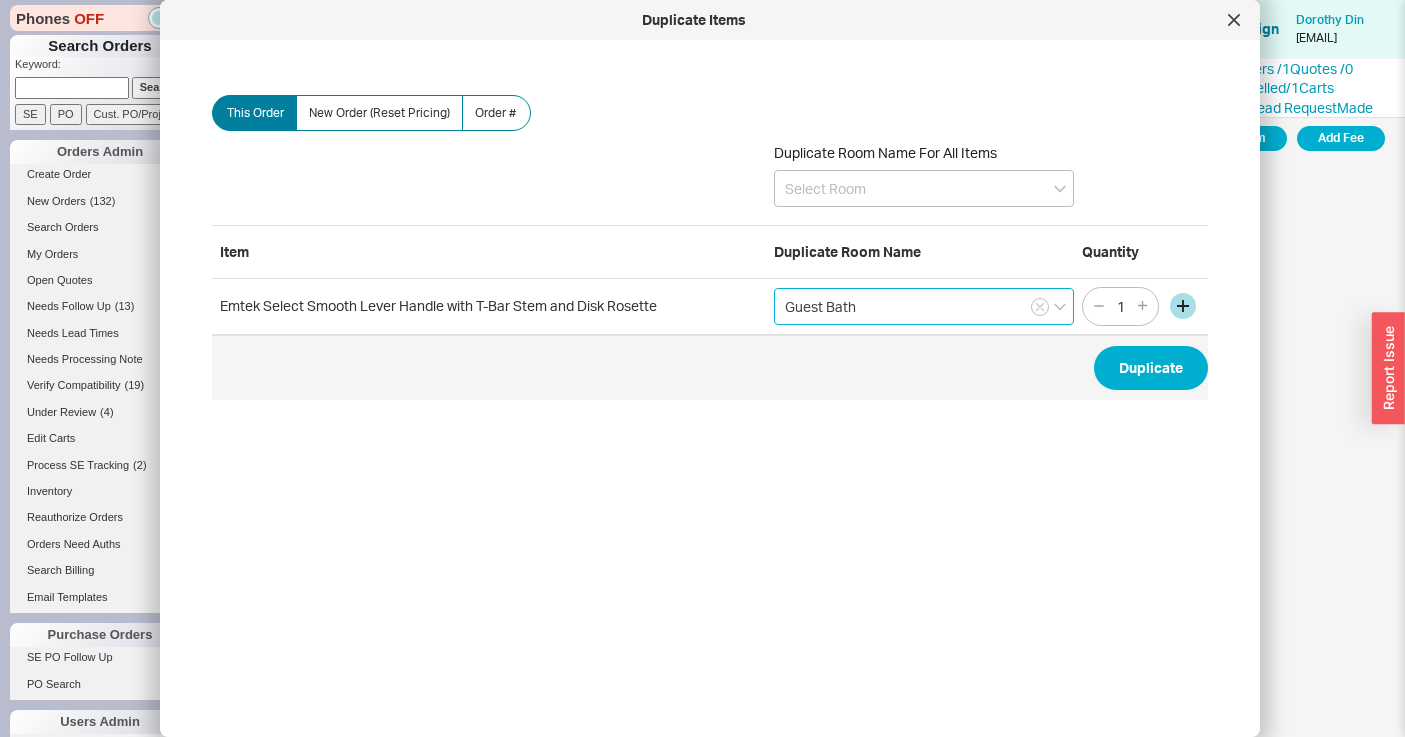 click on "Guest Bath" at bounding box center [924, 306] 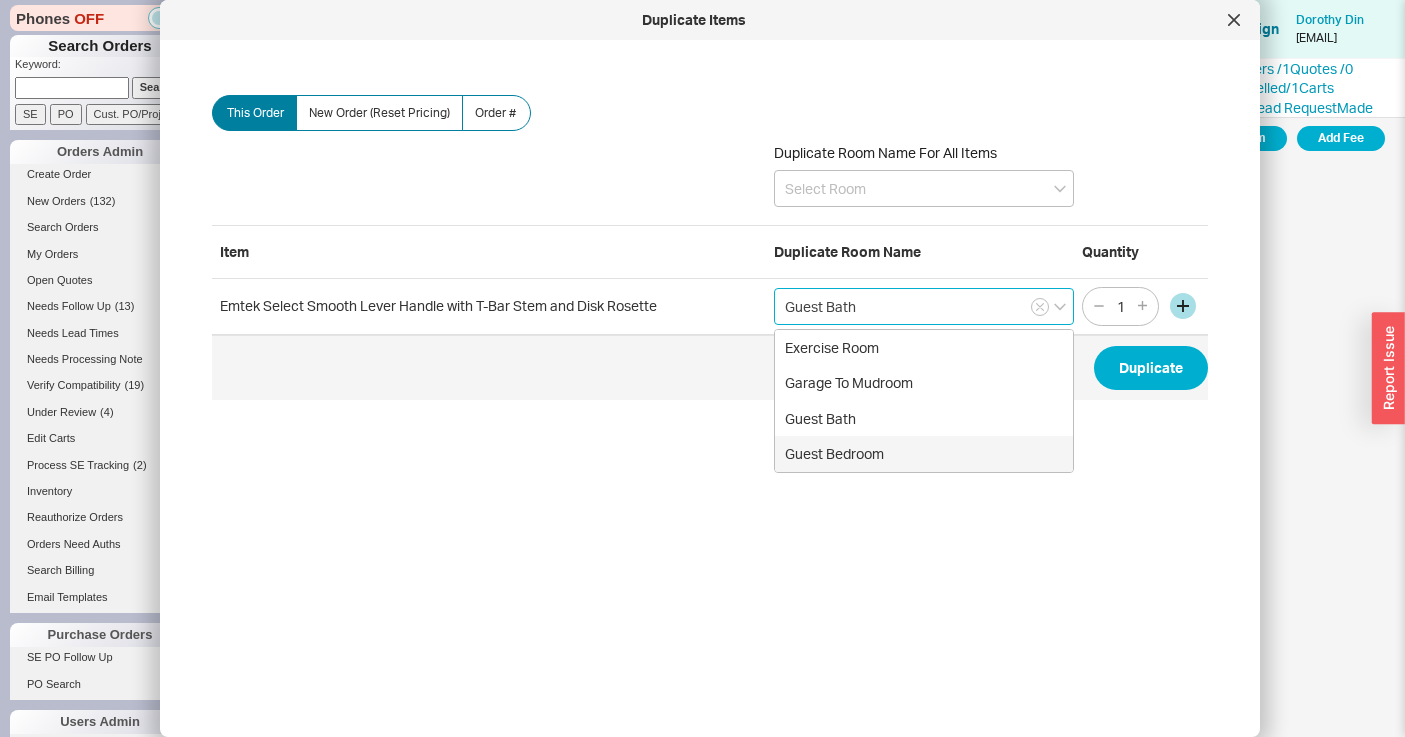click on "Guest Bedroom" at bounding box center [924, 454] 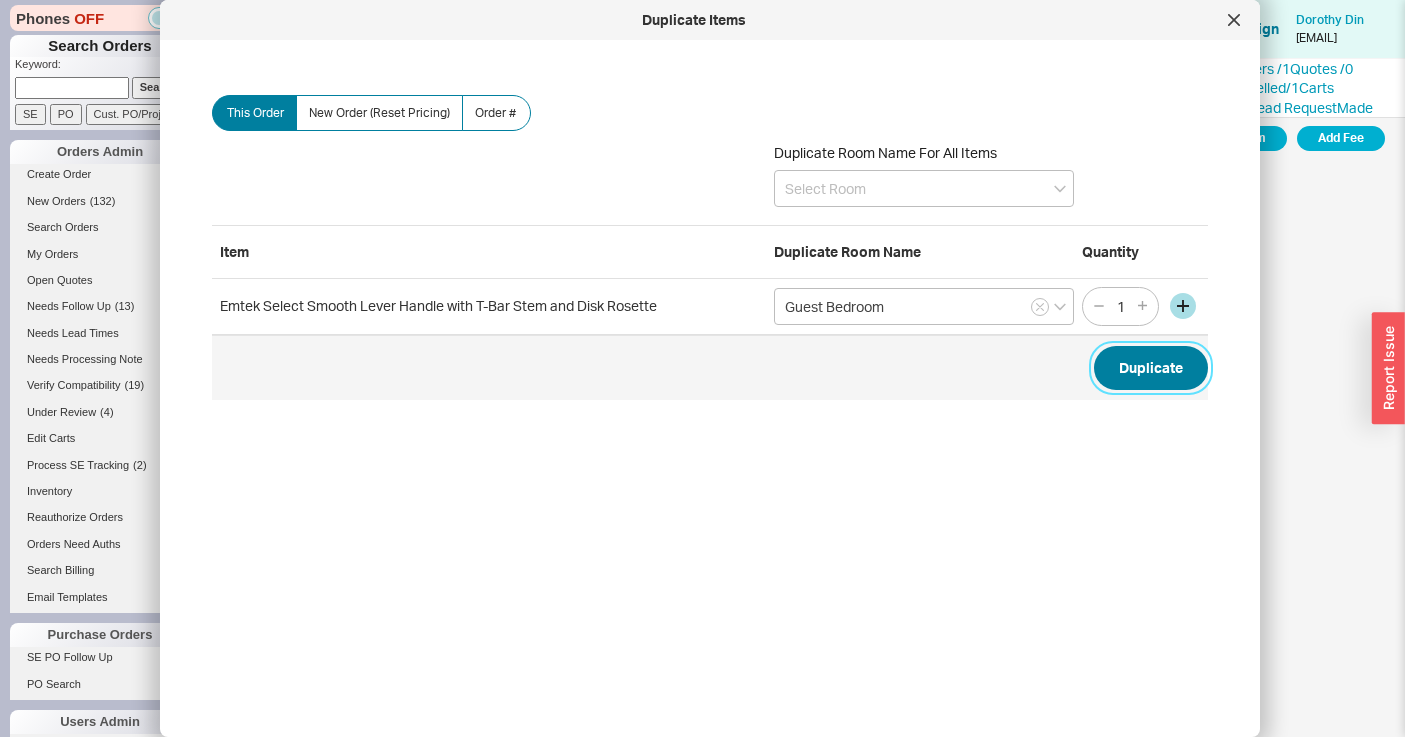 click on "Duplicate" at bounding box center (1151, 368) 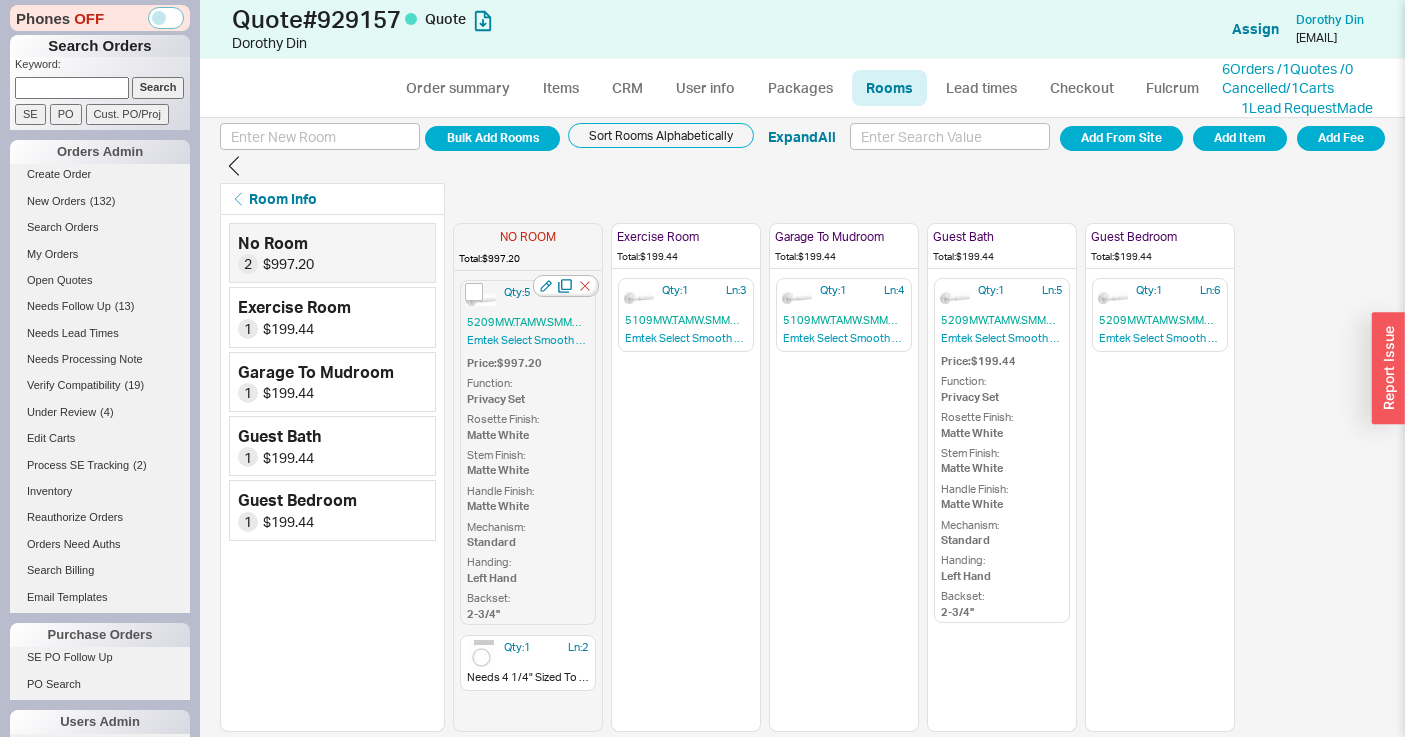 click on "Qty:  5 Ln:  1 5209MW.TAMW.SMMW.LH Emtek   Select Smooth Lever Handle with T-Bar Stem and Disk Rosette Price:  $997.20 Function :   Privacy Set Rosette Finish :   Matte White Stem Finish :   Matte White Handle Finish :   Matte White Mechanism :   Standard Handing :   Left Hand Backset :   2-3/4"" at bounding box center [528, 452] 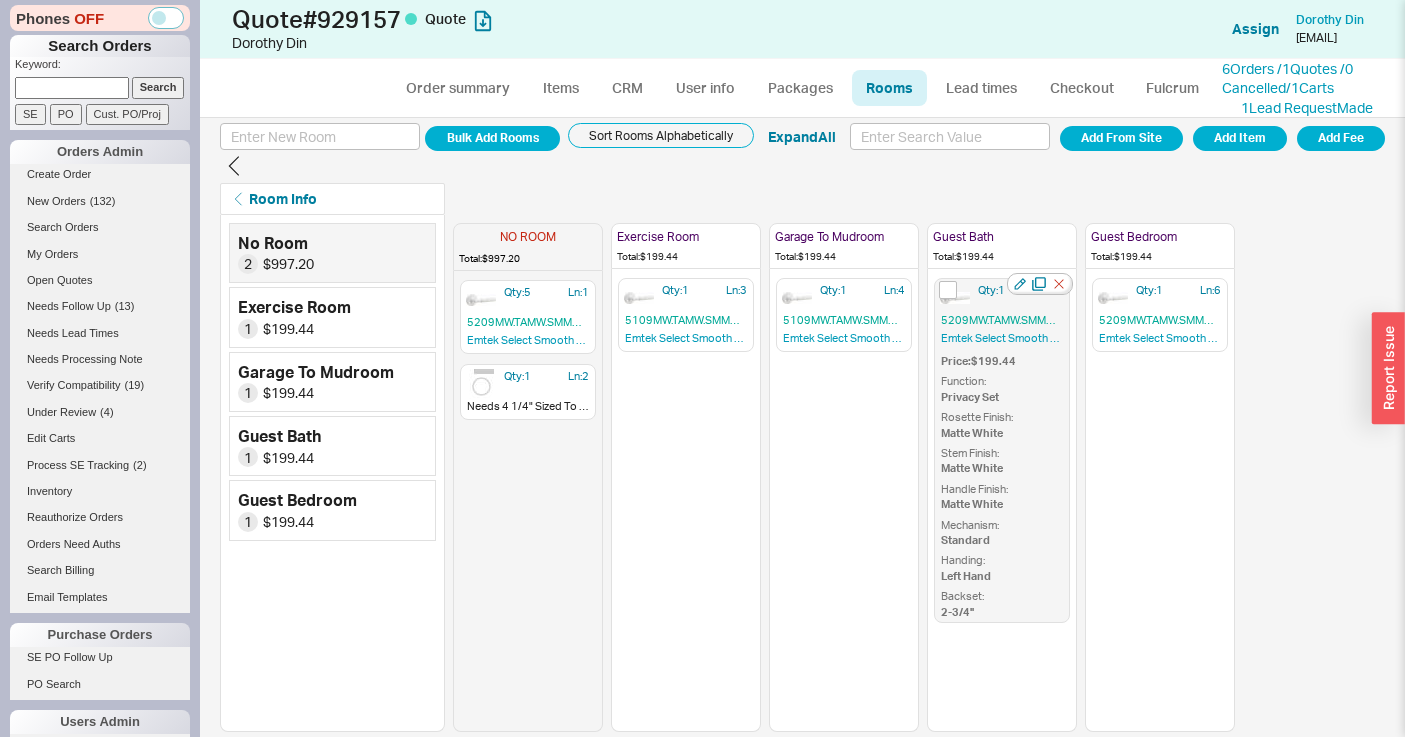 click on "Qty:  1 Ln:  5 5209MW.TAMW.SMMW.LH Emtek   Select Smooth Lever Handle with T-Bar Stem and Disk Rosette Price:  $199.44 Function :   Privacy Set Rosette Finish :   Matte White Stem Finish :   Matte White Handle Finish :   Matte White Mechanism :   Standard Handing :   Left Hand Backset :   2-3/4"" at bounding box center [1002, 450] 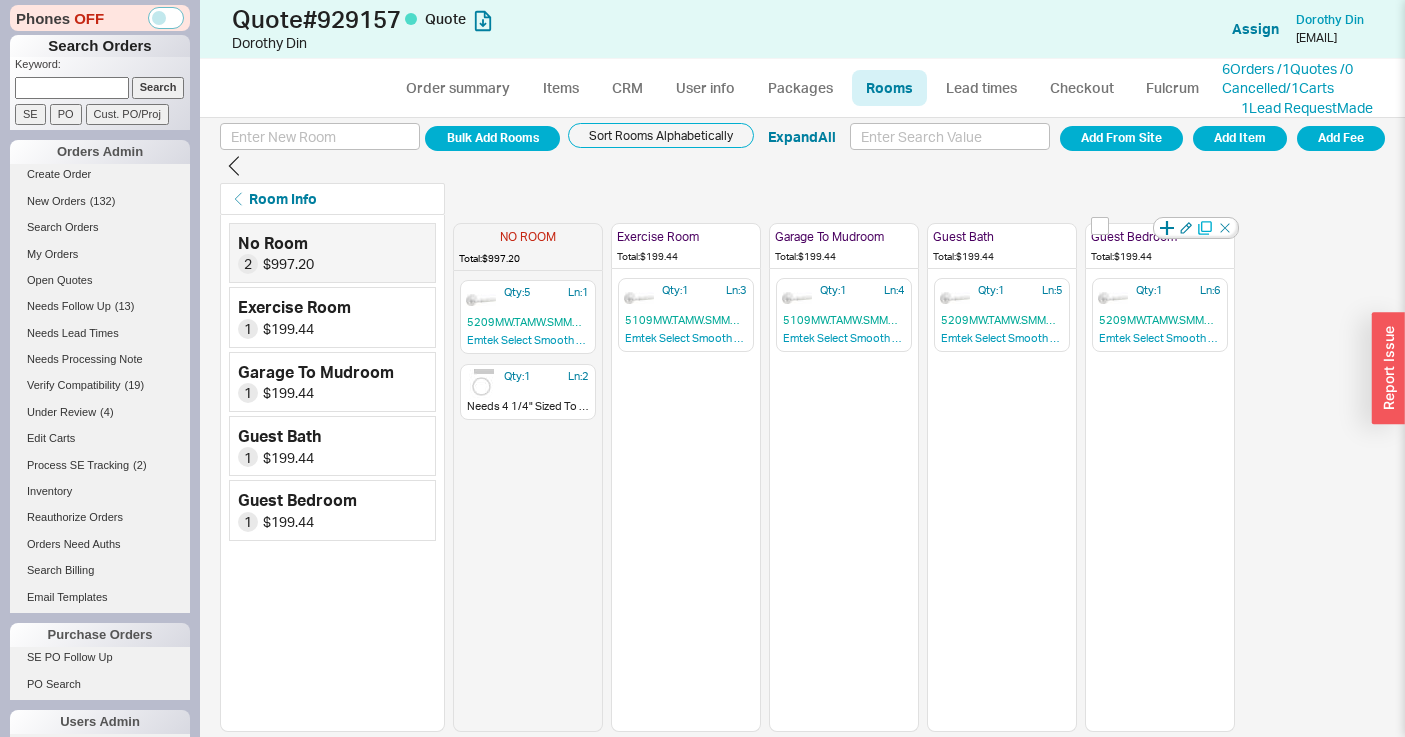 click 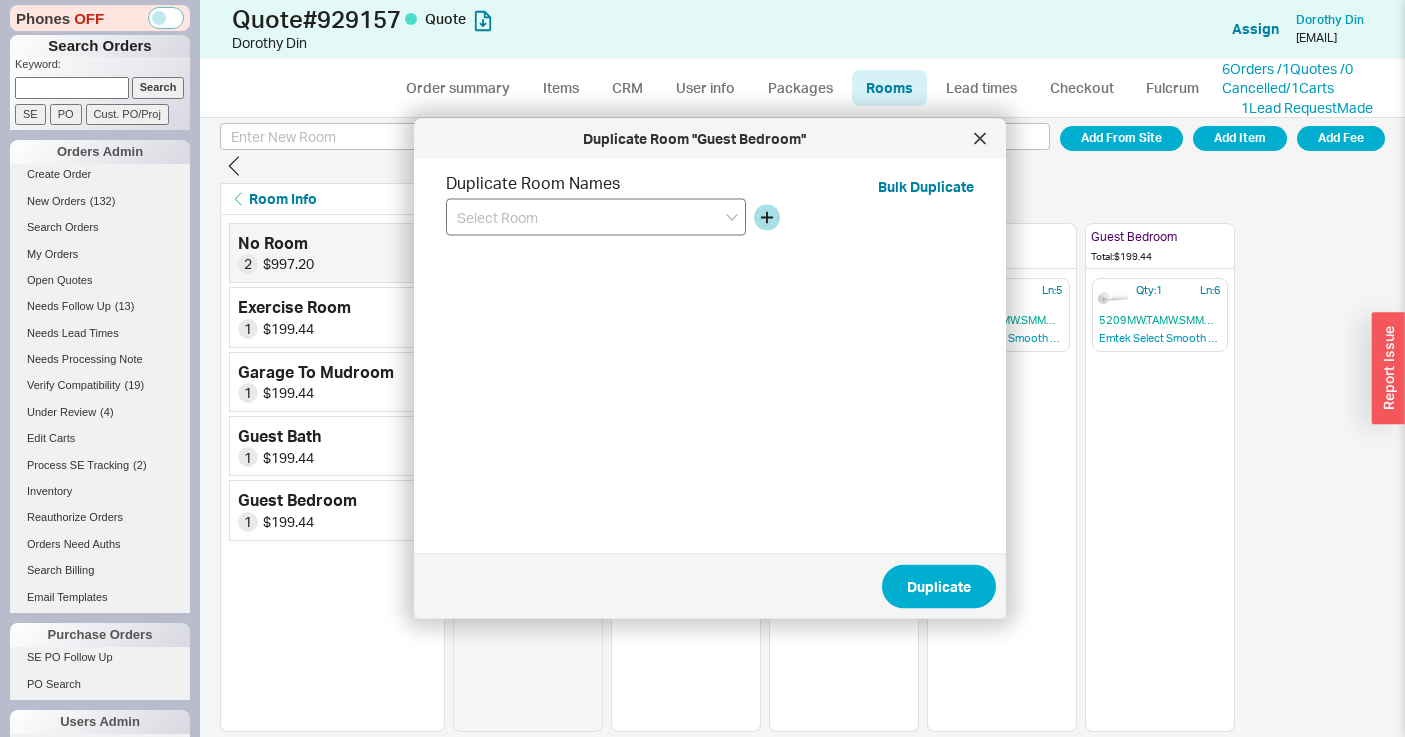 click at bounding box center [596, 217] 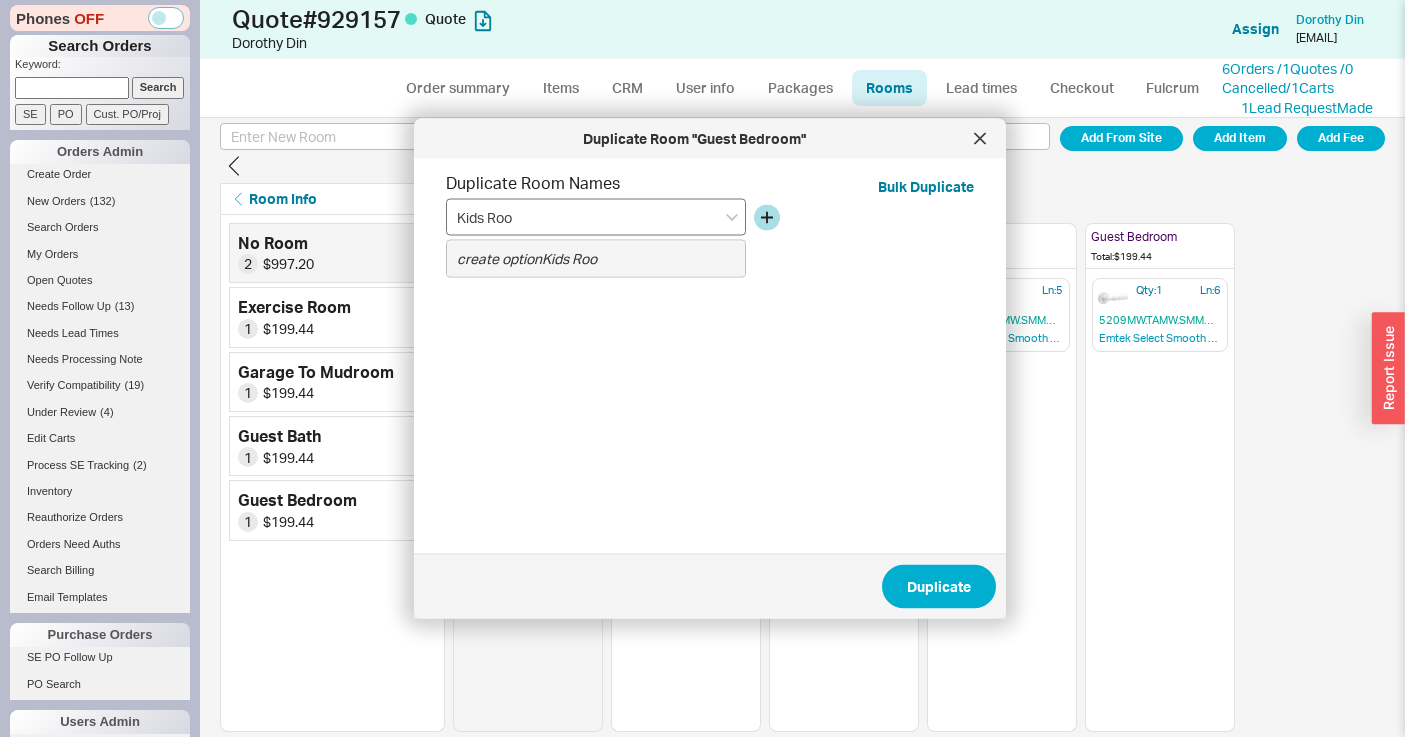 type on "Kids Room" 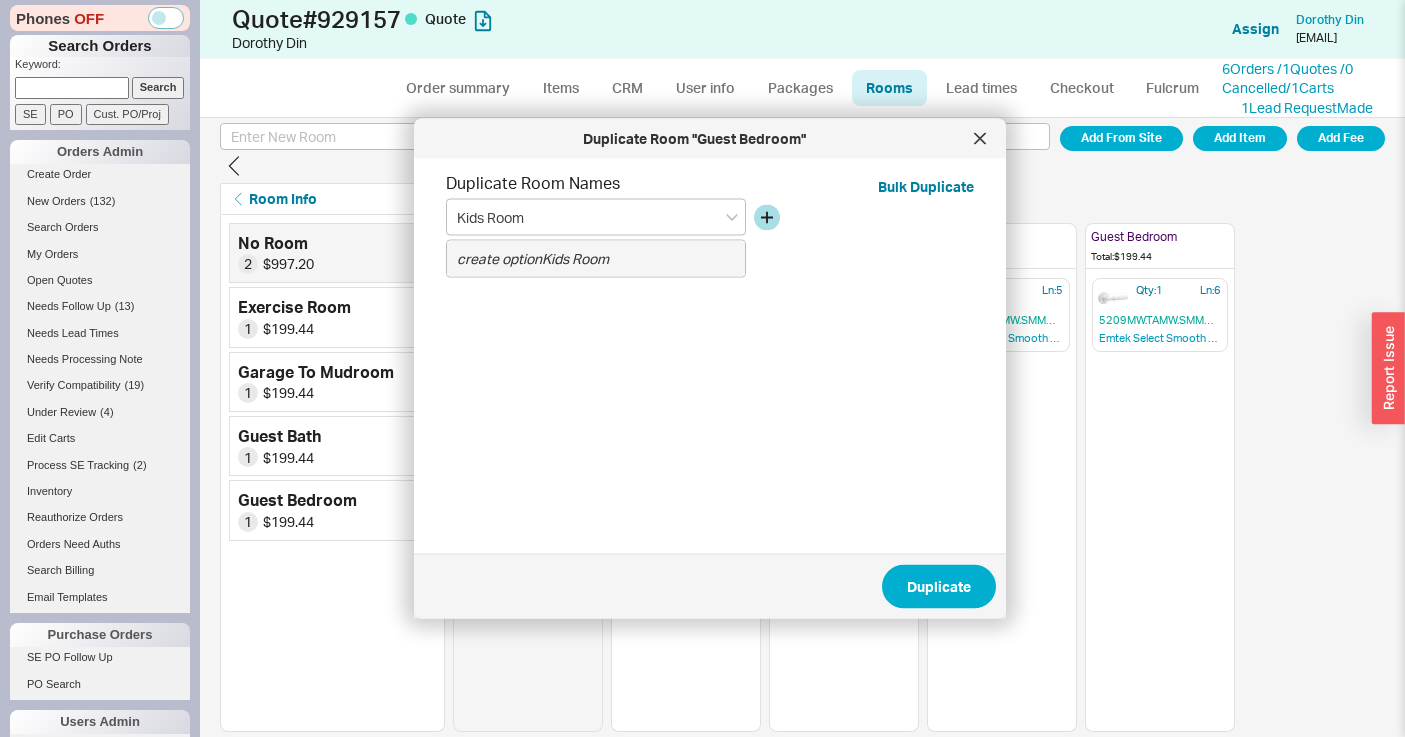 click on "create option  Kids Room" at bounding box center (596, 259) 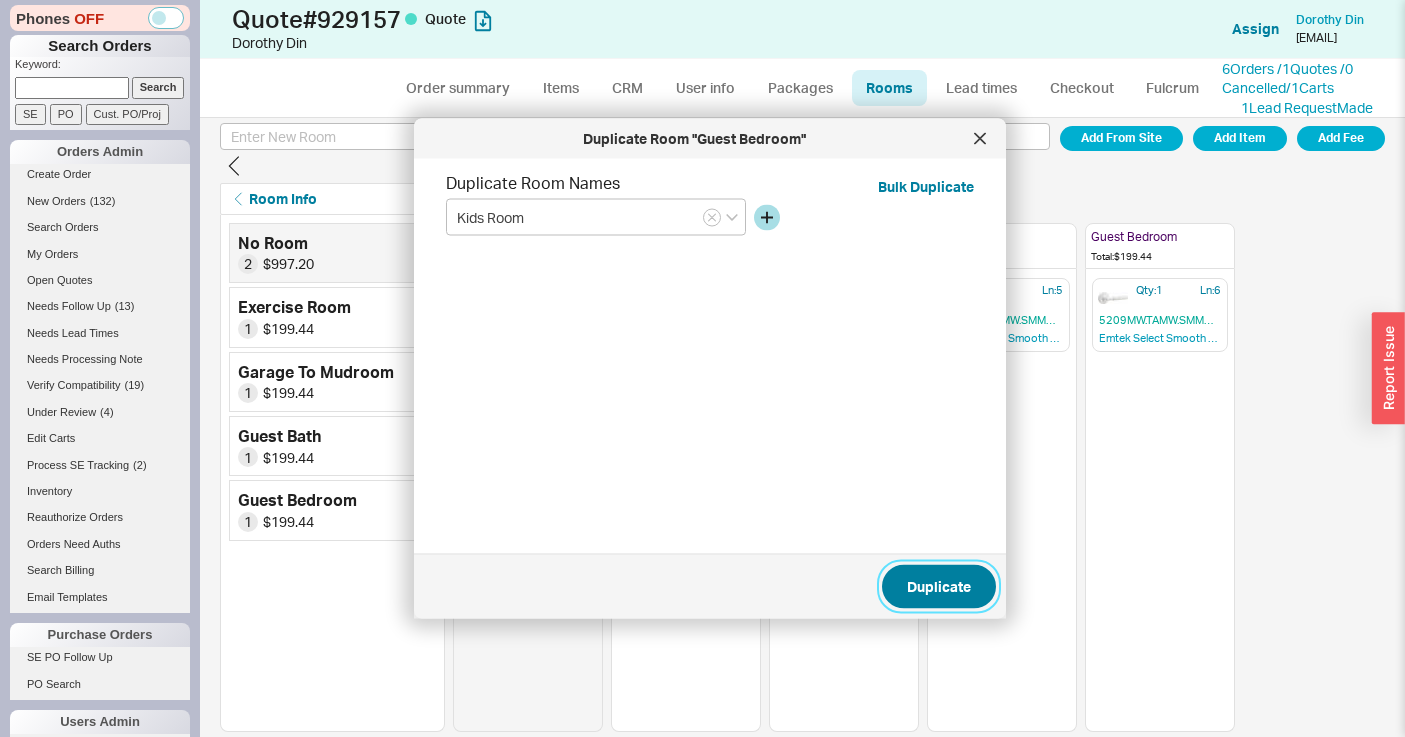 click on "Duplicate" at bounding box center [939, 587] 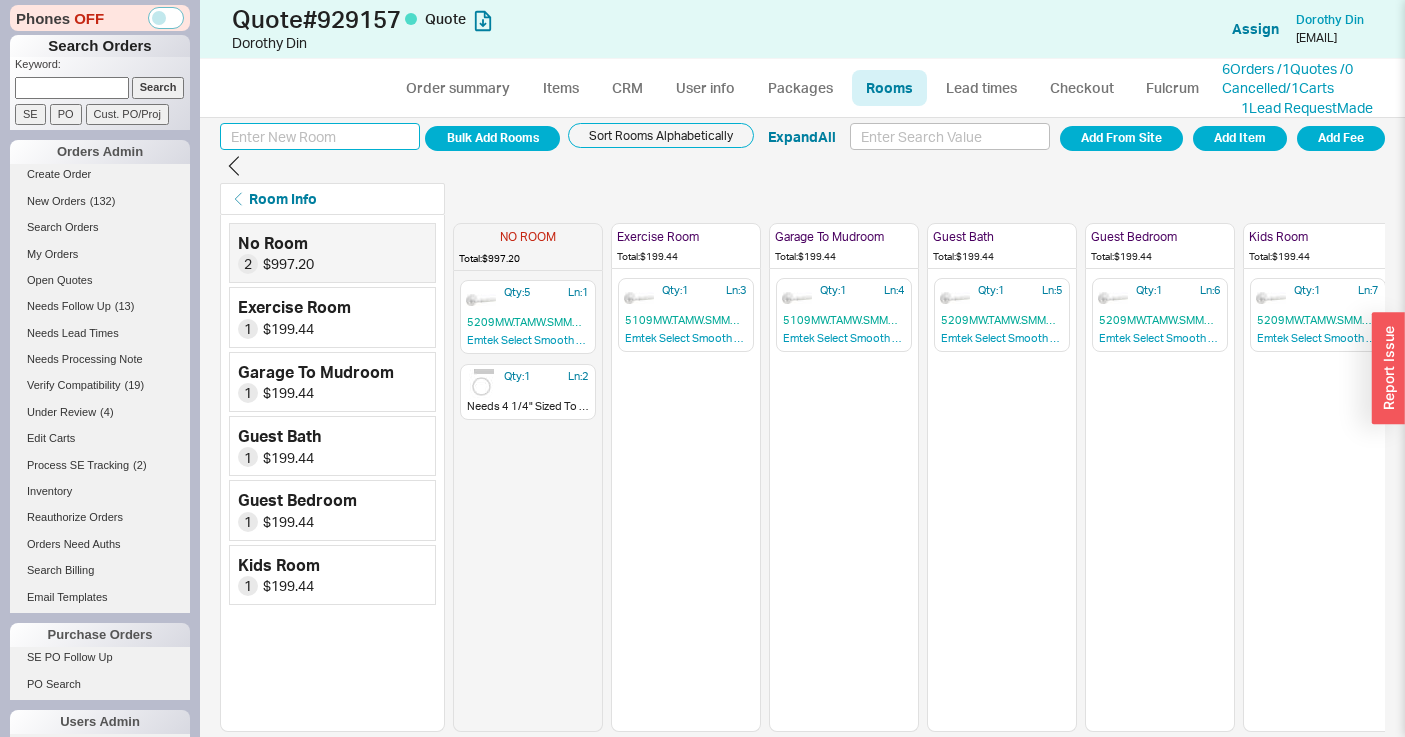 click at bounding box center [320, 136] 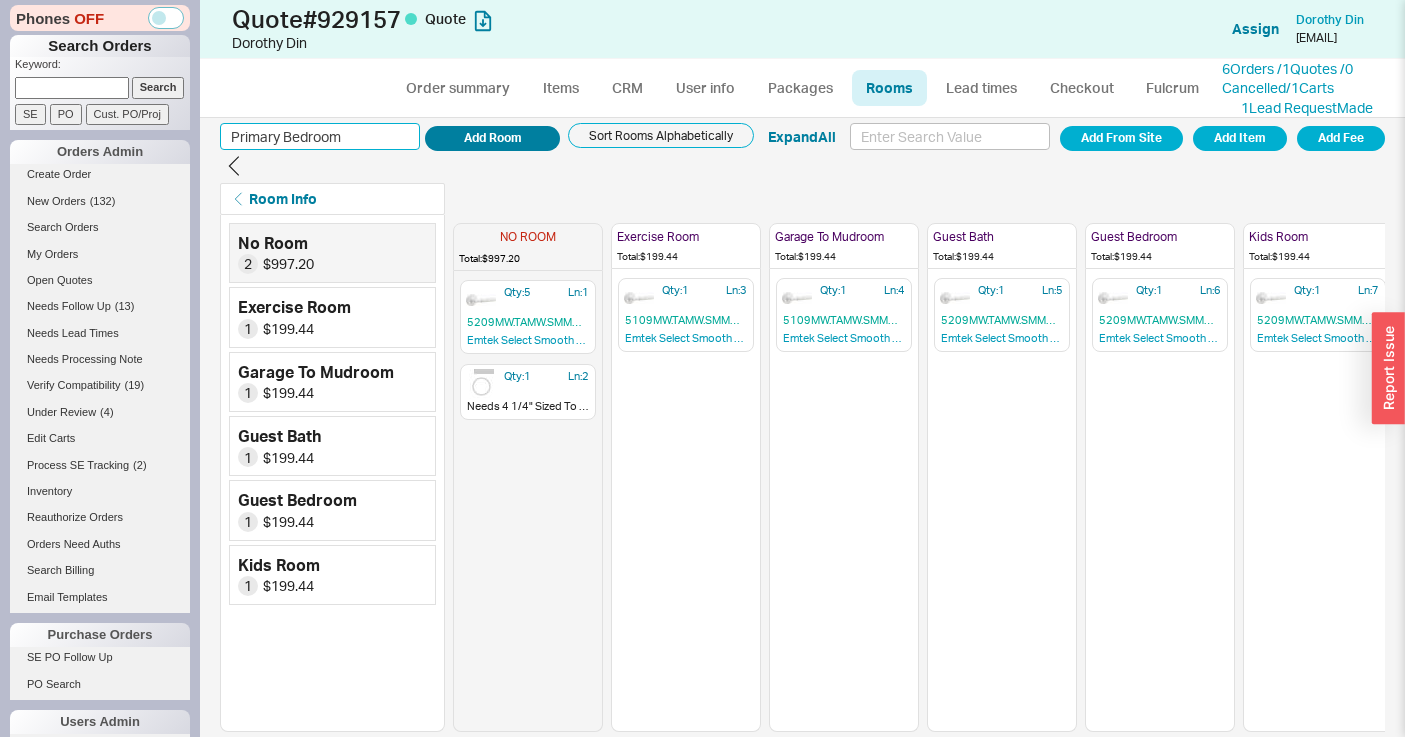 type on "Primary Bedroom" 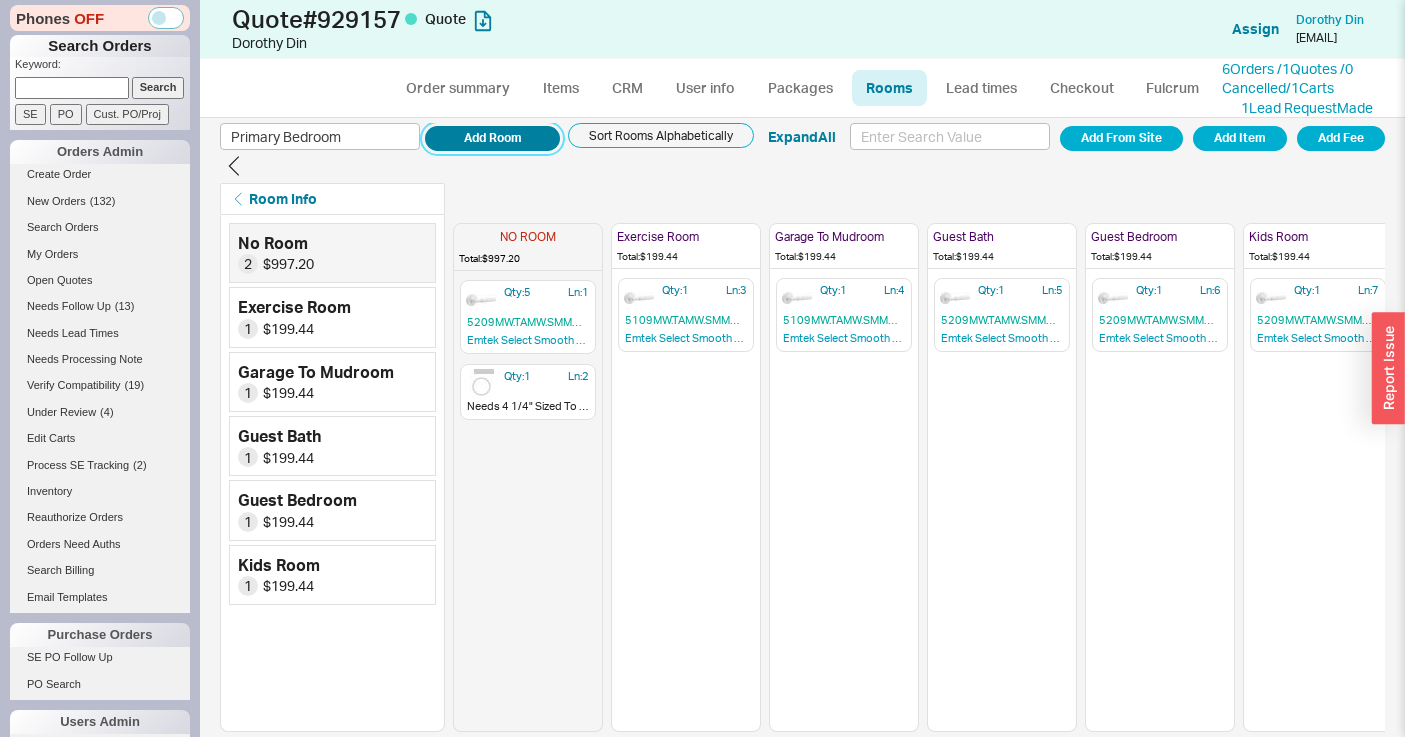 click on "Add Room" at bounding box center [492, 138] 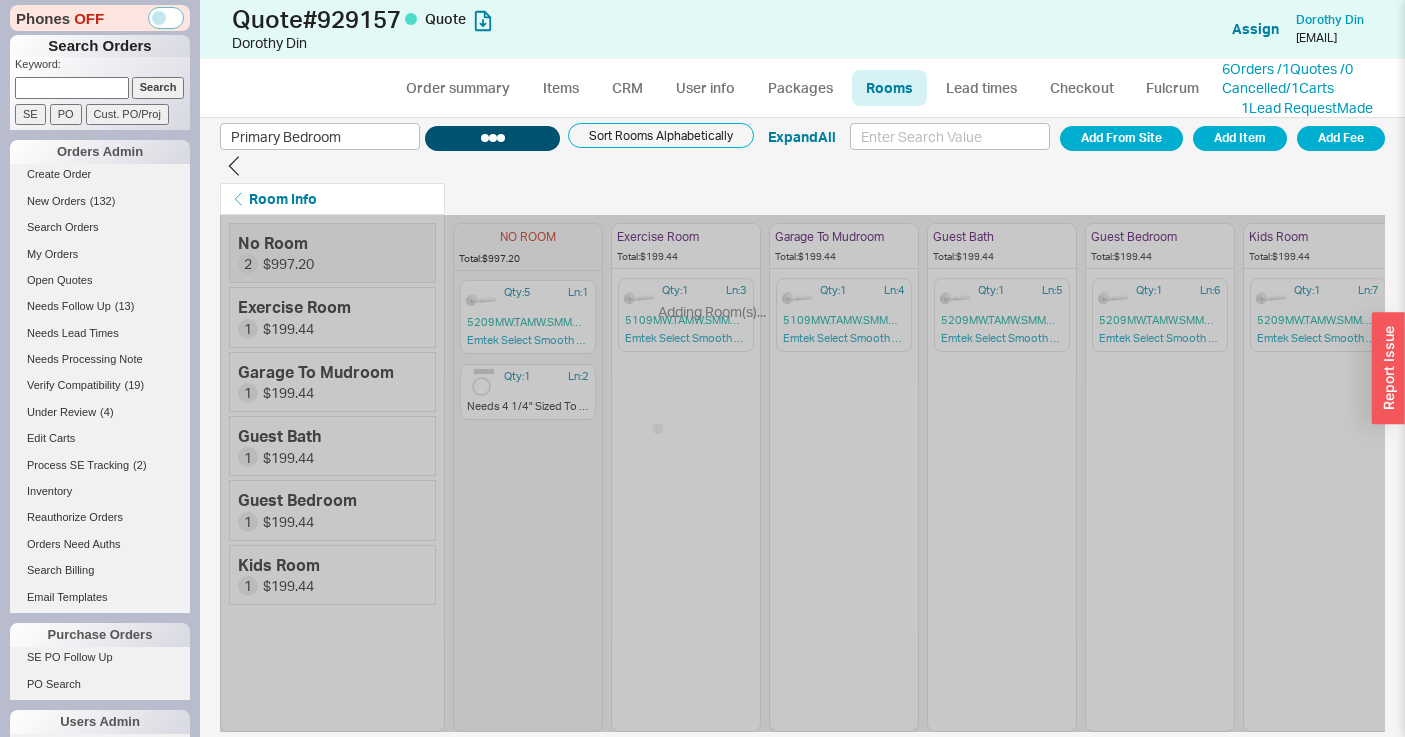 type 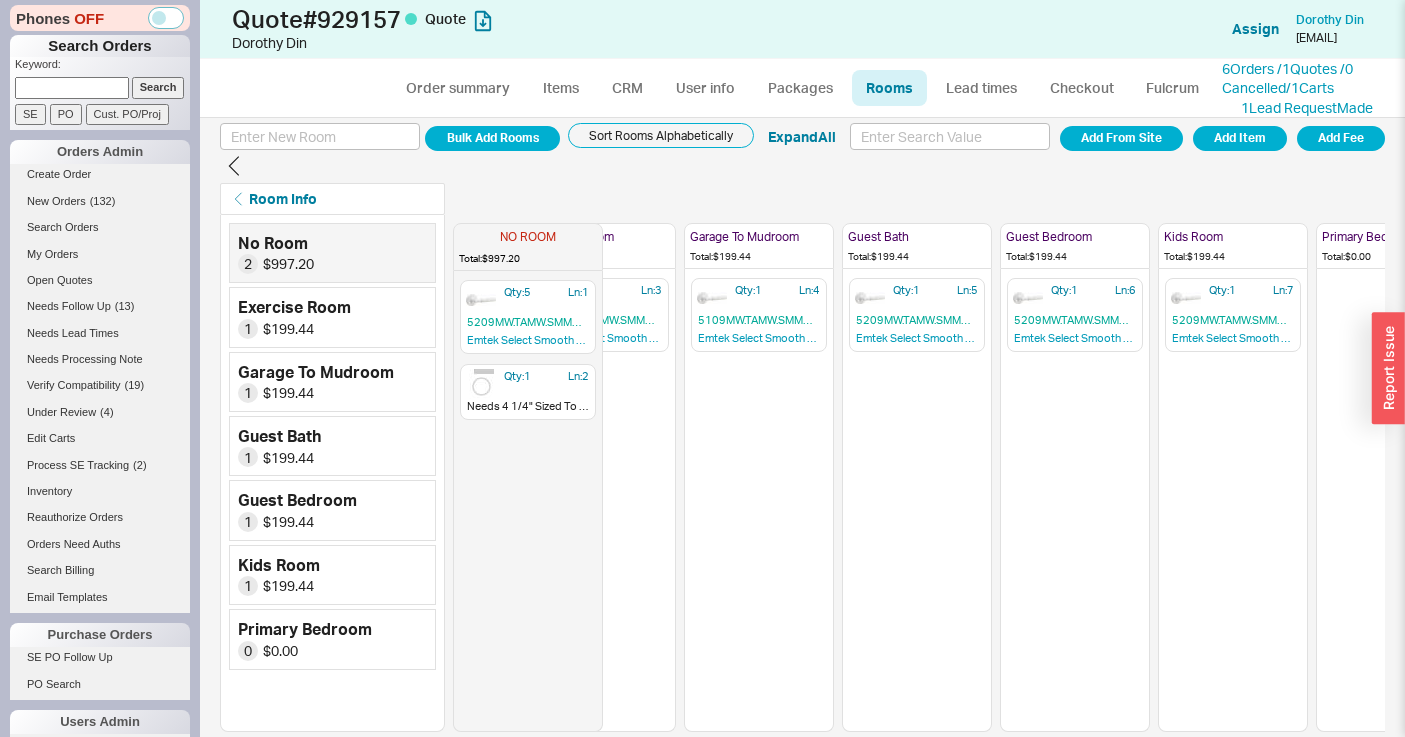 scroll, scrollTop: 0, scrollLeft: 170, axis: horizontal 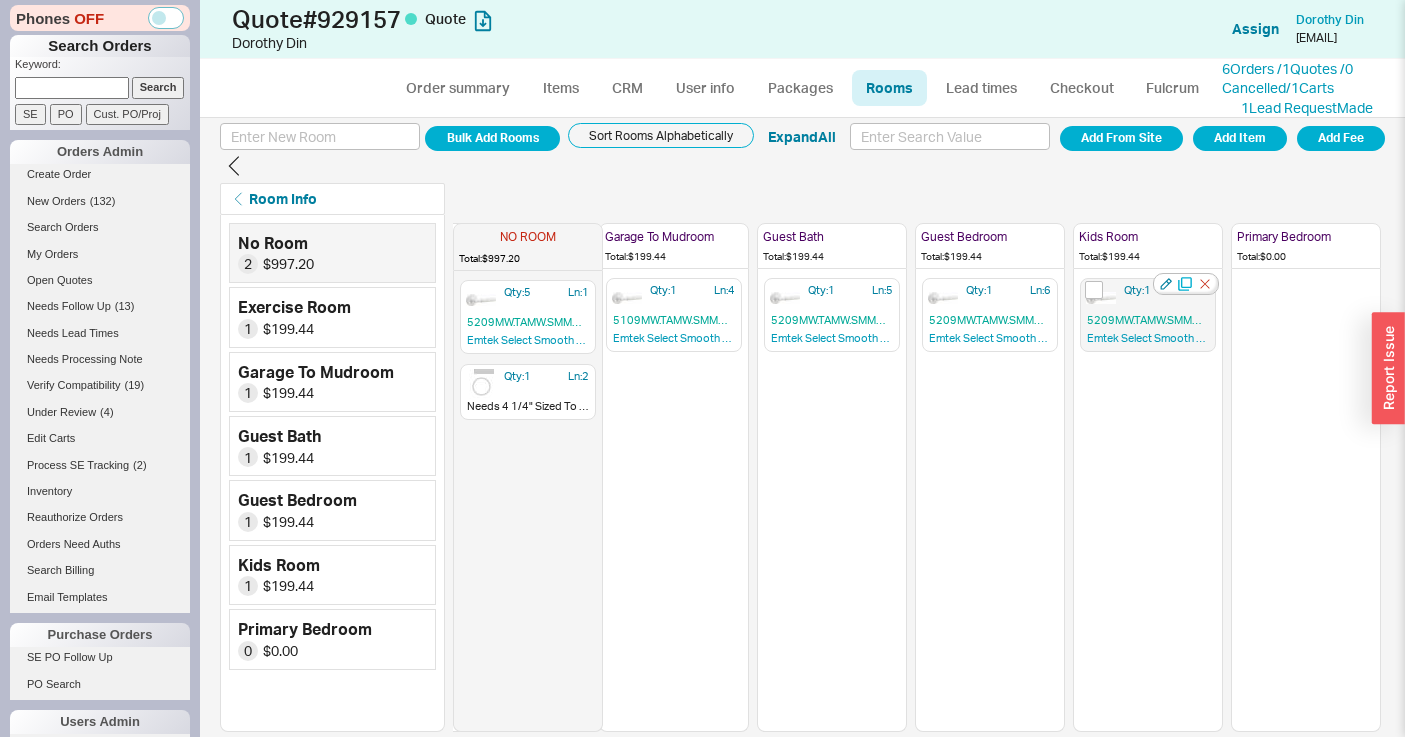 click 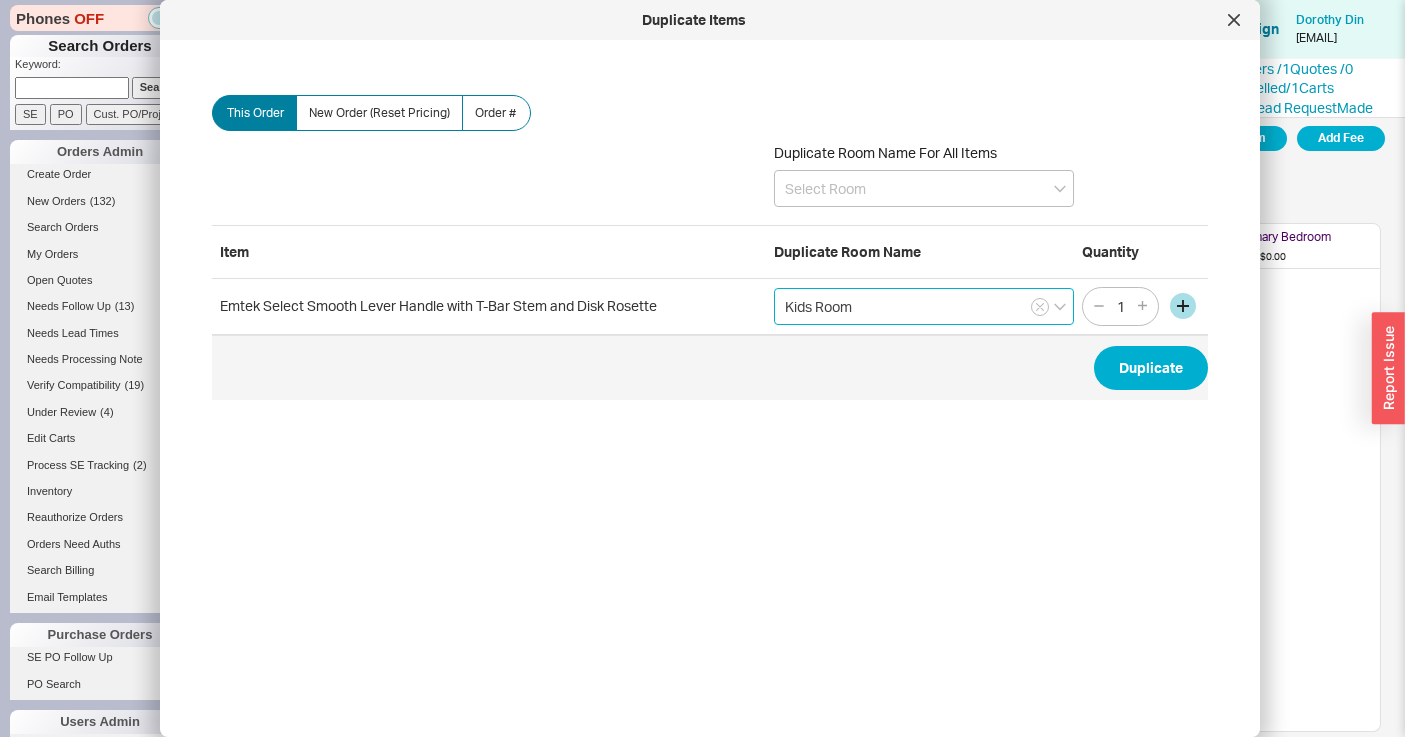 click on "Kids Room" at bounding box center [924, 306] 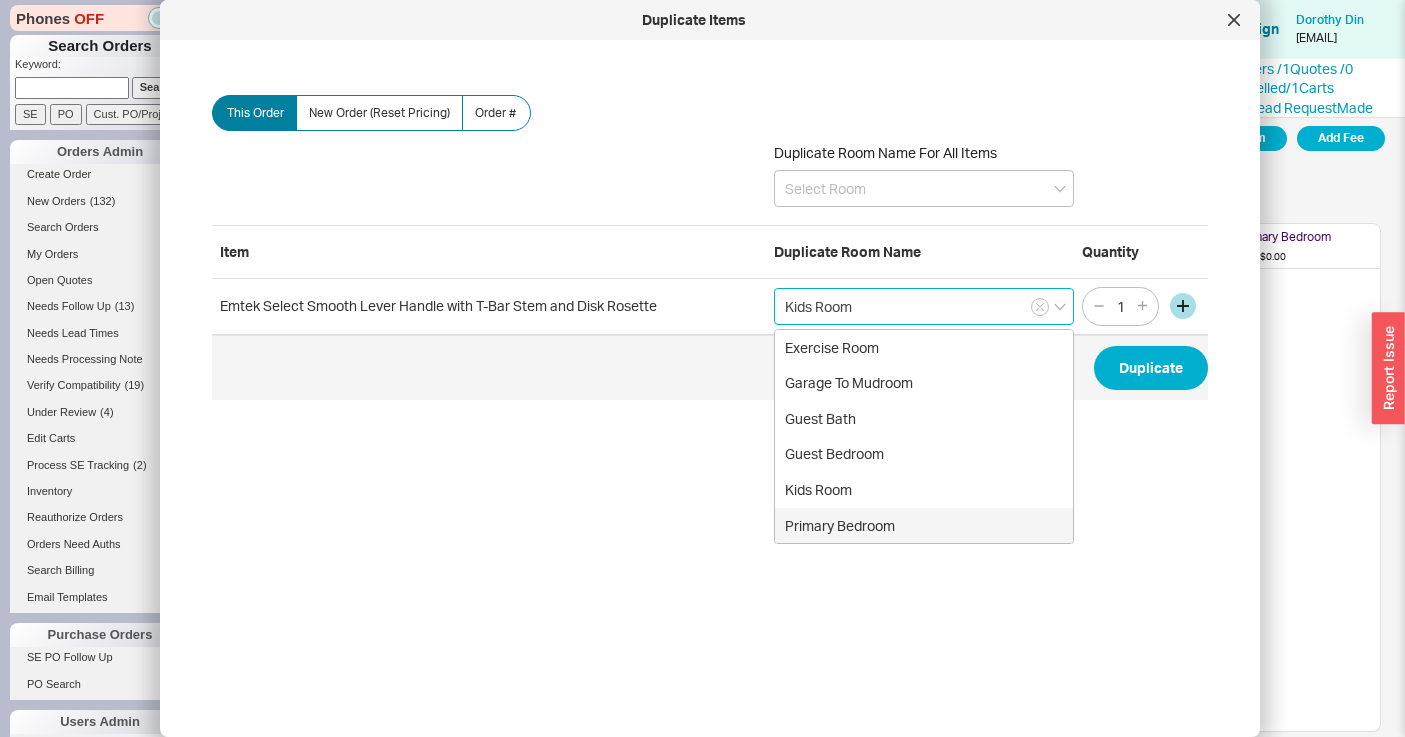 click on "Primary Bedroom" at bounding box center (924, 526) 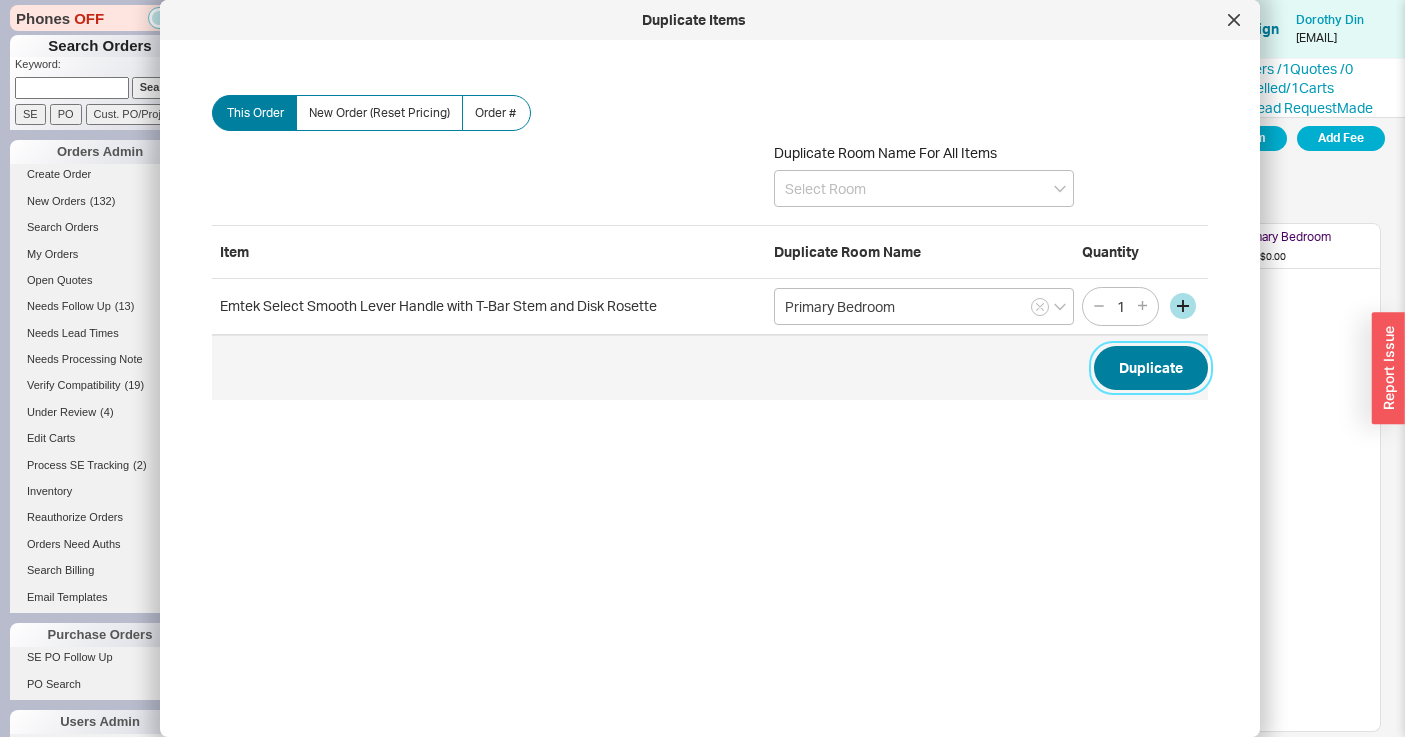 click on "Duplicate" at bounding box center (1151, 368) 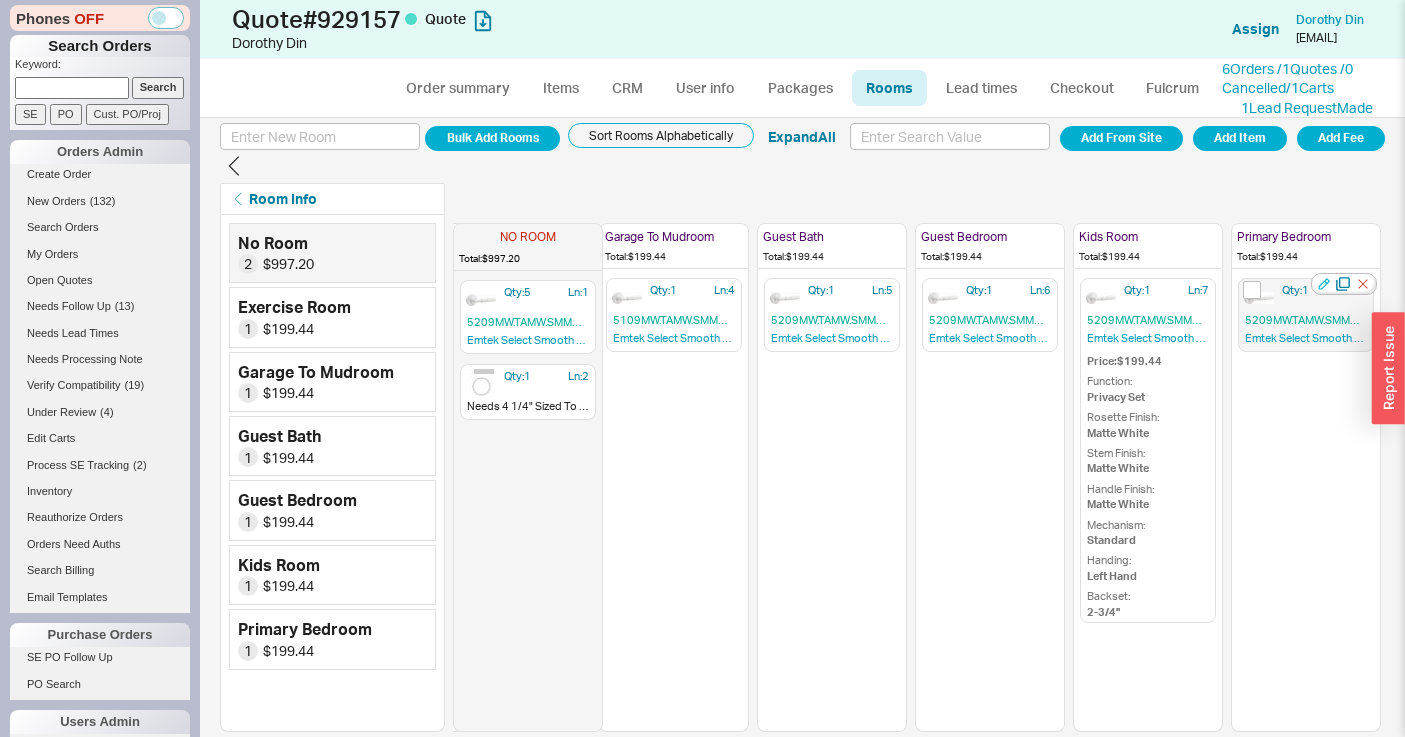 click 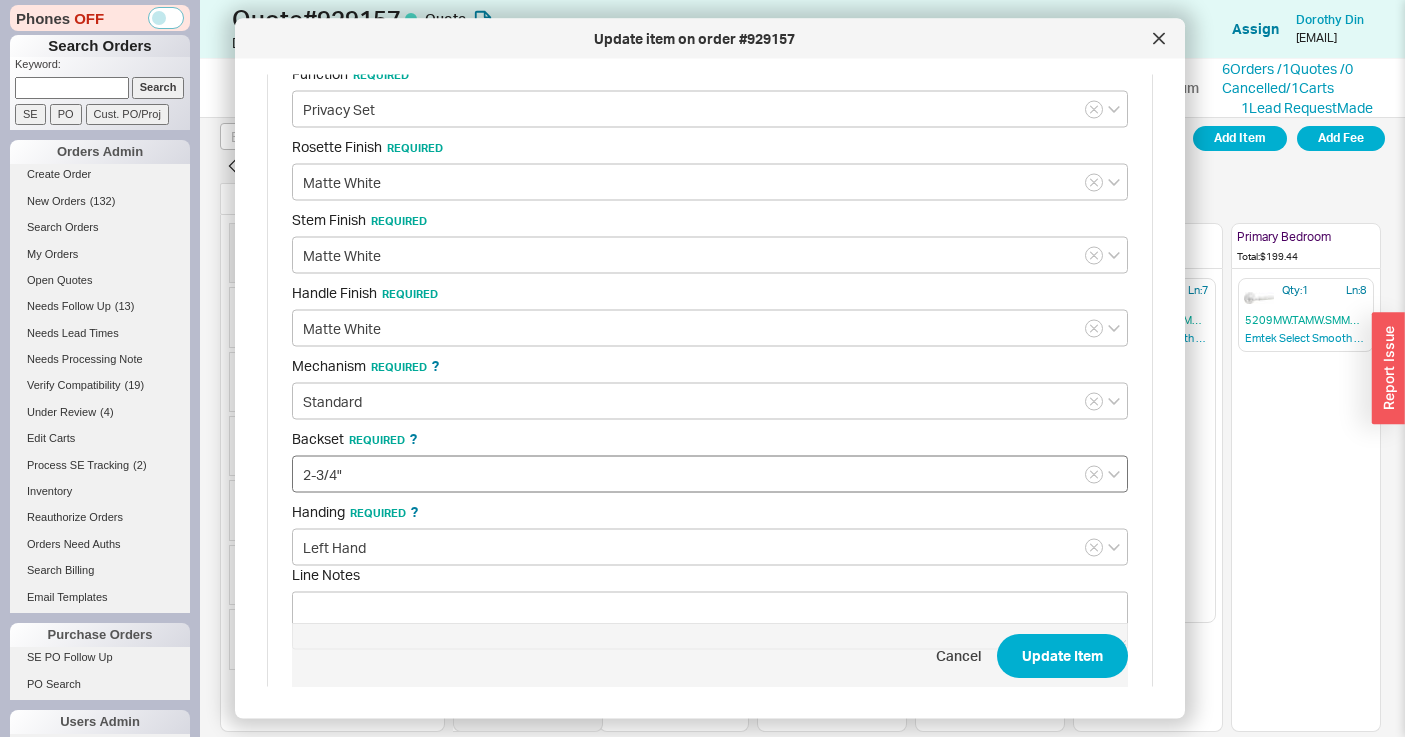 scroll, scrollTop: 974, scrollLeft: 0, axis: vertical 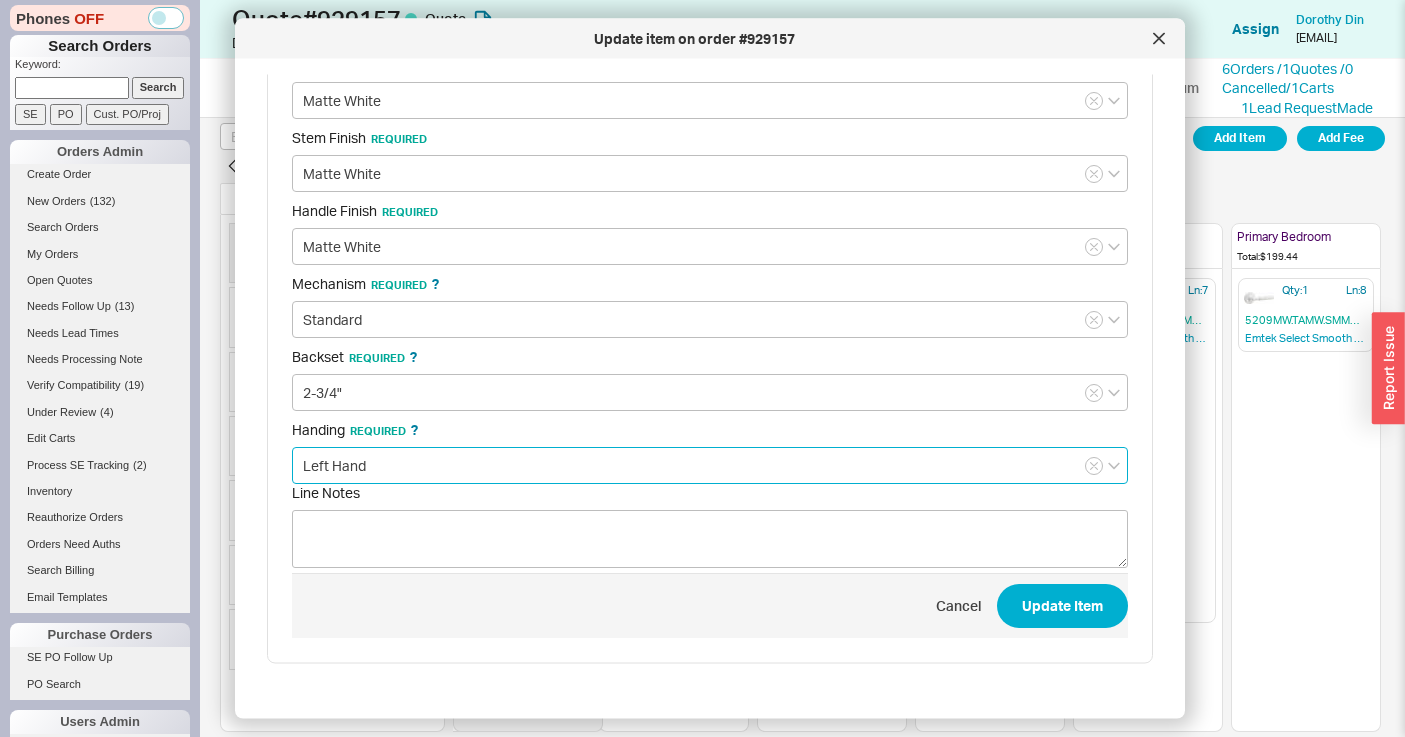 click on "Left Hand" at bounding box center [710, 466] 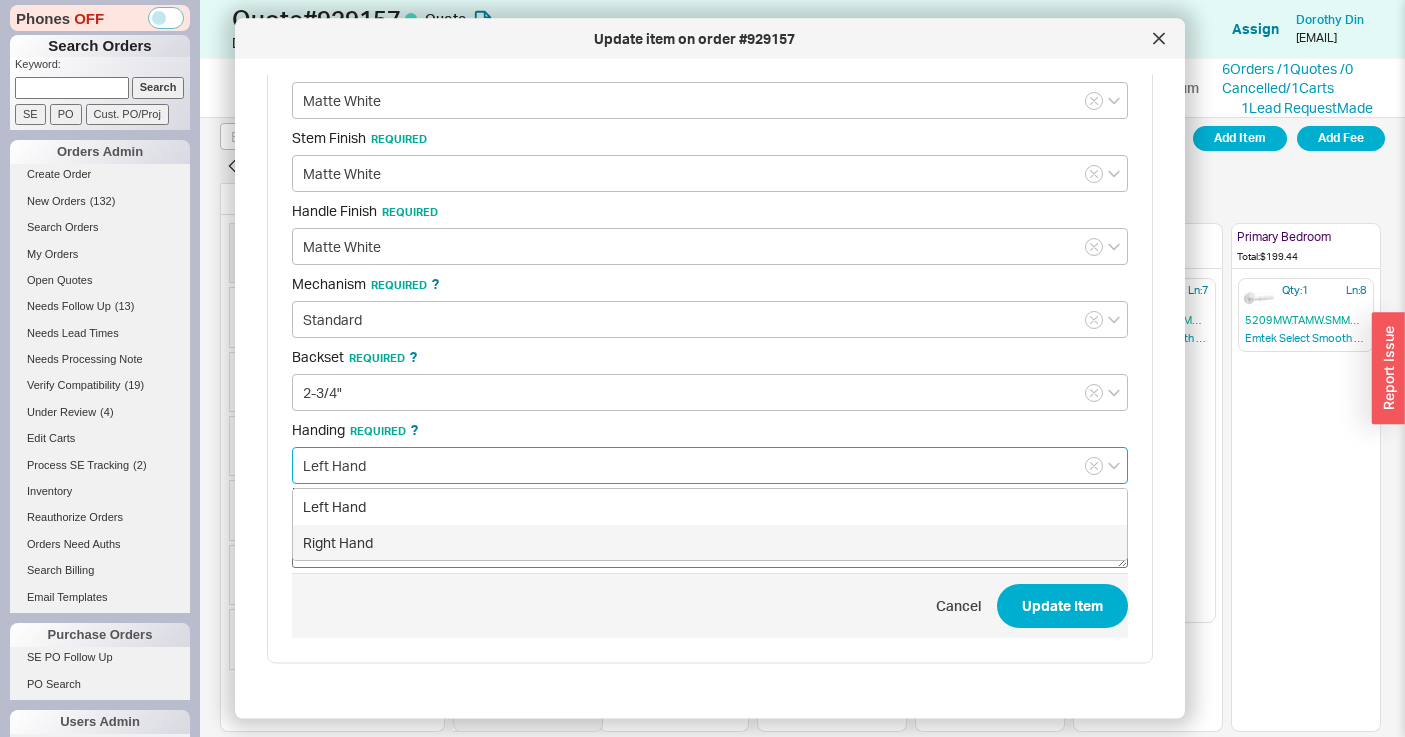 click on "Right Hand" at bounding box center (710, 543) 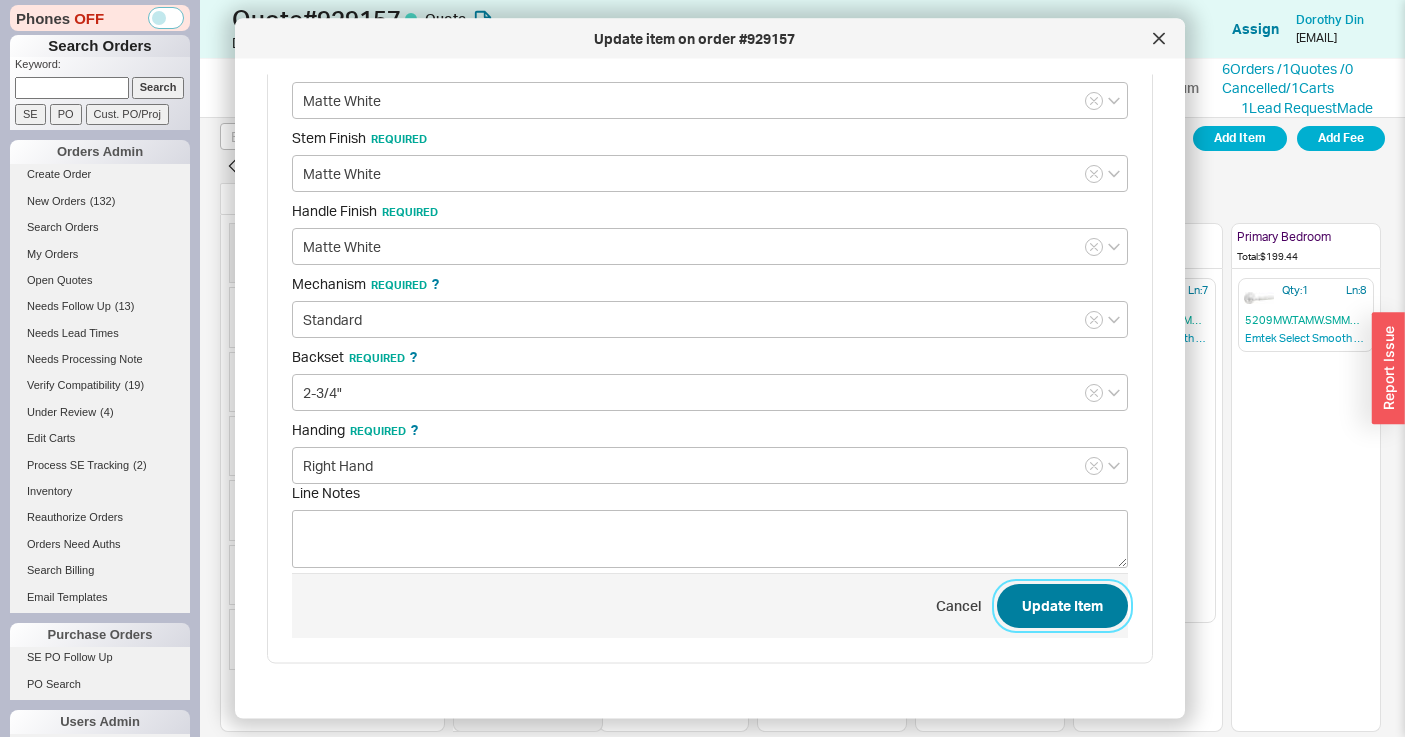 click on "Update Item" at bounding box center [1062, 606] 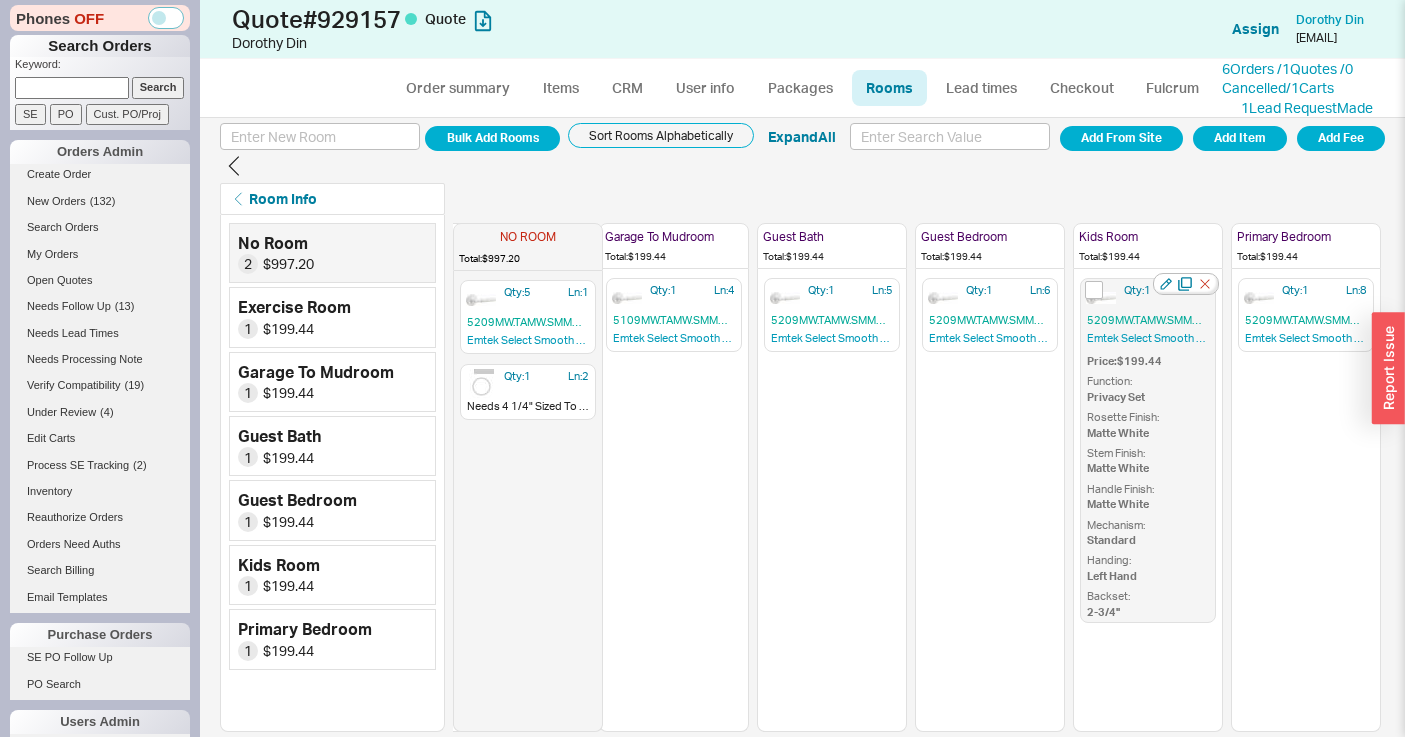 click on "Qty:  1 Ln:  7 5209MW.TAMW.SMMW.LH Emtek   Select Smooth Lever Handle with T-Bar Stem and Disk Rosette Price:  $199.44 Function :   Privacy Set Rosette Finish :   Matte White Stem Finish :   Matte White Handle Finish :   Matte White Mechanism :   Standard Handing :   Left Hand Backset :   2-3/4"" at bounding box center [1148, 450] 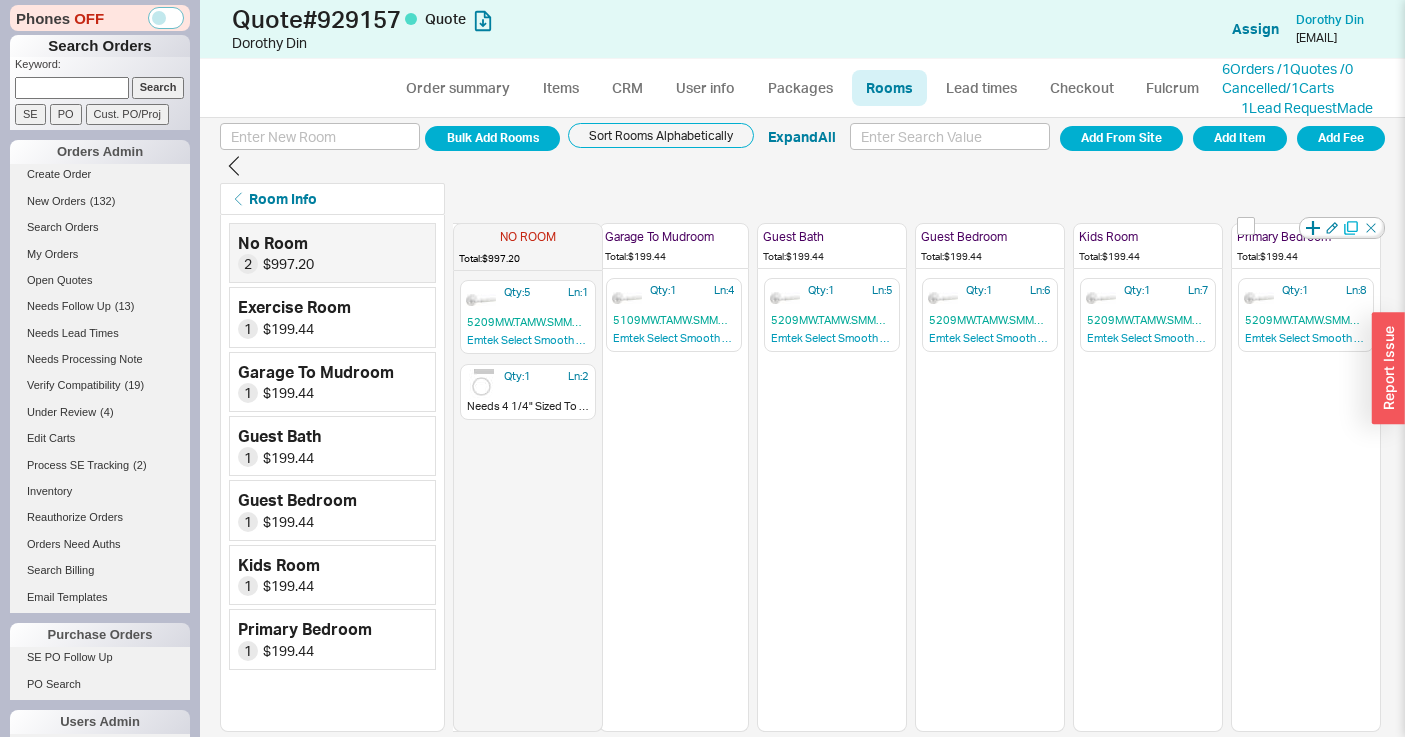 click 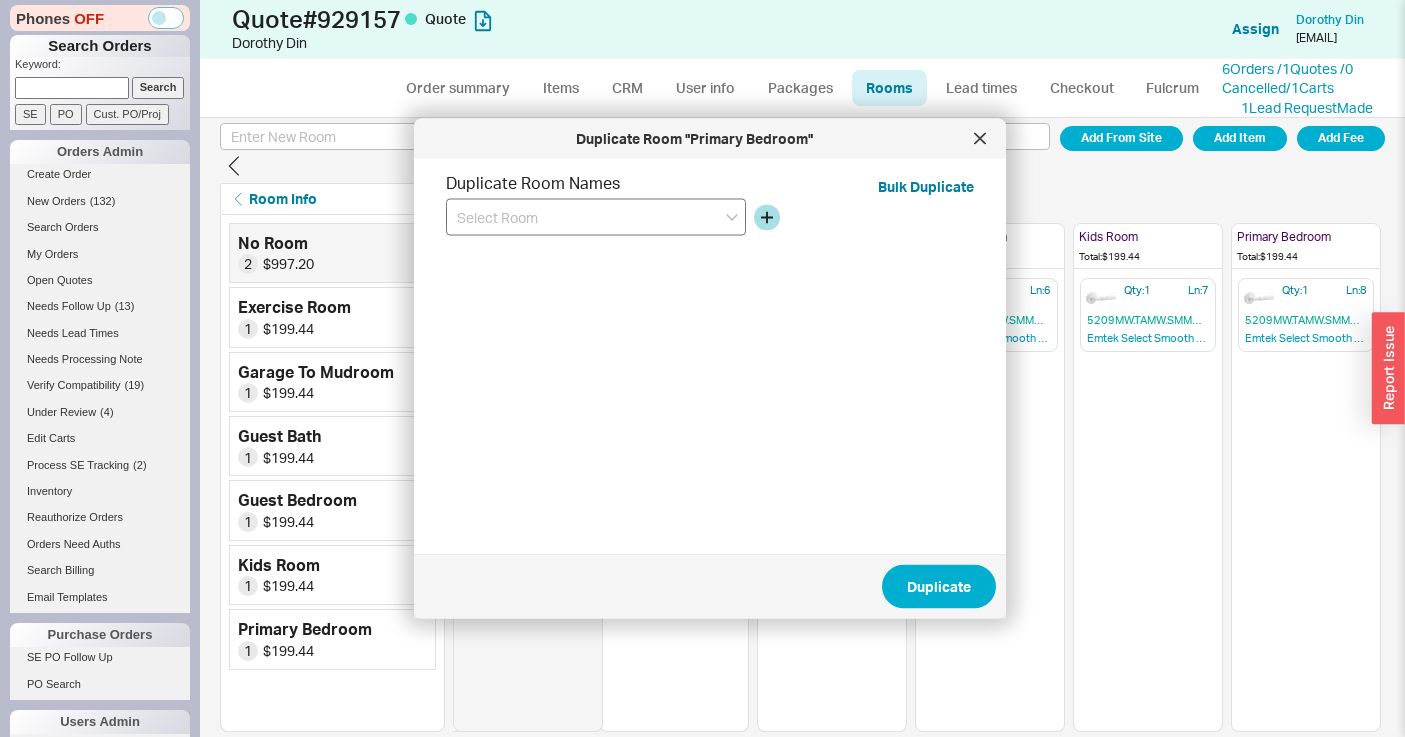 click at bounding box center (596, 217) 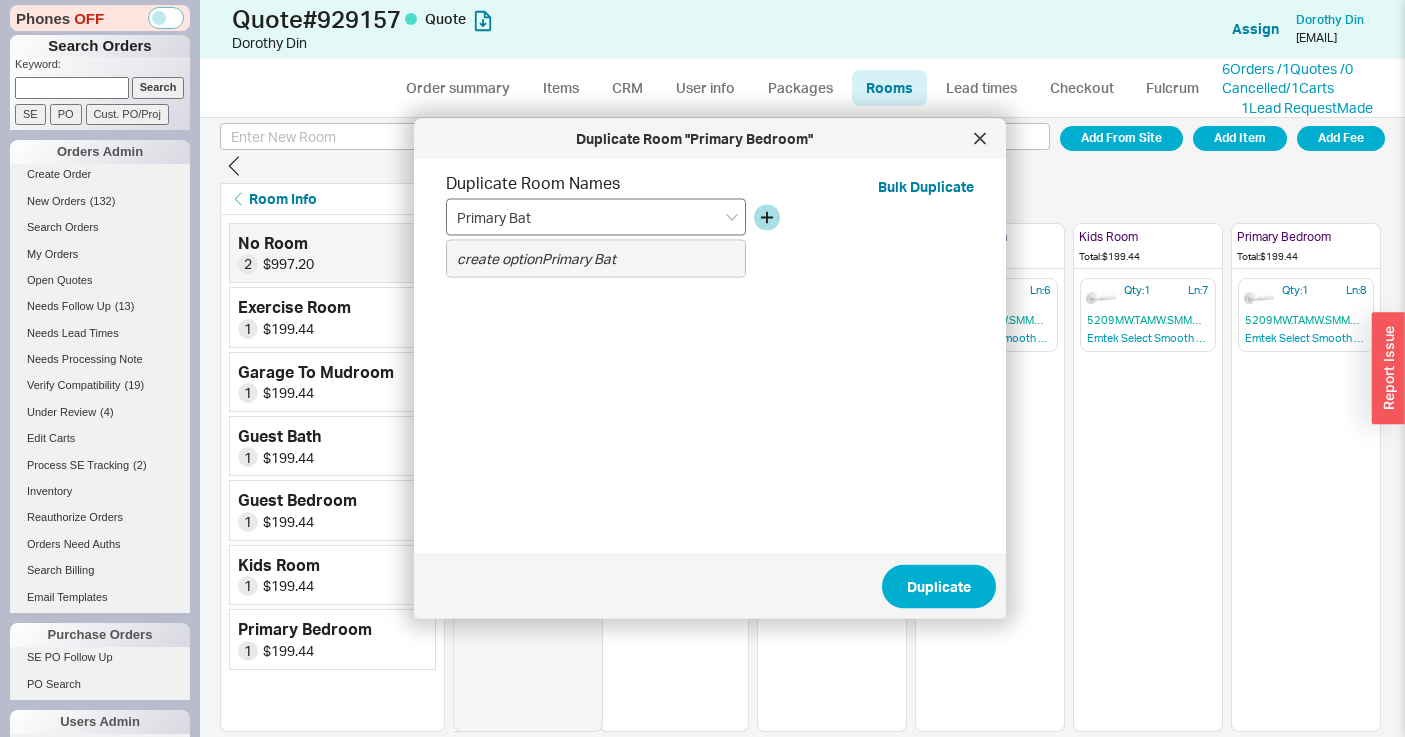 type on "Primary Bath" 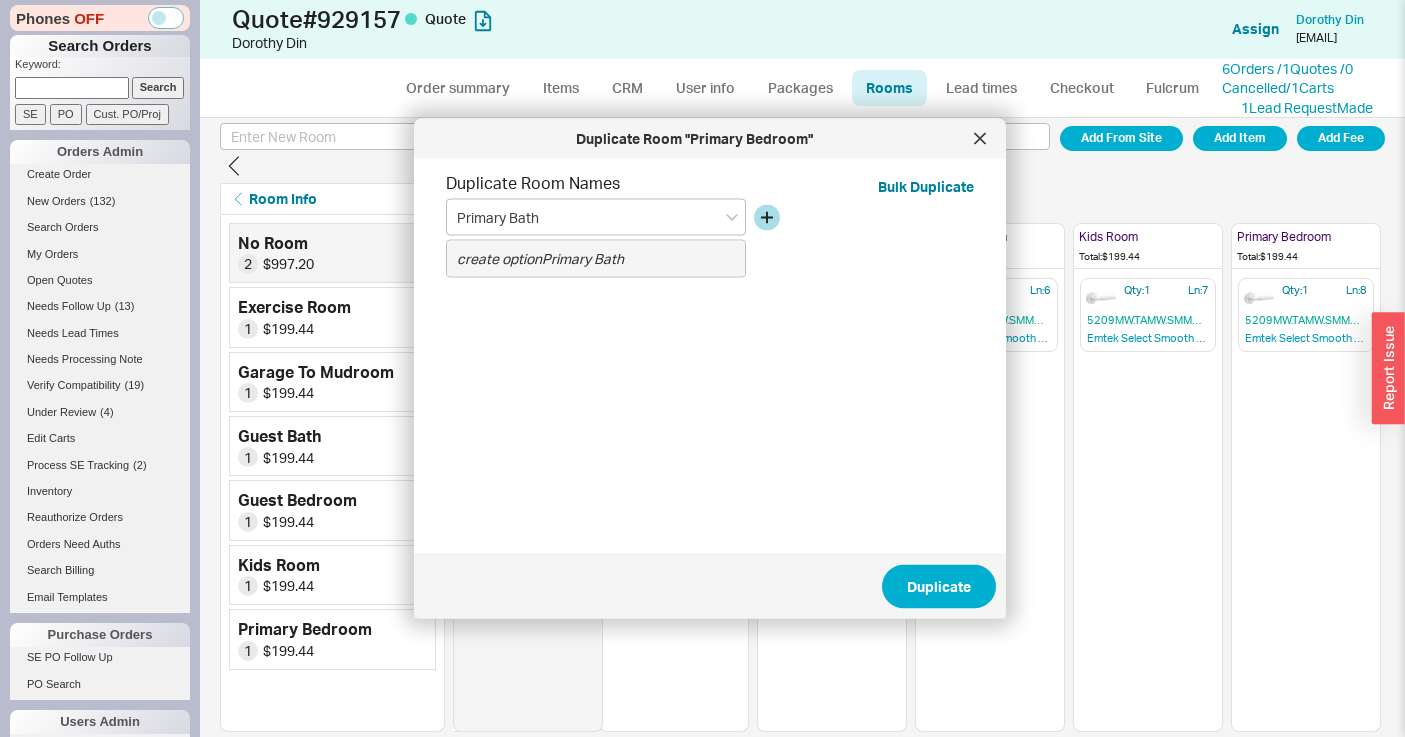 click on "create option  Primary Bath" at bounding box center [540, 258] 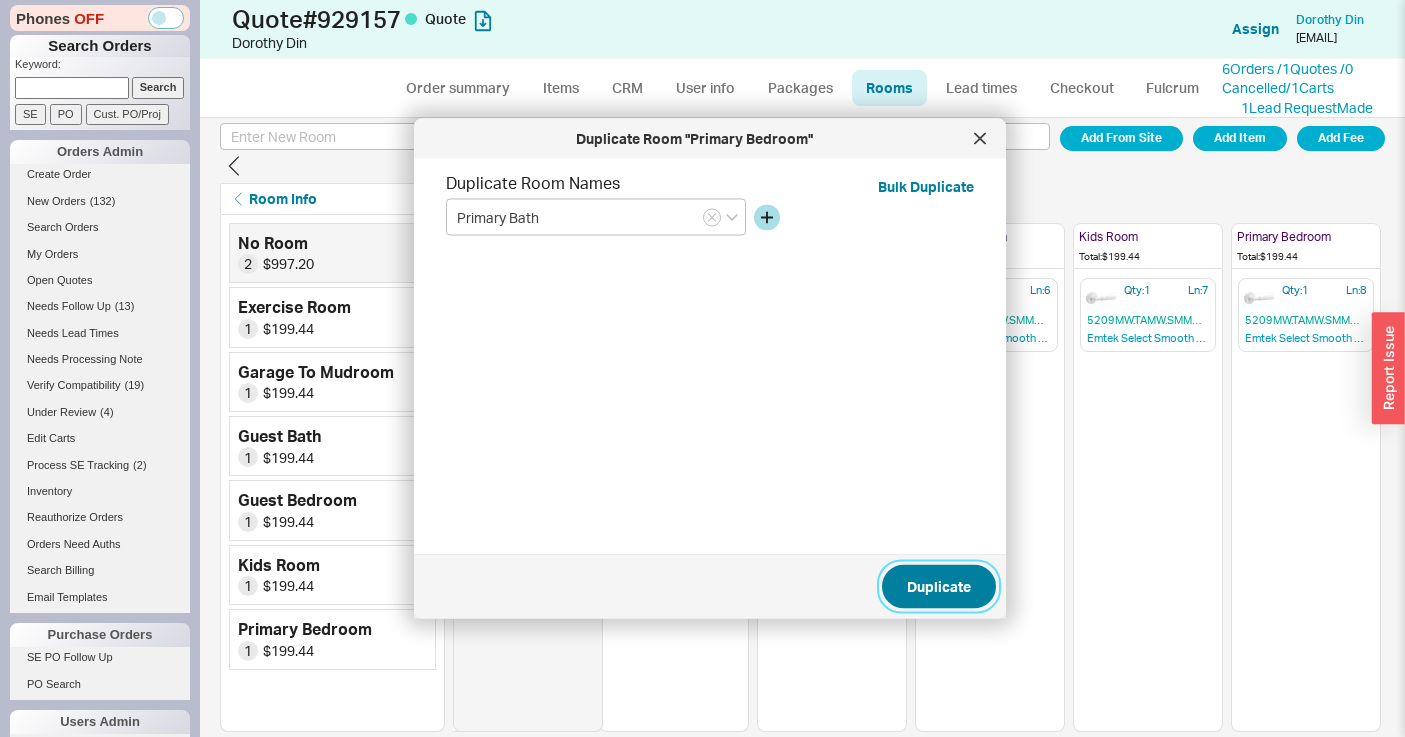 click on "Duplicate" at bounding box center [939, 587] 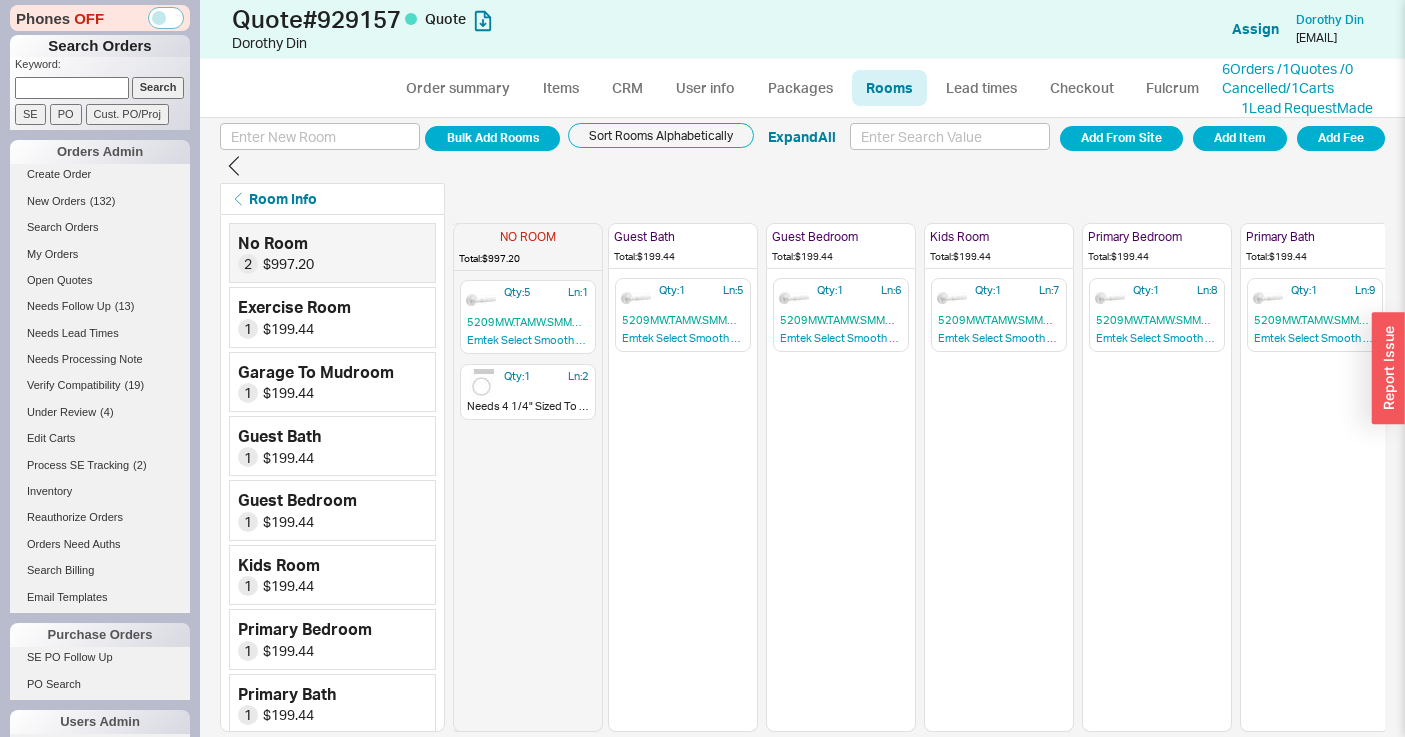 scroll, scrollTop: 0, scrollLeft: 328, axis: horizontal 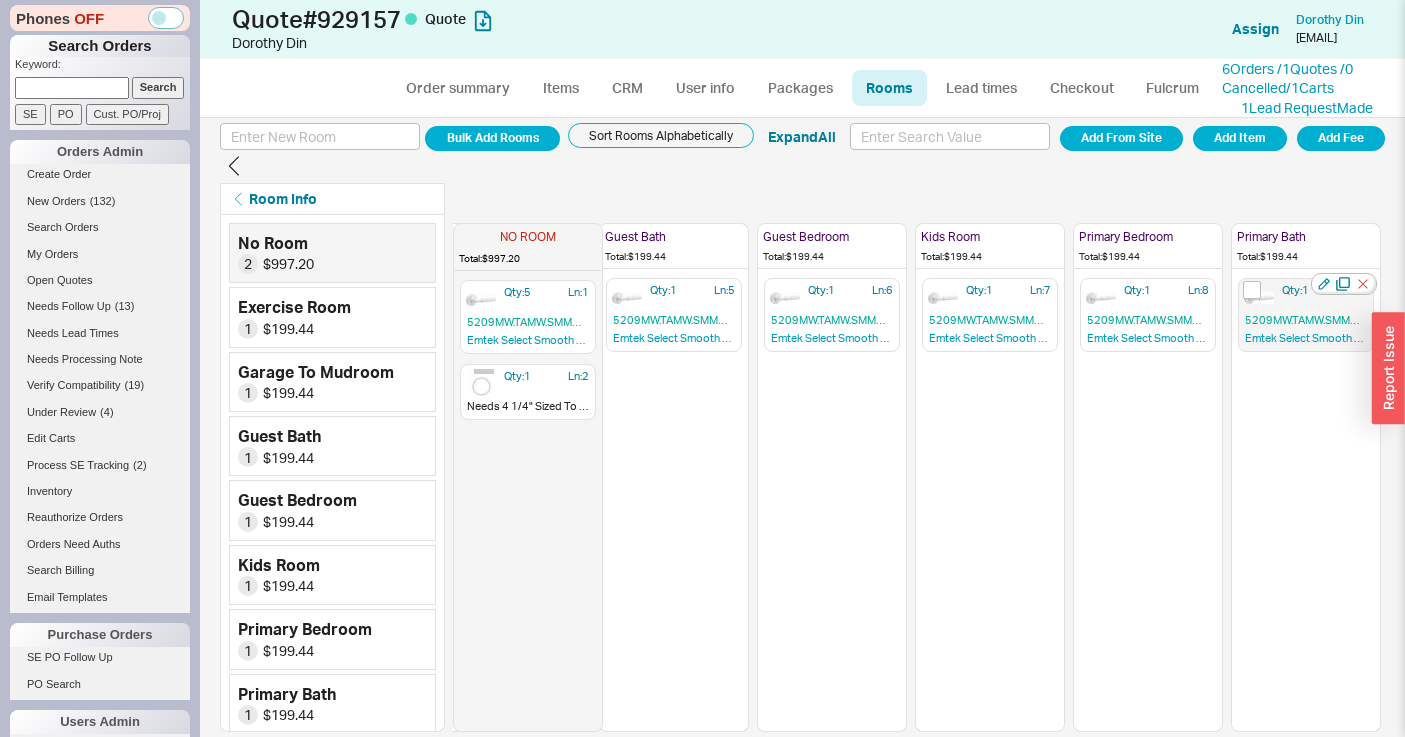click on "Qty:  1" at bounding box center (1295, 290) 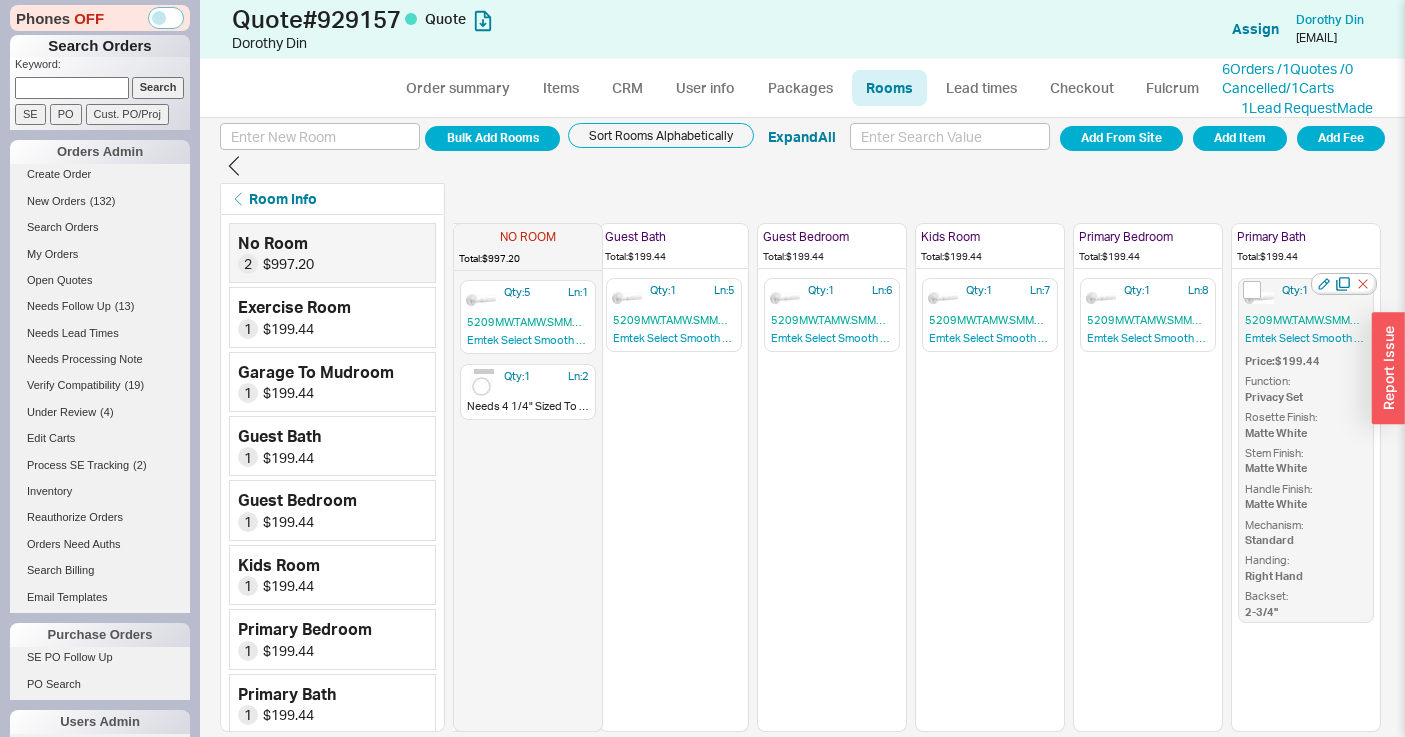 click on "Qty:  1" at bounding box center (1295, 290) 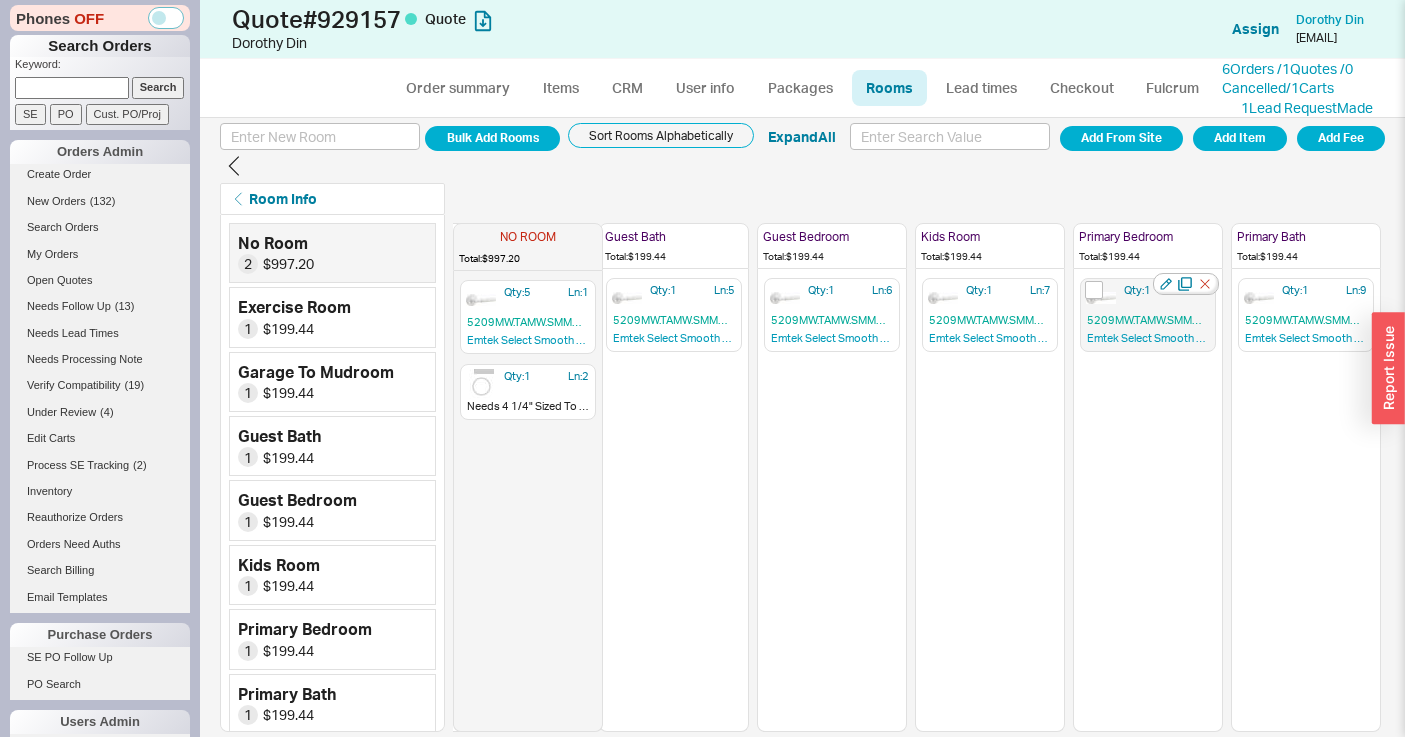 click on "Qty:  1" at bounding box center [1137, 290] 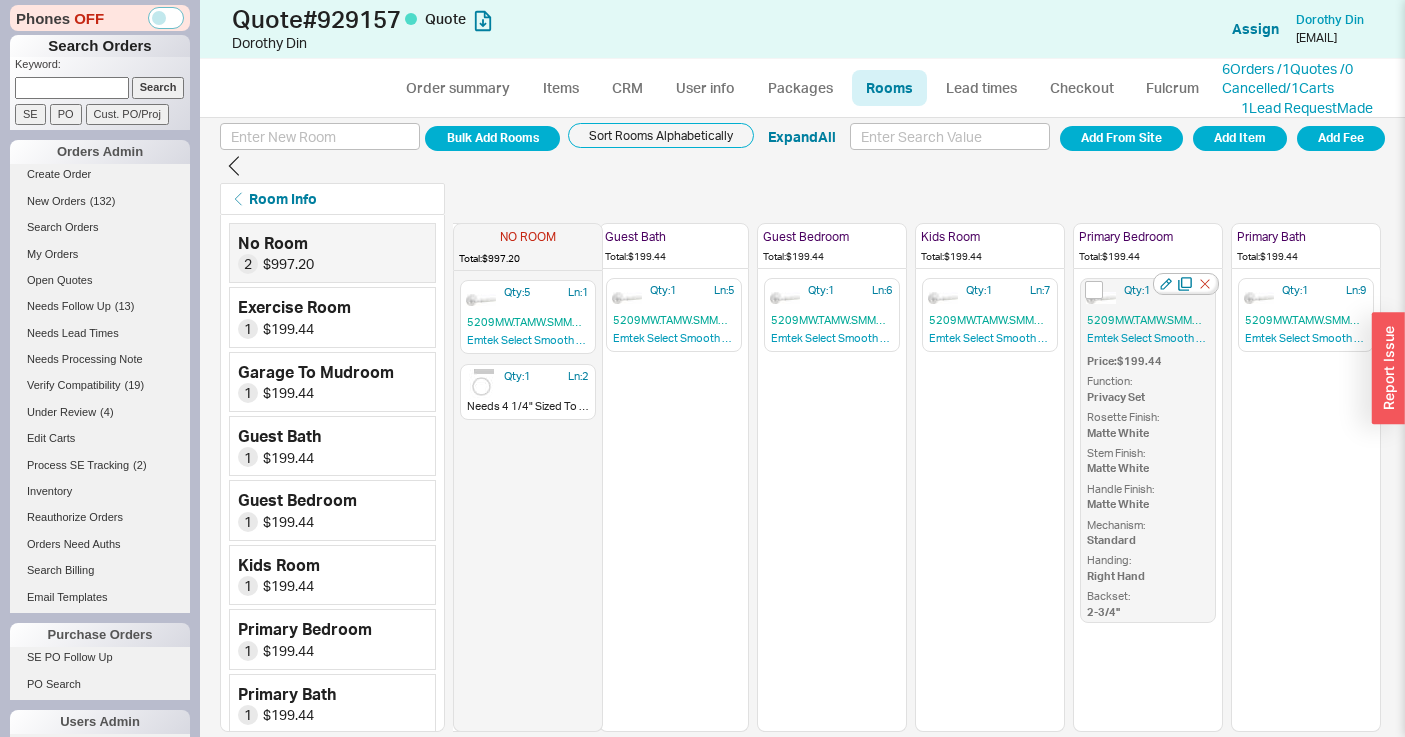 click on "Qty:  1" at bounding box center (1137, 290) 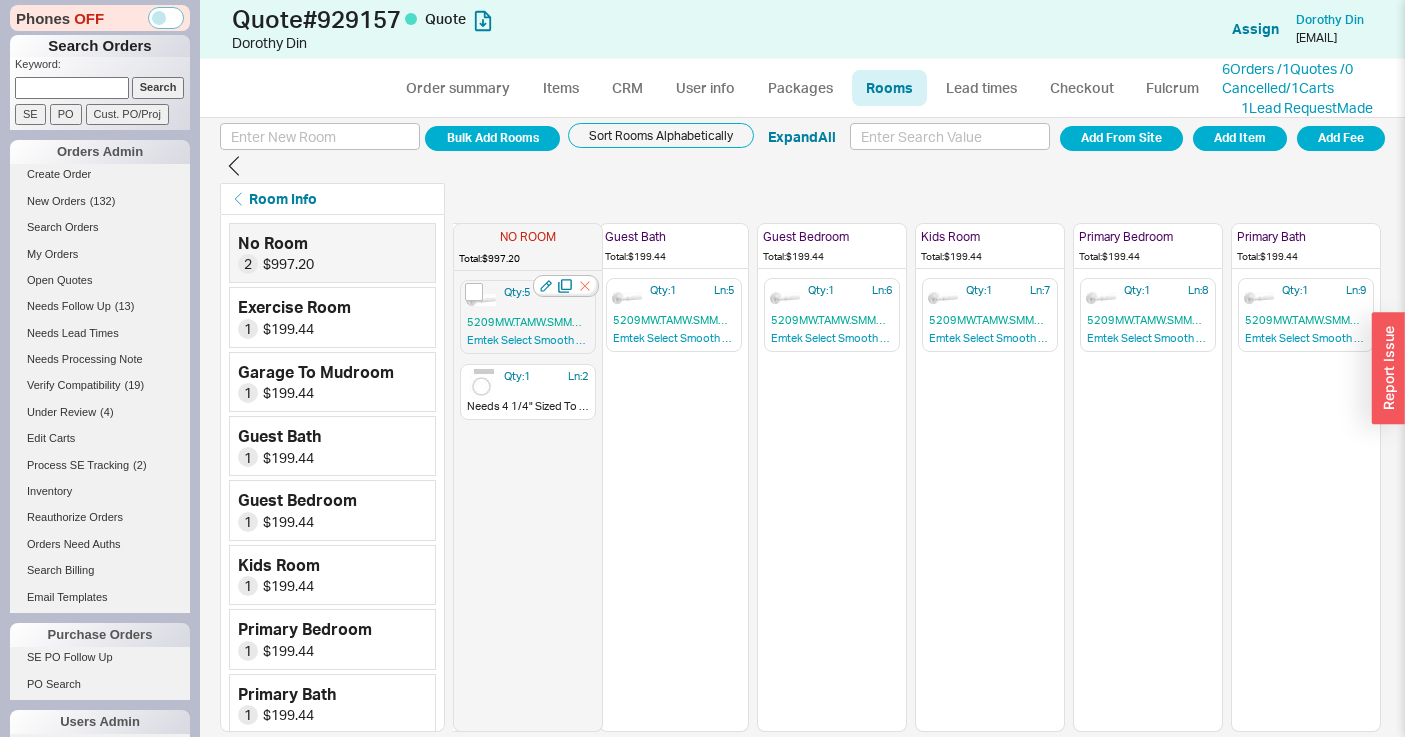 click 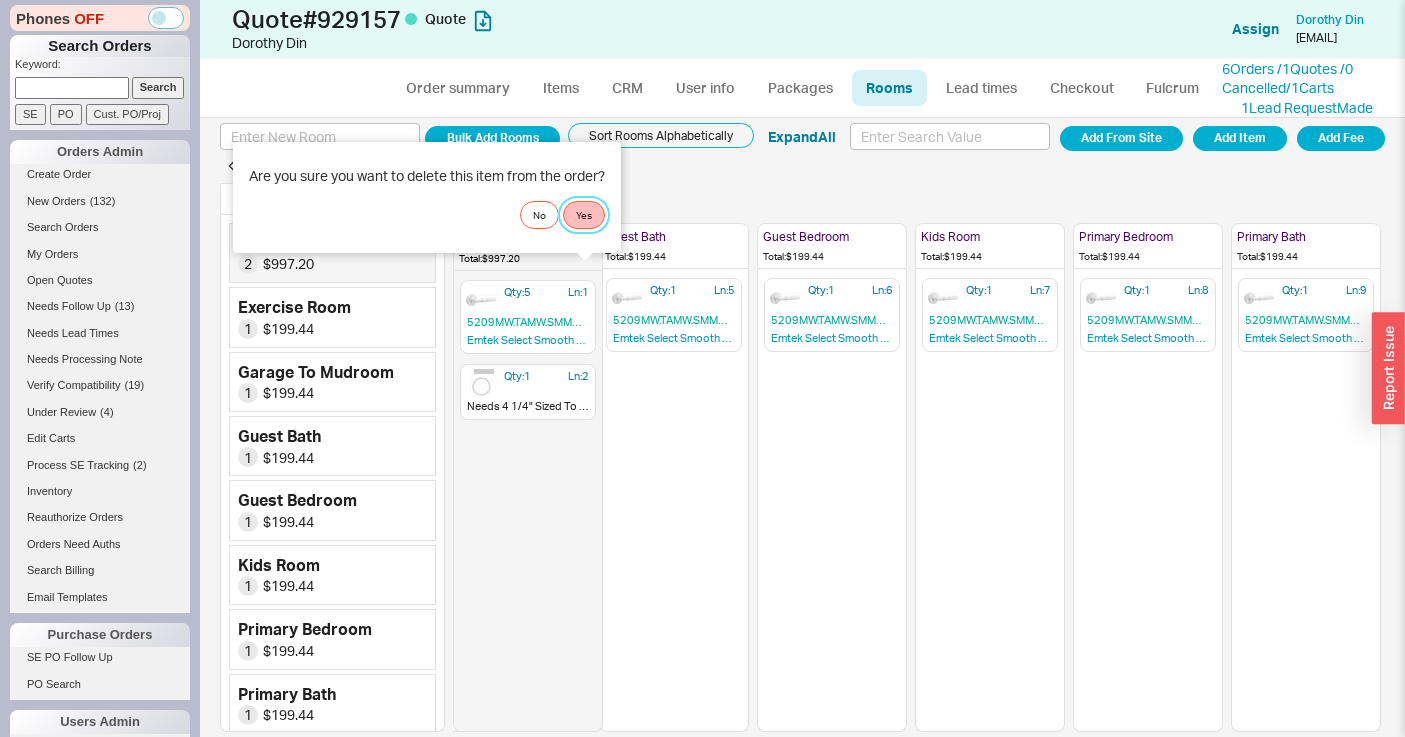 click on "Yes" at bounding box center [584, 215] 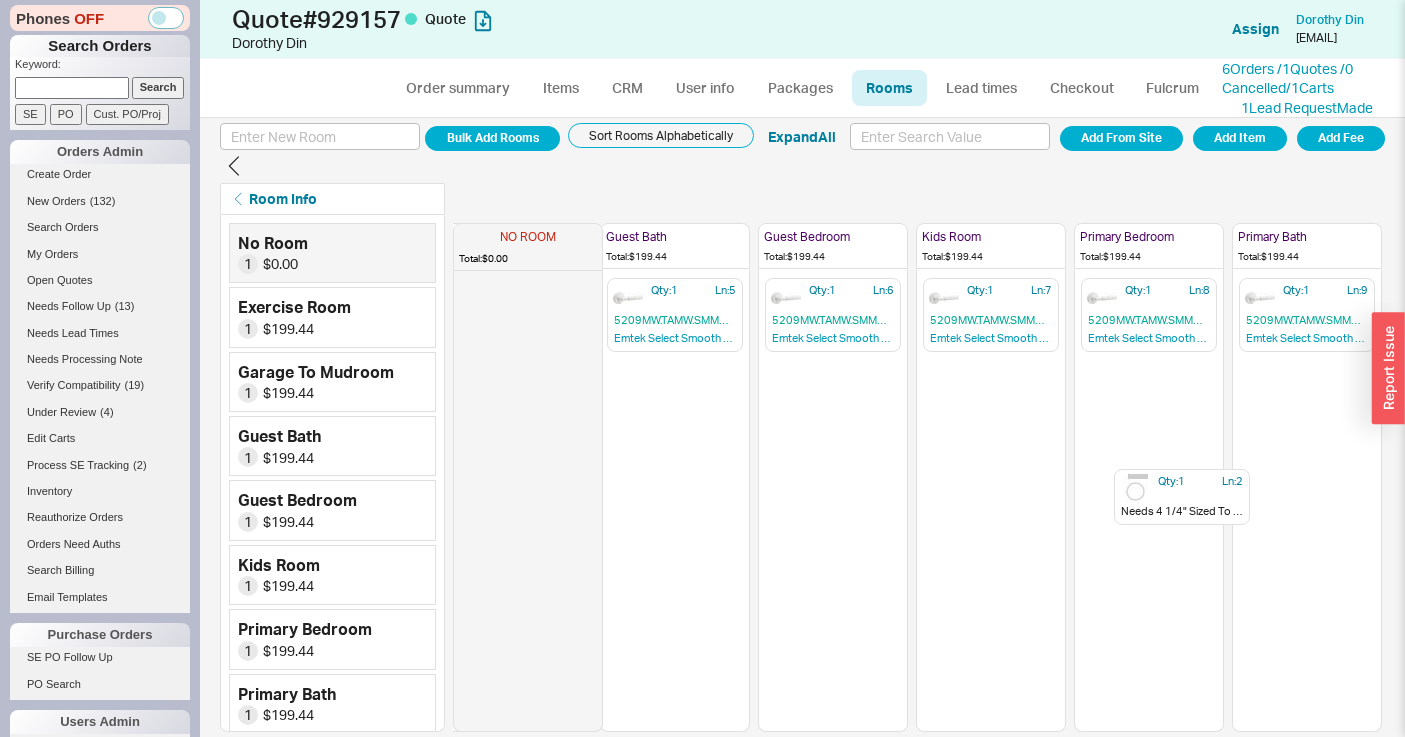 scroll, scrollTop: 0, scrollLeft: 328, axis: horizontal 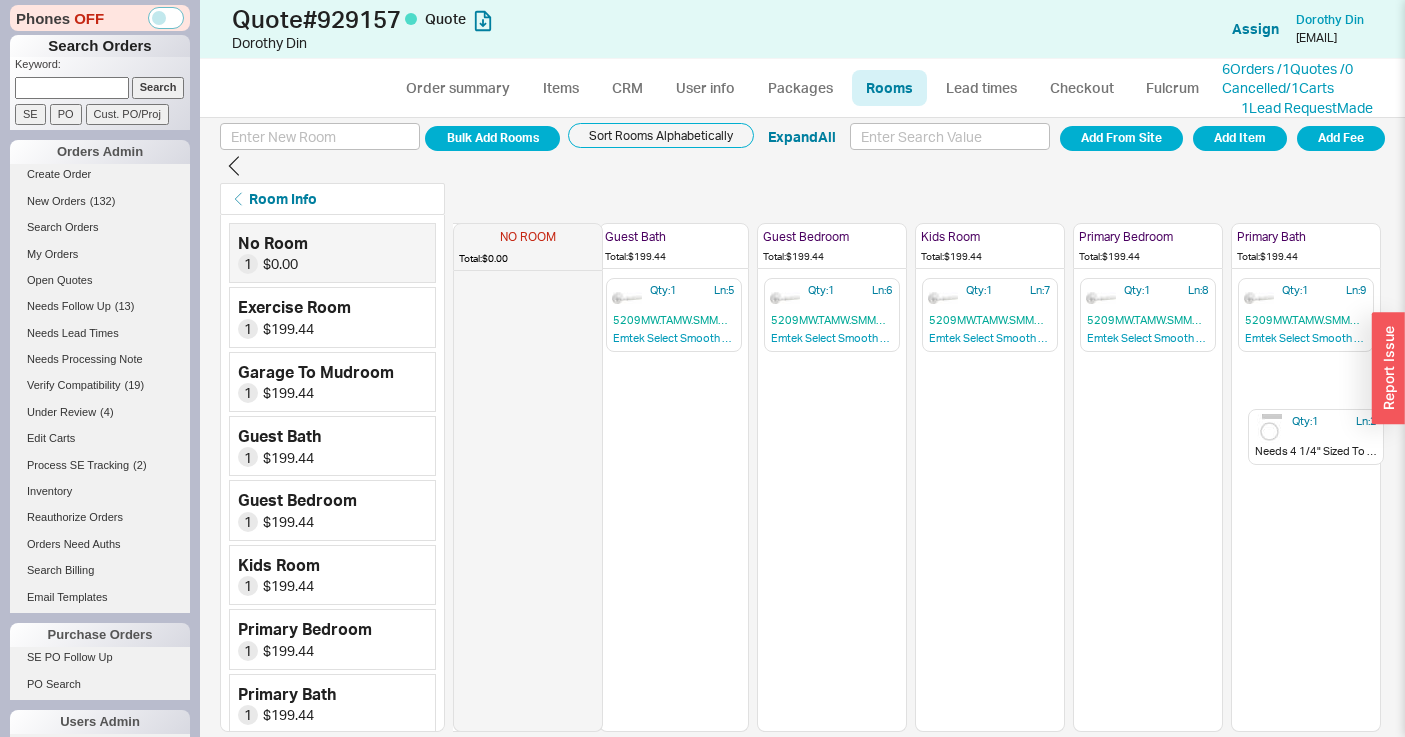 drag, startPoint x: 702, startPoint y: 428, endPoint x: 1290, endPoint y: 451, distance: 588.44965 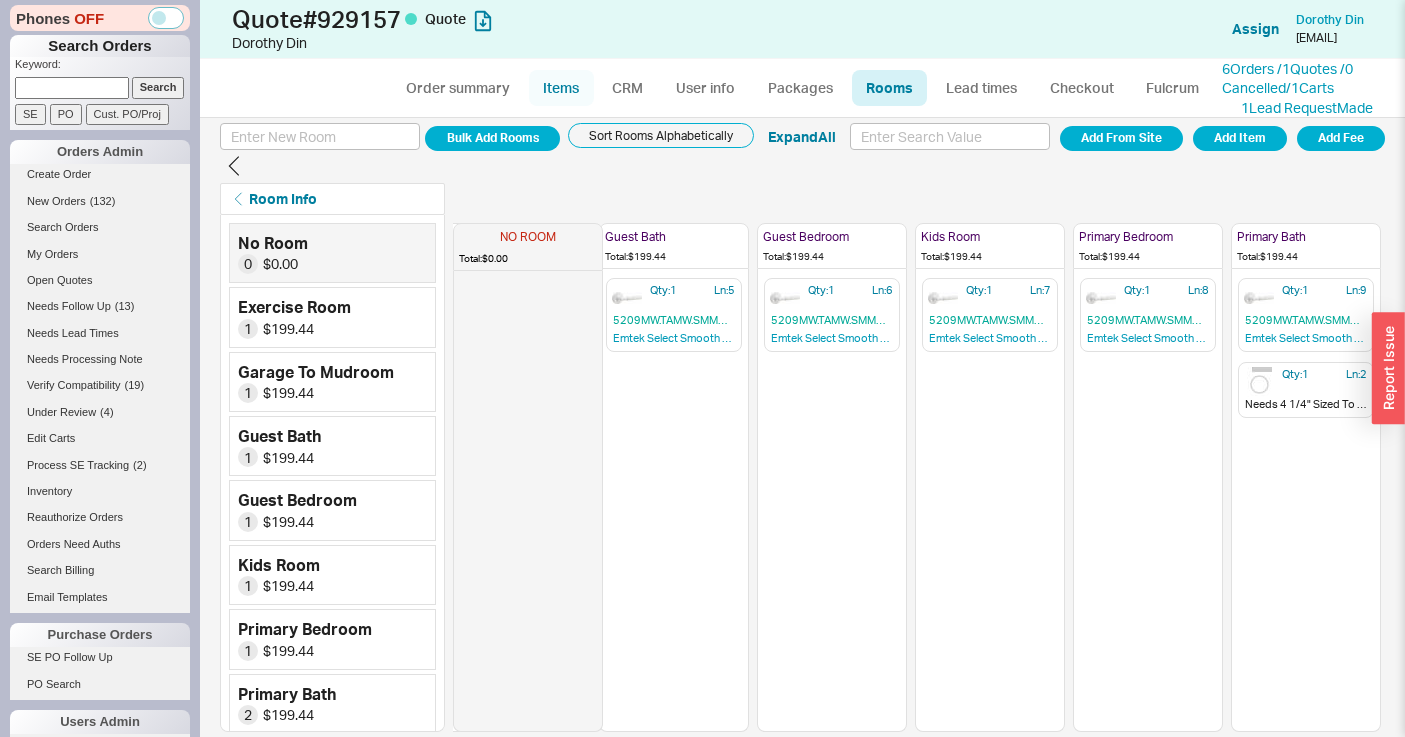 click on "Items" at bounding box center [561, 88] 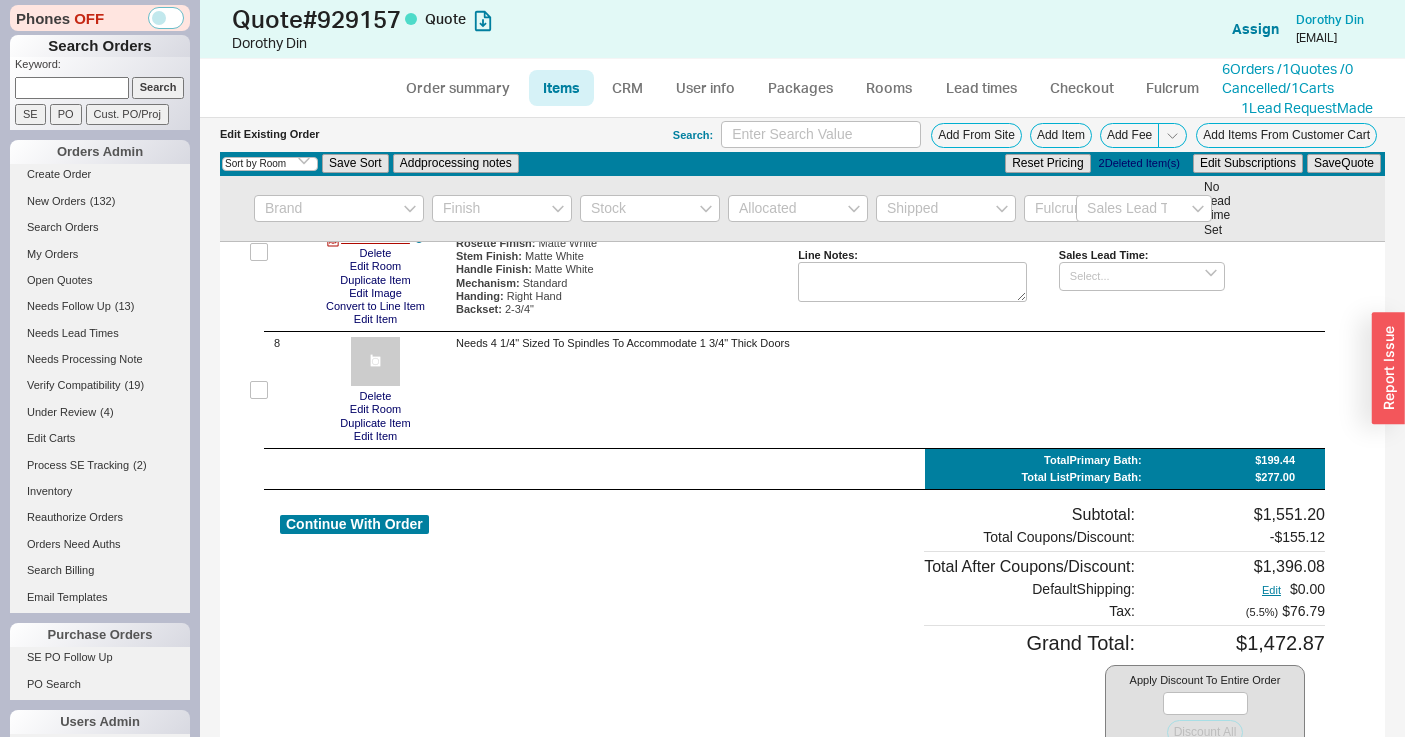 scroll, scrollTop: 1578, scrollLeft: 0, axis: vertical 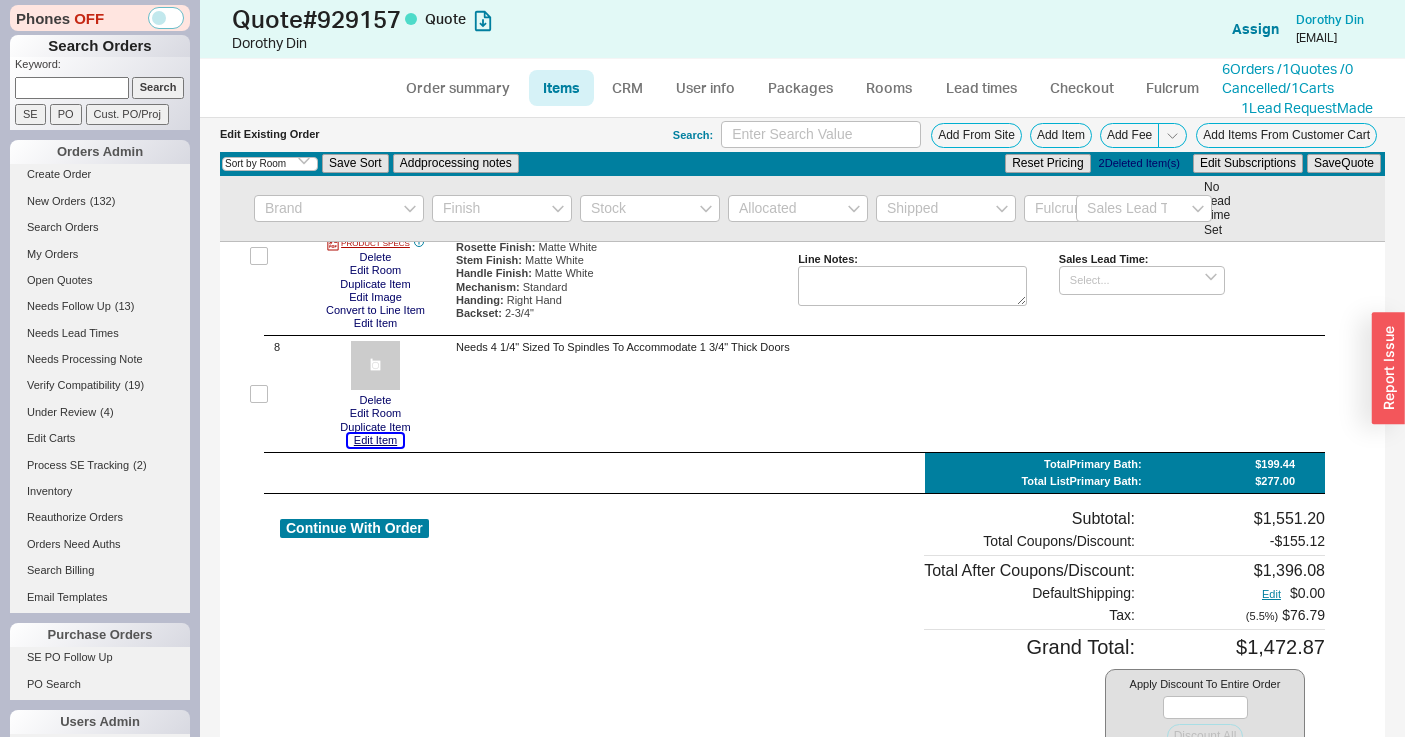 click on "Edit Item" at bounding box center [375, 440] 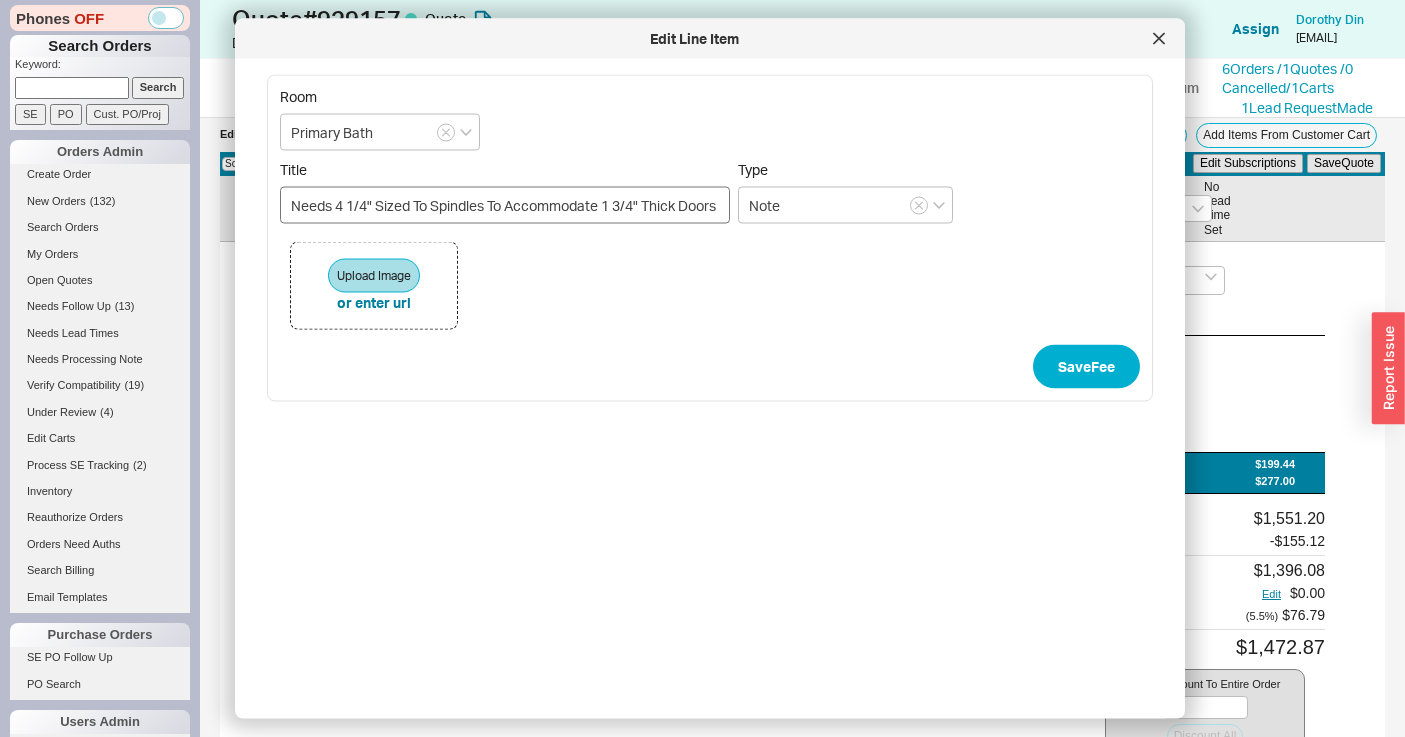scroll, scrollTop: 0, scrollLeft: 0, axis: both 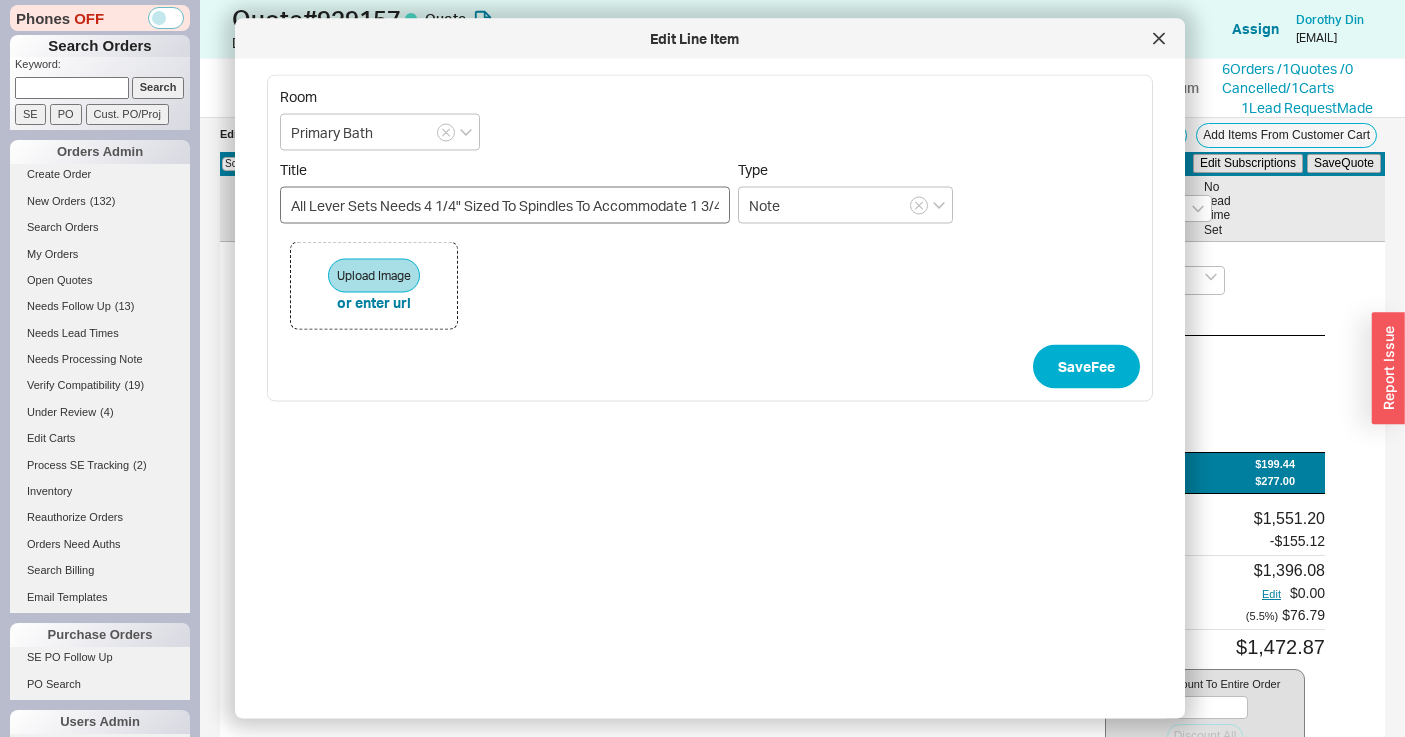 drag, startPoint x: 424, startPoint y: 201, endPoint x: 382, endPoint y: 206, distance: 42.296574 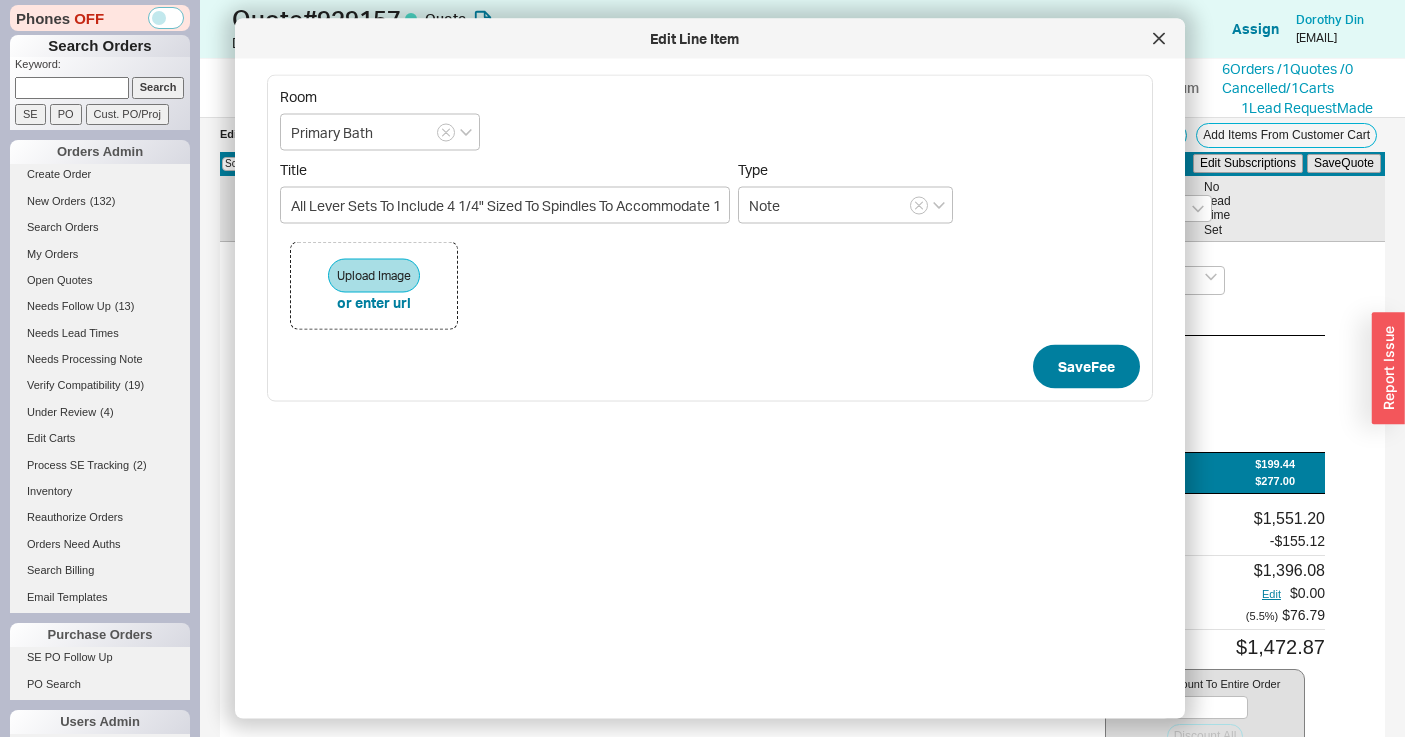 type on "All Lever Sets To Include 4 1/4" Sized To Spindles To Accommodate 1 3/4" Thick Doors" 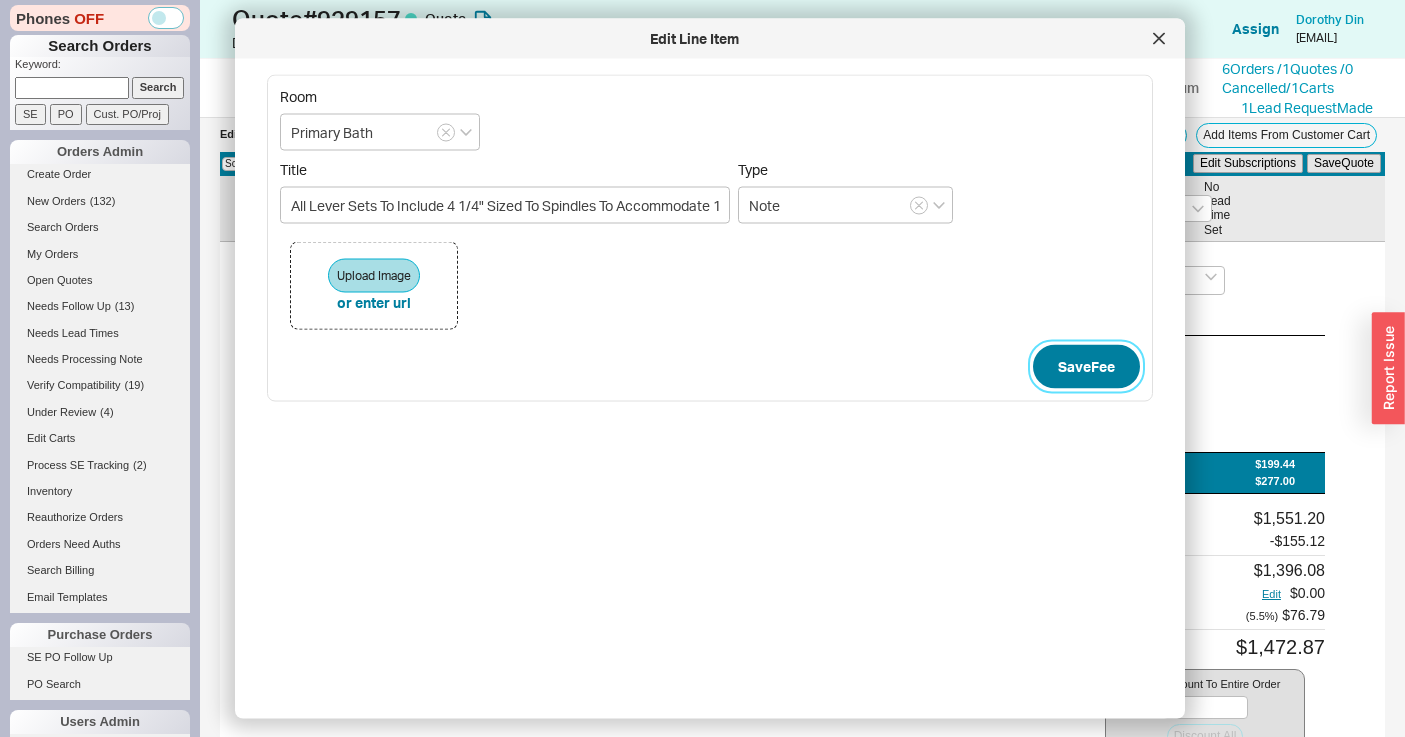click on "Save  Fee" at bounding box center [1086, 367] 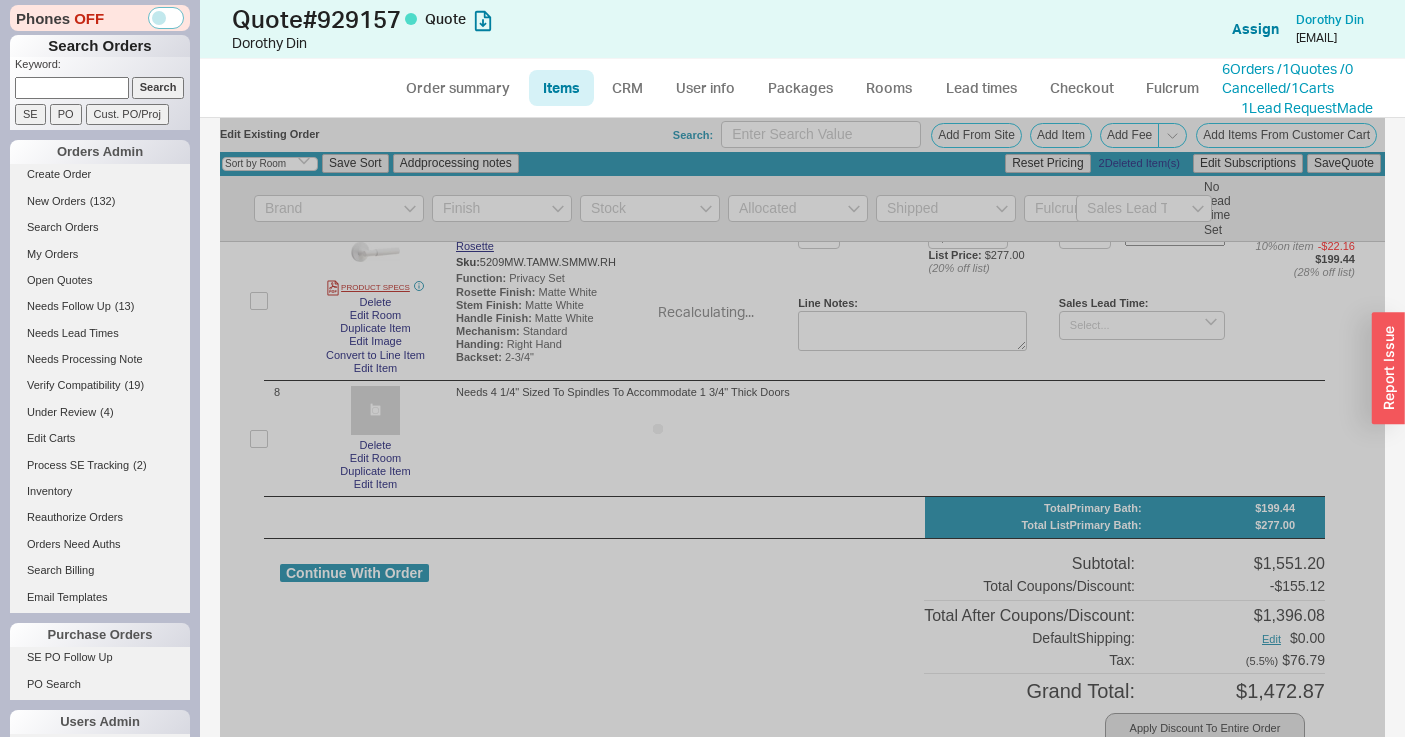 scroll, scrollTop: 1622, scrollLeft: 0, axis: vertical 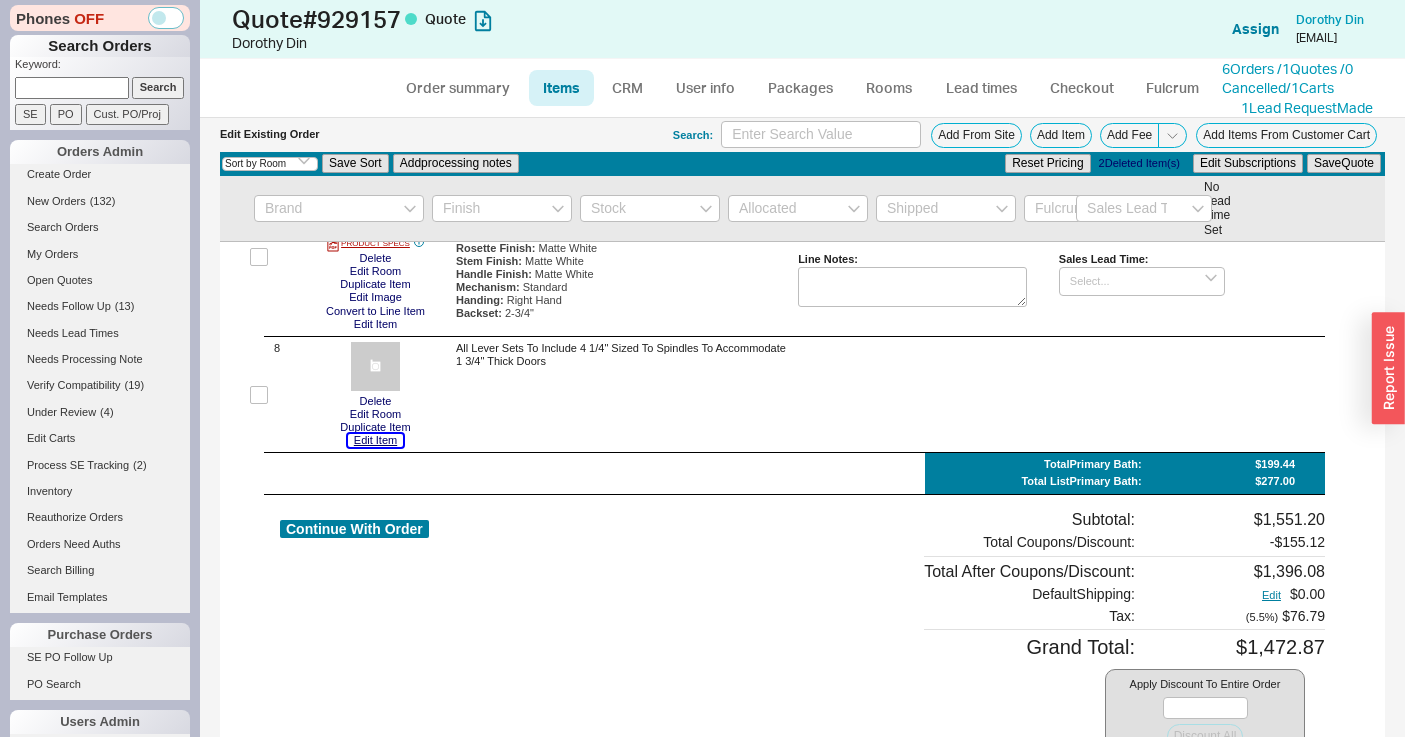click on "Edit Item" at bounding box center [375, 440] 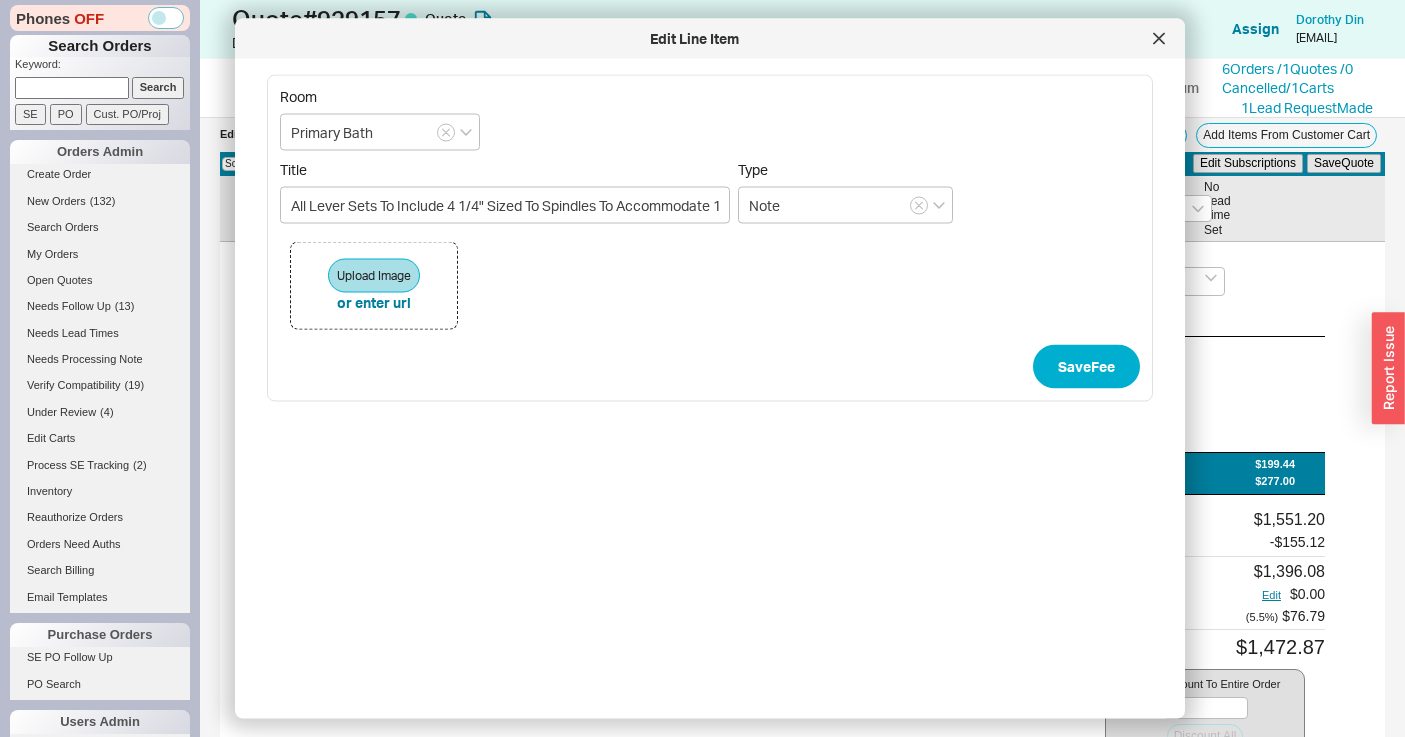 scroll, scrollTop: 0, scrollLeft: 117, axis: horizontal 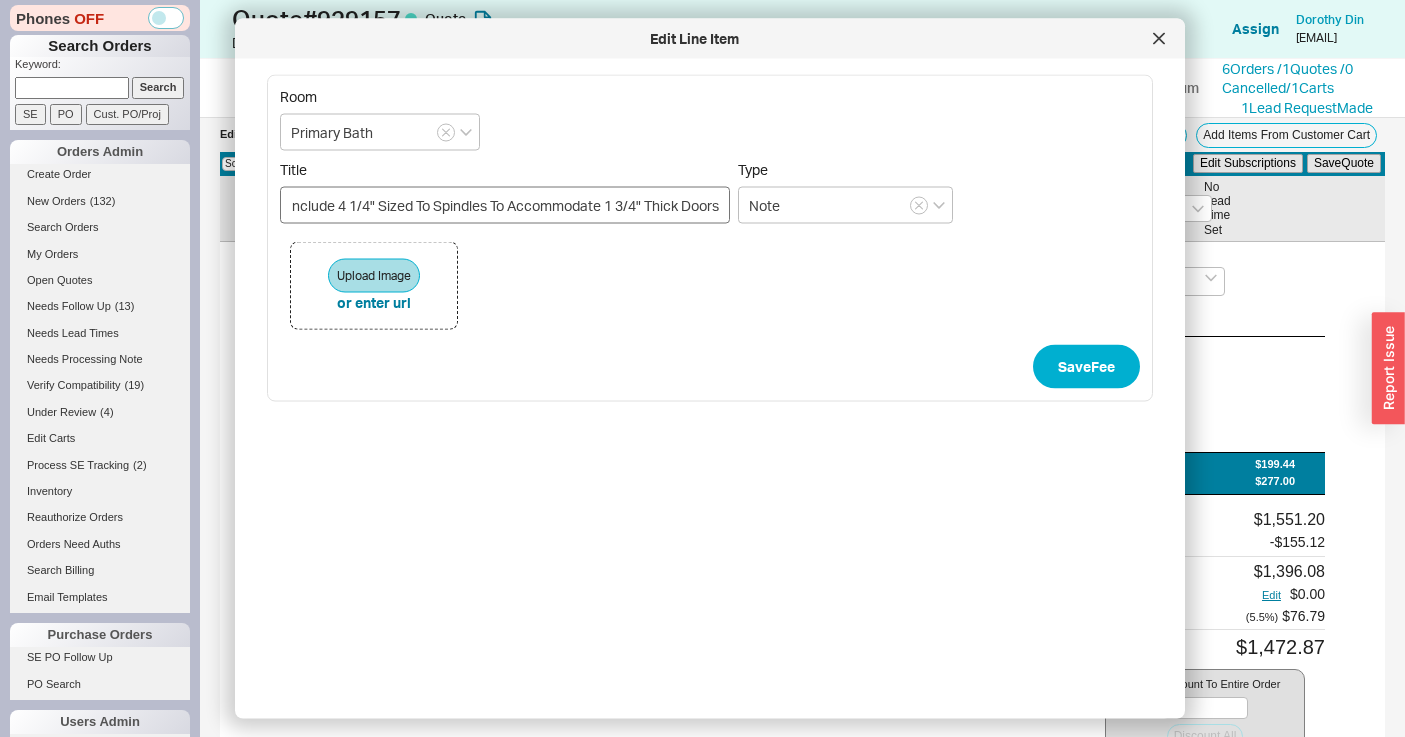 click on "All Lever Sets To Include 4 1/4" Sized To Spindles To Accommodate 1 3/4" Thick Doors" at bounding box center [505, 205] 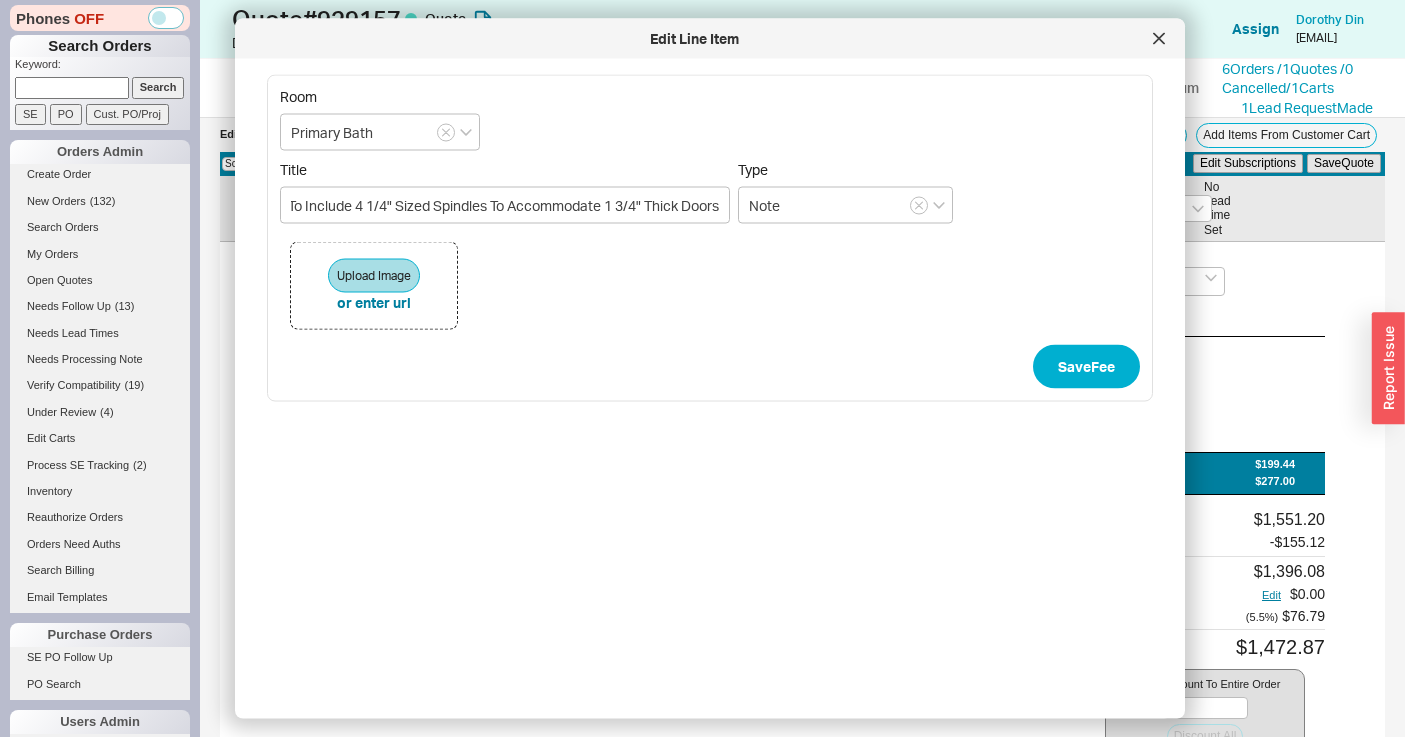 scroll, scrollTop: 0, scrollLeft: 99, axis: horizontal 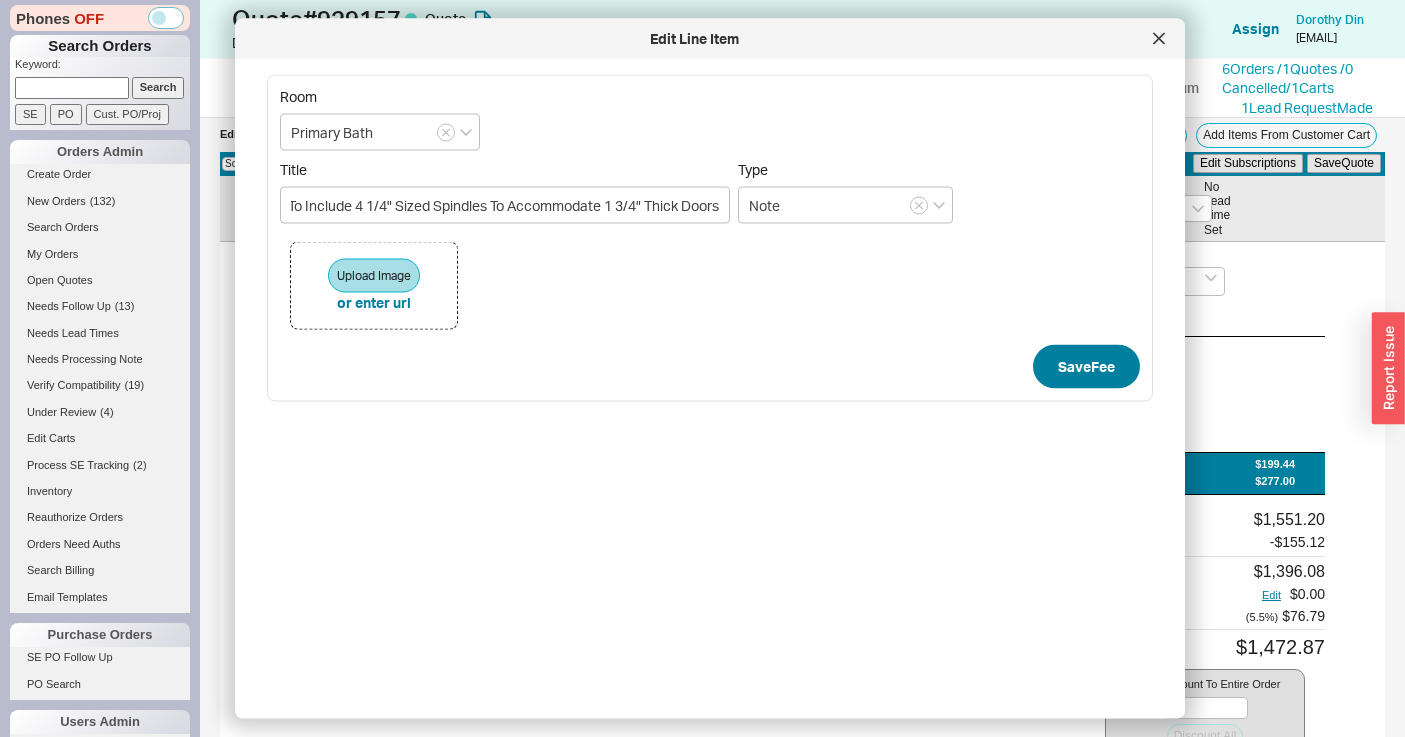 type on "All Lever Sets To Include 4 1/4" Sized Spindles To Accommodate 1 3/4" Thick Doors" 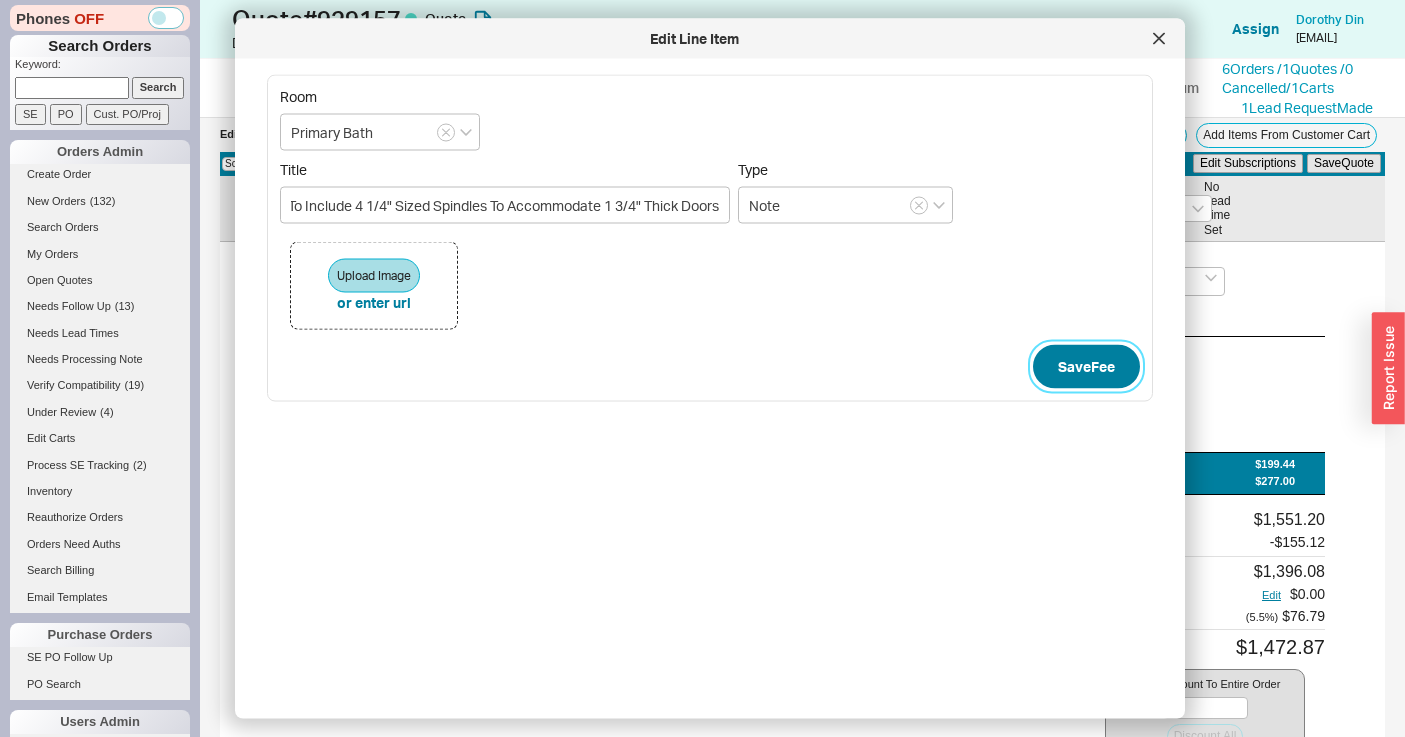 scroll, scrollTop: 0, scrollLeft: 0, axis: both 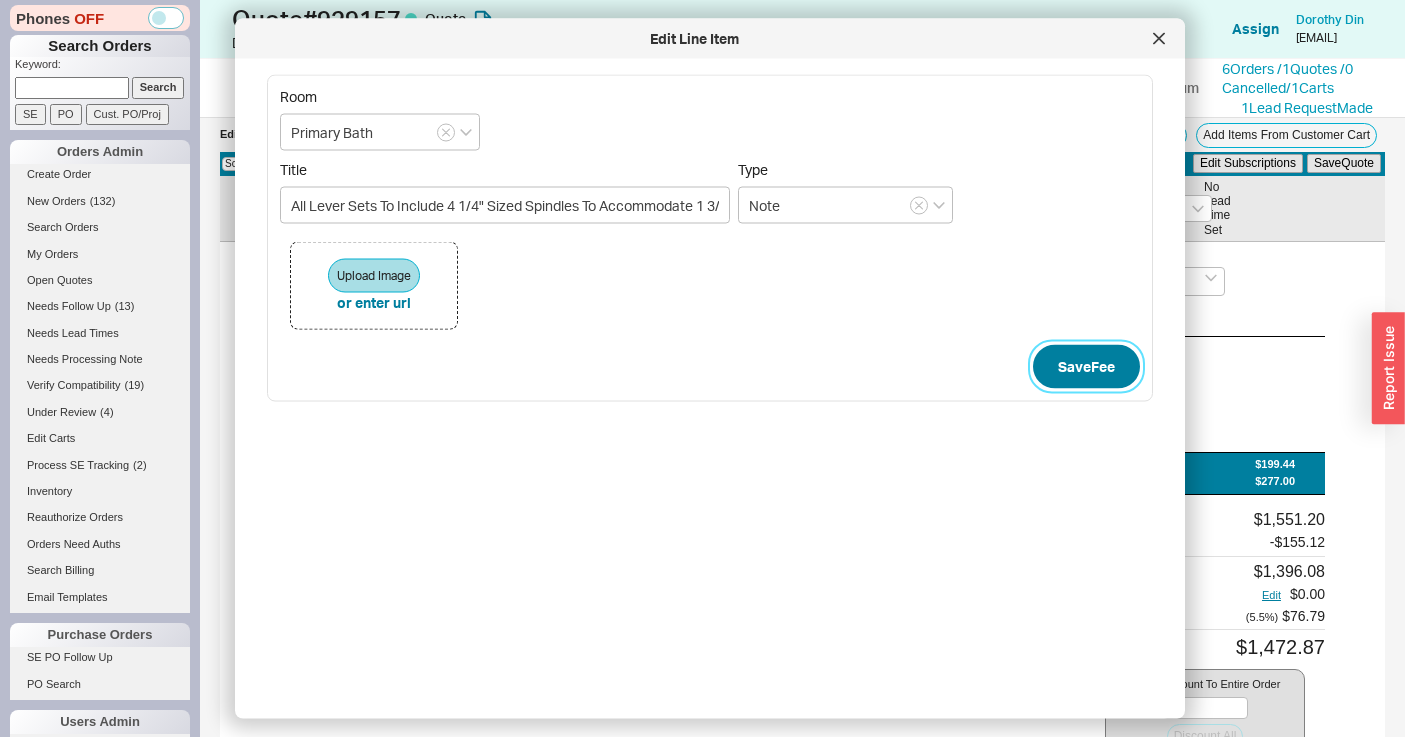 click on "Save  Fee" at bounding box center (1086, 367) 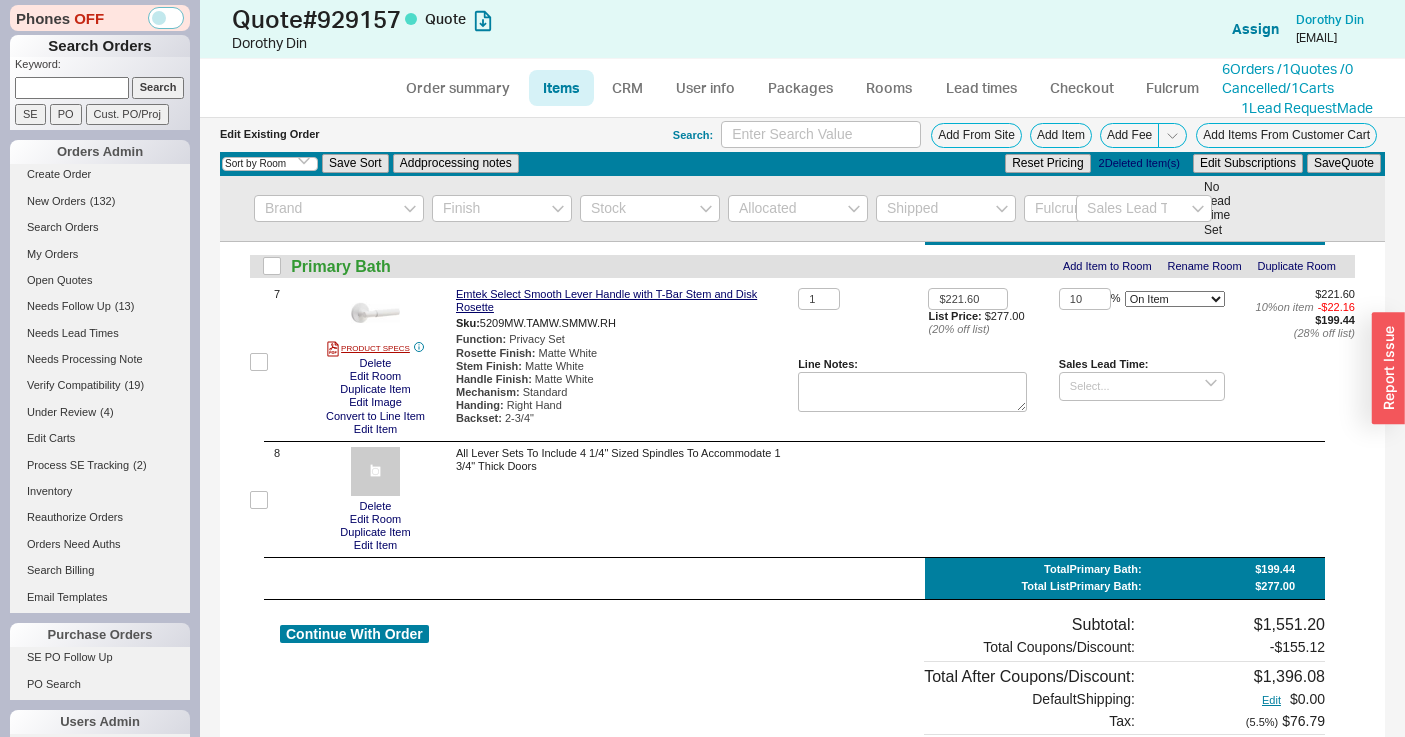 scroll, scrollTop: 1714, scrollLeft: 0, axis: vertical 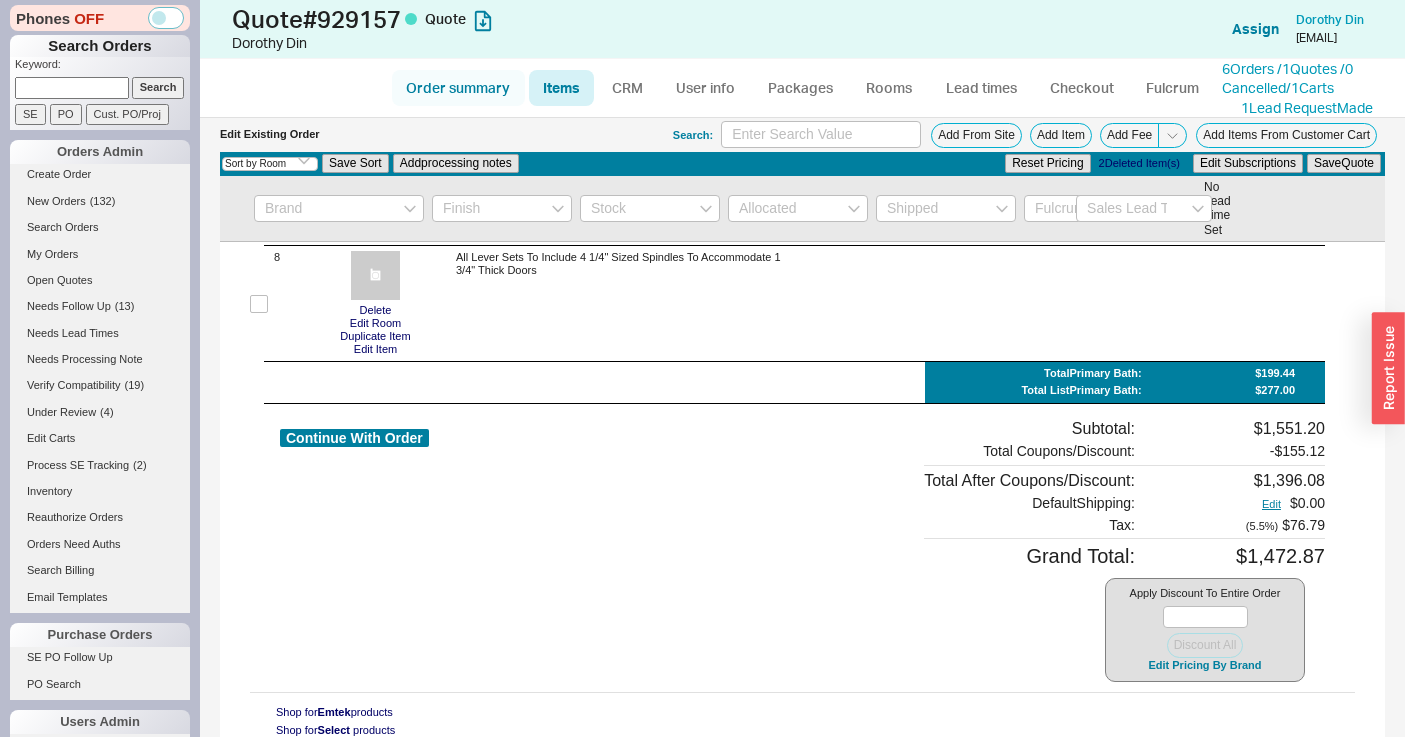 click on "Order summary" at bounding box center (458, 88) 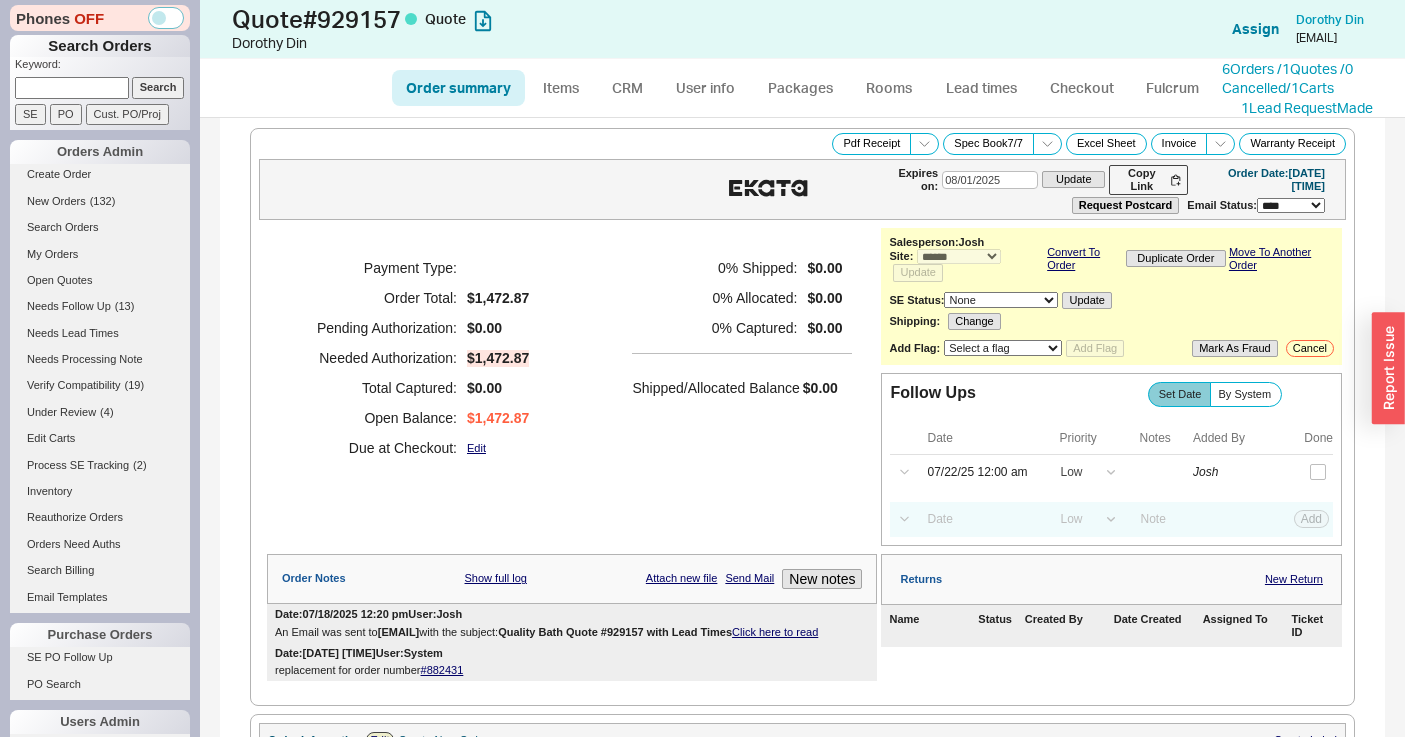 click on "Click here to read" at bounding box center (775, 632) 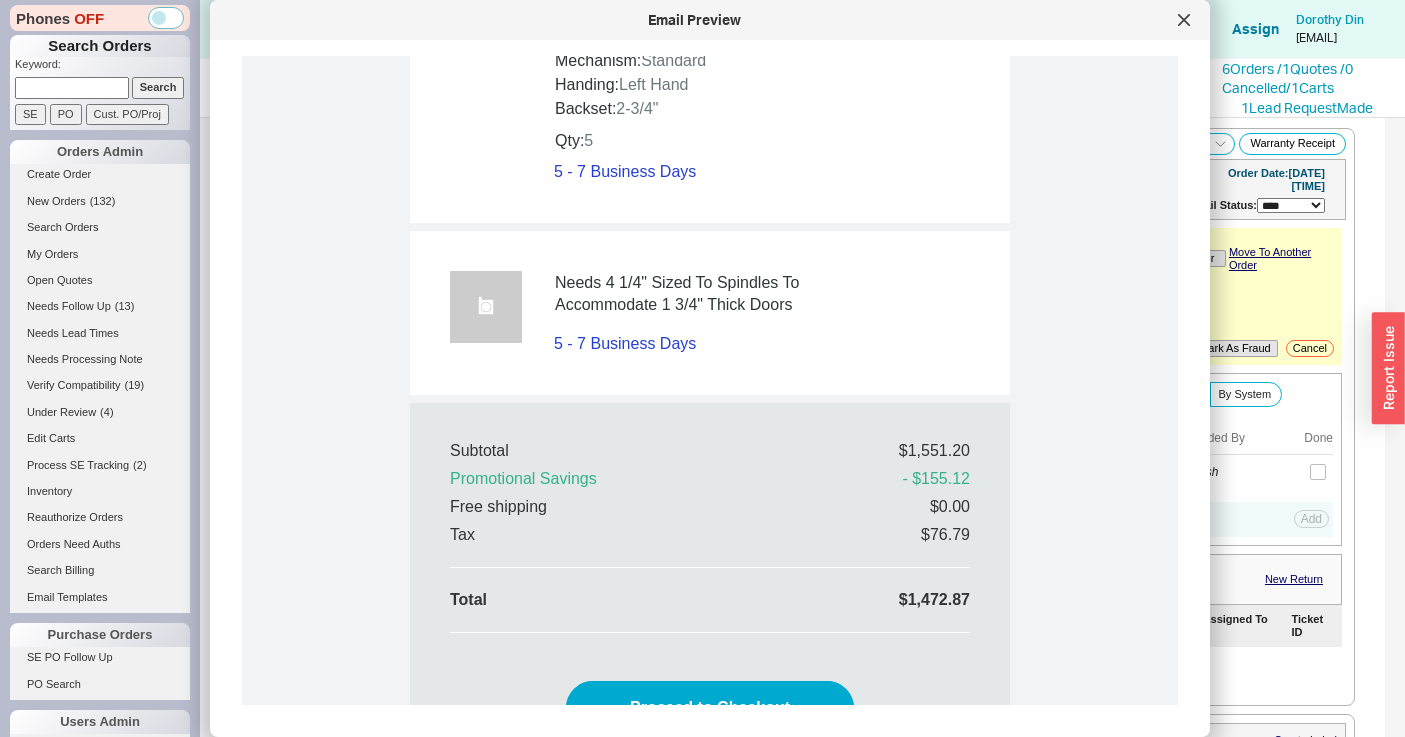 scroll, scrollTop: 2433, scrollLeft: 0, axis: vertical 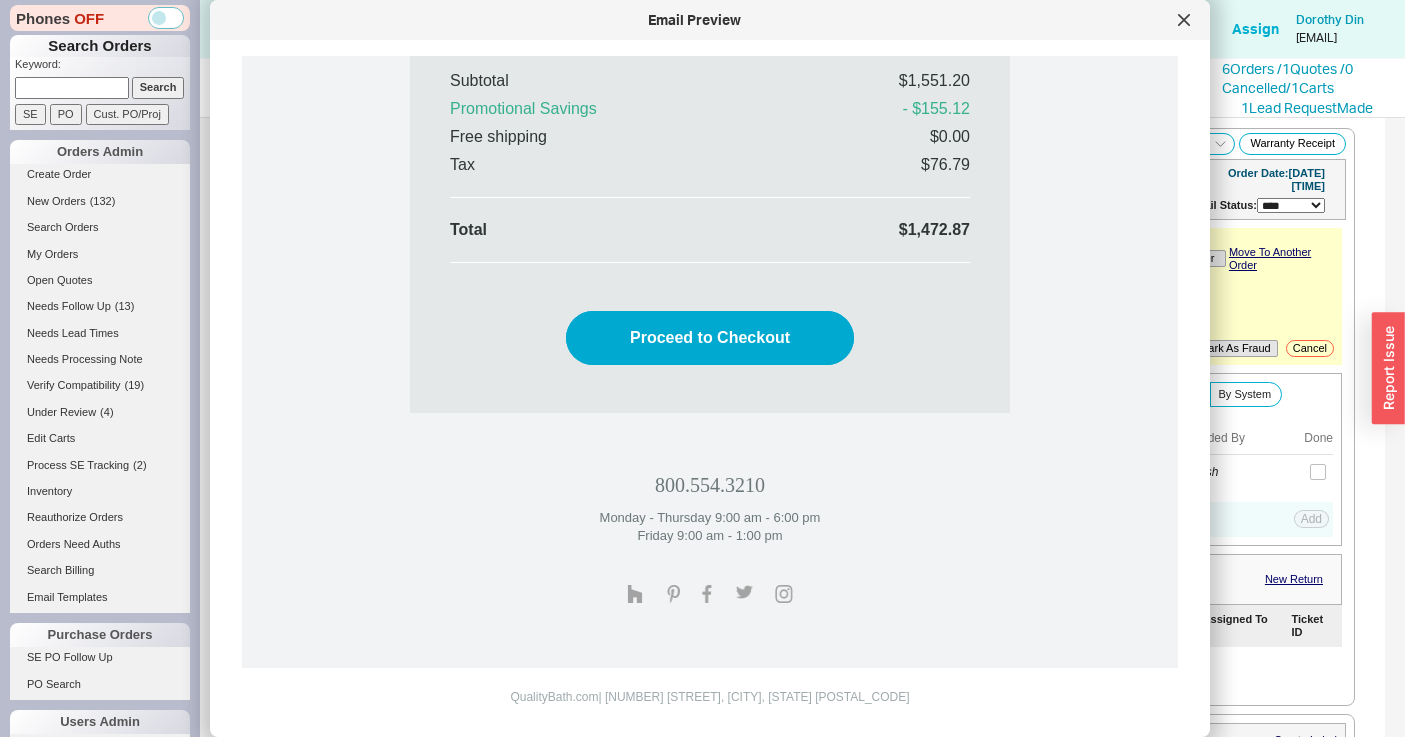 click 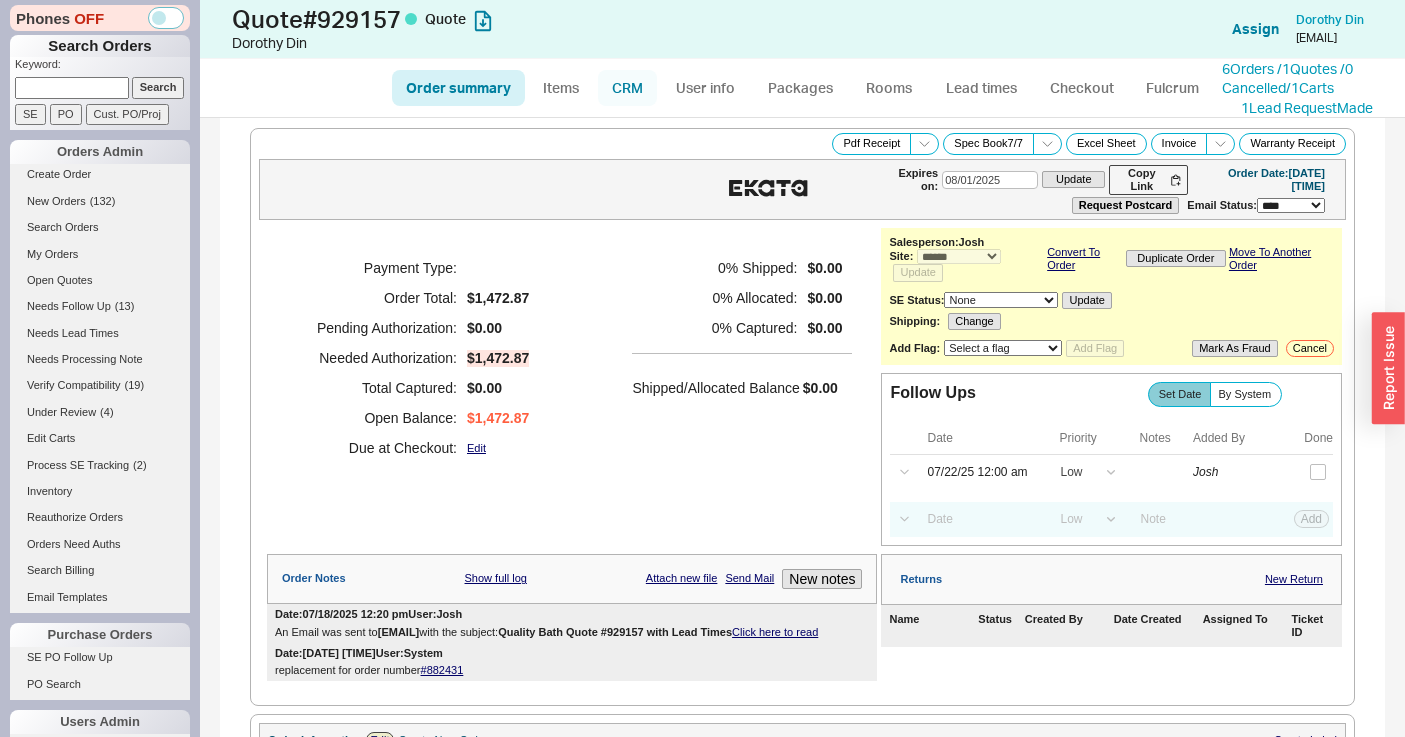 click on "CRM" at bounding box center (627, 88) 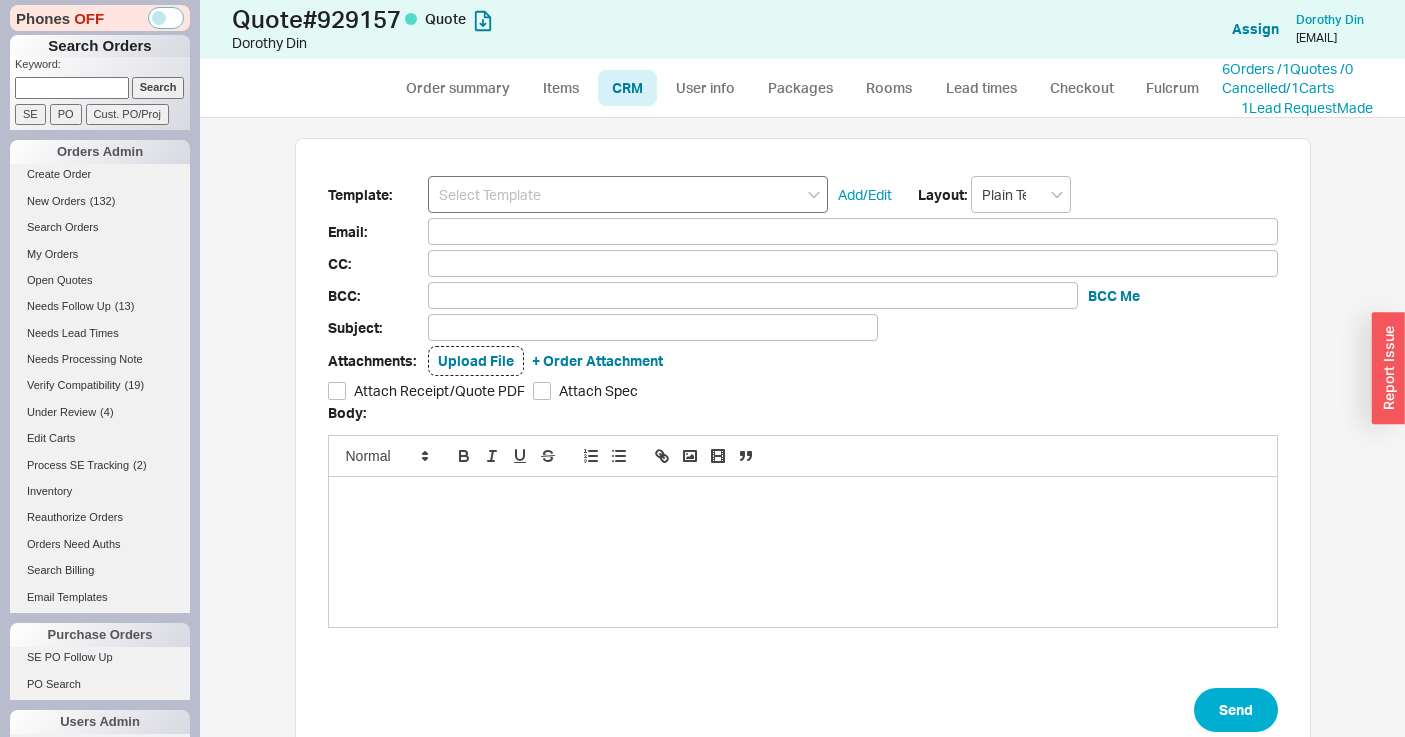 scroll, scrollTop: 16, scrollLeft: 16, axis: both 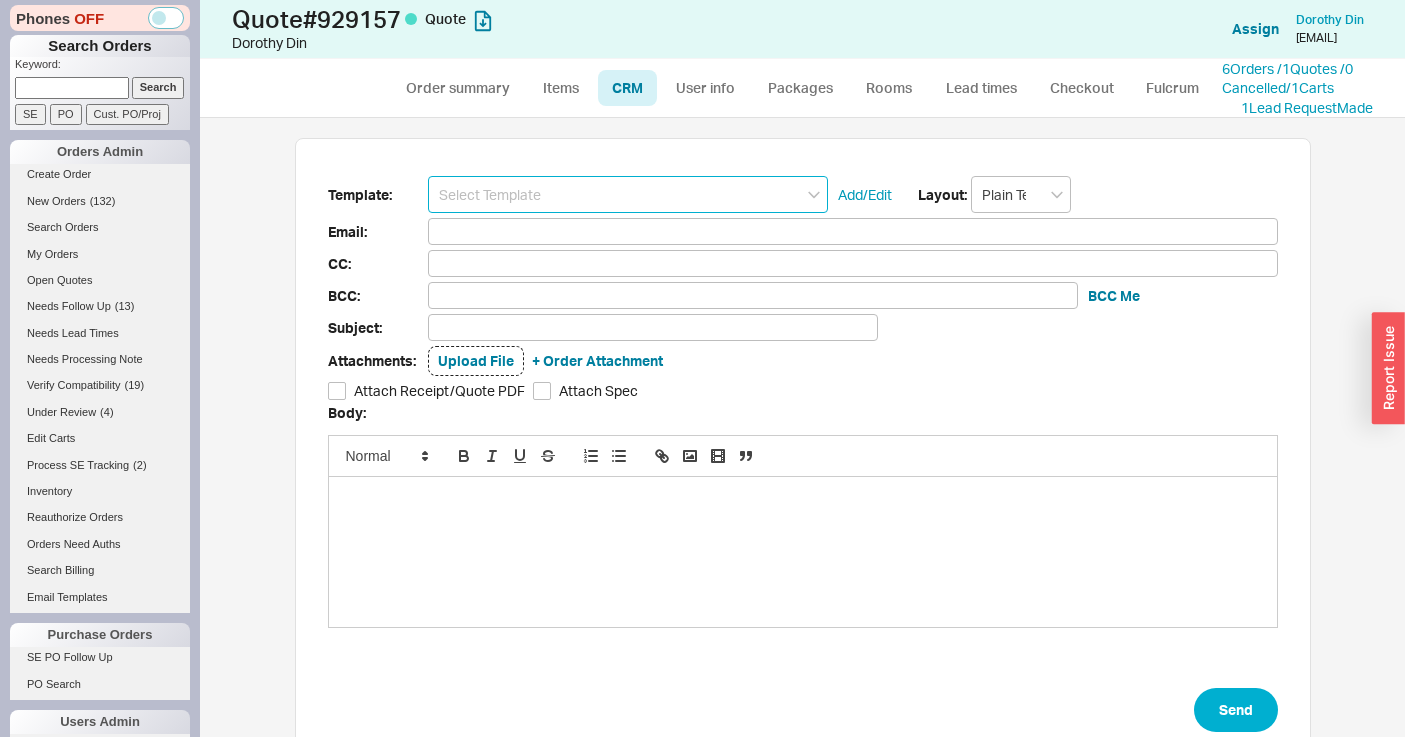 click at bounding box center (628, 194) 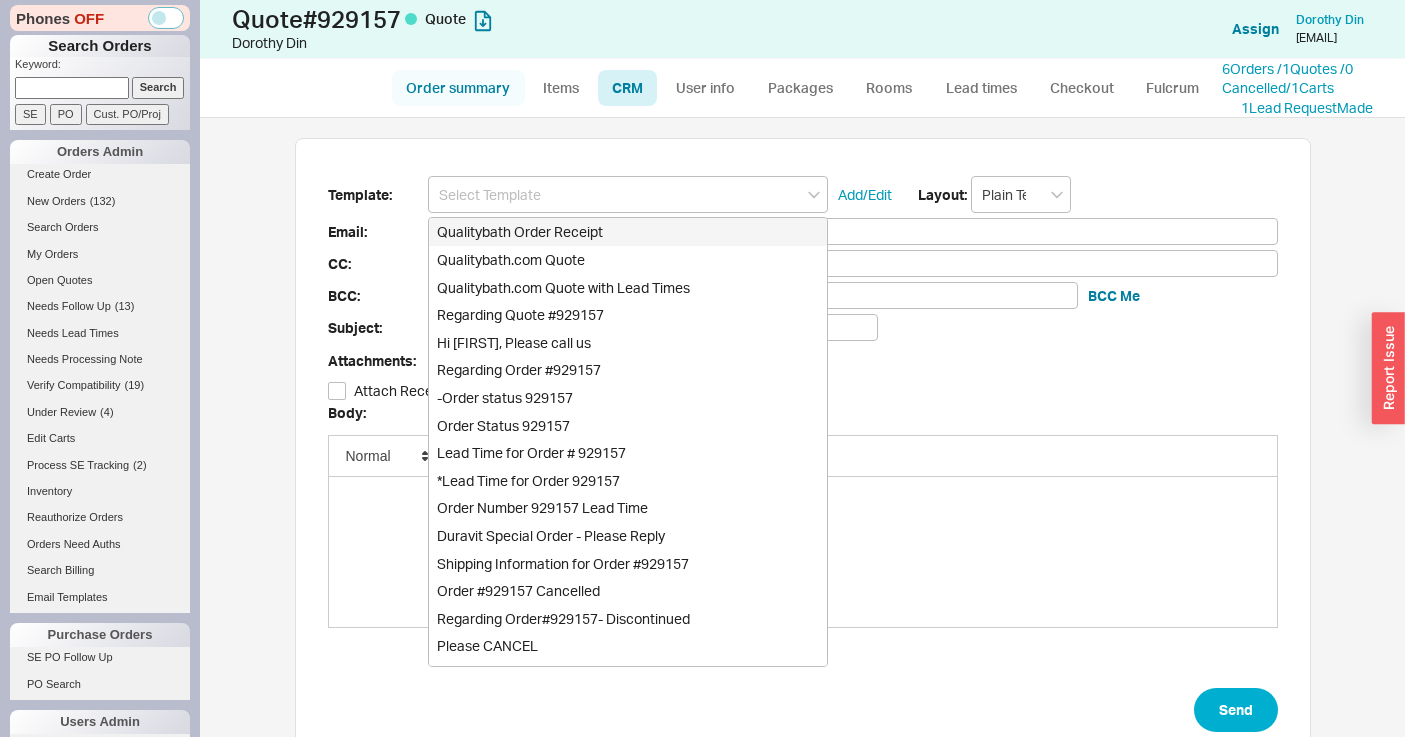 click on "Order summary" at bounding box center [458, 88] 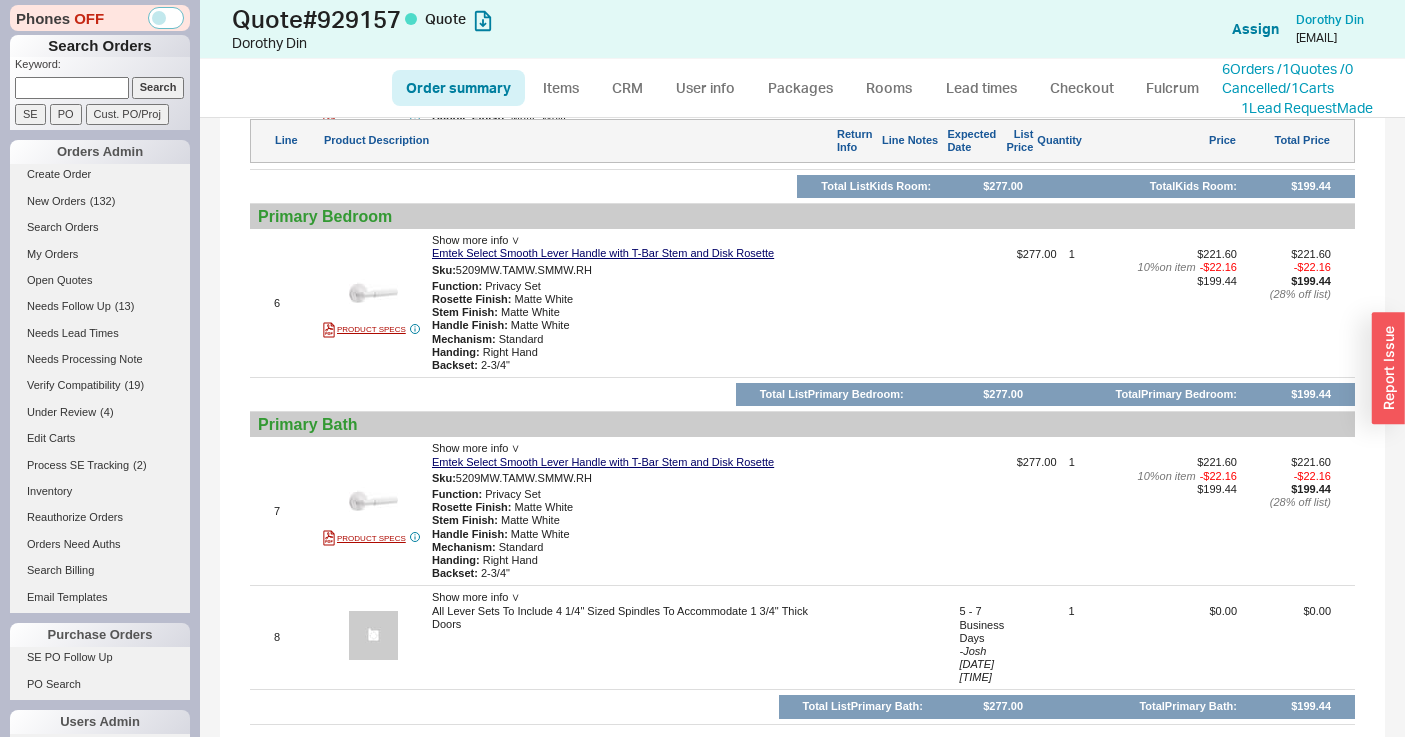 scroll, scrollTop: 2263, scrollLeft: 0, axis: vertical 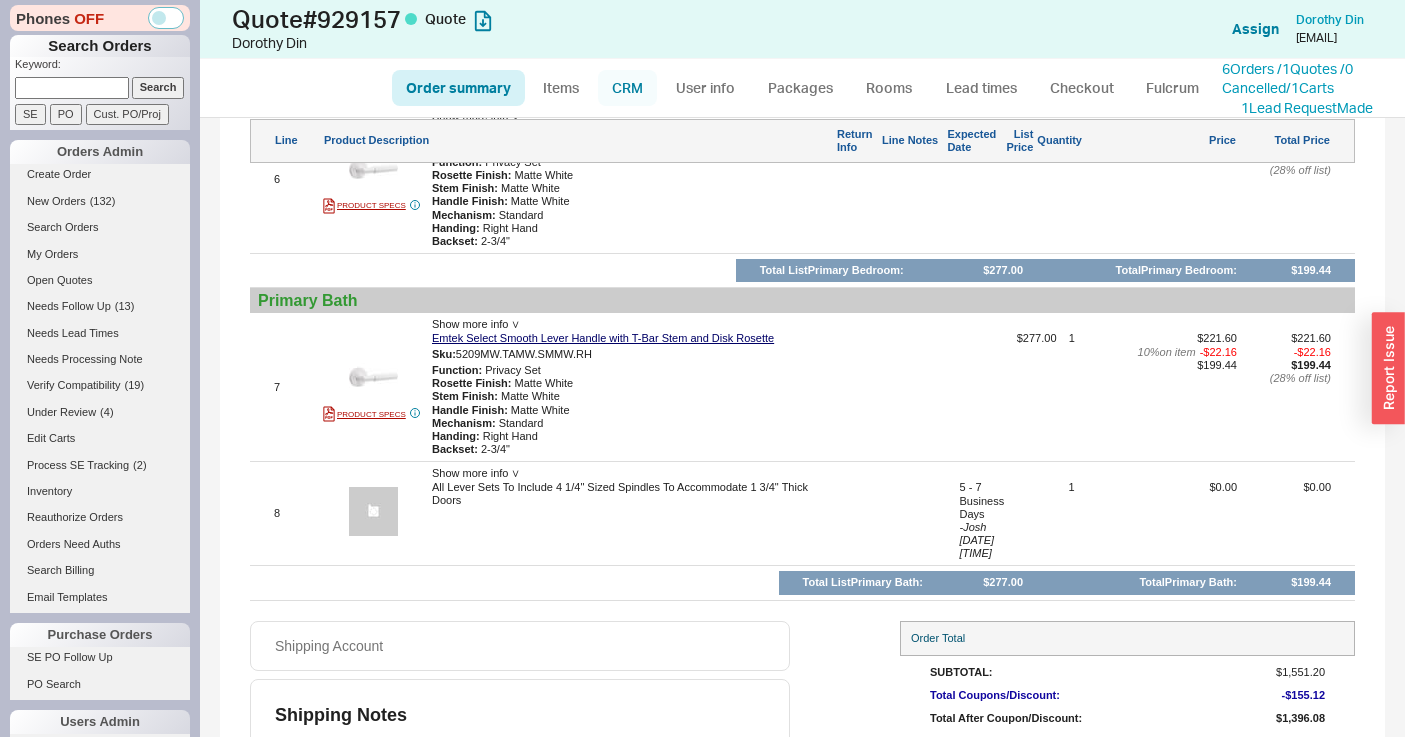 click on "CRM" at bounding box center [627, 88] 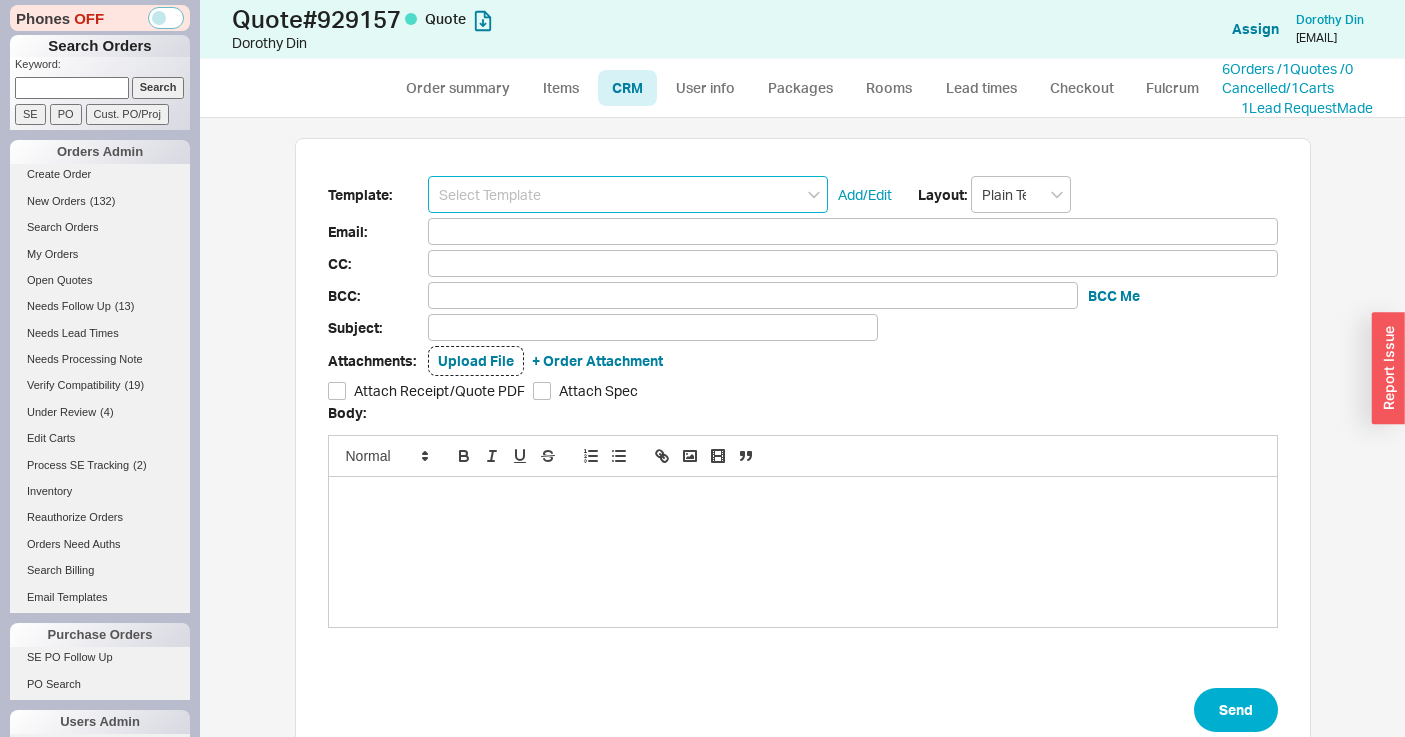 scroll, scrollTop: 16, scrollLeft: 16, axis: both 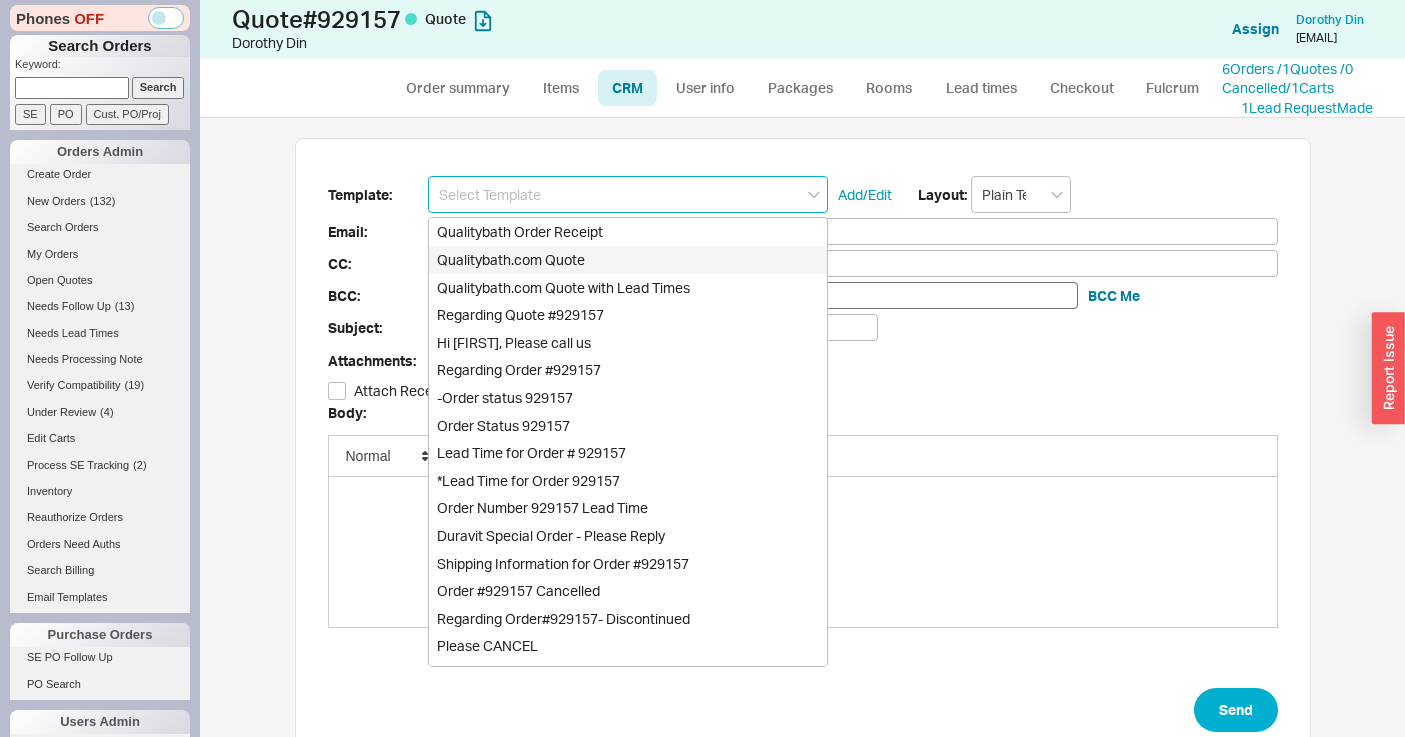 drag, startPoint x: 595, startPoint y: 258, endPoint x: 609, endPoint y: 292, distance: 36.769554 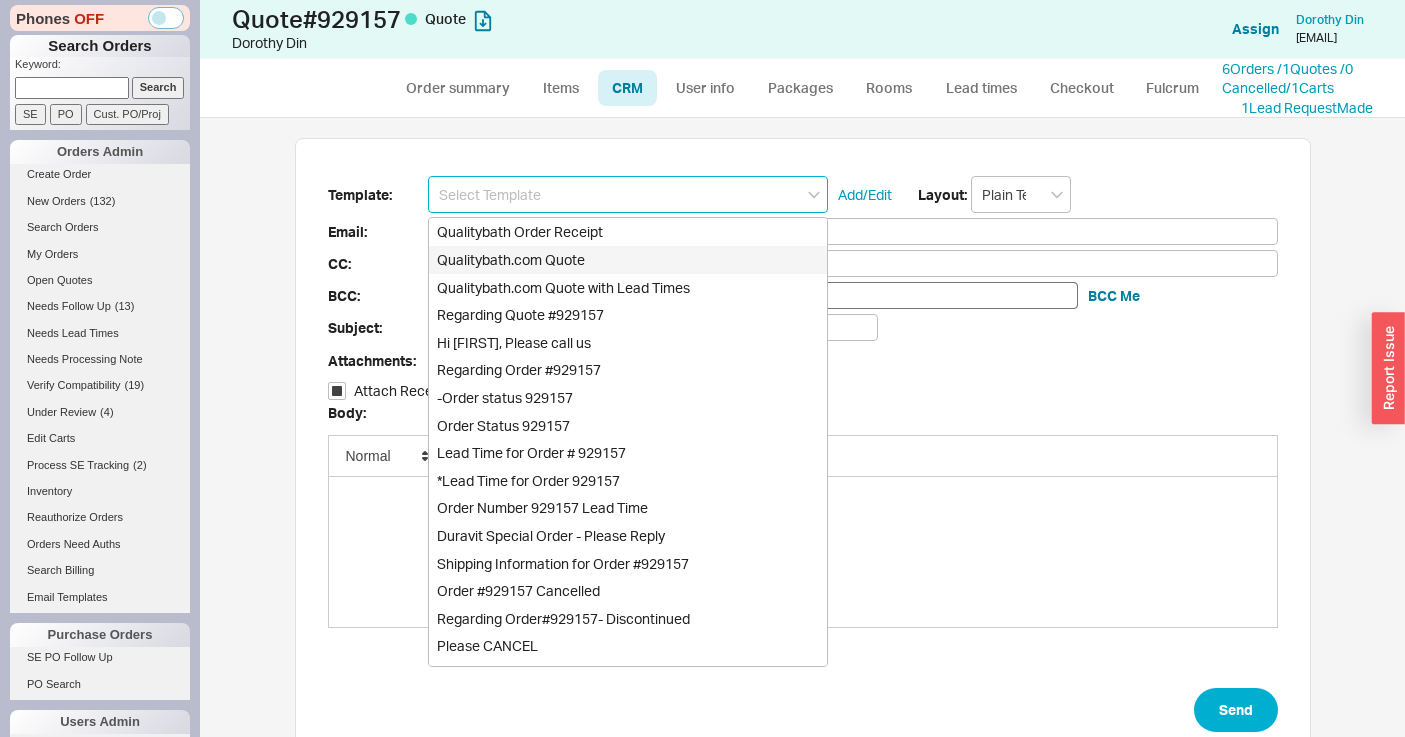 type on "Receipt" 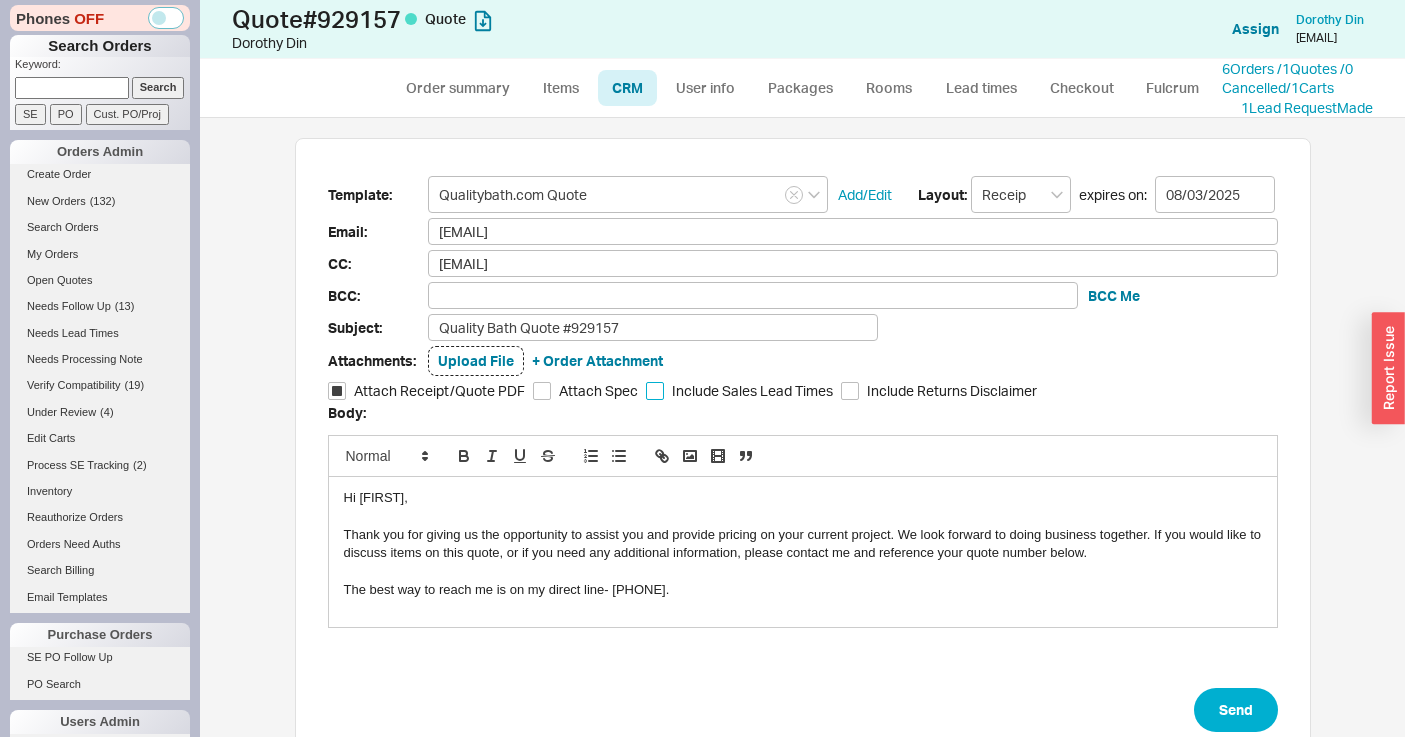 click on "Include Sales Lead Times" at bounding box center [655, 391] 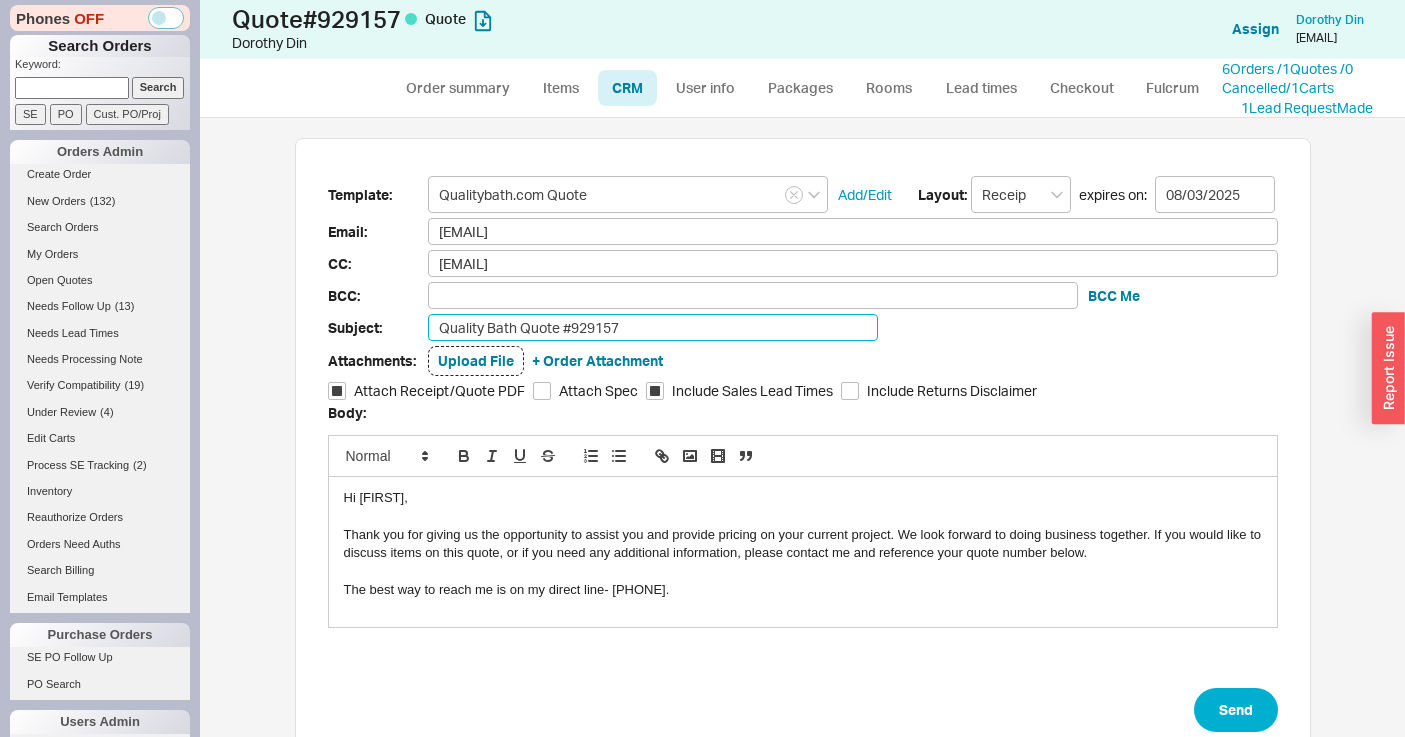 click on "Quality Bath Quote #929157" at bounding box center (653, 327) 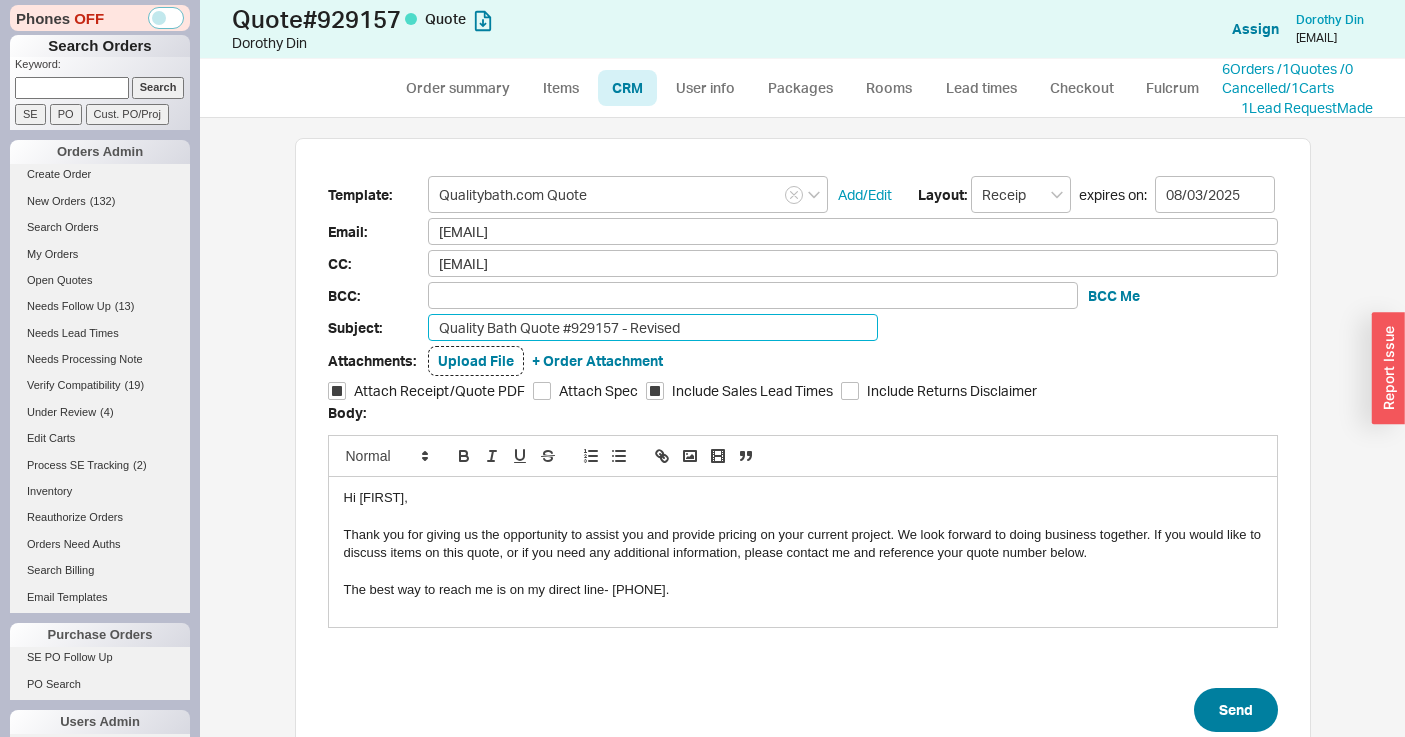 type on "Quality Bath Quote #929157 - Revised" 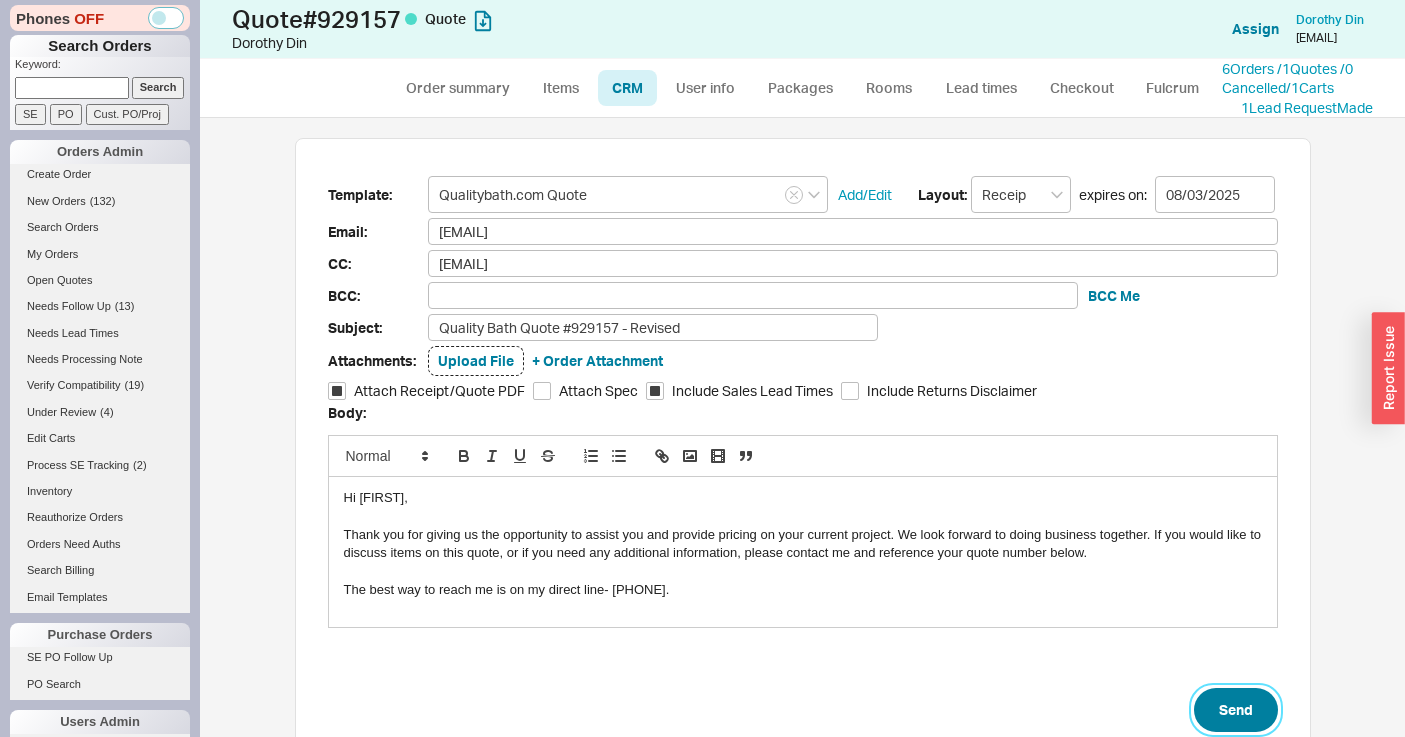 click on "Send" at bounding box center [1236, 710] 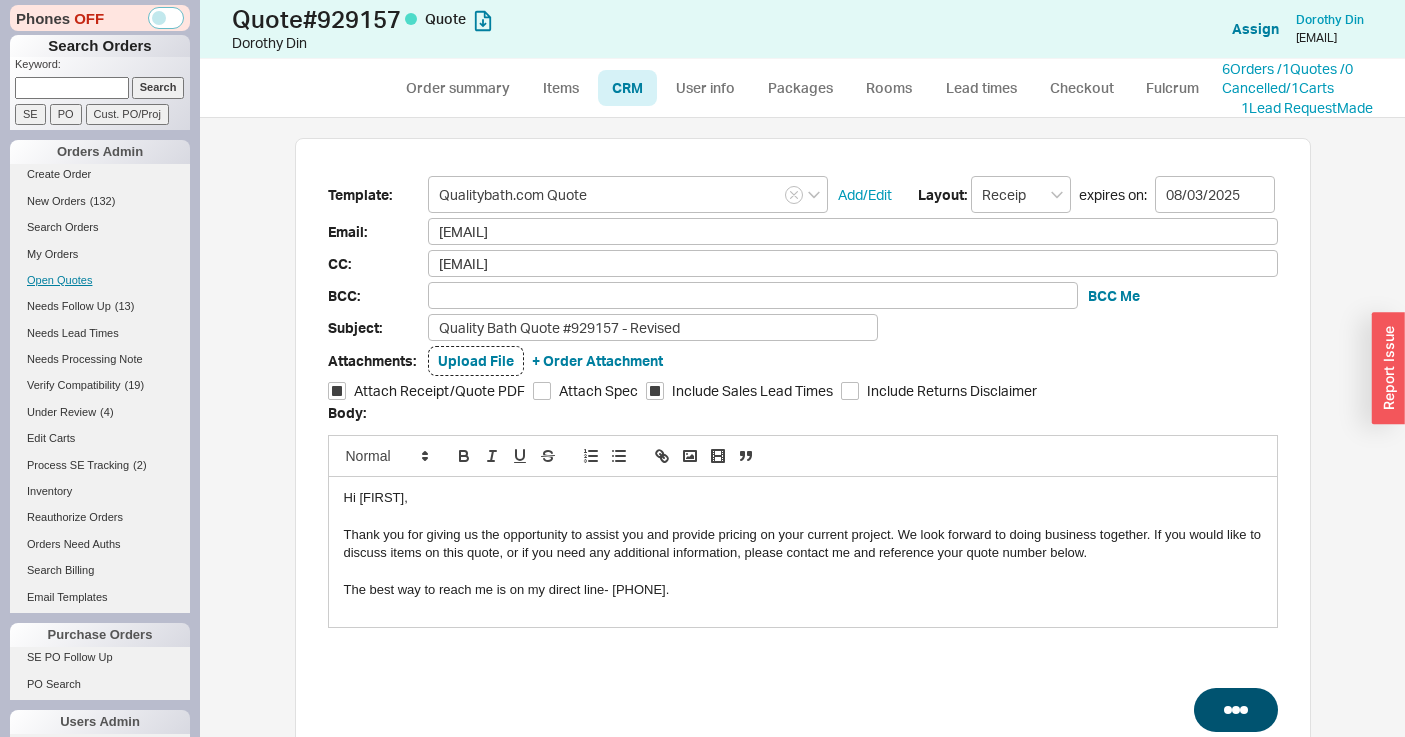 select on "*" 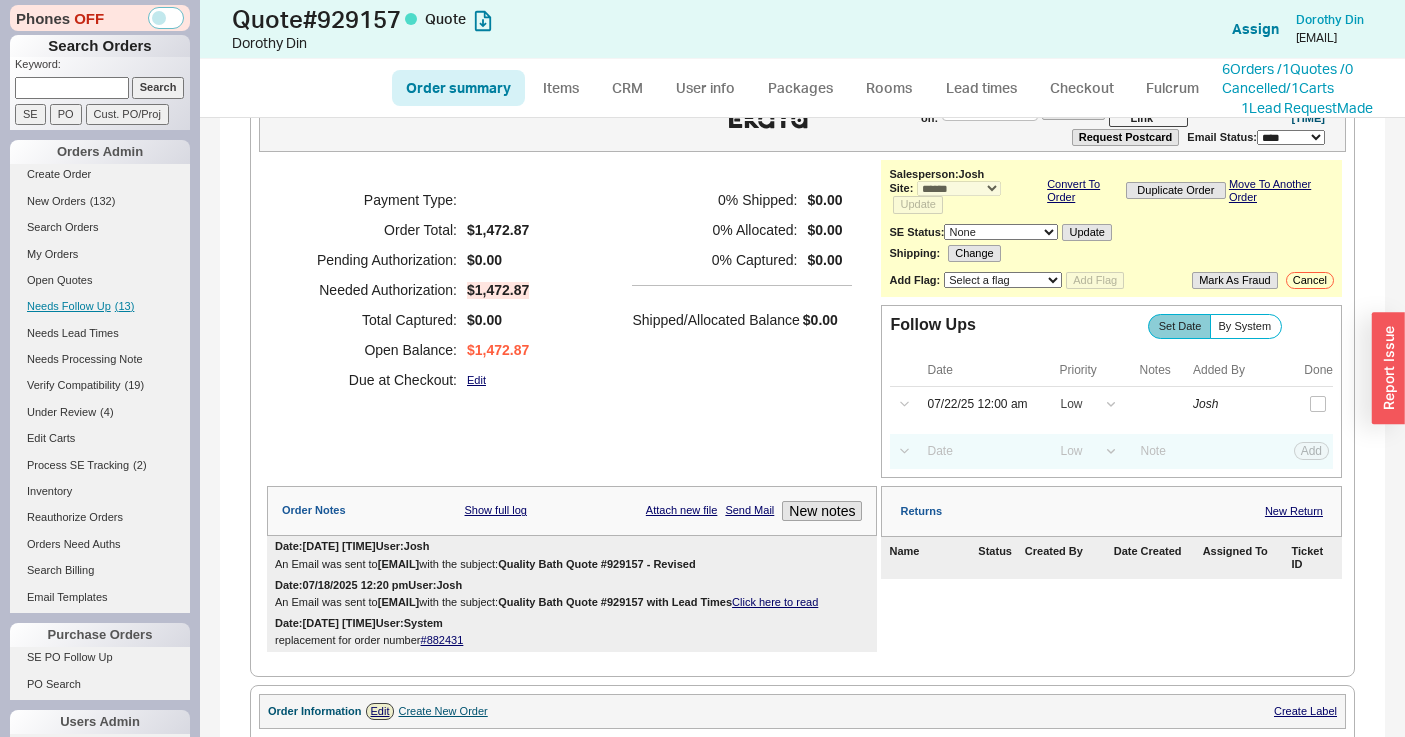 scroll, scrollTop: 64, scrollLeft: 0, axis: vertical 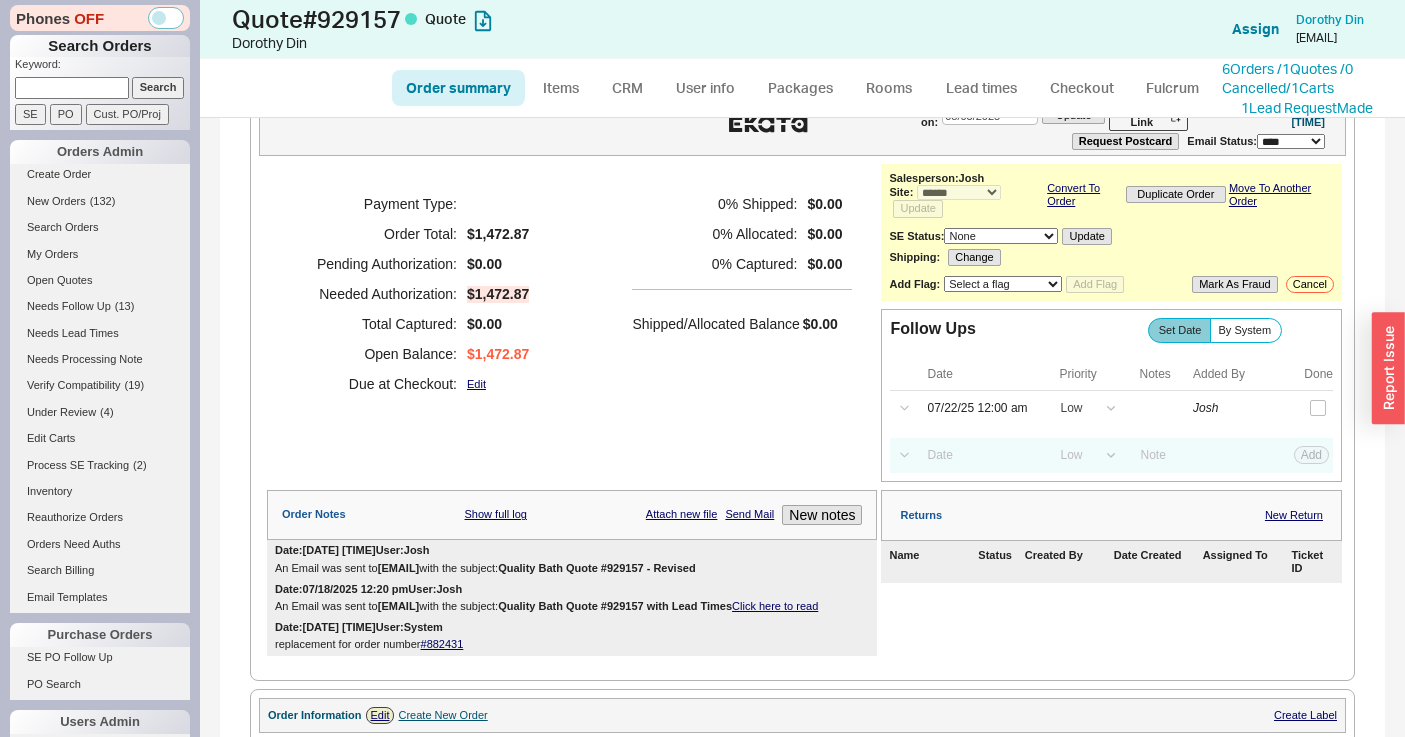 drag, startPoint x: 783, startPoint y: 568, endPoint x: 604, endPoint y: 572, distance: 179.0447 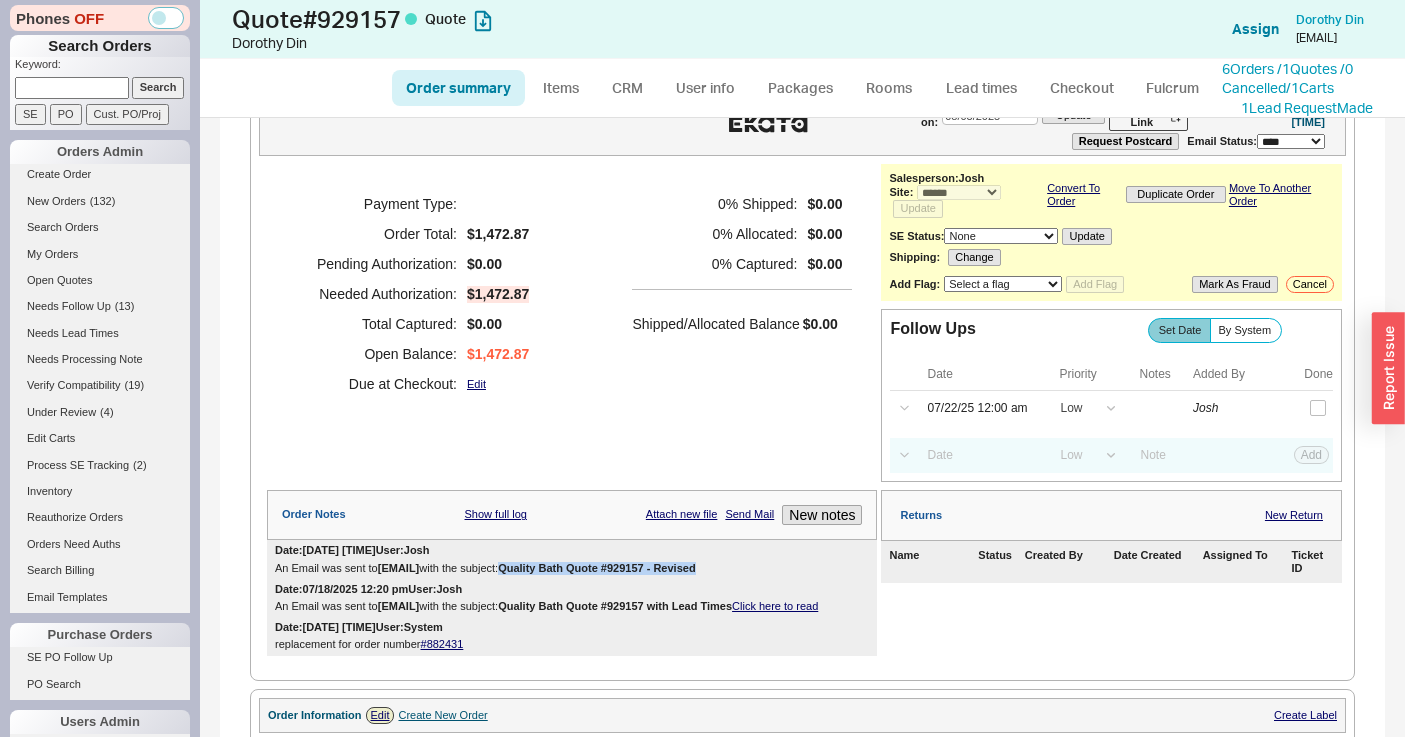 drag, startPoint x: 599, startPoint y: 568, endPoint x: 796, endPoint y: 573, distance: 197.06345 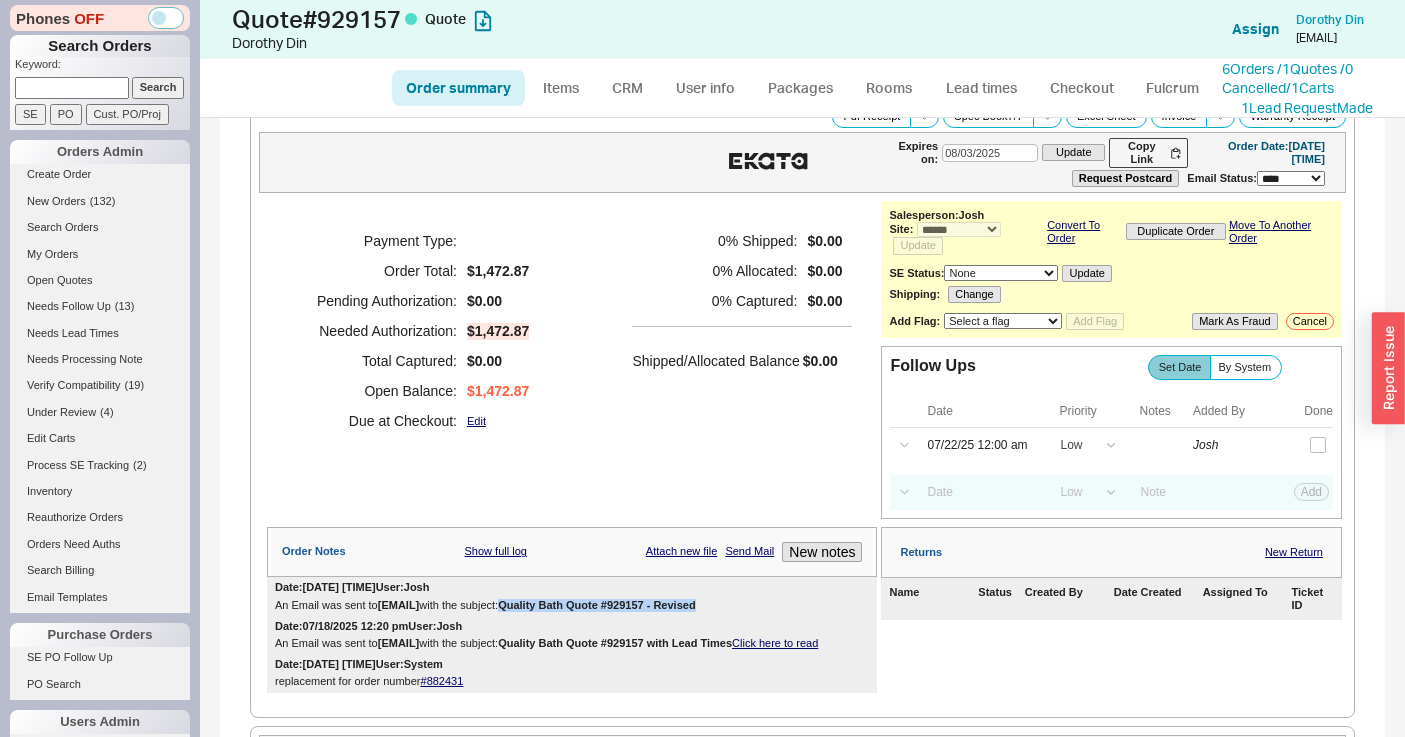 scroll, scrollTop: 0, scrollLeft: 0, axis: both 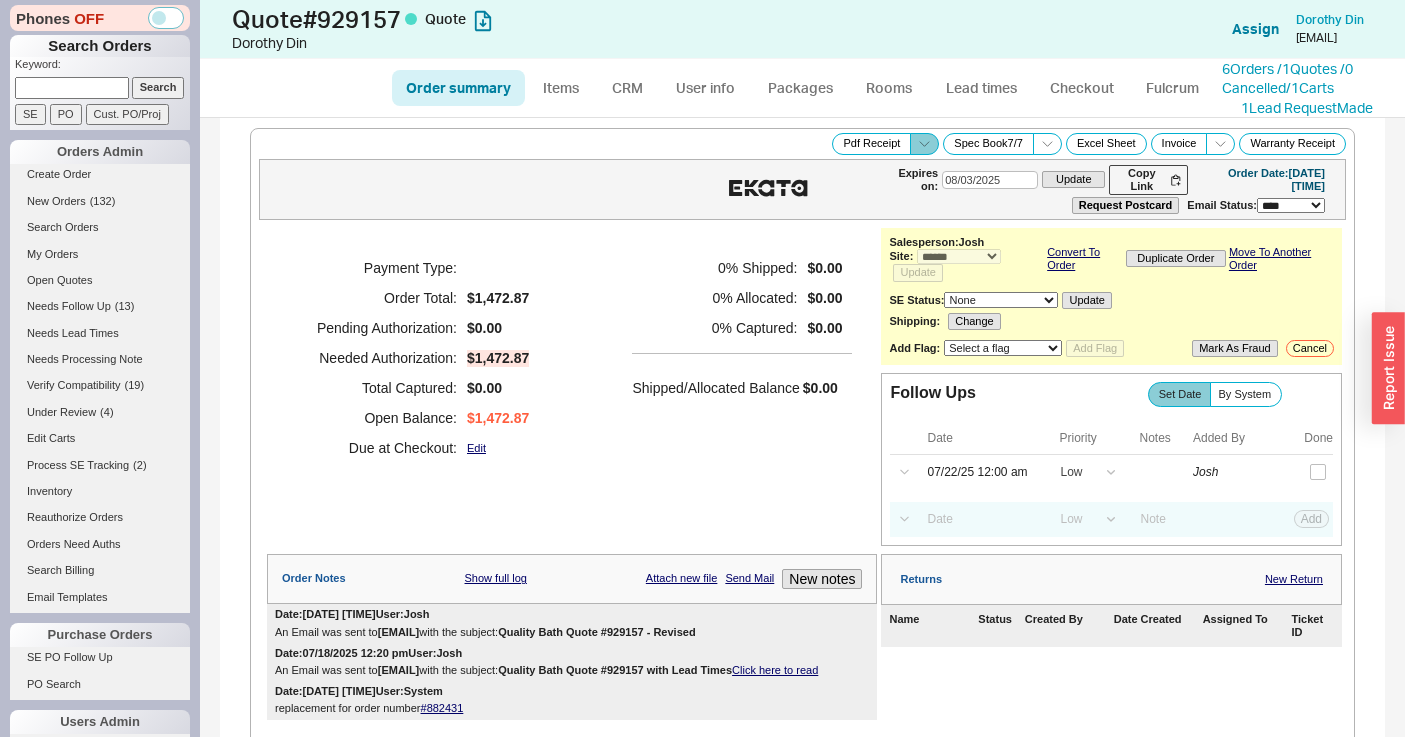 click at bounding box center (924, 143) 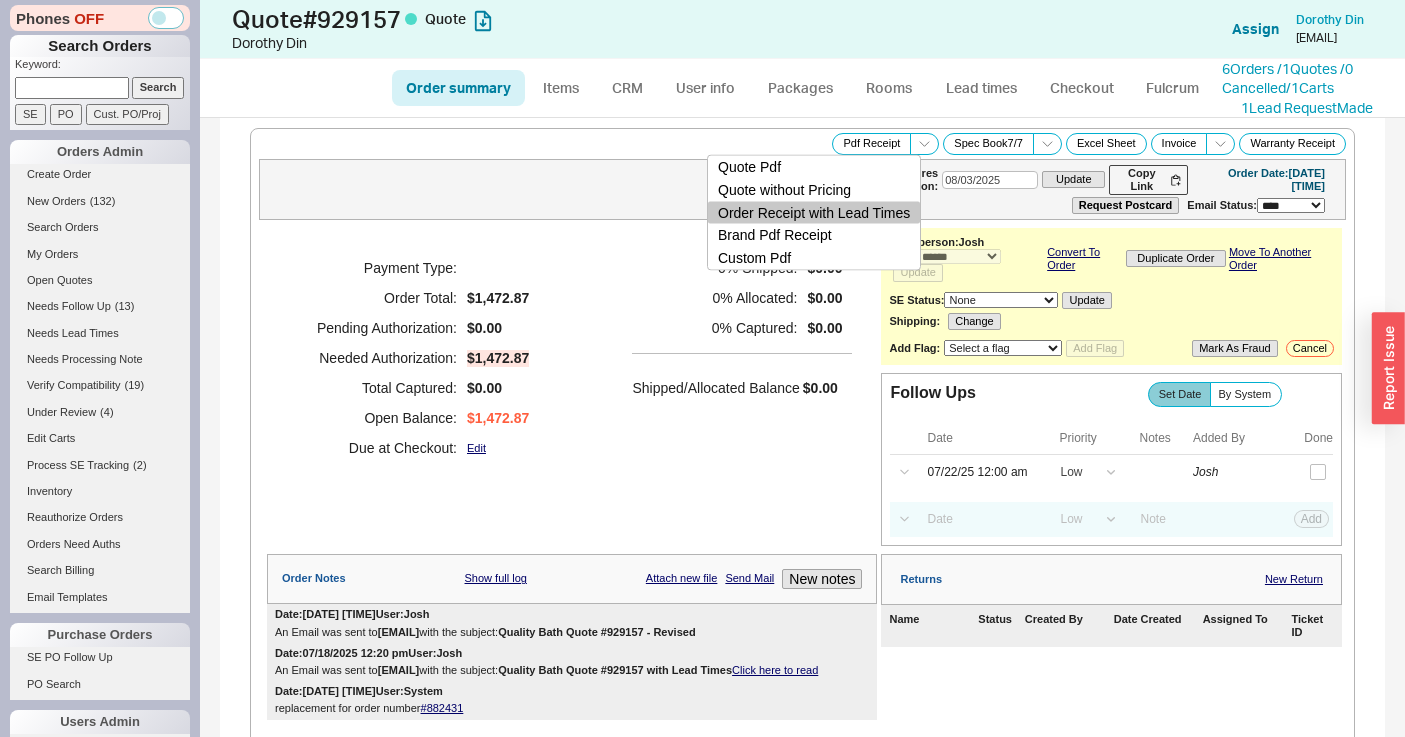 click on "Order Receipt with Lead Times" at bounding box center [814, 212] 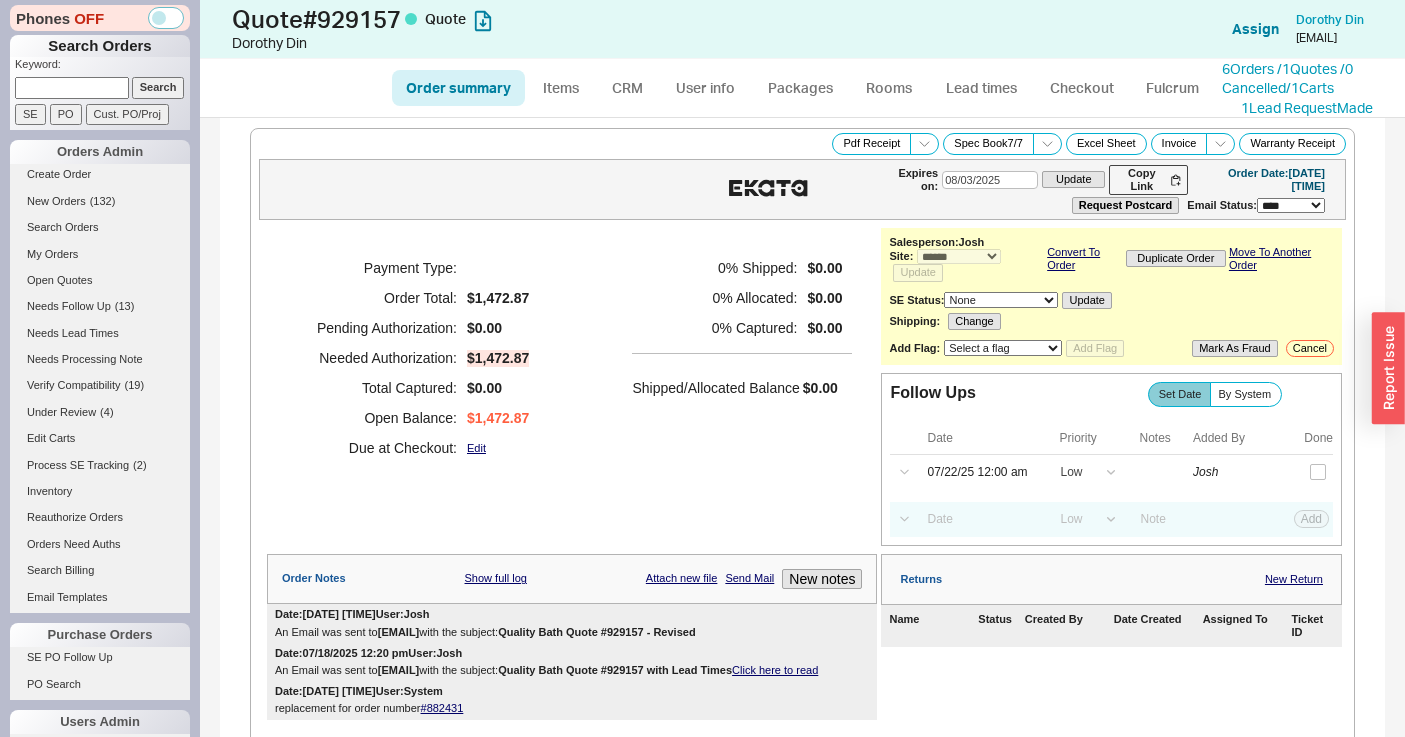 scroll, scrollTop: 54, scrollLeft: 0, axis: vertical 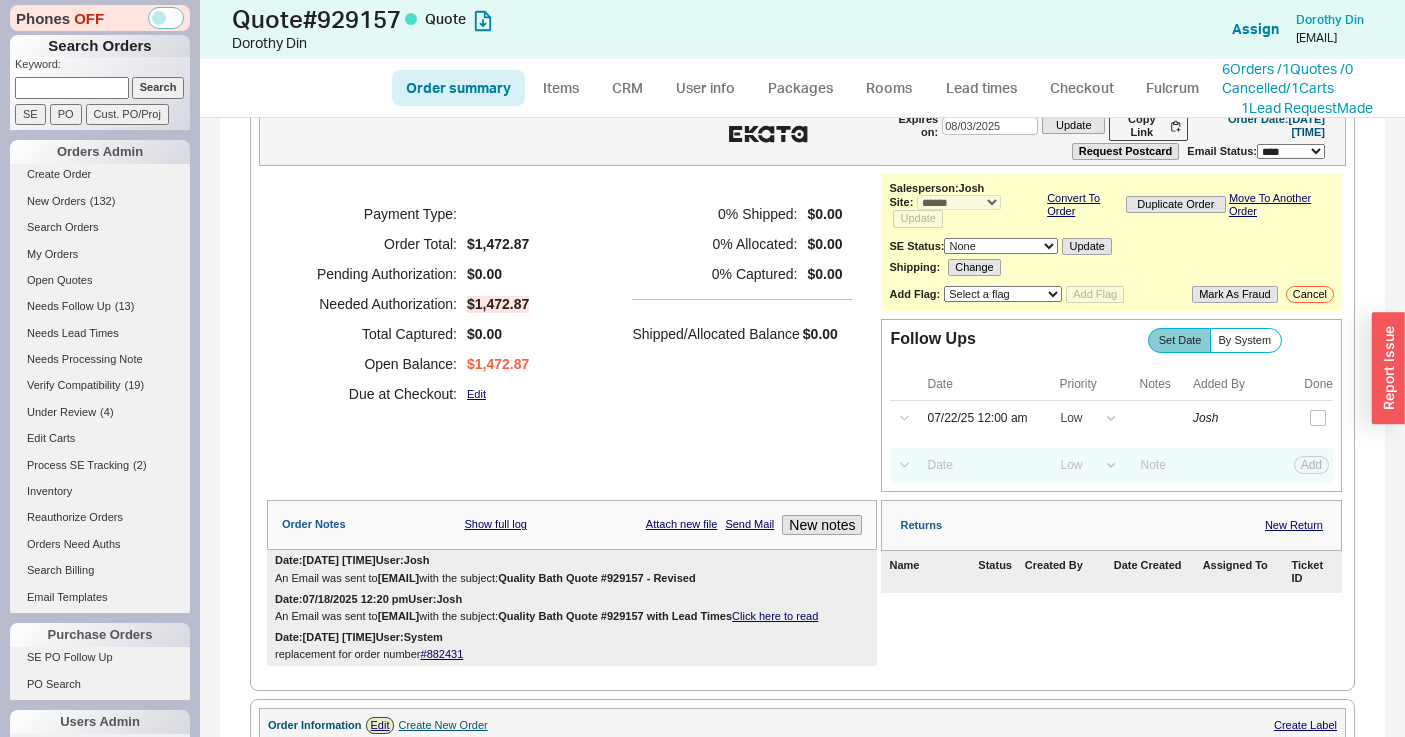 drag, startPoint x: 803, startPoint y: 578, endPoint x: 599, endPoint y: 577, distance: 204.00246 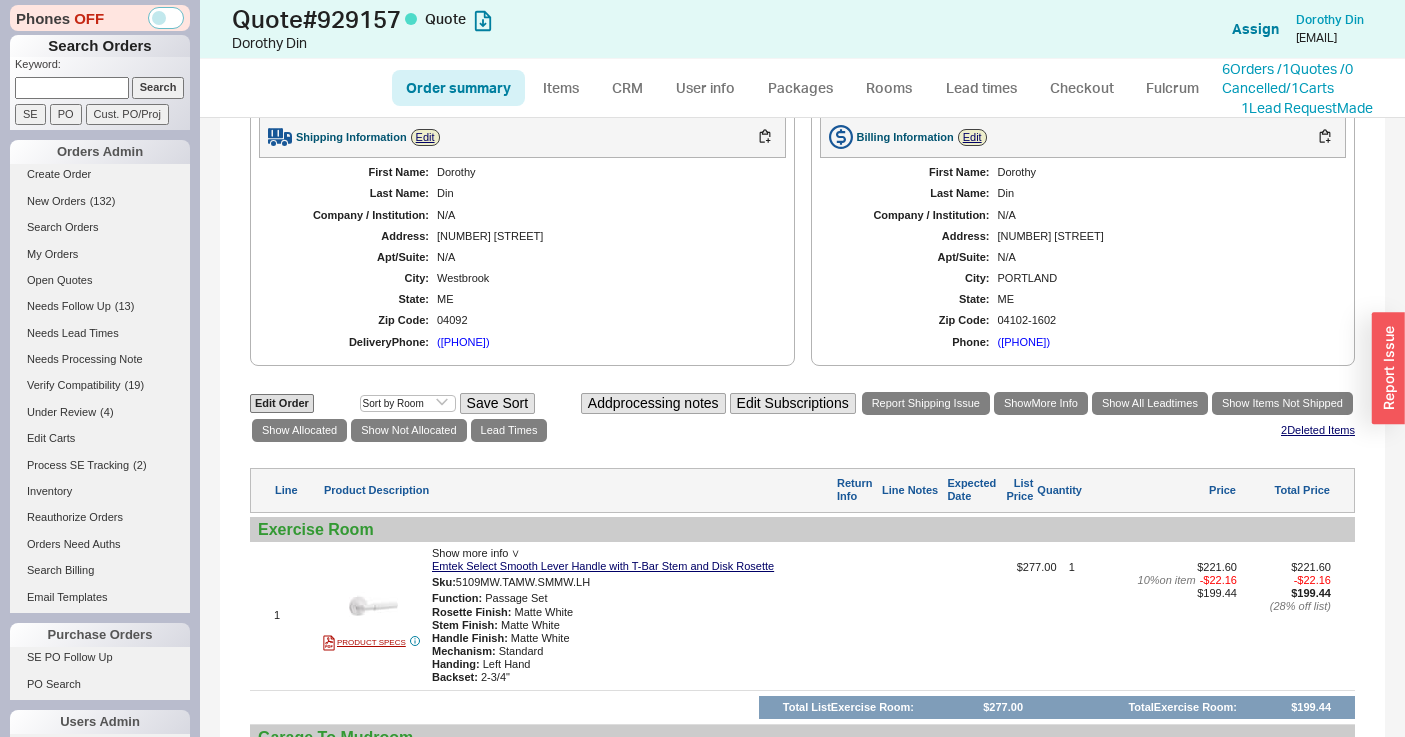 scroll, scrollTop: 193, scrollLeft: 0, axis: vertical 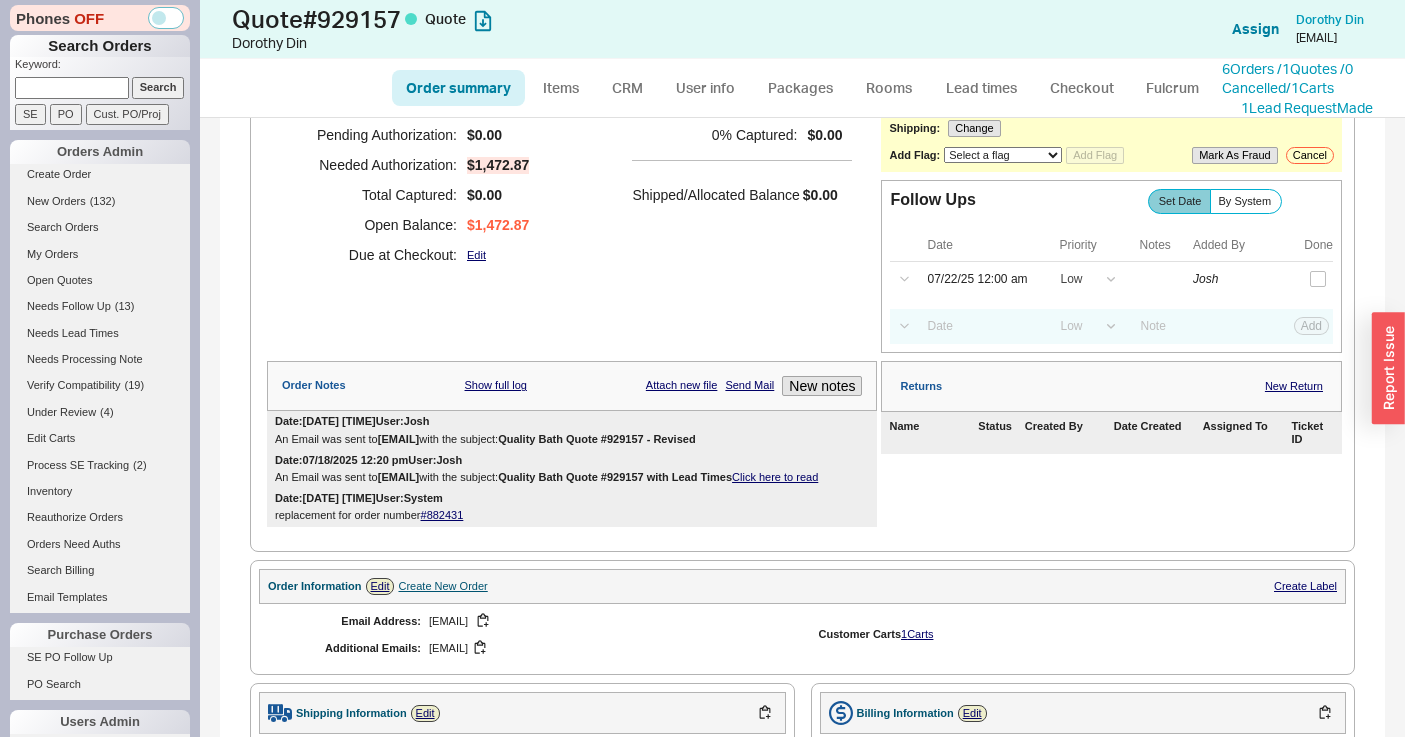 click on "Follow Ups Show  Completed Set Date By System Date Priority Notes Added By Done Select a Date Now One hour One day Two Days One Month 07/22/25 12:00 am High Medium Low Low Josh Select a Date Now One hour One day Two Days One Month High Medium Low Low Add" at bounding box center [1111, 266] 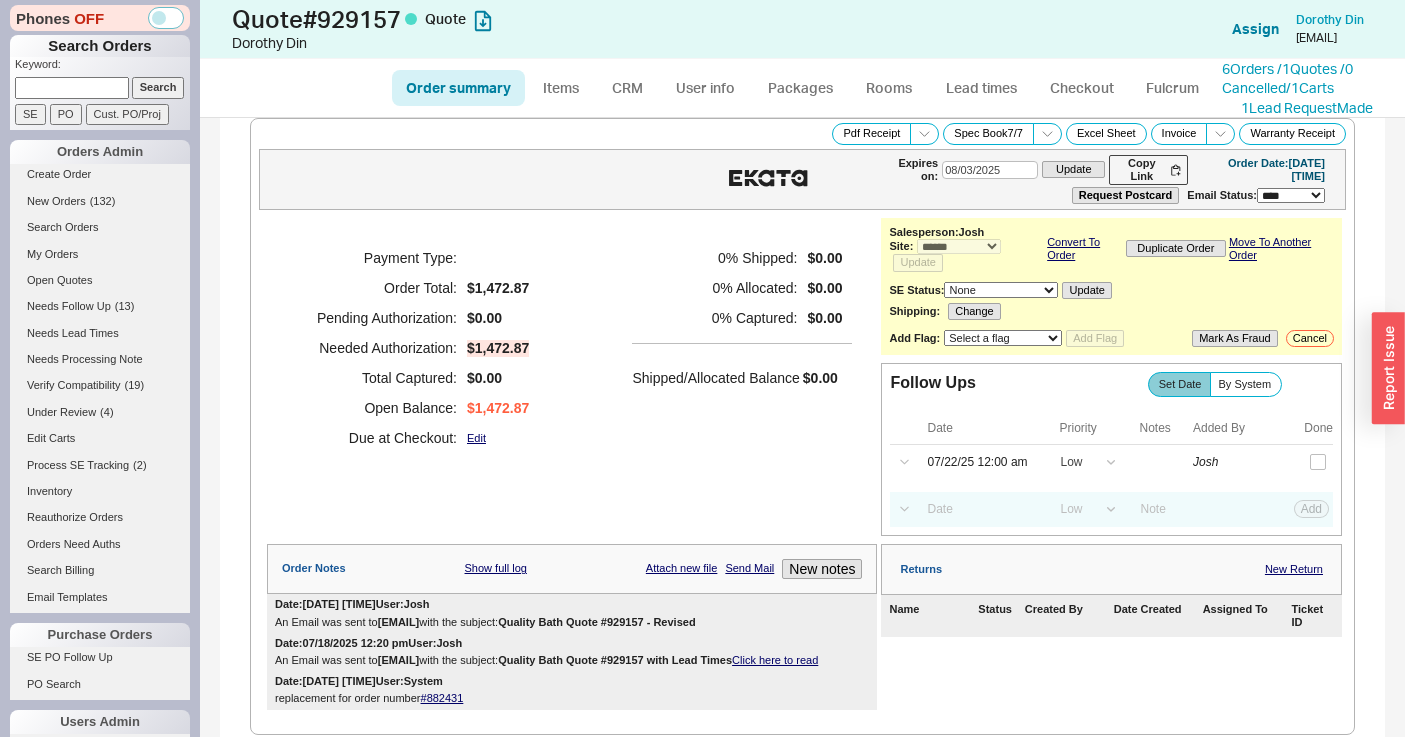 scroll, scrollTop: 0, scrollLeft: 0, axis: both 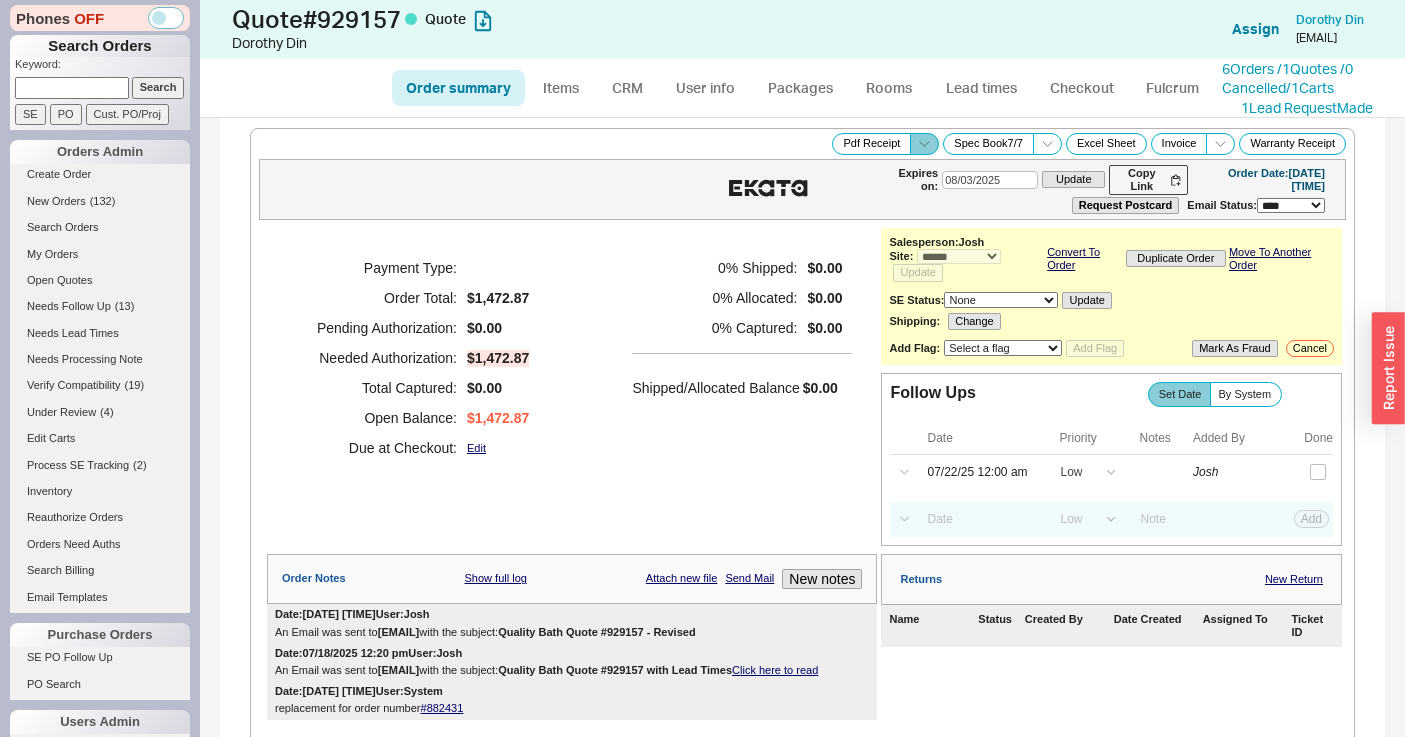 click 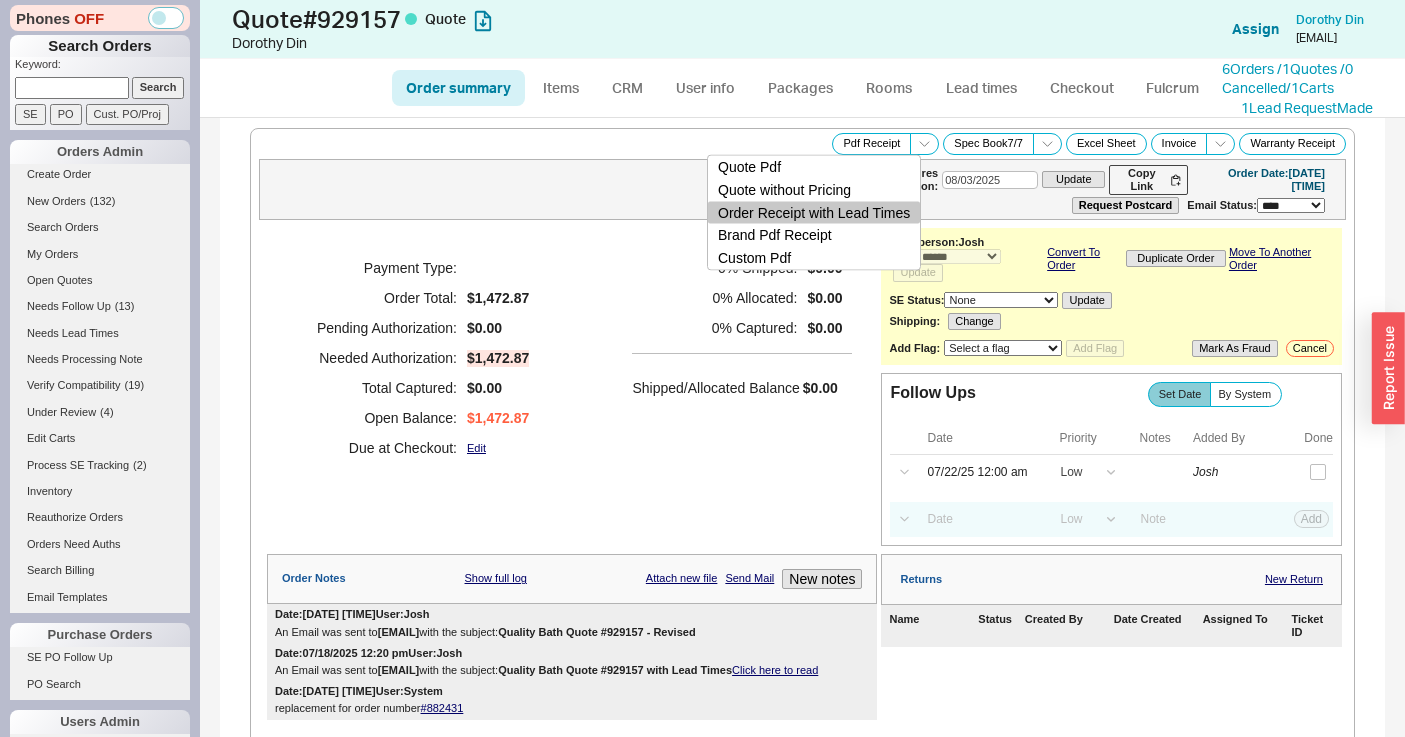 click on "Order Receipt with Lead Times" at bounding box center [814, 212] 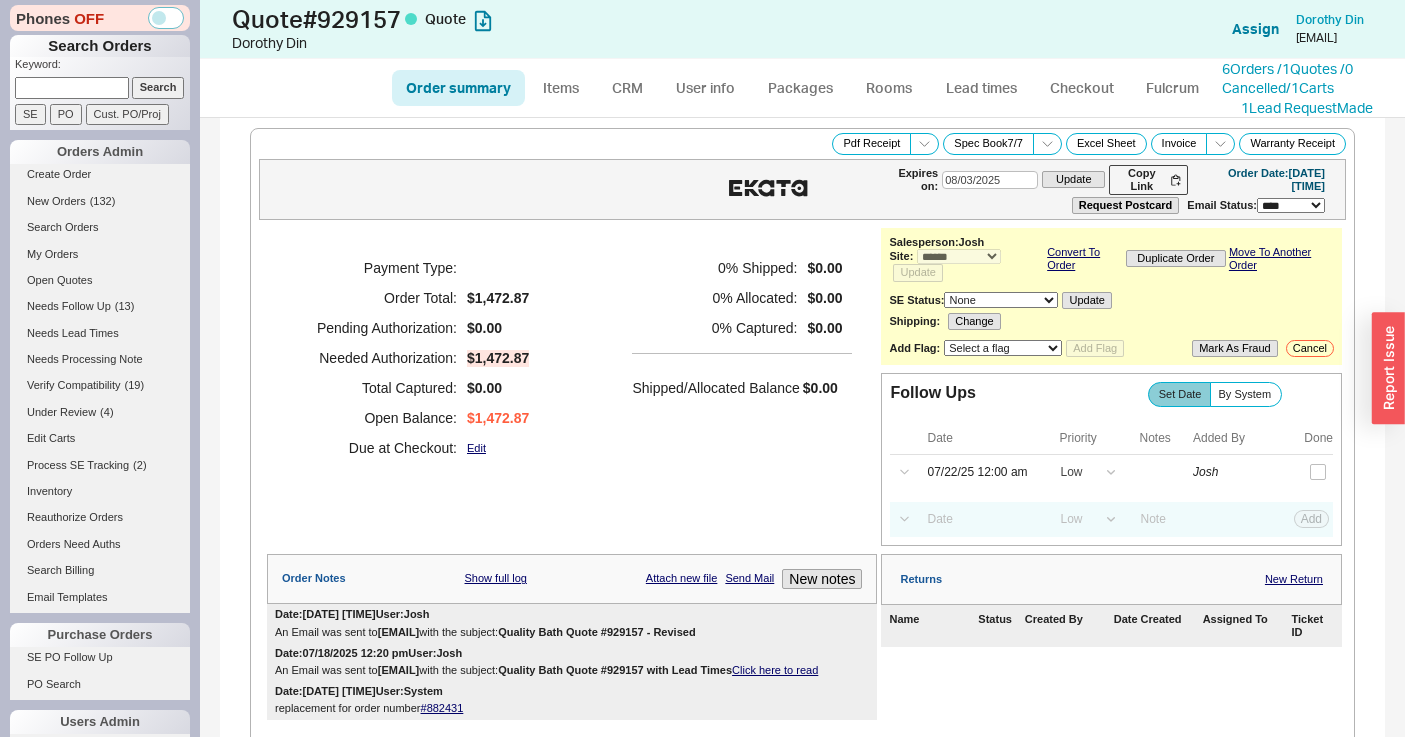 paste on "925423" 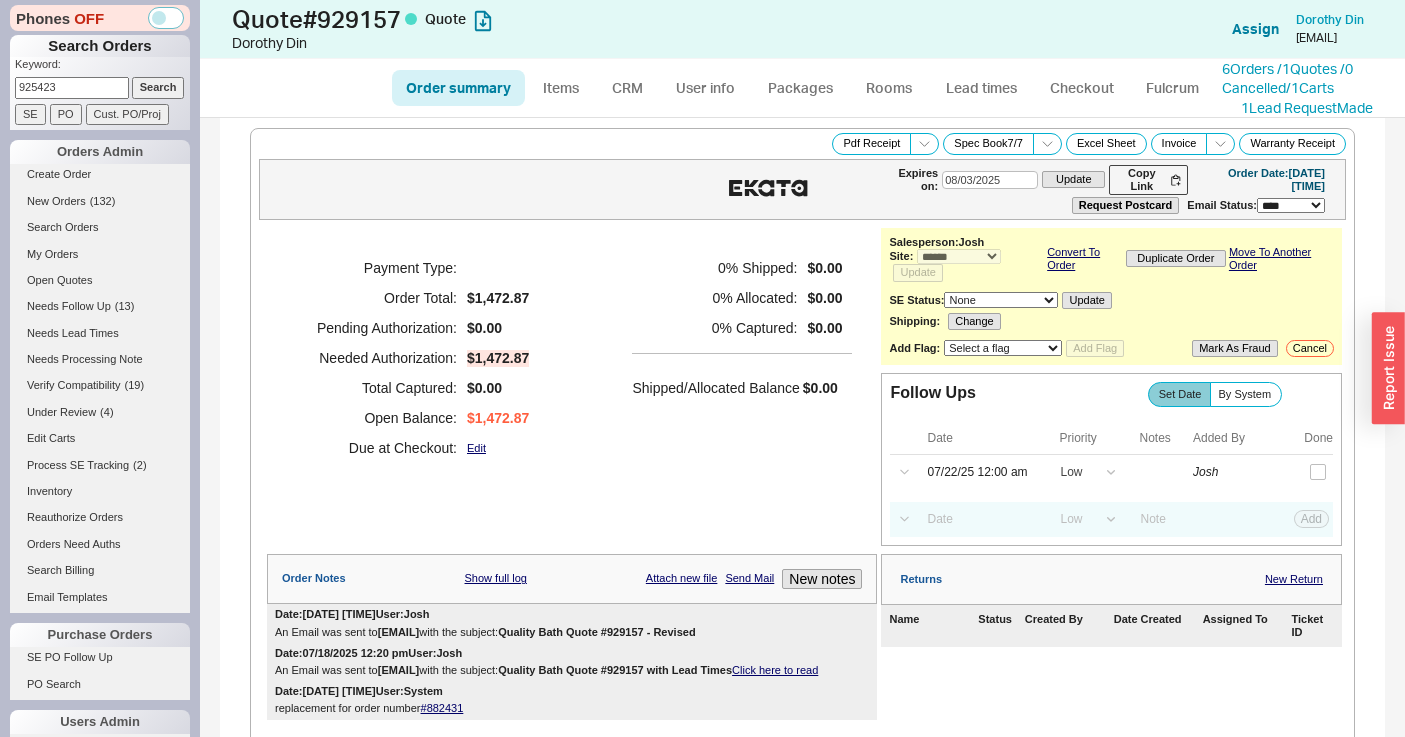type on "925423" 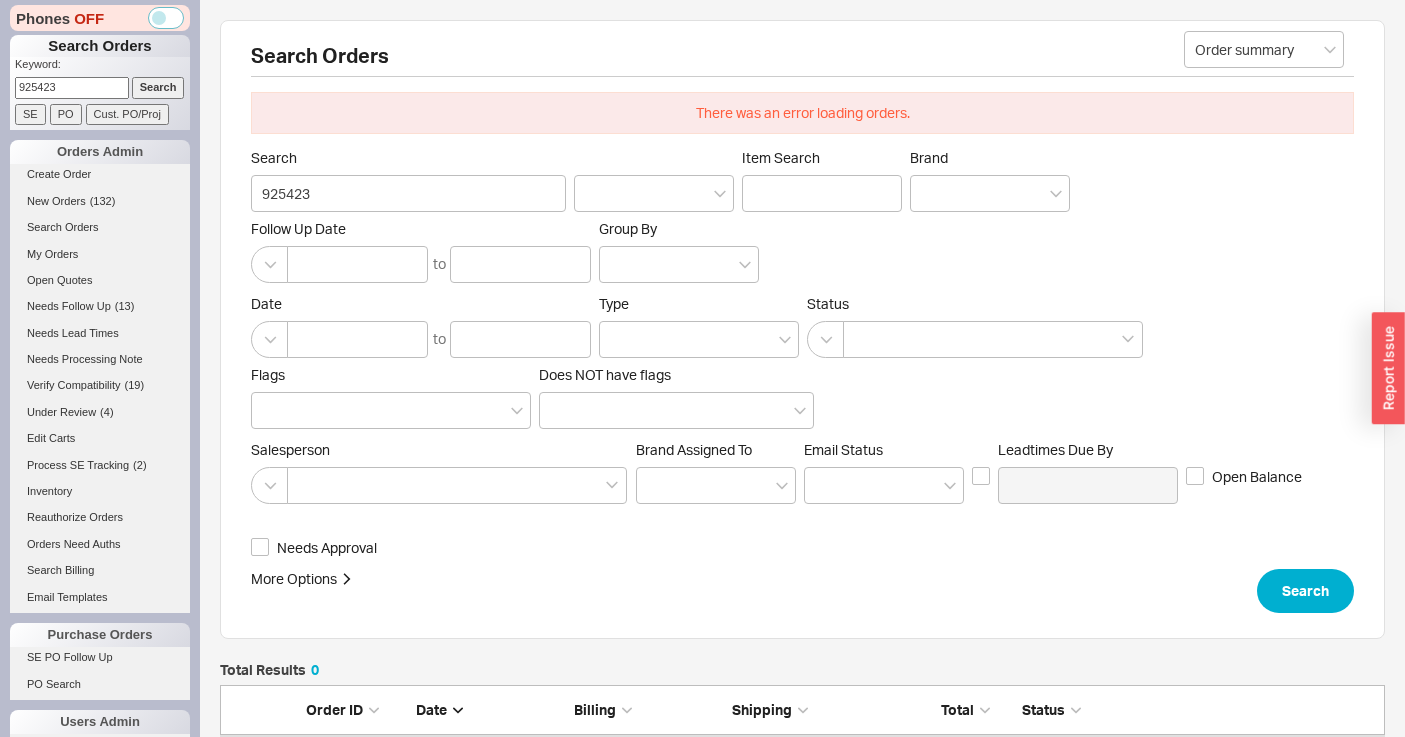 scroll, scrollTop: 16, scrollLeft: 16, axis: both 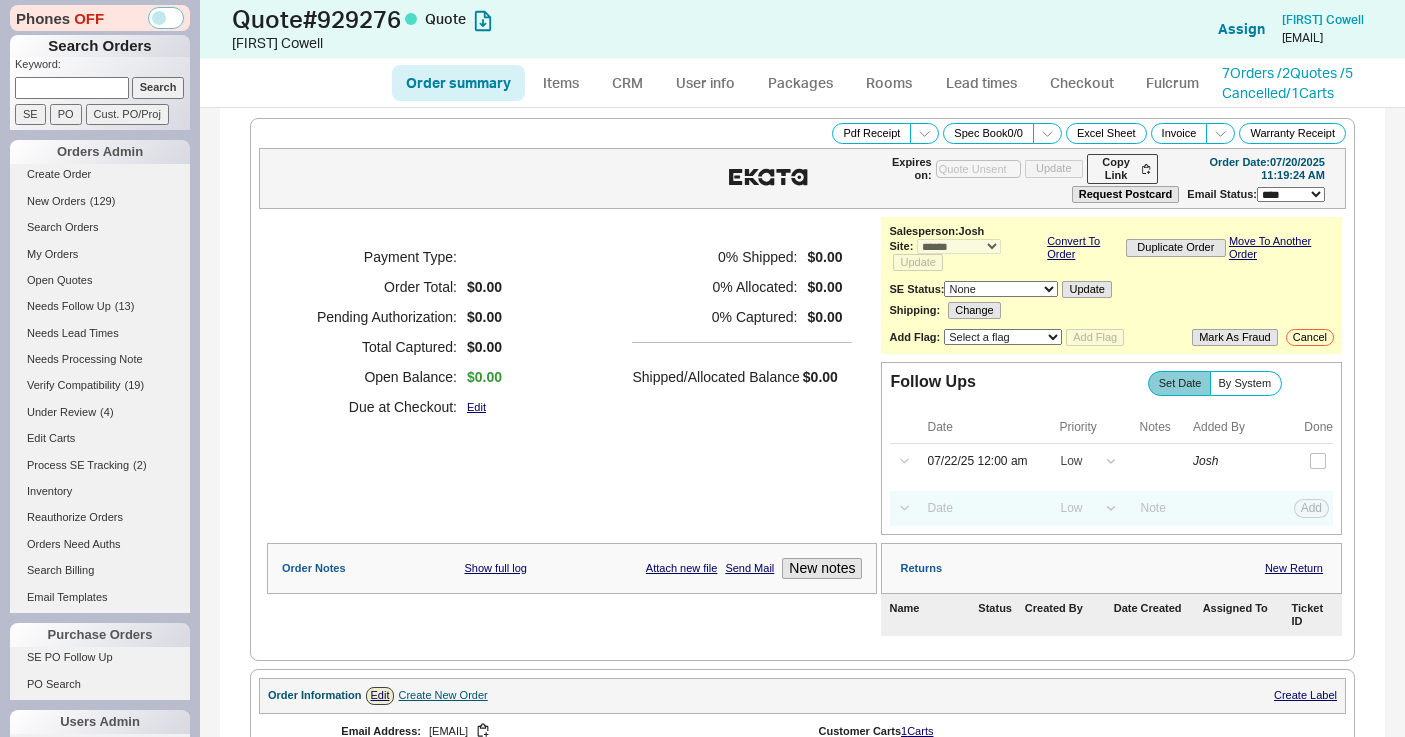 select on "*" 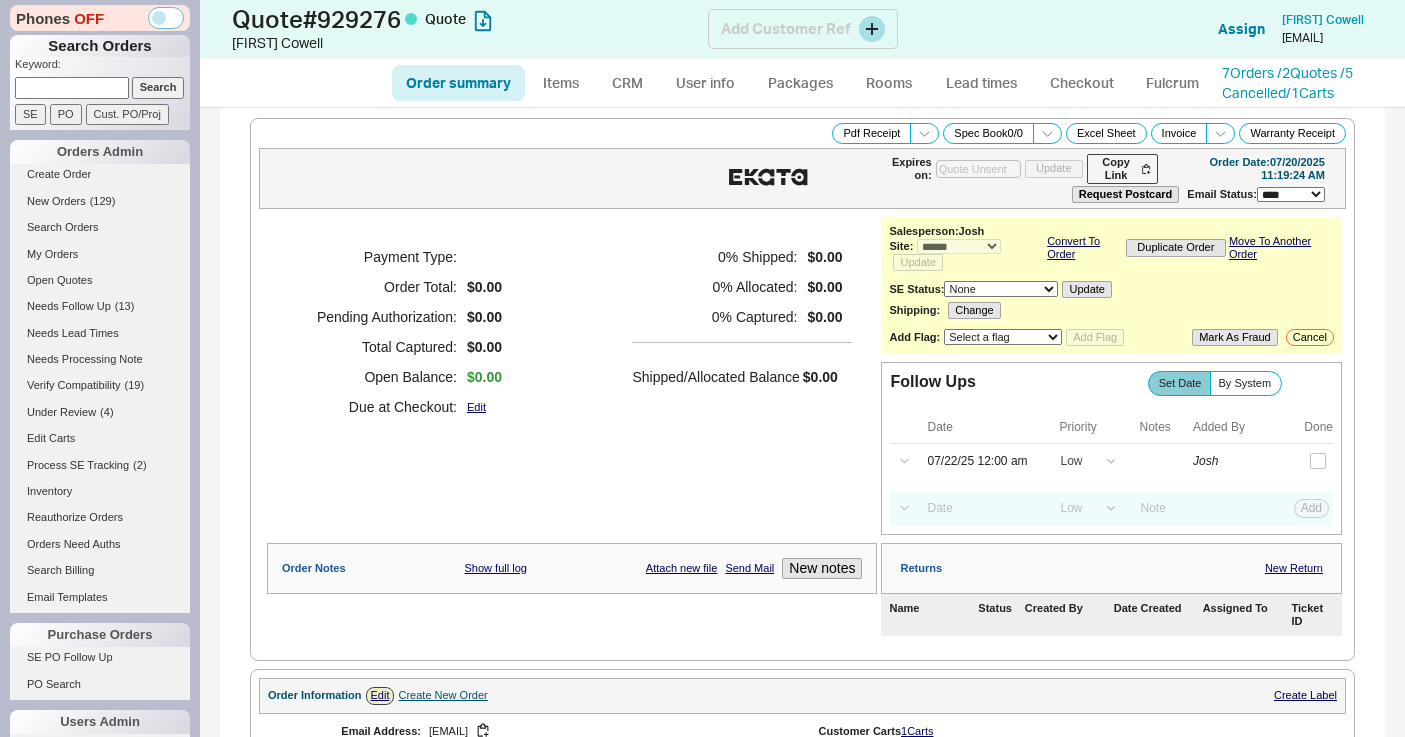 scroll, scrollTop: 0, scrollLeft: 0, axis: both 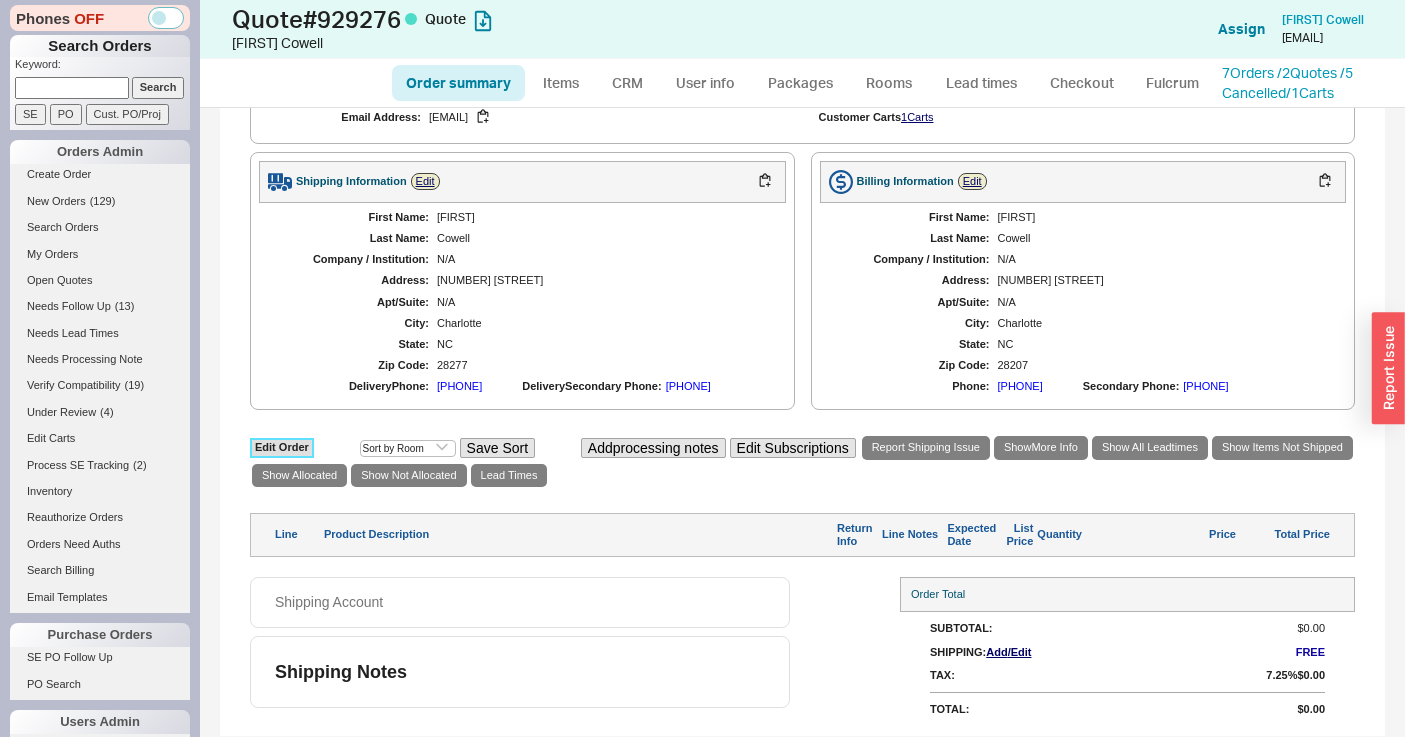 click on "Edit Order" at bounding box center [282, 447] 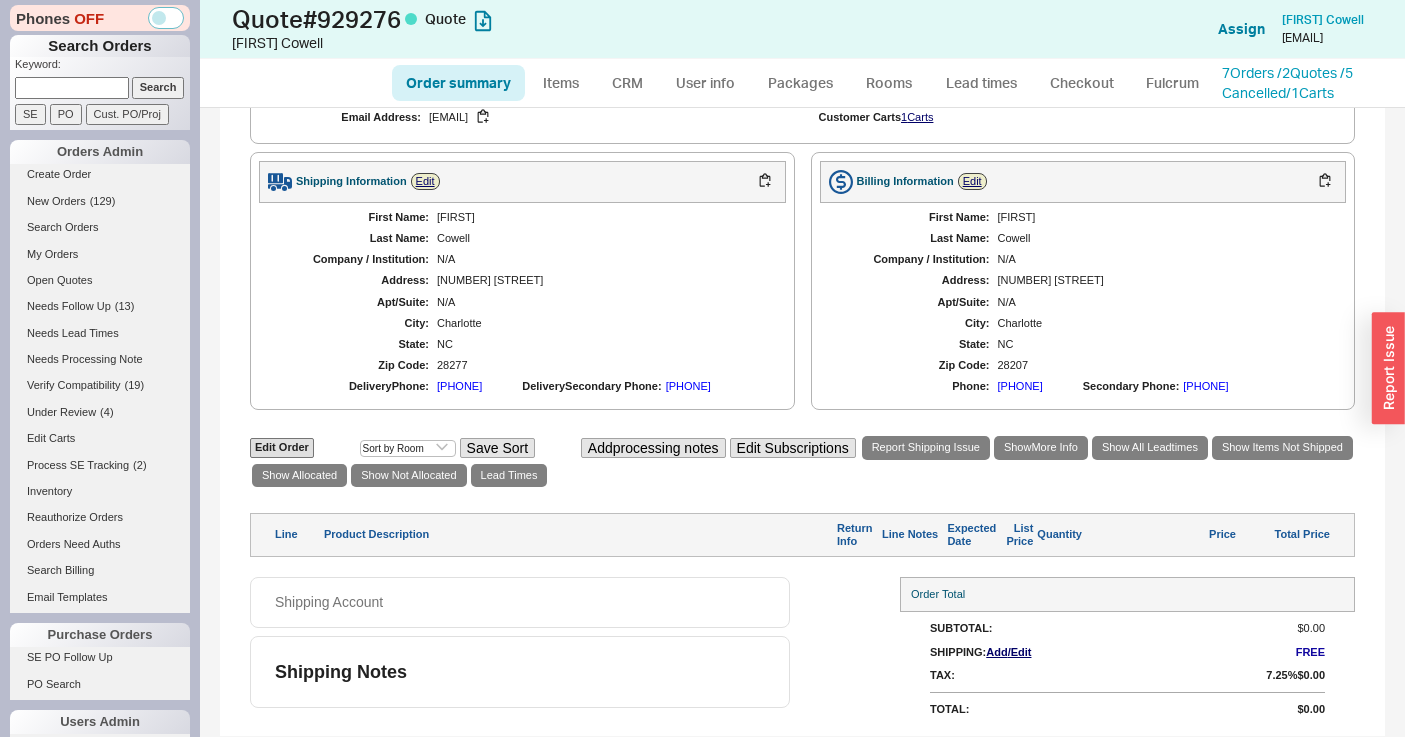 select on "3" 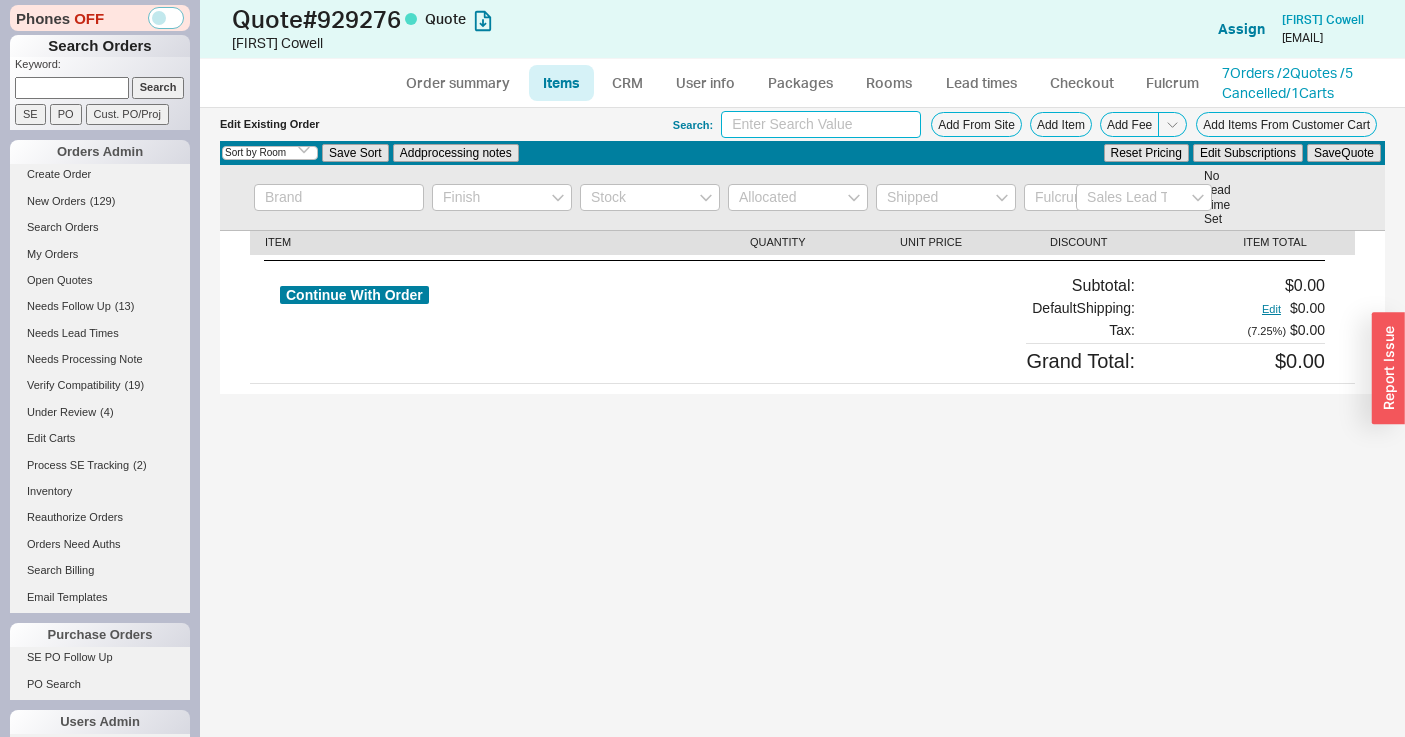 click at bounding box center [821, 124] 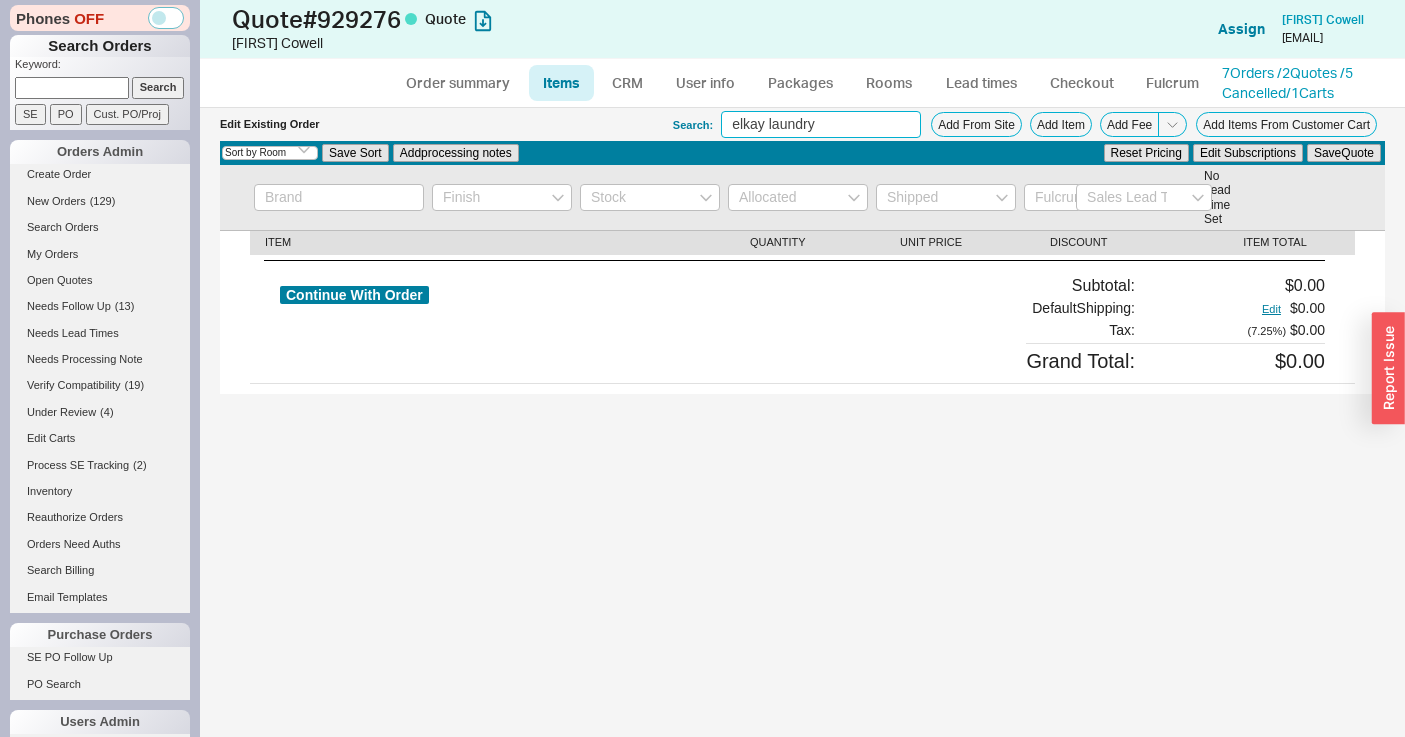 type on "elkay laundry" 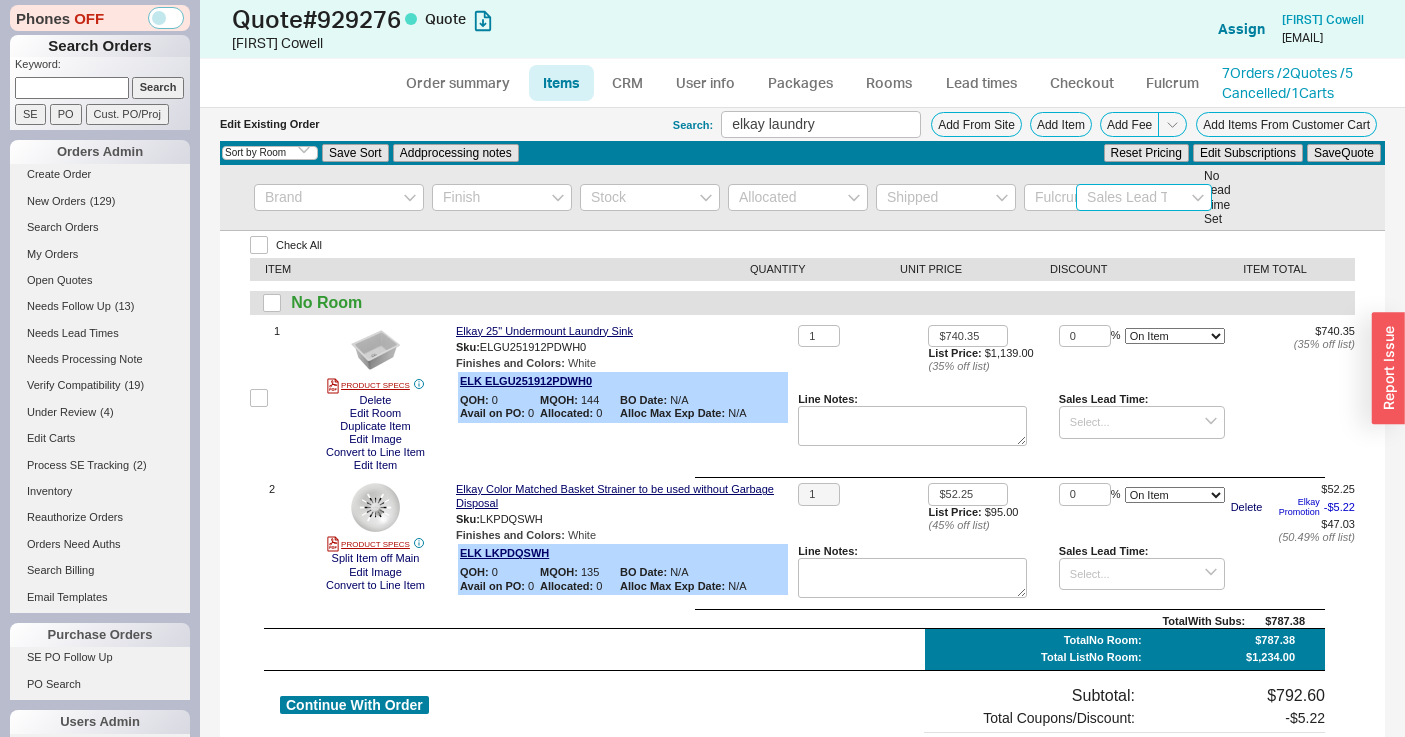 click at bounding box center (1143, 197) 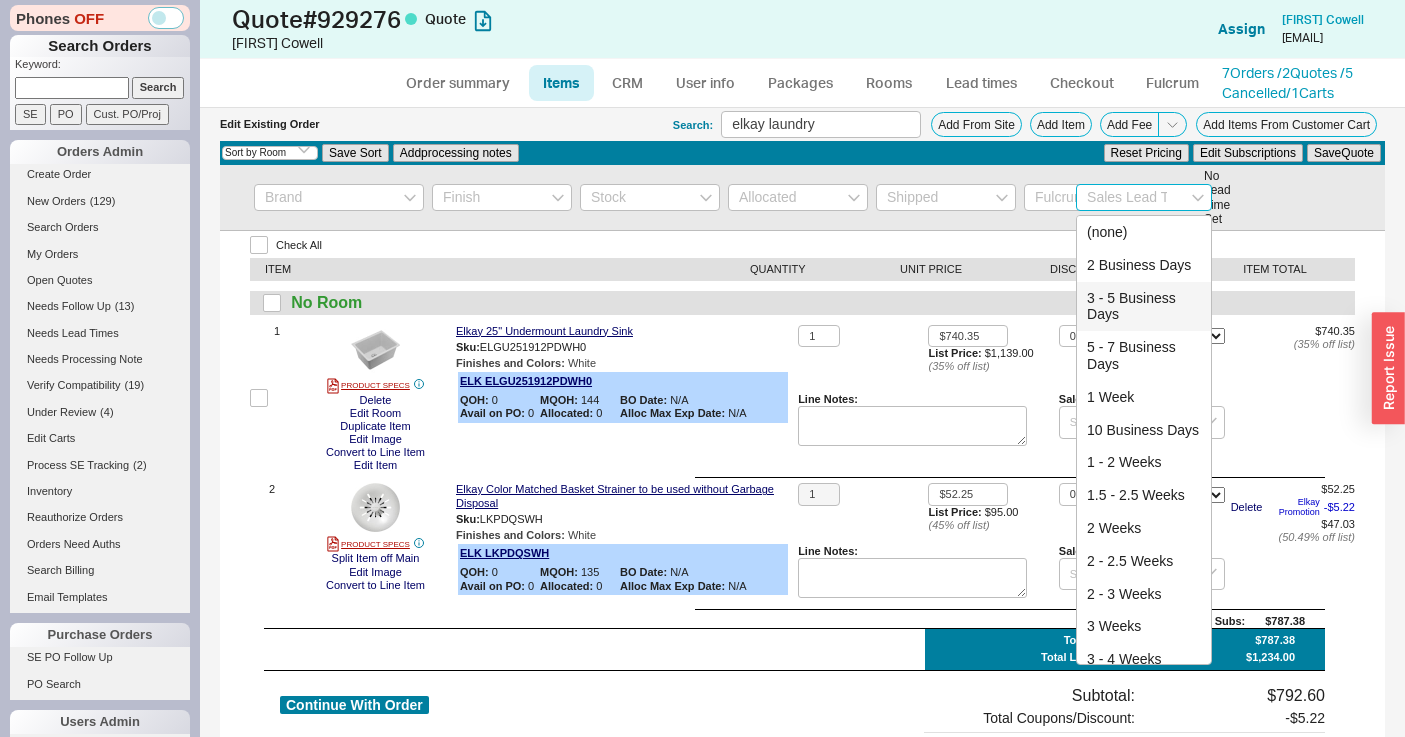 drag, startPoint x: 1127, startPoint y: 326, endPoint x: 1273, endPoint y: 208, distance: 187.7232 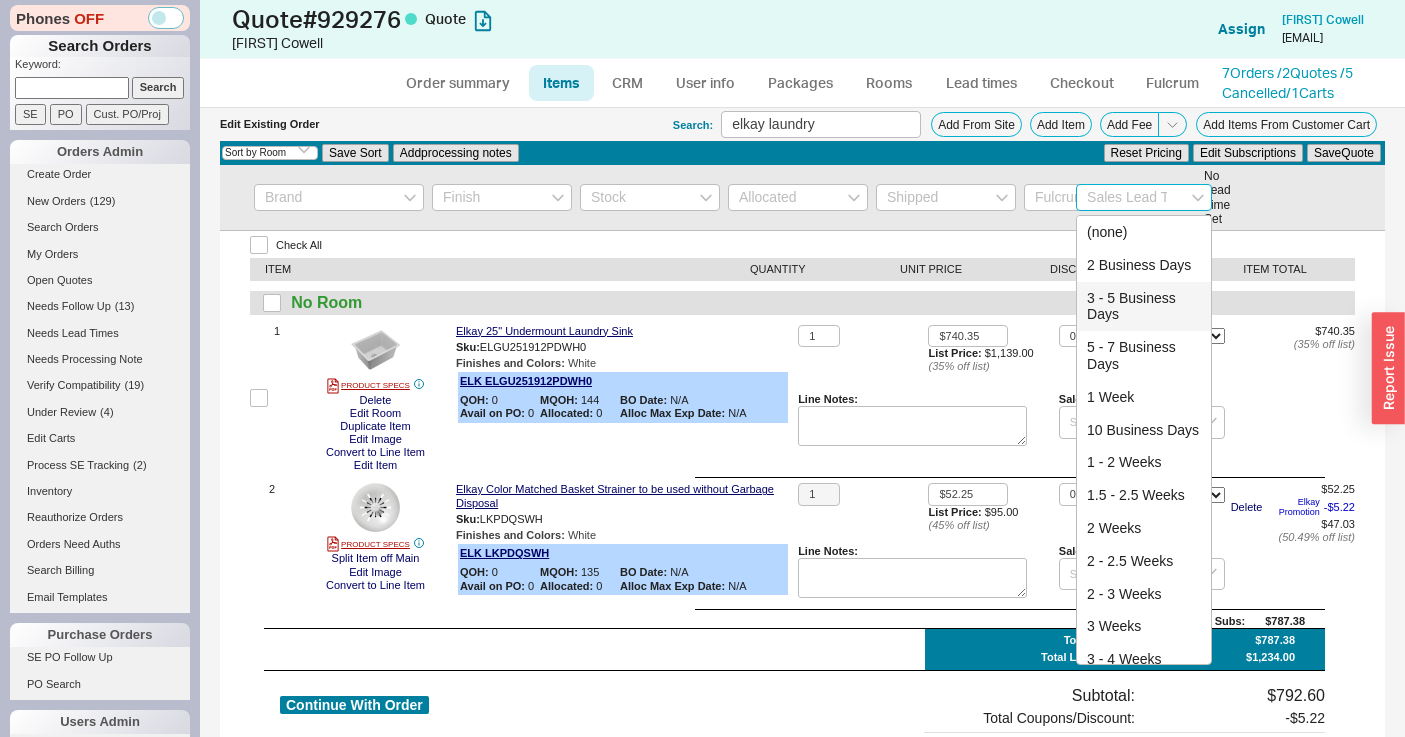 type on "3 - 5 Business Days" 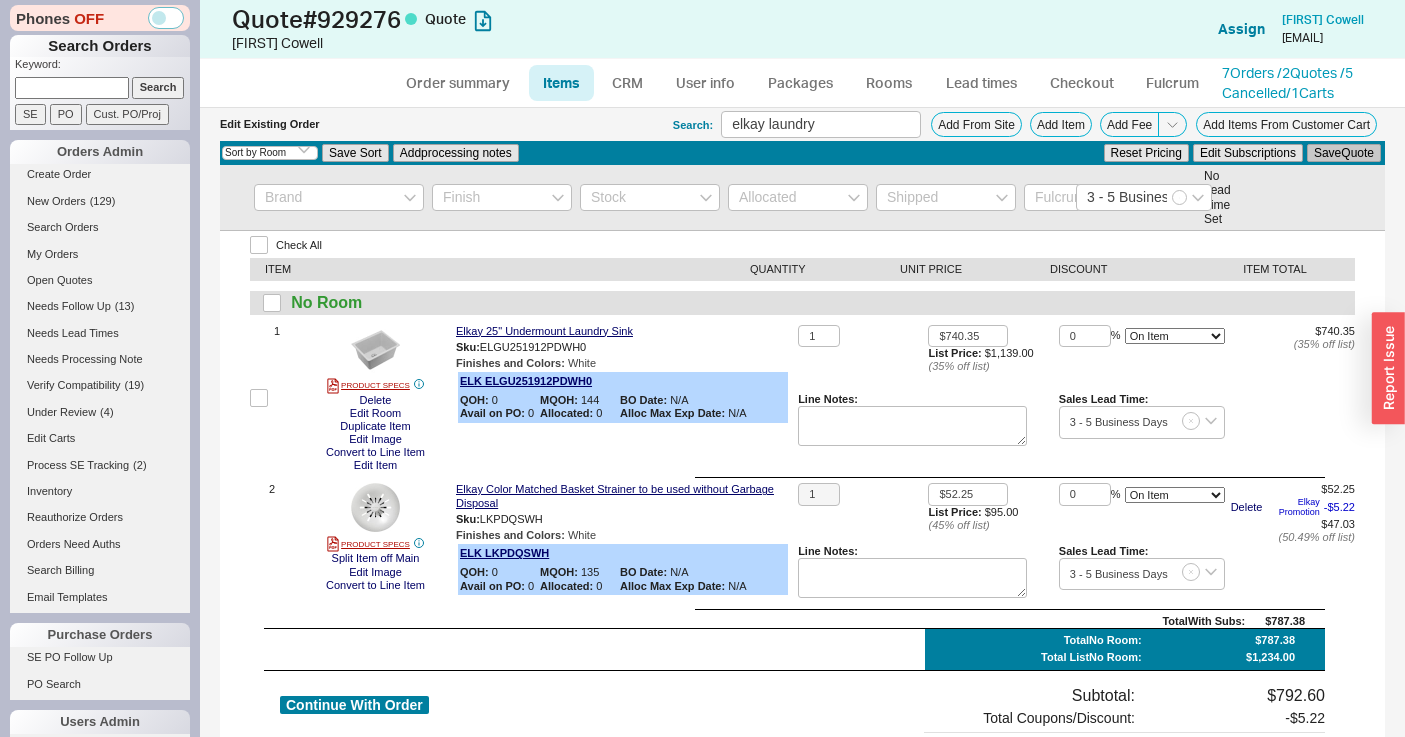 click on "Save  Quote" at bounding box center (1344, 153) 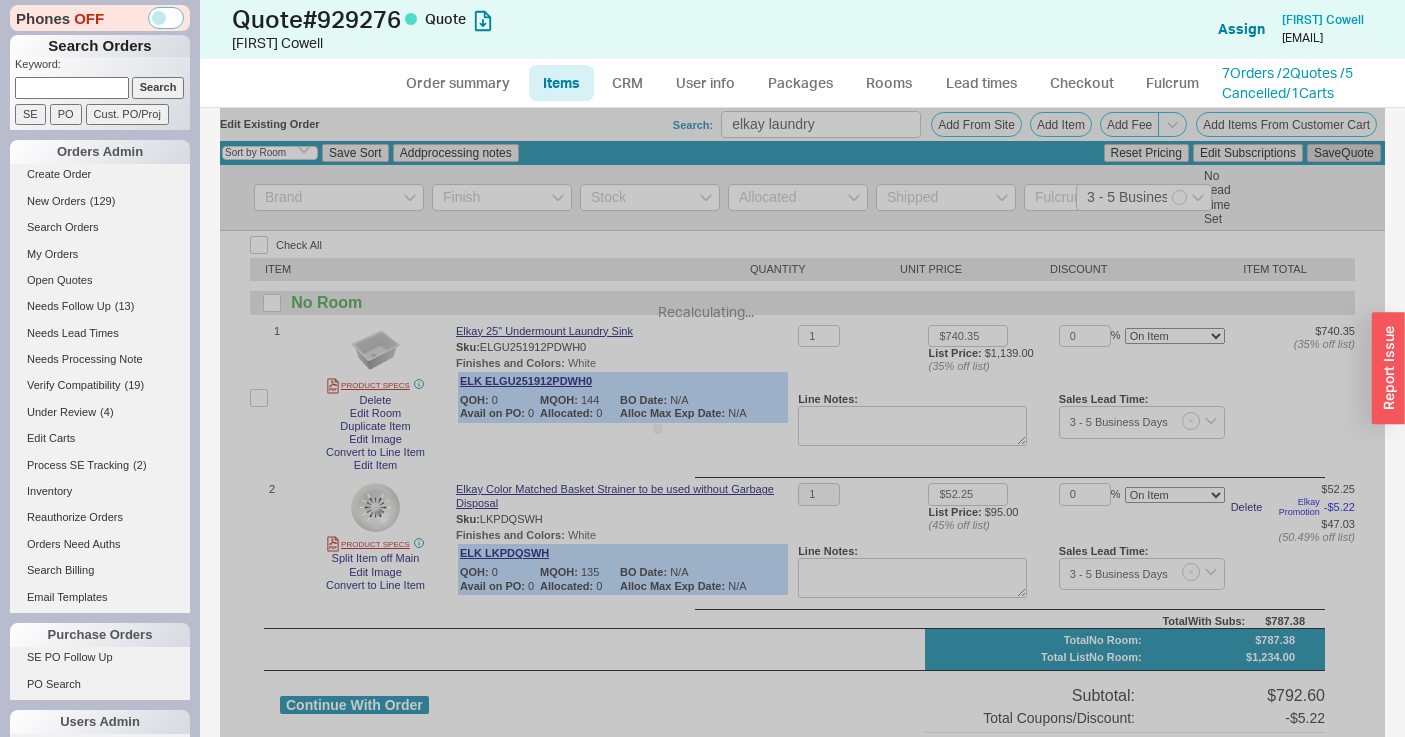 type 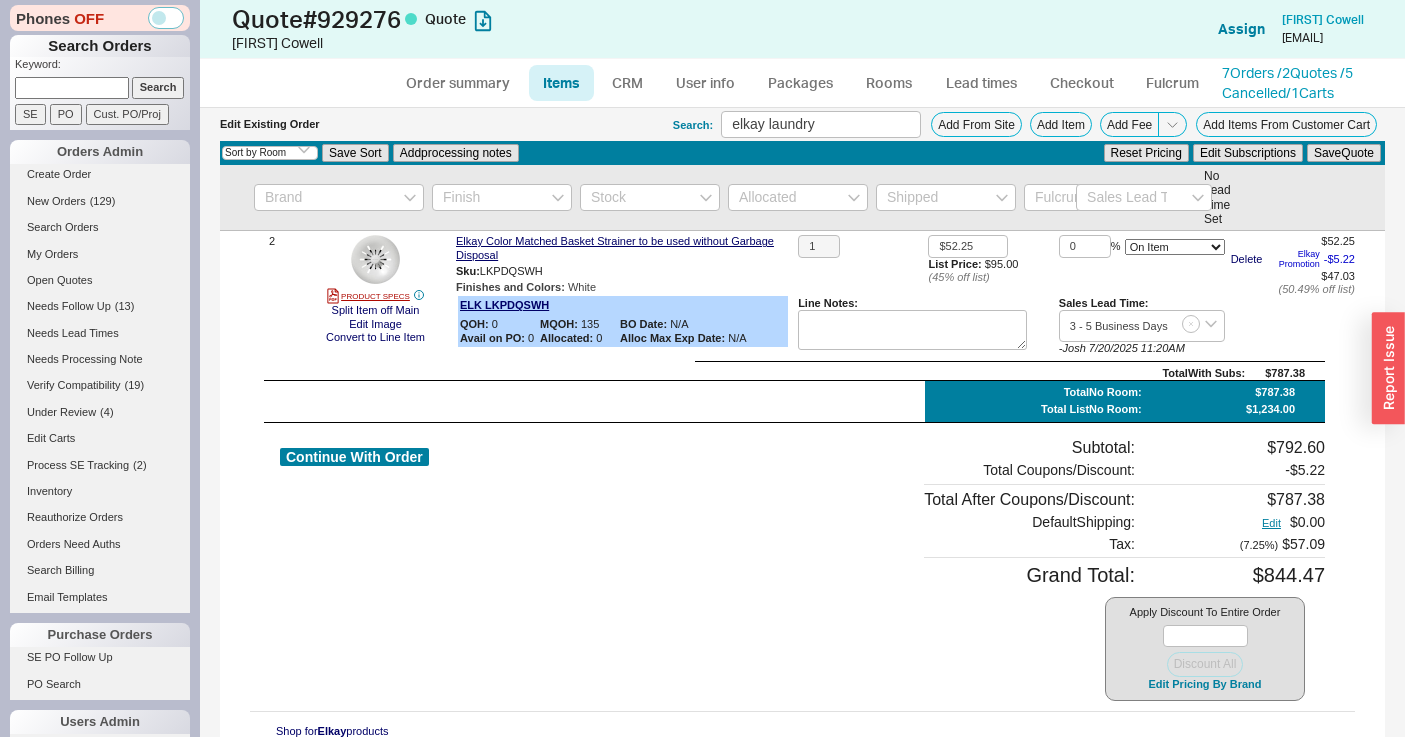 scroll, scrollTop: 250, scrollLeft: 0, axis: vertical 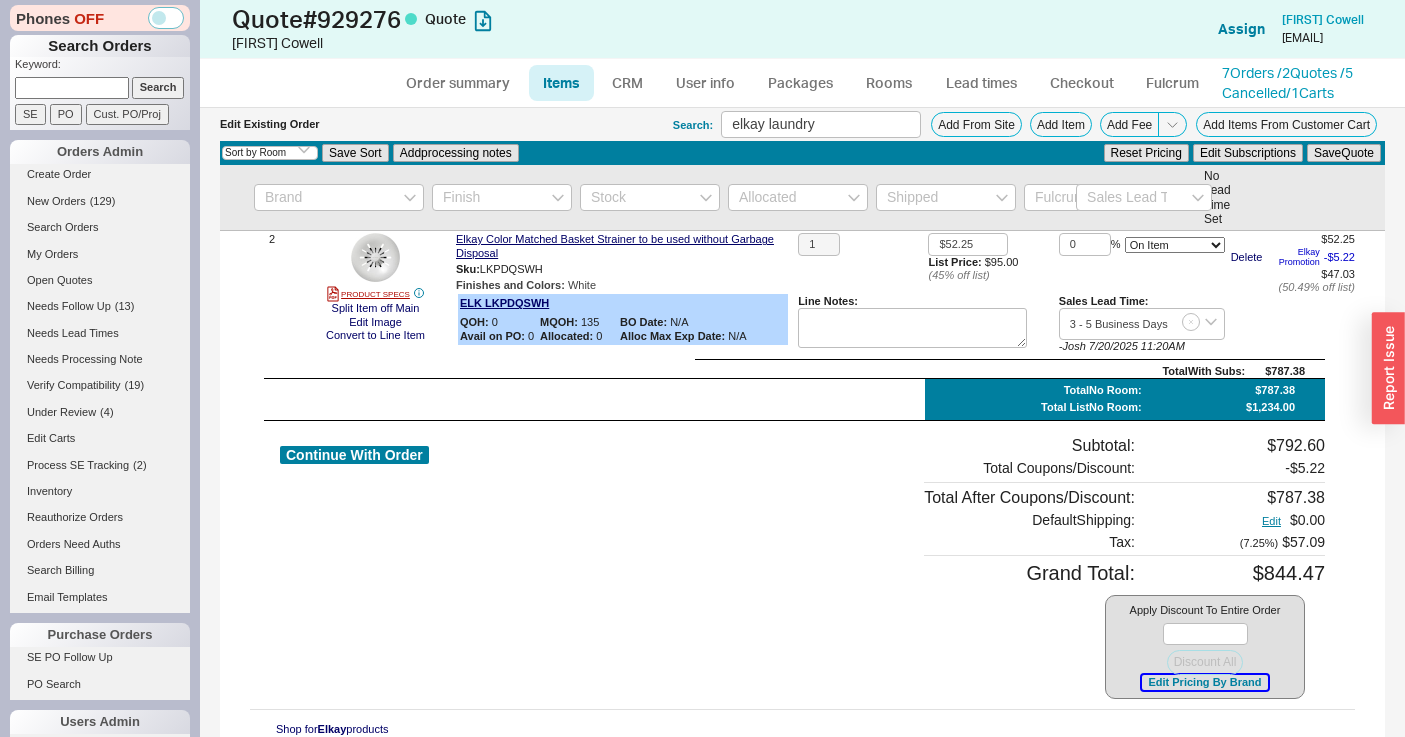 click on "Edit Pricing By Brand" at bounding box center (1204, 682) 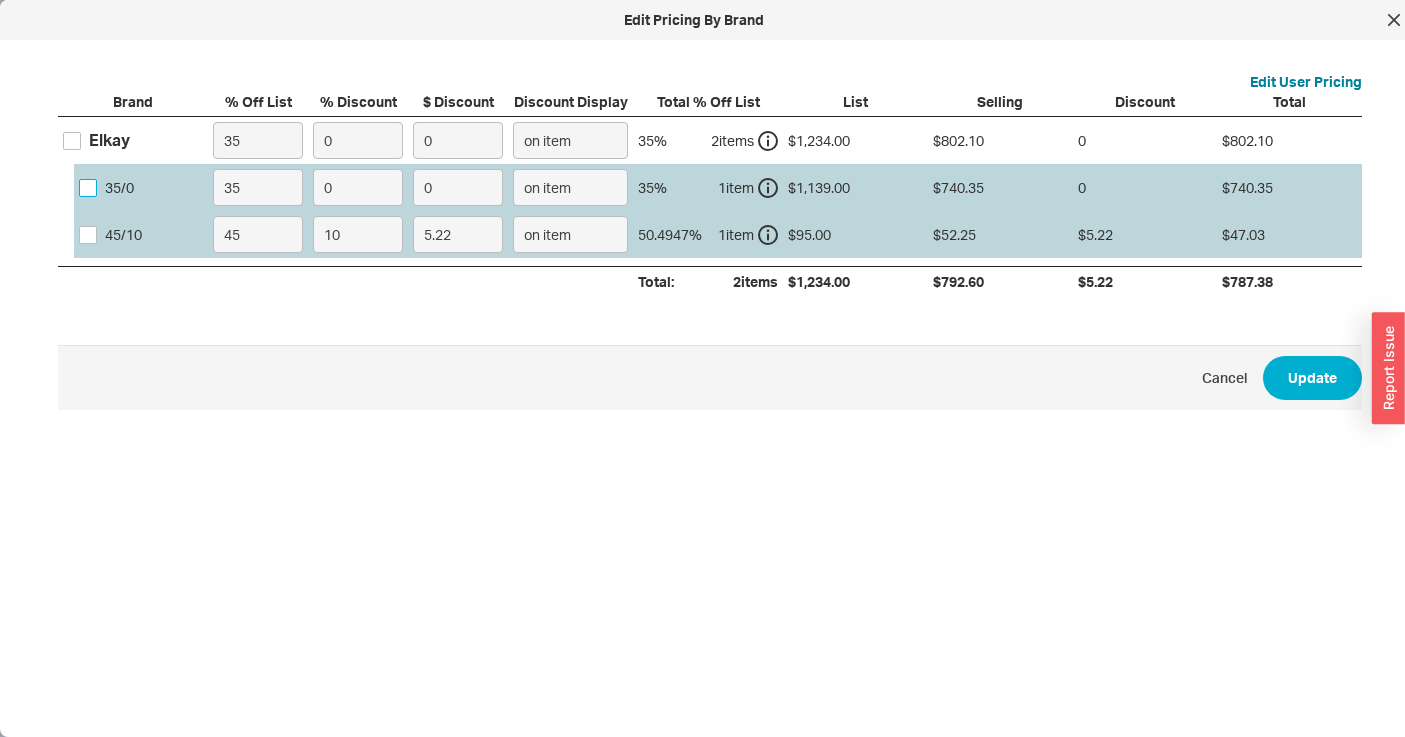 click on "35  /  0" at bounding box center (88, 188) 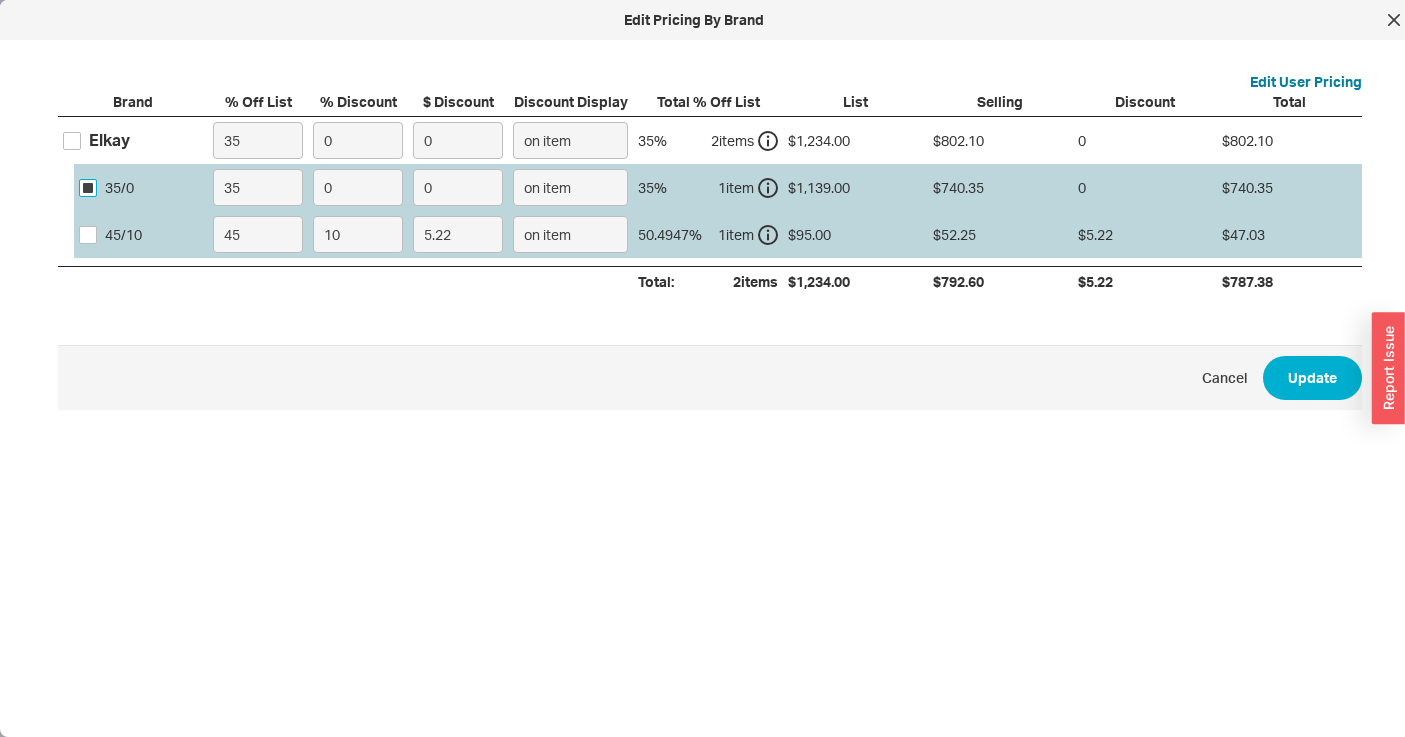 checkbox on "true" 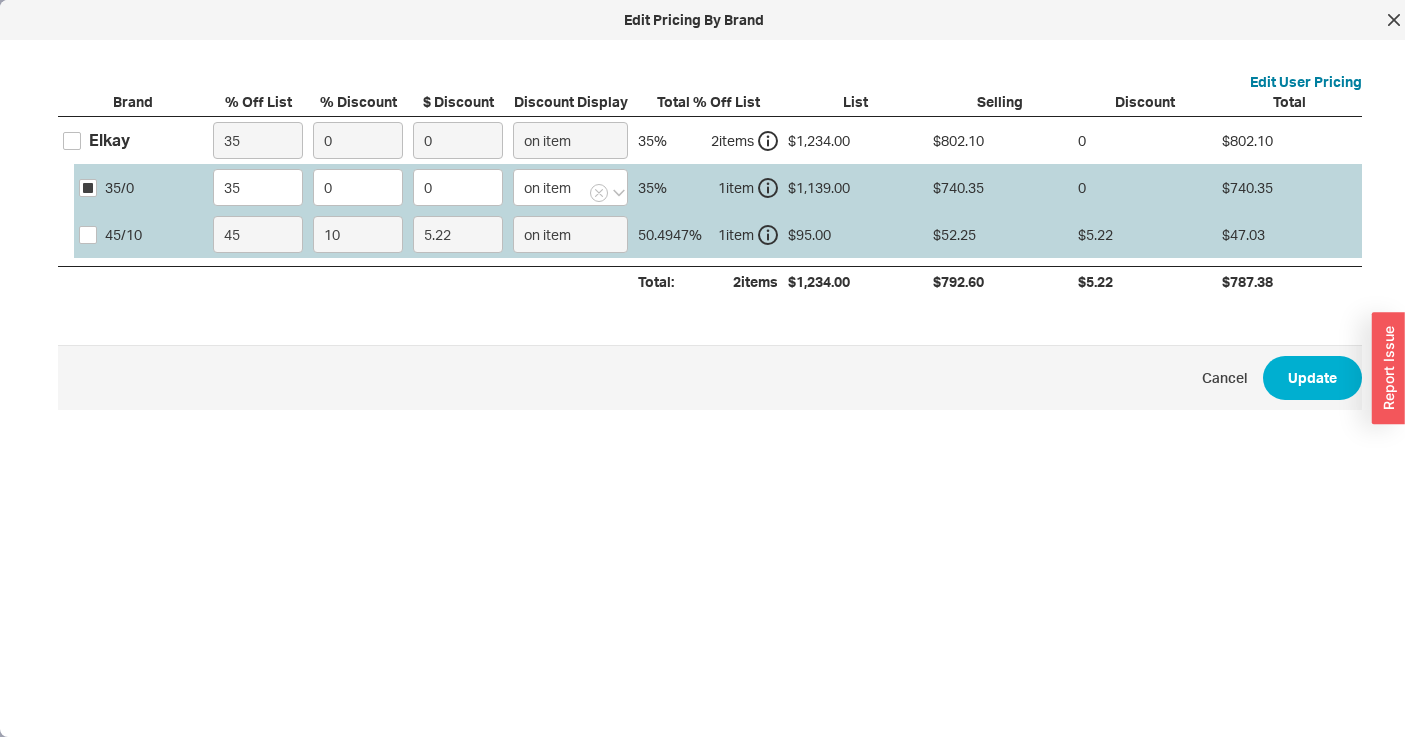 click on "Cancel" at bounding box center (1224, 378) 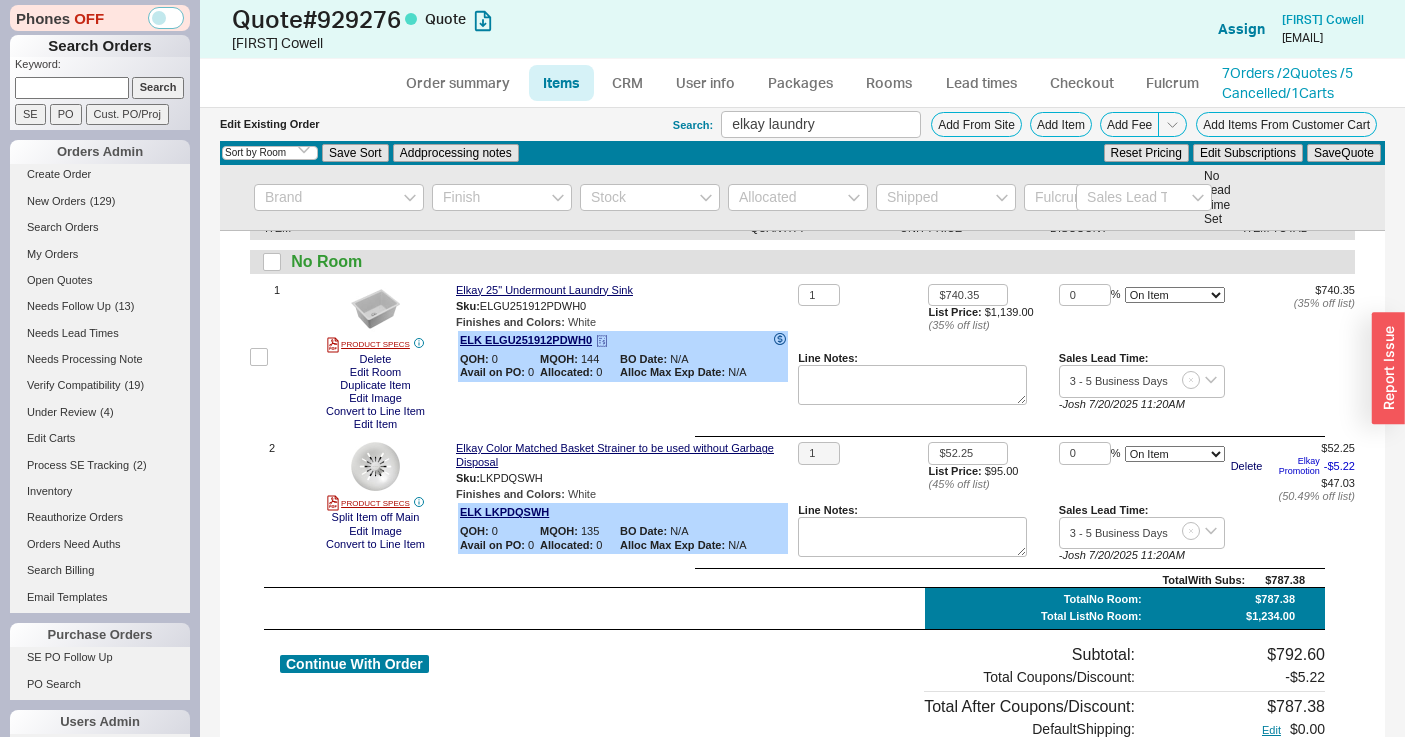 scroll, scrollTop: 18, scrollLeft: 0, axis: vertical 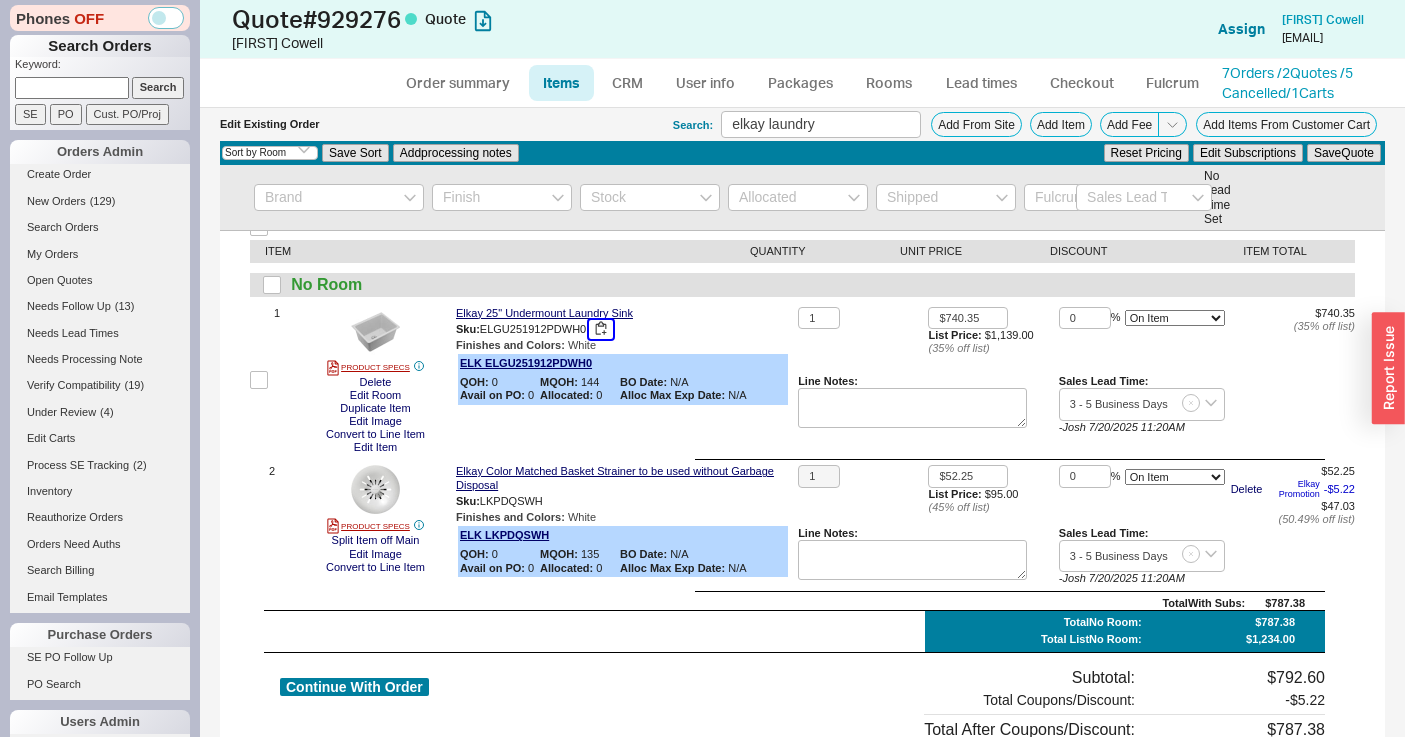 click at bounding box center [601, 329] 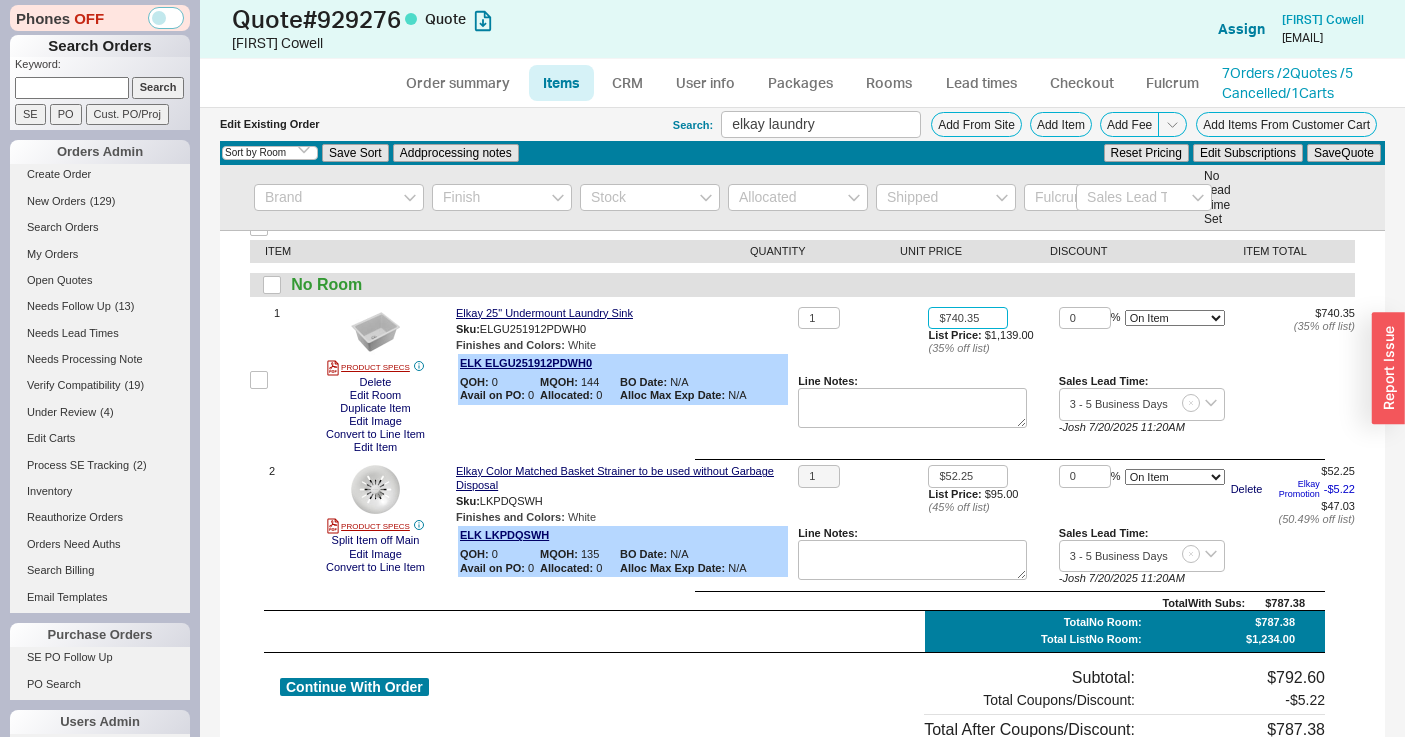 drag, startPoint x: 977, startPoint y: 316, endPoint x: 766, endPoint y: 348, distance: 213.41275 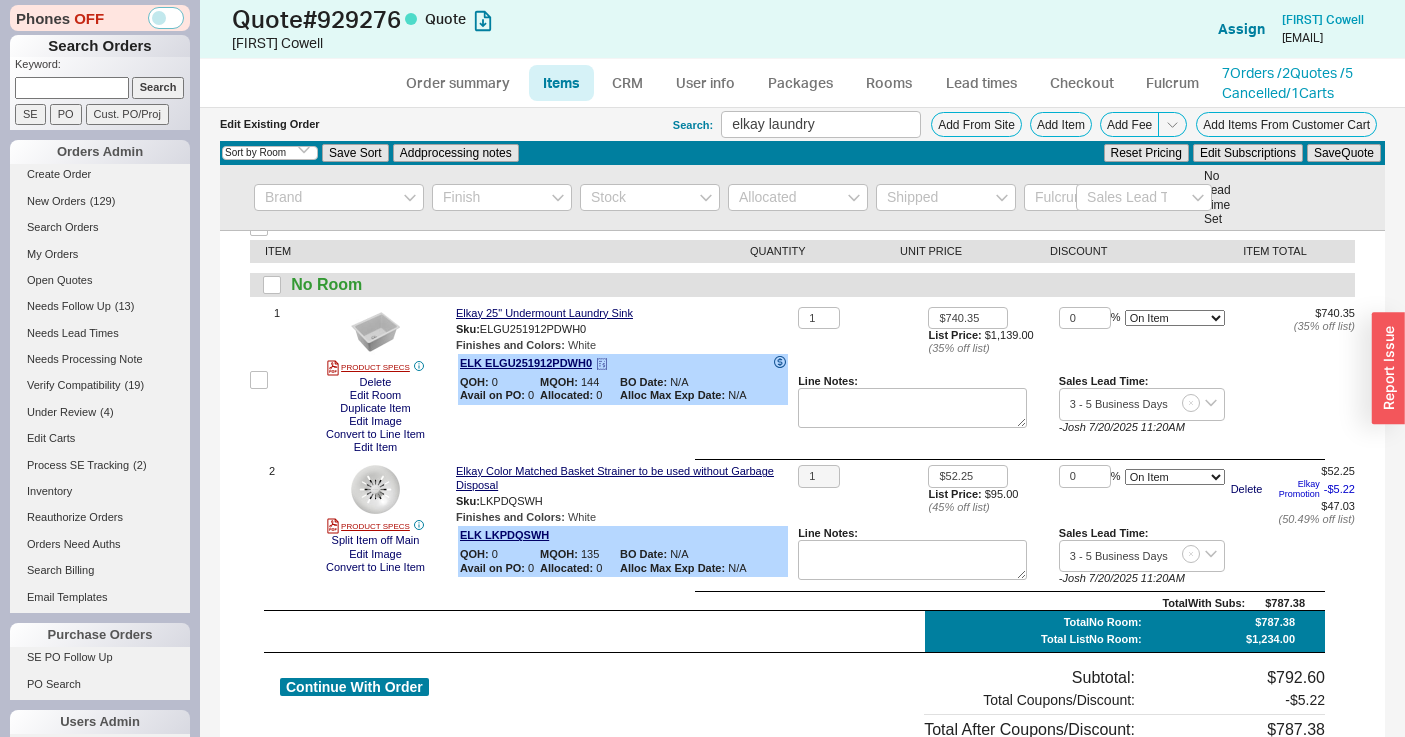 click 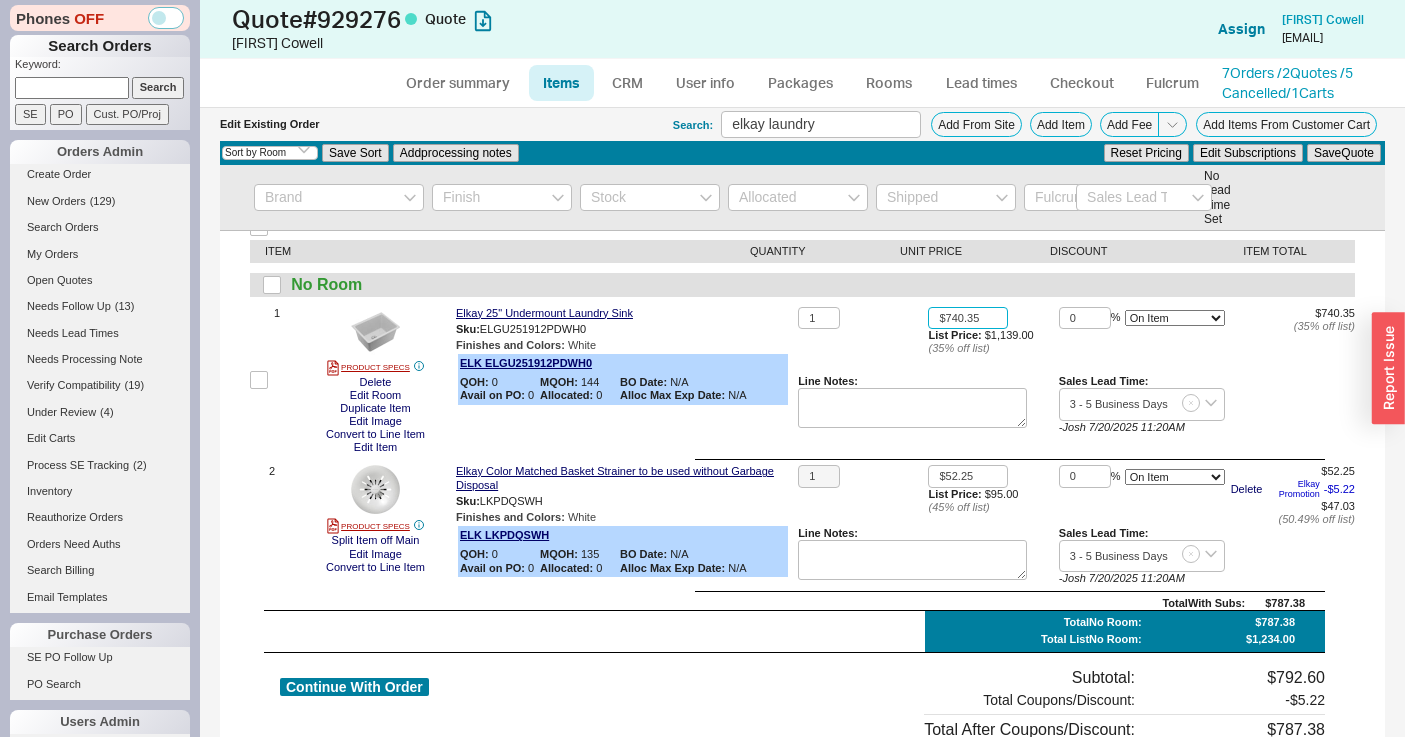 click on "$740.35" at bounding box center (968, 318) 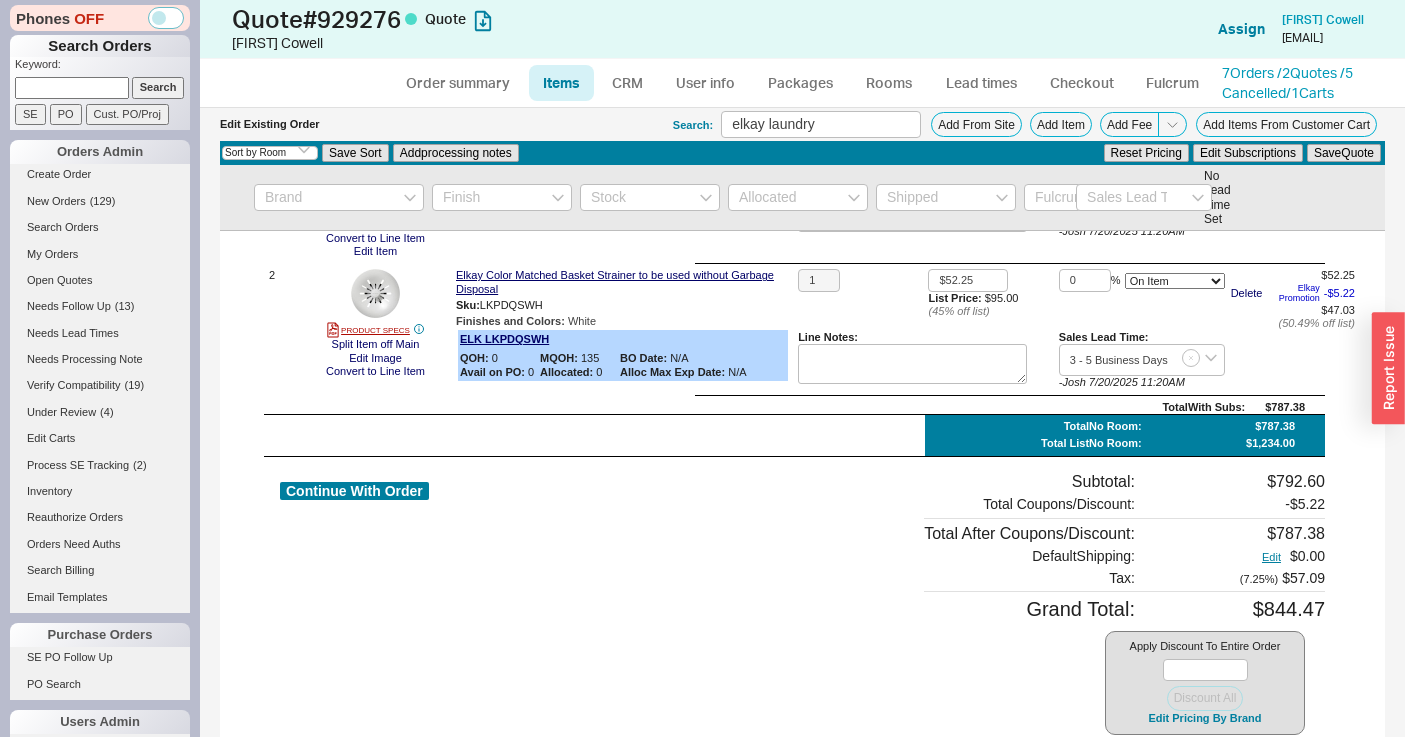 scroll, scrollTop: 250, scrollLeft: 0, axis: vertical 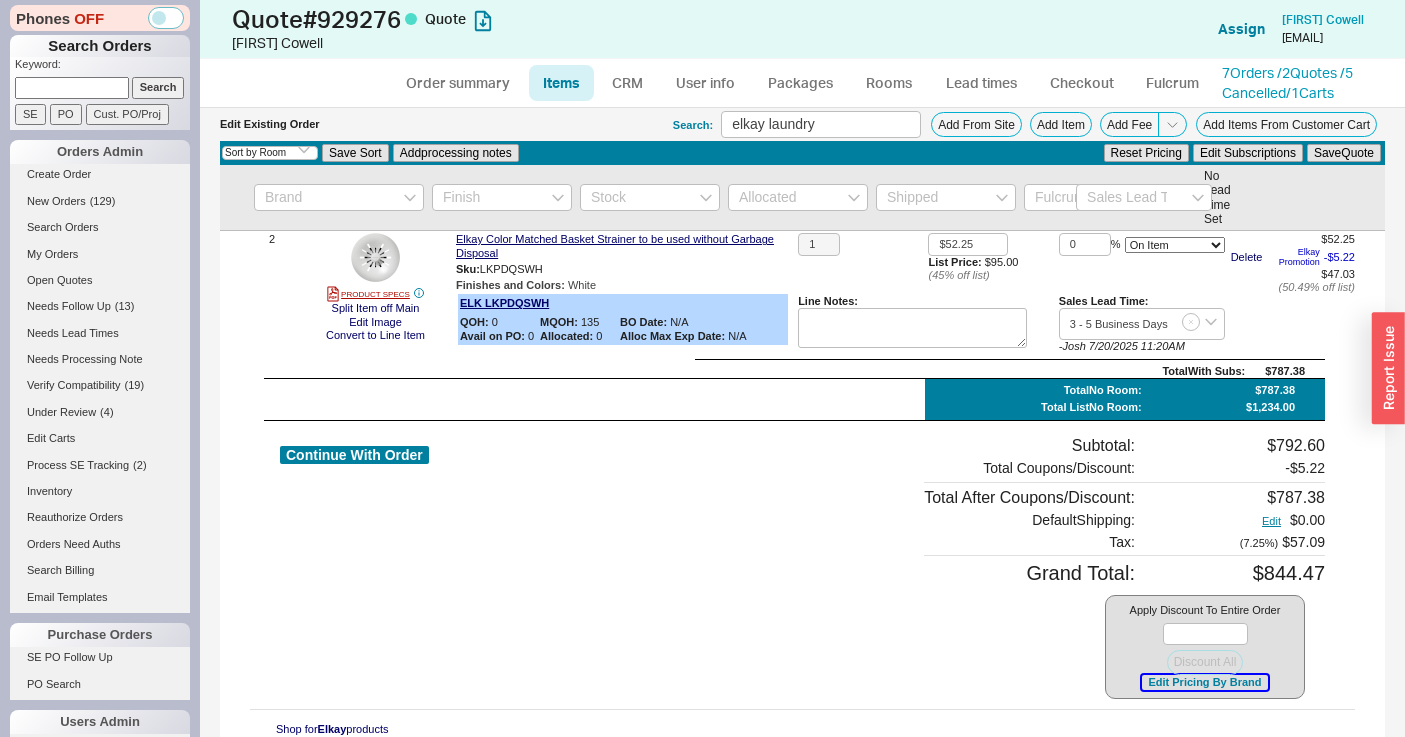 click on "Edit Pricing By Brand" at bounding box center (1204, 682) 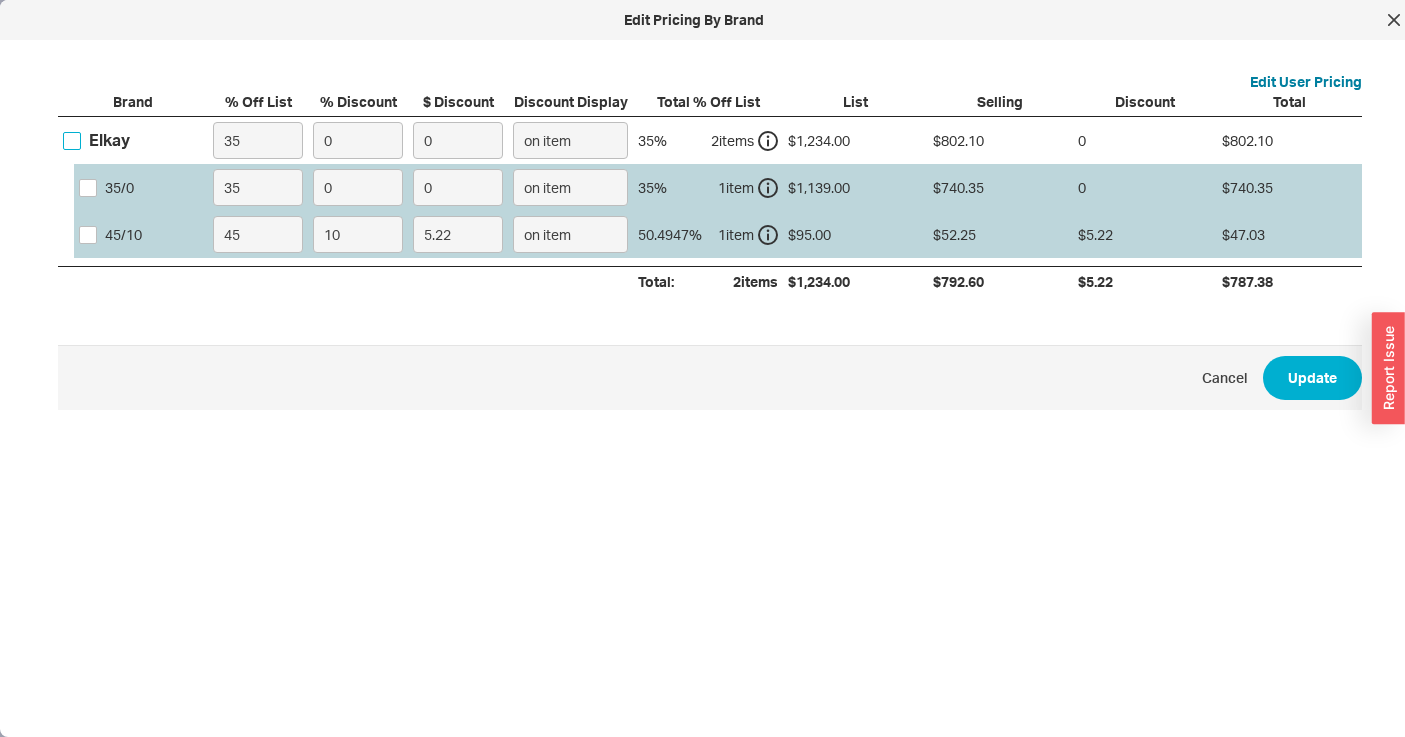 click on "Elkay" at bounding box center (72, 141) 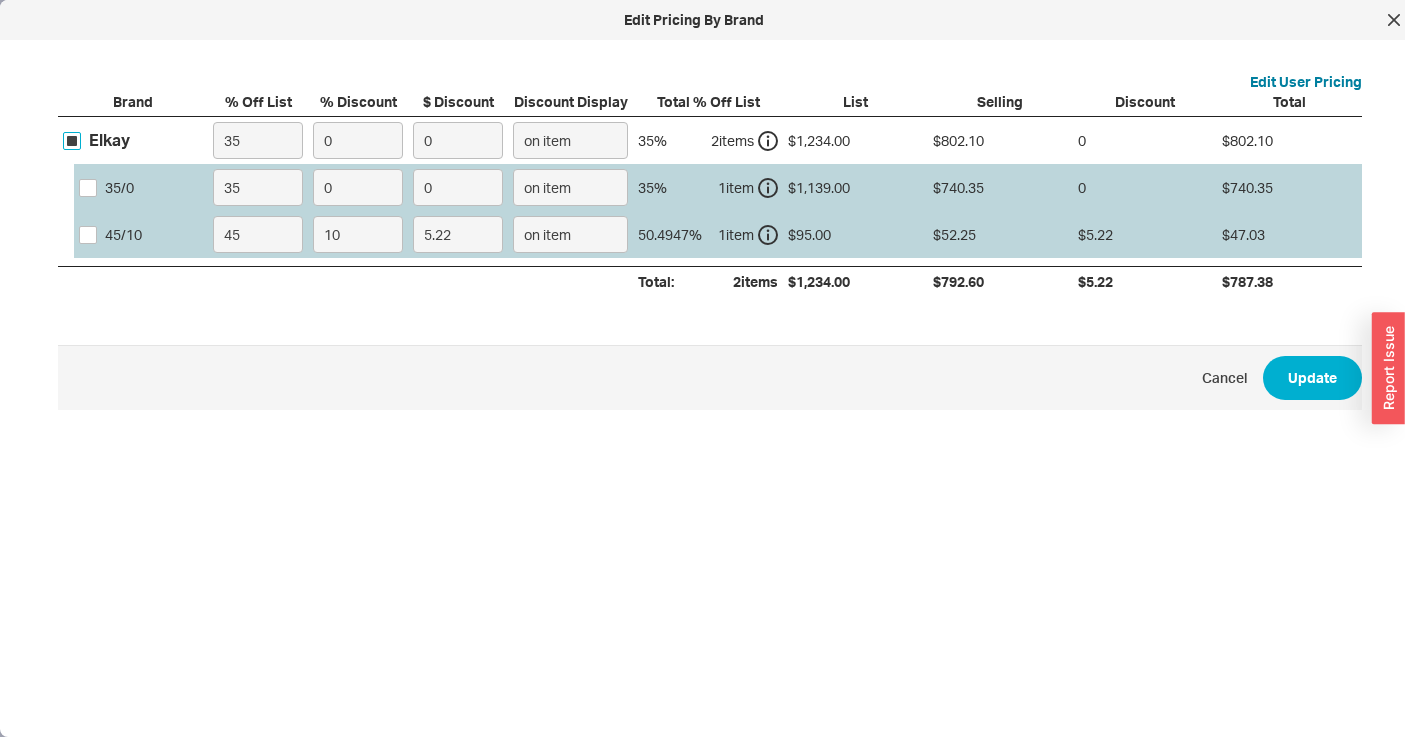checkbox on "true" 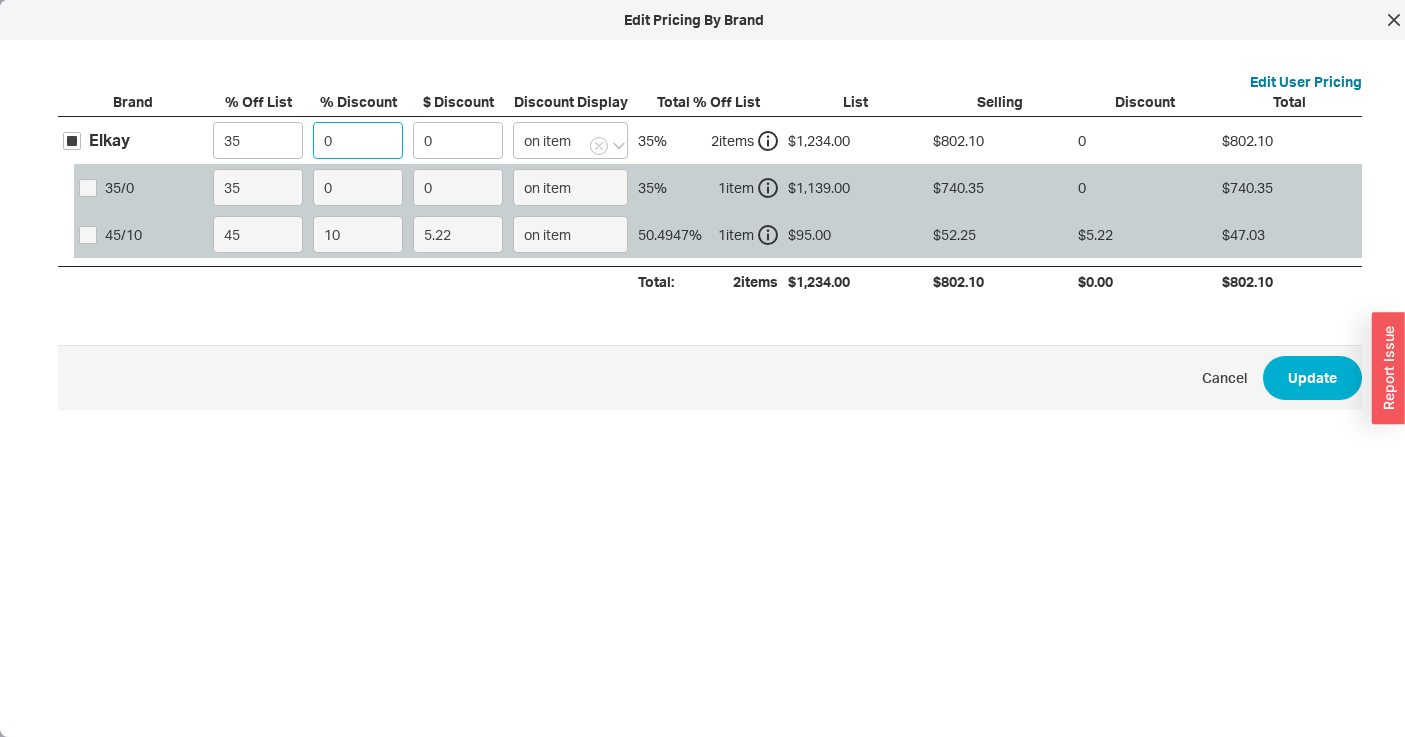 click on "0" 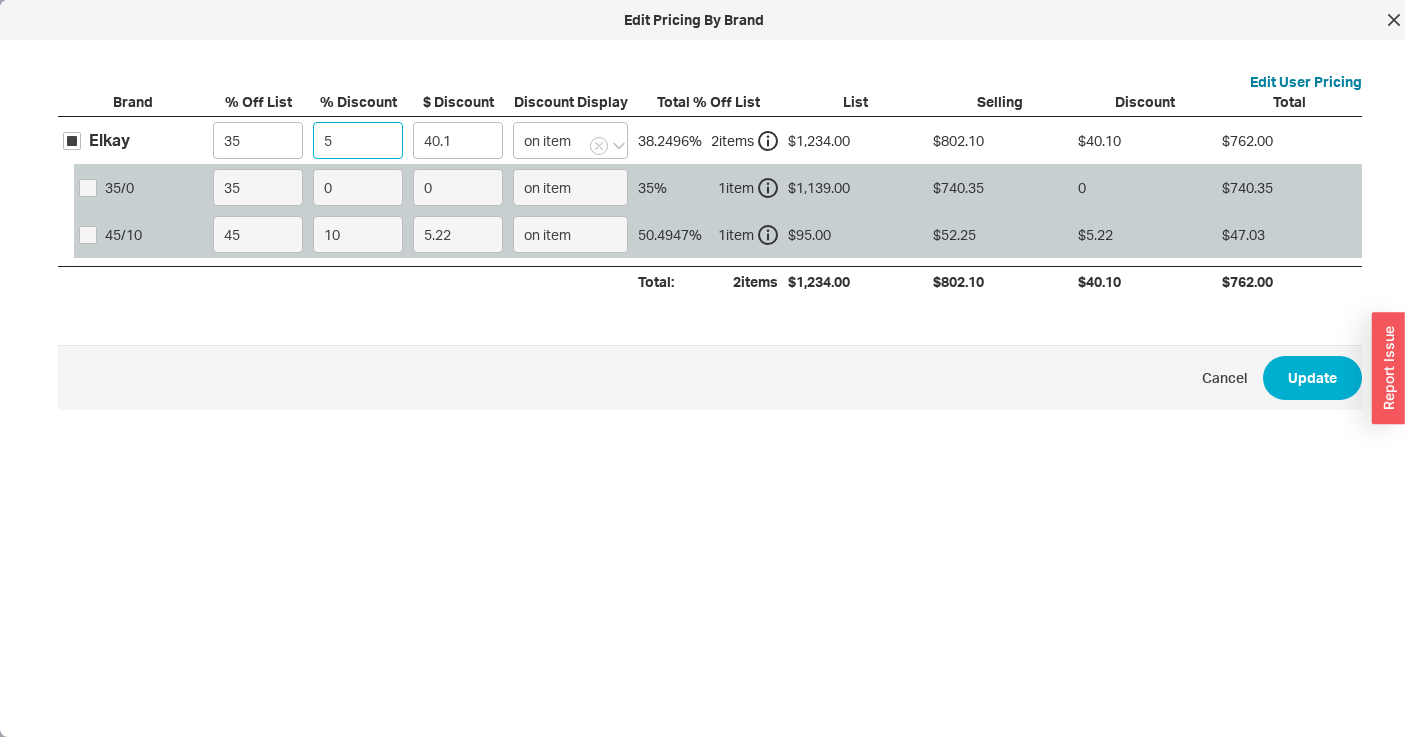 type on "50" 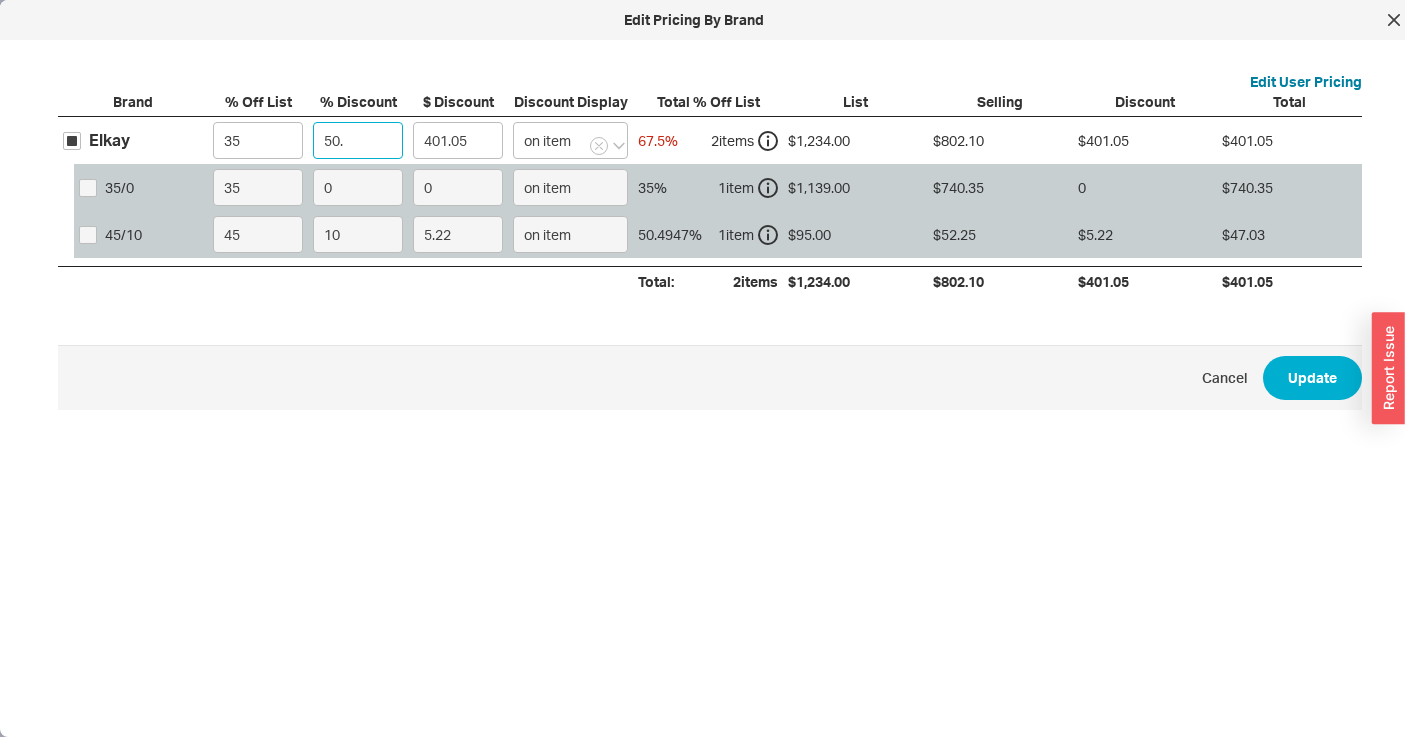 type on "50.5" 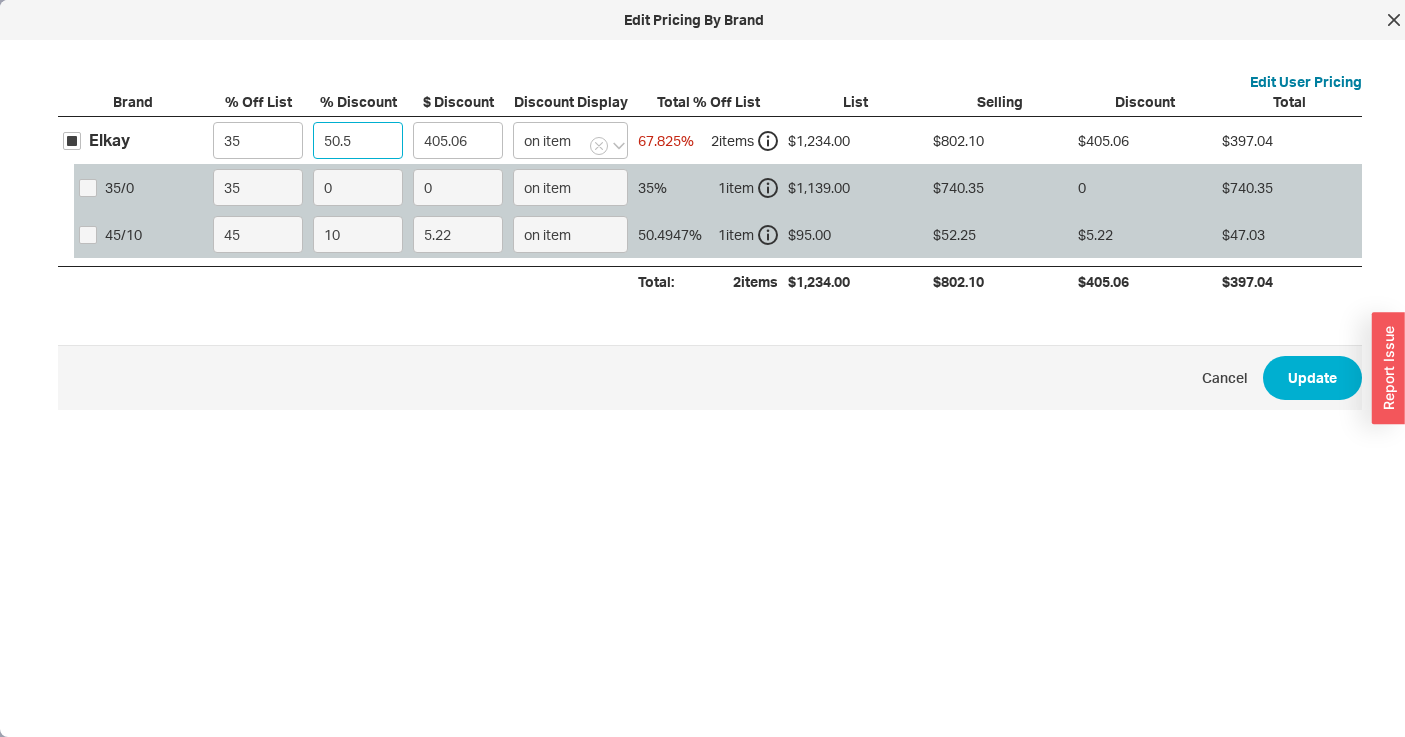 type on "50.5" 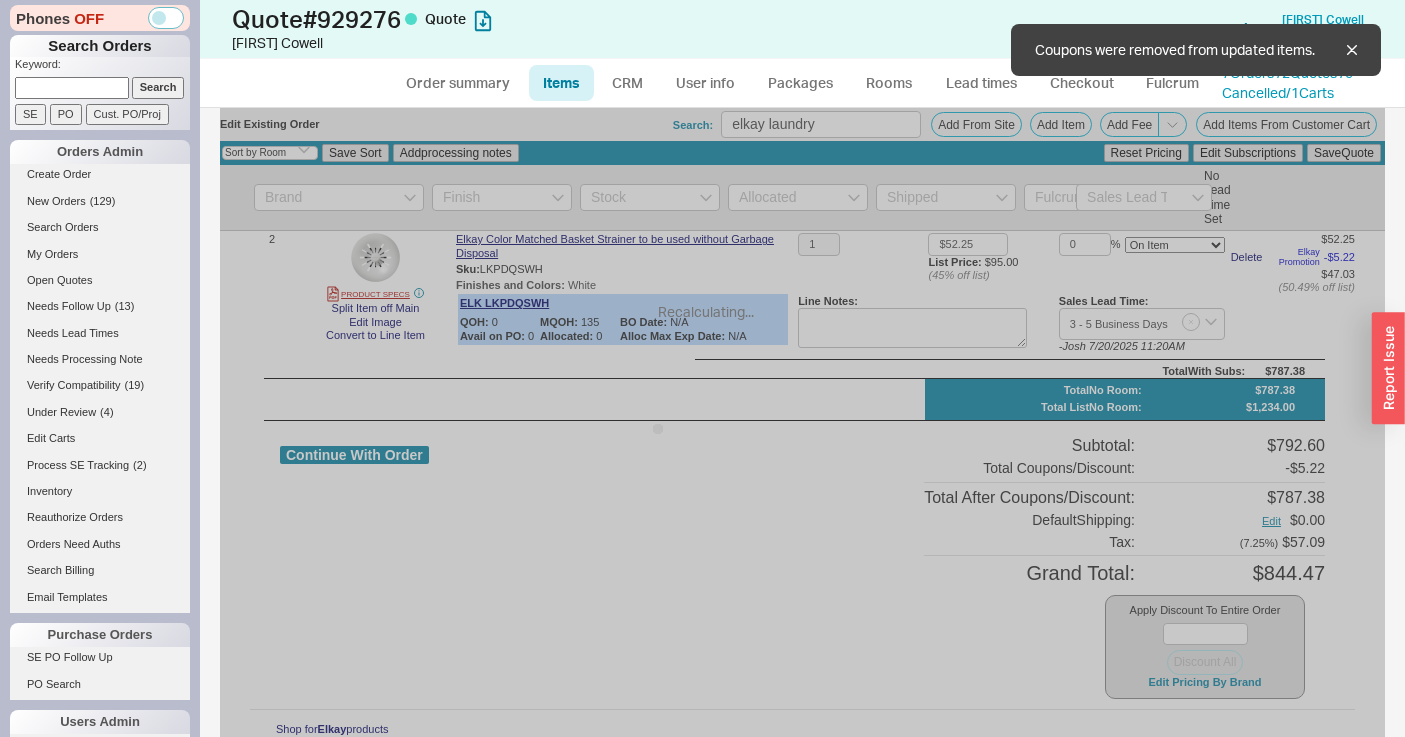 type on "50.5" 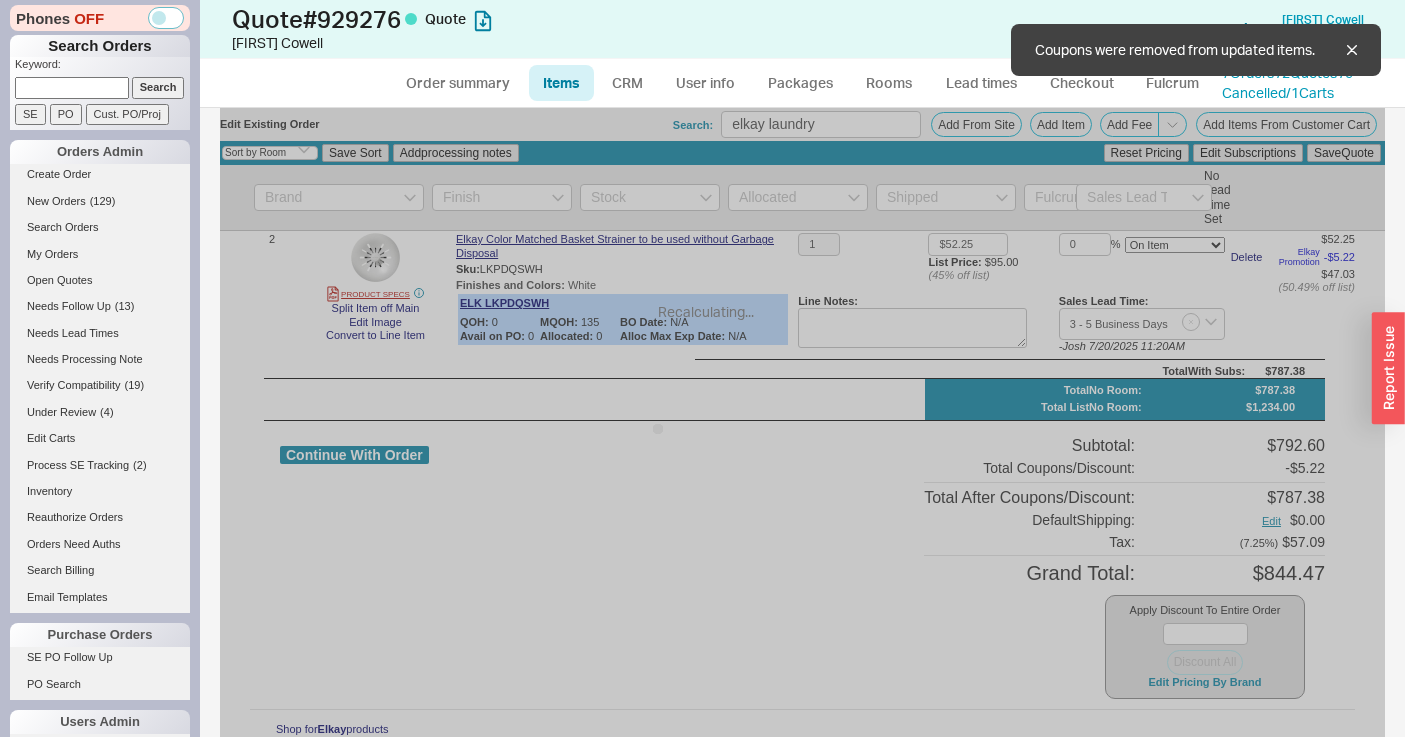 type on "$61.75" 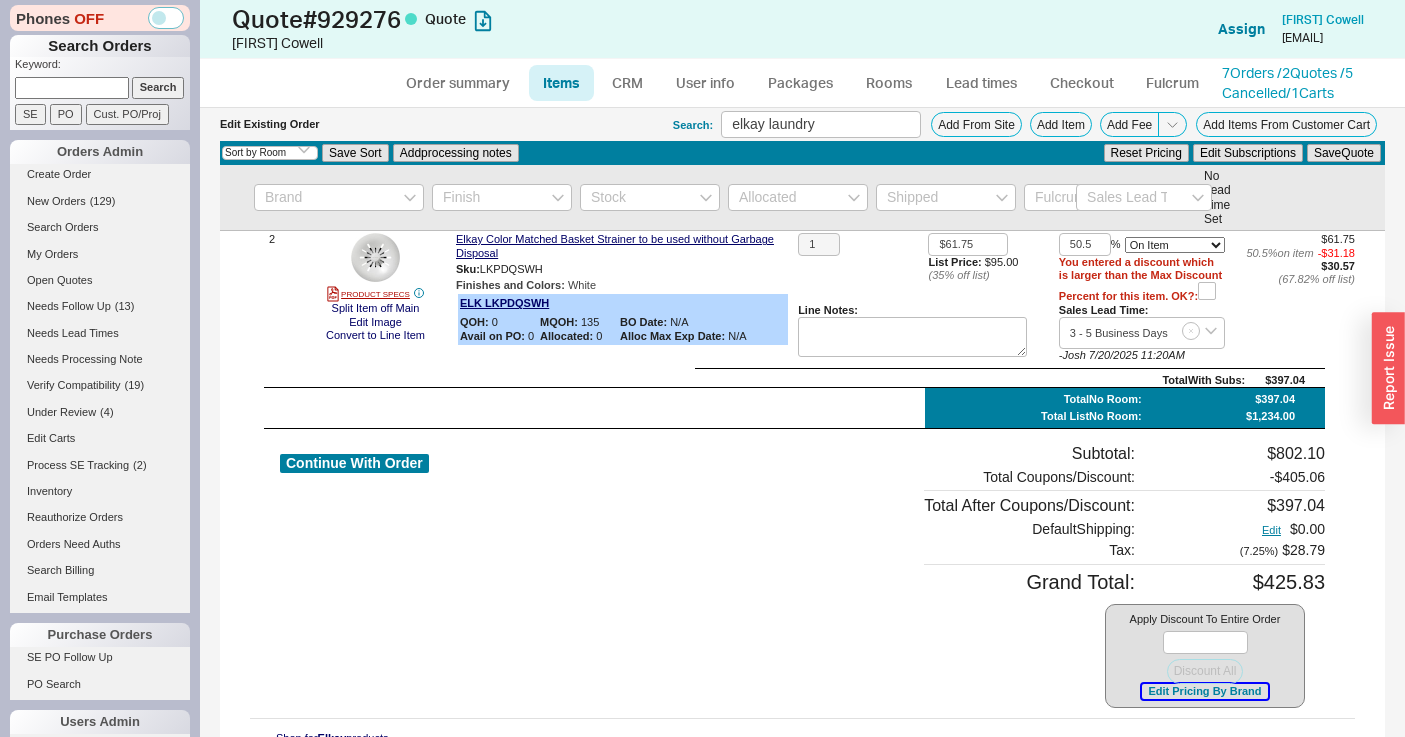 click on "Edit Pricing By Brand" at bounding box center [1204, 691] 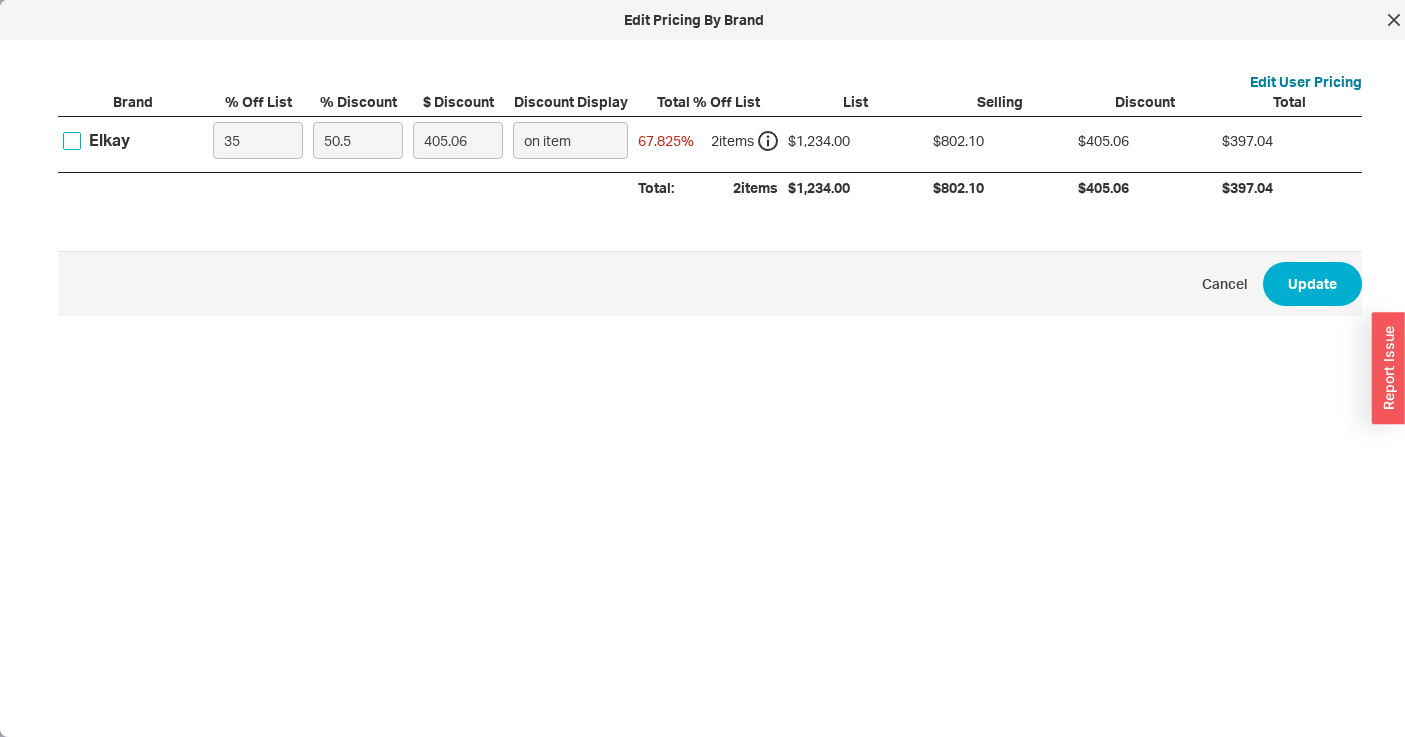 click on "Elkay" at bounding box center [72, 141] 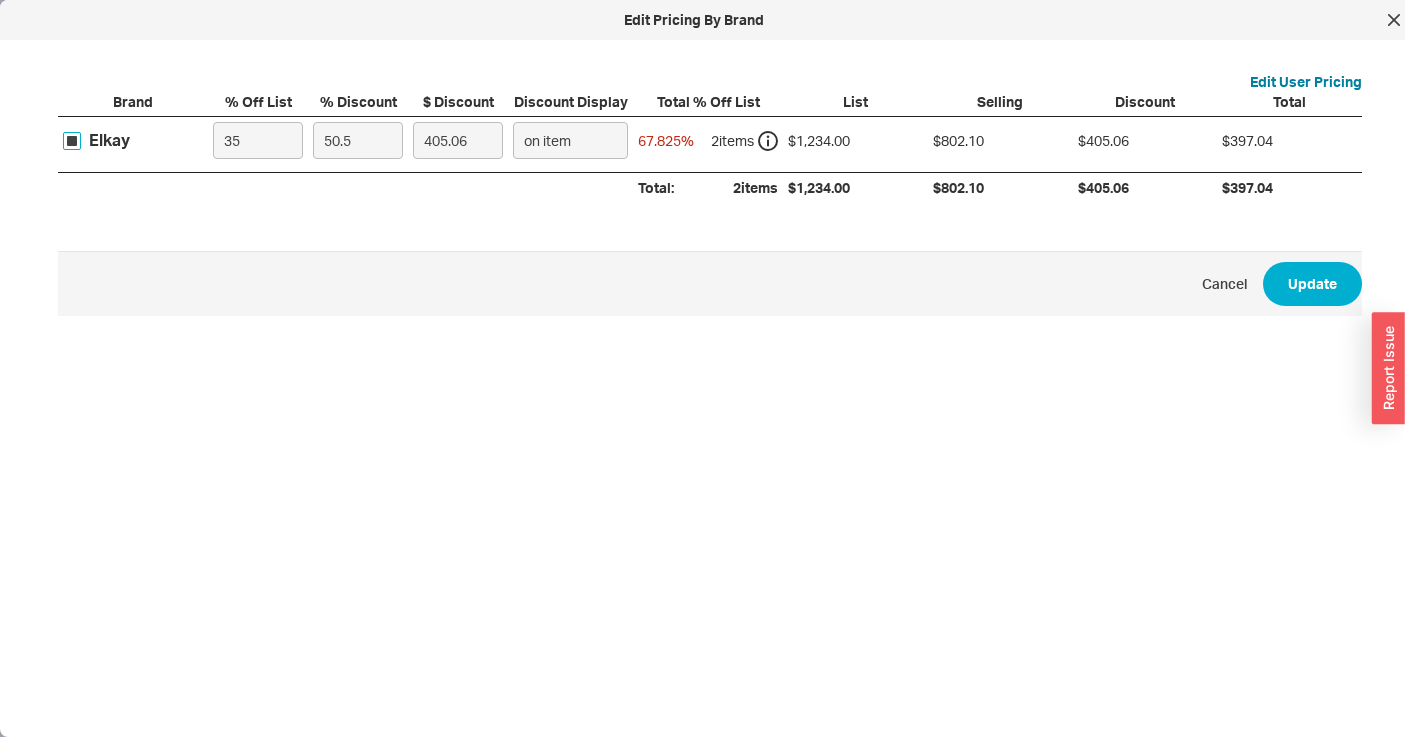 checkbox on "true" 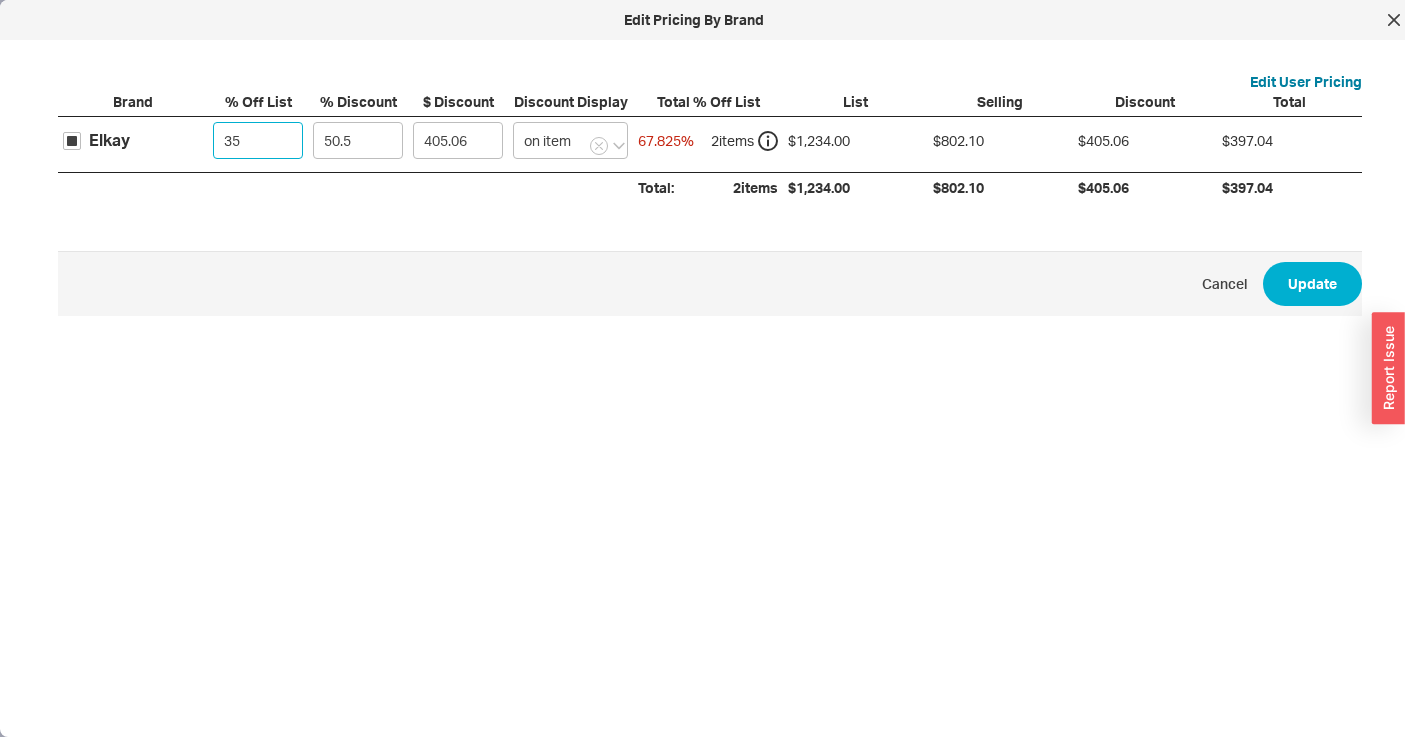 click on "35" 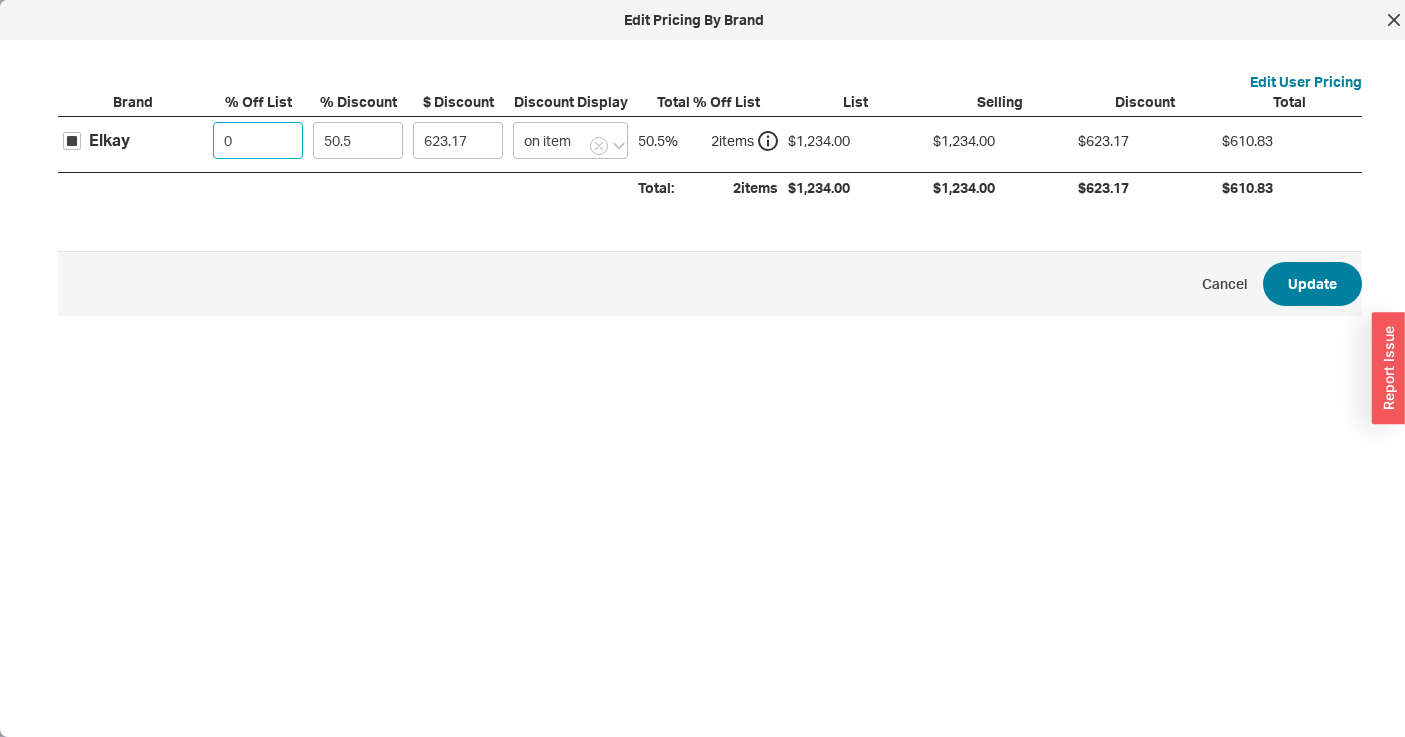 type on "0" 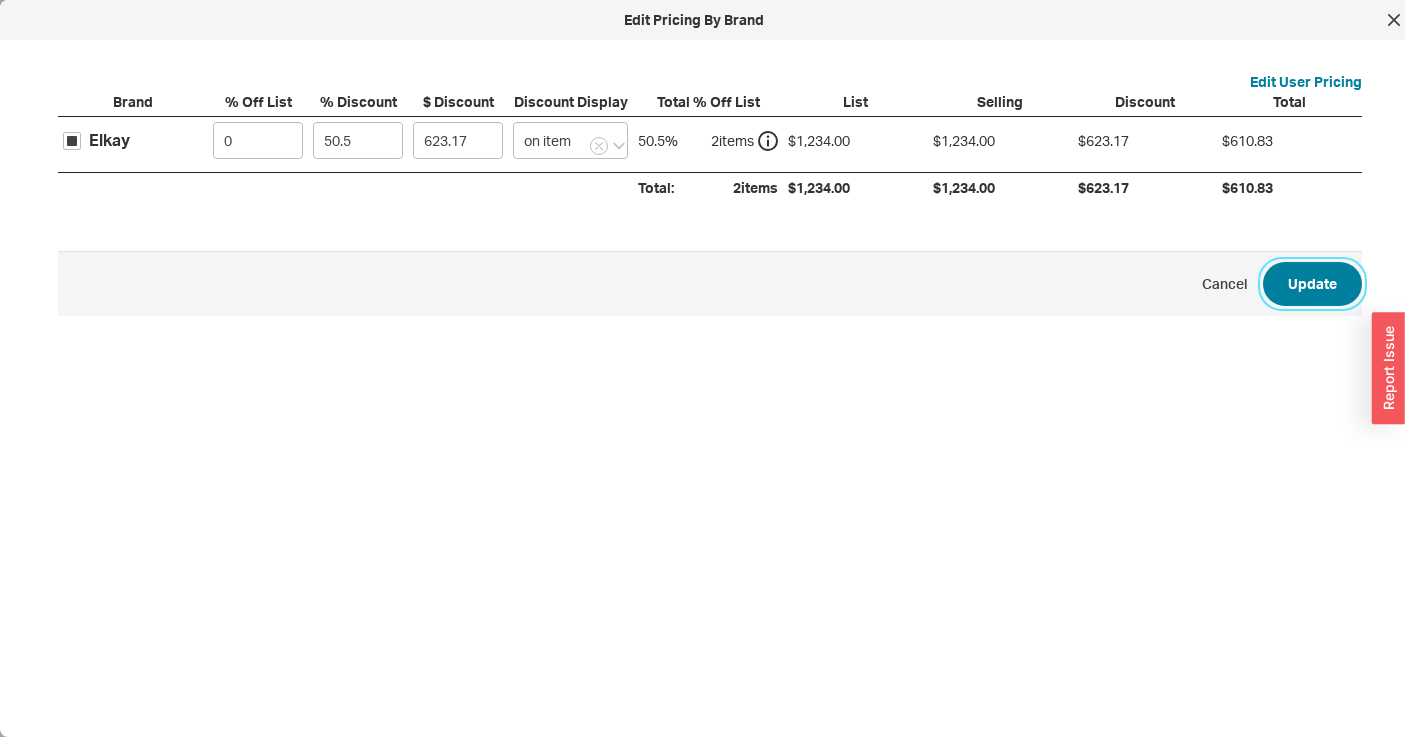 click on "Update" at bounding box center [1312, 284] 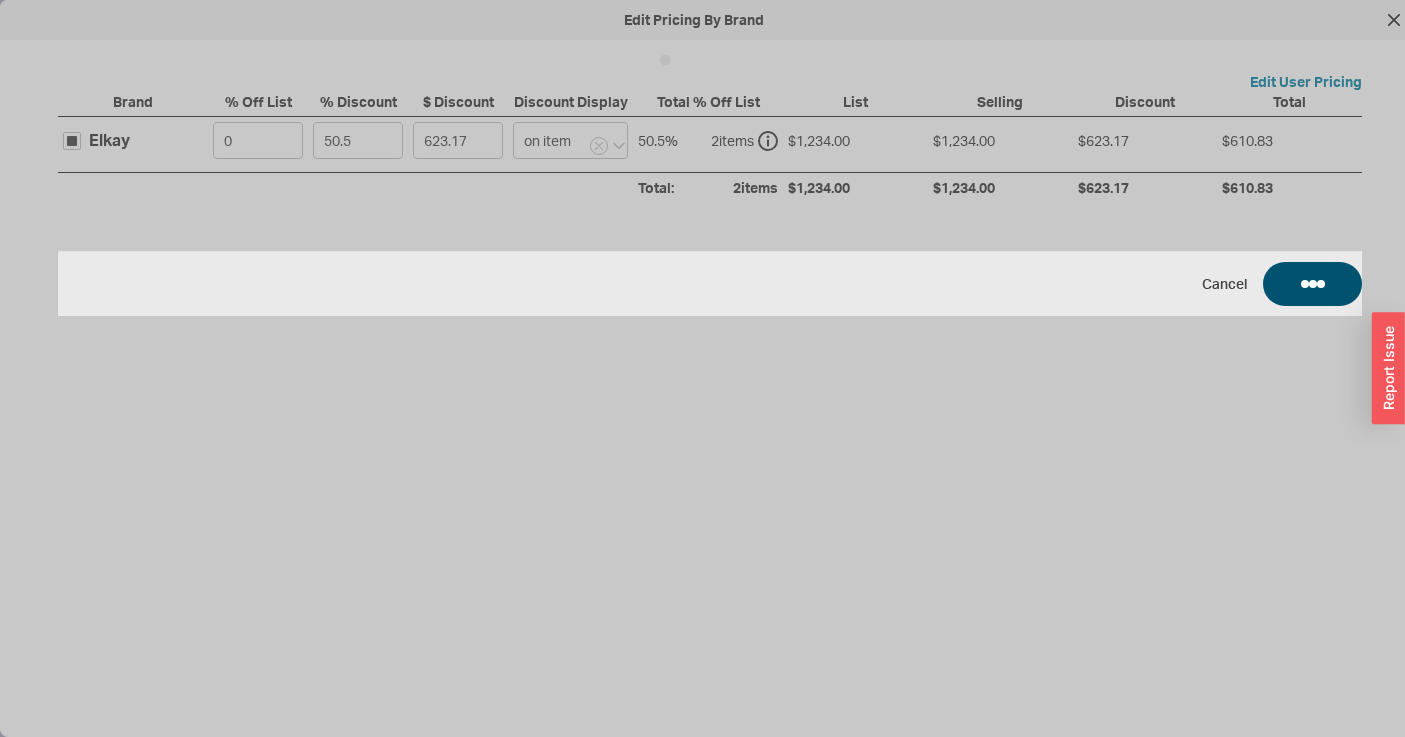 type on "$1,139.00" 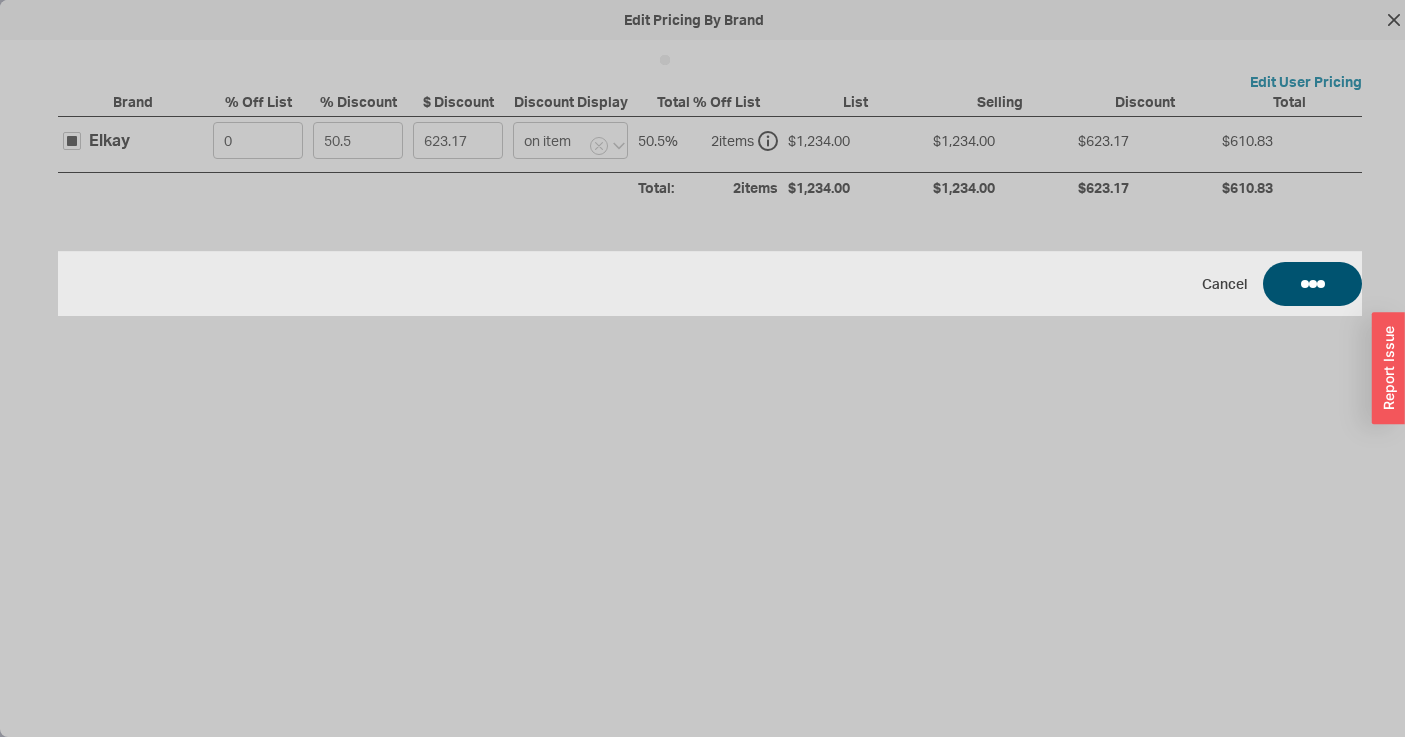 type on "$95.00" 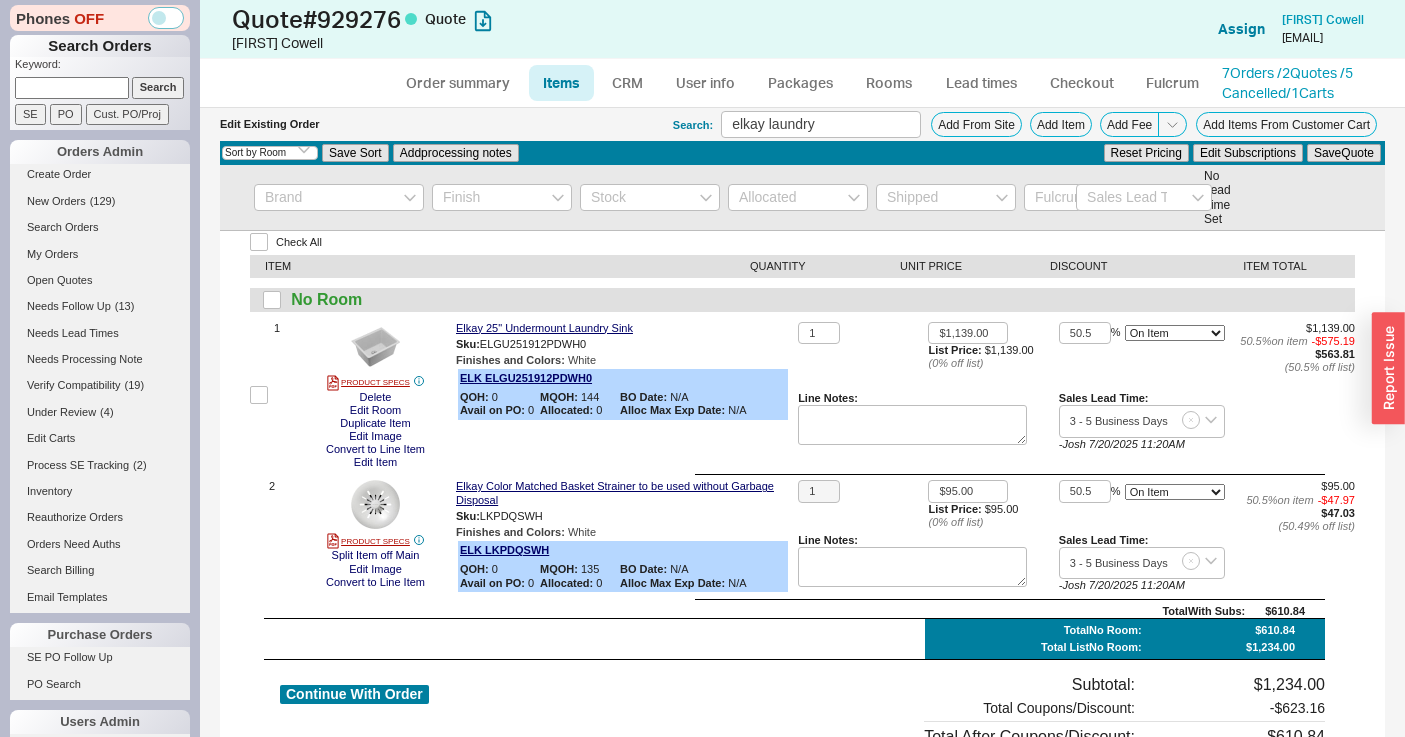 scroll, scrollTop: 0, scrollLeft: 0, axis: both 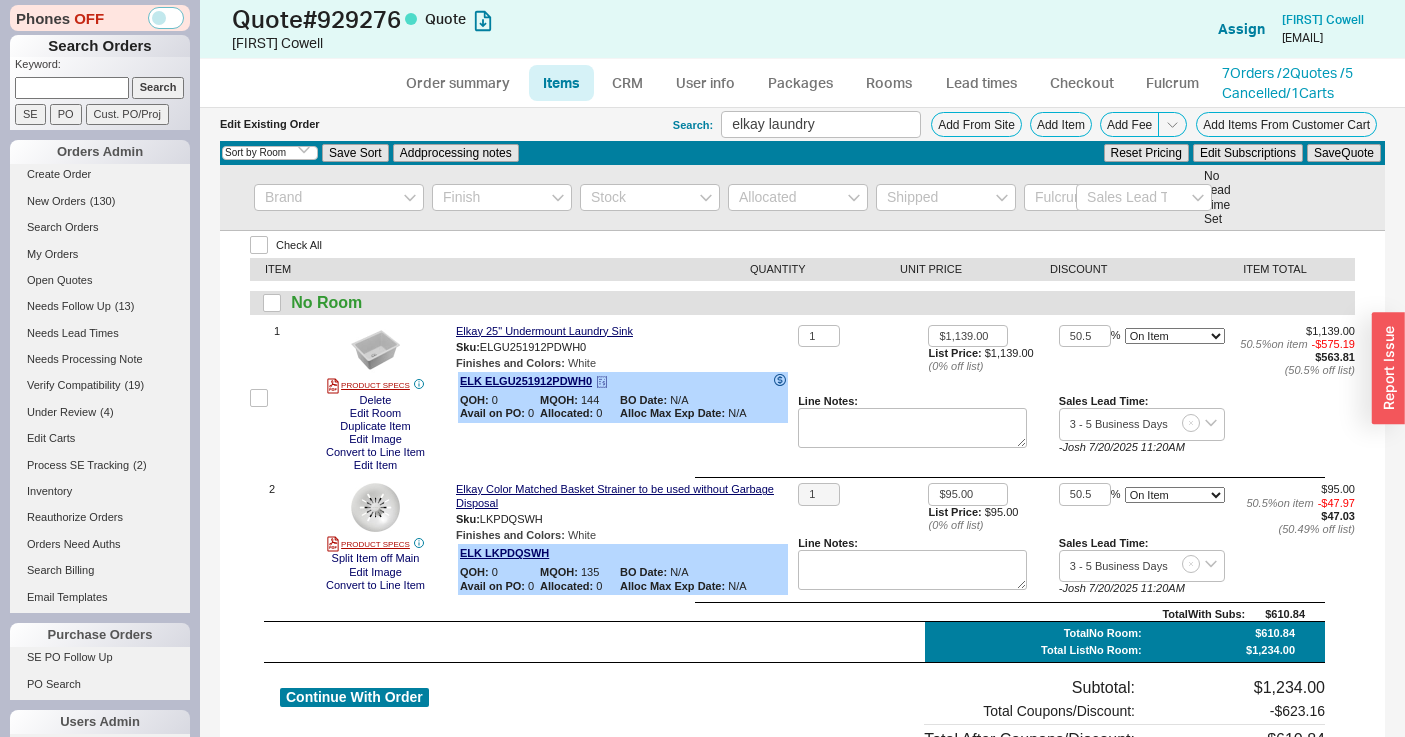 click 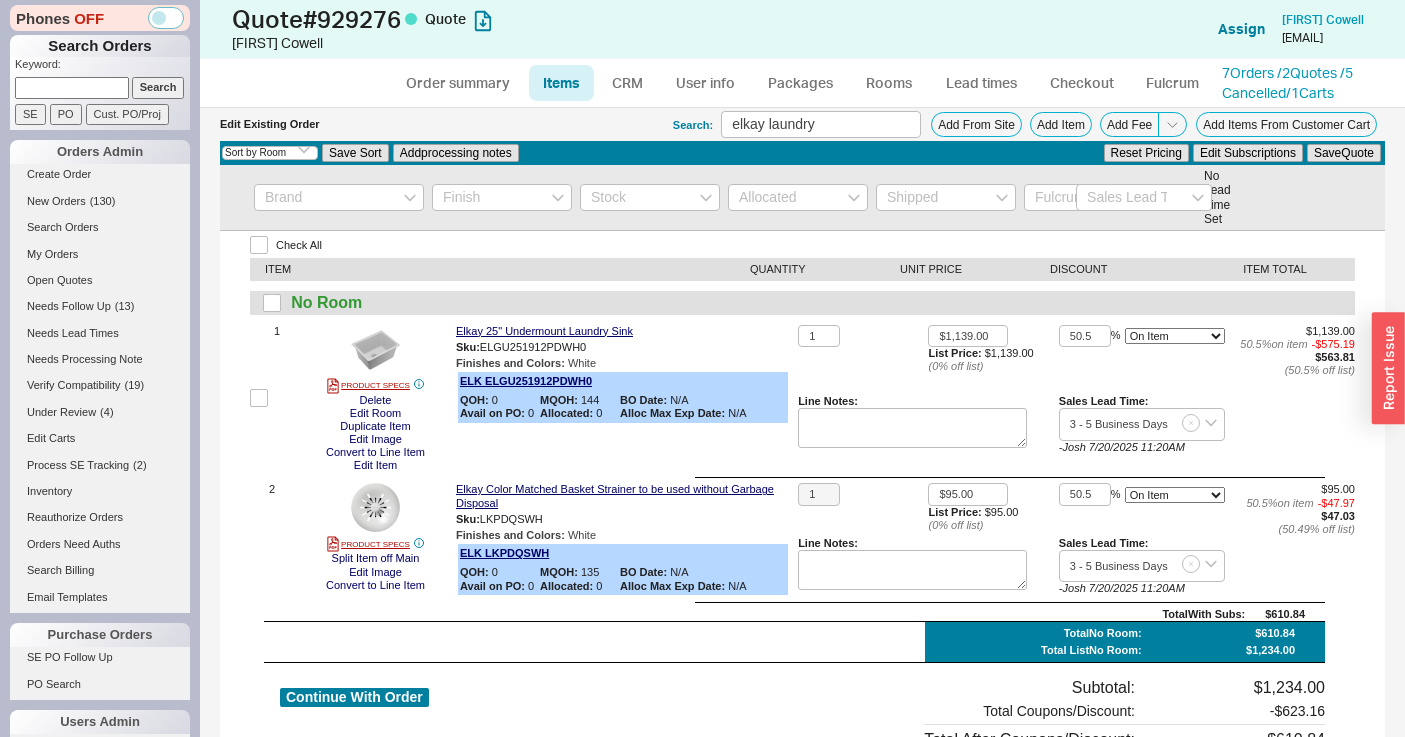 scroll, scrollTop: 243, scrollLeft: 0, axis: vertical 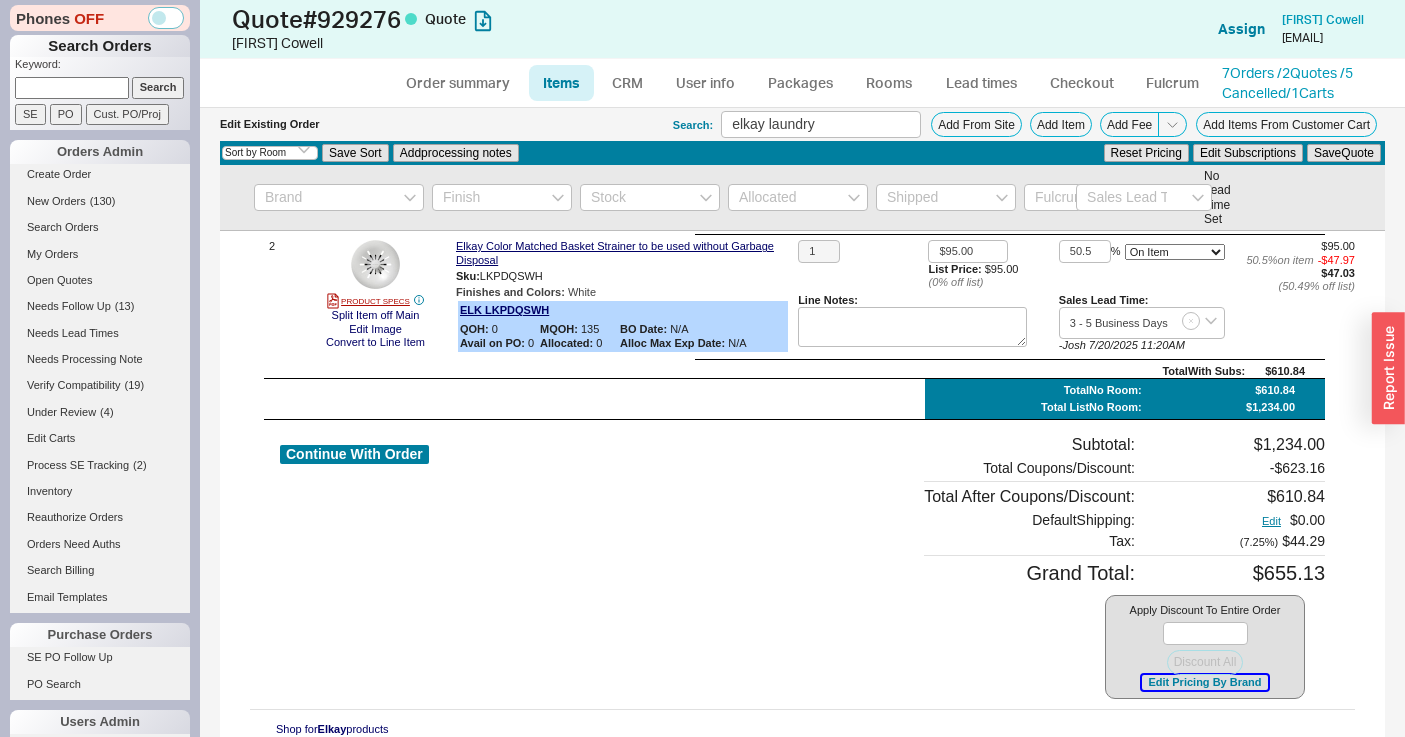 click on "Edit Pricing By Brand" at bounding box center [1204, 682] 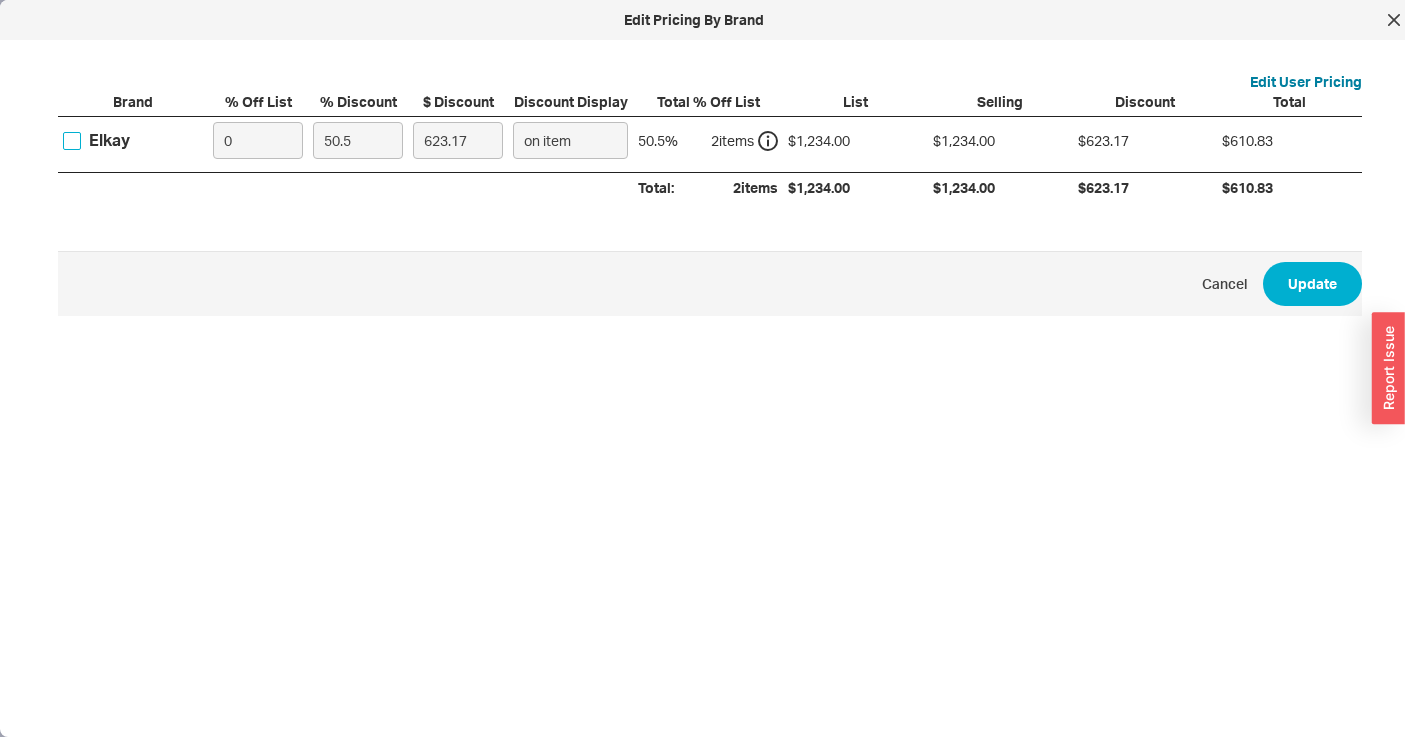 click on "Elkay" at bounding box center (72, 141) 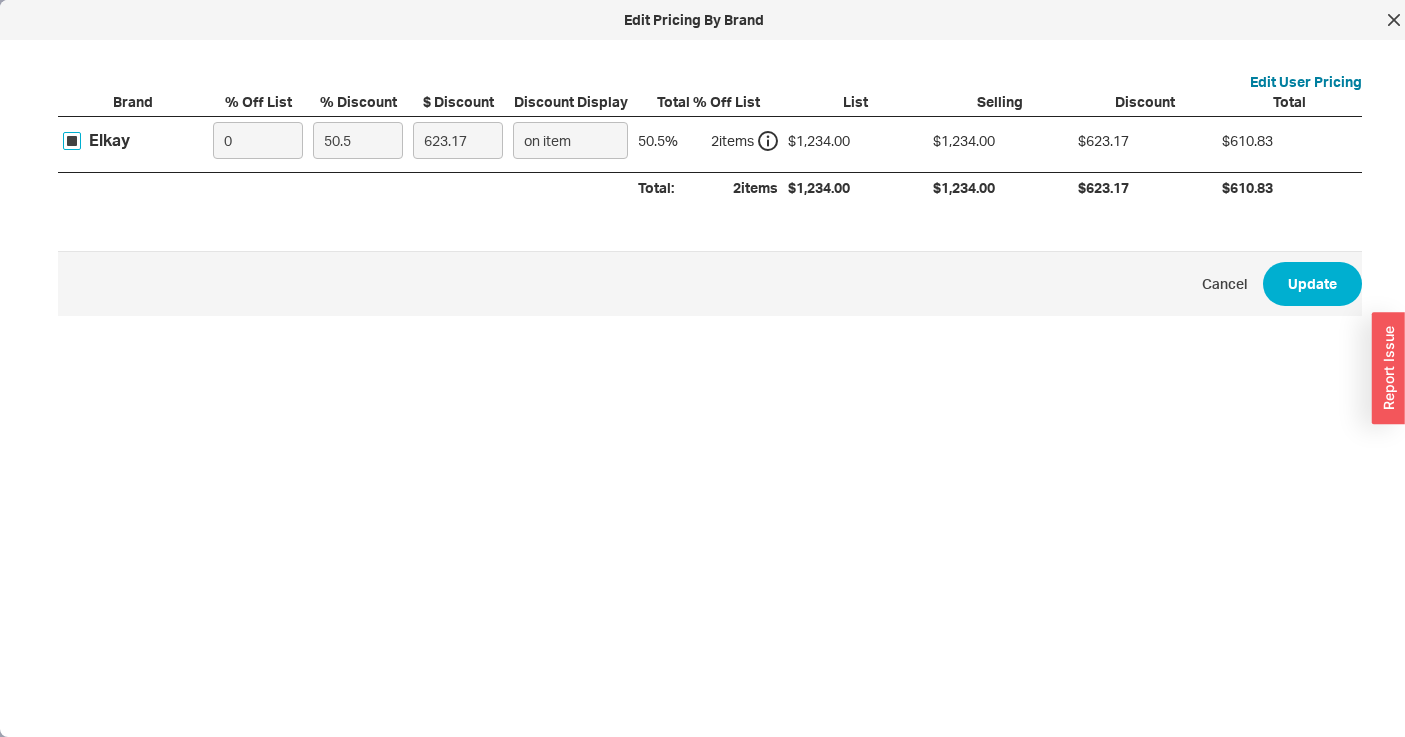 checkbox on "true" 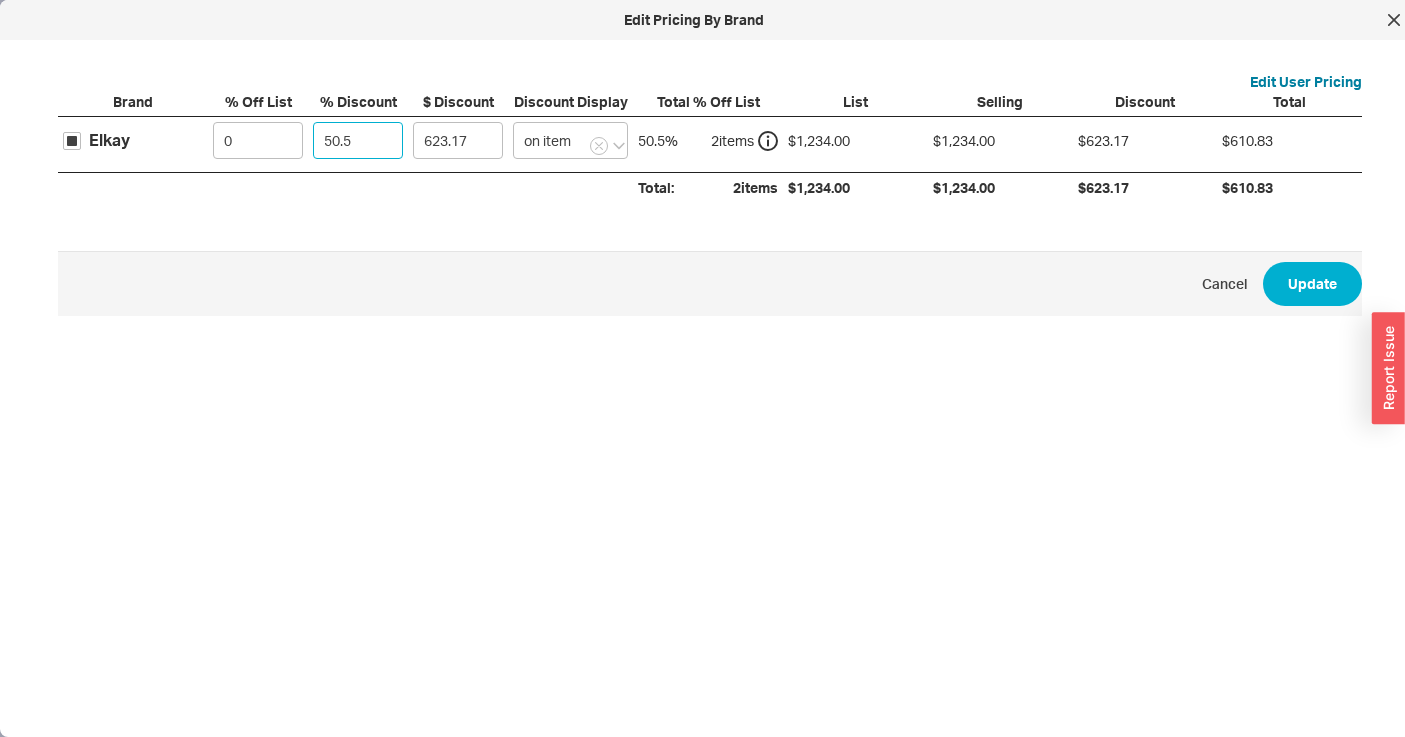 click on "50.5" 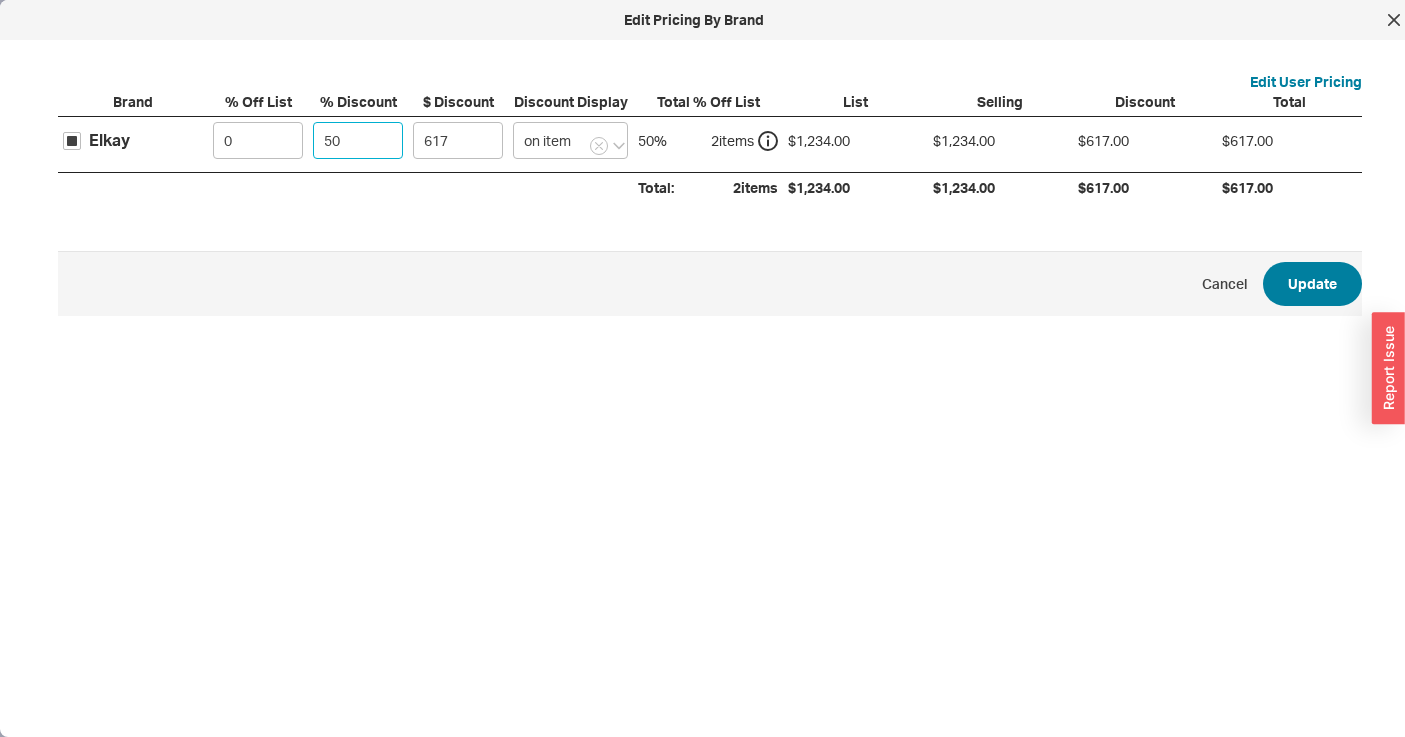 type on "50" 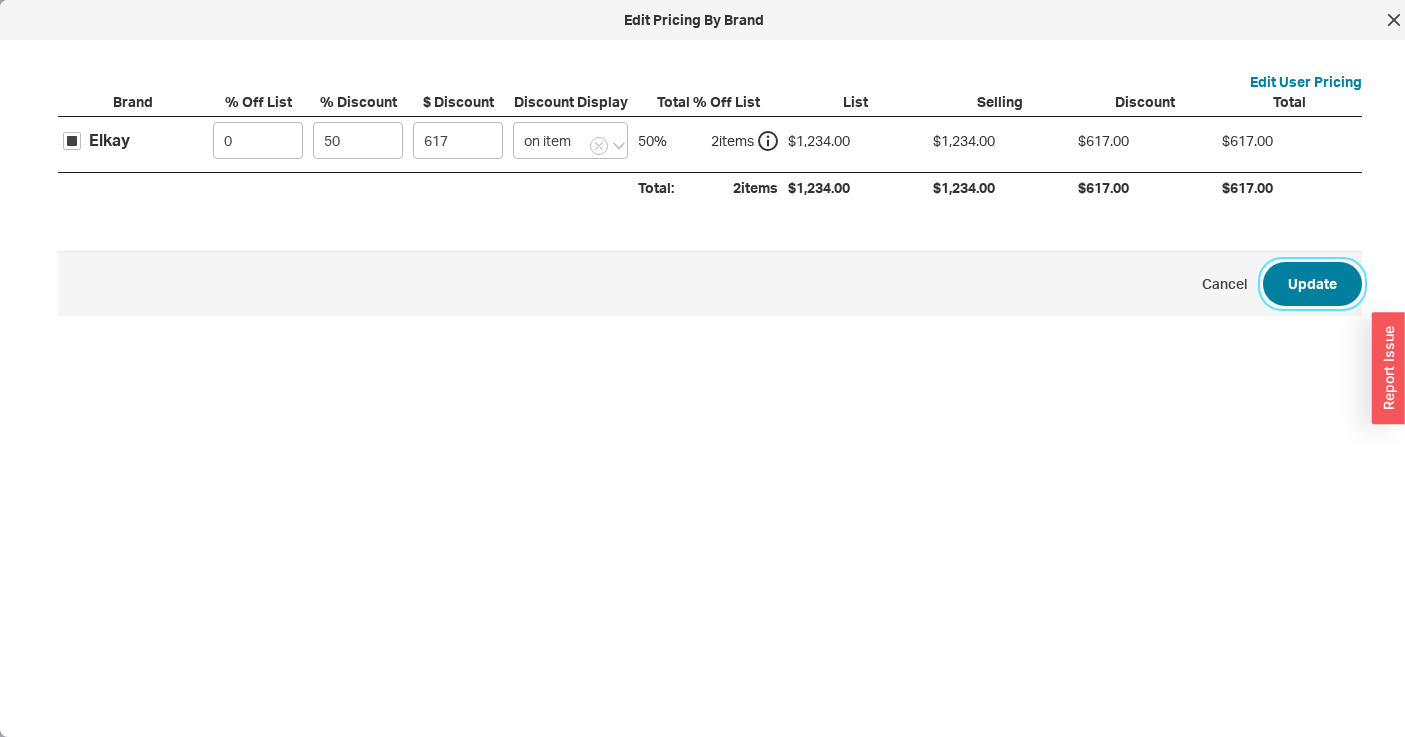 click on "Update" at bounding box center (1312, 284) 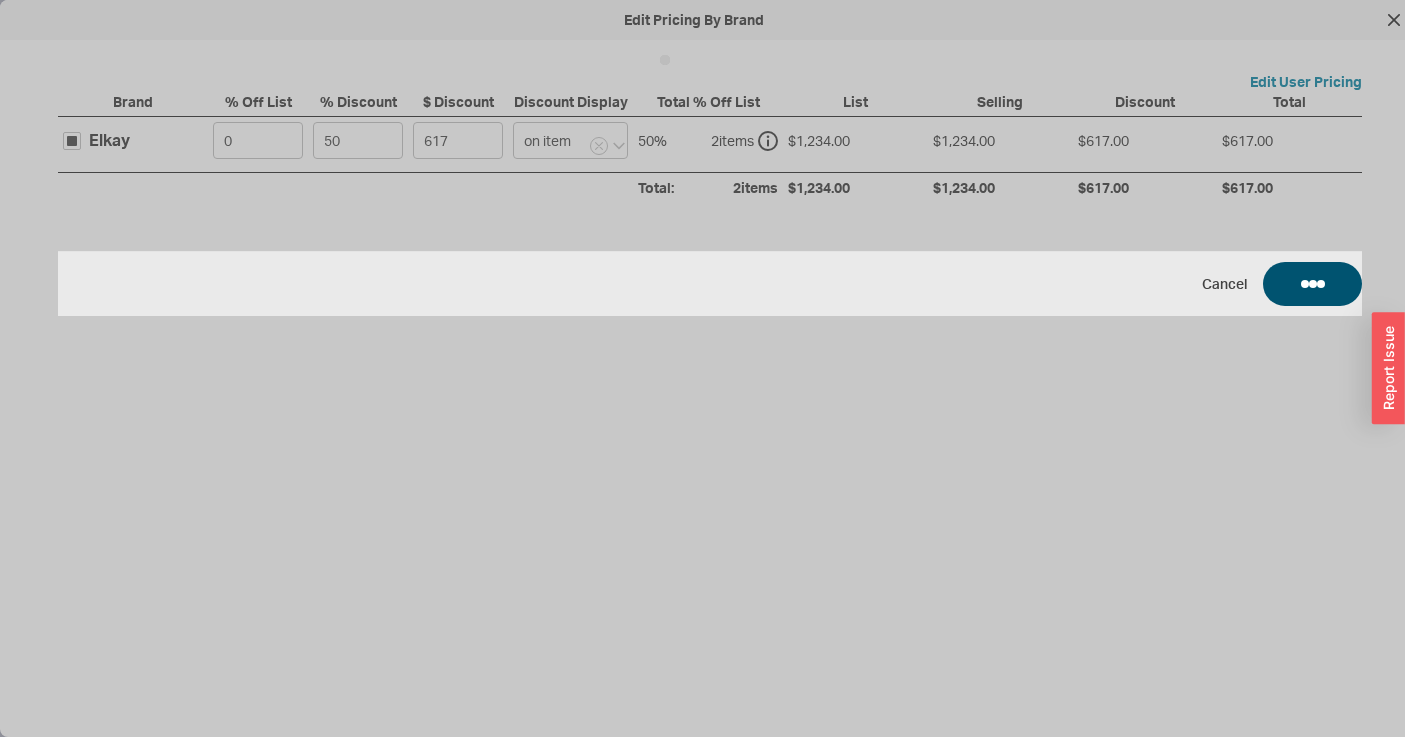 type on "50" 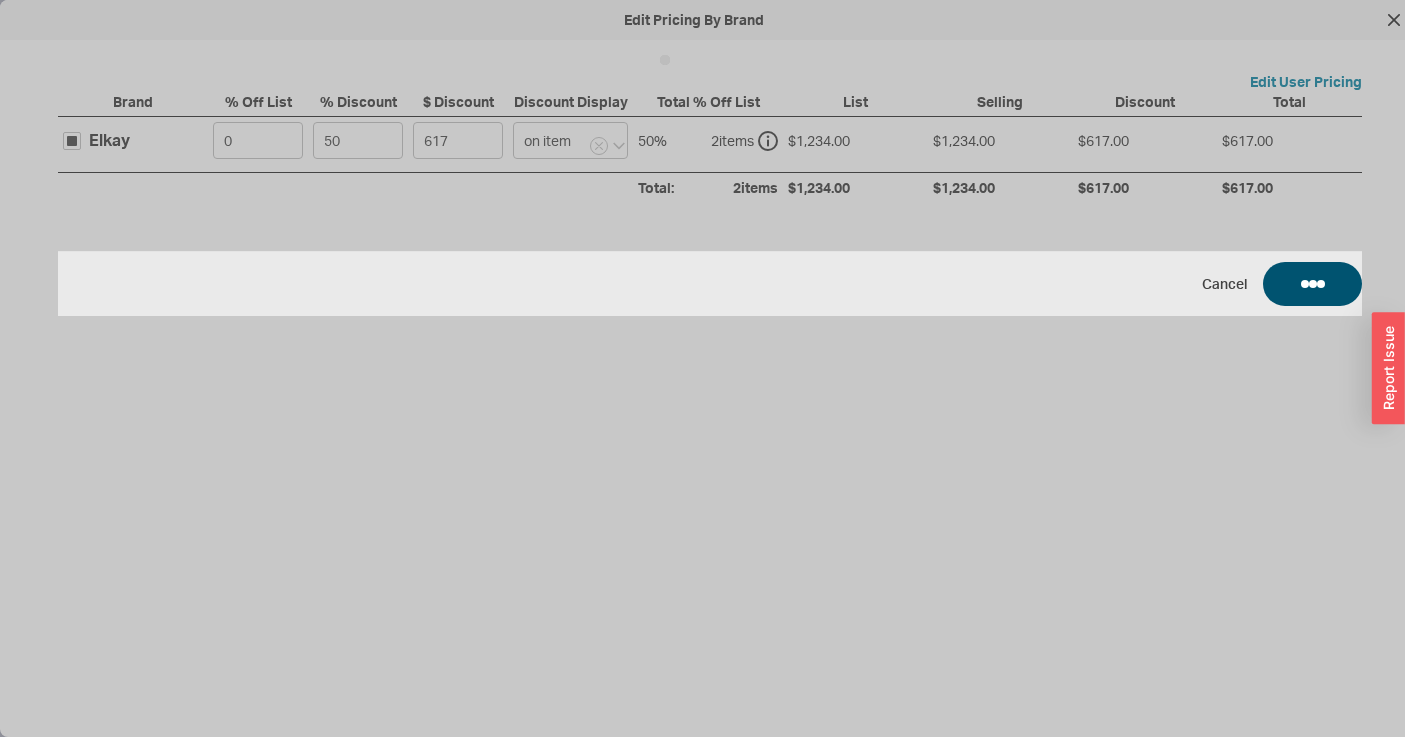 type on "50" 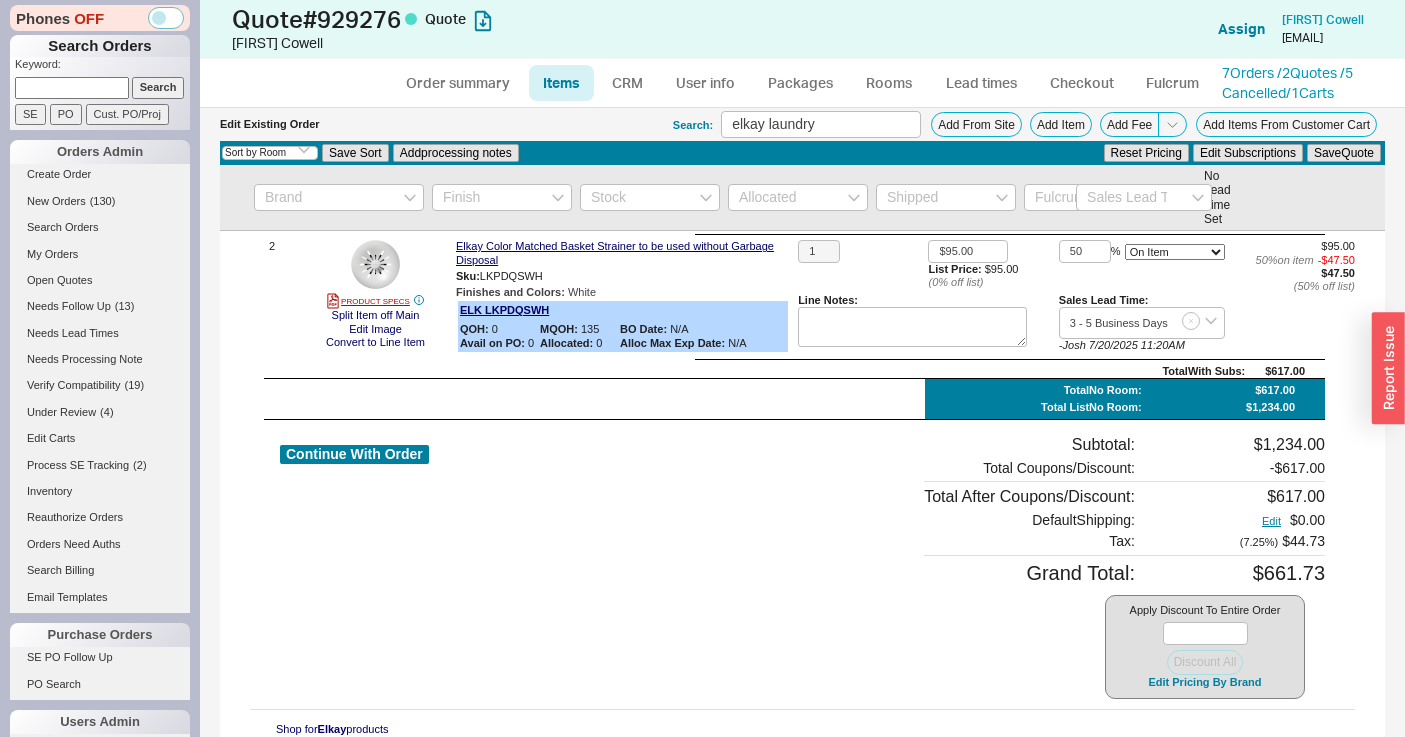scroll, scrollTop: 0, scrollLeft: 0, axis: both 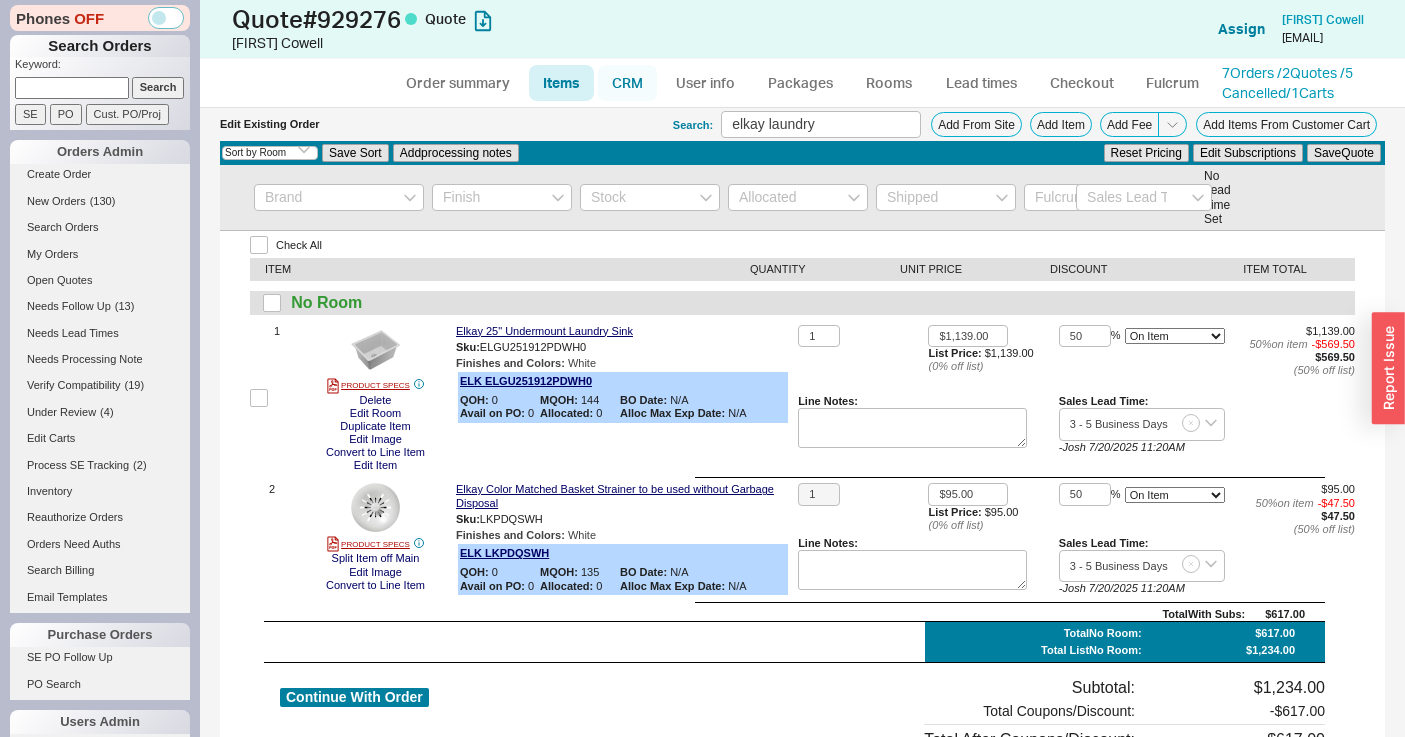 click on "CRM" at bounding box center (627, 83) 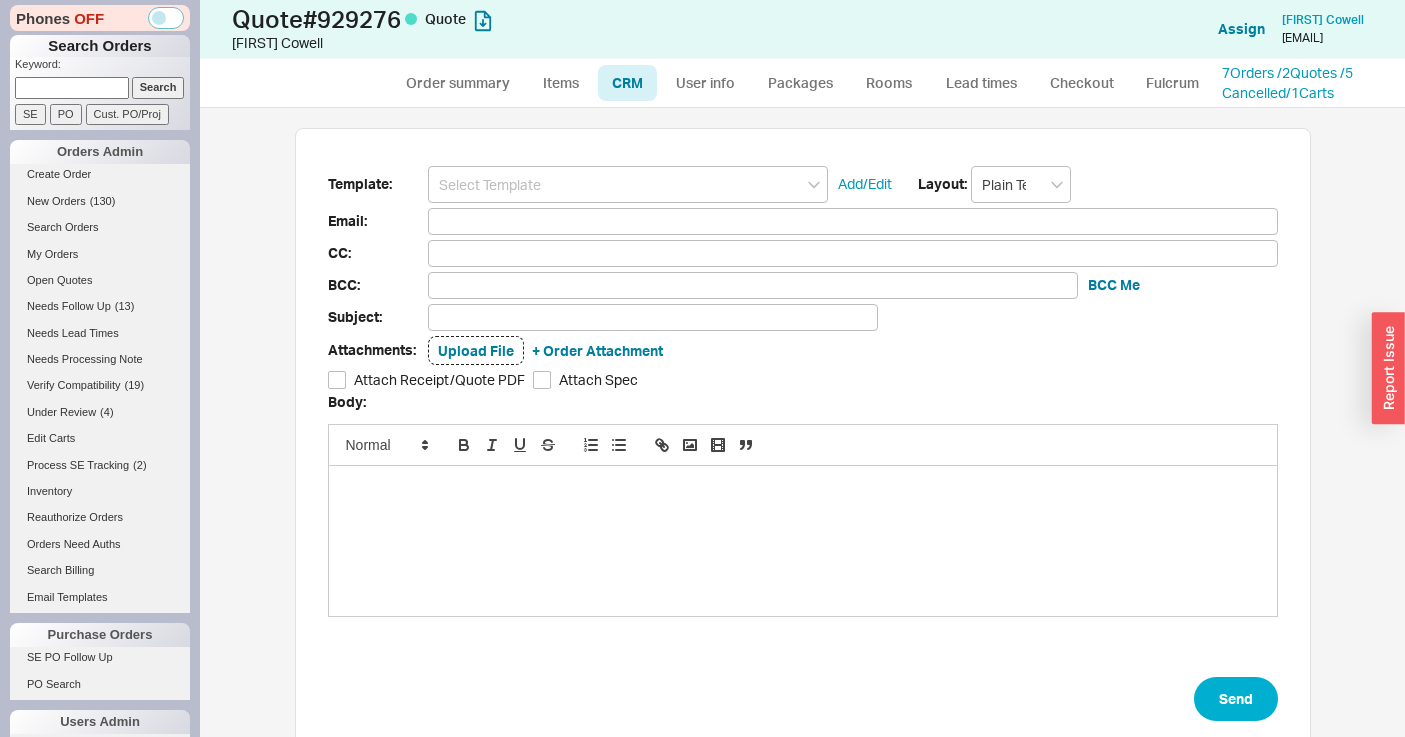 scroll, scrollTop: 16, scrollLeft: 16, axis: both 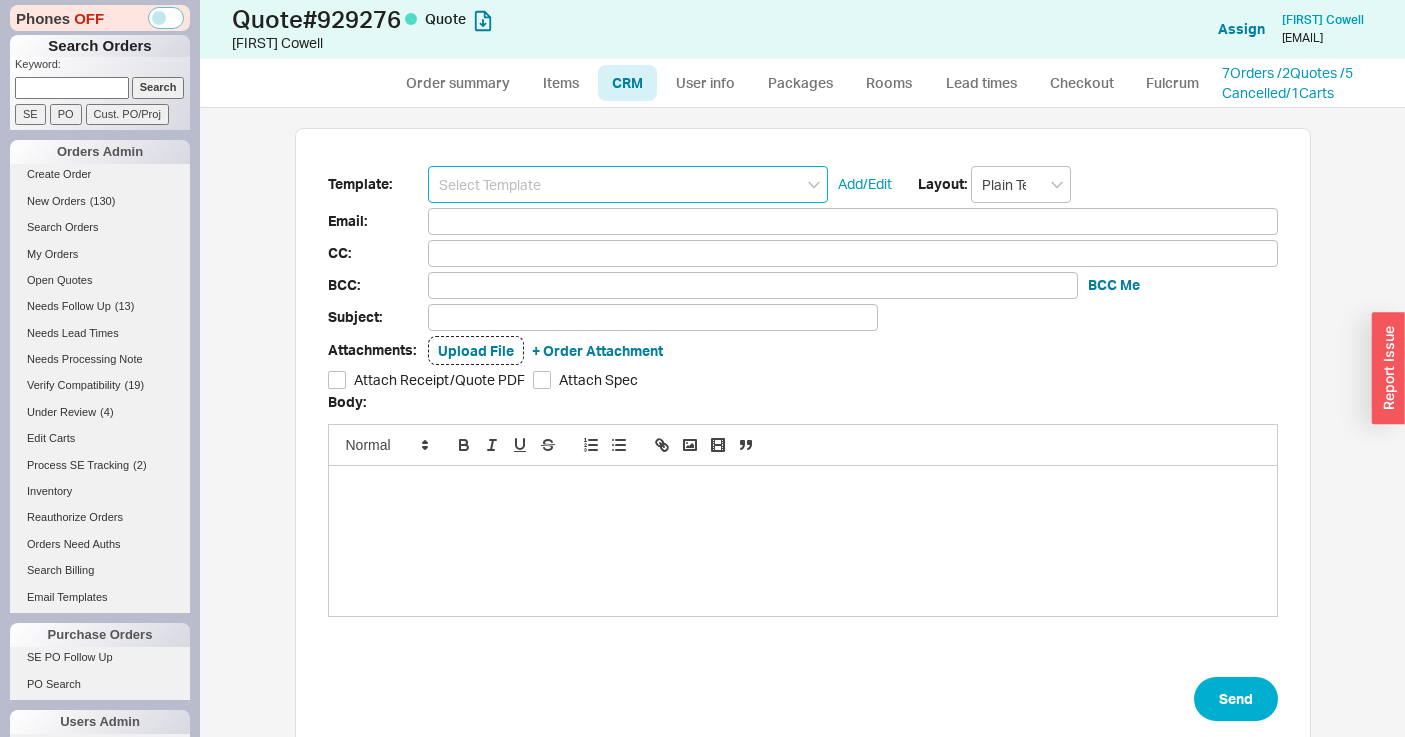 click at bounding box center [628, 184] 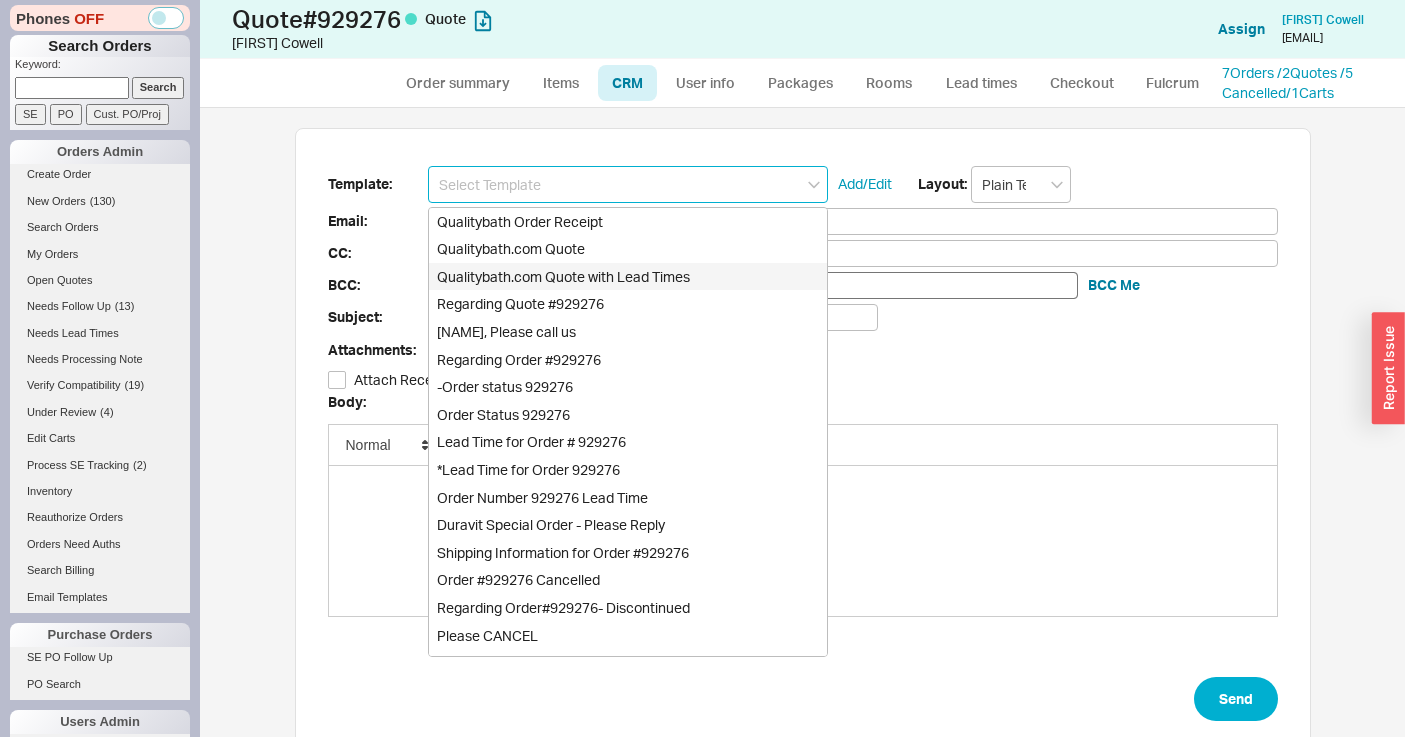 click on "Qualitybath.com Quote with Lead Times" at bounding box center (628, 277) 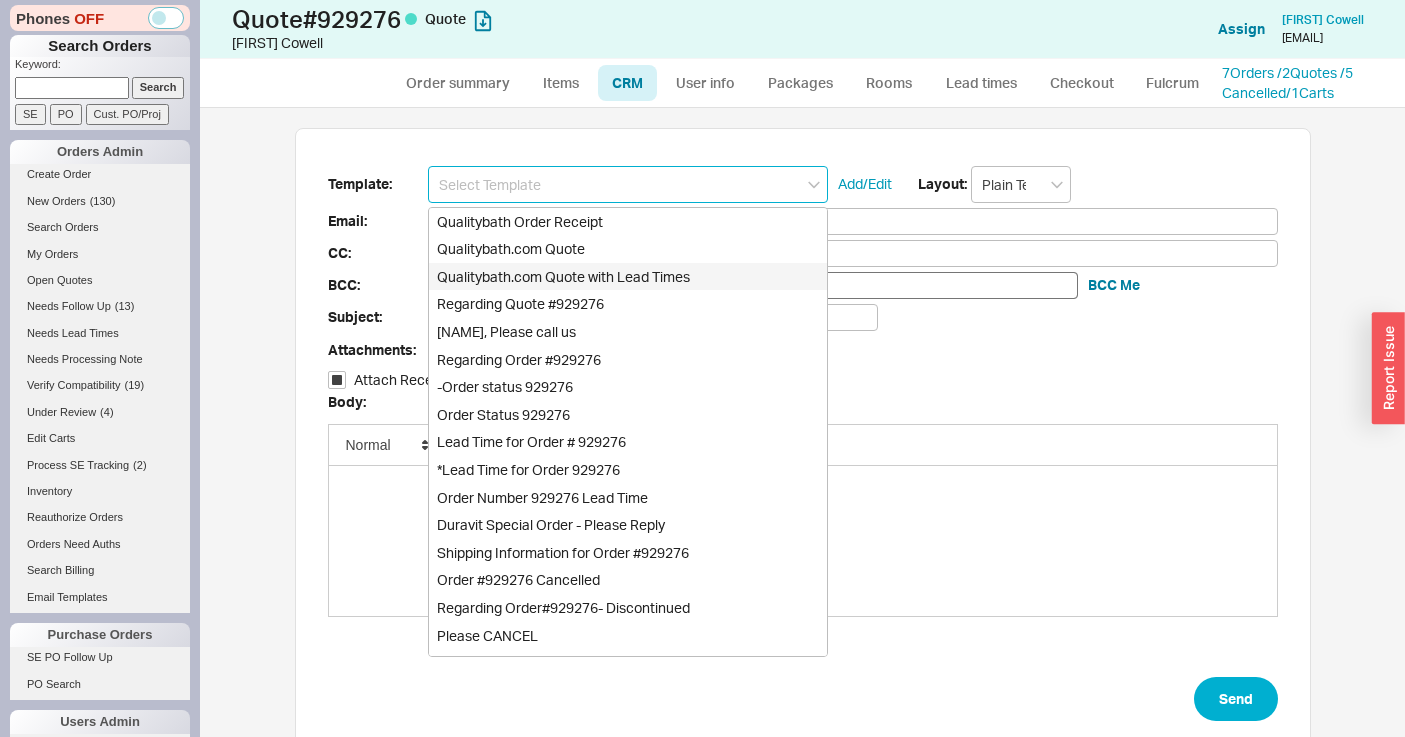 type on "Qualitybath.com Quote with Lead Times" 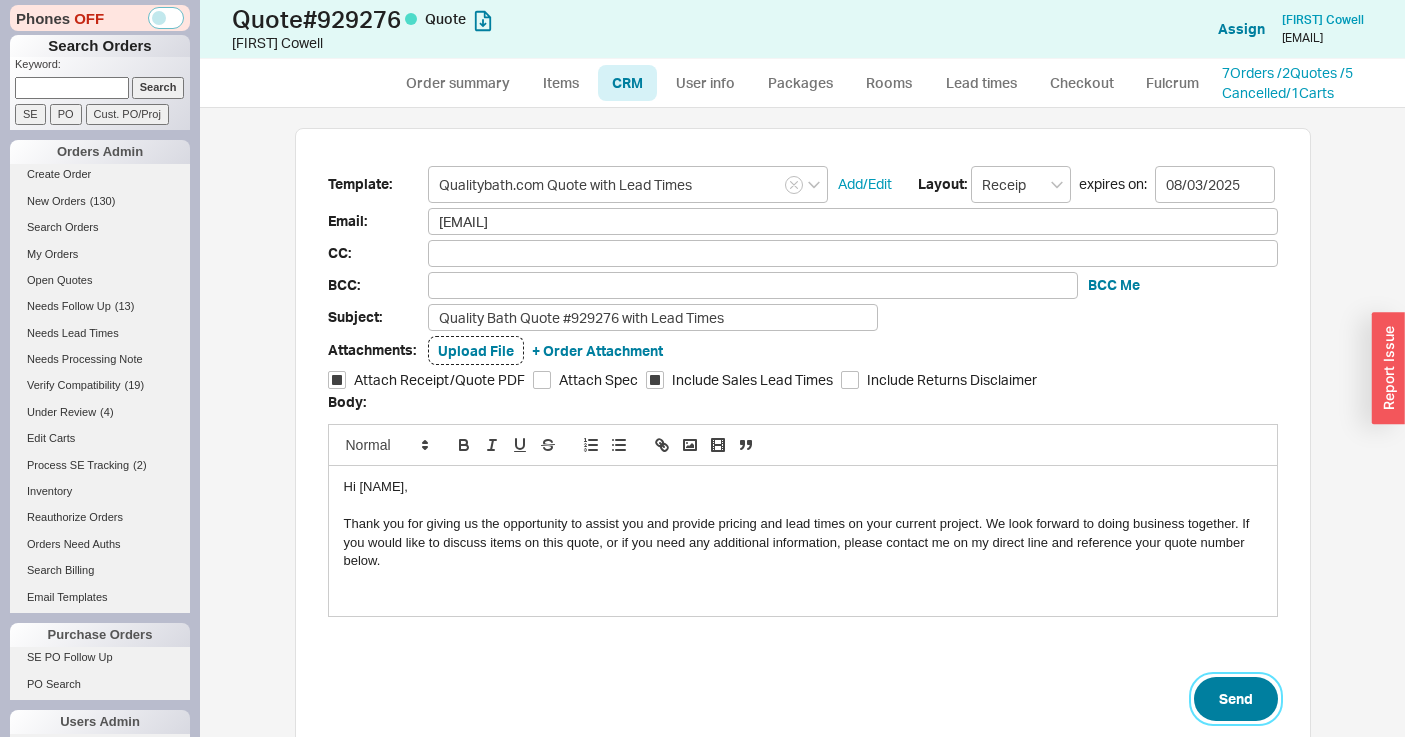 click on "Send" at bounding box center [1236, 699] 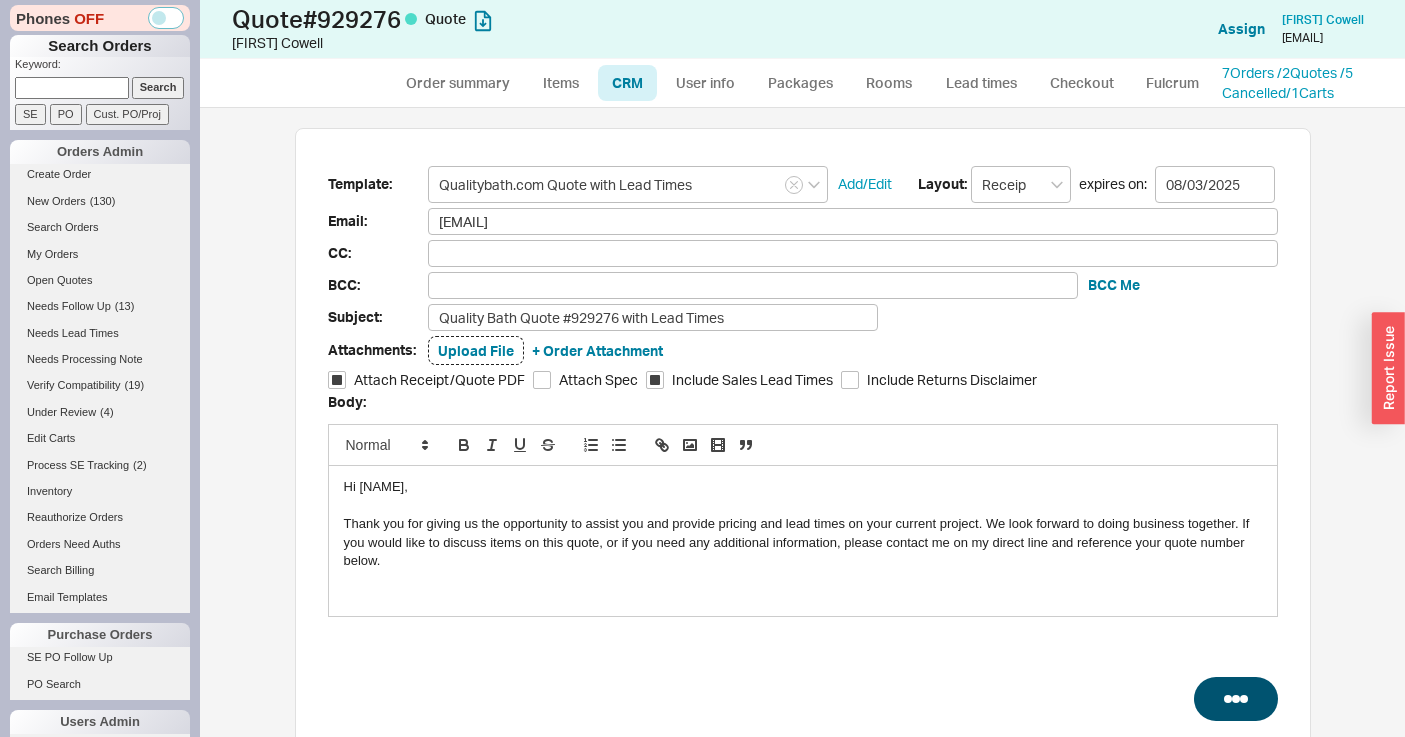 select on "*" 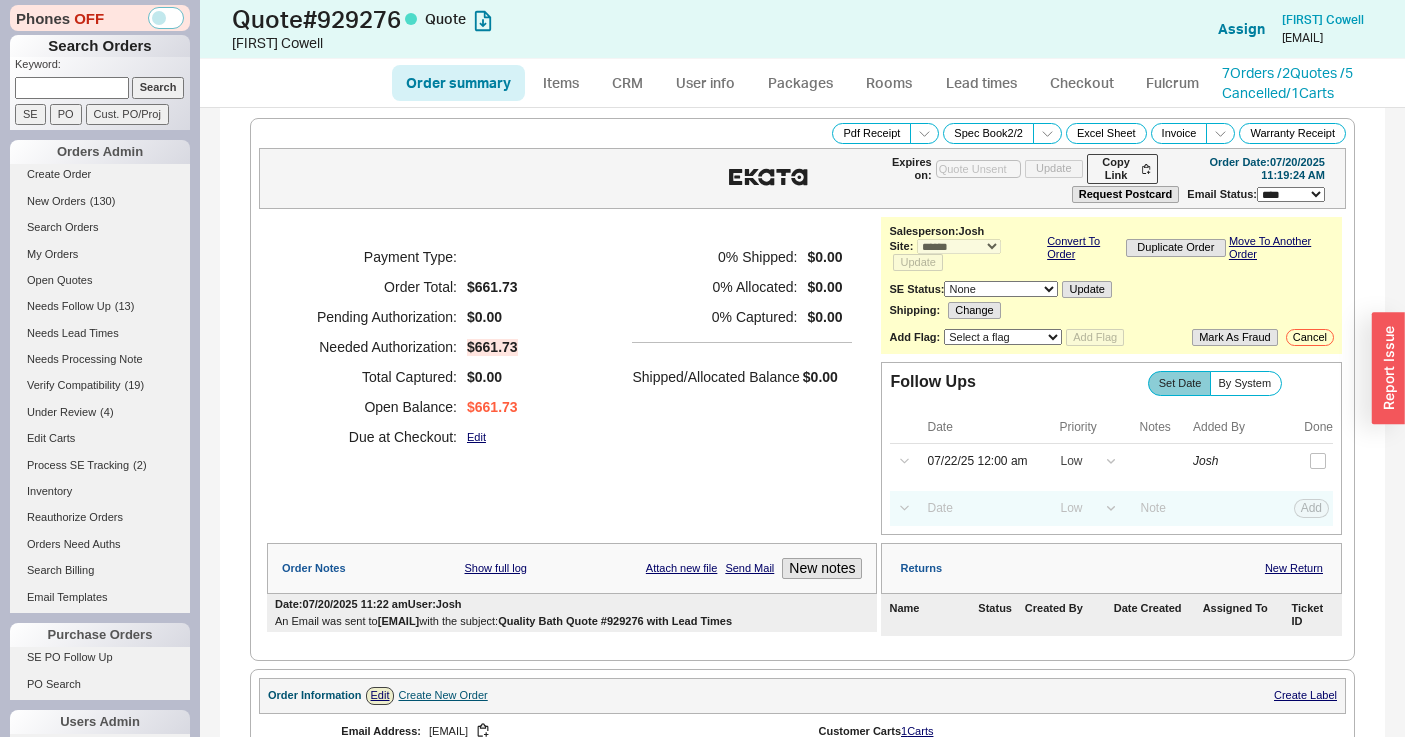 type on "08/03/2025" 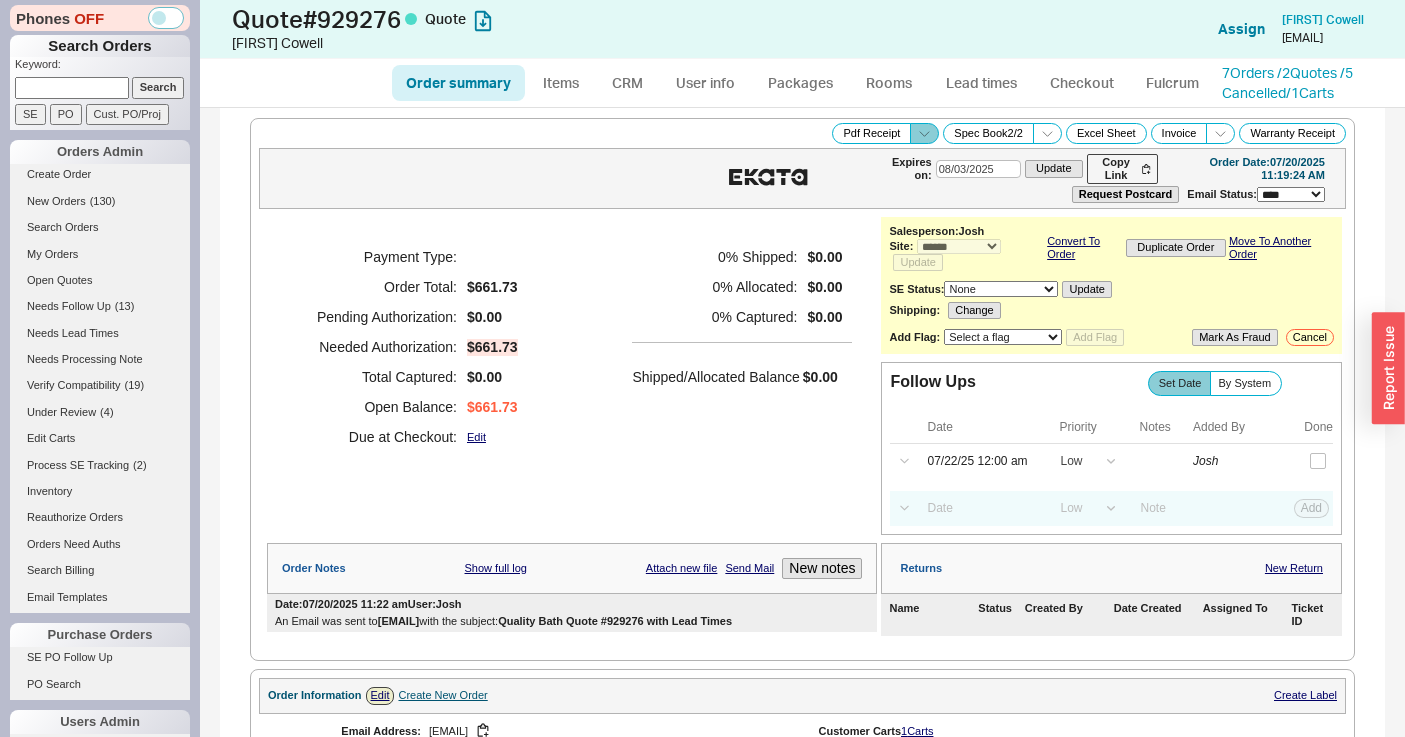 click 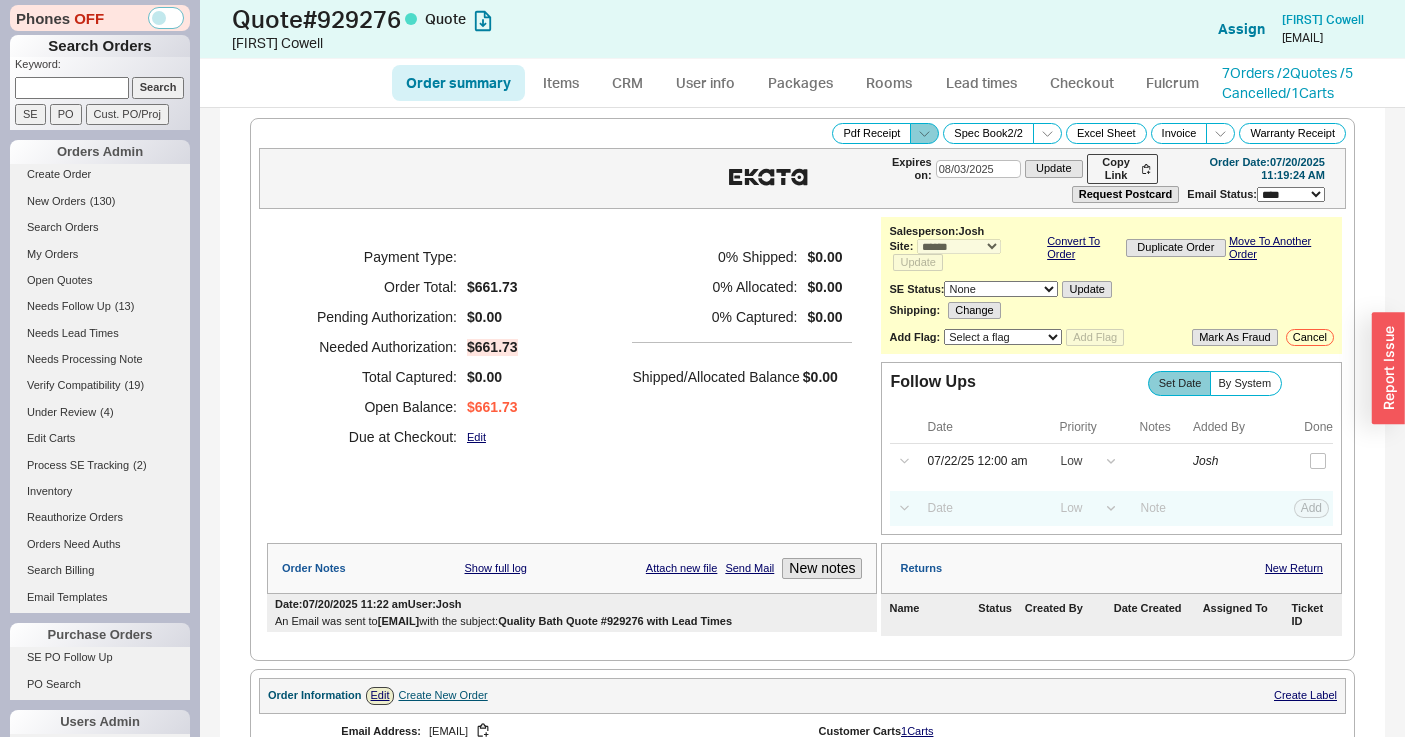 click 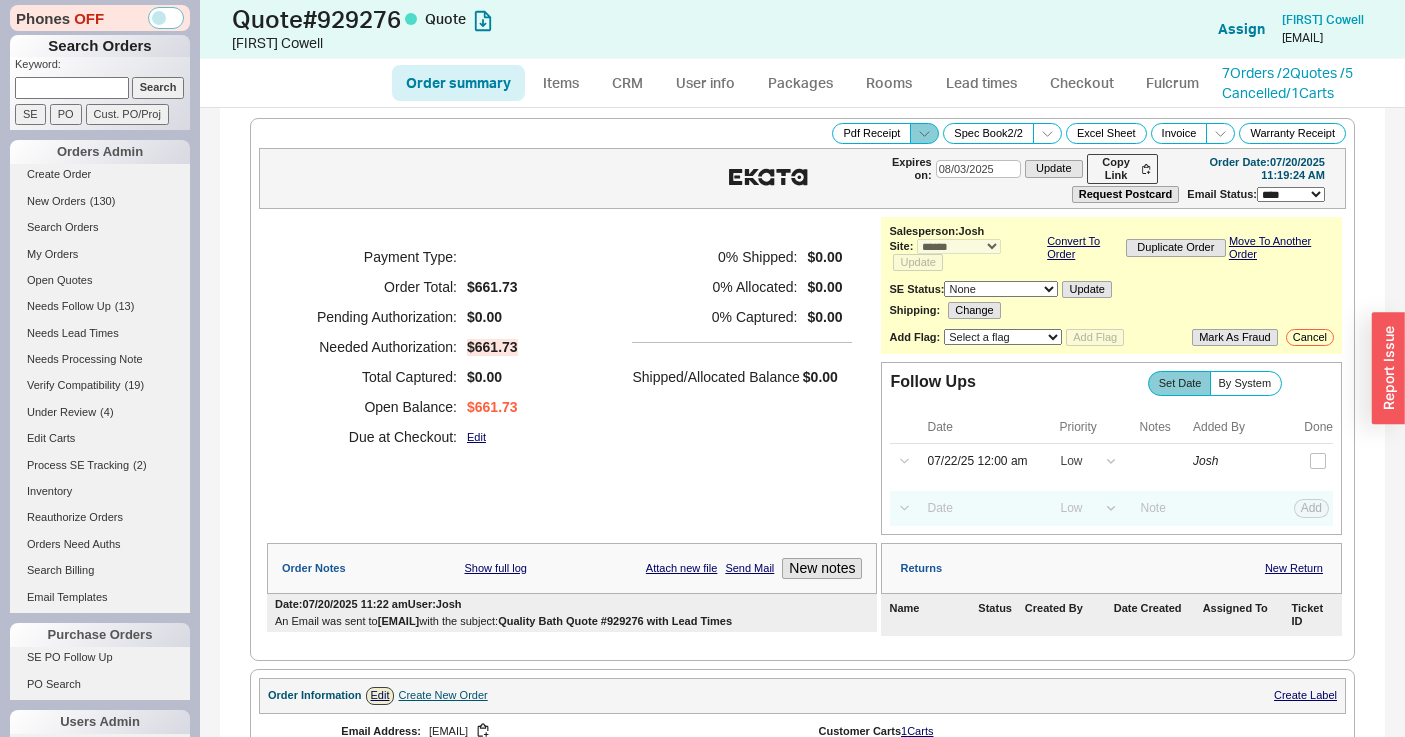 click on "**********" at bounding box center [802, 166] 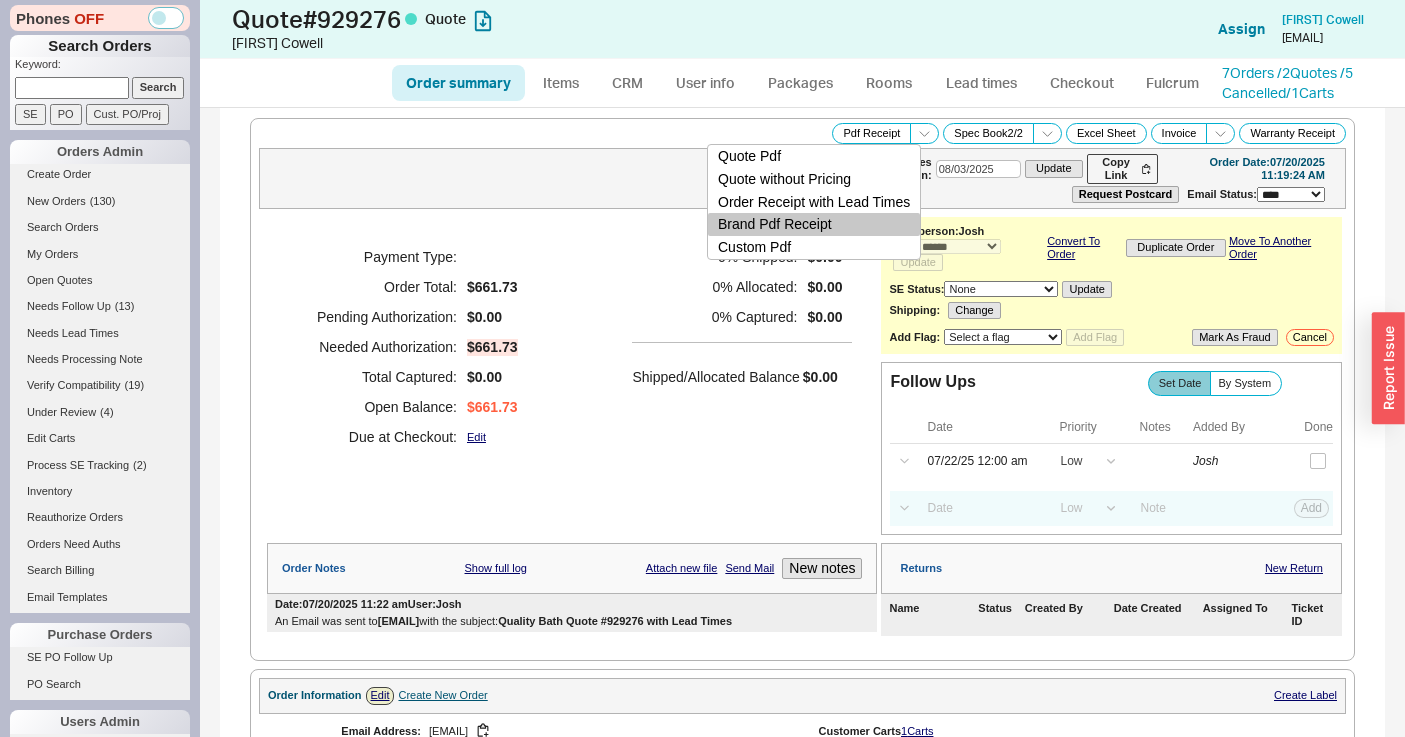 click on "Brand Pdf Receipt" at bounding box center (814, 224) 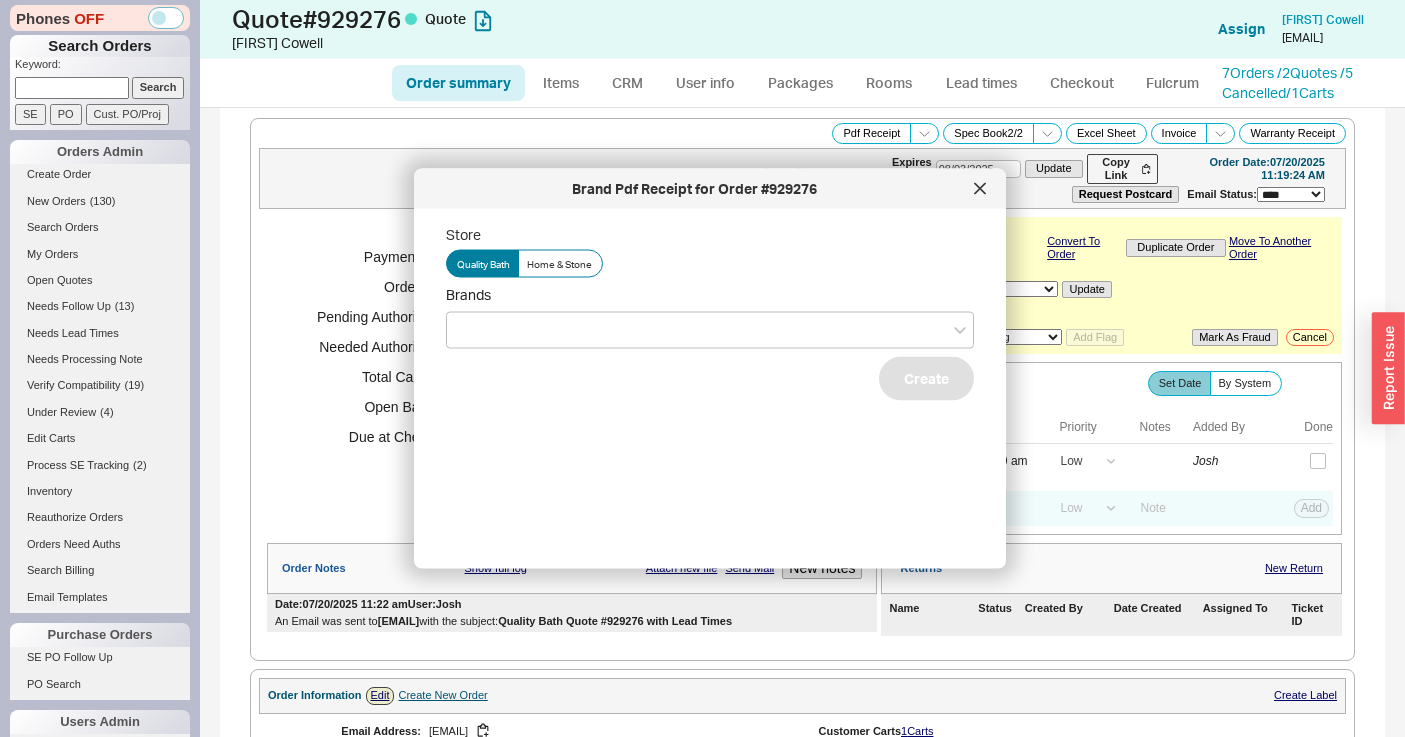 click 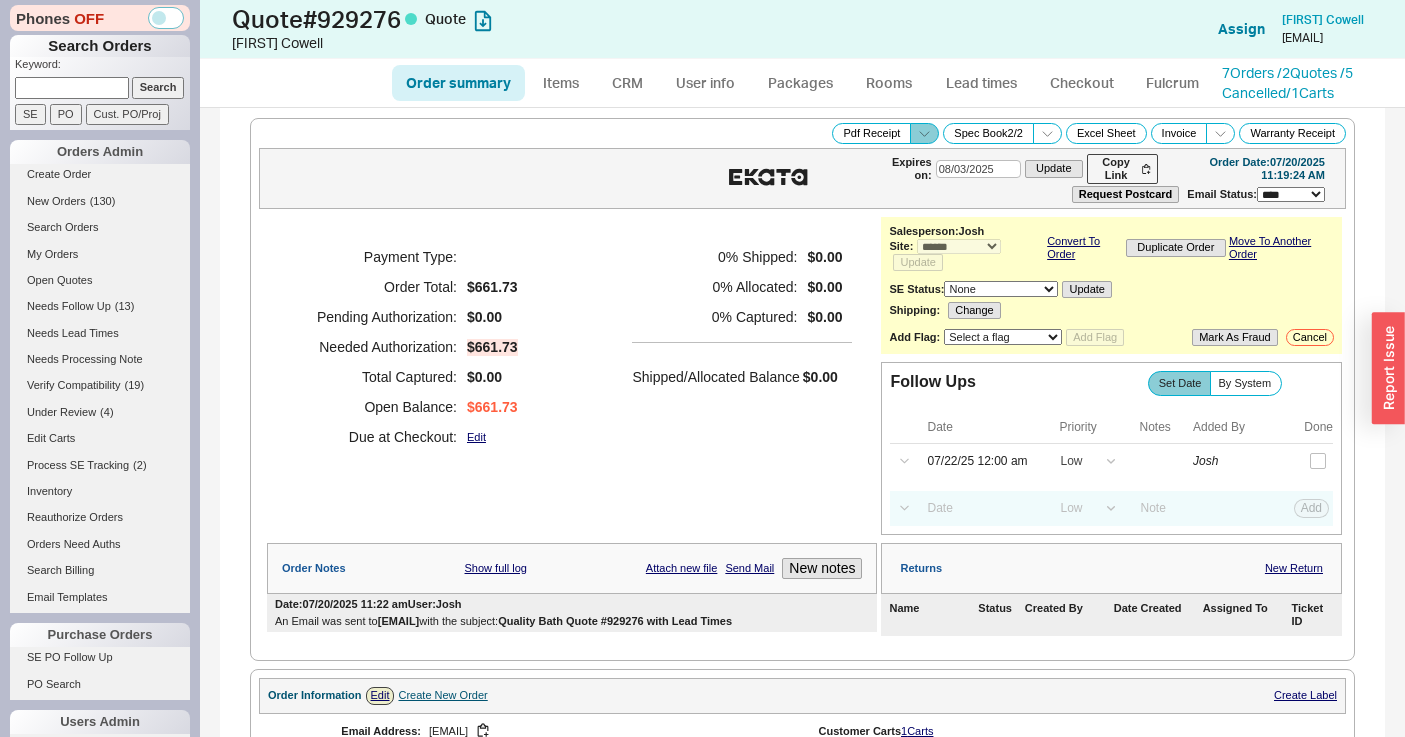click at bounding box center [924, 133] 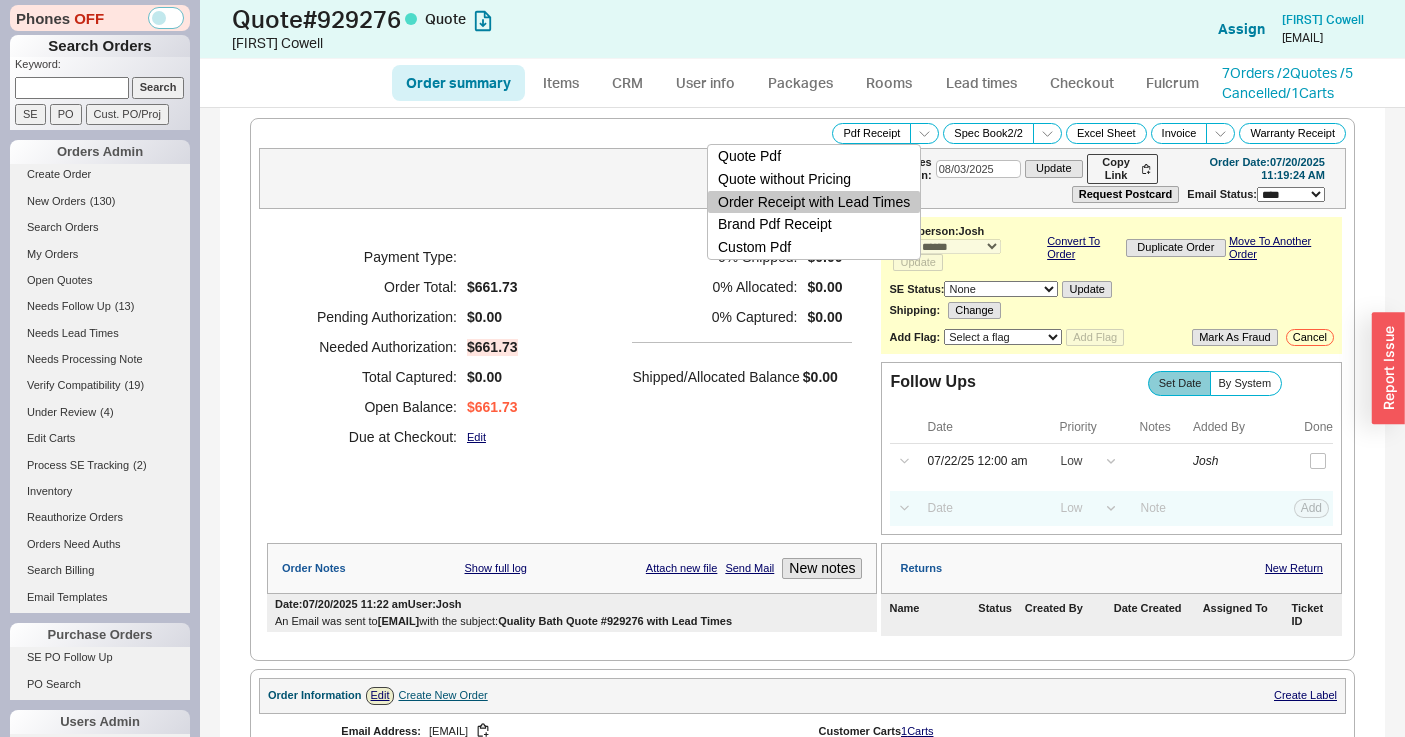 click on "Order Receipt with Lead Times" at bounding box center (814, 202) 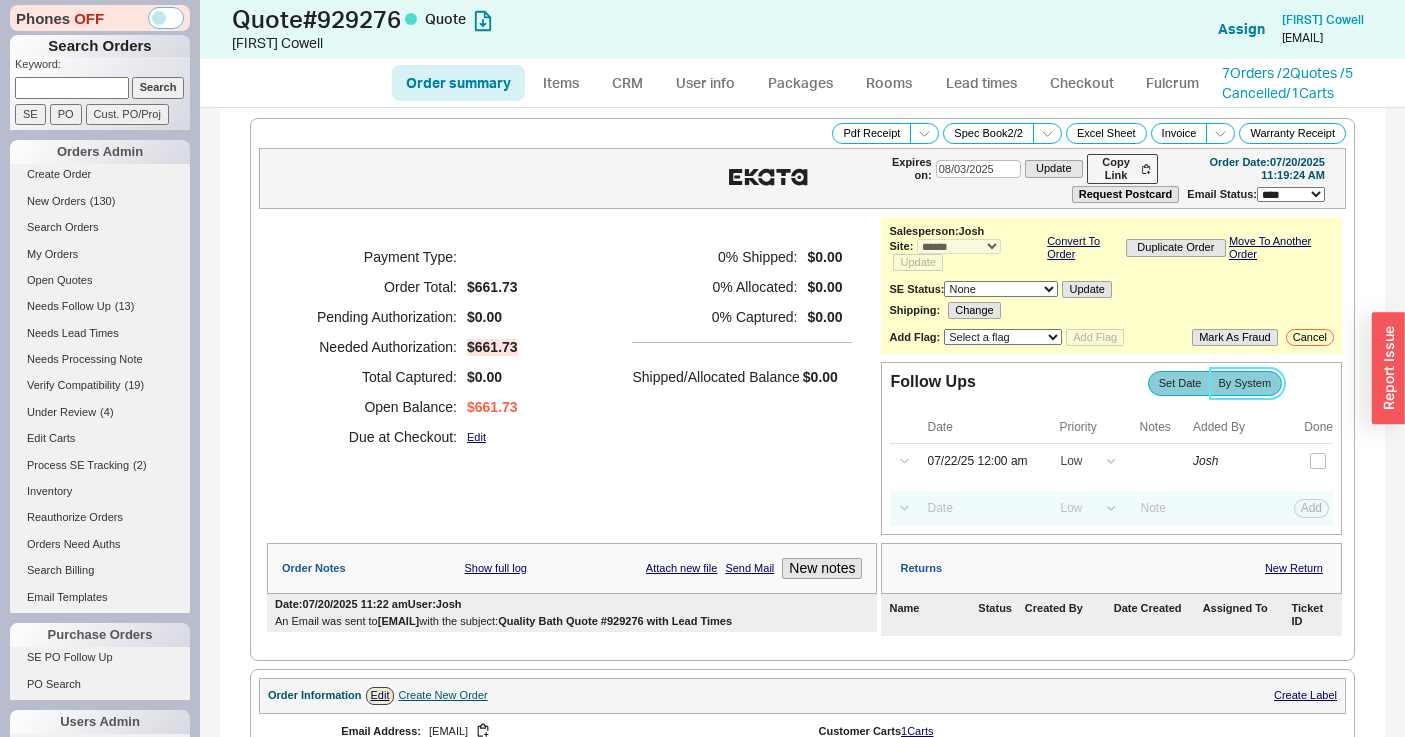 click on "By System" at bounding box center (1245, 383) 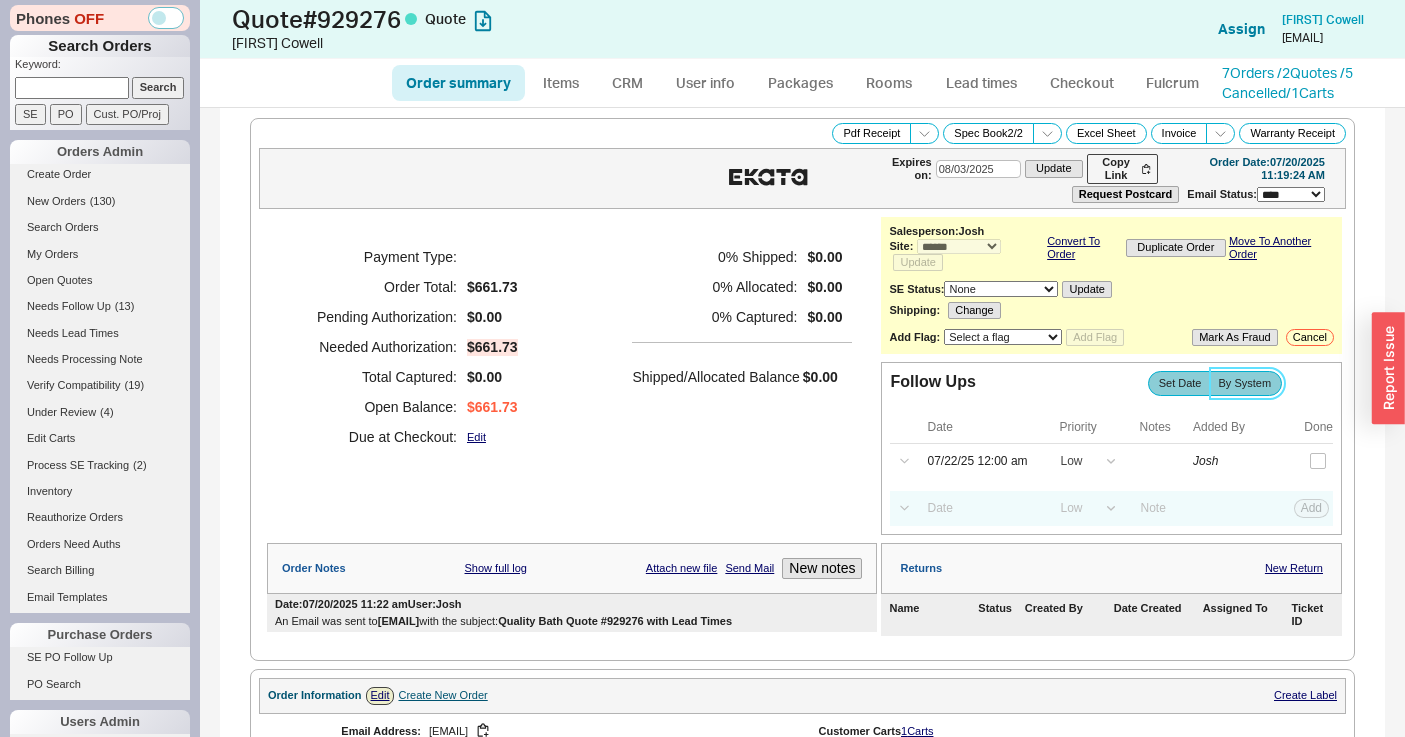 click on "By System" at bounding box center (0, 0) 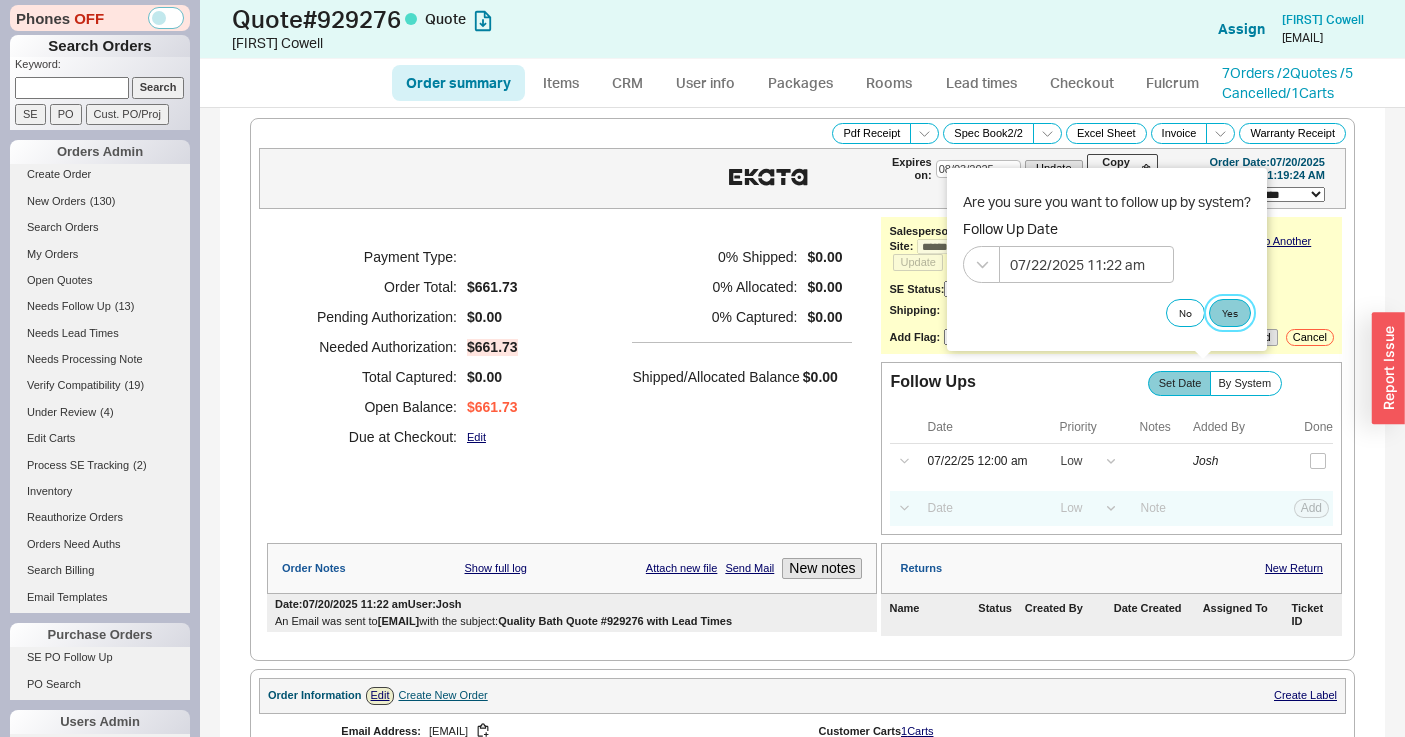 click on "Yes" at bounding box center (1230, 313) 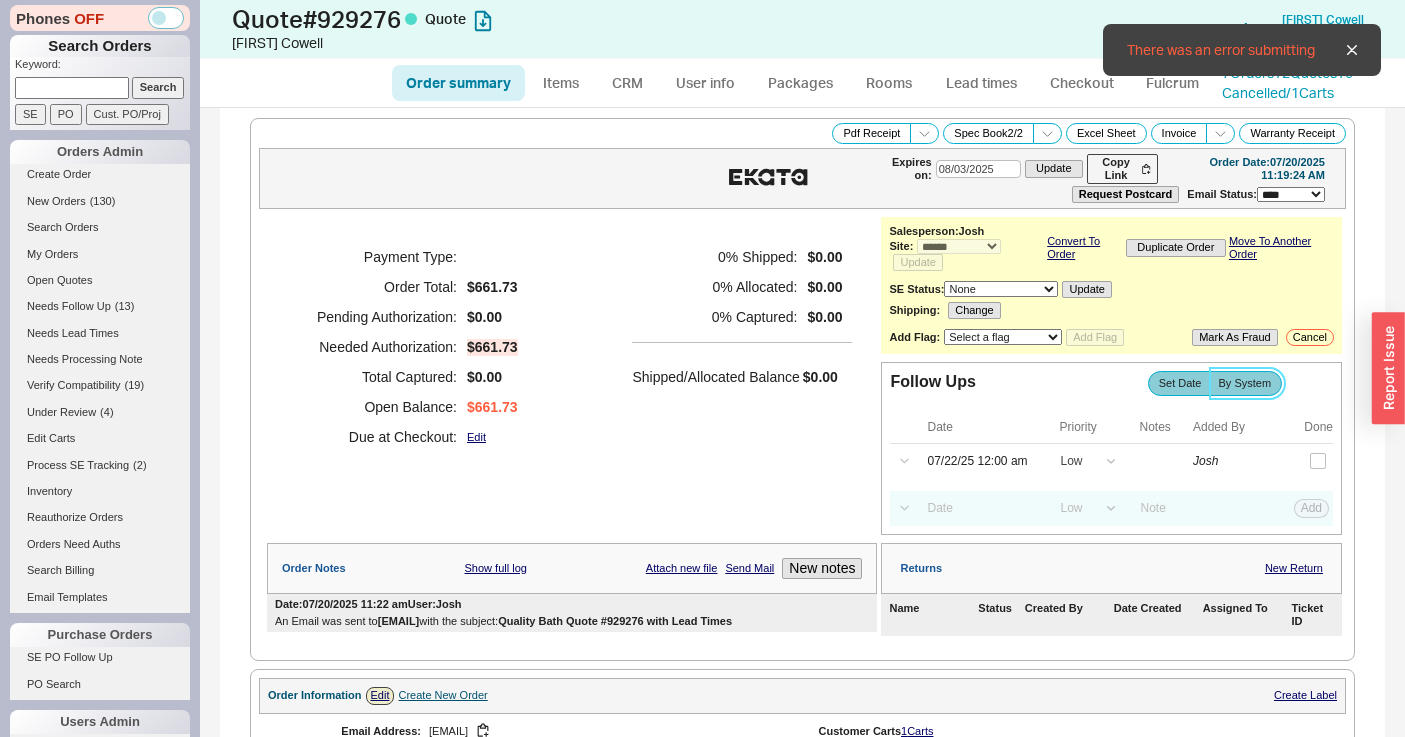 click on "By System" at bounding box center (1245, 383) 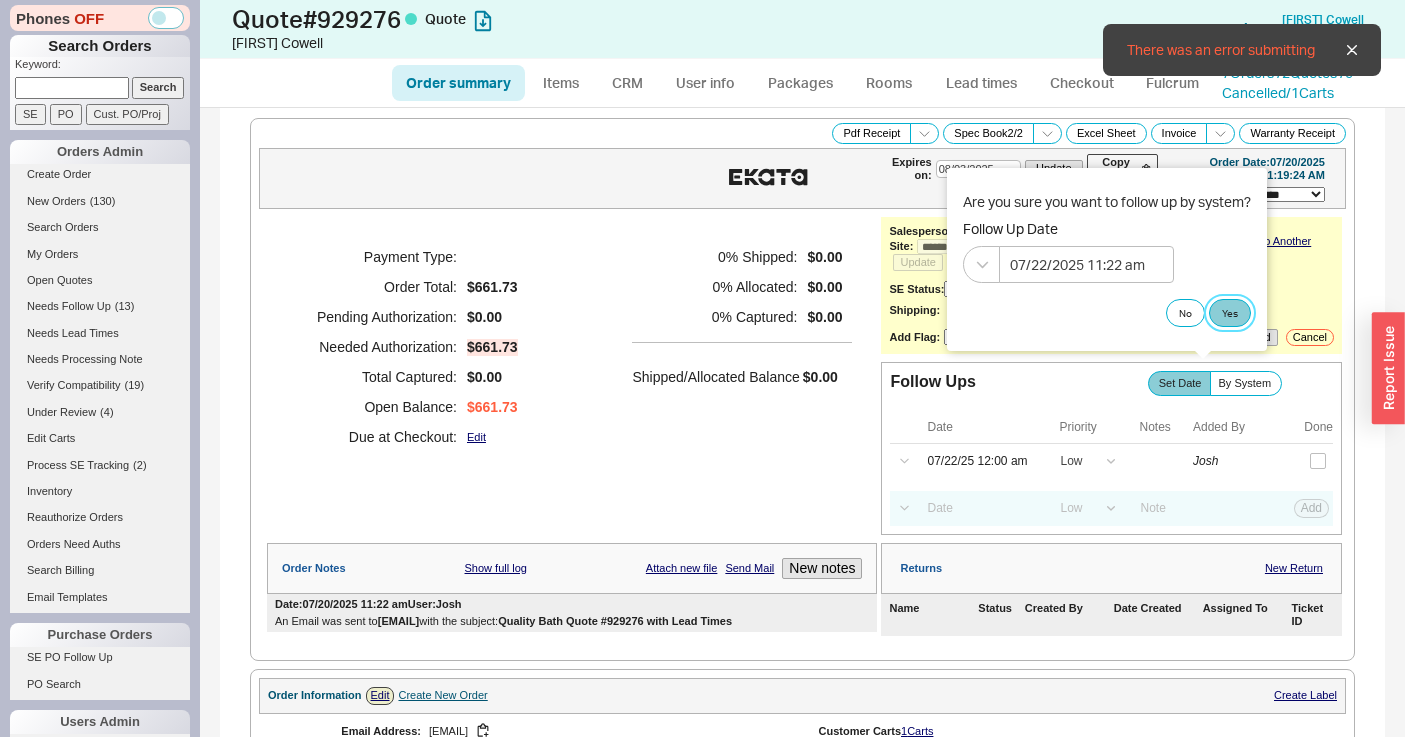 click on "Yes" at bounding box center [1230, 313] 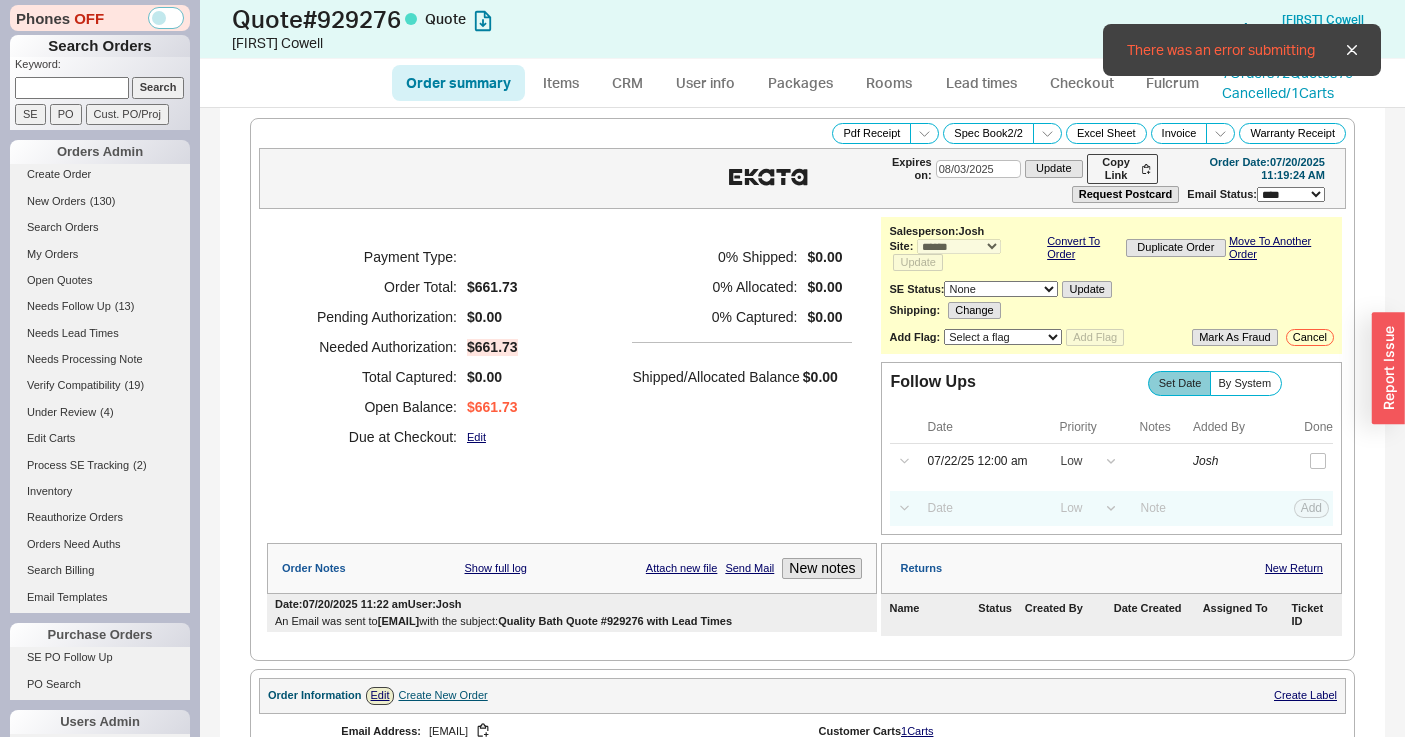 click on "Order summary" at bounding box center [458, 83] 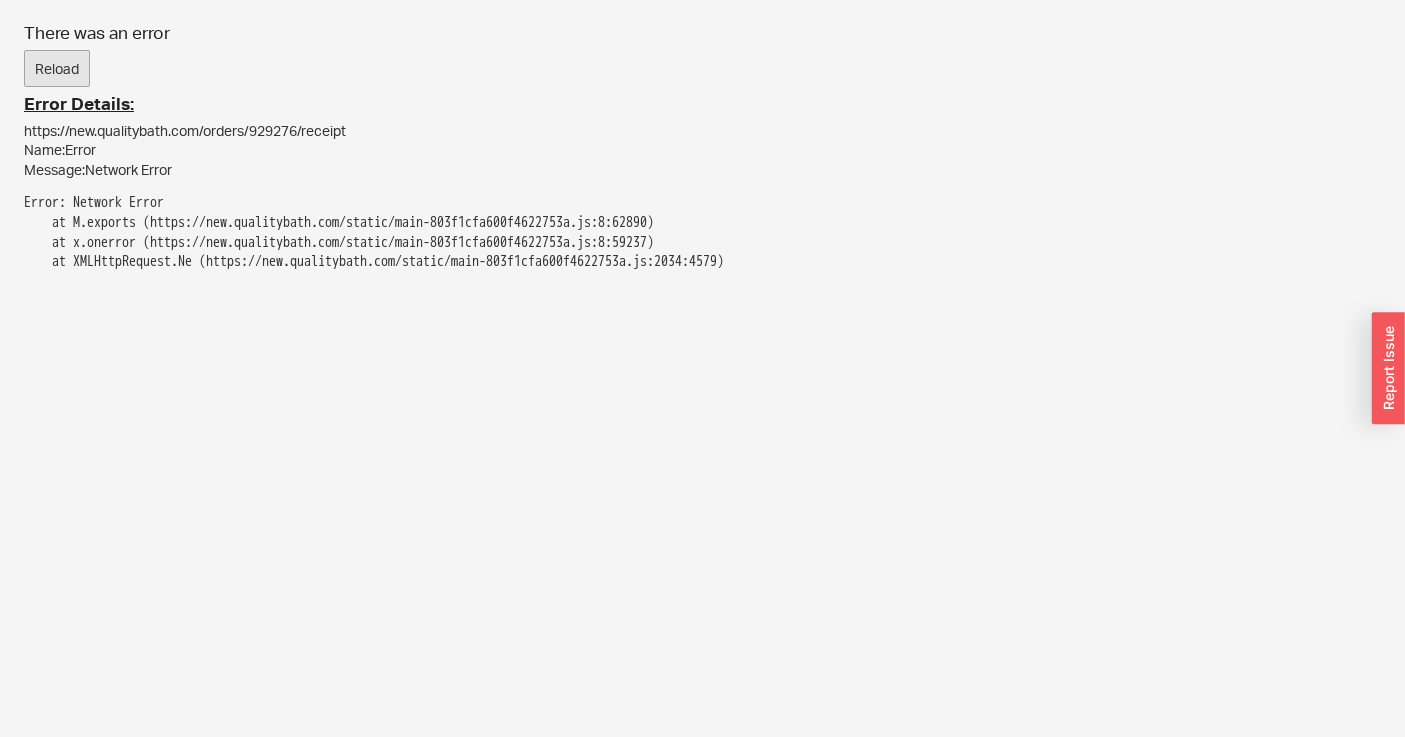 click on "There was an error Reload Error Details: https://new.qualitybath.com/orders/929276/receipt Name:  Error Message:  Network Error Error: Network Error
at M.exports (https://new.qualitybath.com/static/main-803f1cfa600f4622753a.js:8:62890)
at x.onerror (https://new.qualitybath.com/static/main-803f1cfa600f4622753a.js:8:59237)
at XMLHttpRequest.Ne (https://new.qualitybath.com/static/main-803f1cfa600f4622753a.js:2034:4579)" at bounding box center [702, 155] 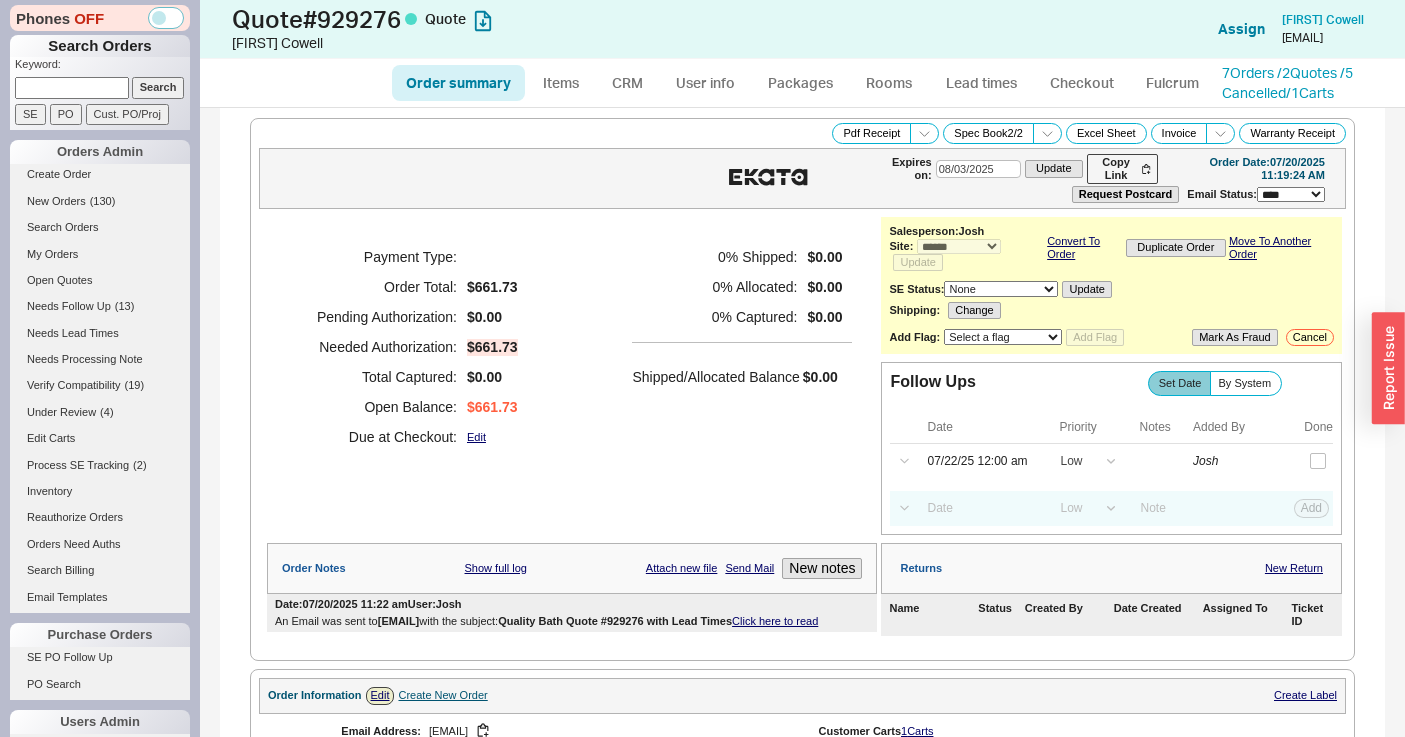 select on "*" 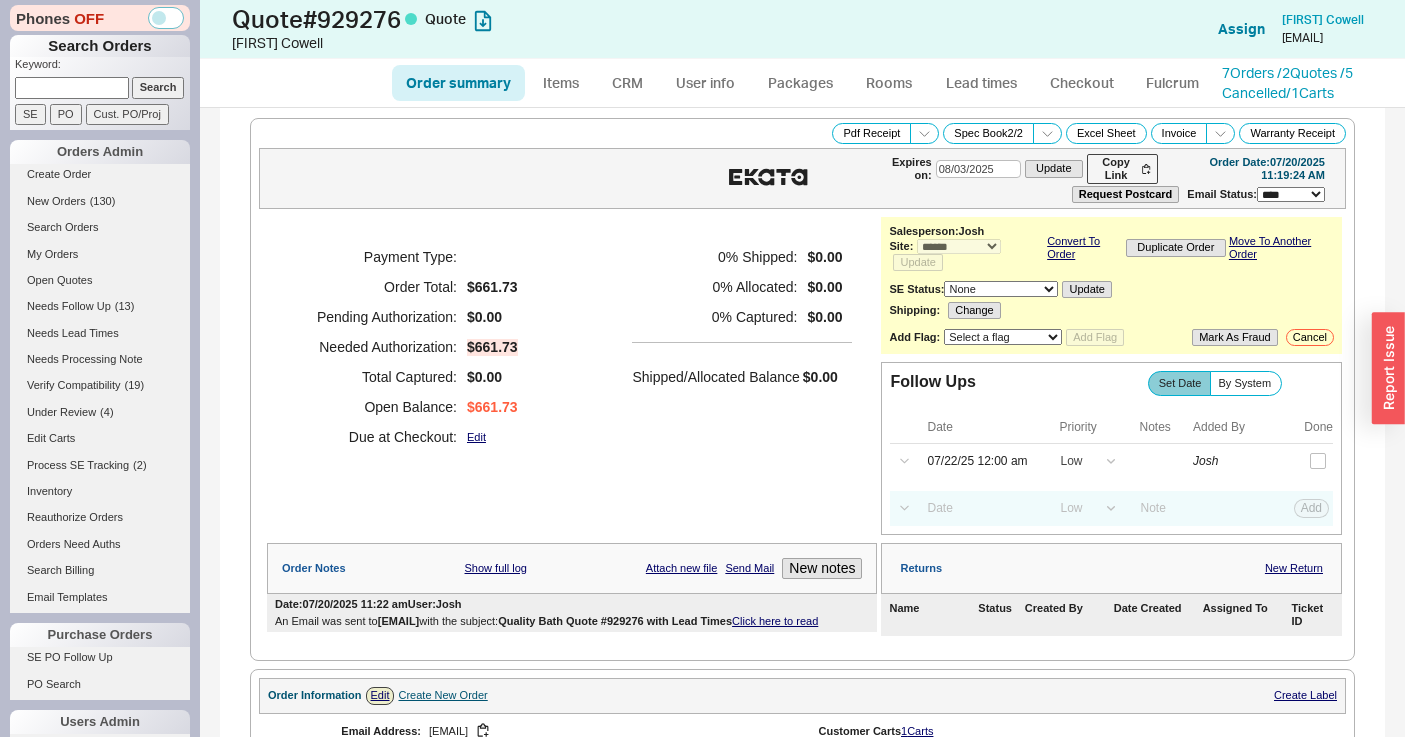 scroll, scrollTop: 0, scrollLeft: 0, axis: both 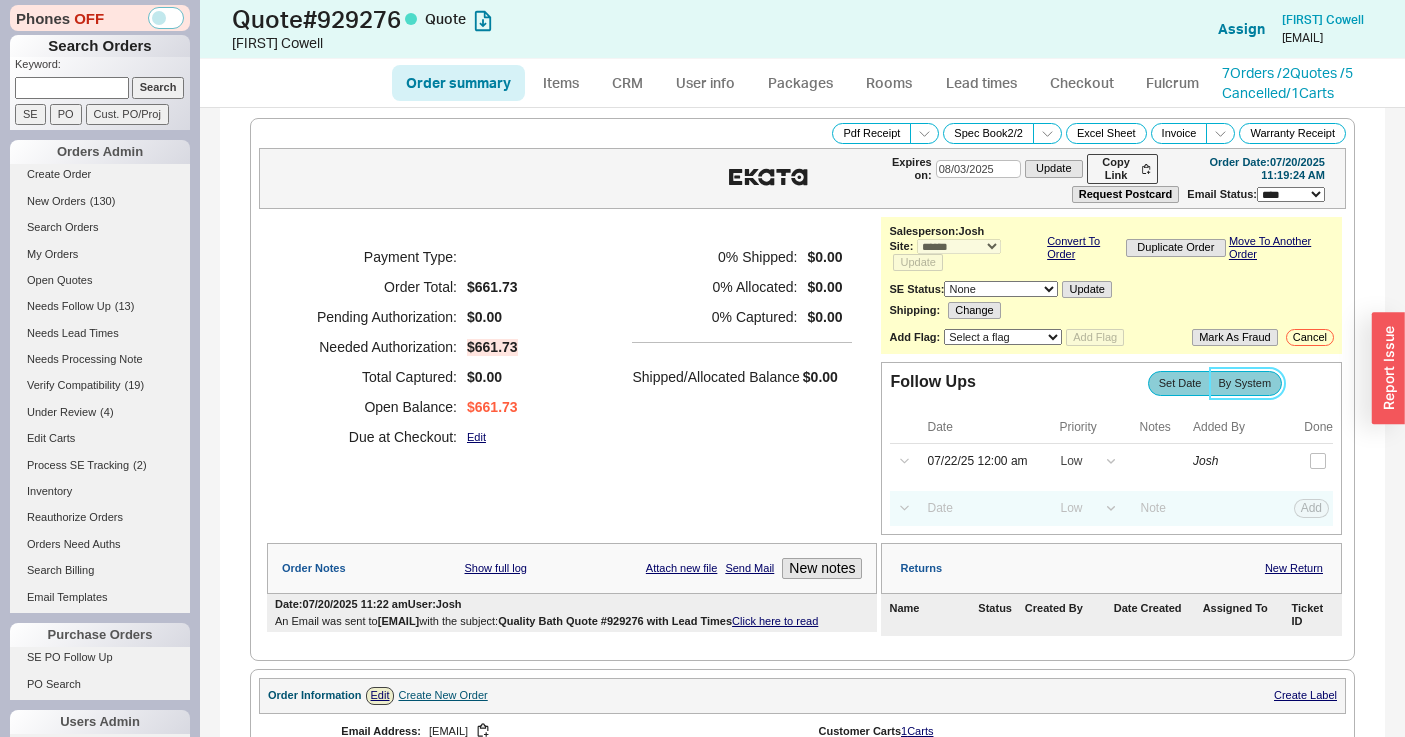 click on "By System" at bounding box center [1245, 383] 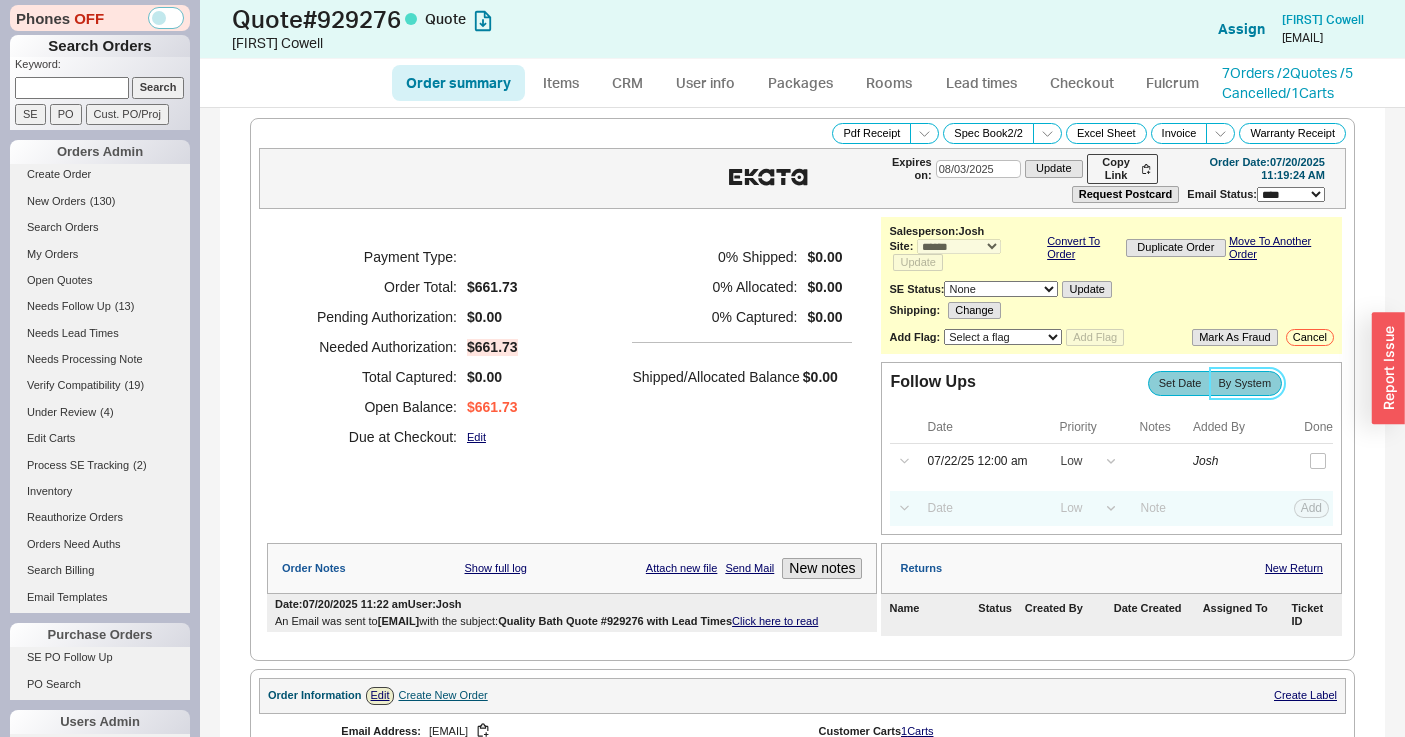 click on "By System" at bounding box center [0, 0] 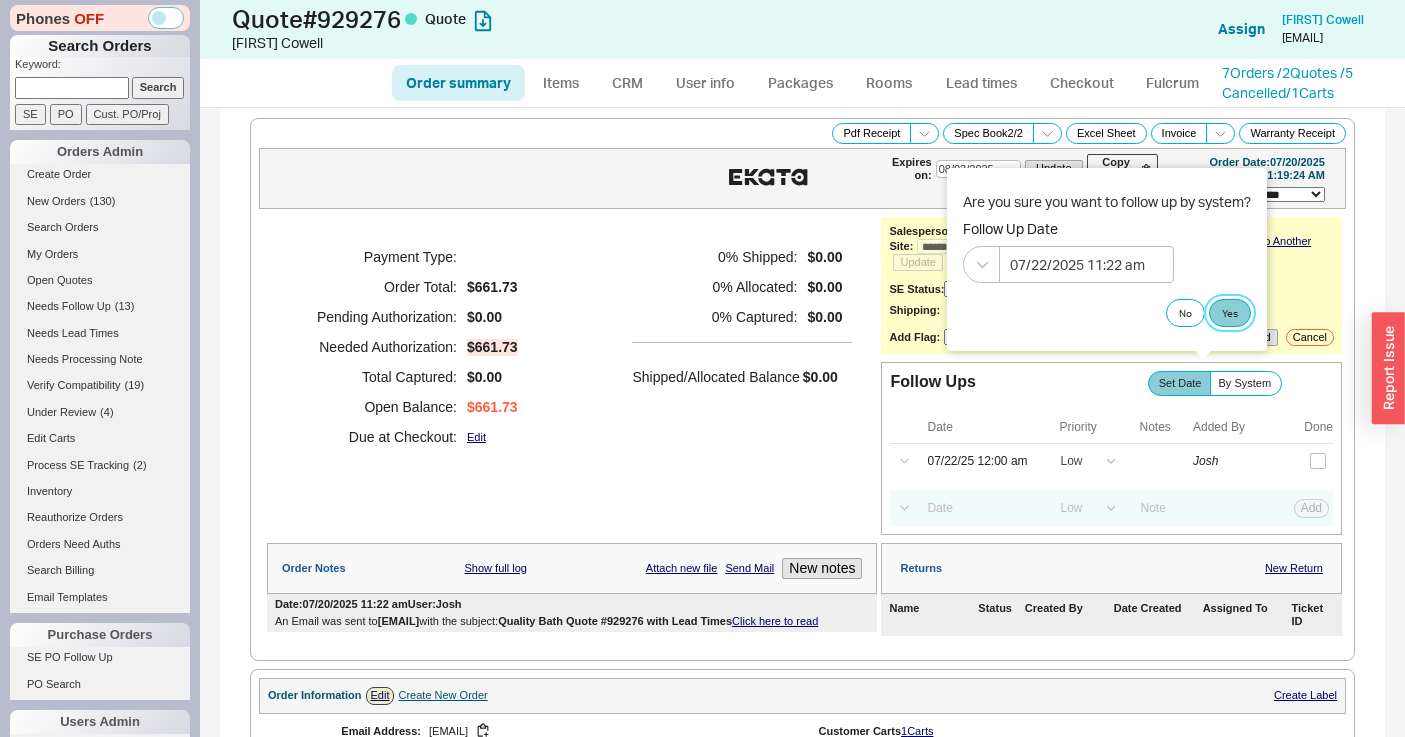 click on "Yes" at bounding box center (1230, 313) 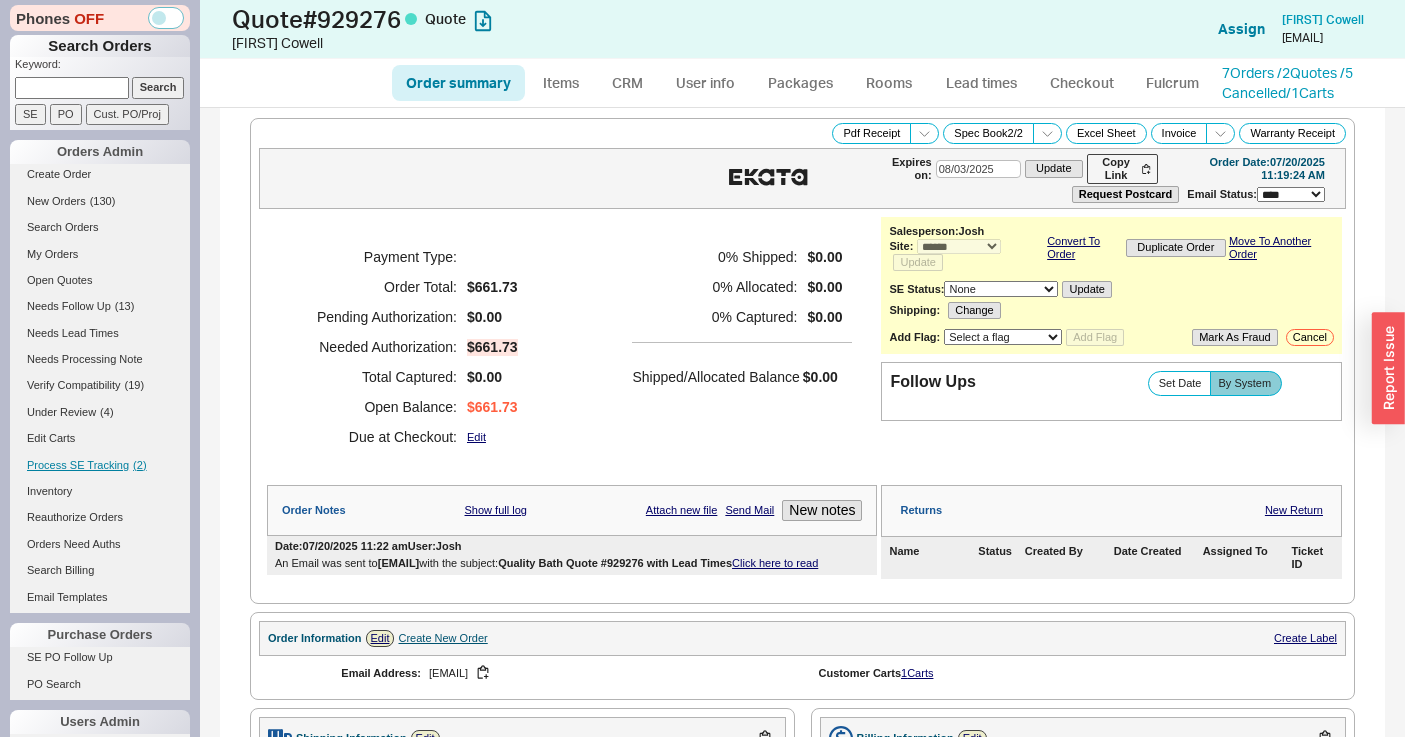 scroll, scrollTop: 960, scrollLeft: 0, axis: vertical 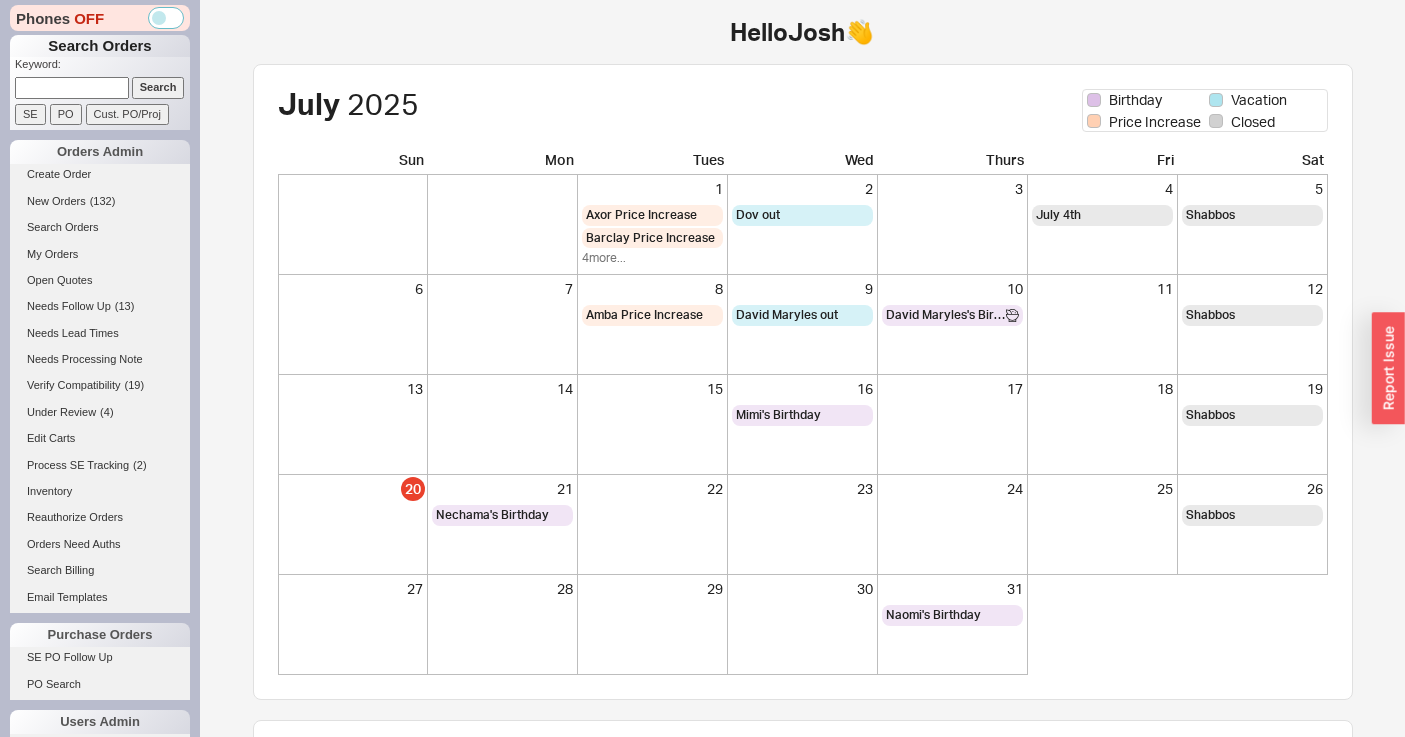 click at bounding box center [72, 87] 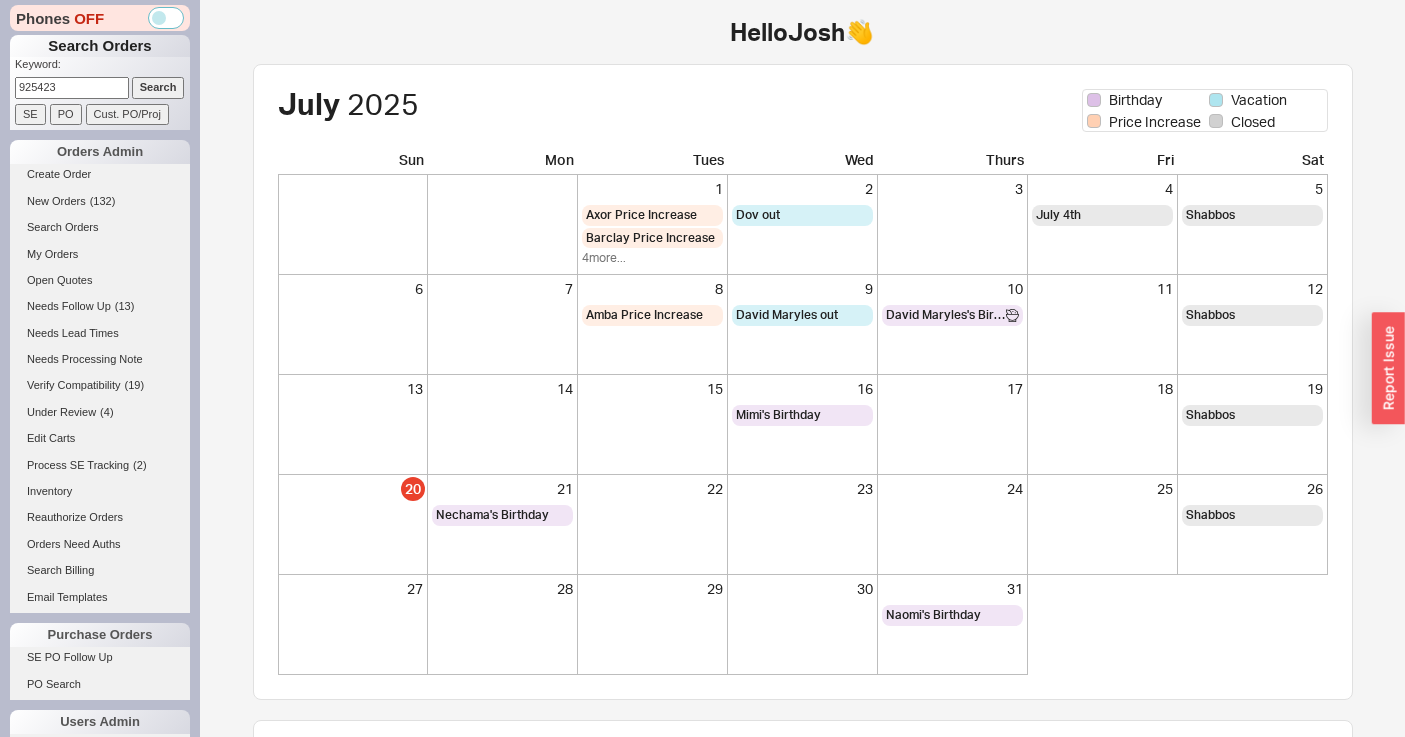 type on "925423" 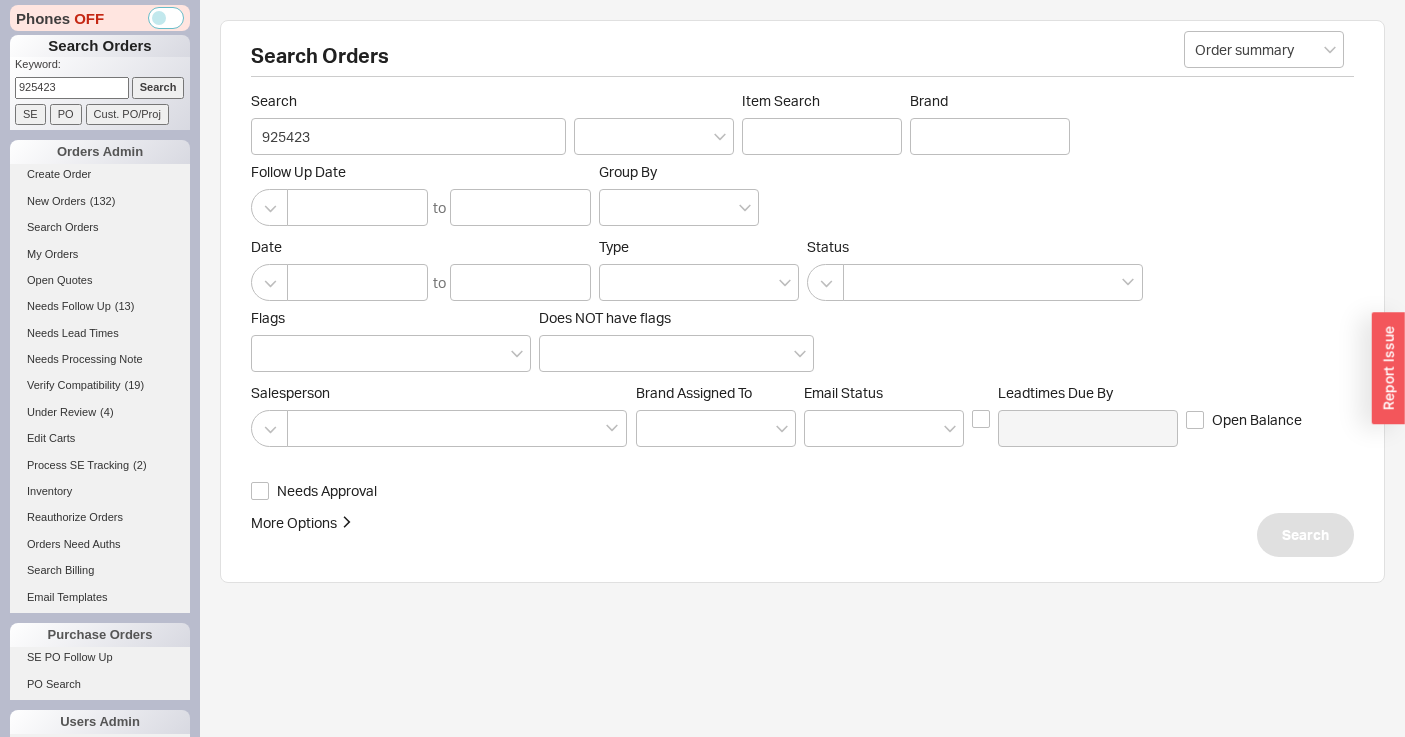 select on "*" 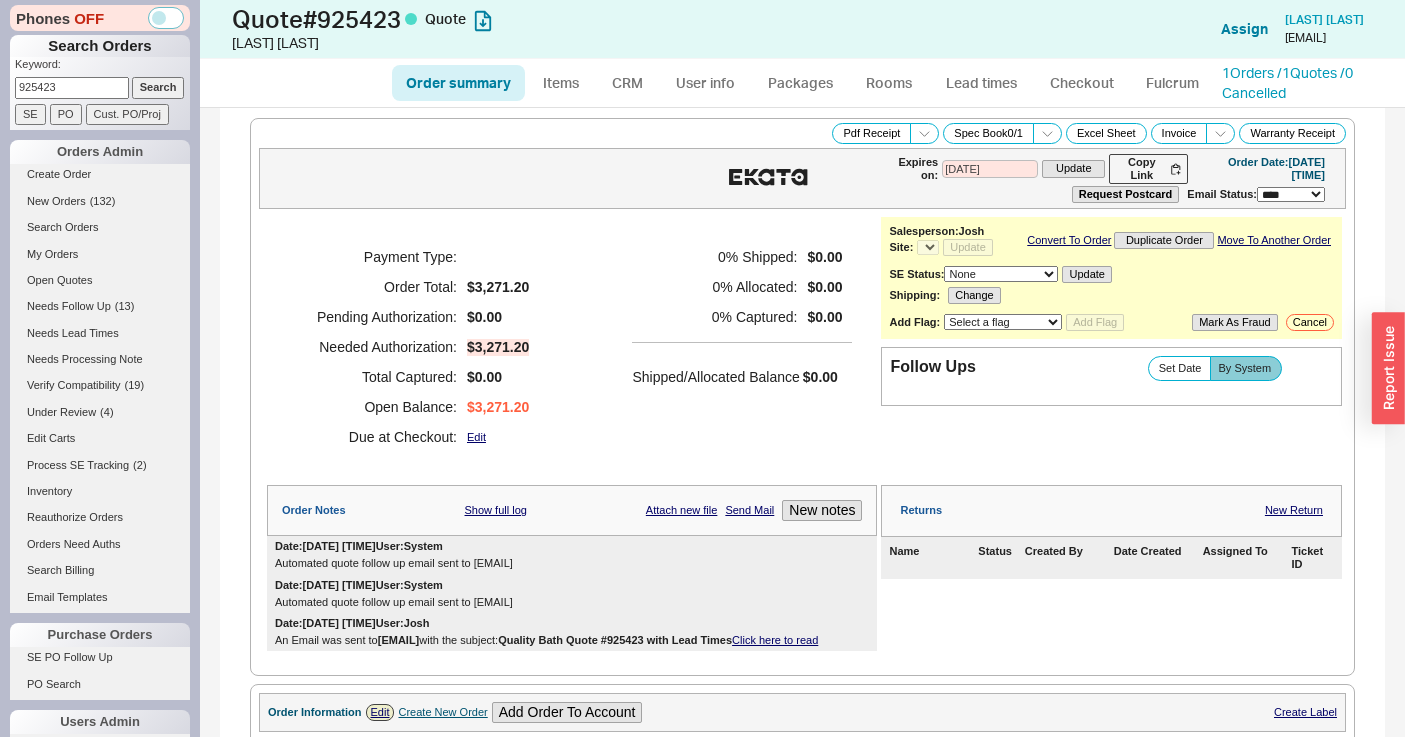 select on "*" 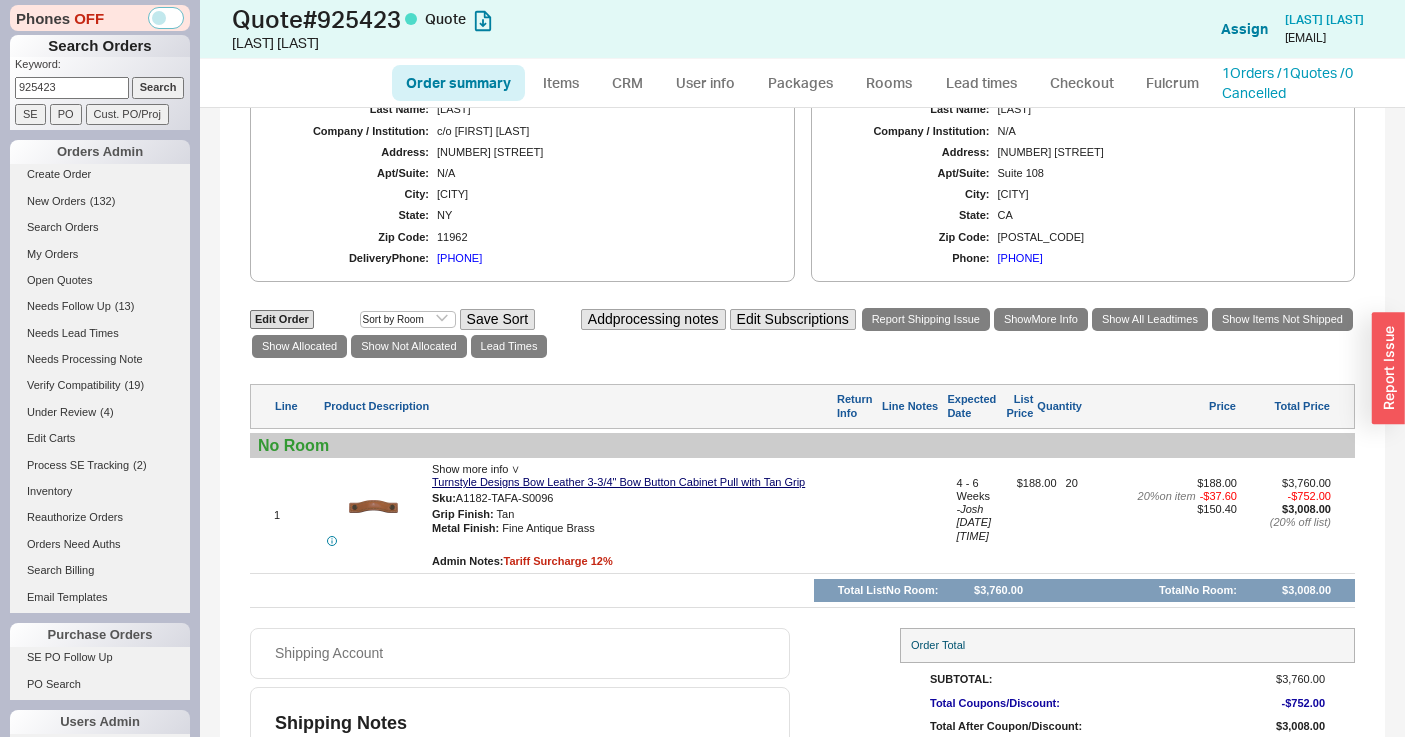 scroll, scrollTop: 871, scrollLeft: 0, axis: vertical 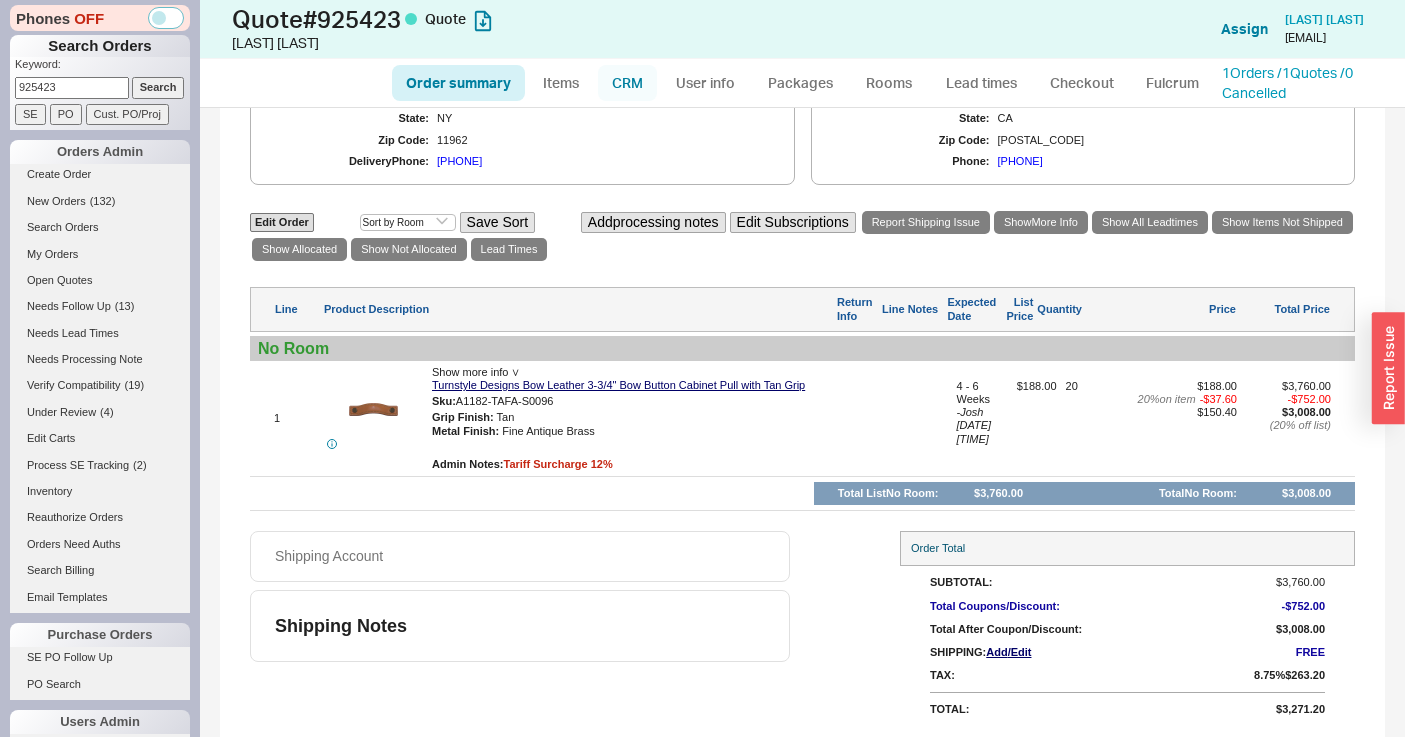 click on "CRM" at bounding box center [627, 83] 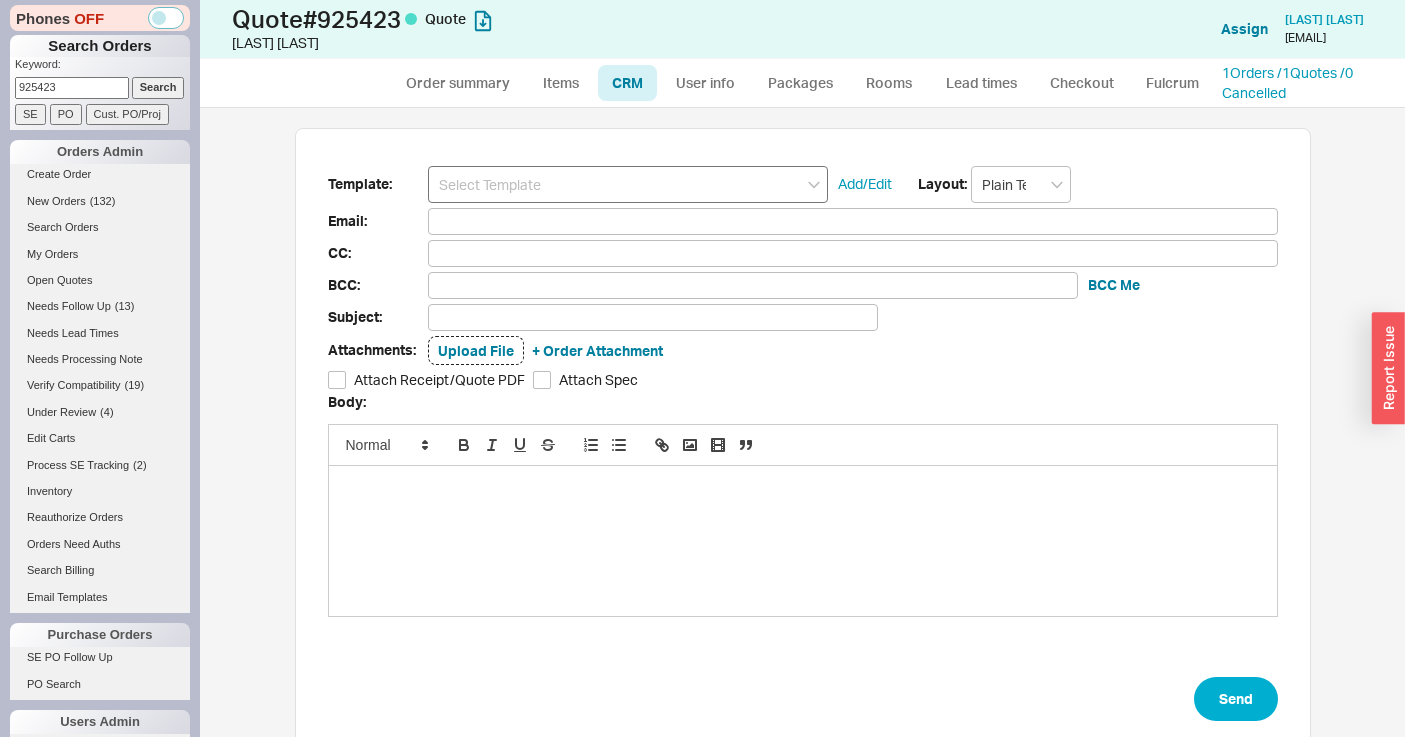 scroll, scrollTop: 16, scrollLeft: 16, axis: both 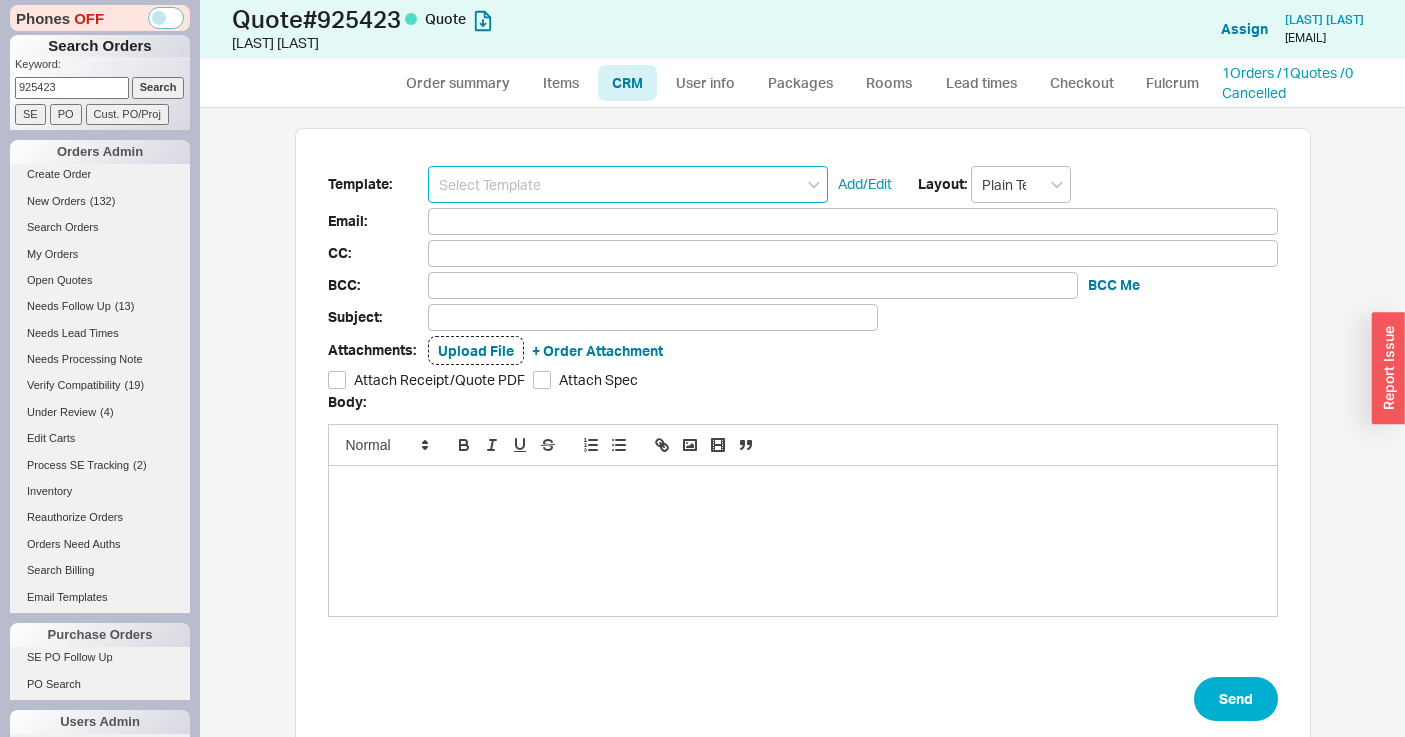 click at bounding box center (628, 184) 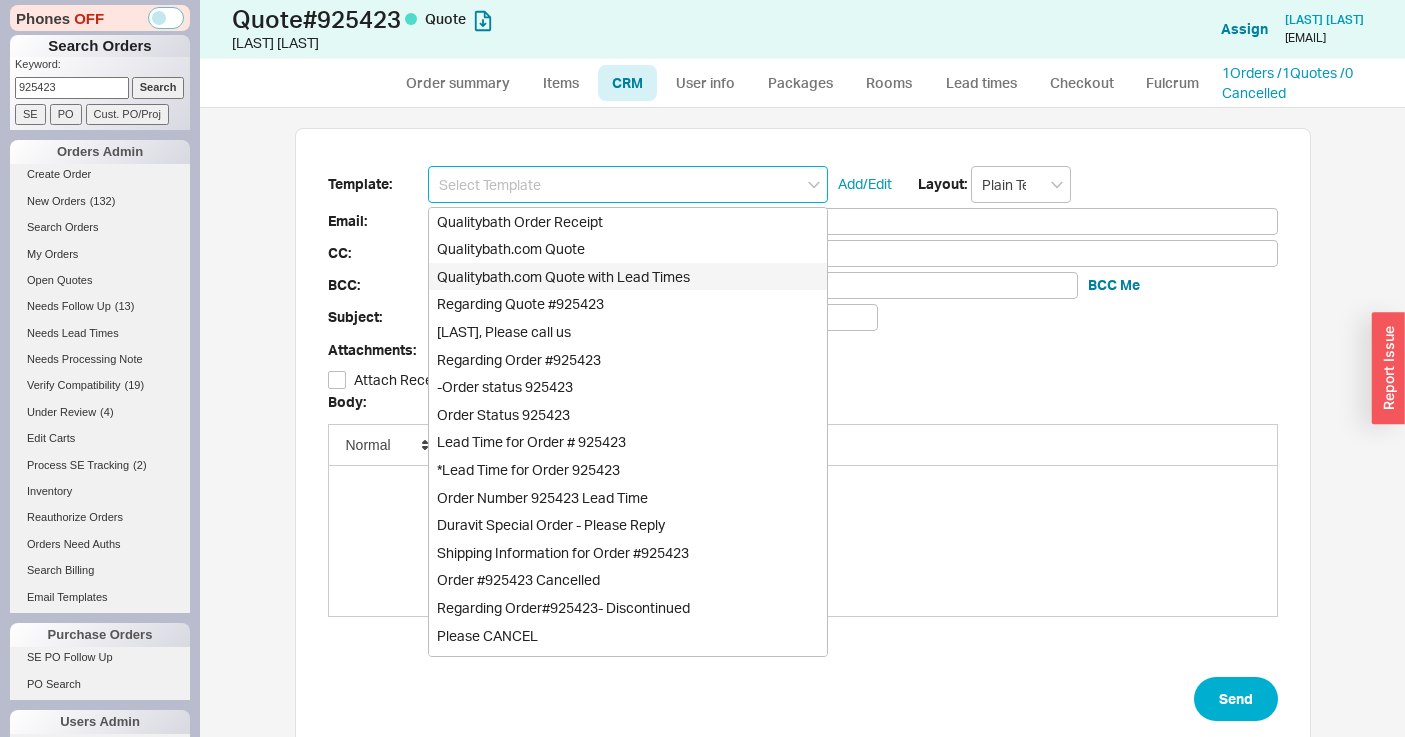 click on "Qualitybath.com Quote with Lead Times" at bounding box center (628, 277) 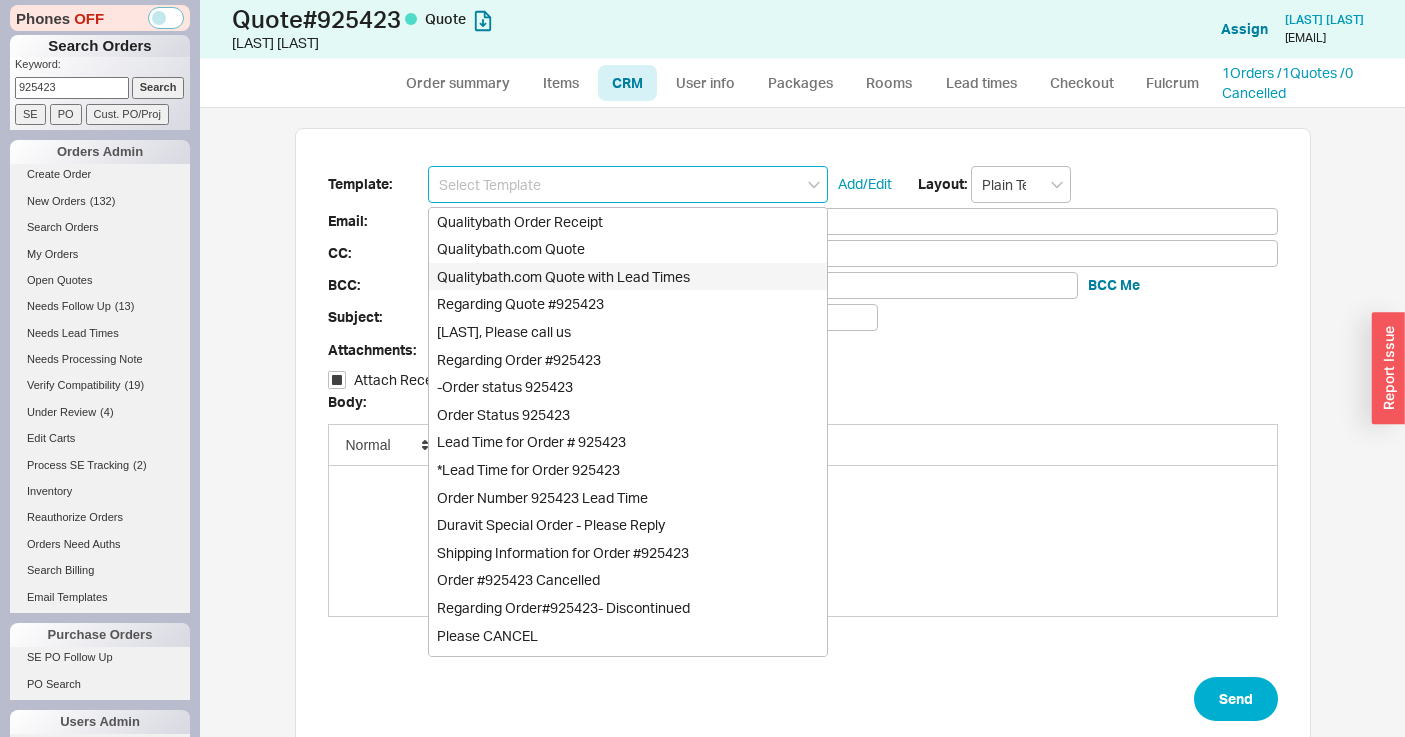 type on "Qualitybath.com Quote with Lead Times" 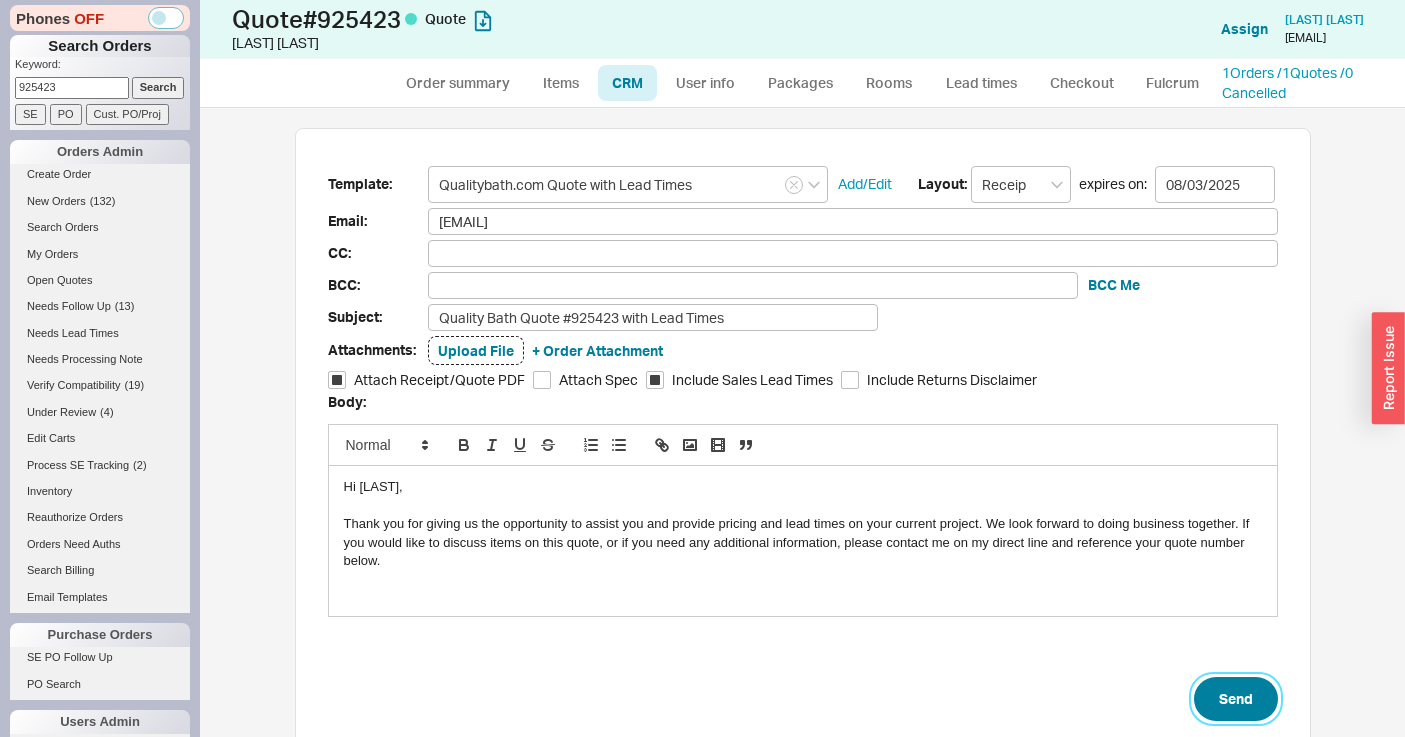 click on "Send" at bounding box center [1236, 699] 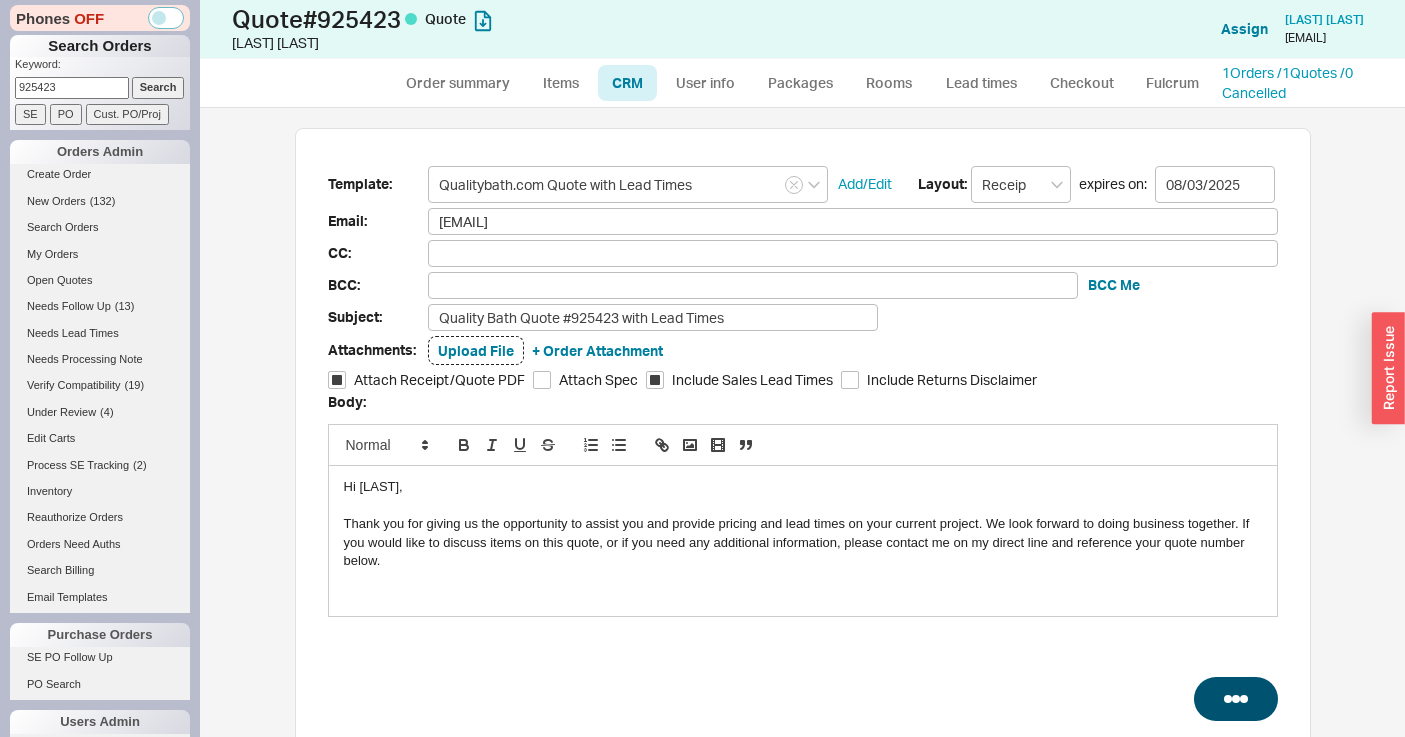 select on "*" 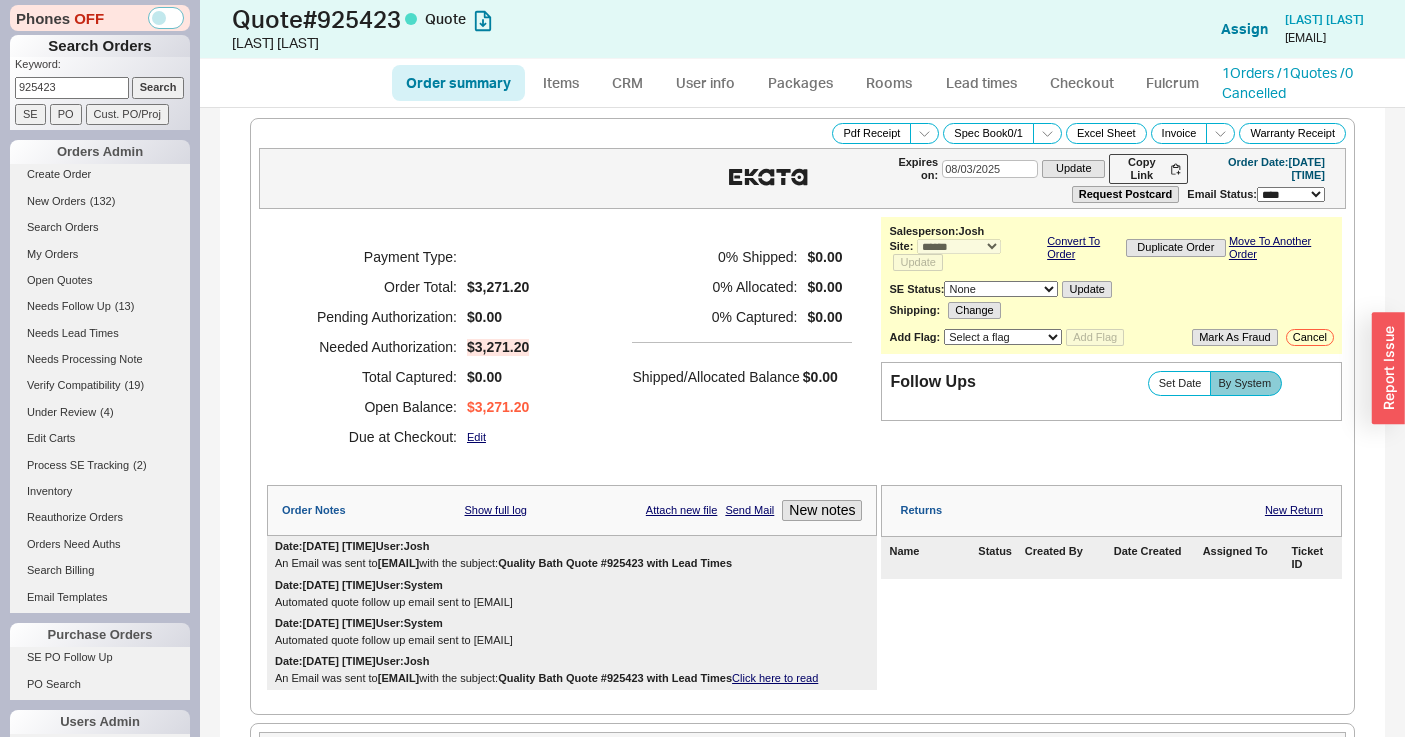 click on "925423" at bounding box center (72, 87) 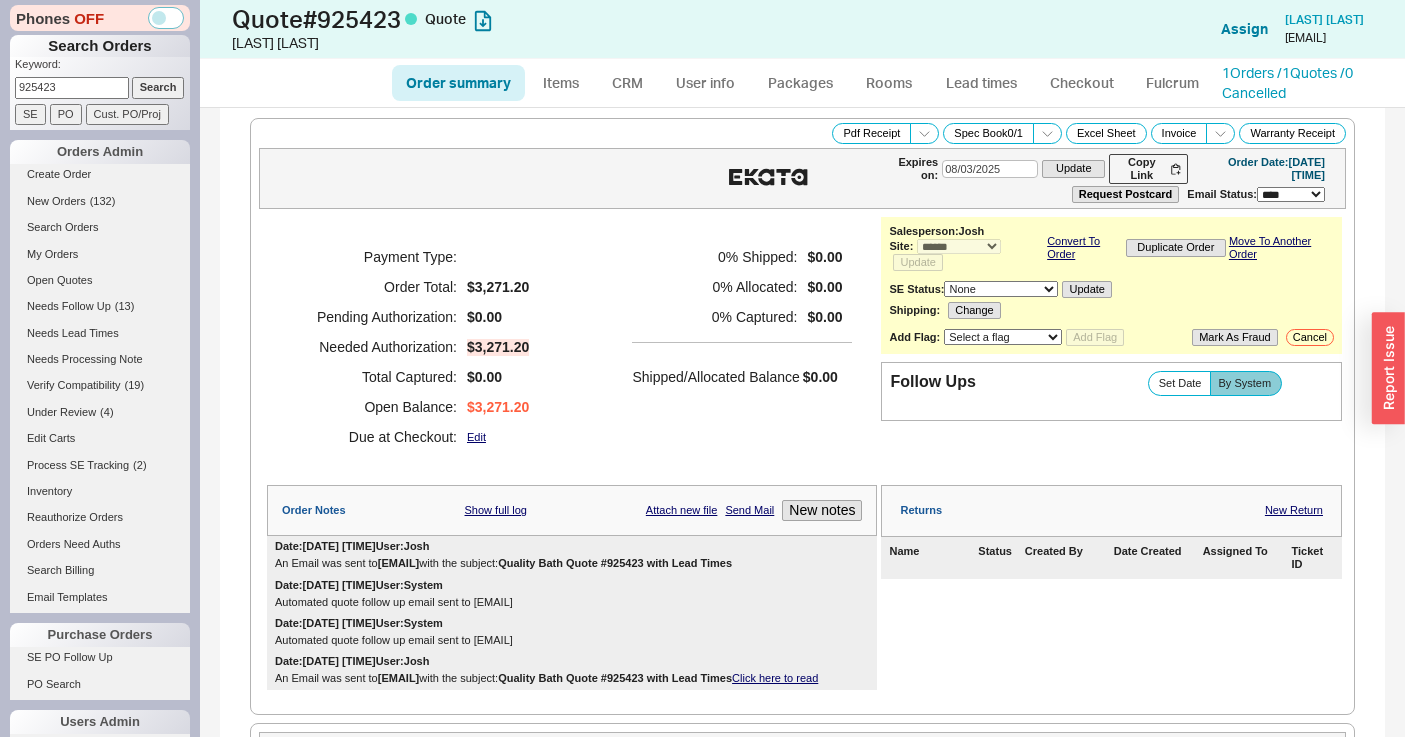 paste on "8406" 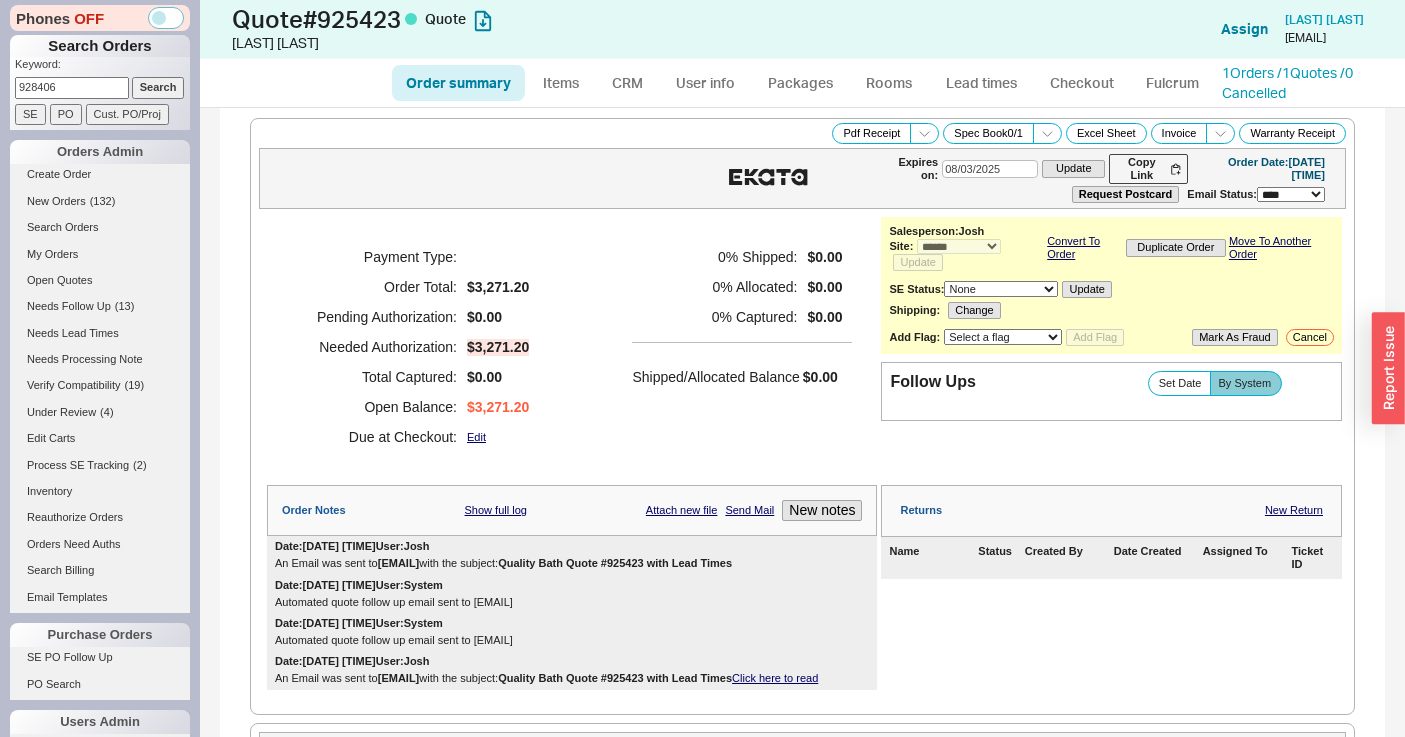 type on "928406" 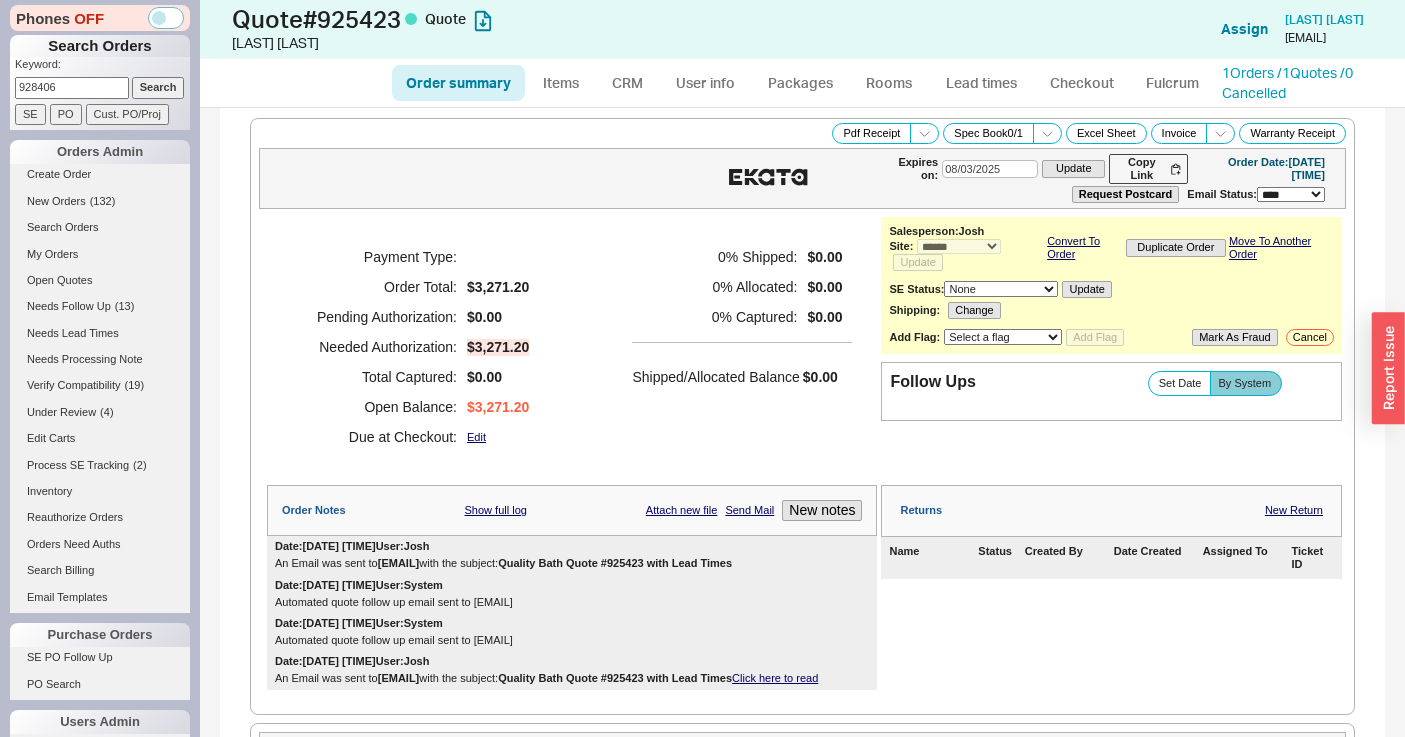 click on "Search" at bounding box center [158, 87] 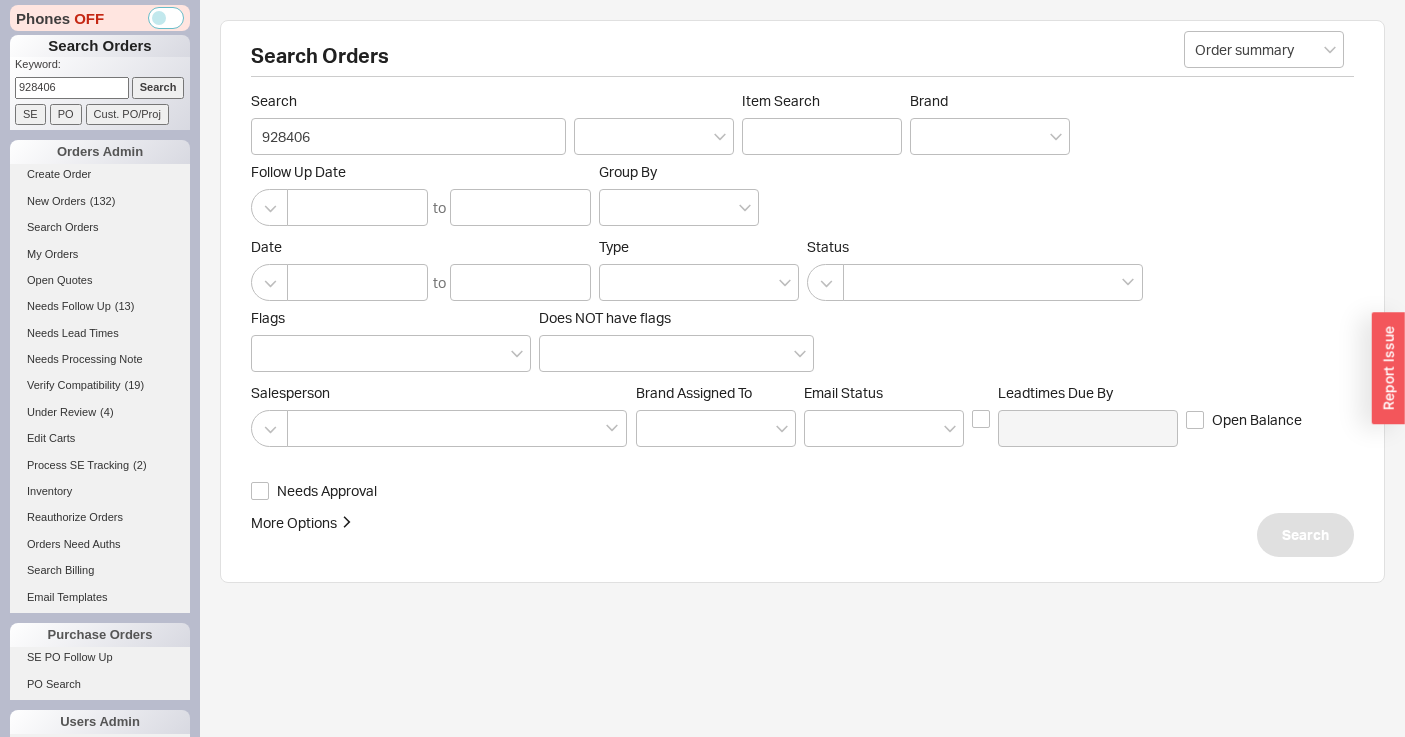select on "*" 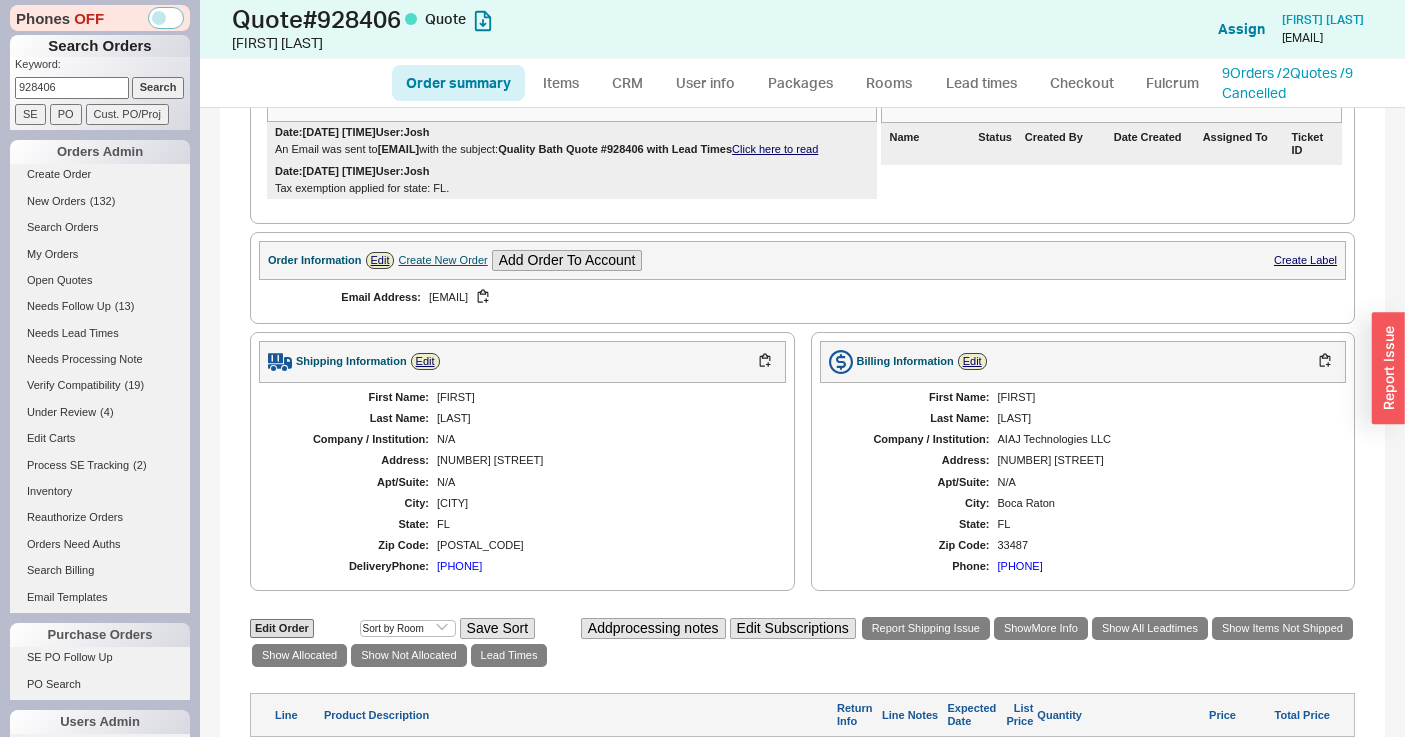 scroll, scrollTop: 840, scrollLeft: 0, axis: vertical 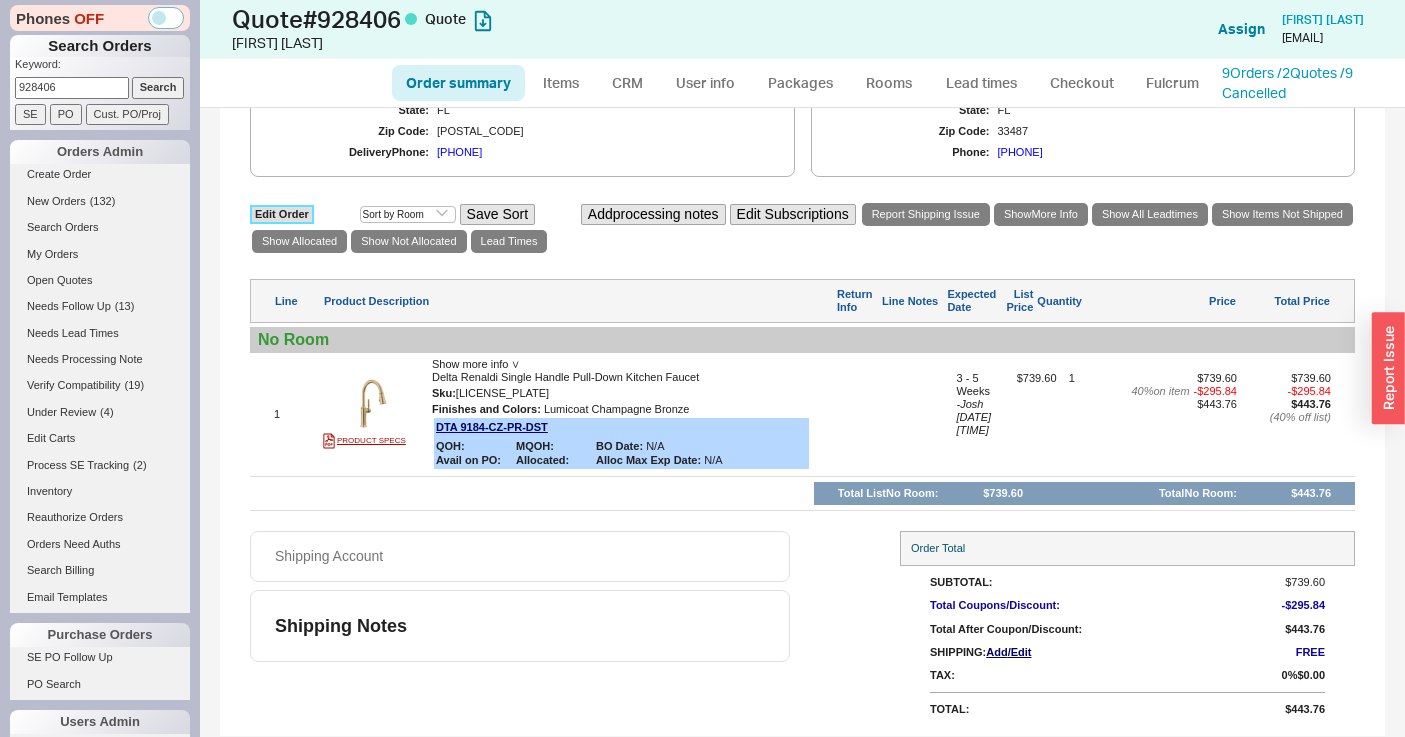 click on "Edit Order" at bounding box center [282, 214] 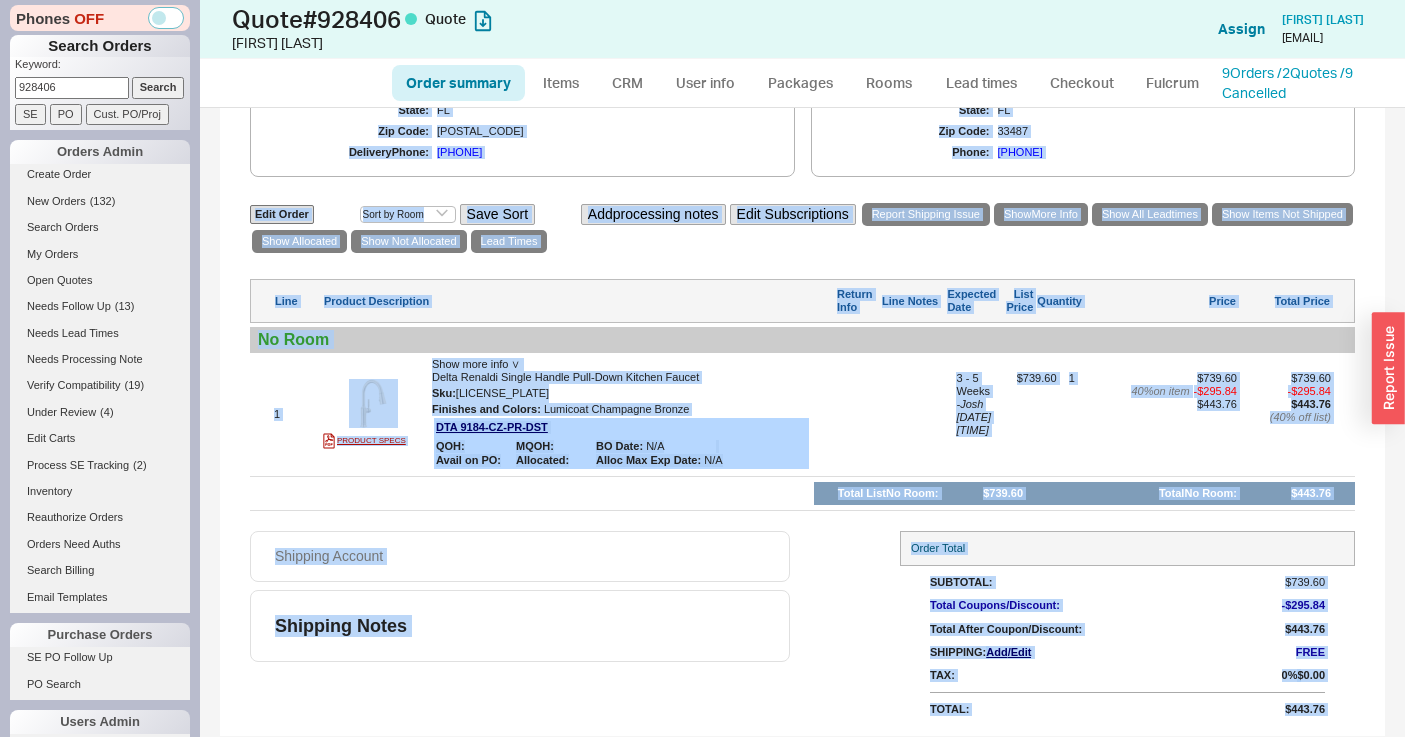 select on "3" 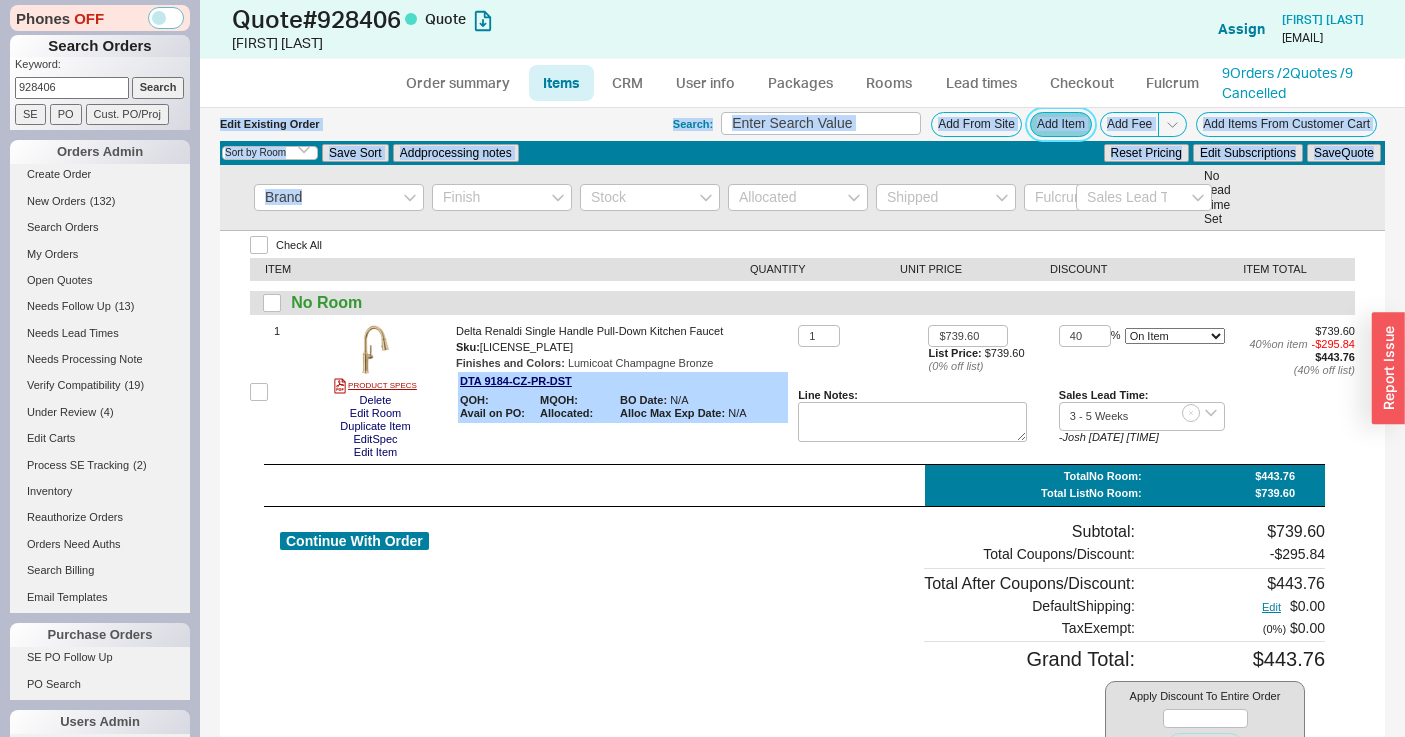 click on "Add Item" at bounding box center [1061, 124] 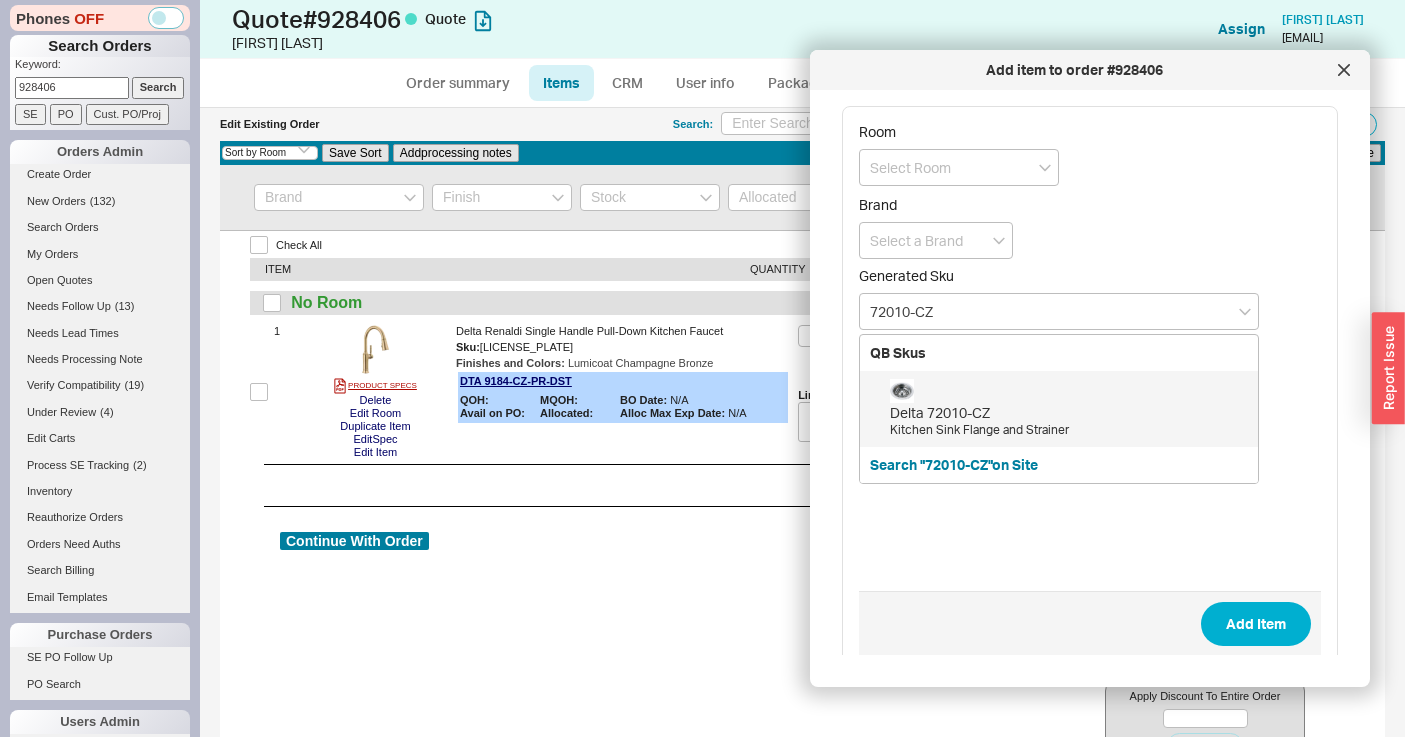click on "Delta   72010-CZ Kitchen Sink Flange and Strainer" at bounding box center (1069, 409) 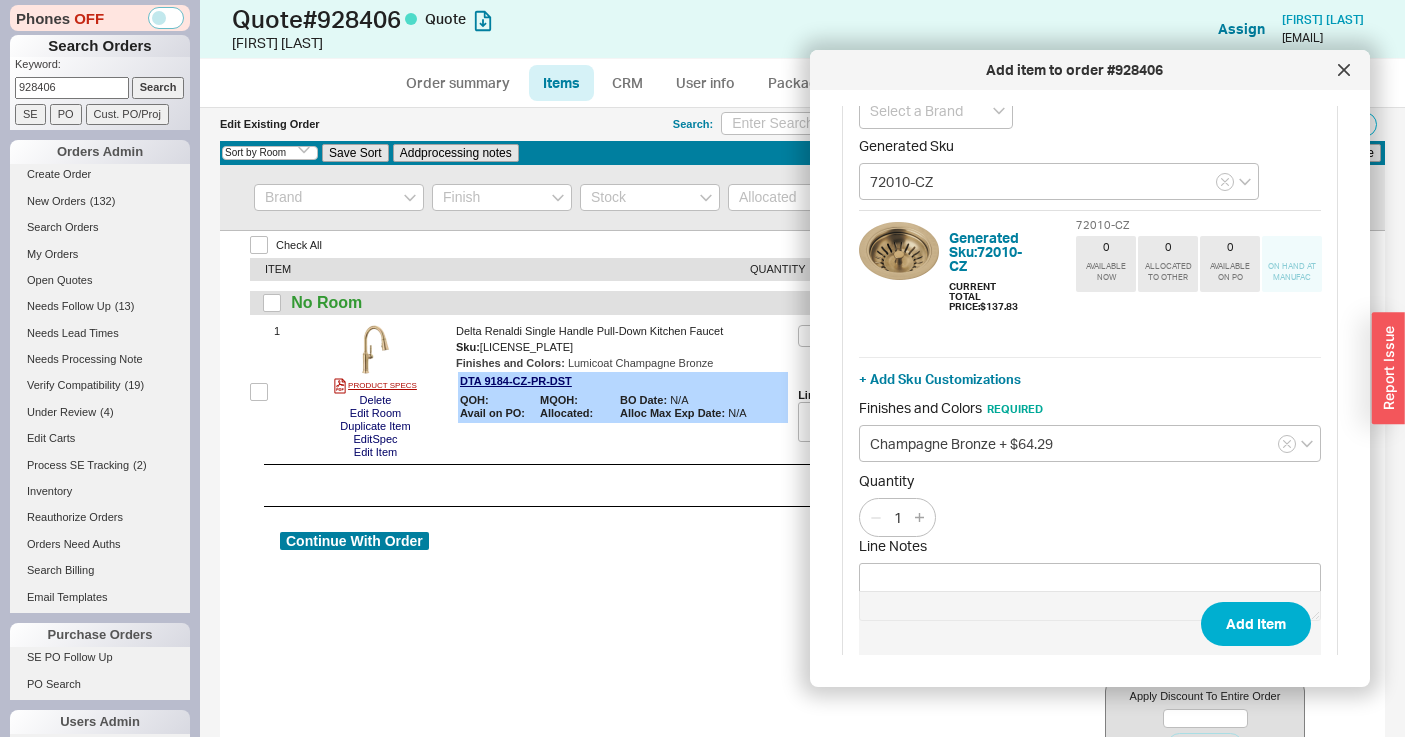 scroll, scrollTop: 178, scrollLeft: 0, axis: vertical 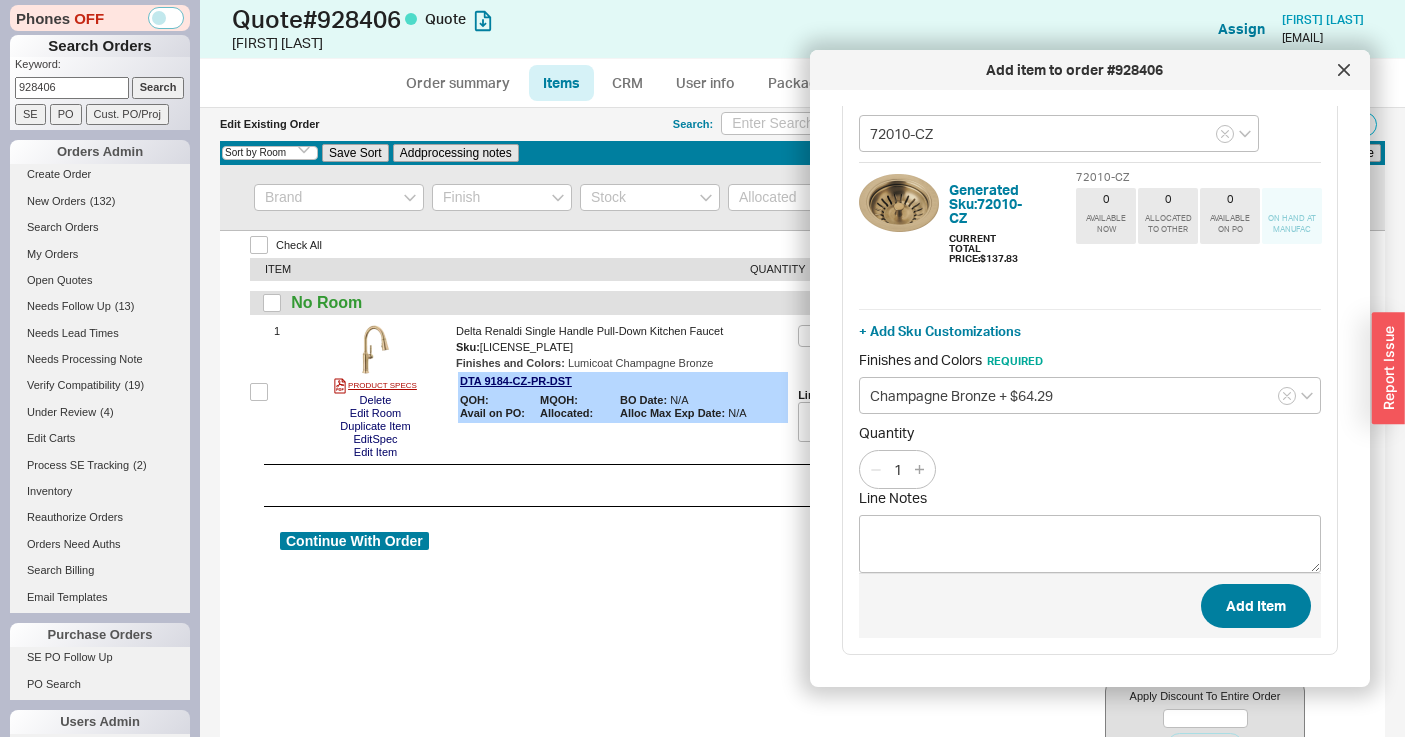 type on "72010-CZ" 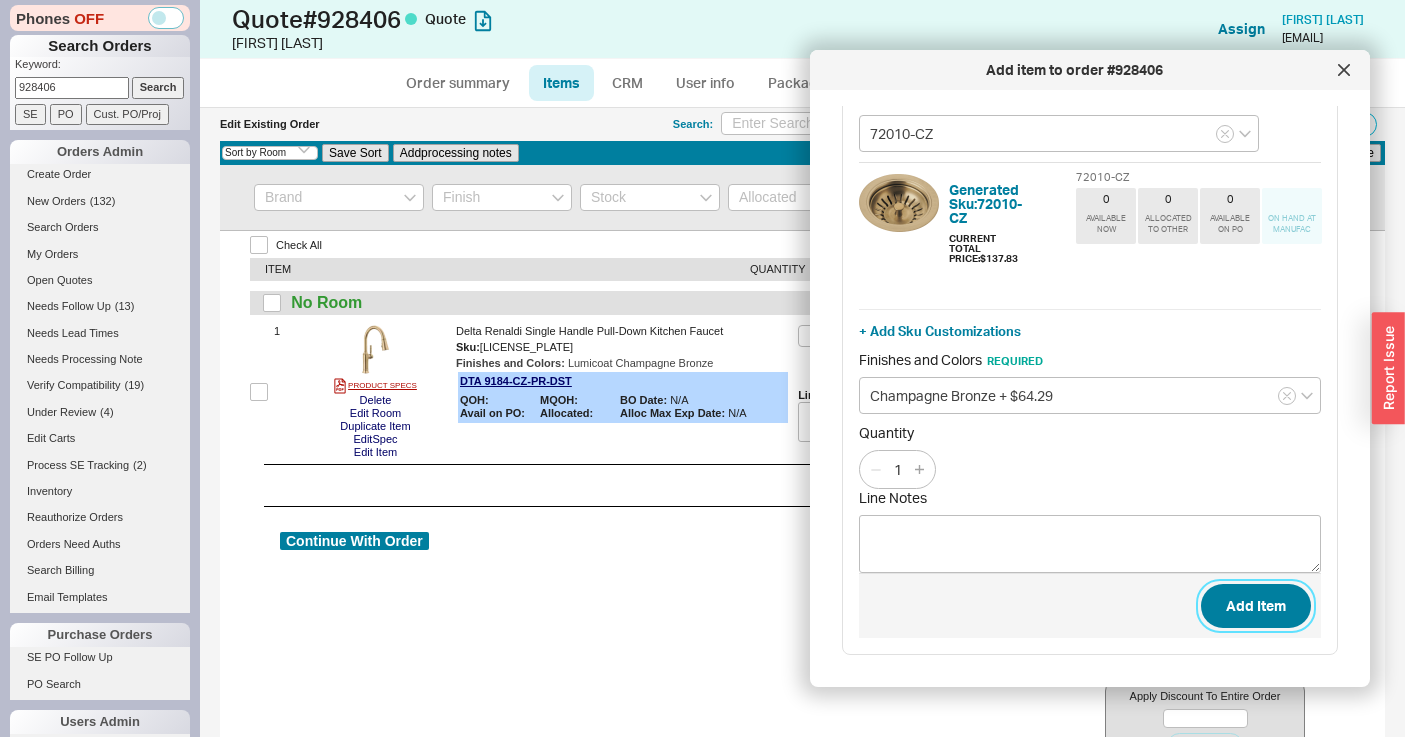 drag, startPoint x: 1251, startPoint y: 619, endPoint x: 1254, endPoint y: 602, distance: 17.262676 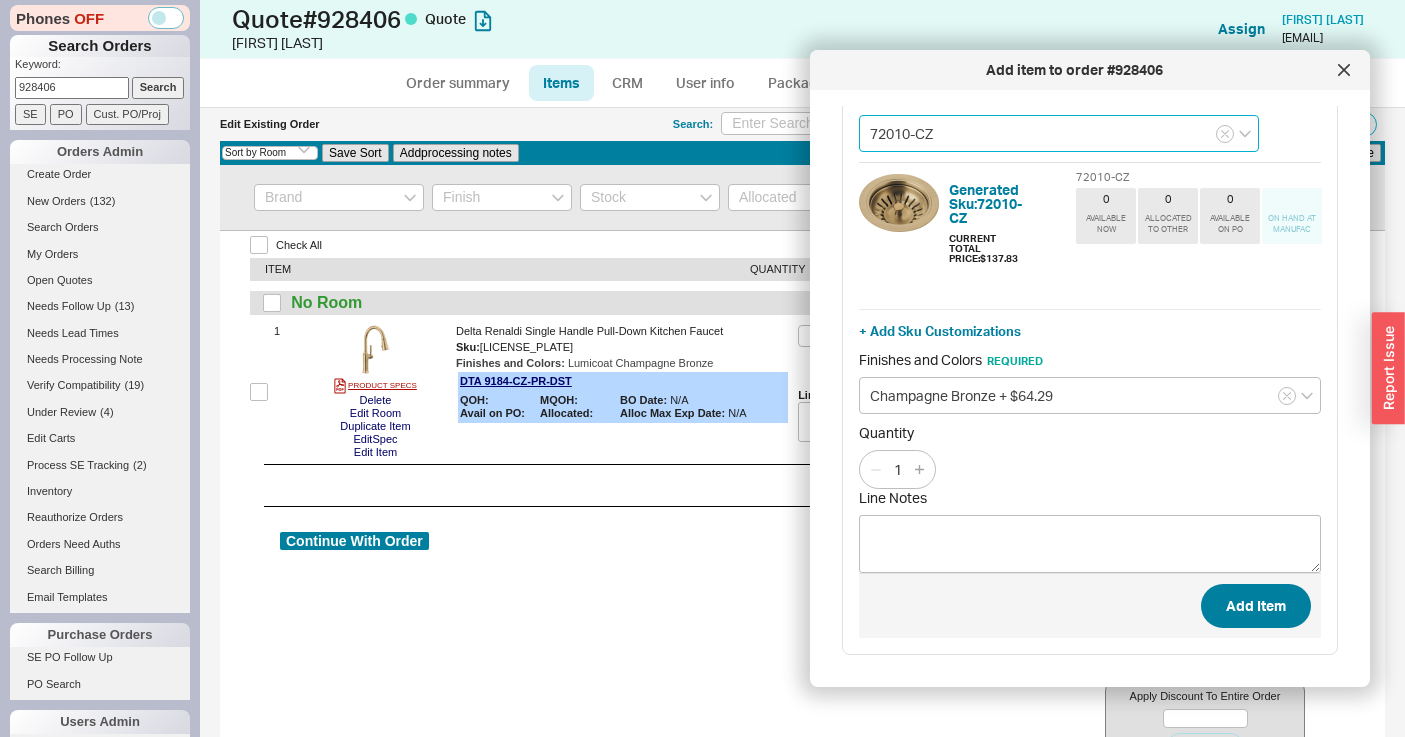 type 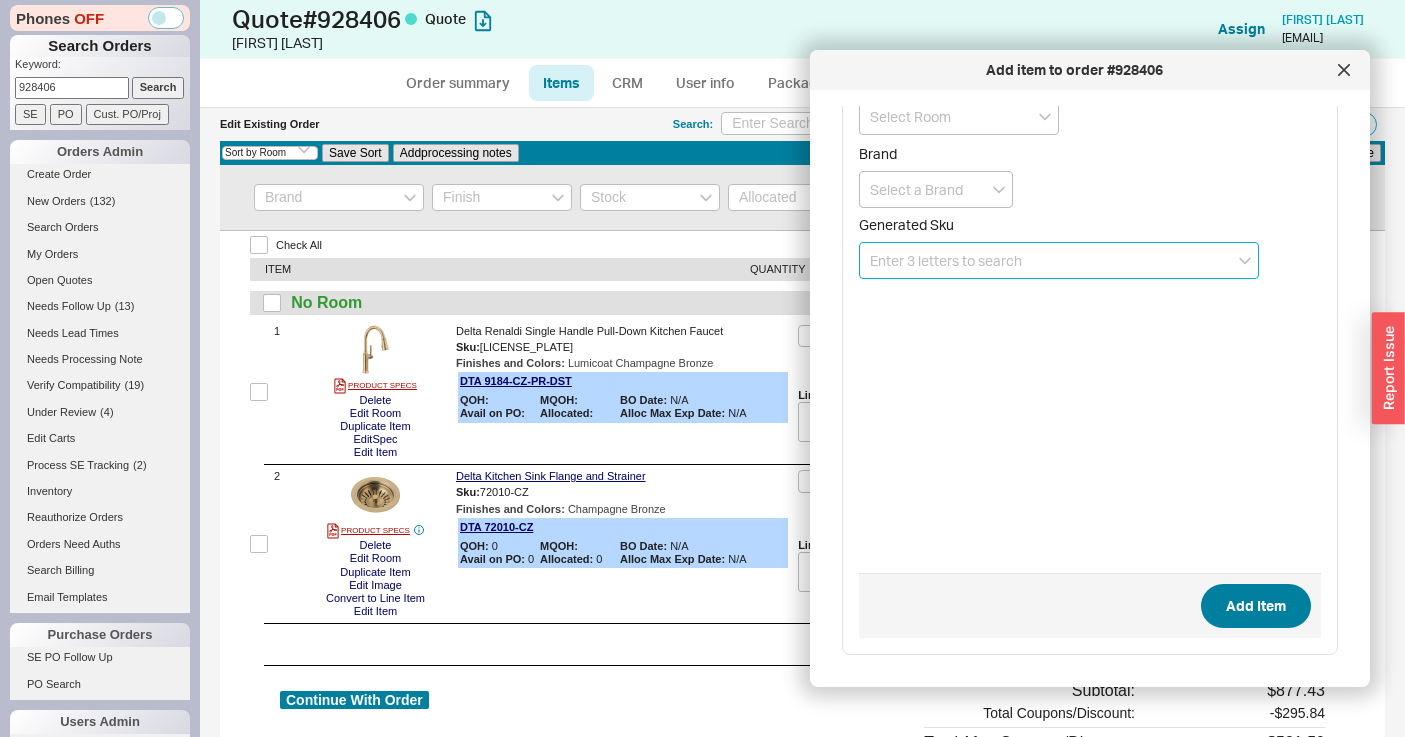 scroll, scrollTop: 51, scrollLeft: 0, axis: vertical 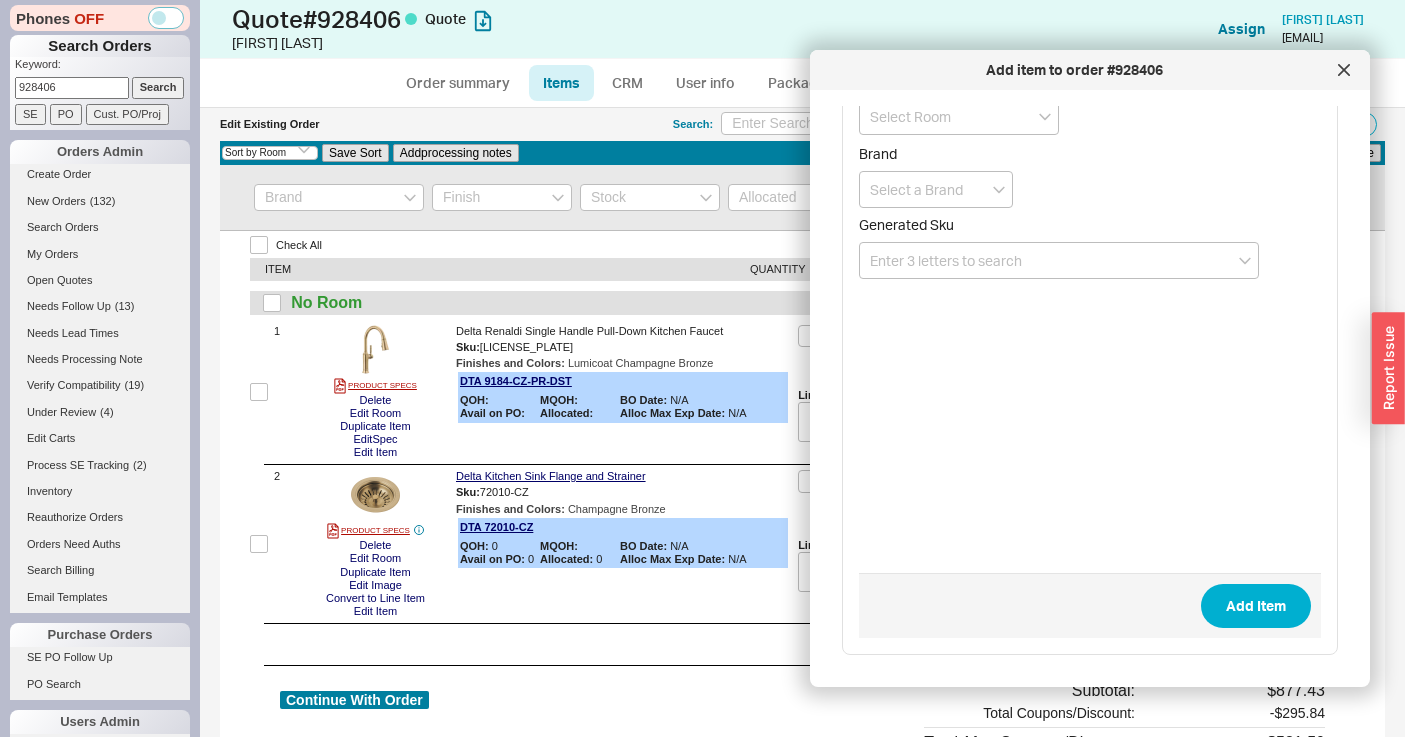 click at bounding box center [1344, 70] 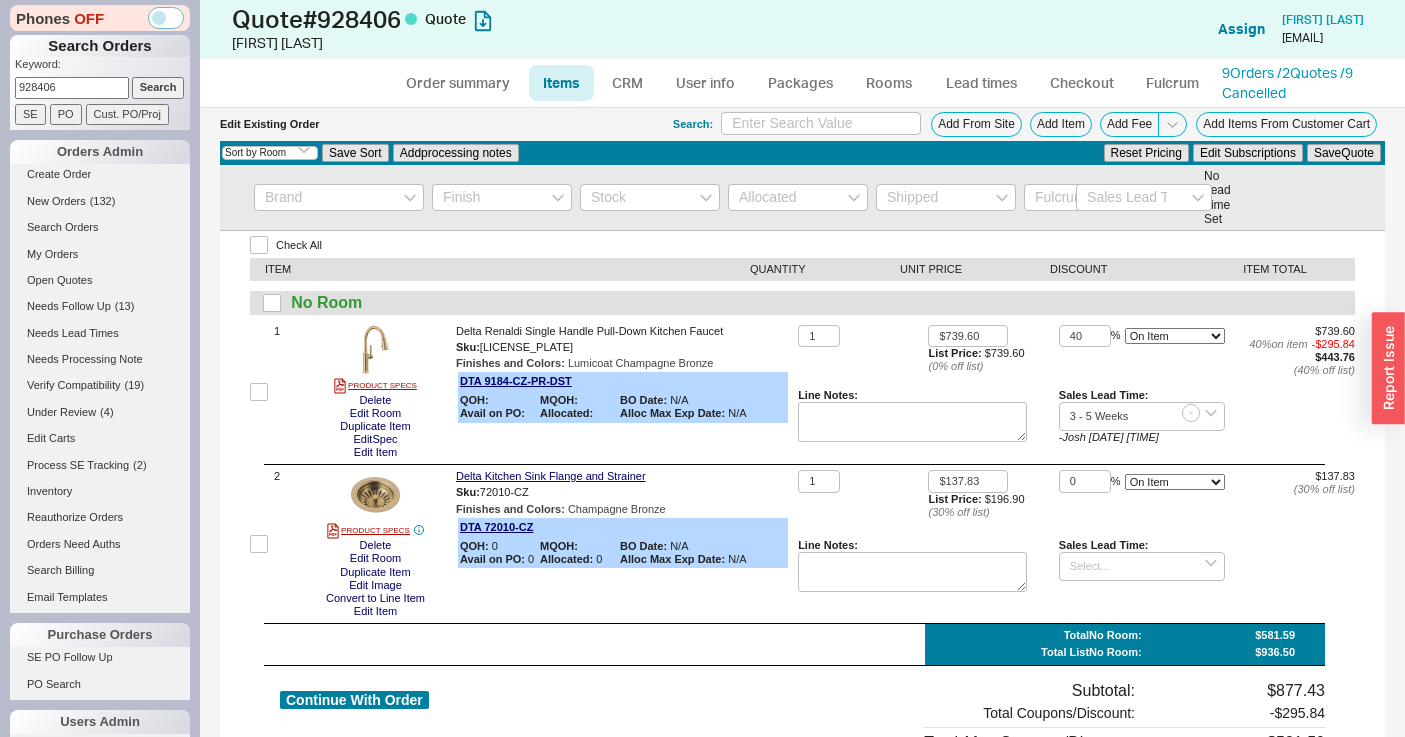scroll, scrollTop: 242, scrollLeft: 0, axis: vertical 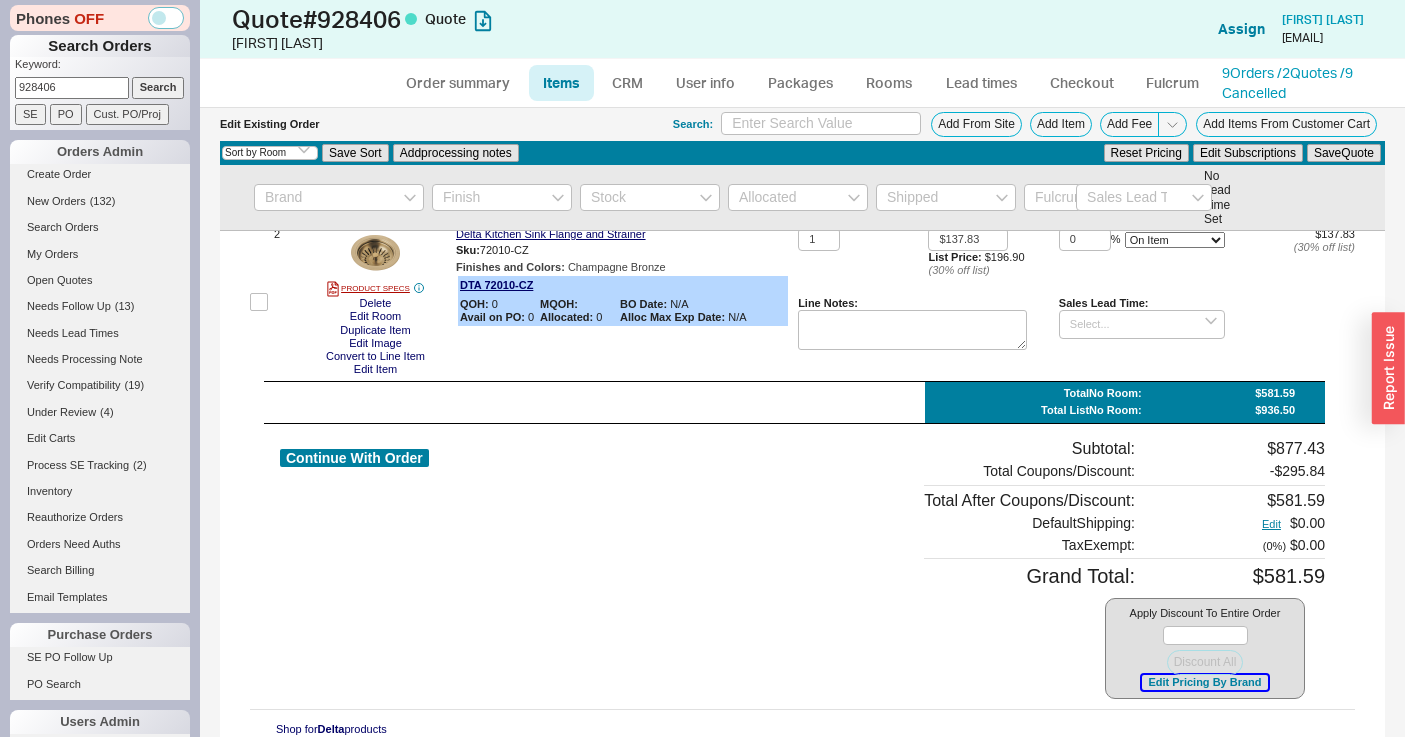 click on "Edit Pricing By Brand" at bounding box center [1204, 682] 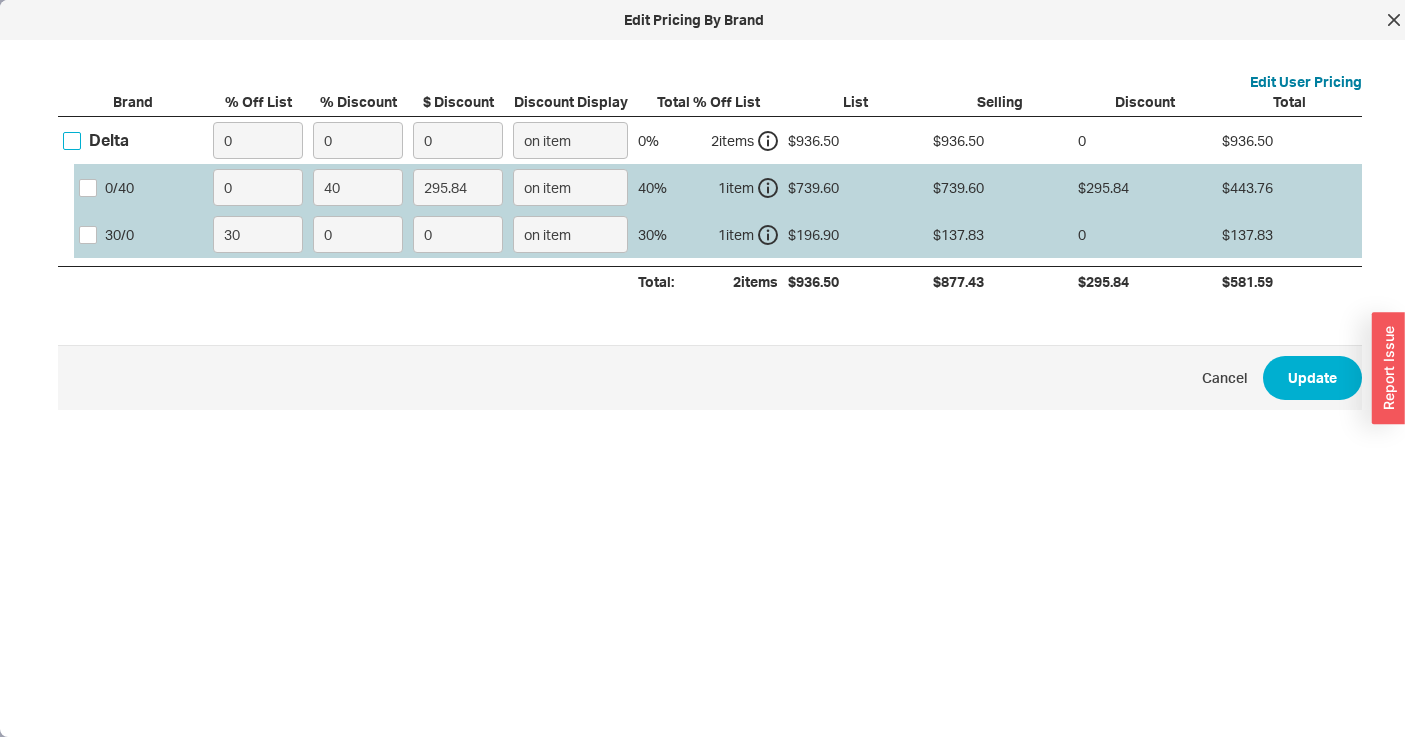 click on "Delta" at bounding box center [72, 141] 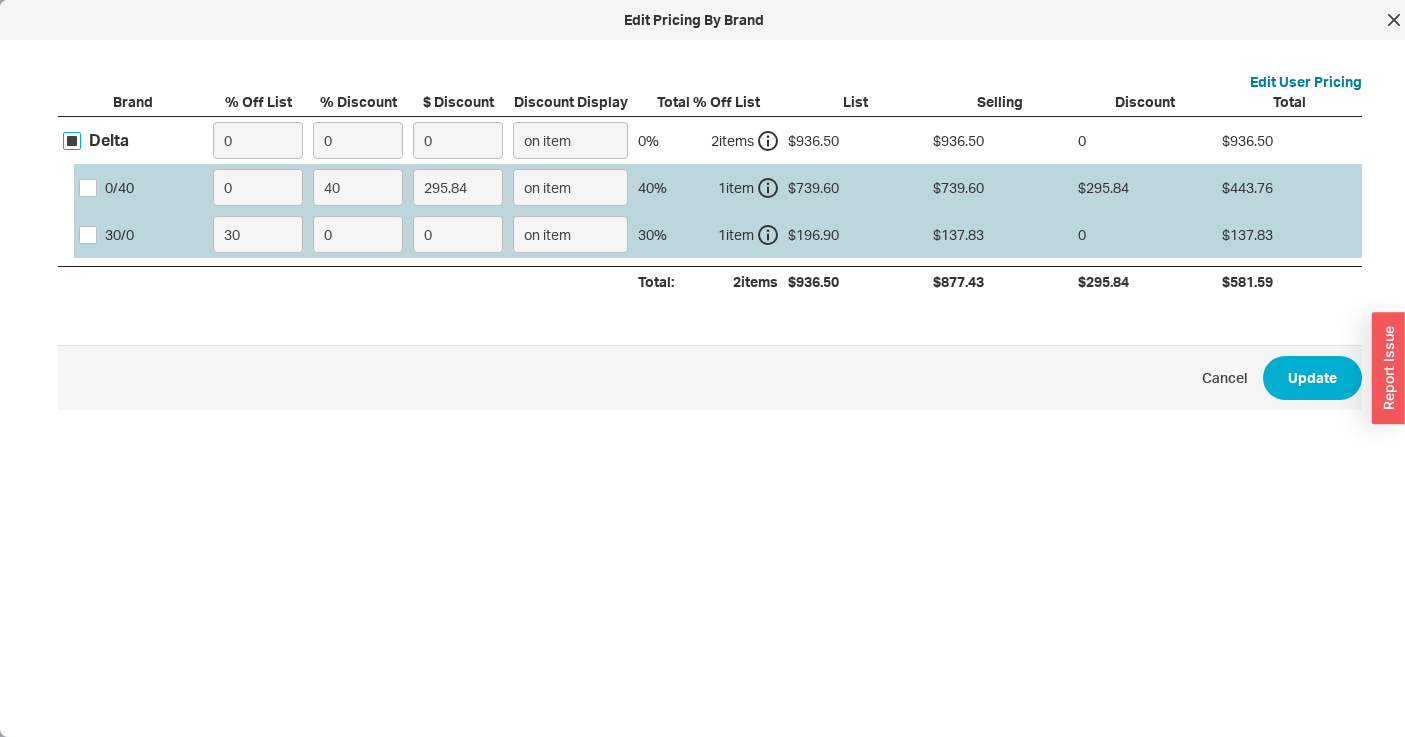 checkbox on "true" 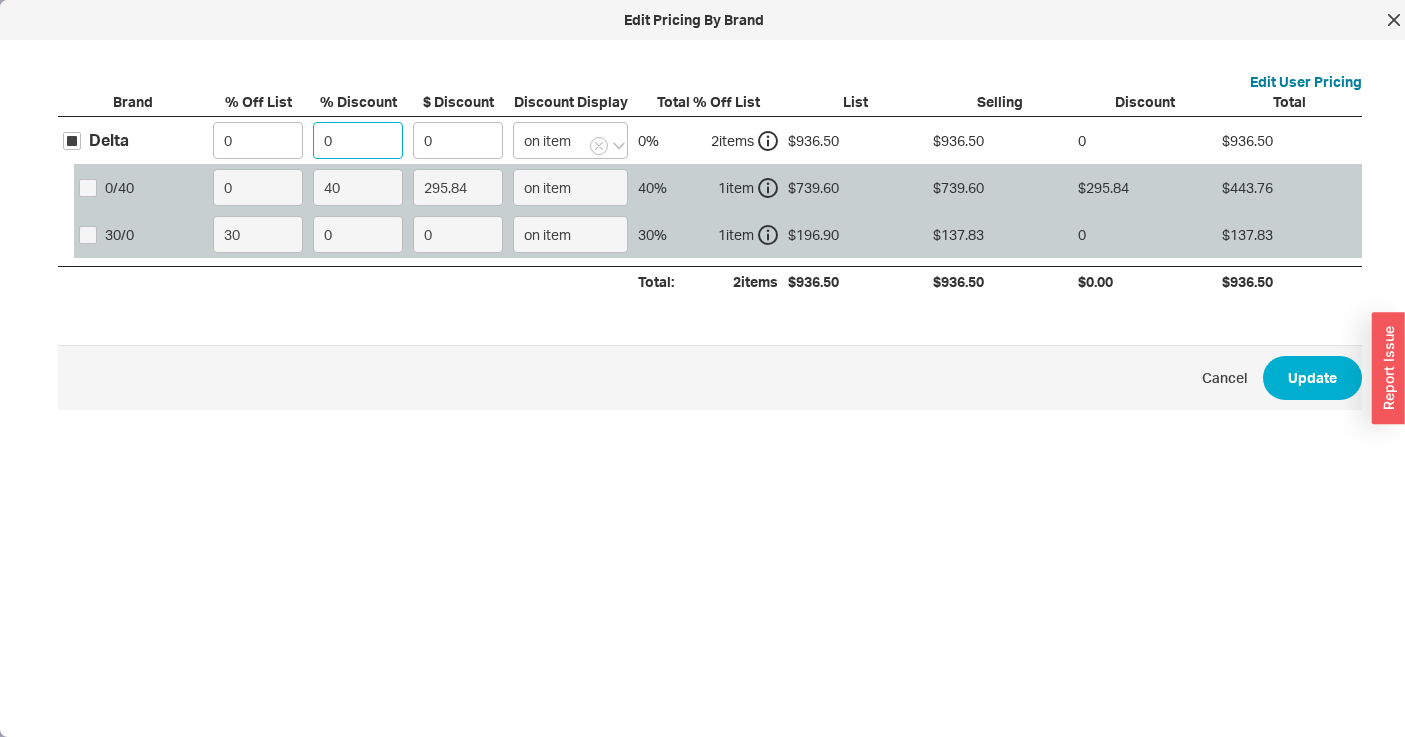 click on "0" 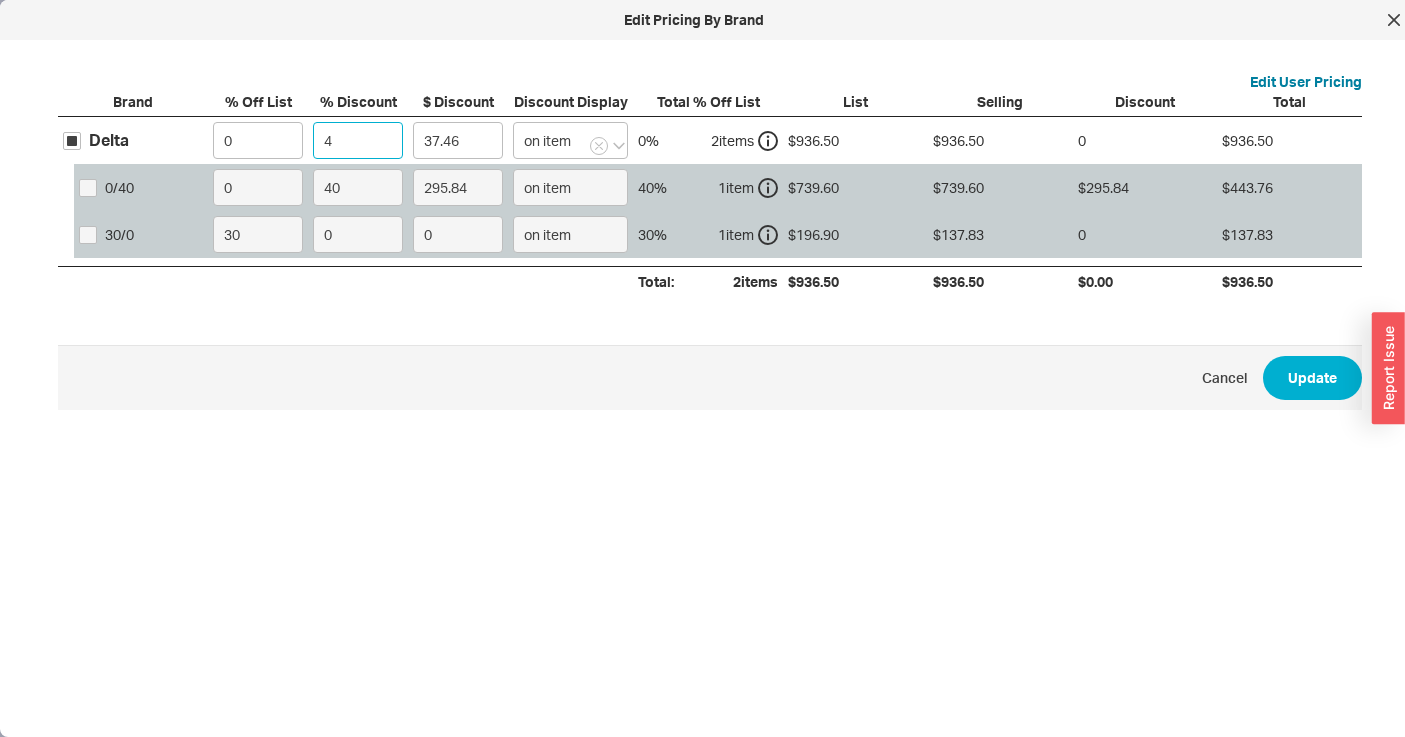 type on "40" 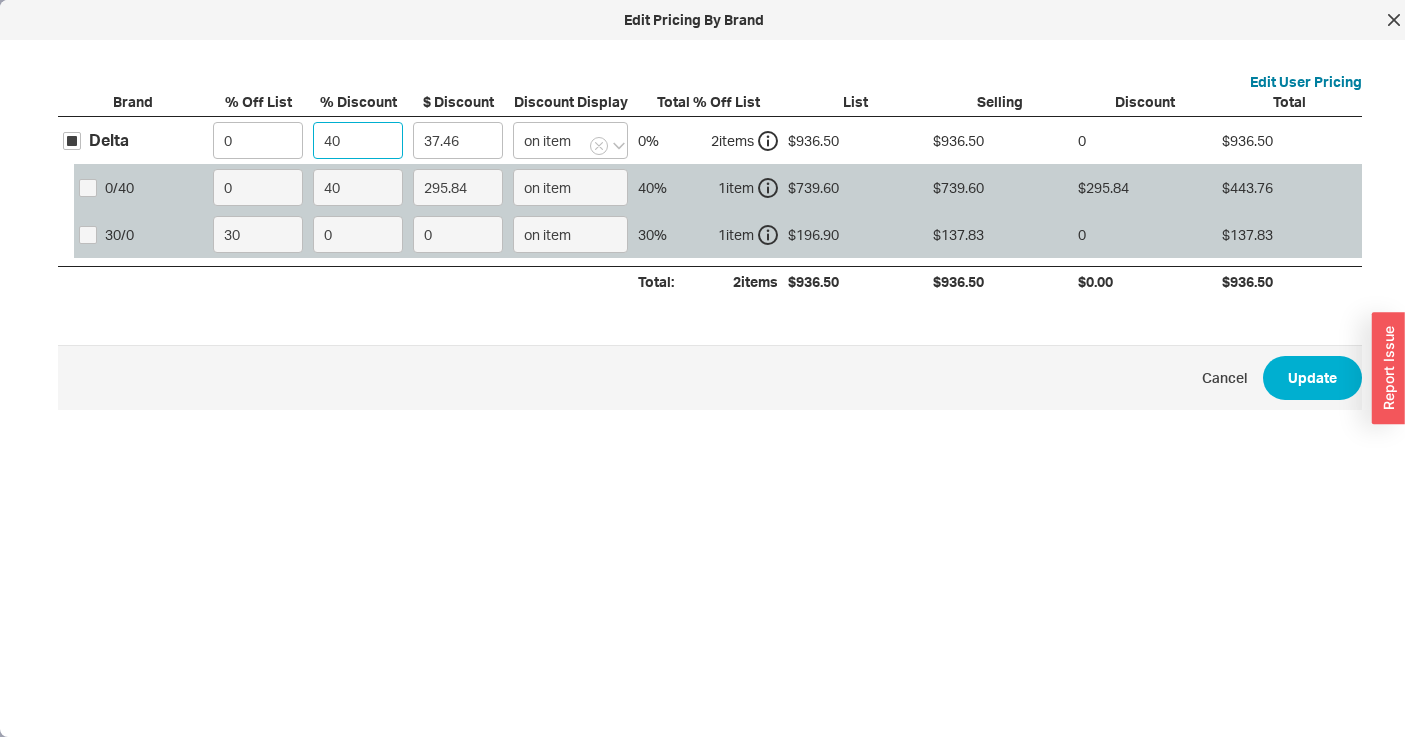 type on "374.6" 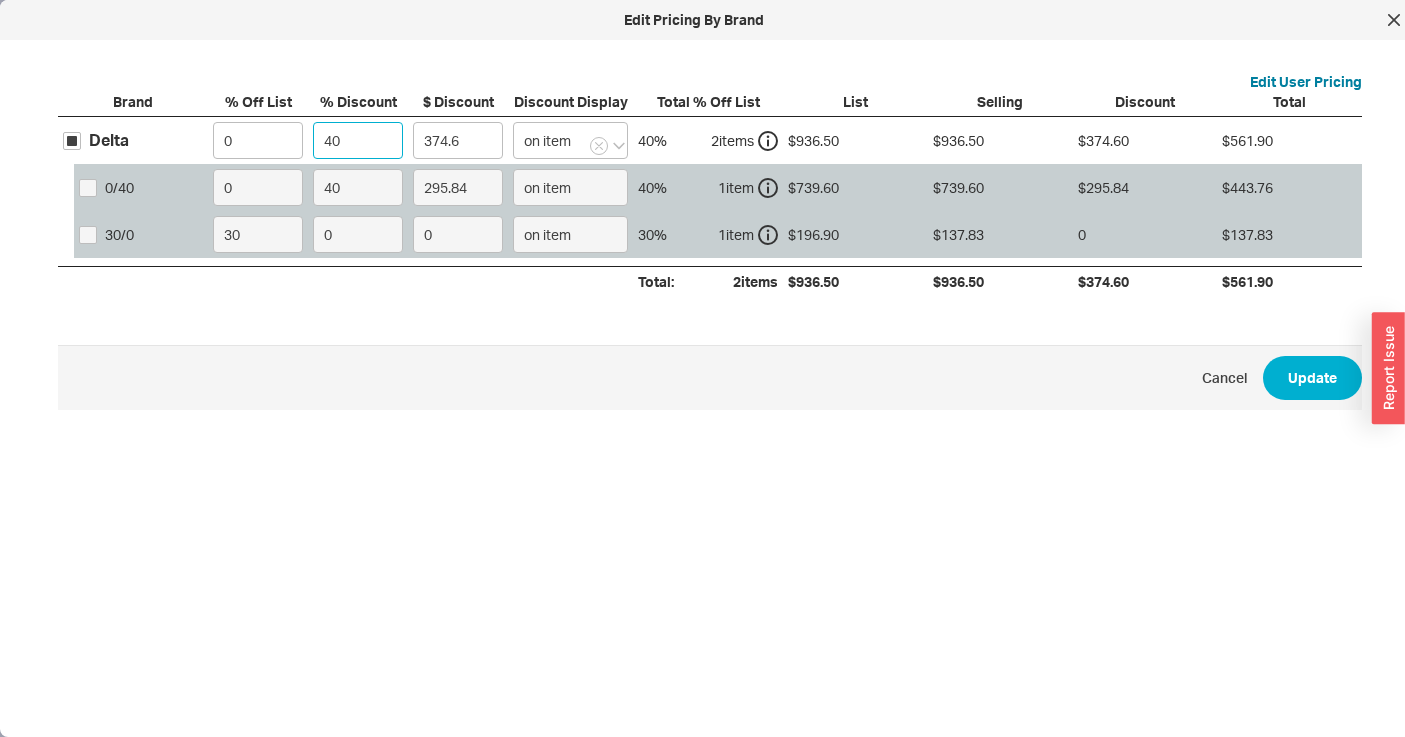 type on "40" 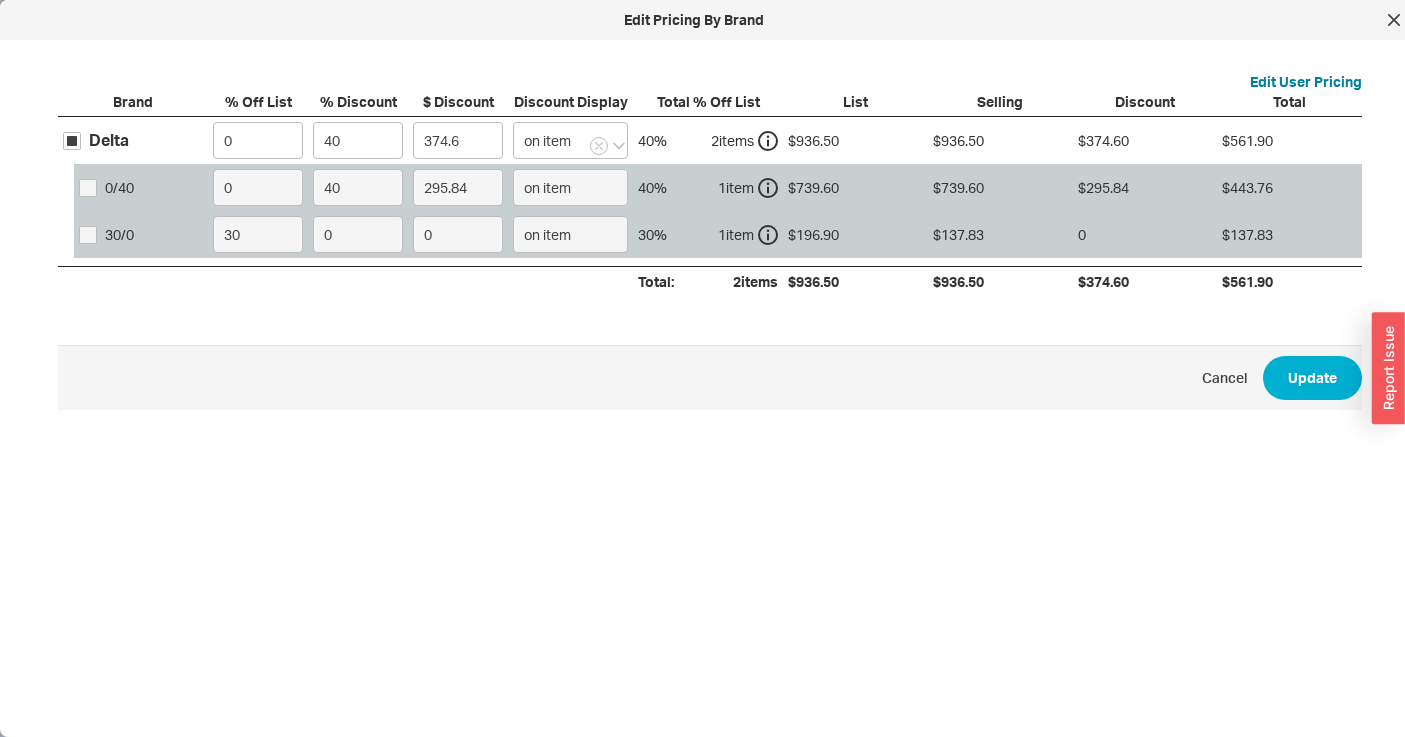 click on "Edit User Pricing Brand % Off List % Discount $ Discount Discount Display Total % Off List List Selling Discount Total Delta 0 40 374.6 on item 40 % 2  item s   $936.50 $936.50 $374.60 $561.90 0  /  40 0 40 295.84 on item 40 % 1  item   $739.60 $739.60 $295.84 $443.76 30  /  0 30 0 0 on item 30 % 1  item   $196.90 $137.83 0 $137.83 Total: 2  items $936.50 $936.50 $374.60 $561.90 Cancel Update" at bounding box center [710, 306] 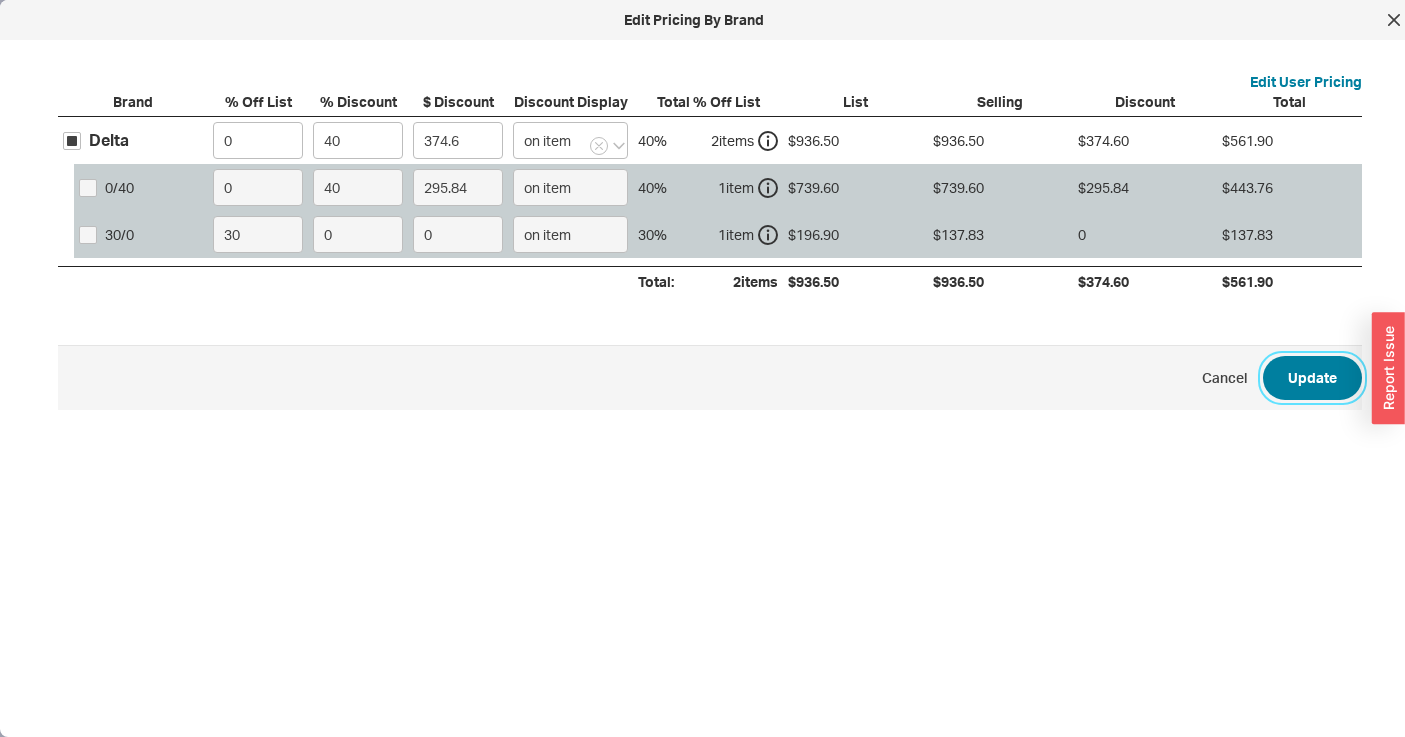 click on "Update" at bounding box center (1312, 378) 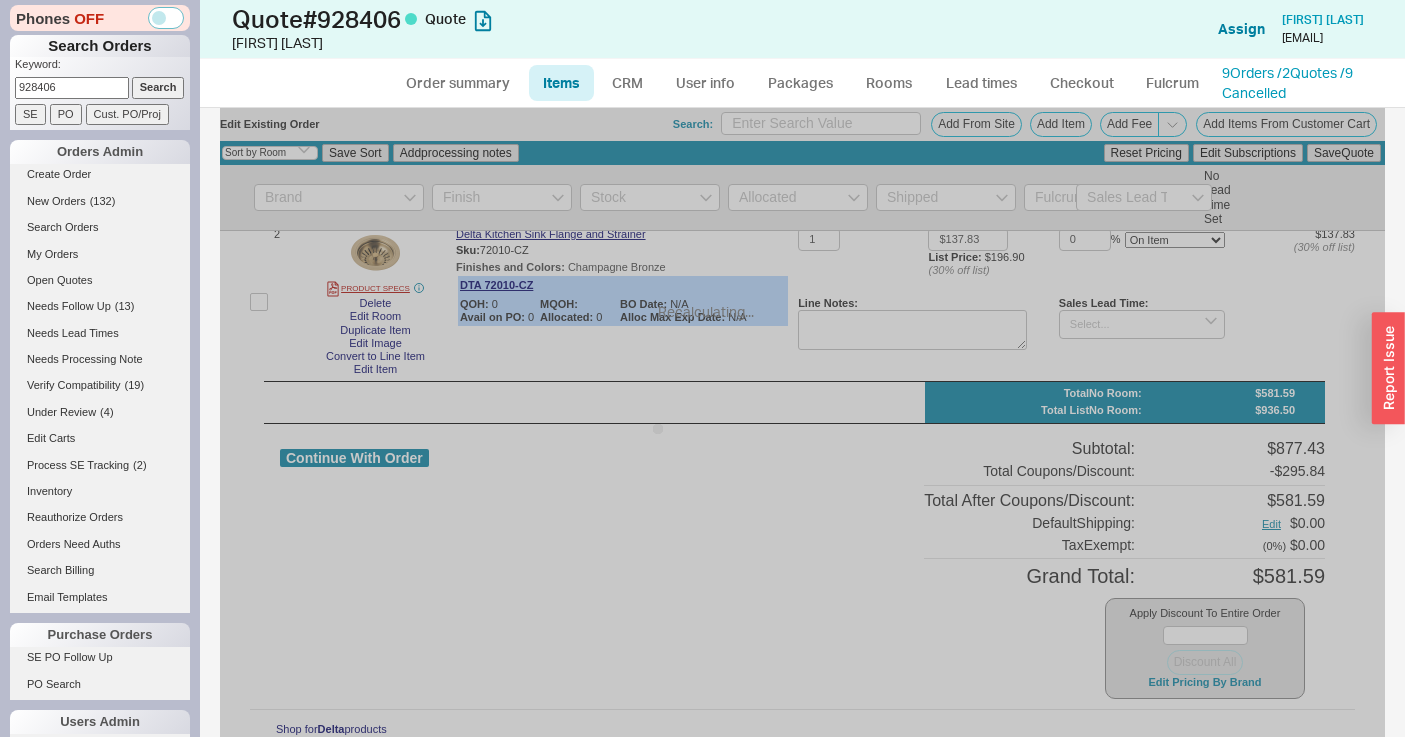 type on "$196.90" 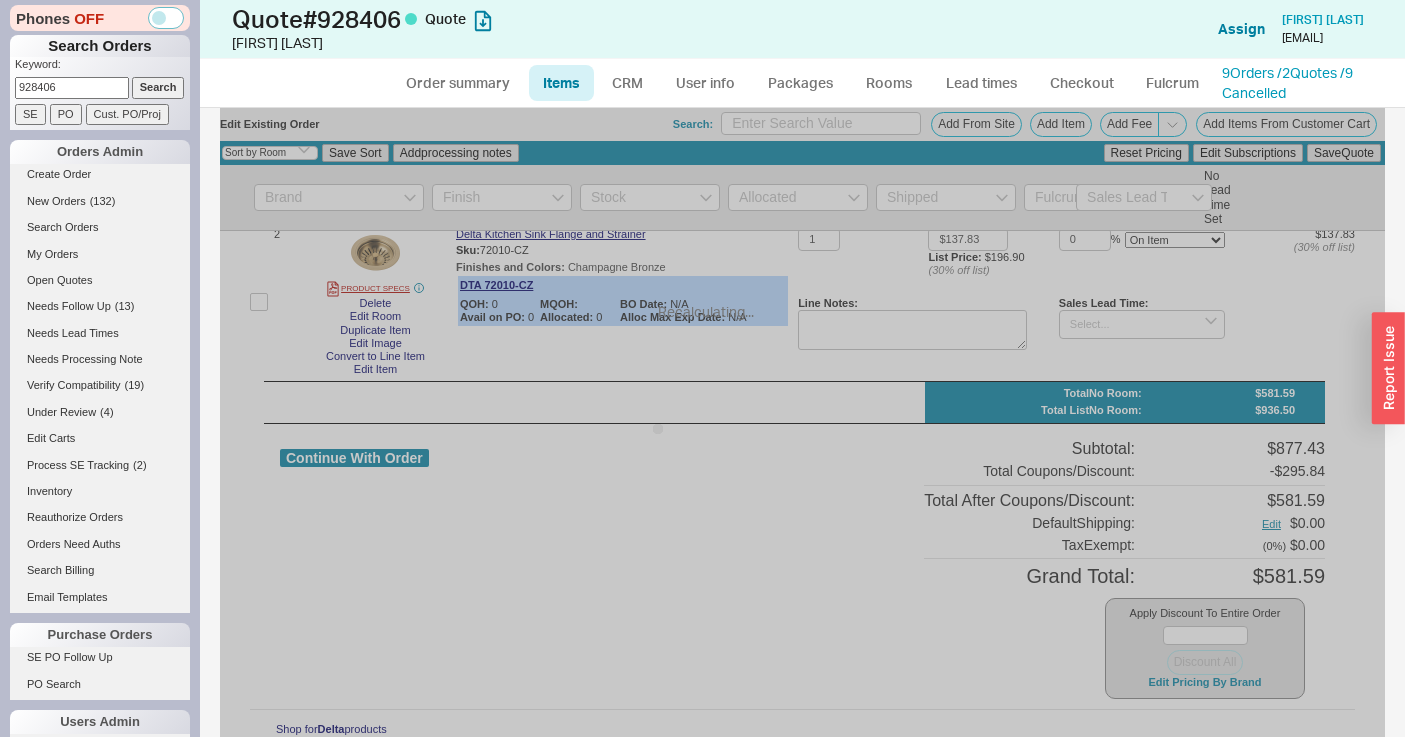 type on "40" 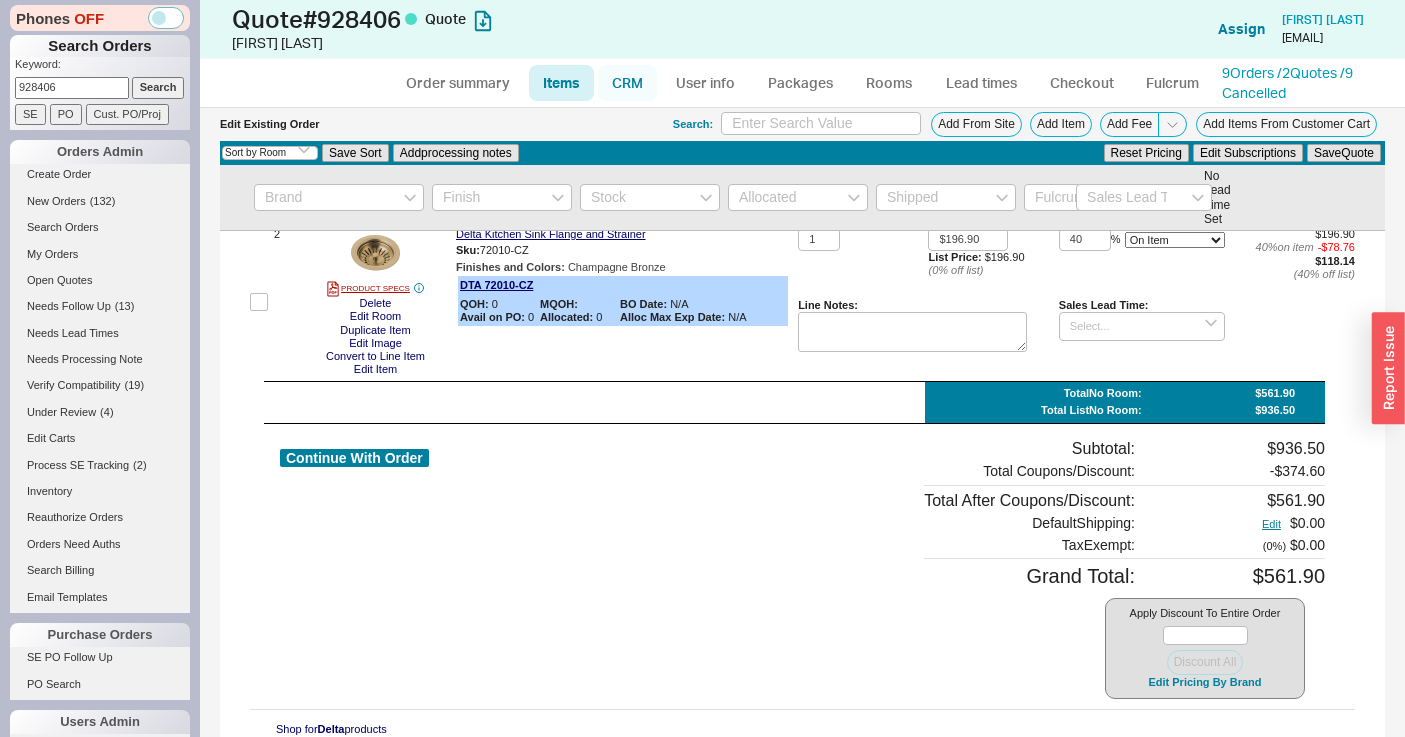 click on "CRM" at bounding box center (627, 83) 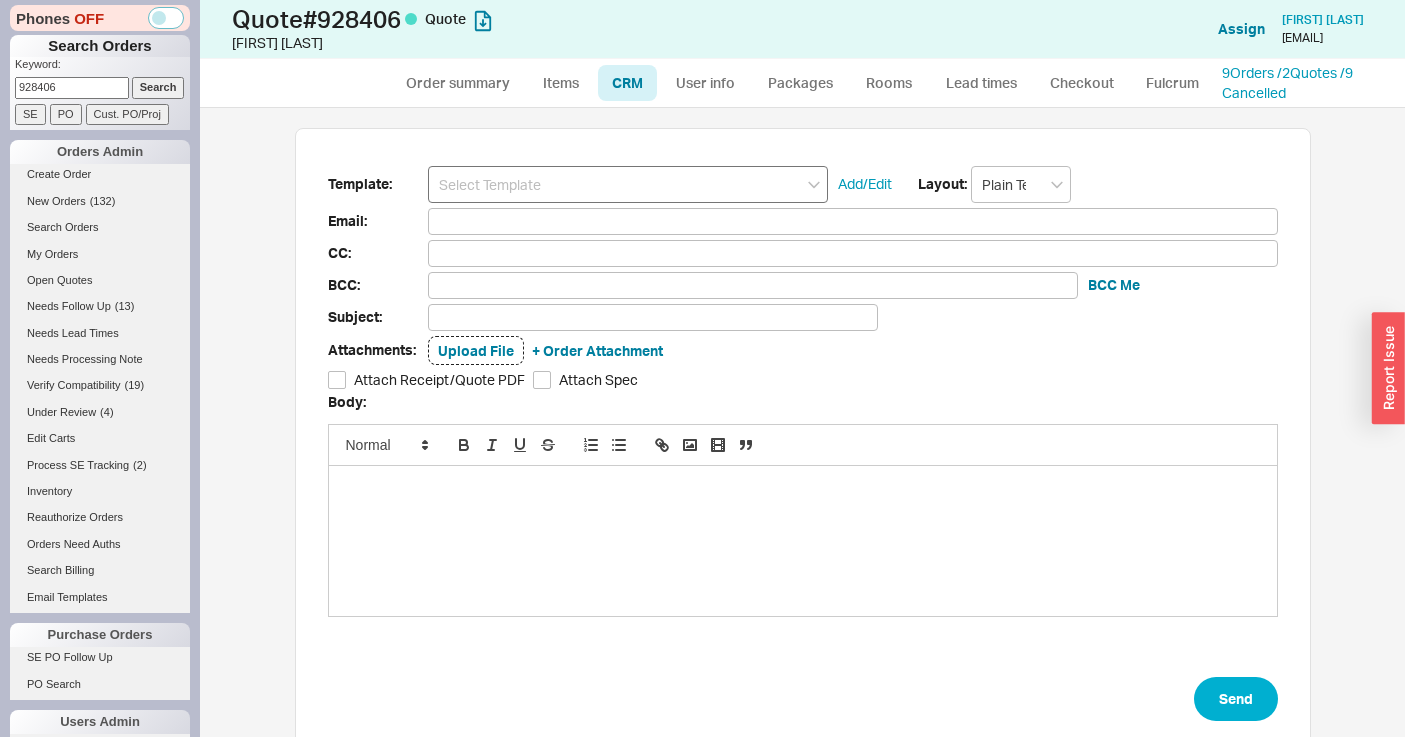 scroll, scrollTop: 15, scrollLeft: 16, axis: both 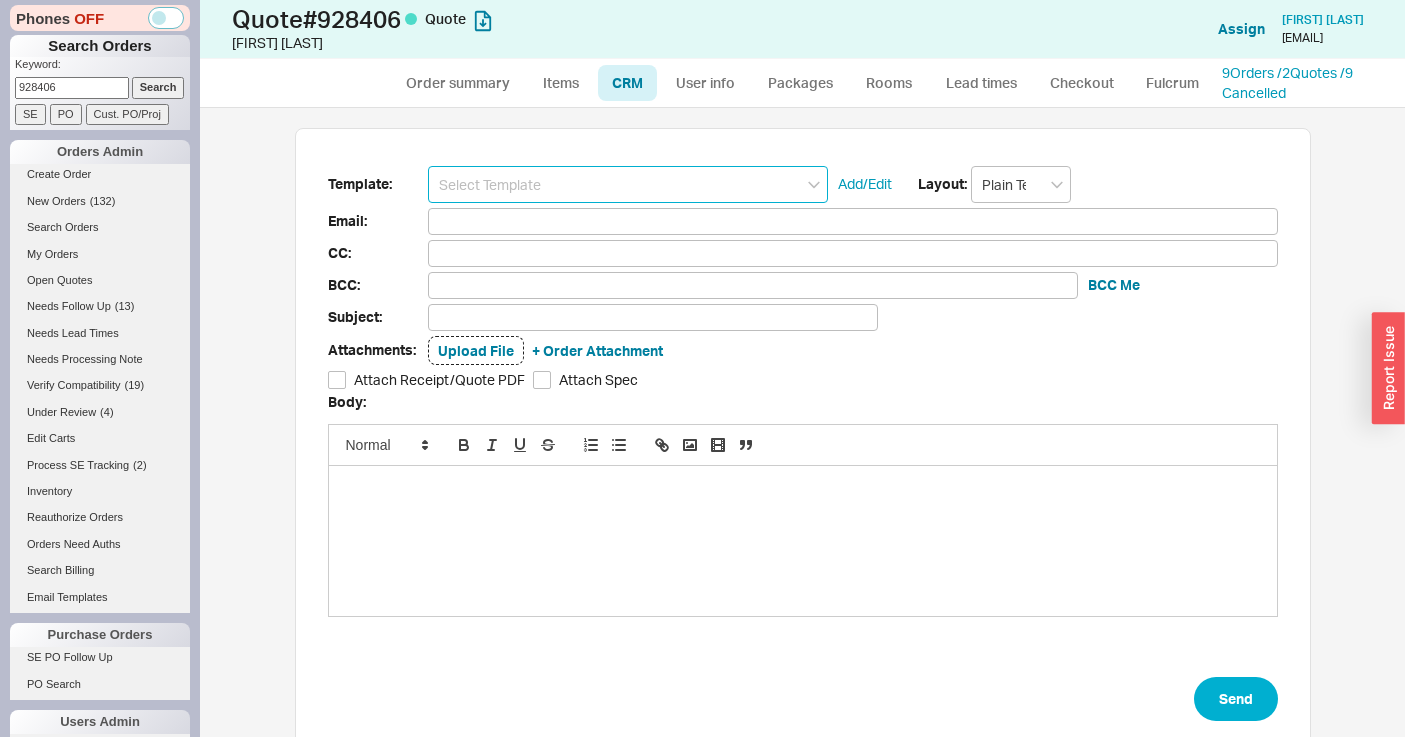 click at bounding box center (628, 184) 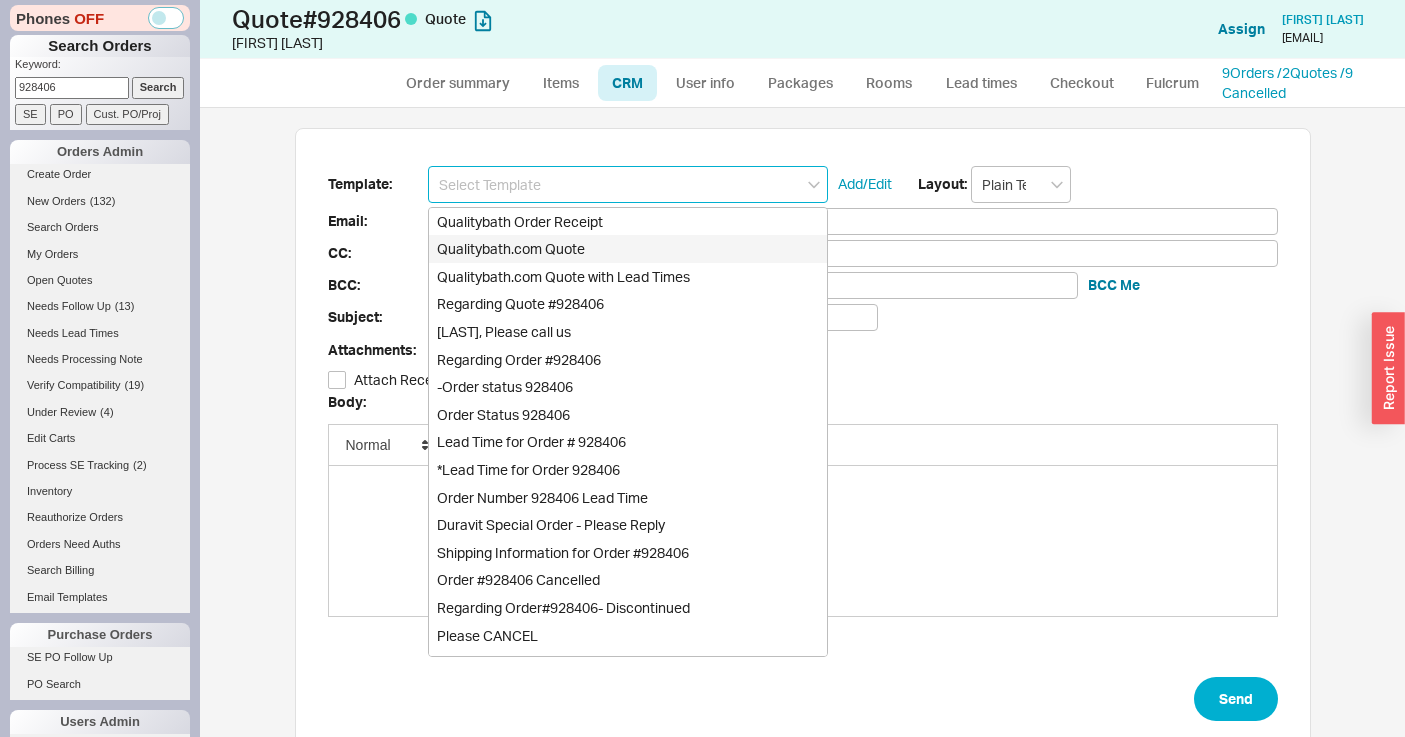 click on "Qualitybath.com Quote" at bounding box center (628, 249) 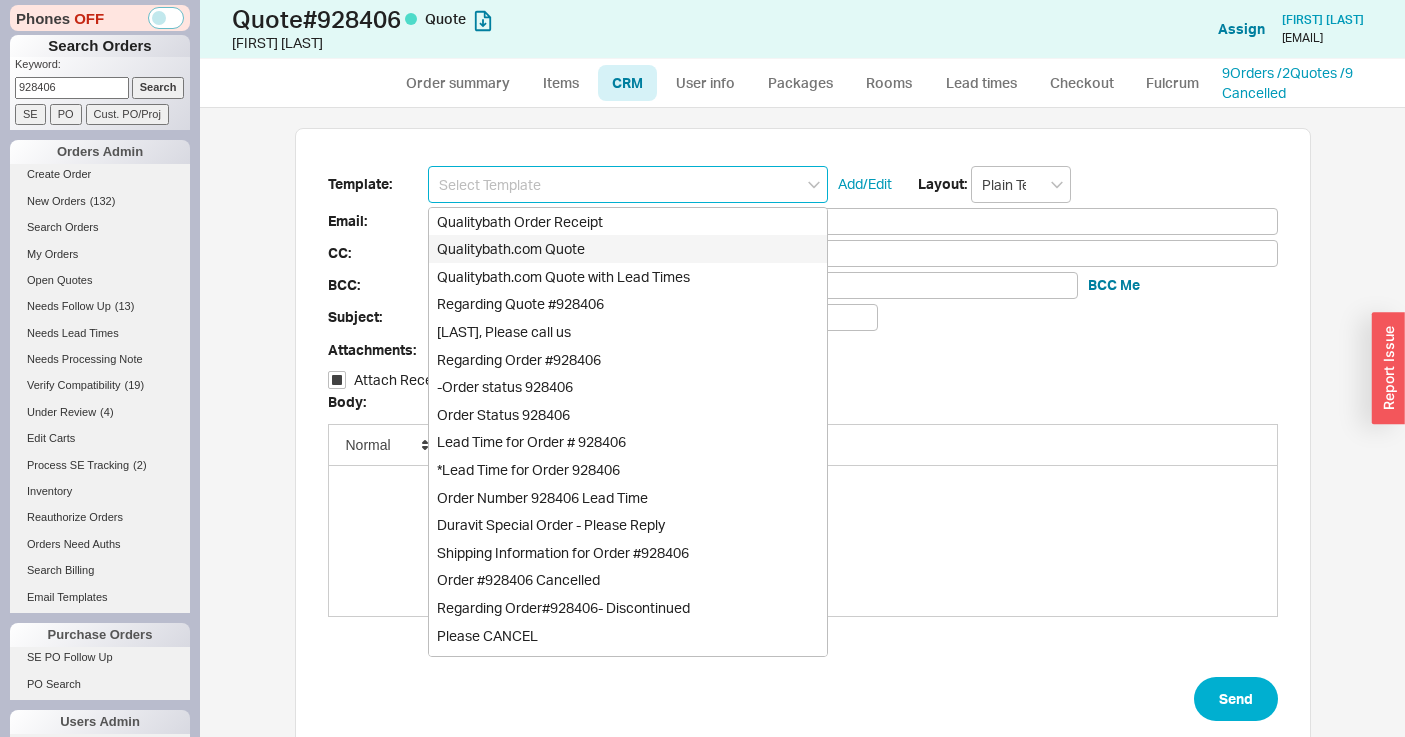 type on "Receipt" 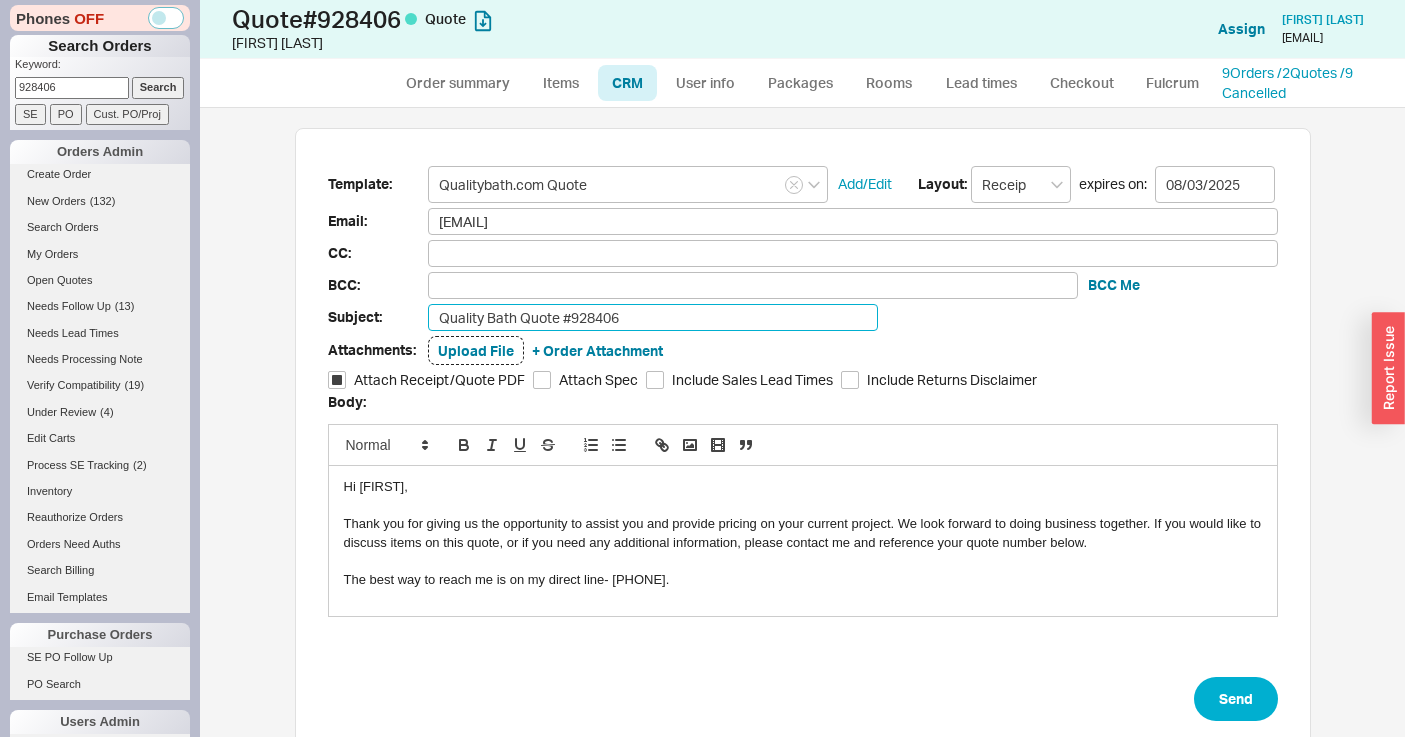 click on "Quality Bath Quote #928406" at bounding box center (653, 317) 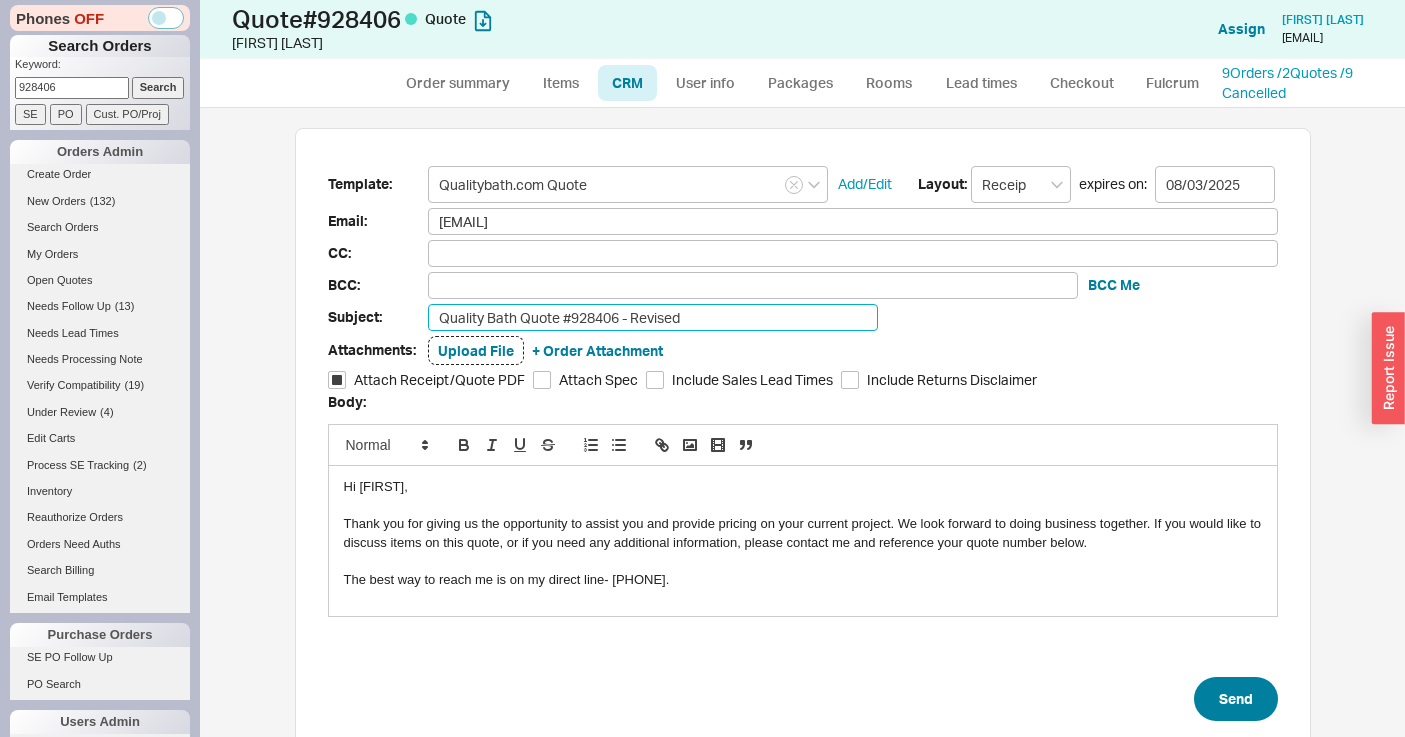 type on "Quality Bath Quote #928406 - Revised" 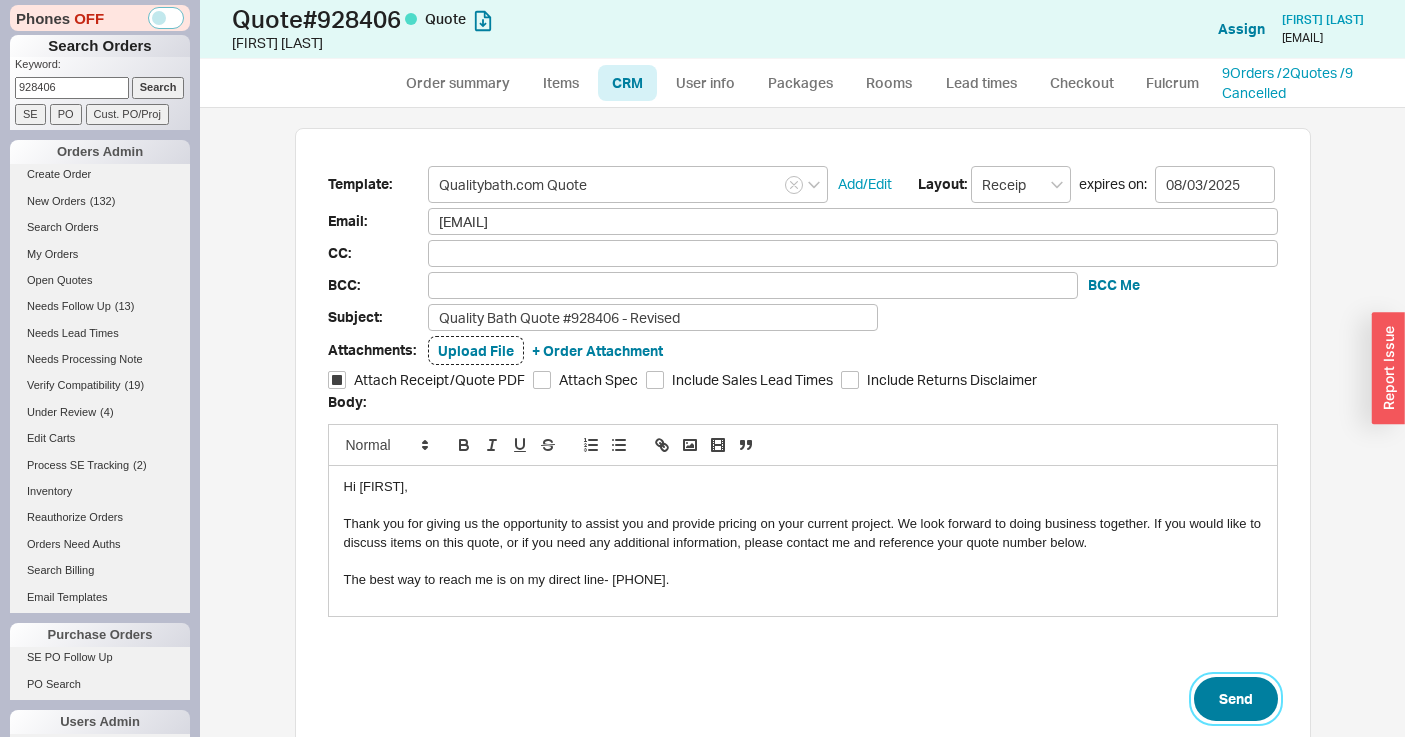 click on "Send" at bounding box center [1236, 699] 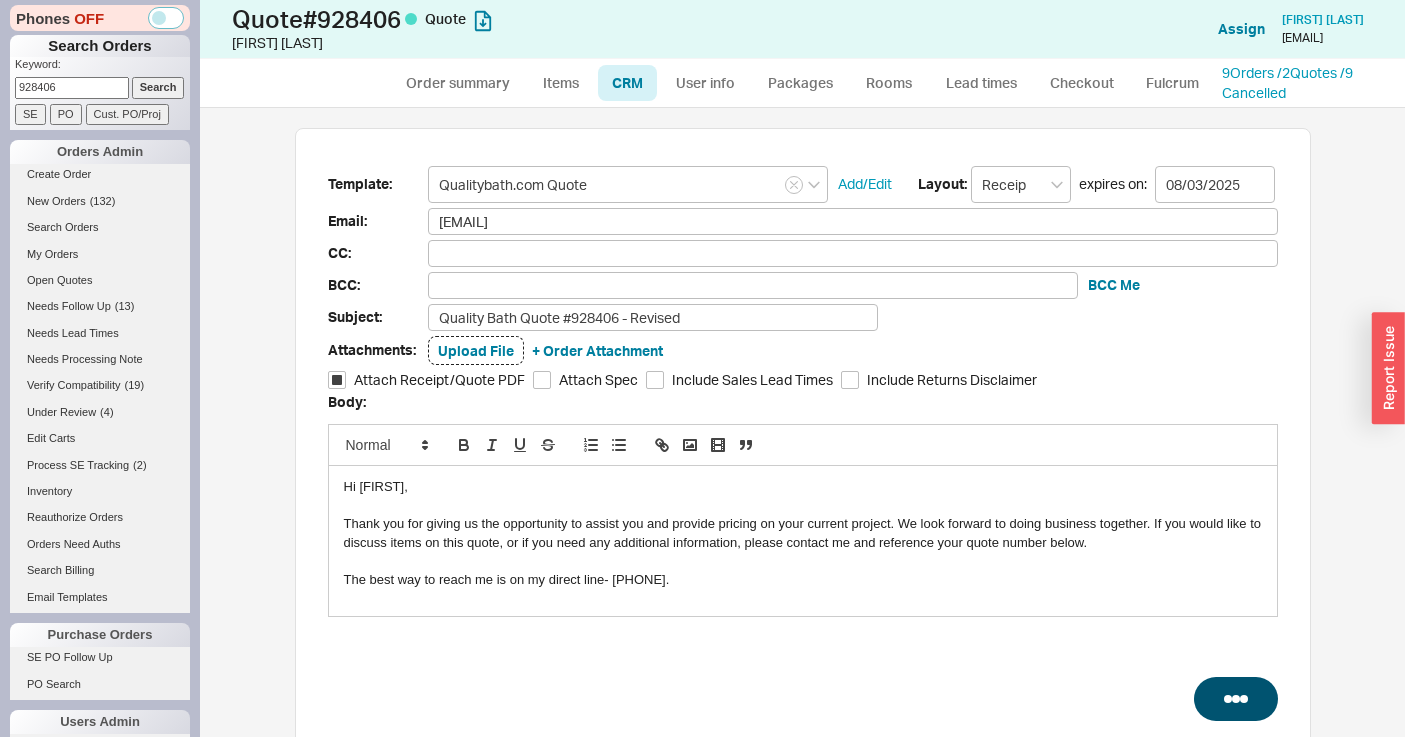 select on "*" 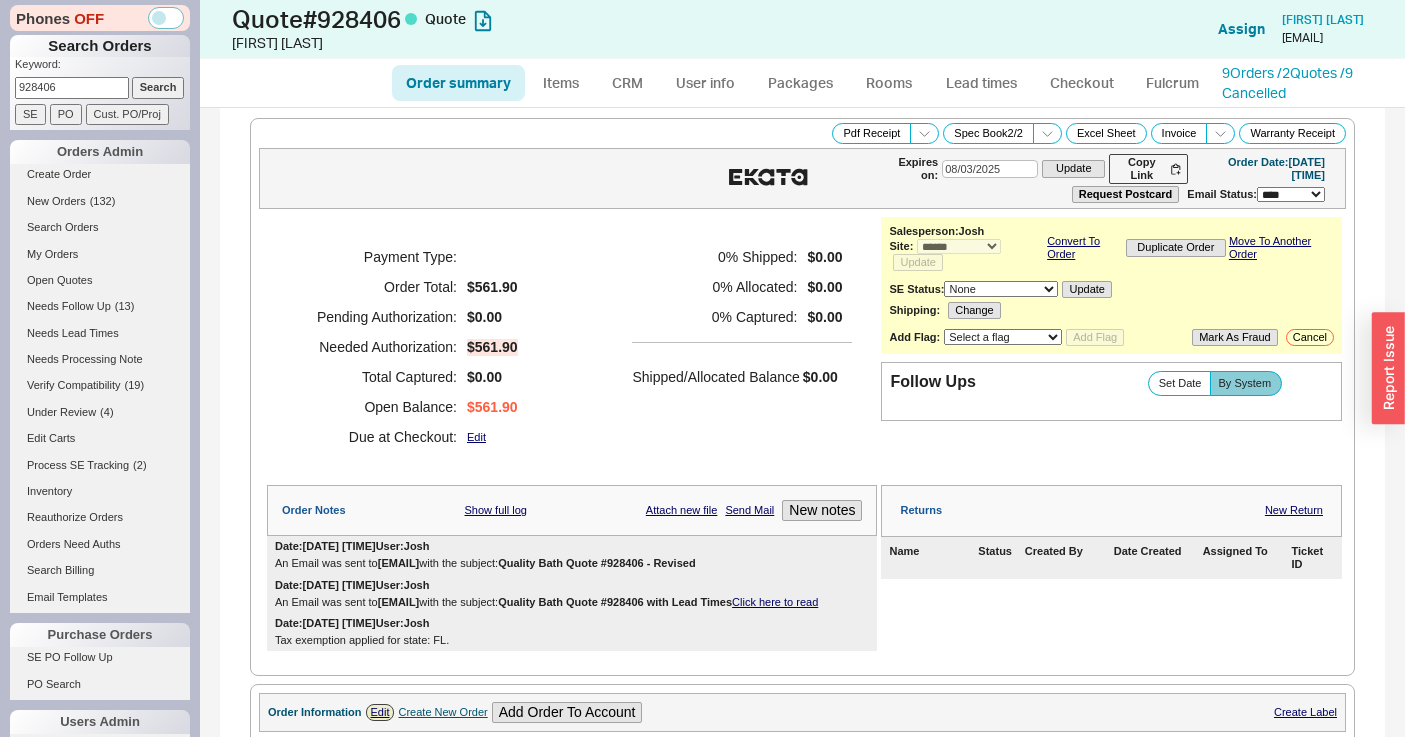 drag, startPoint x: 814, startPoint y: 555, endPoint x: 799, endPoint y: 559, distance: 15.524175 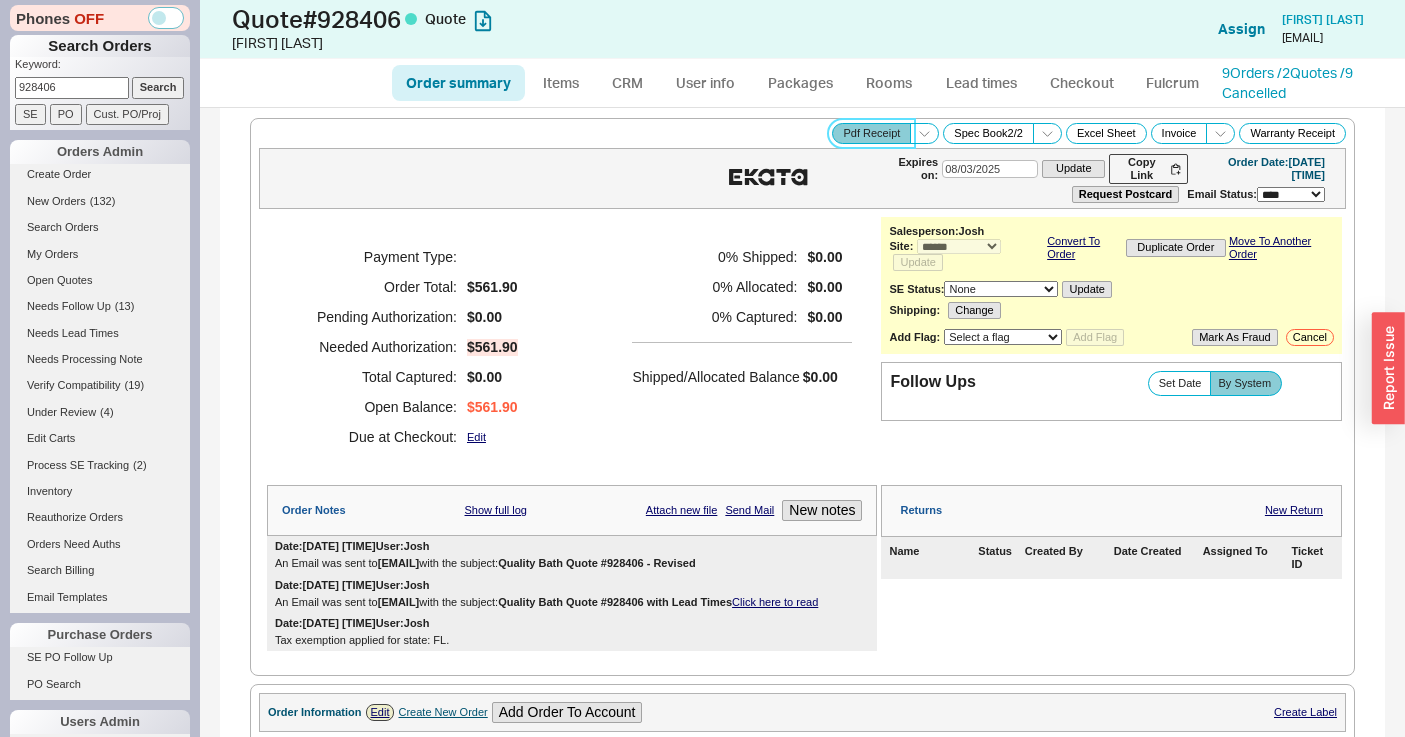 click on "Pdf Receipt" at bounding box center (871, 133) 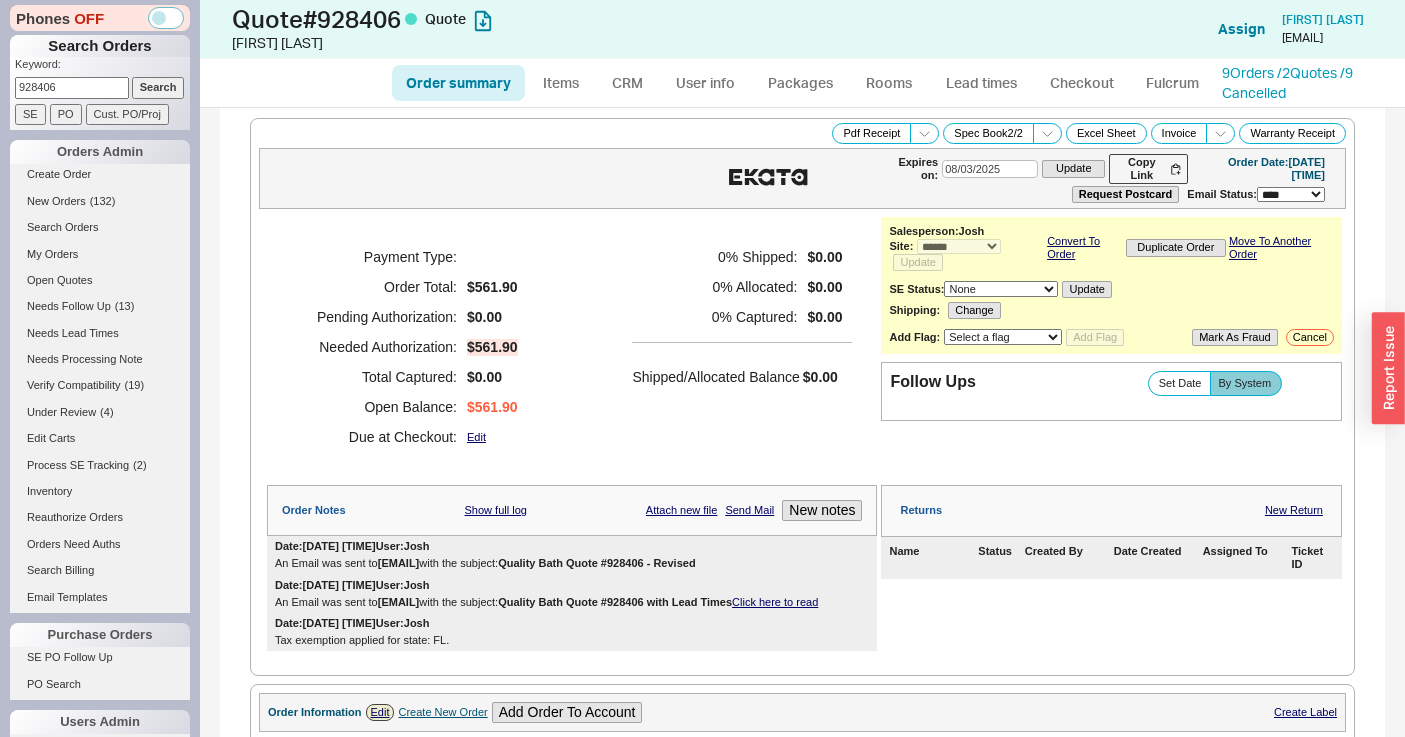 click on "928406" at bounding box center [72, 87] 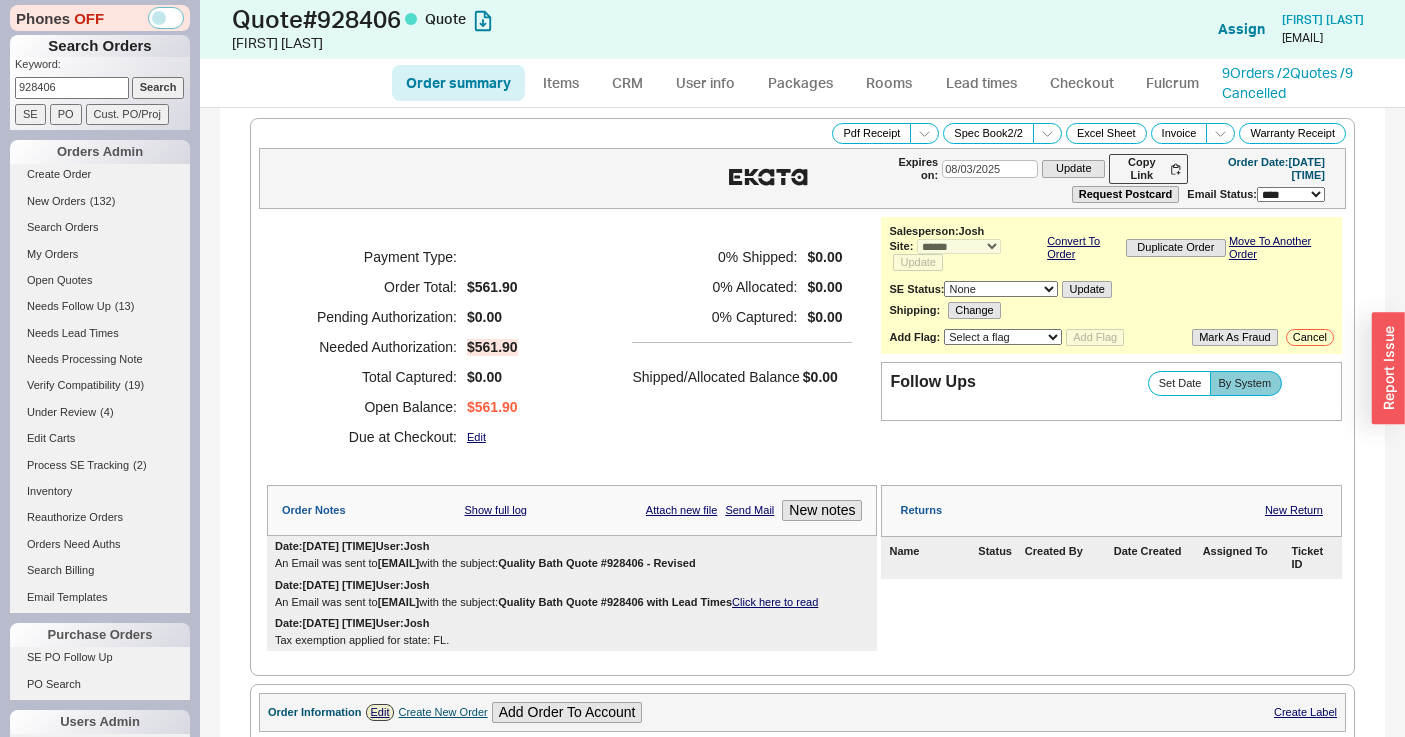 paste on "acquireboutique.com" 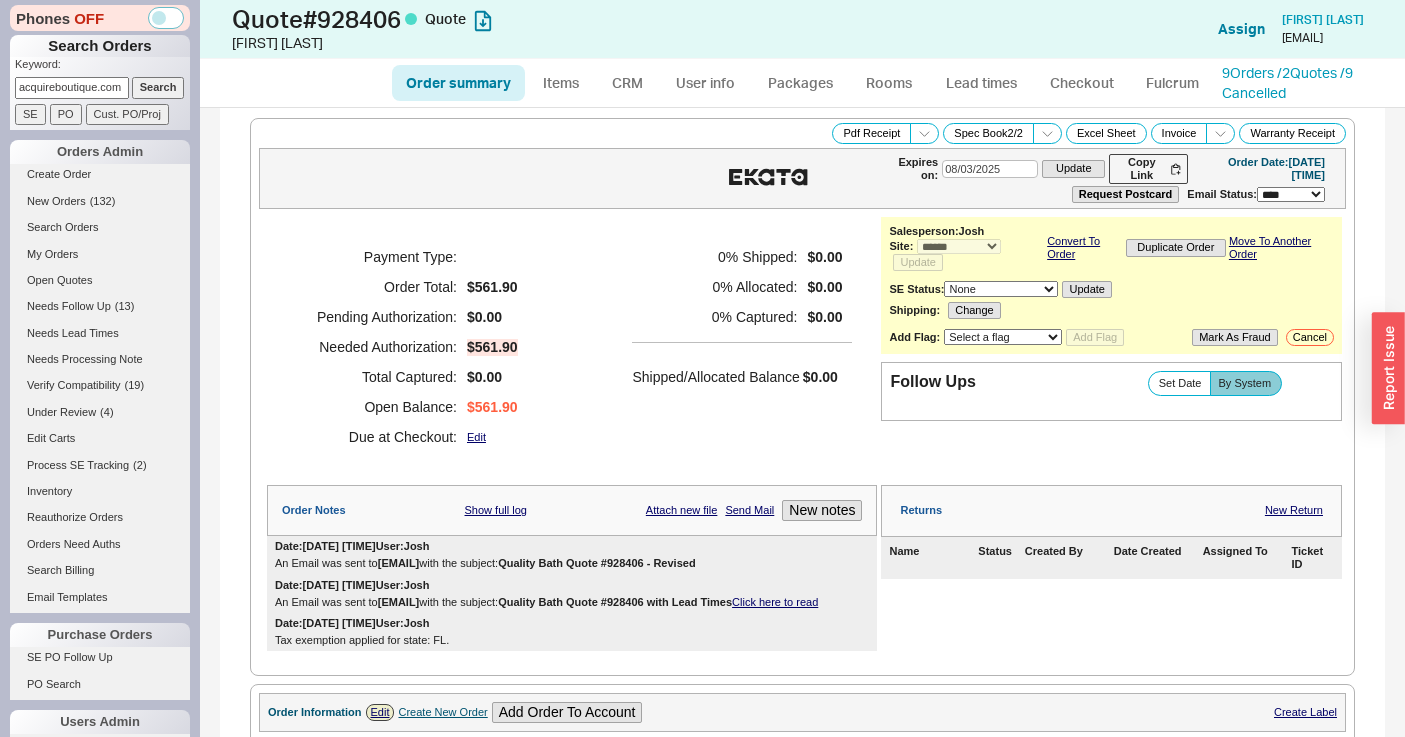 scroll, scrollTop: 0, scrollLeft: 6, axis: horizontal 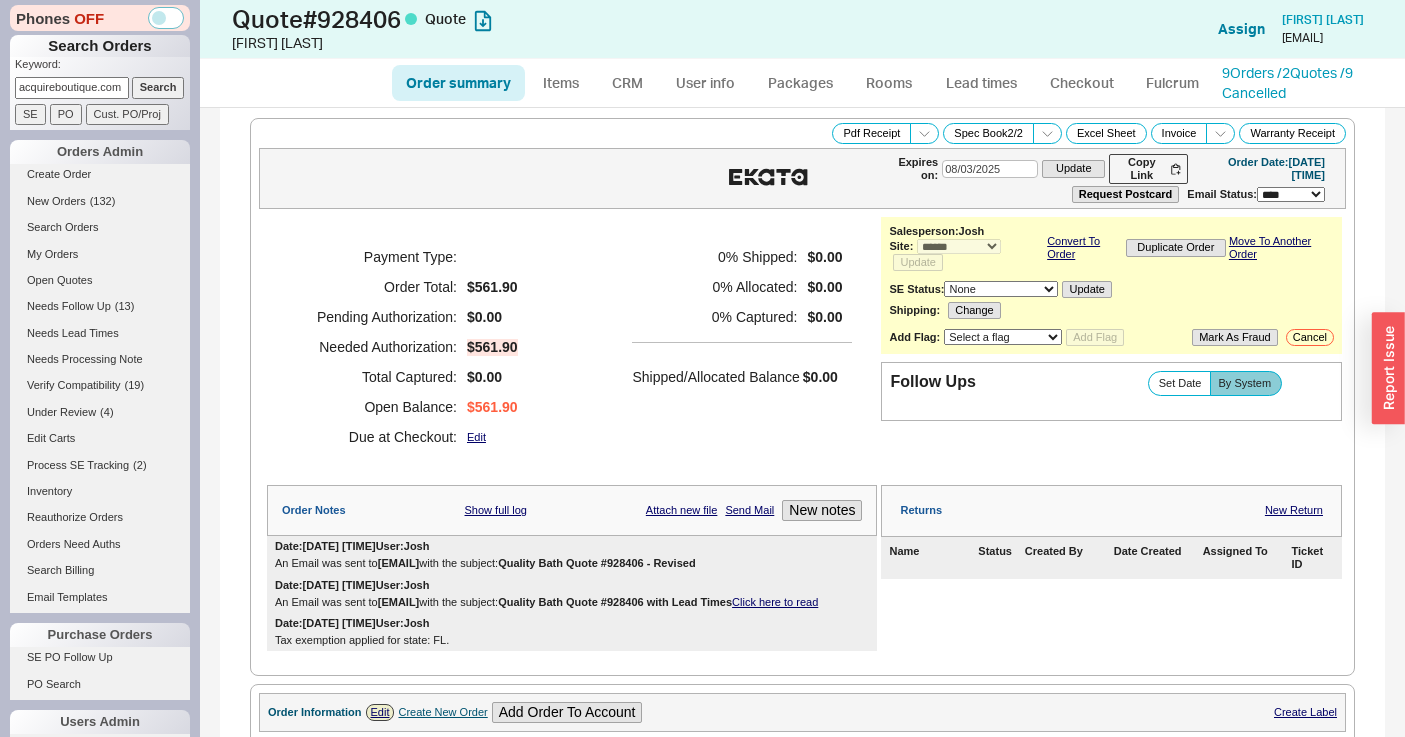 click on "Search" at bounding box center (158, 87) 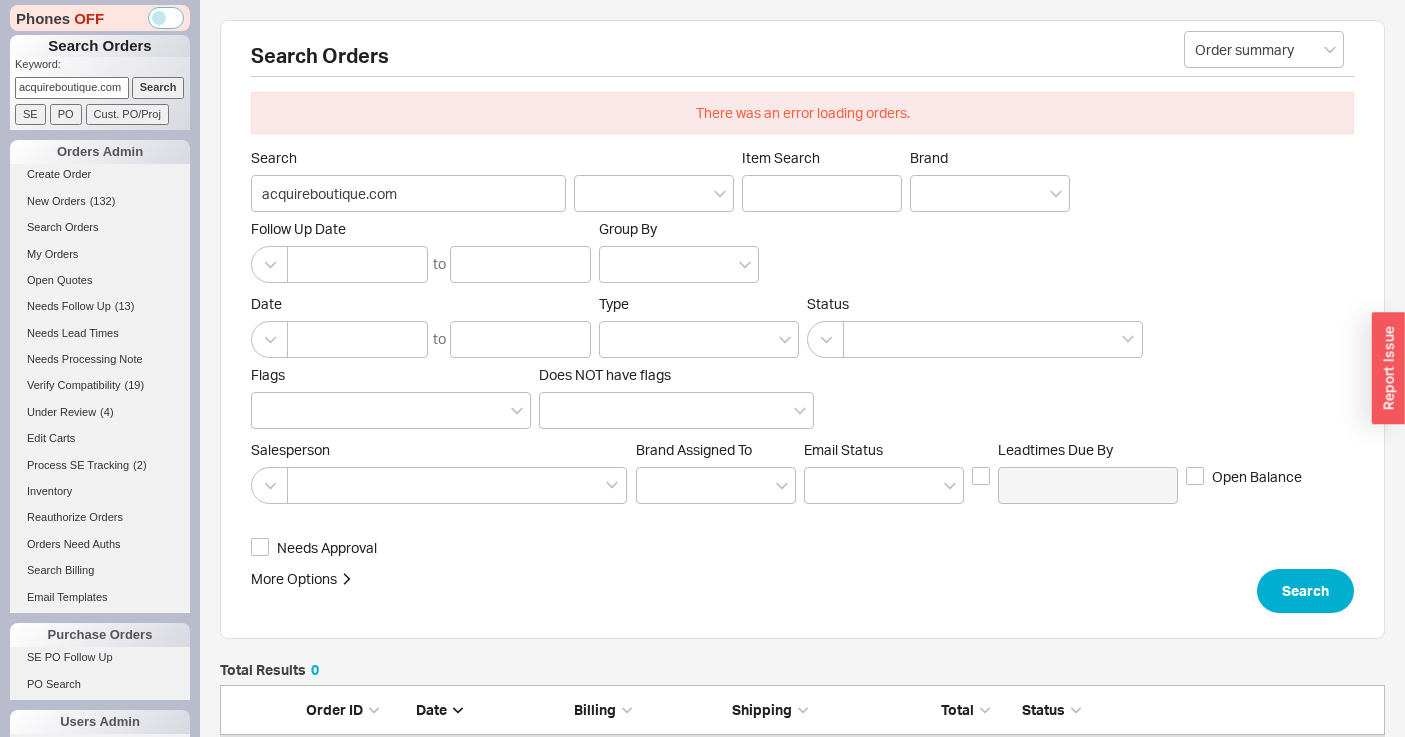 scroll, scrollTop: 16, scrollLeft: 16, axis: both 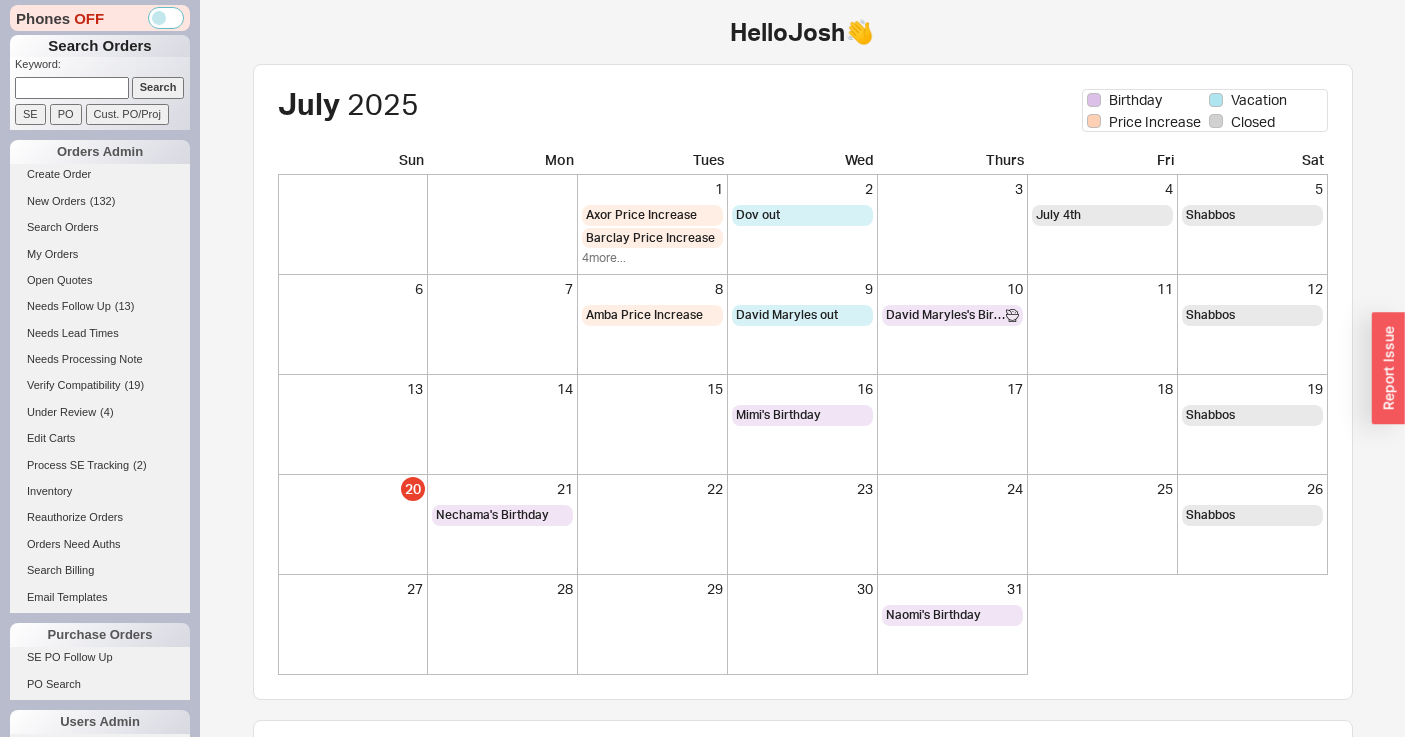 click at bounding box center (72, 87) 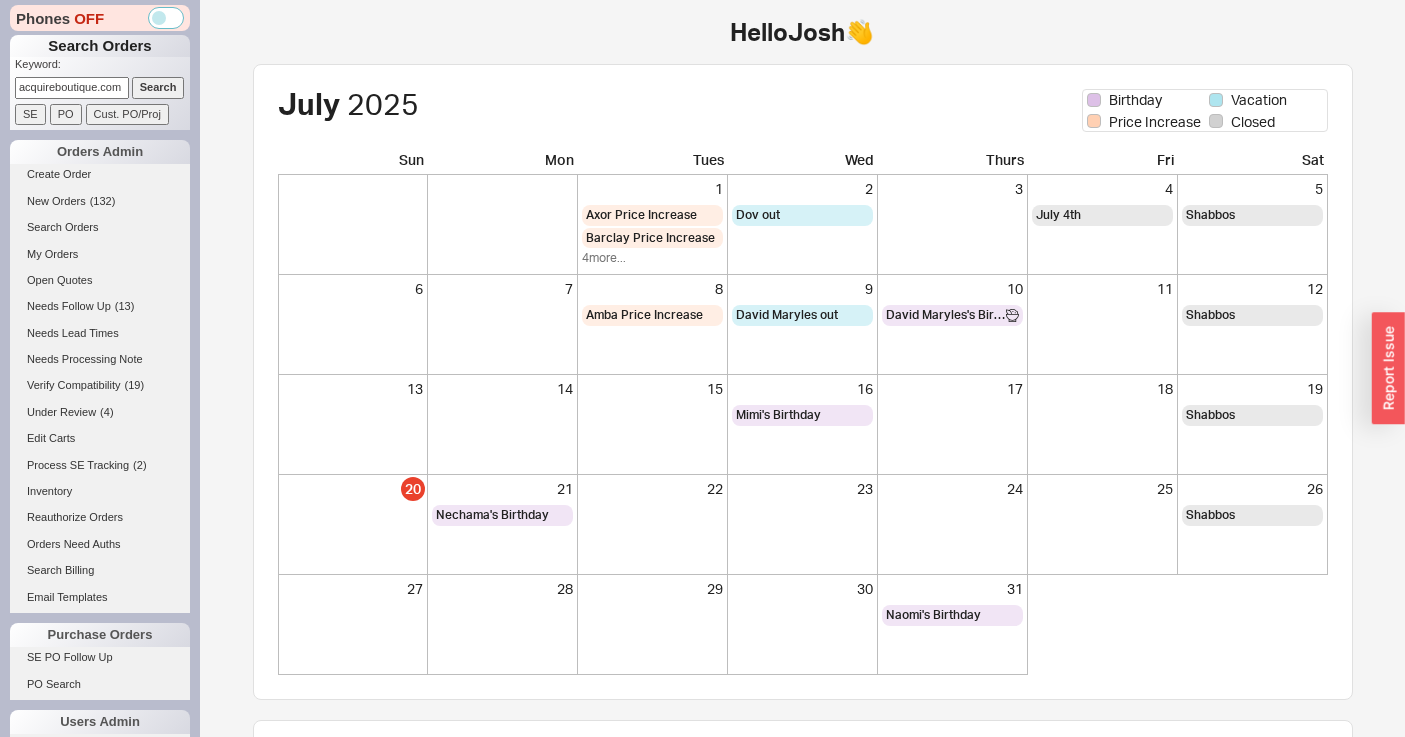 scroll, scrollTop: 0, scrollLeft: 6, axis: horizontal 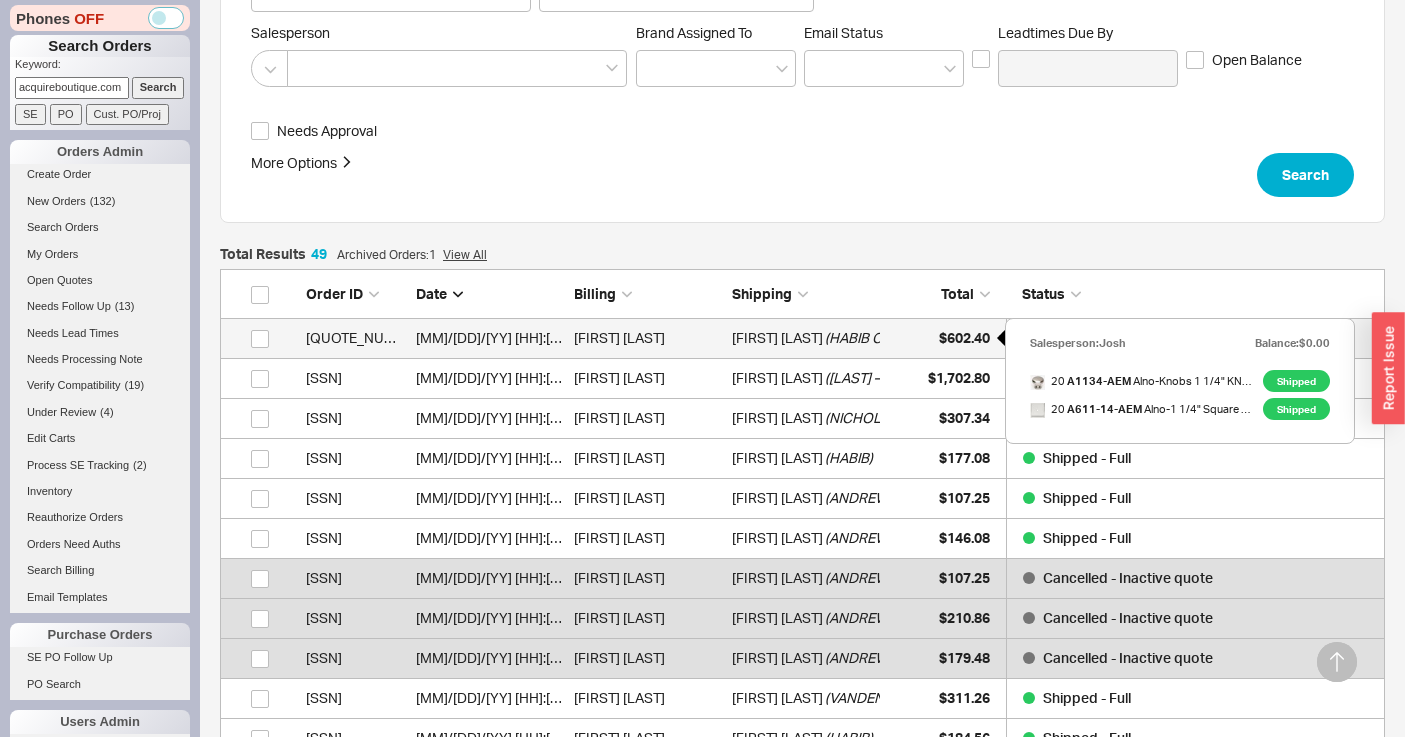 click on "$602.40" at bounding box center [940, 338] 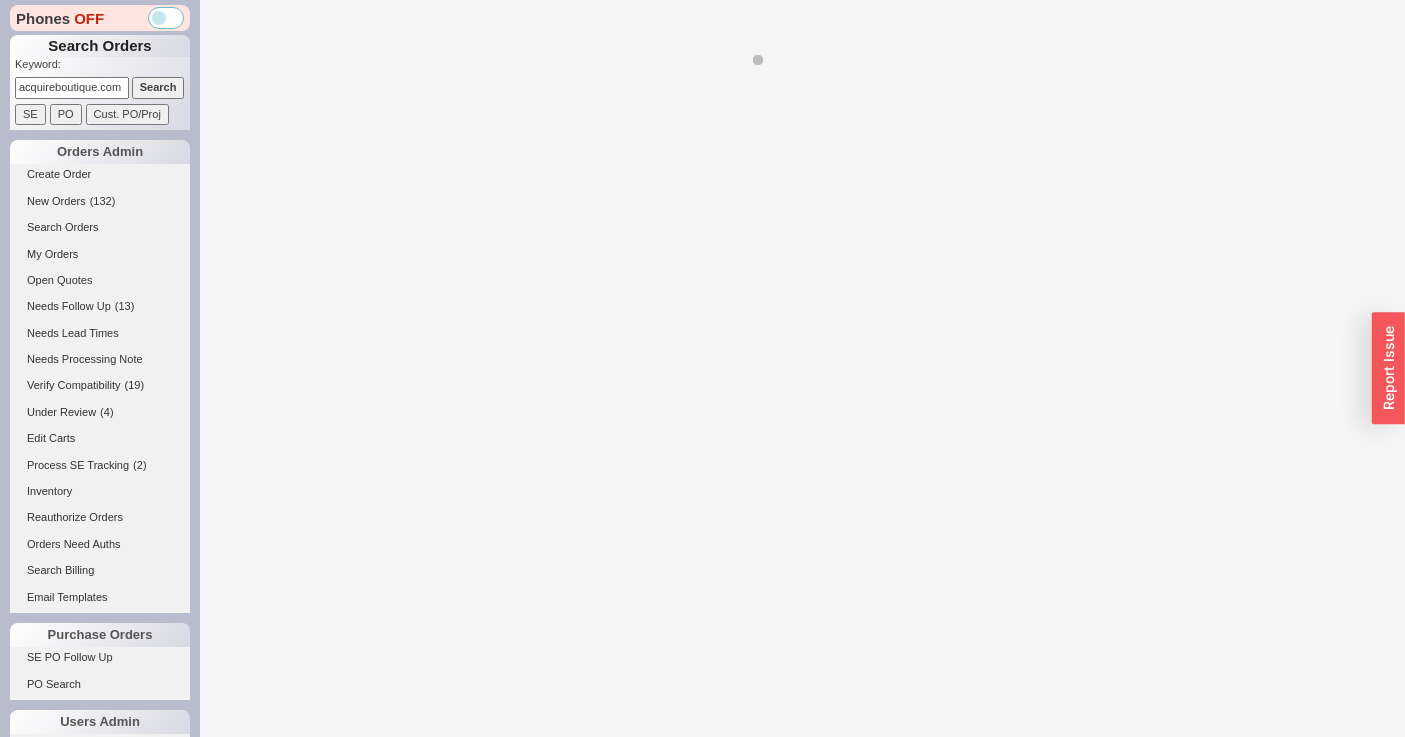 select on "*" 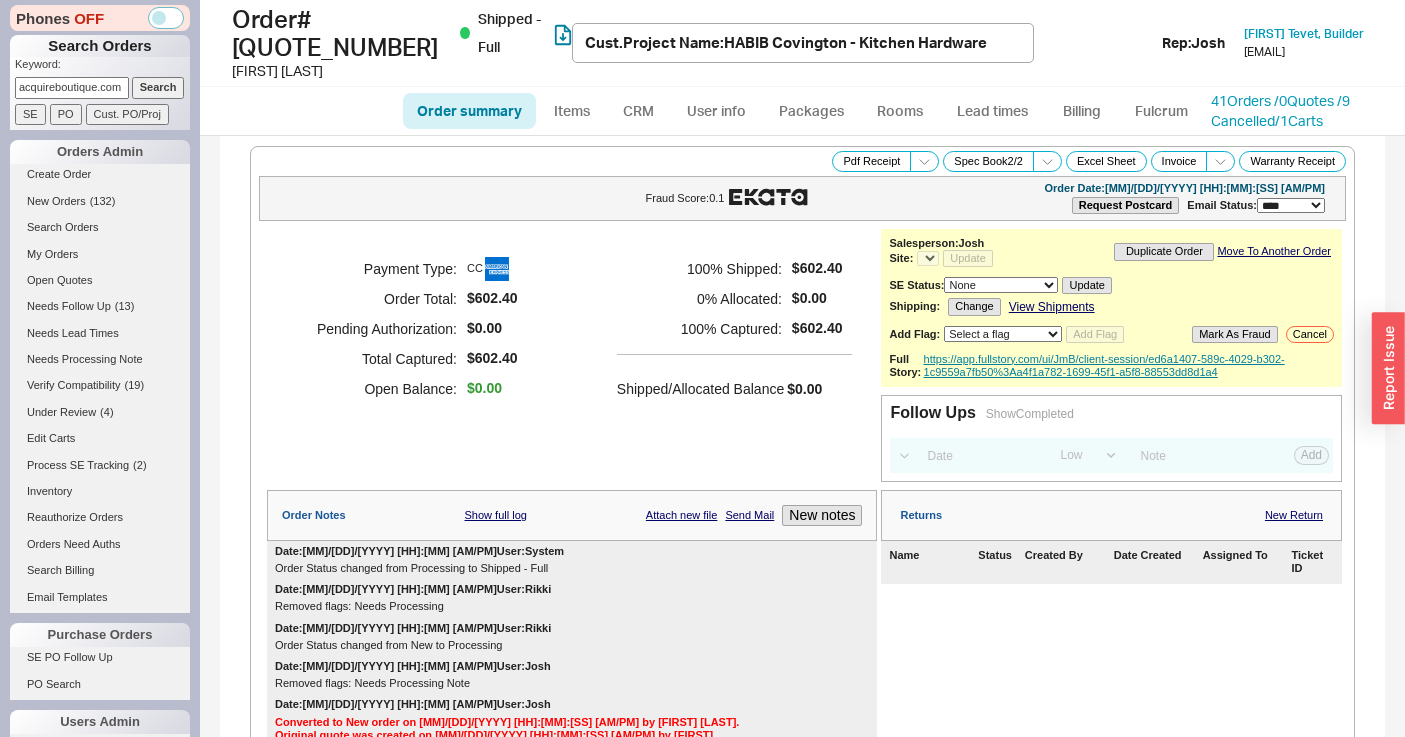 select on "*" 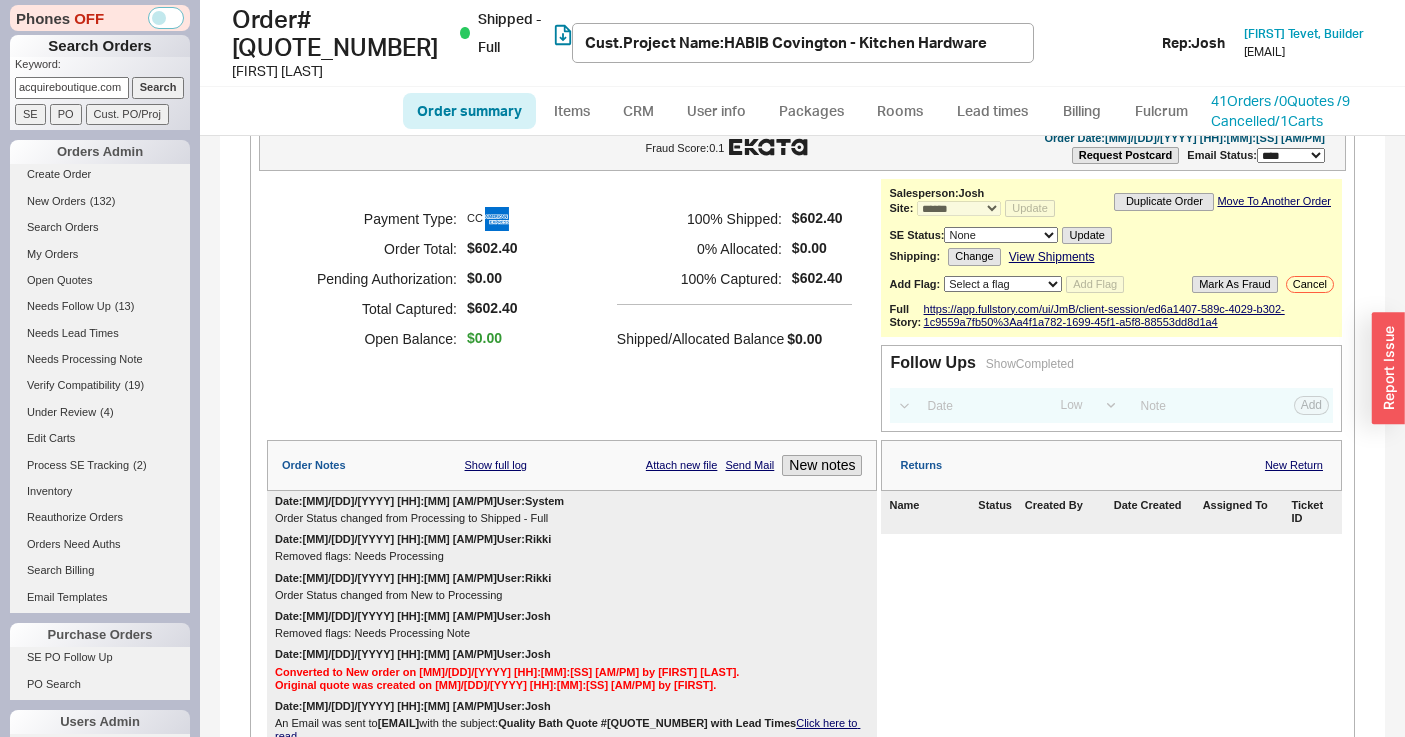 scroll, scrollTop: 0, scrollLeft: 0, axis: both 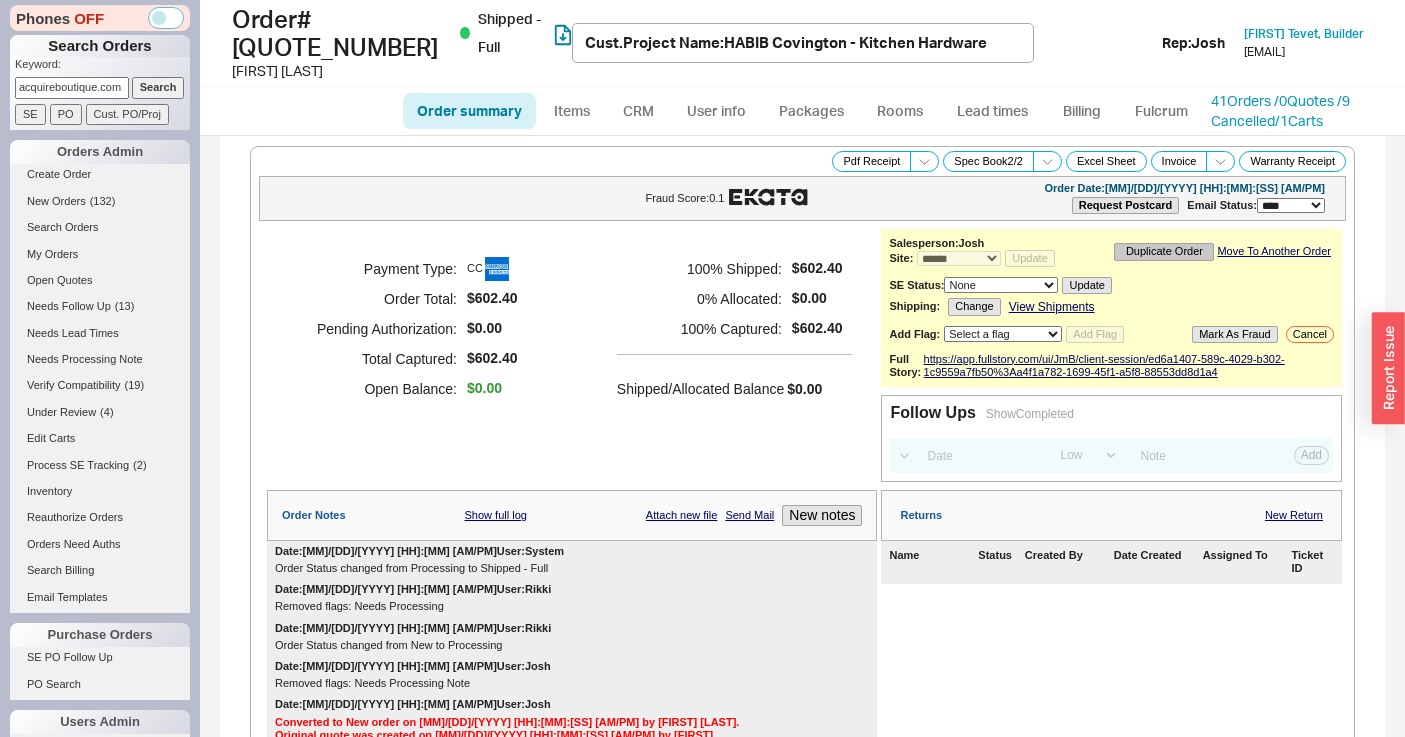 click on "Duplicate Order" at bounding box center (1164, 251) 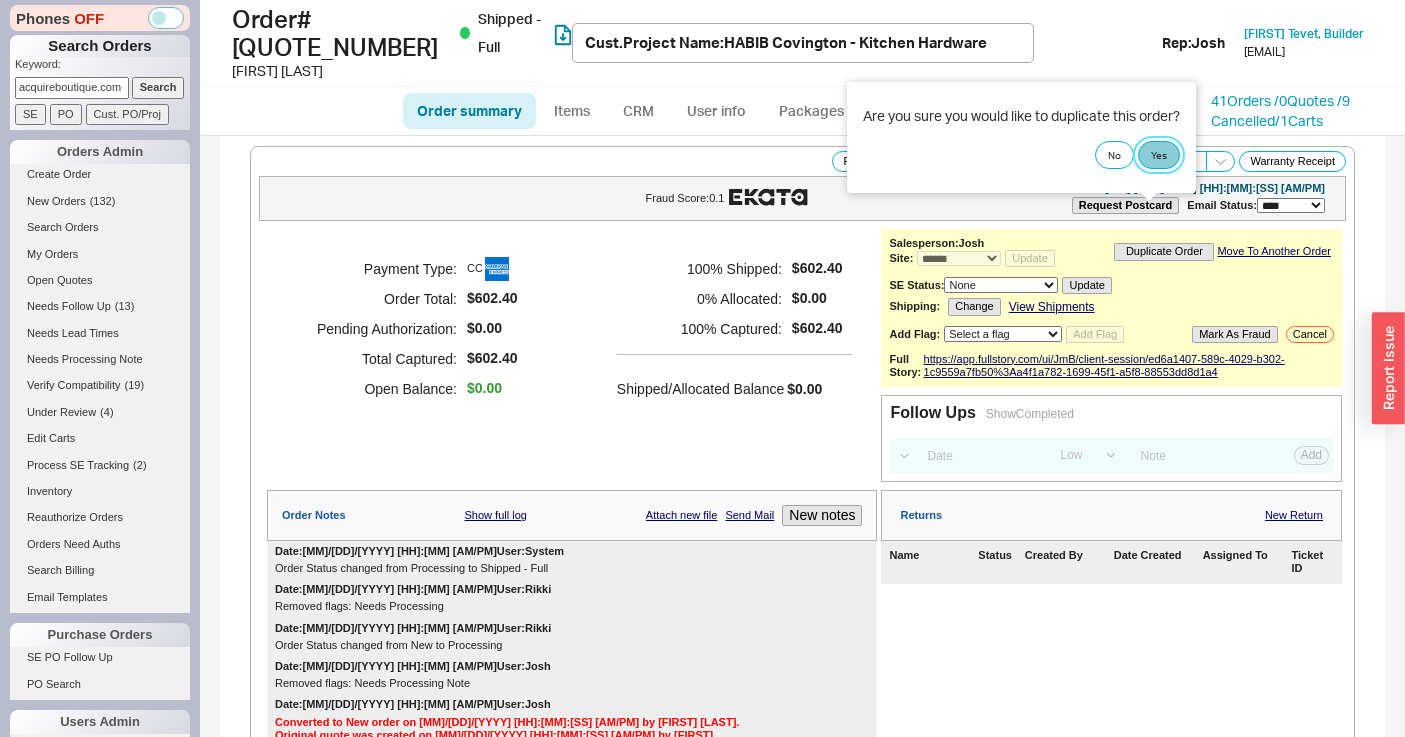 click on "Yes" at bounding box center [1159, 155] 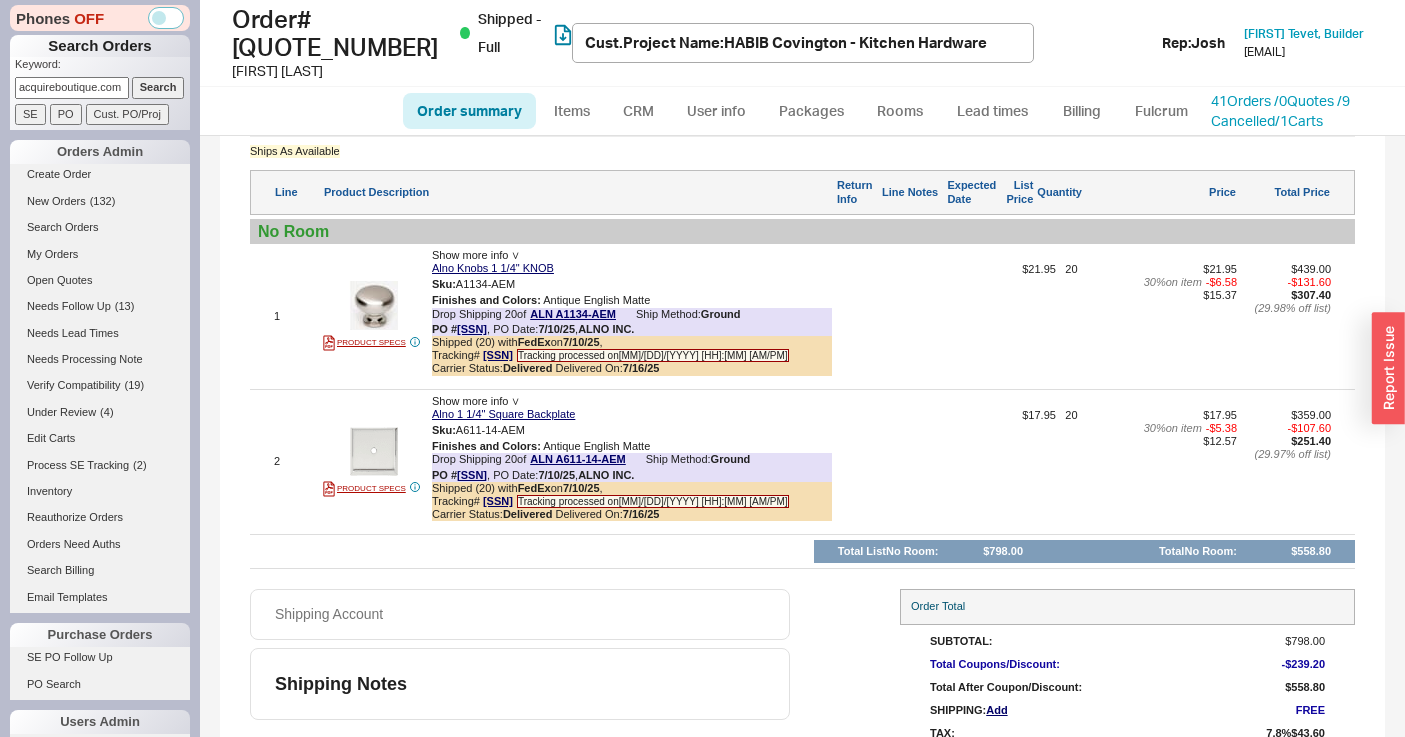 scroll, scrollTop: 1227, scrollLeft: 0, axis: vertical 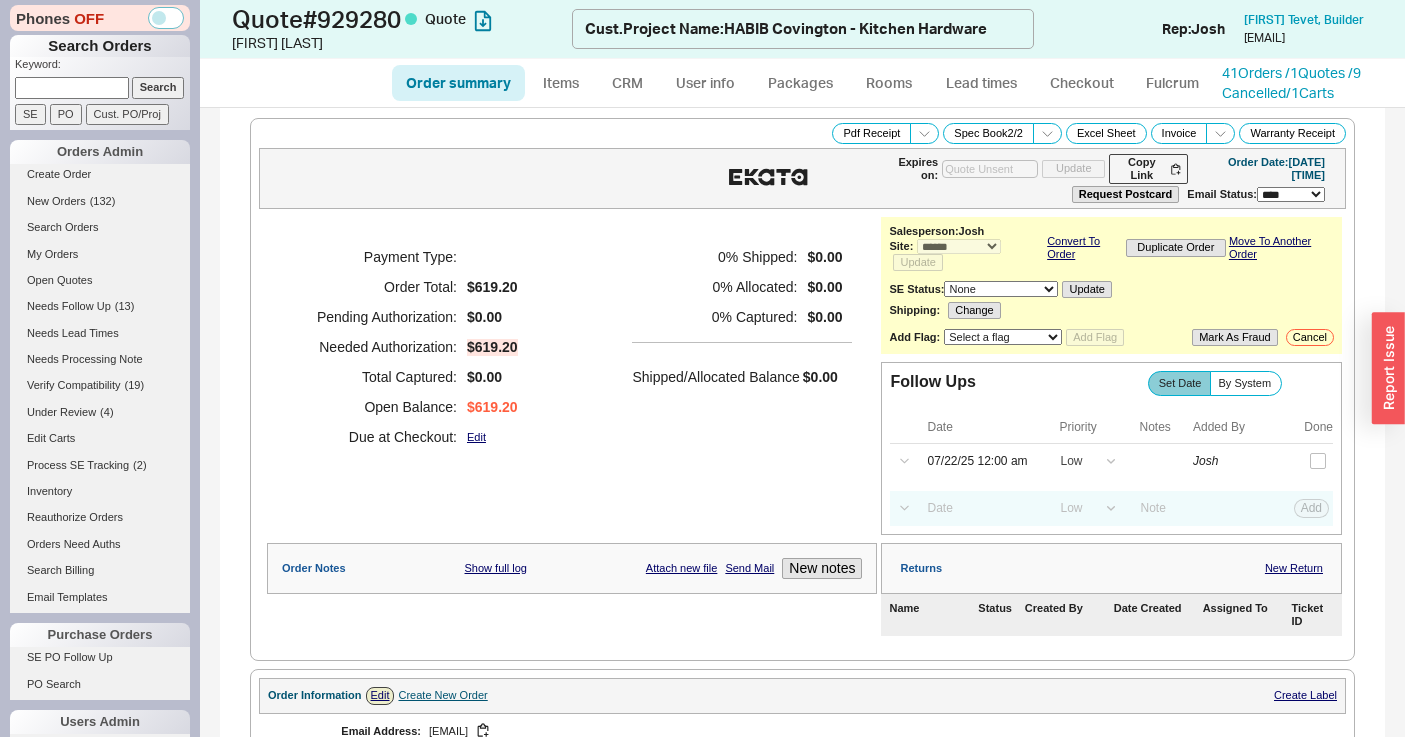 select on "*" 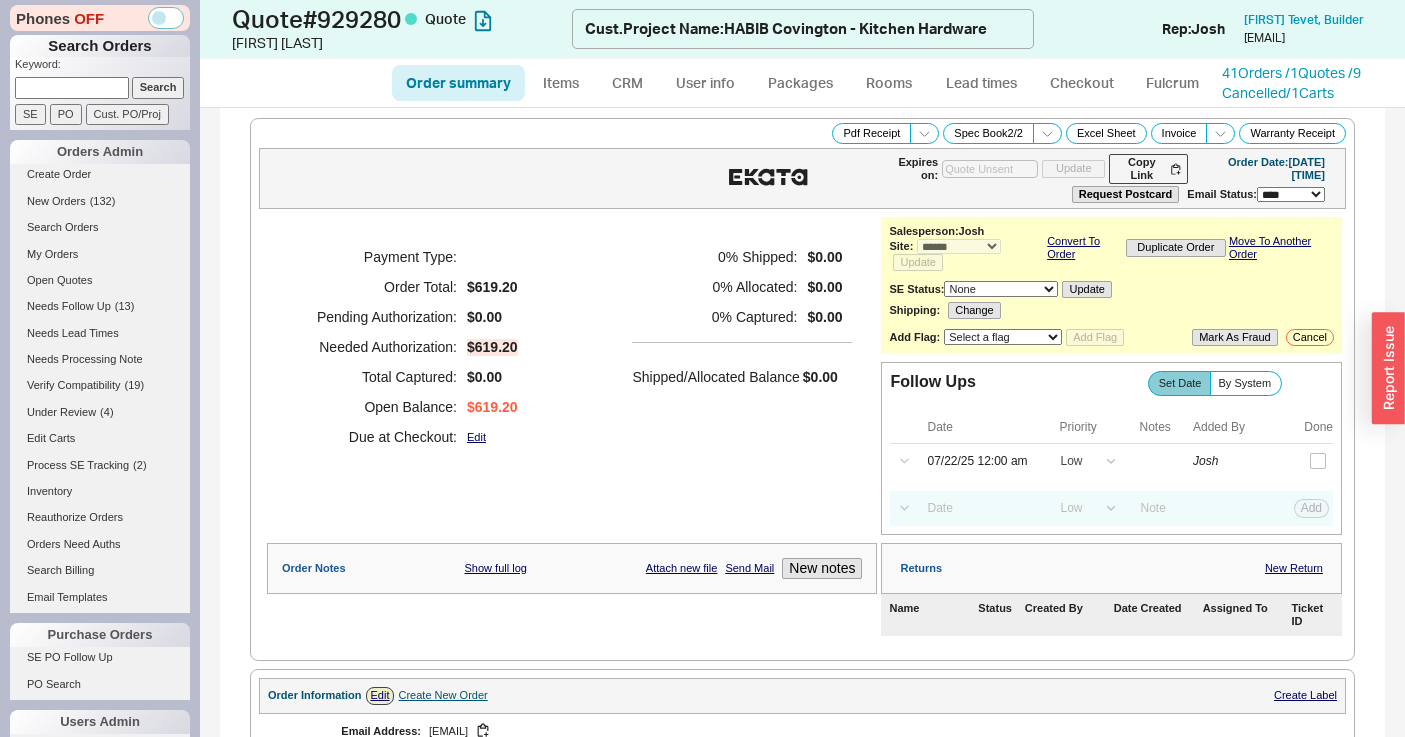 scroll, scrollTop: 0, scrollLeft: 0, axis: both 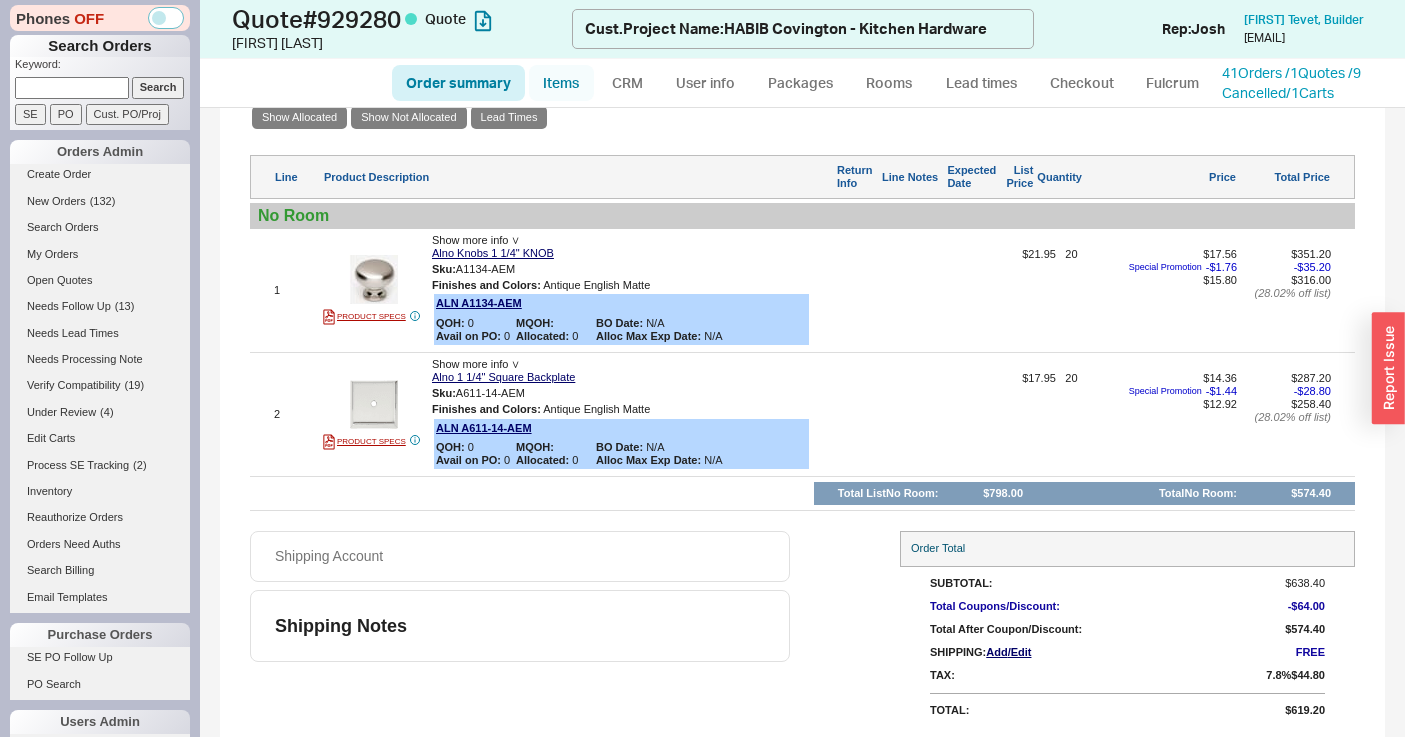 click on "Items" at bounding box center [561, 83] 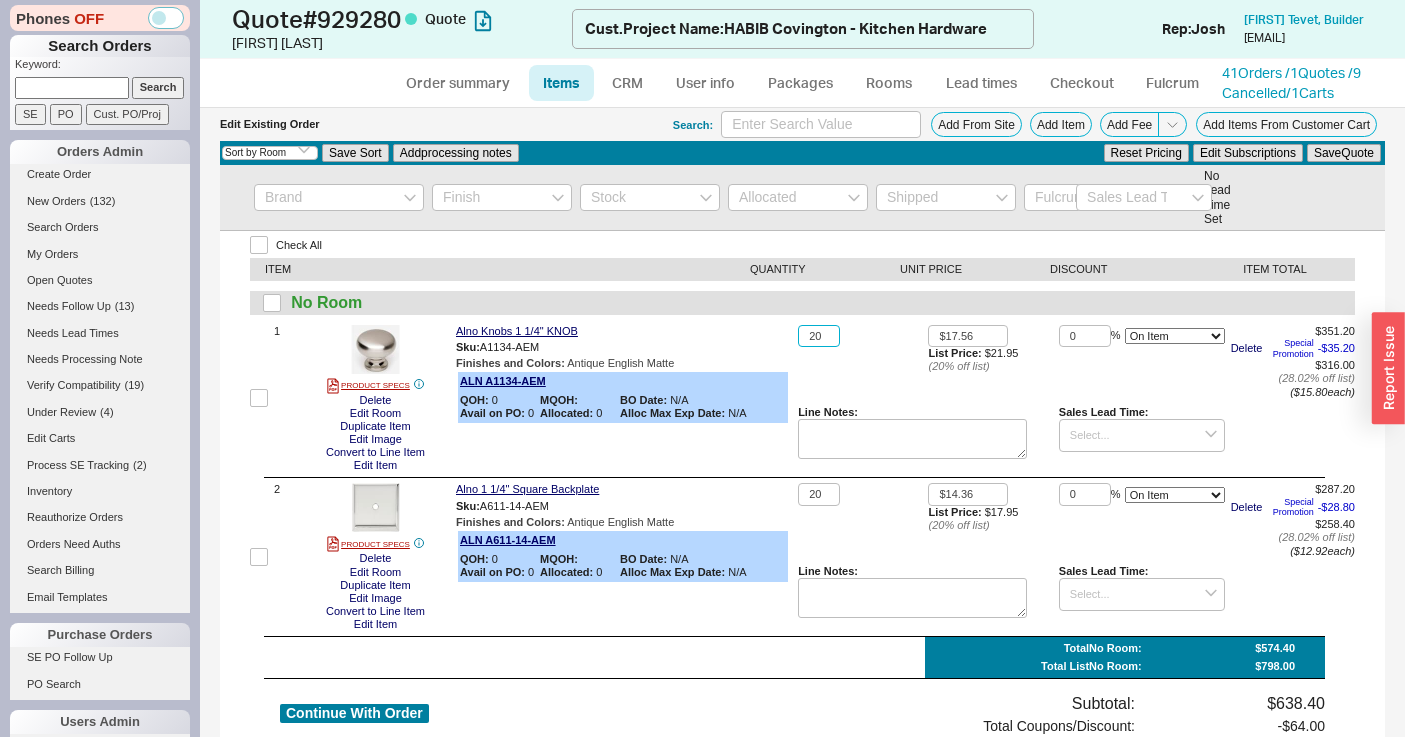 click on "20" 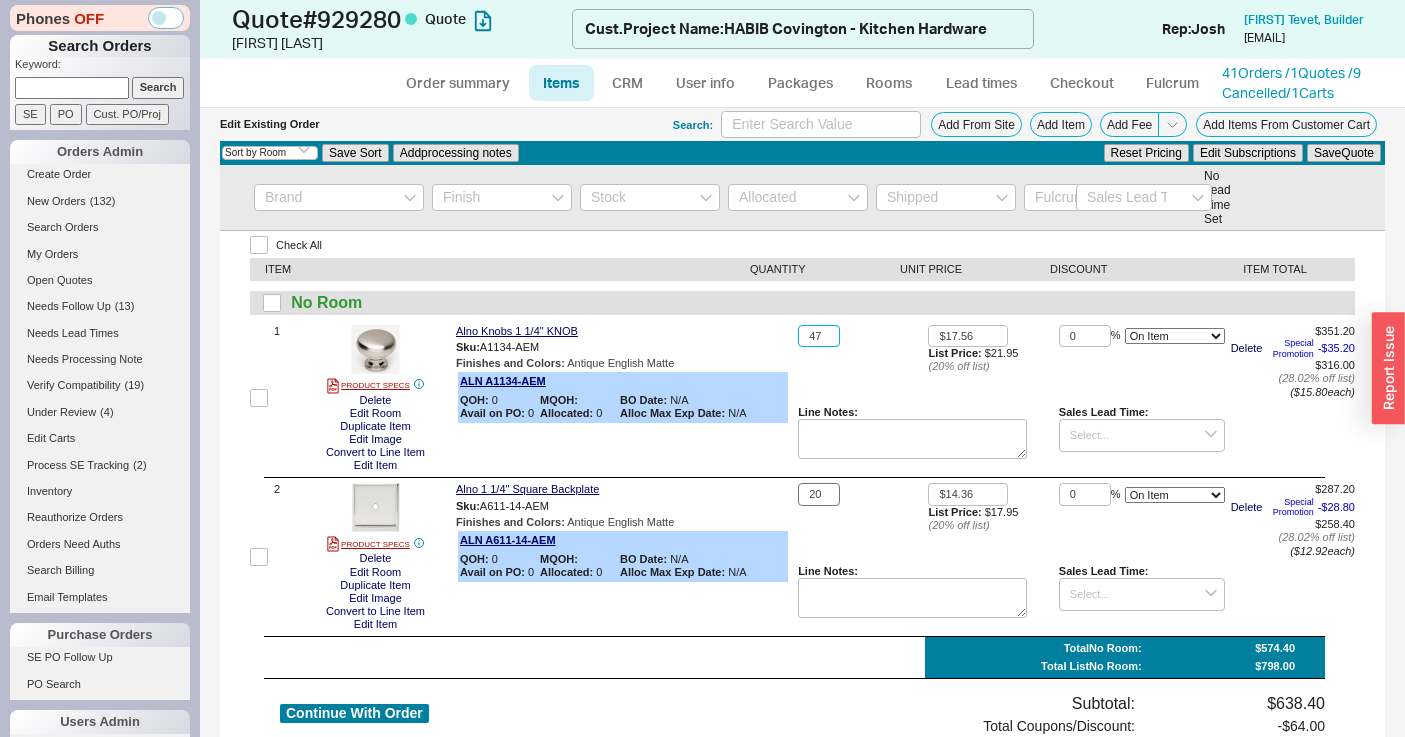 type on "47" 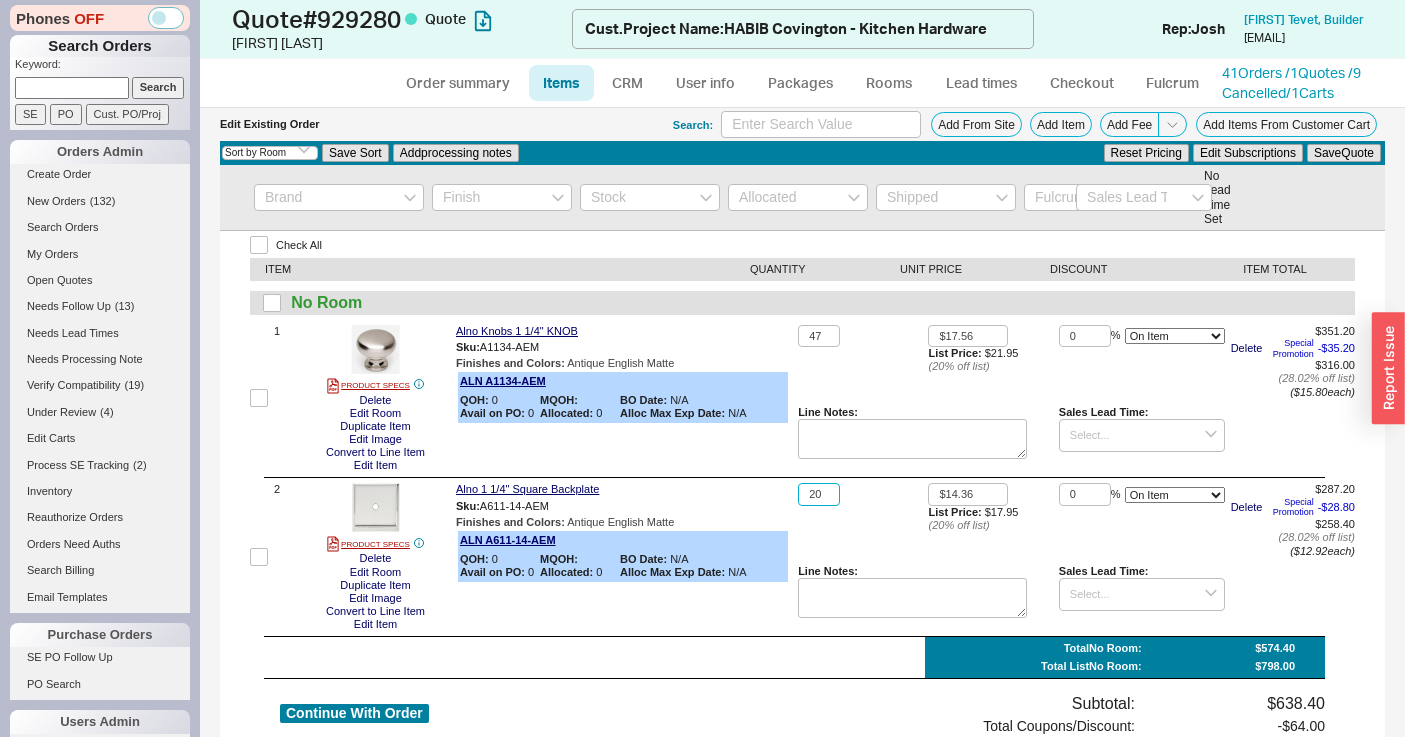 click on "20" 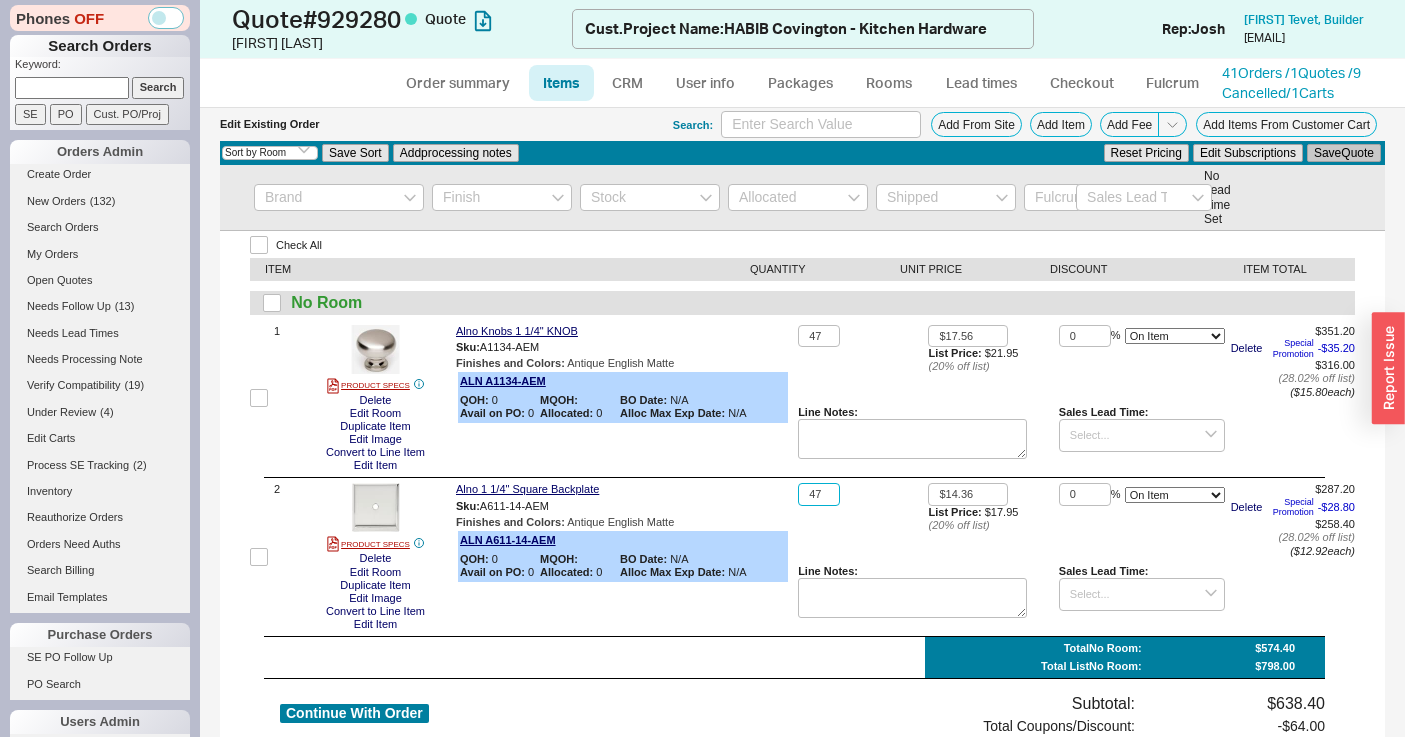 type on "47" 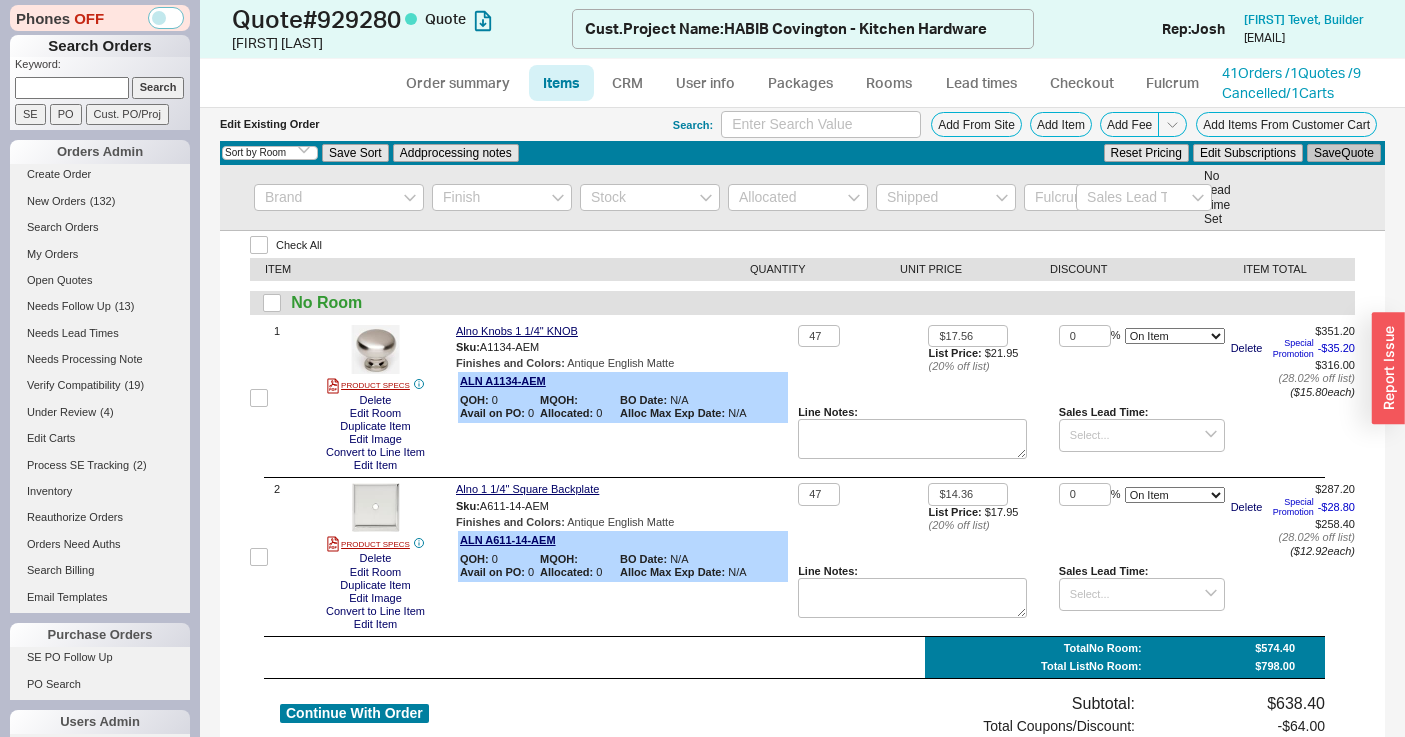 click on "Save  Quote" at bounding box center (1344, 153) 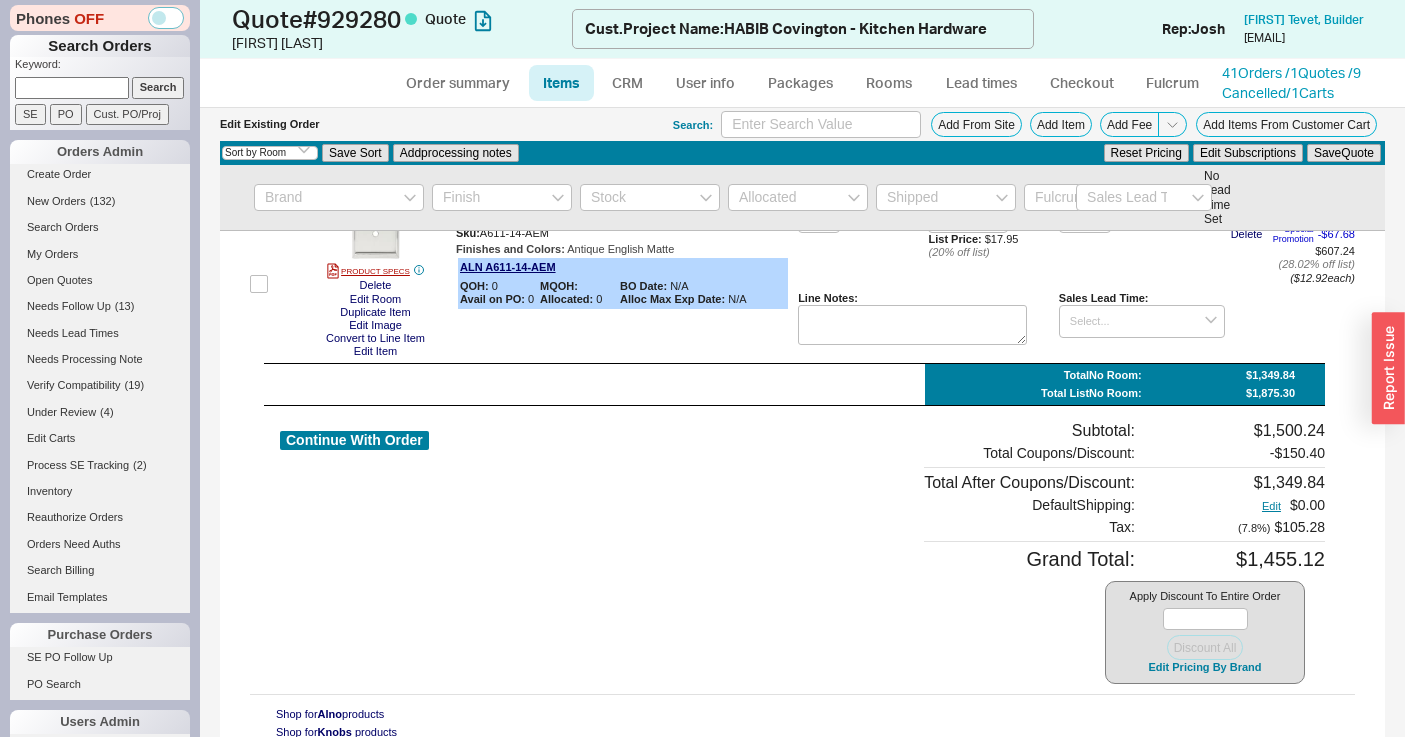 scroll, scrollTop: 276, scrollLeft: 0, axis: vertical 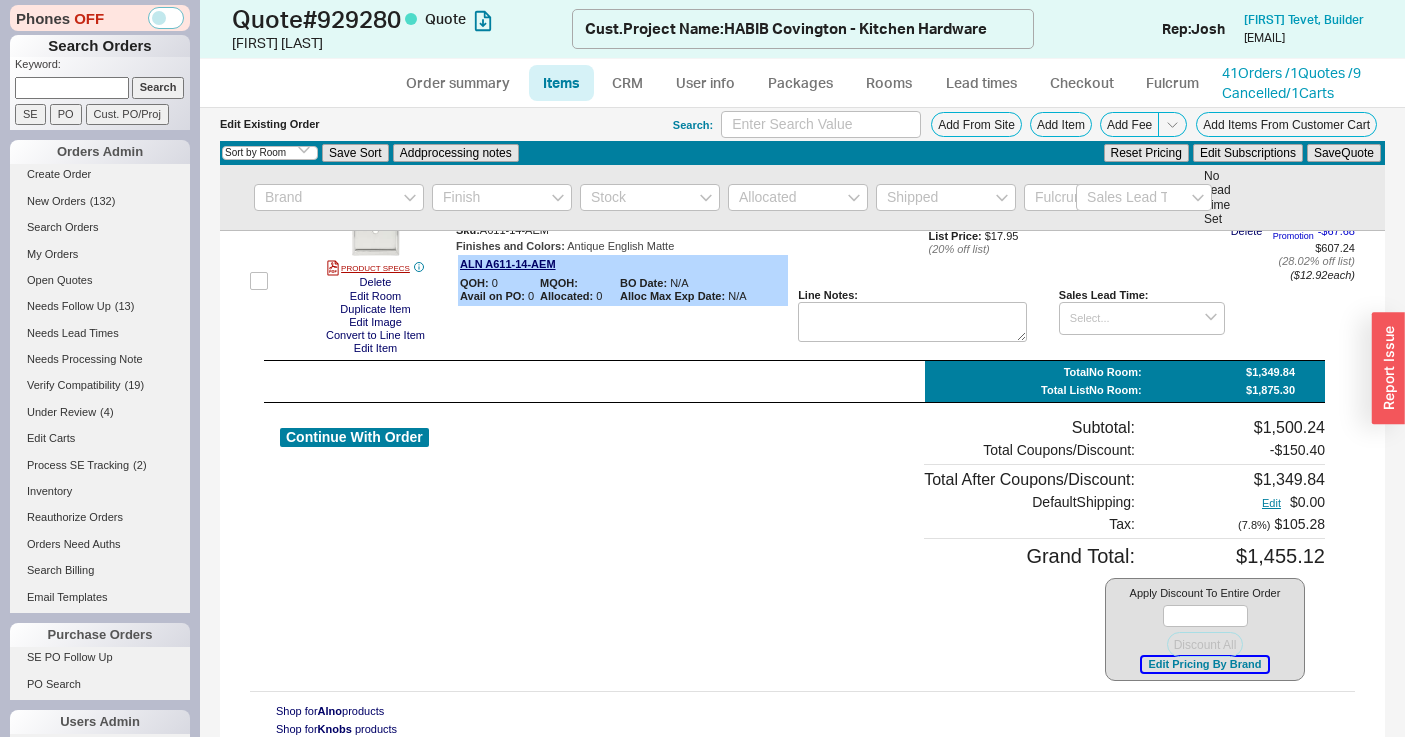 click on "Edit Pricing By Brand" at bounding box center (1204, 664) 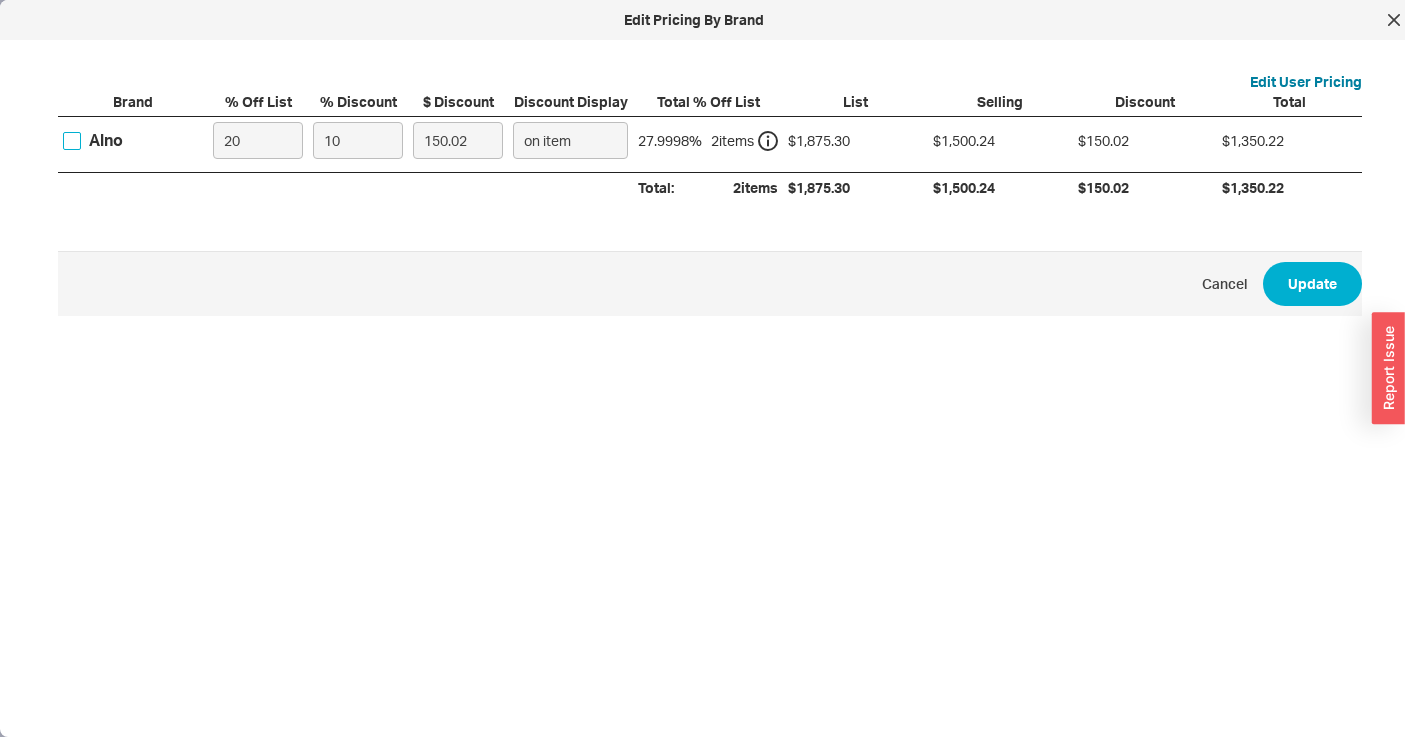 drag, startPoint x: 77, startPoint y: 139, endPoint x: 169, endPoint y: 141, distance: 92.021736 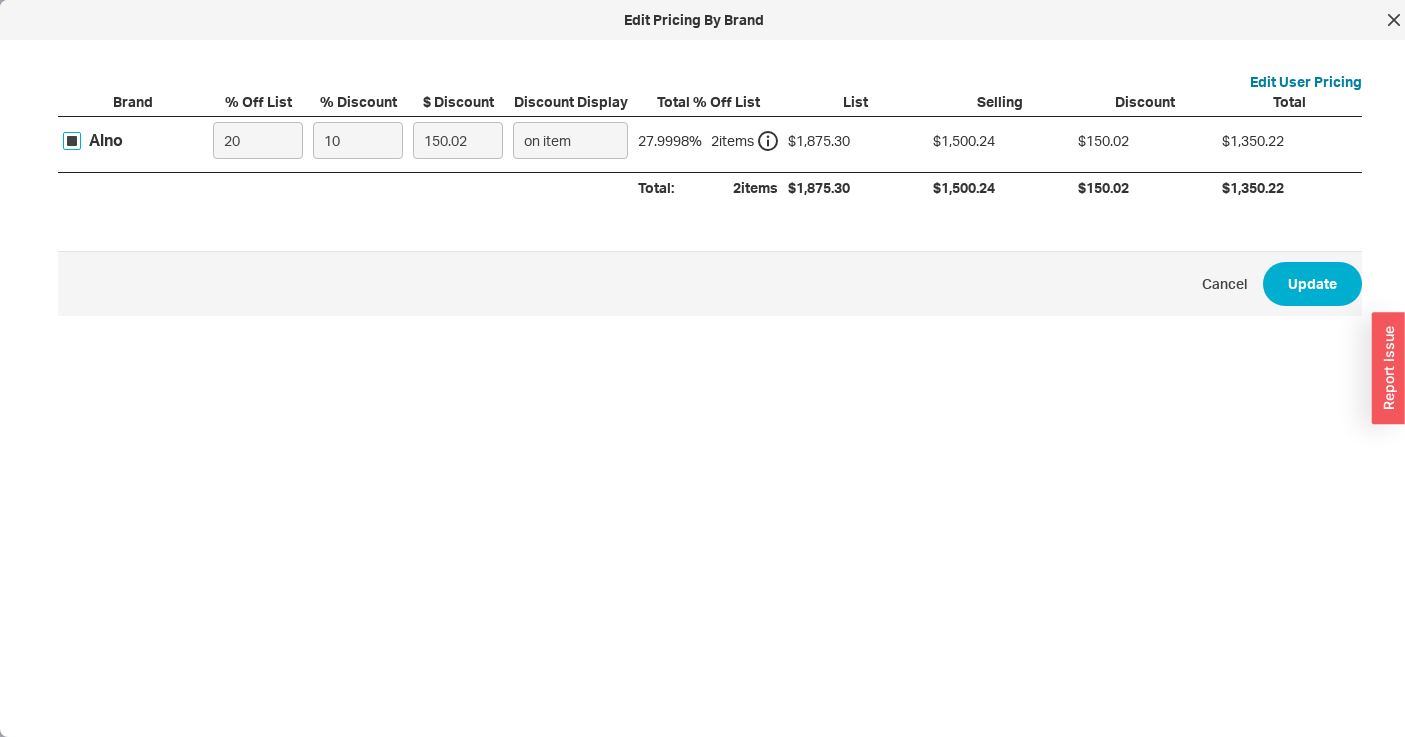 checkbox on "true" 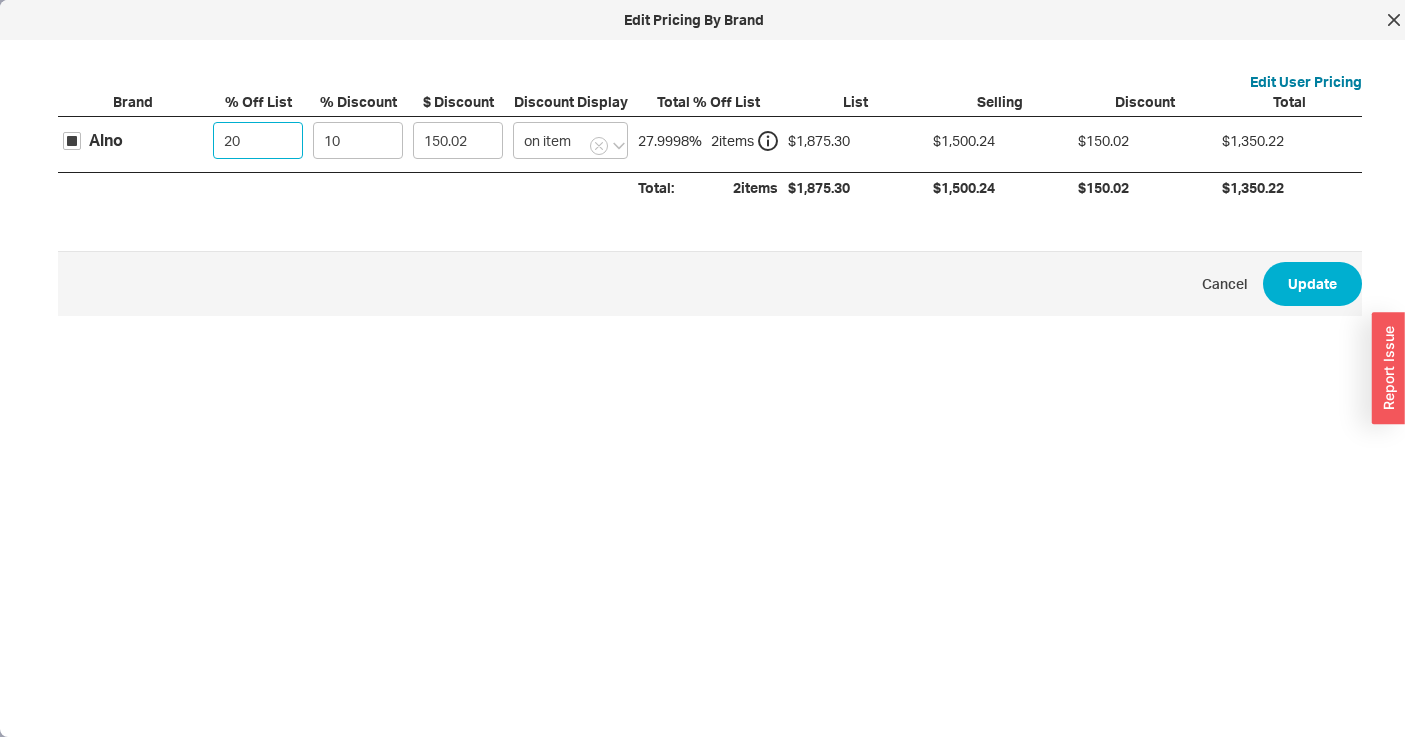 click on "20" 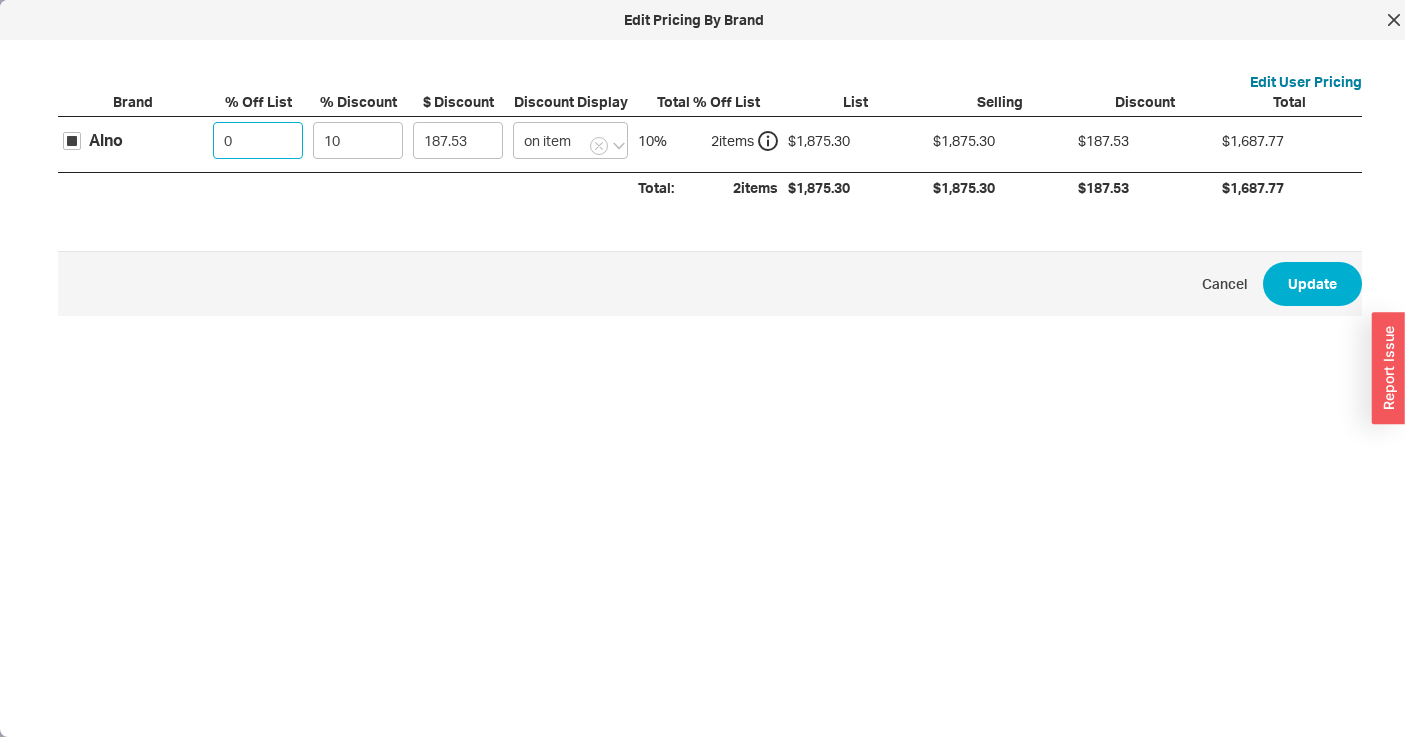 type on "0" 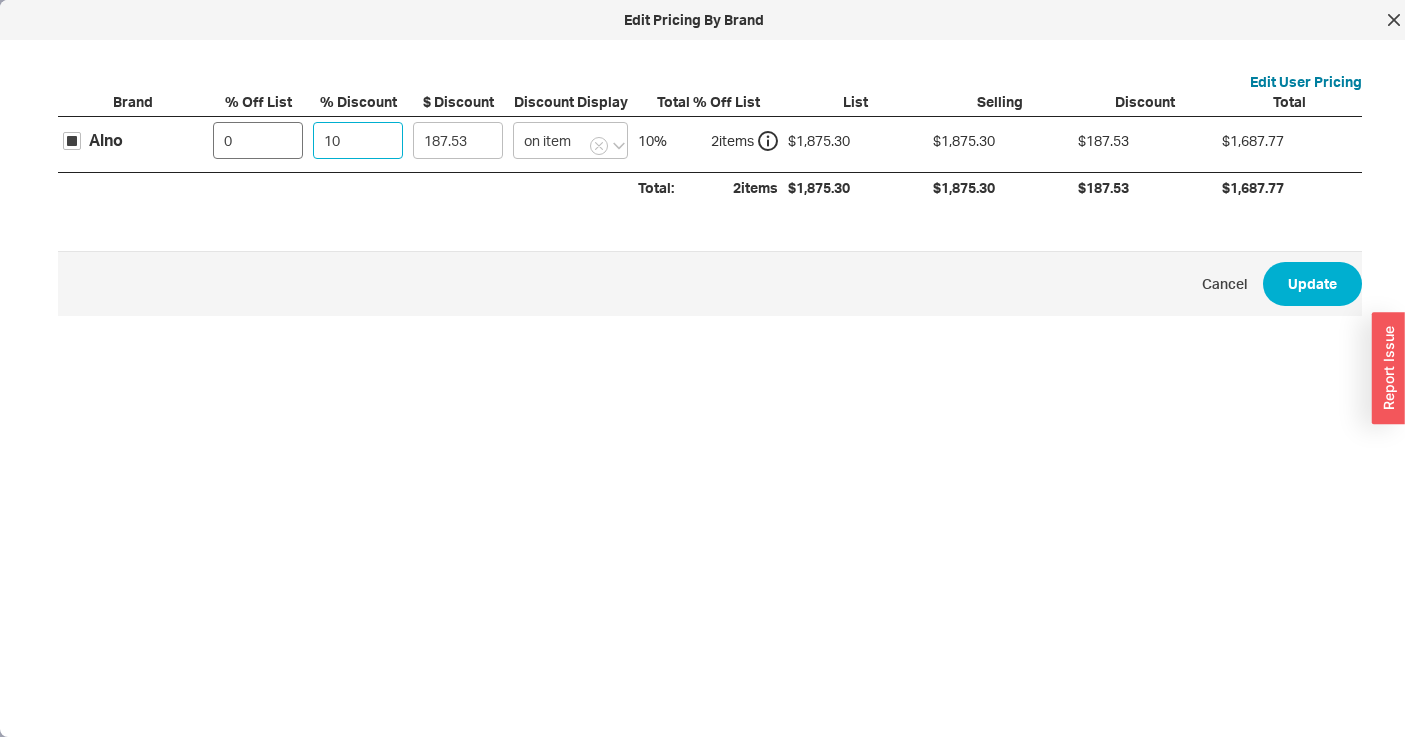 type on "3" 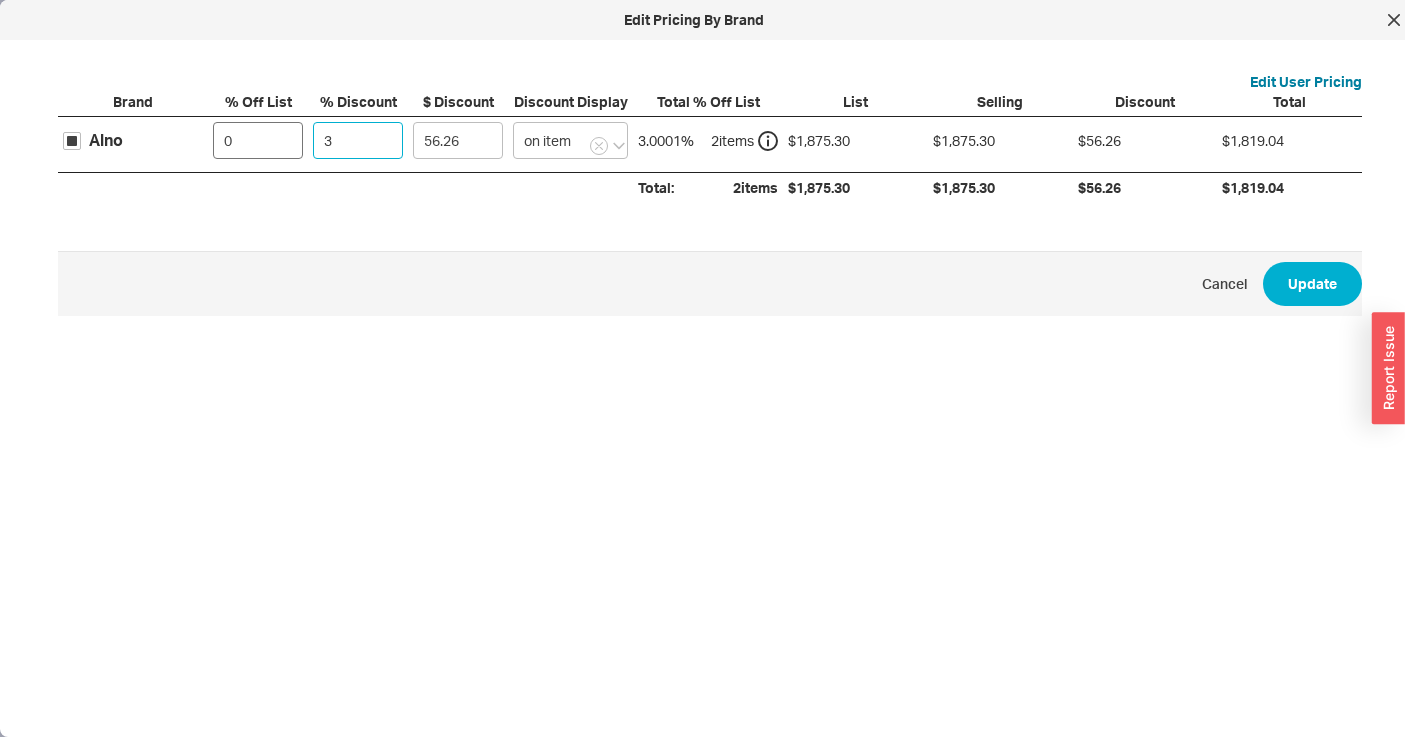 type on "30" 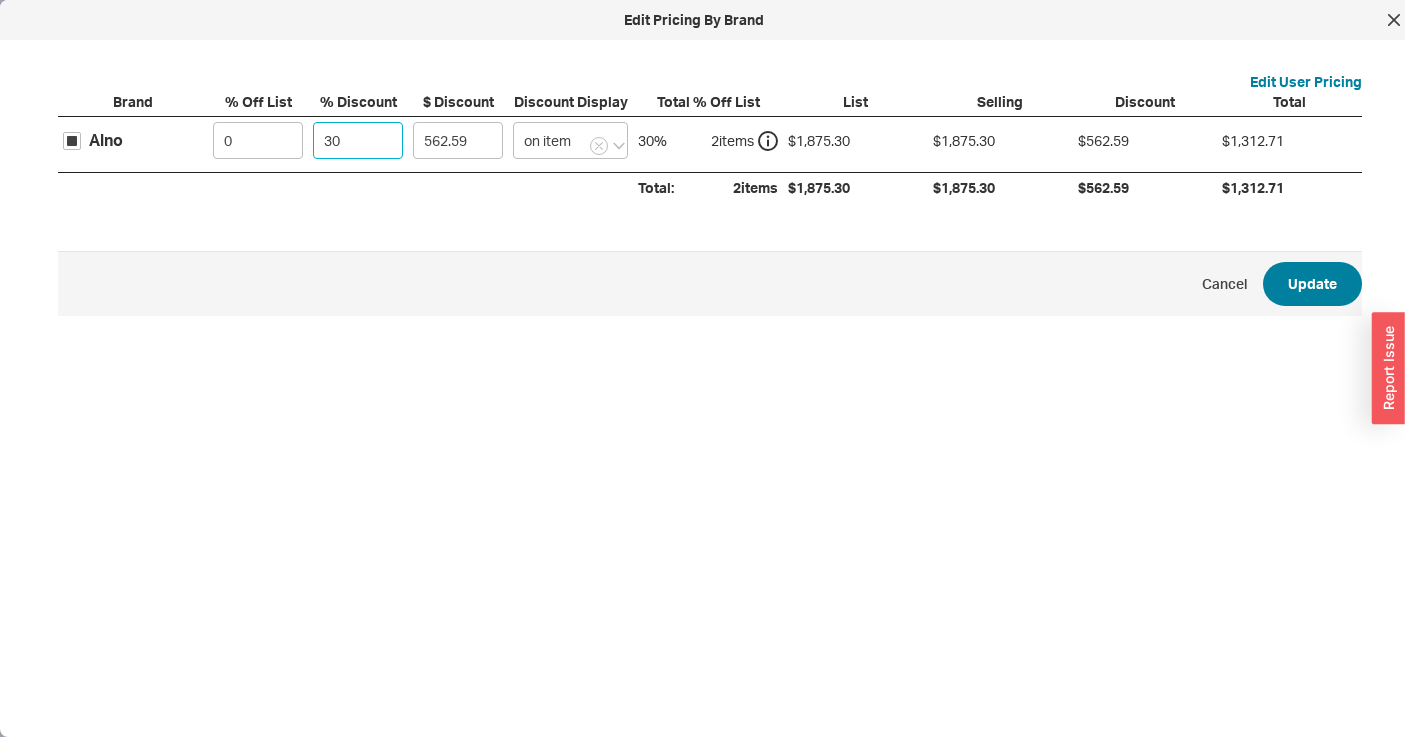 type on "30" 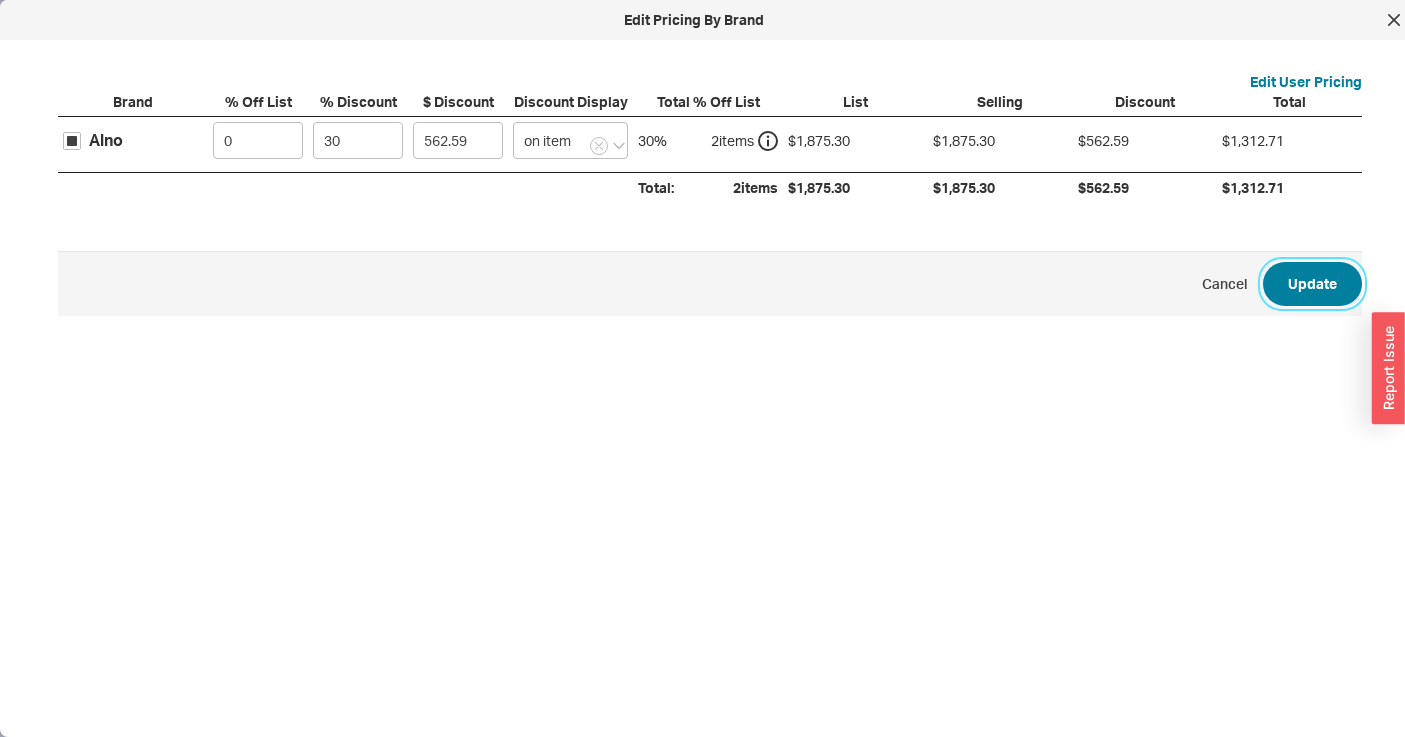 click on "Update" at bounding box center [1312, 284] 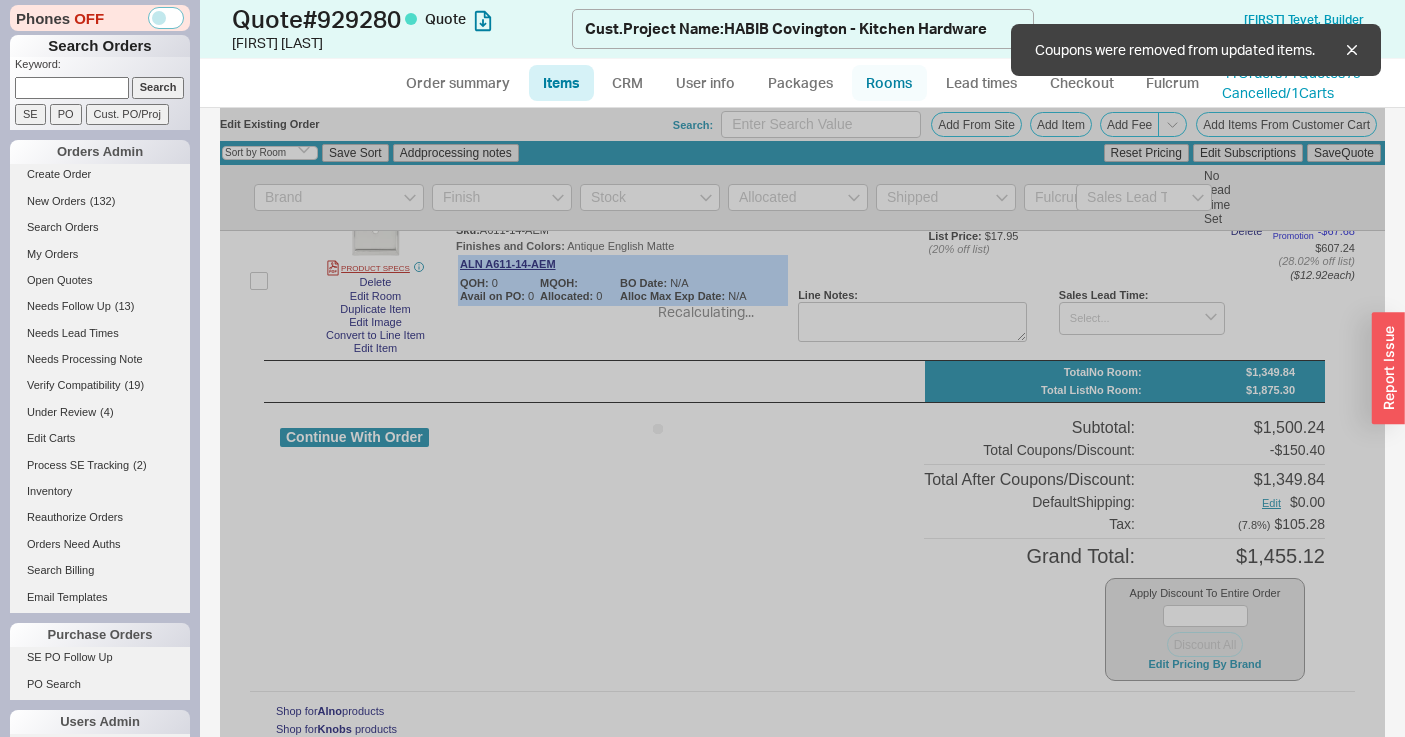 type on "$21.95" 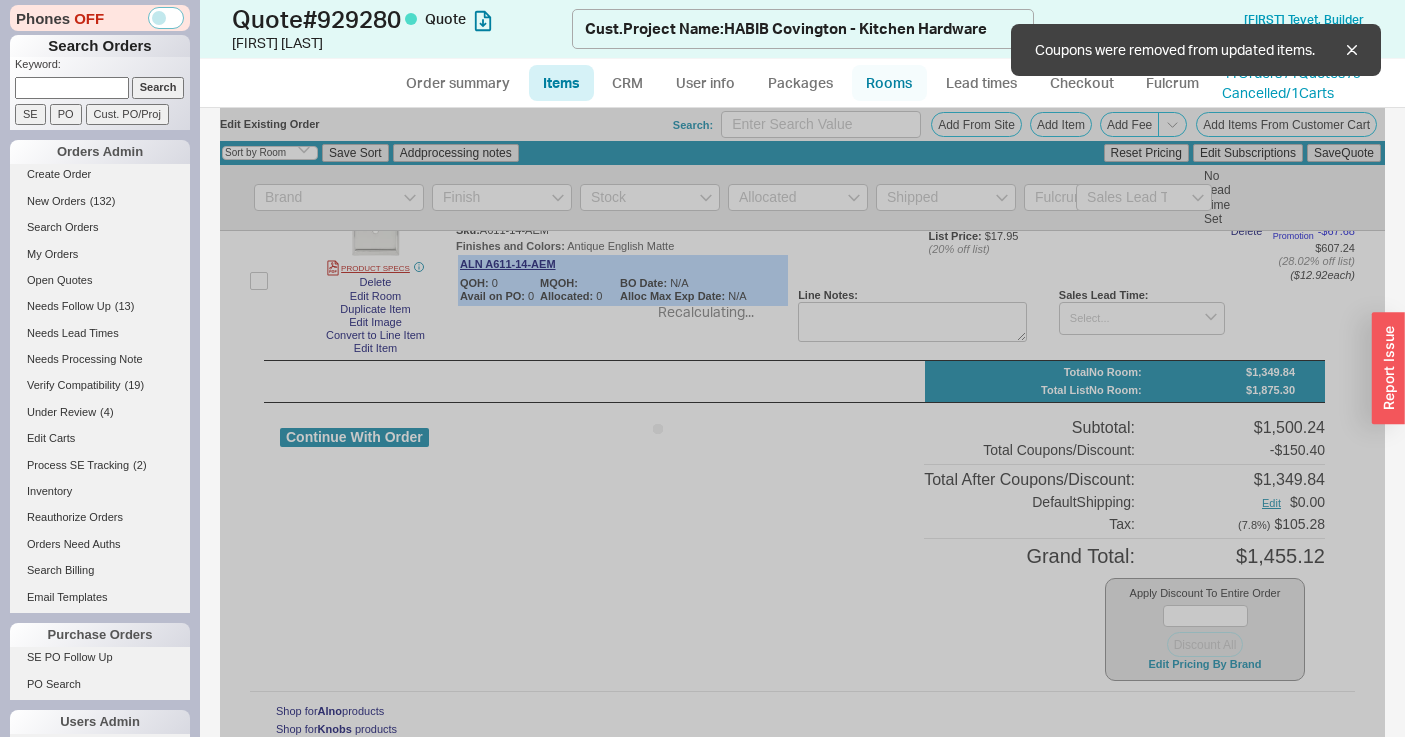 type on "30" 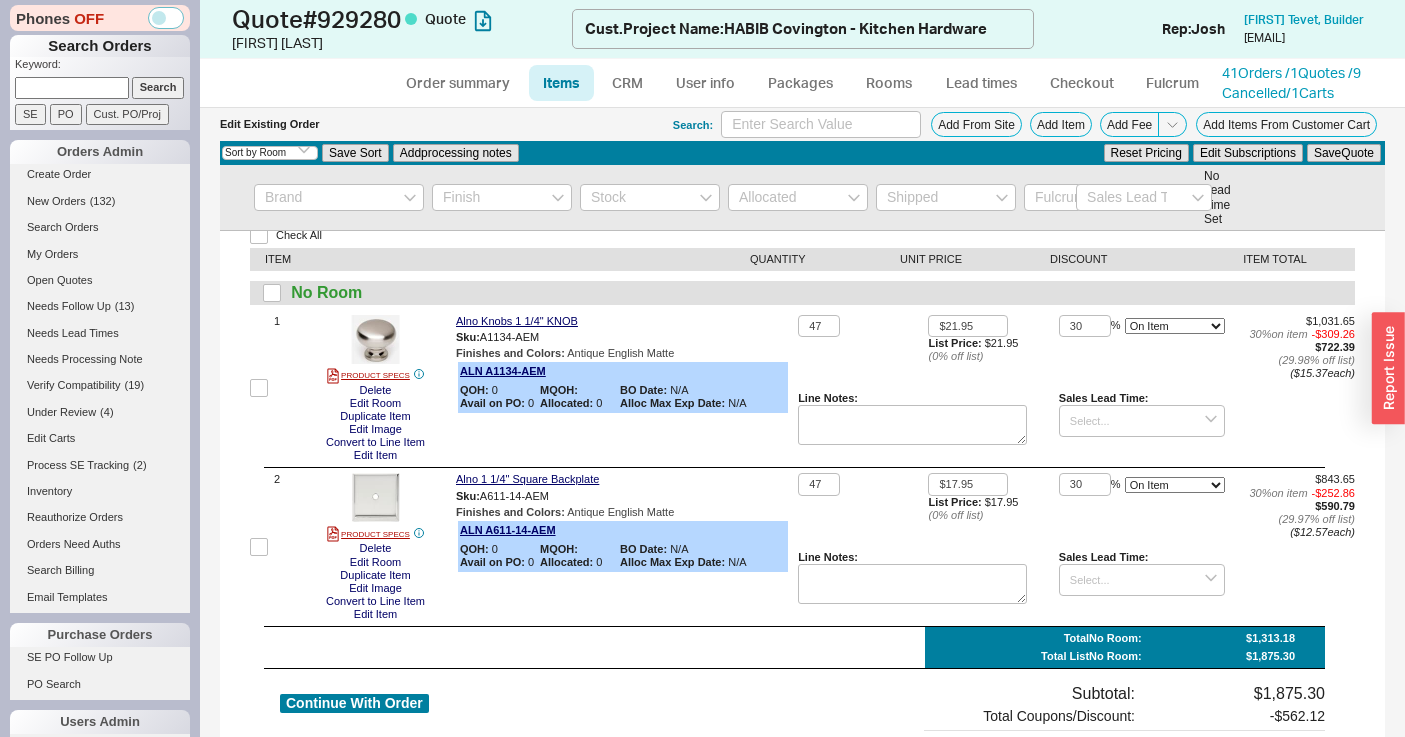 scroll, scrollTop: 0, scrollLeft: 0, axis: both 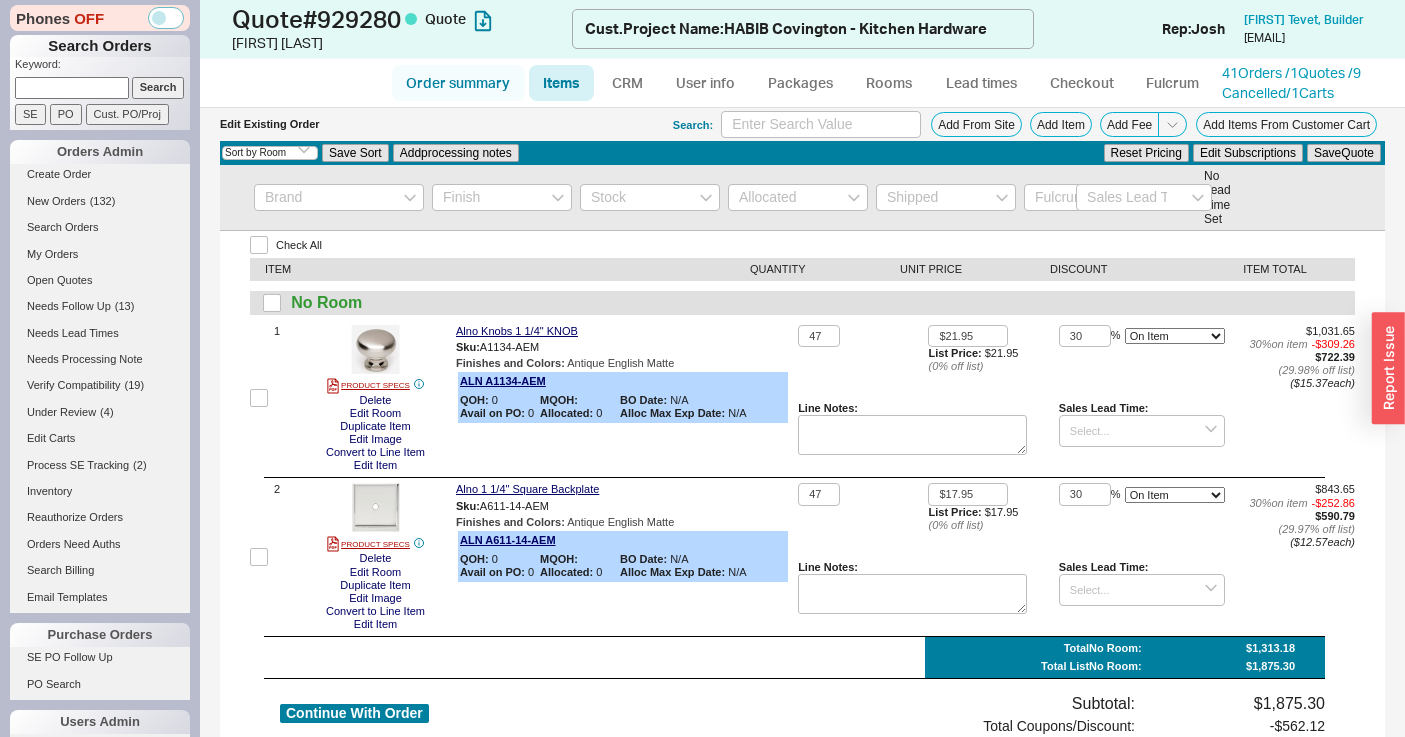 click on "Order summary" at bounding box center [458, 83] 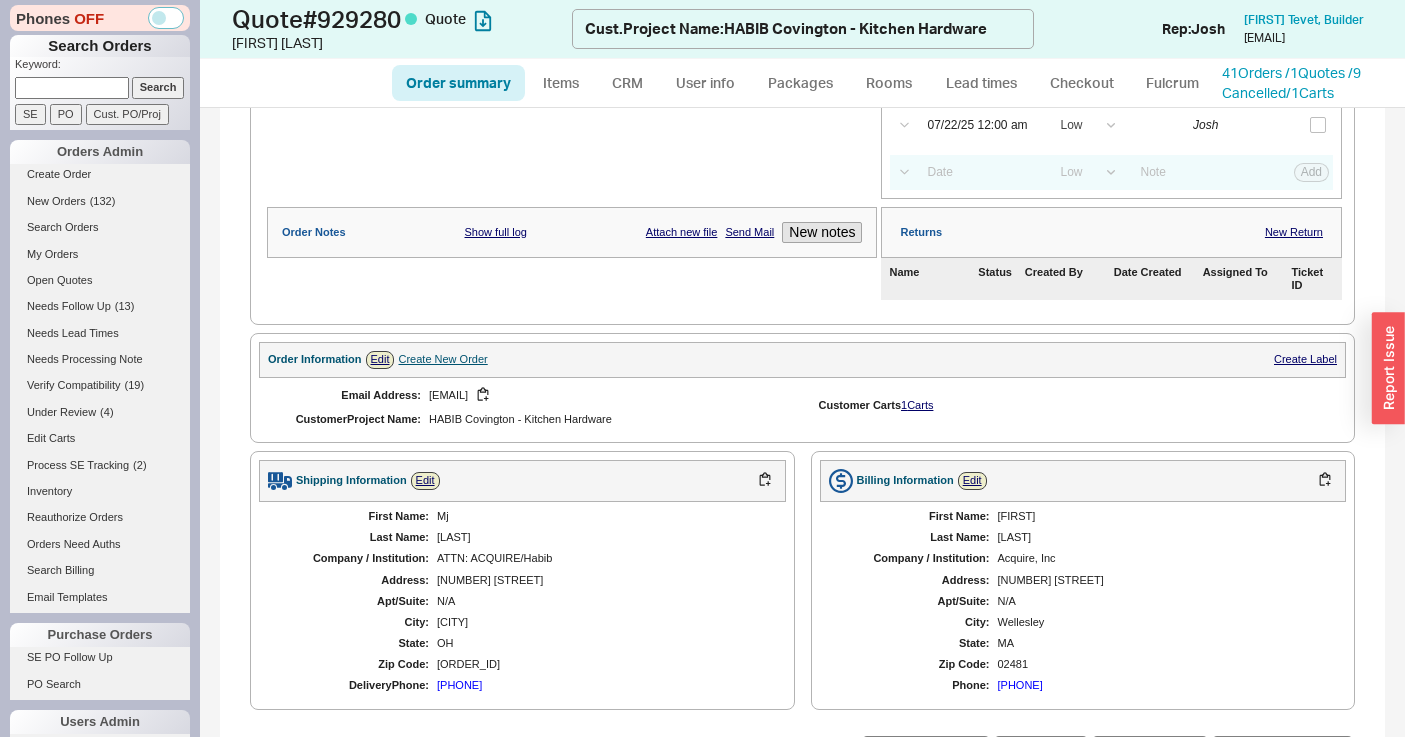 scroll, scrollTop: 782, scrollLeft: 0, axis: vertical 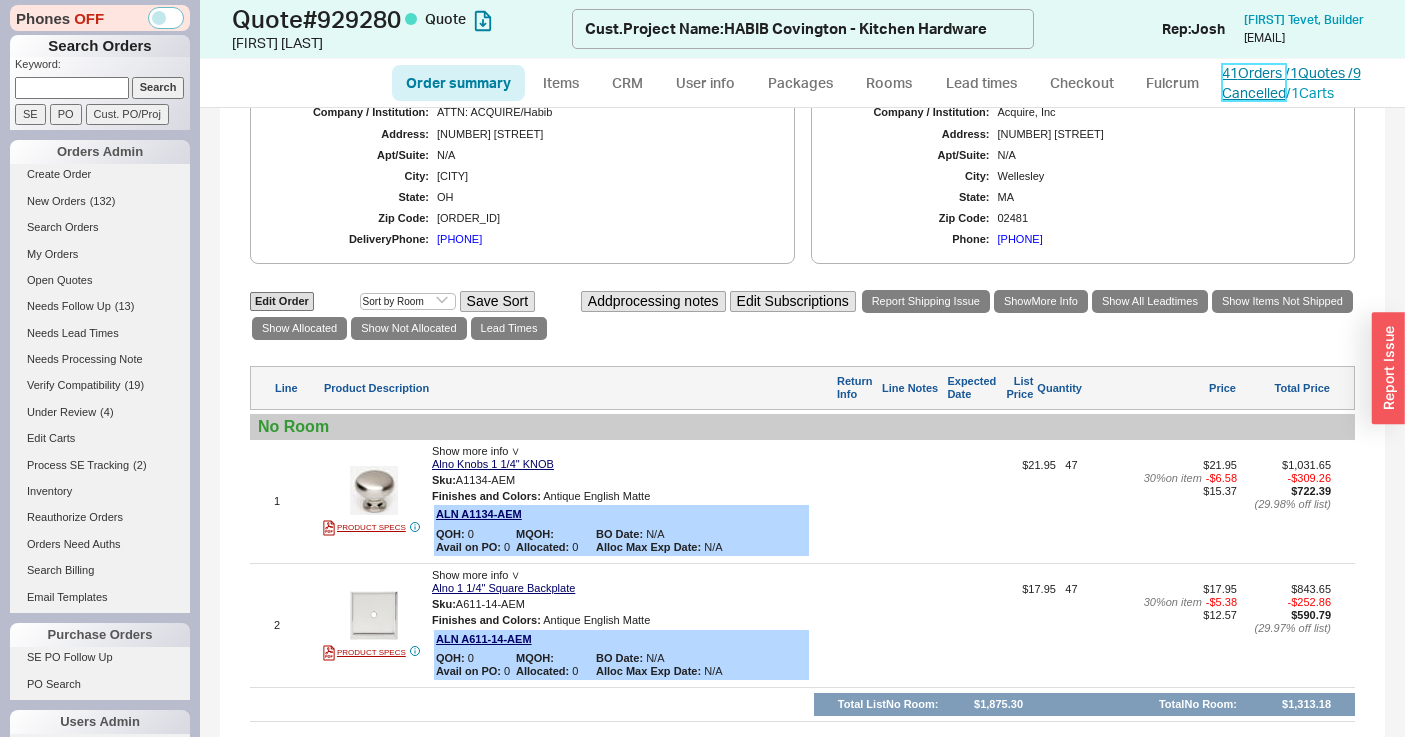 click on "41  Orders /  1  Quotes /  9   Cancelled" at bounding box center [1291, 82] 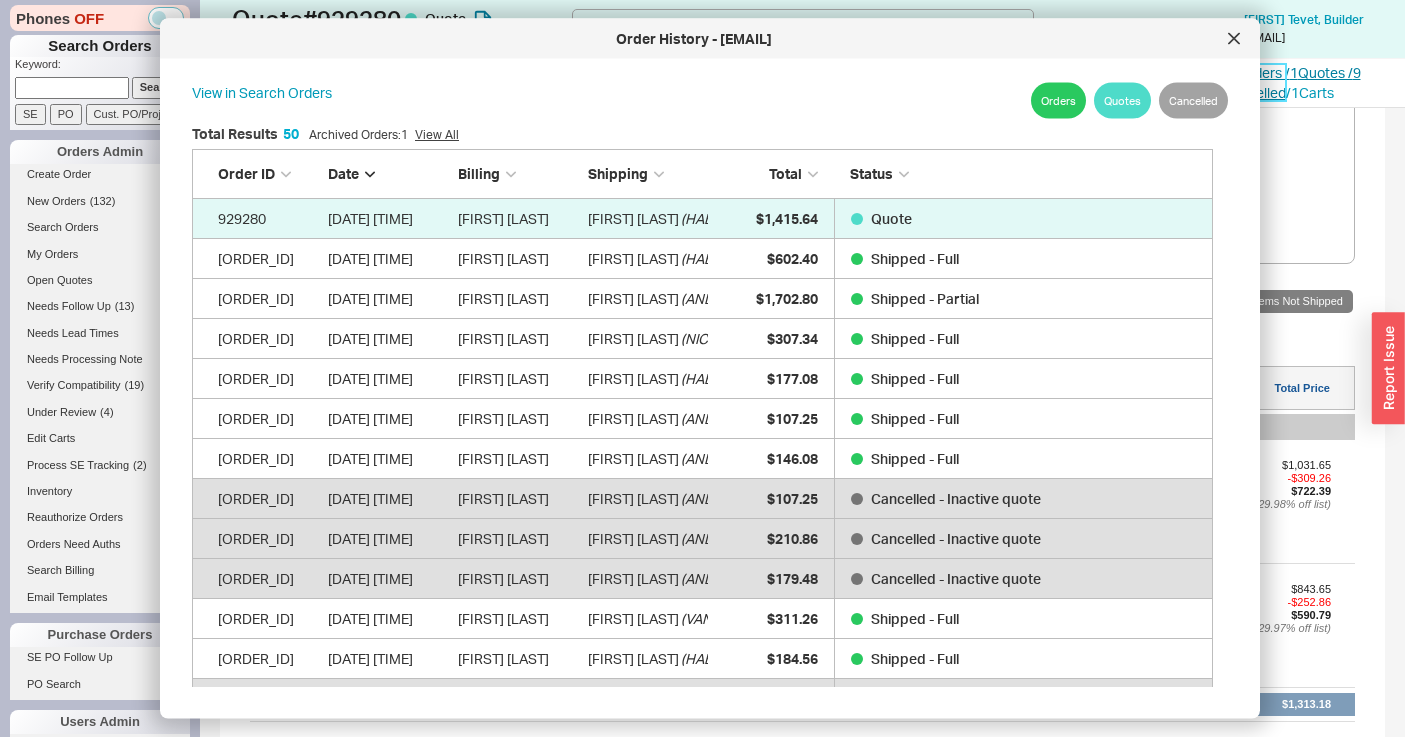 scroll, scrollTop: 16, scrollLeft: 16, axis: both 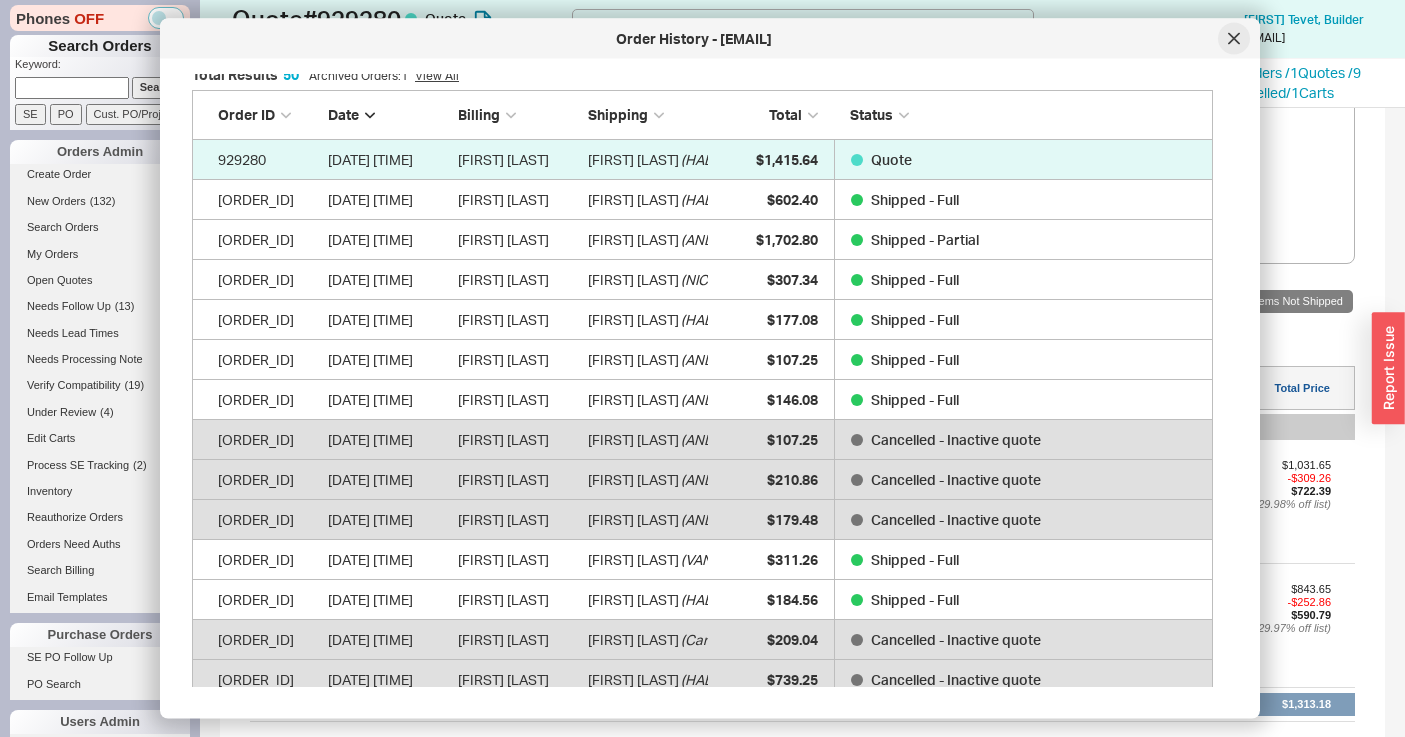 click at bounding box center [1234, 39] 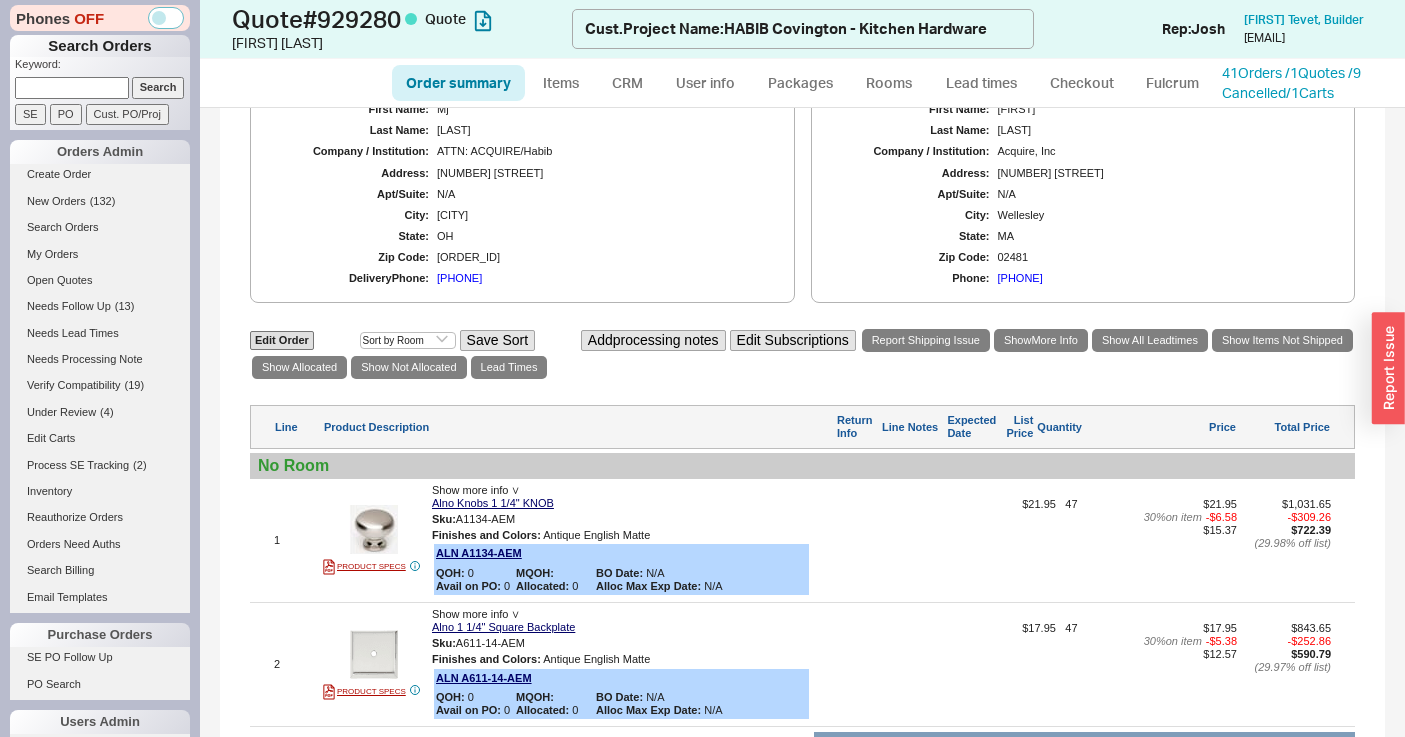 scroll, scrollTop: 994, scrollLeft: 0, axis: vertical 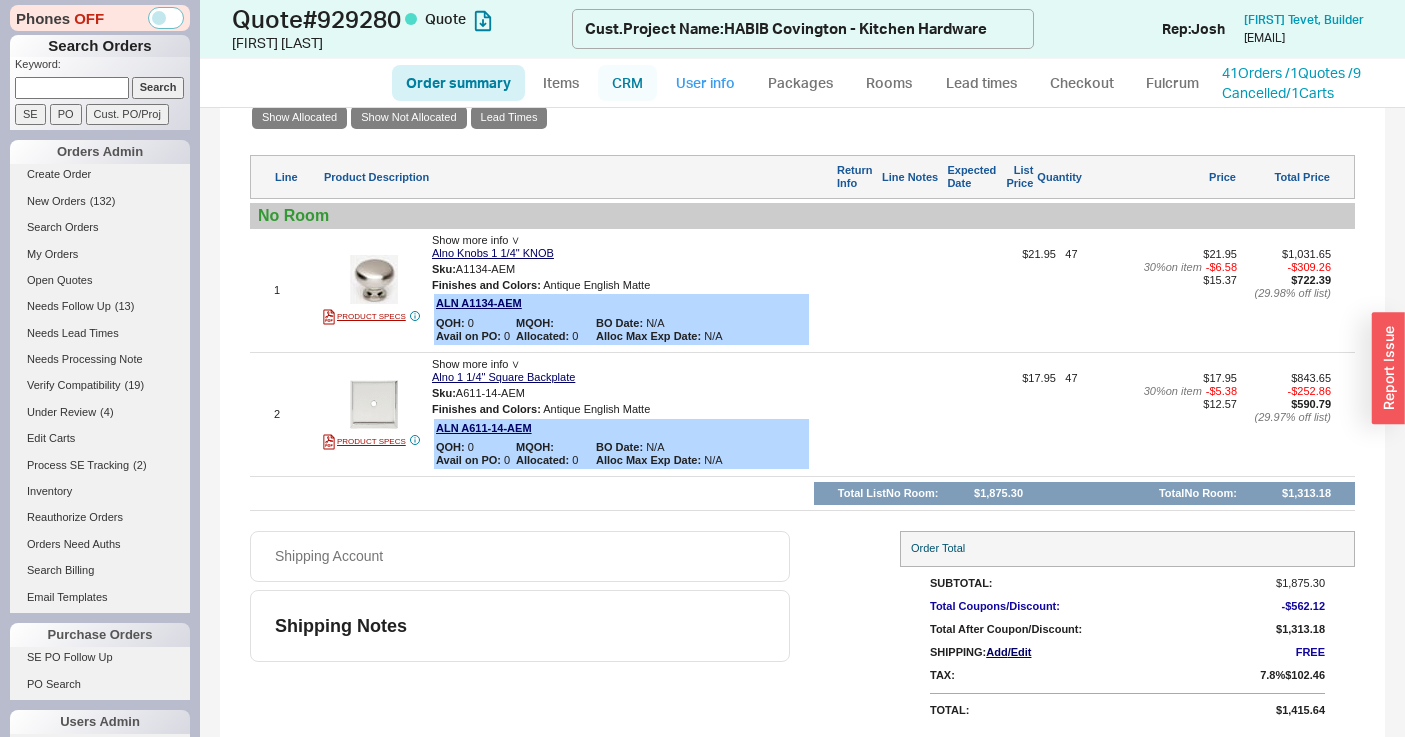 drag, startPoint x: 732, startPoint y: 87, endPoint x: 653, endPoint y: 87, distance: 79 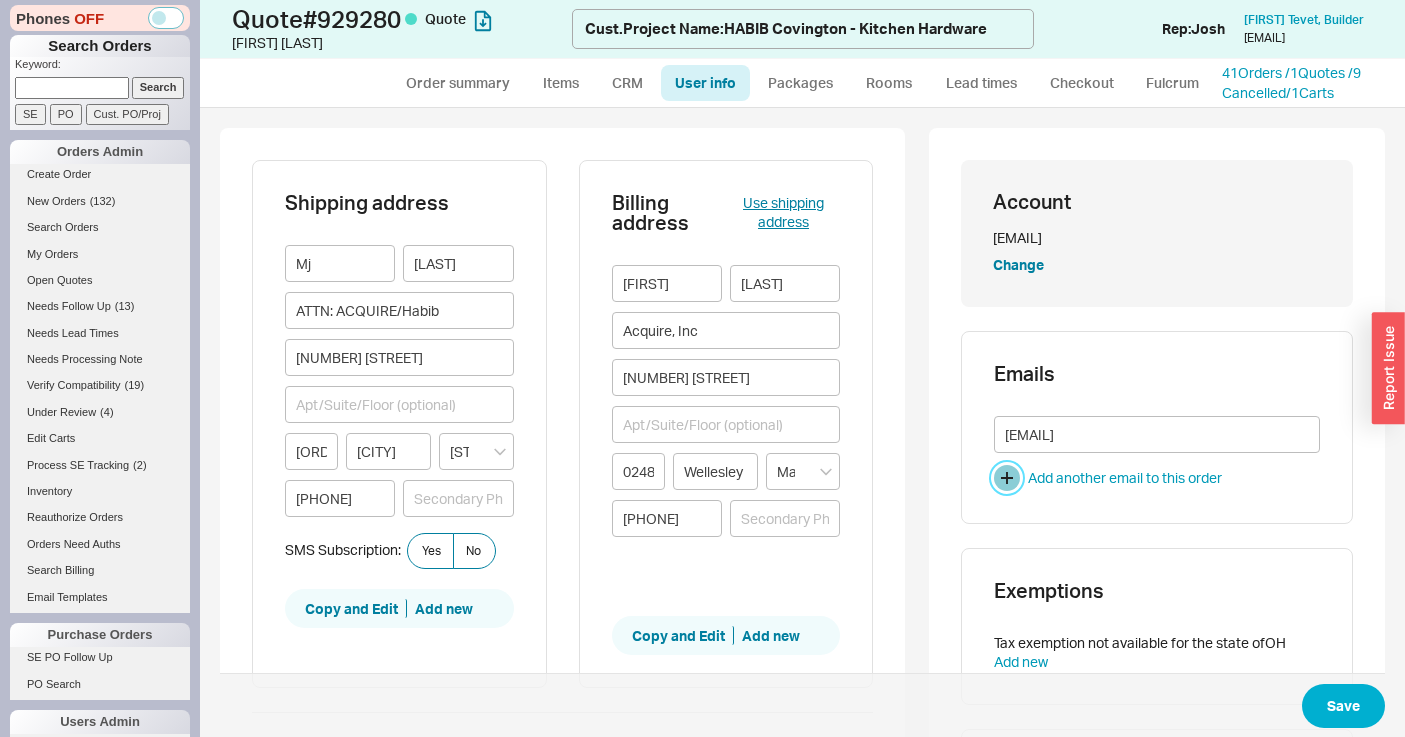 click at bounding box center (1007, 478) 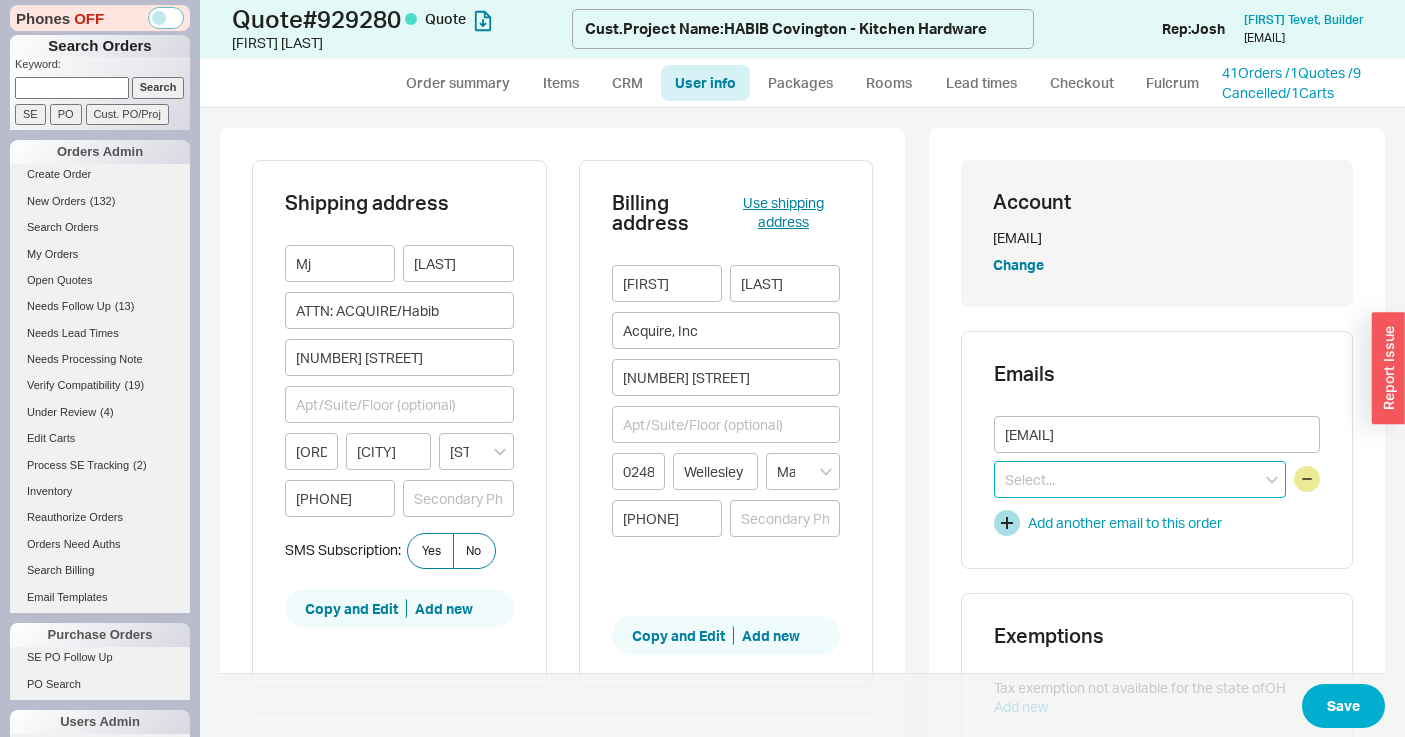 paste on "nikki@acquireboutique.com" 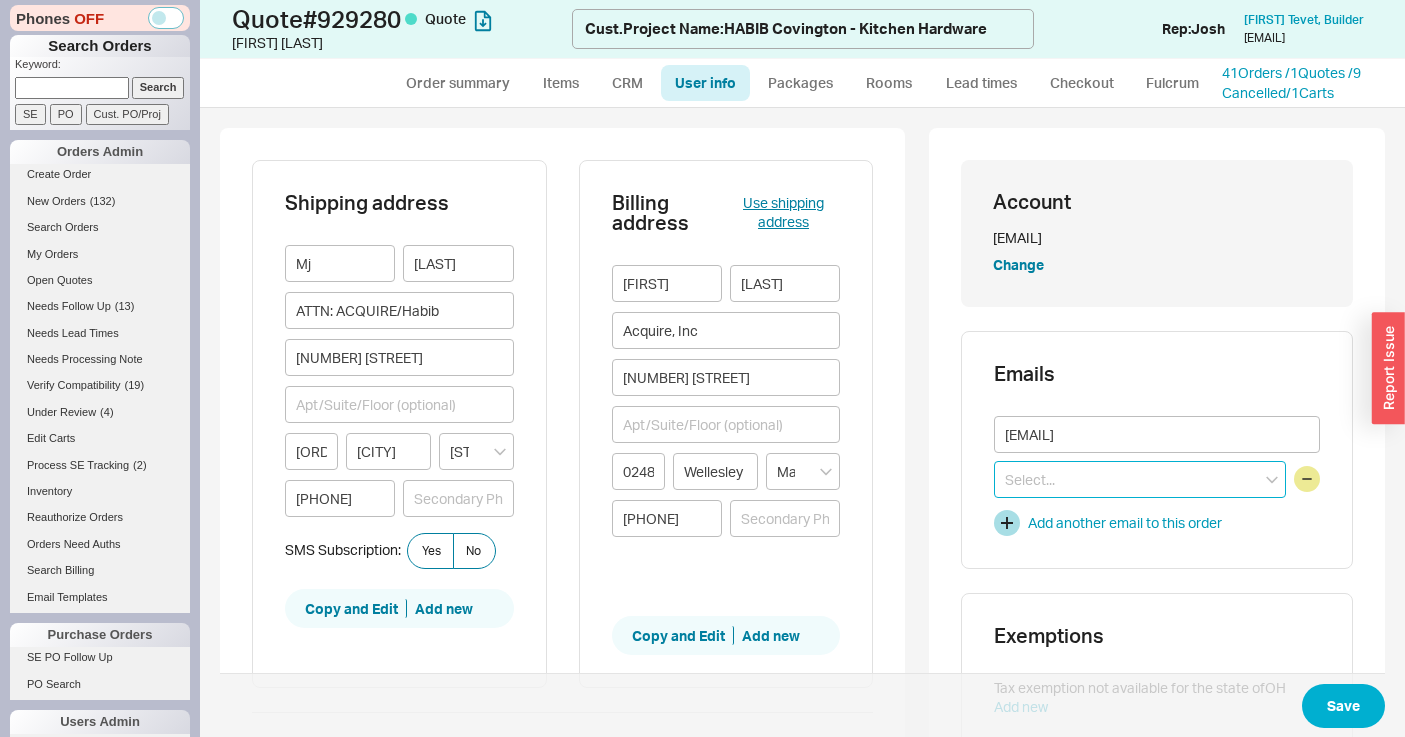 type on "nikki@acquireboutique.com" 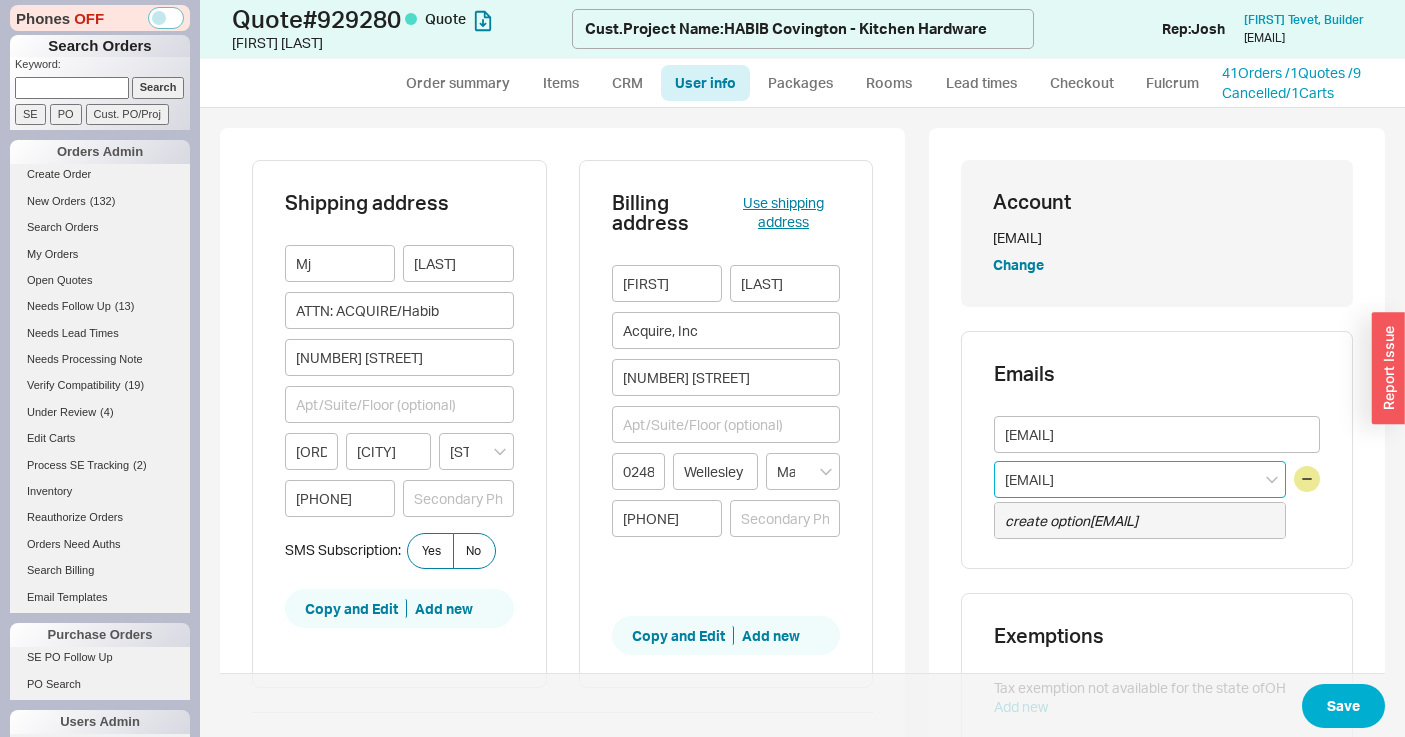 click on "create option  nikki@acquireboutique.com" at bounding box center (1071, 520) 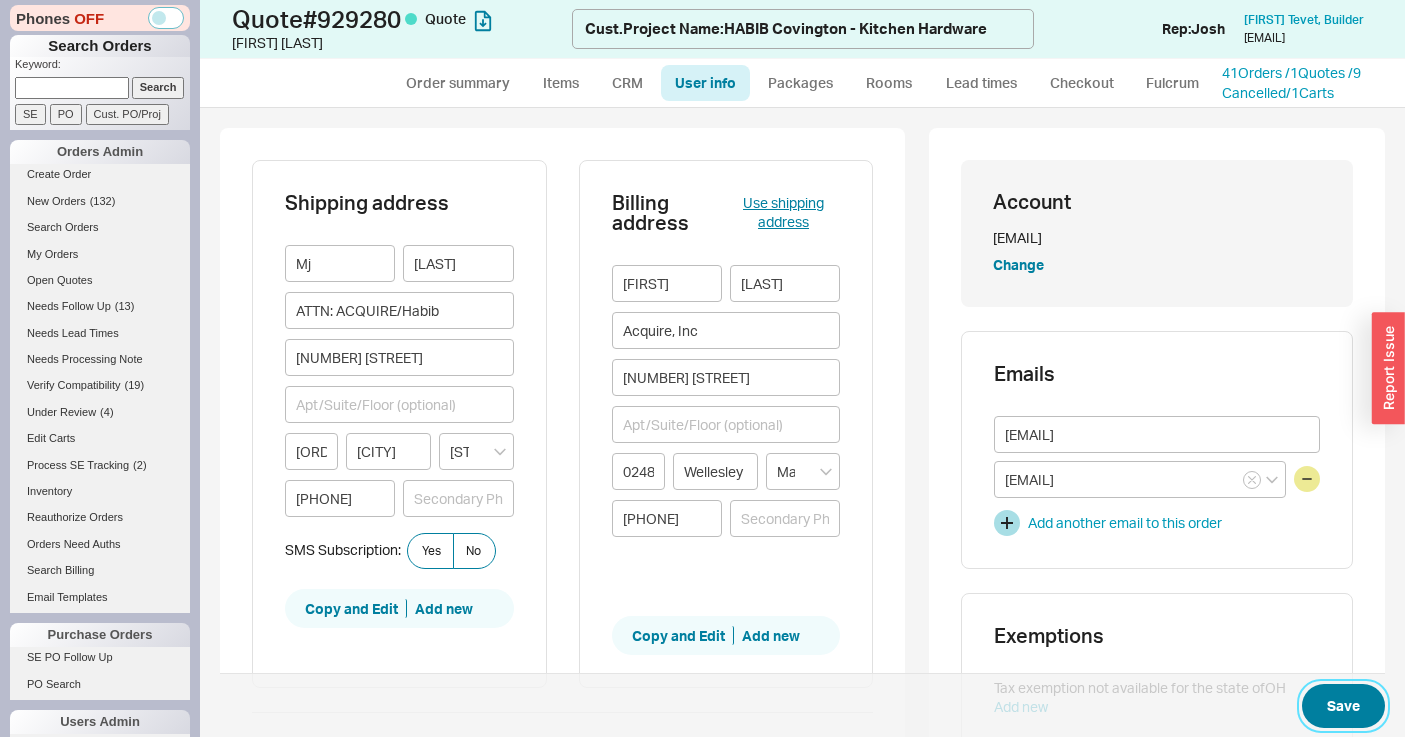 click on "Save" at bounding box center (1343, 706) 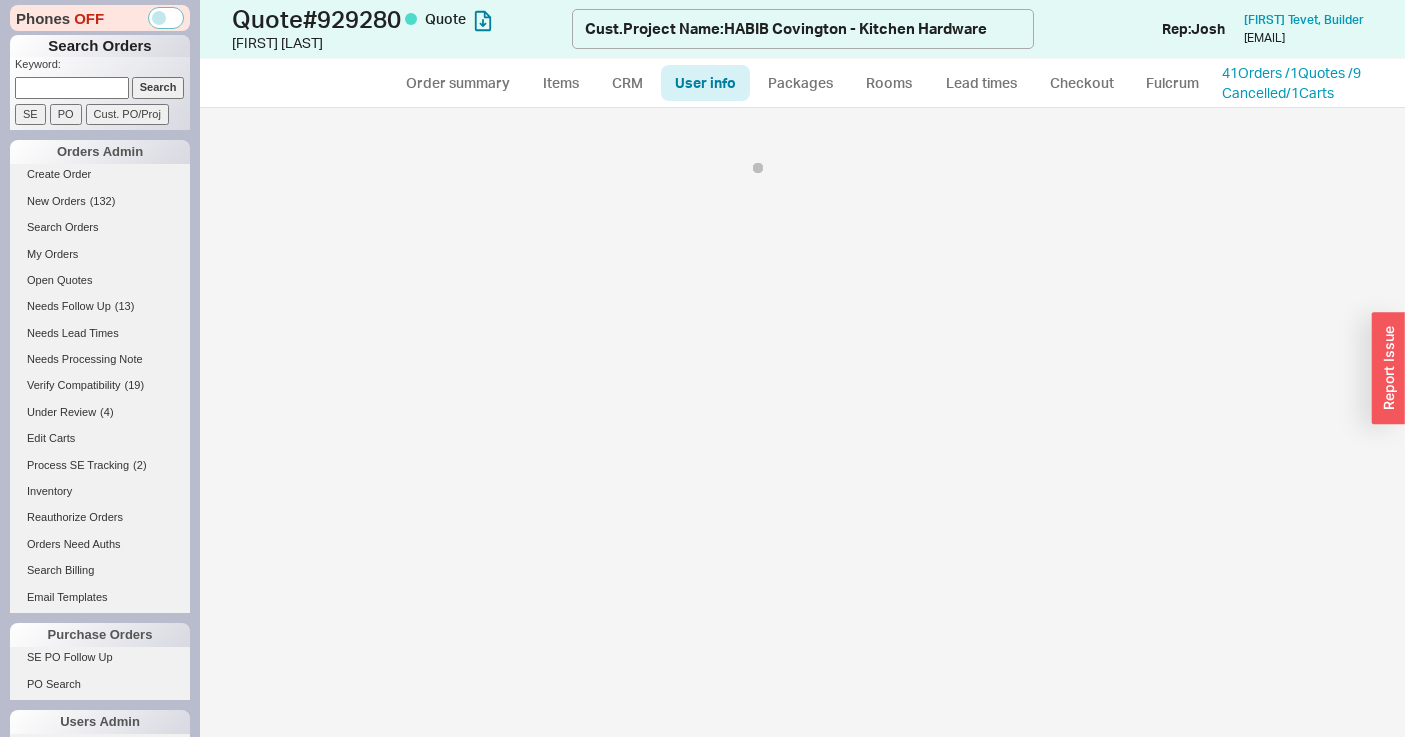 select on "*" 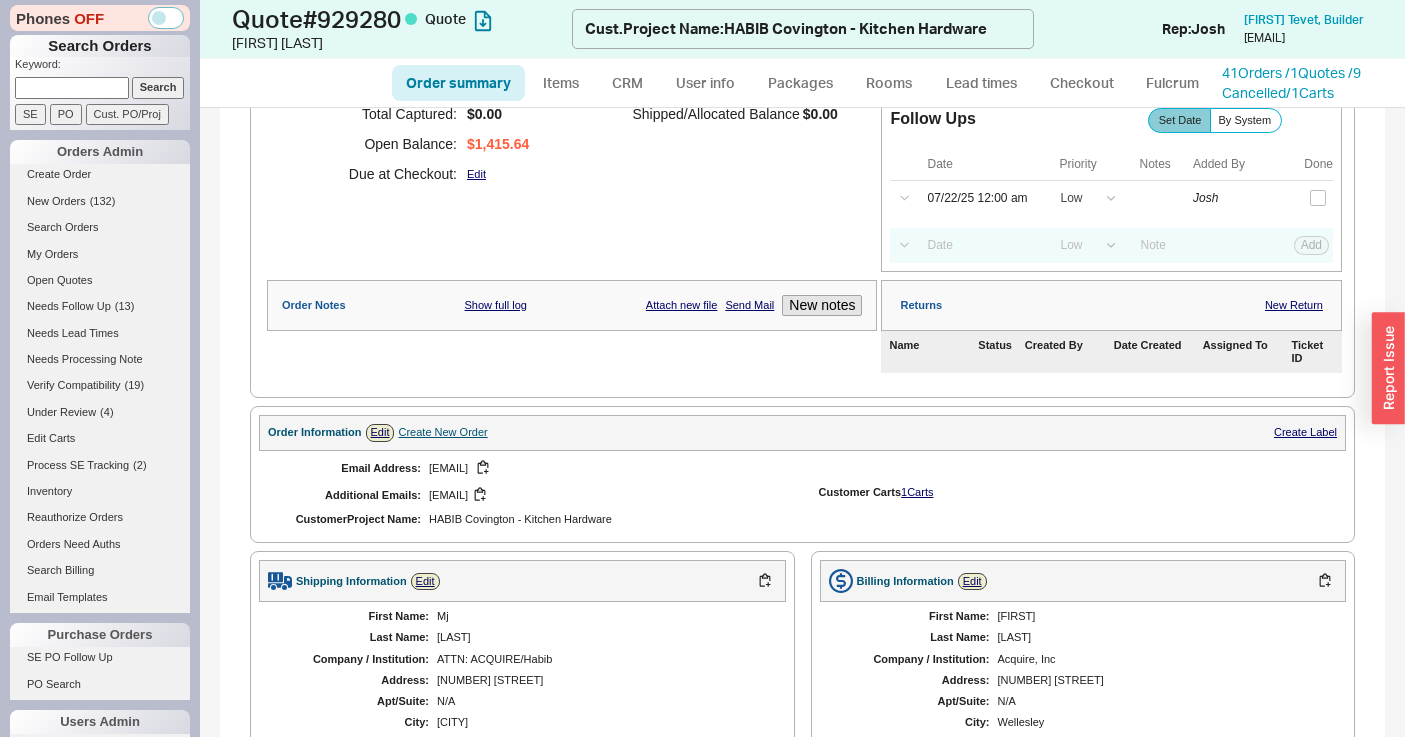 scroll, scrollTop: 703, scrollLeft: 0, axis: vertical 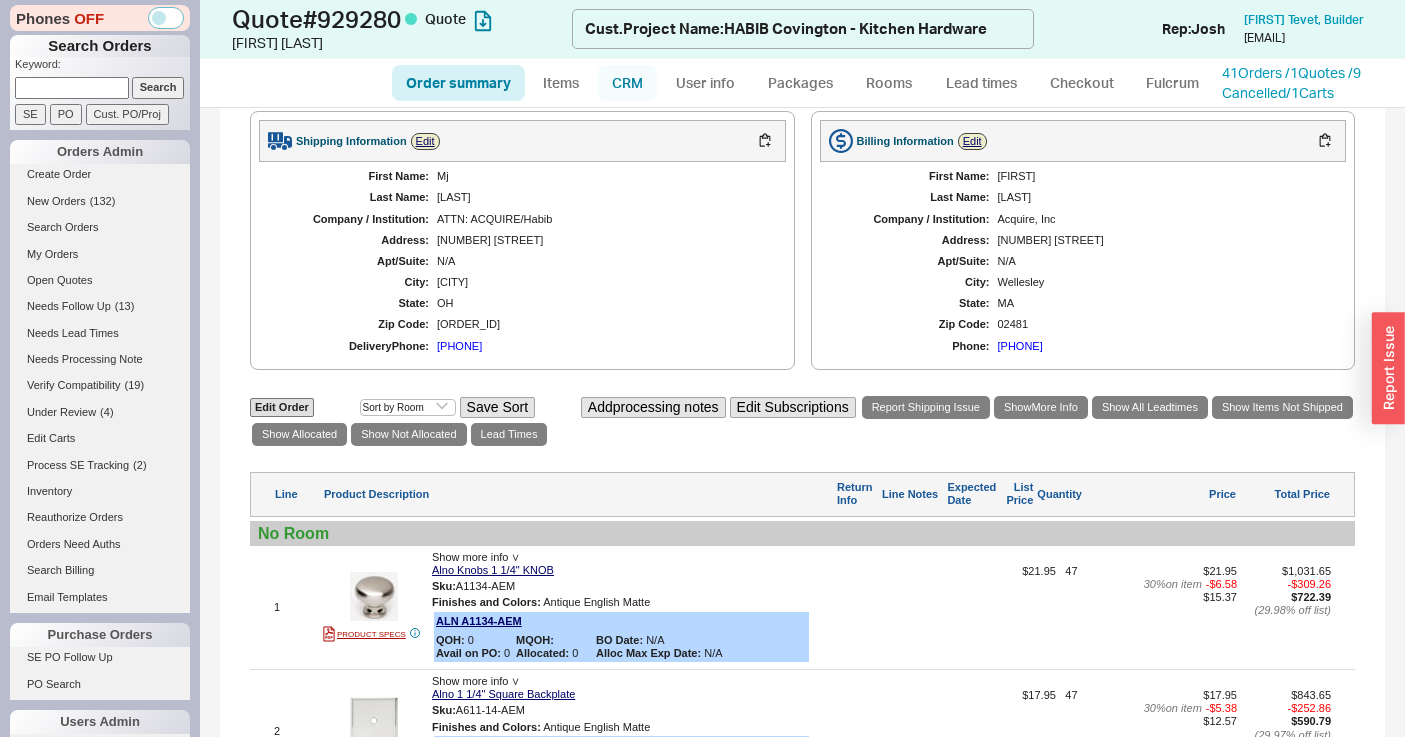 click on "CRM" at bounding box center [627, 83] 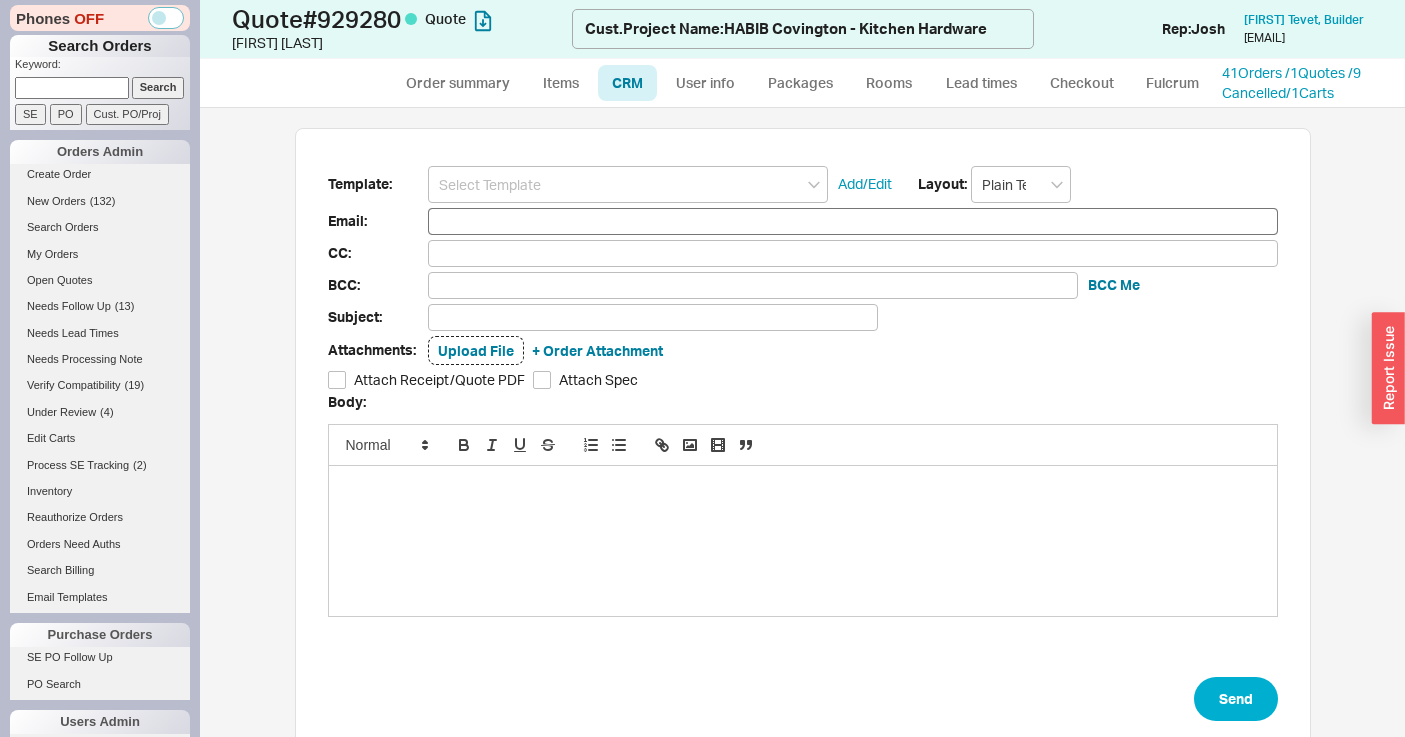 scroll, scrollTop: 15, scrollLeft: 16, axis: both 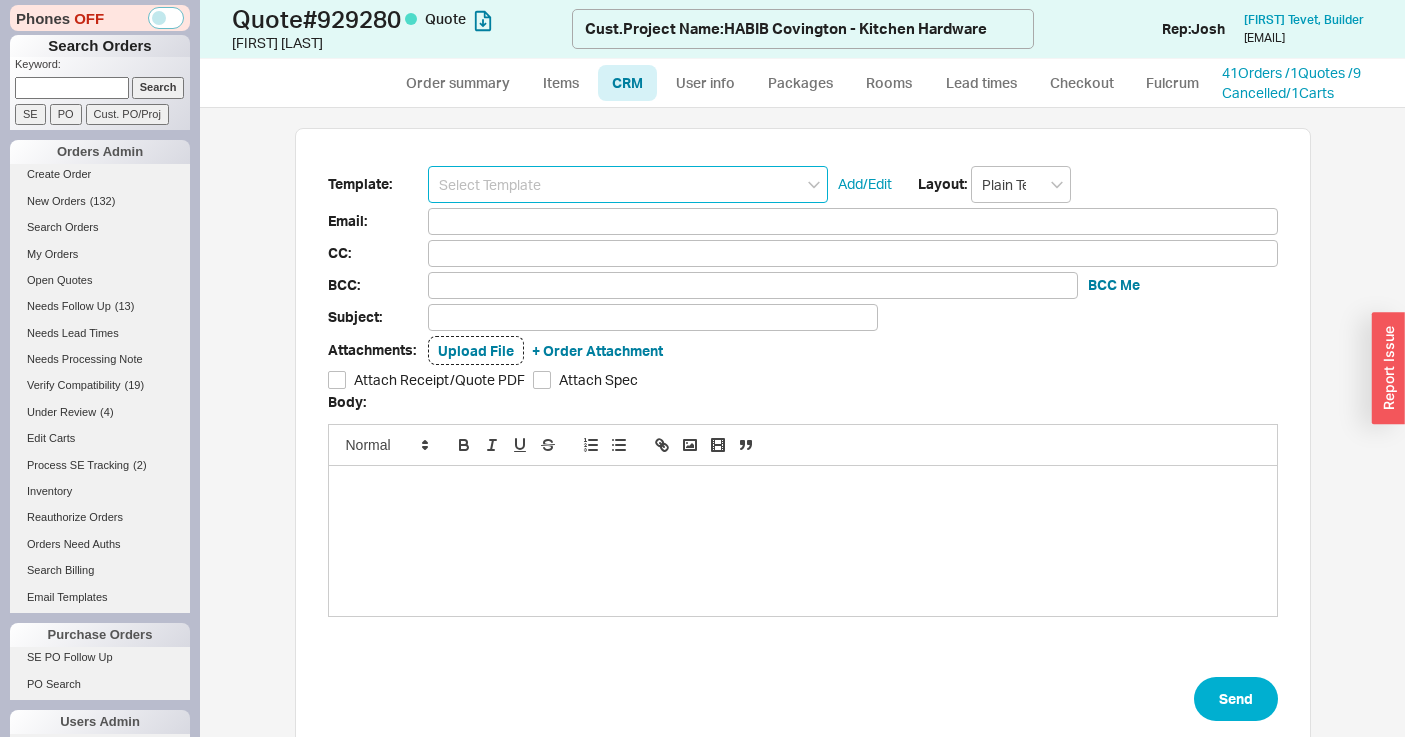 click at bounding box center [628, 184] 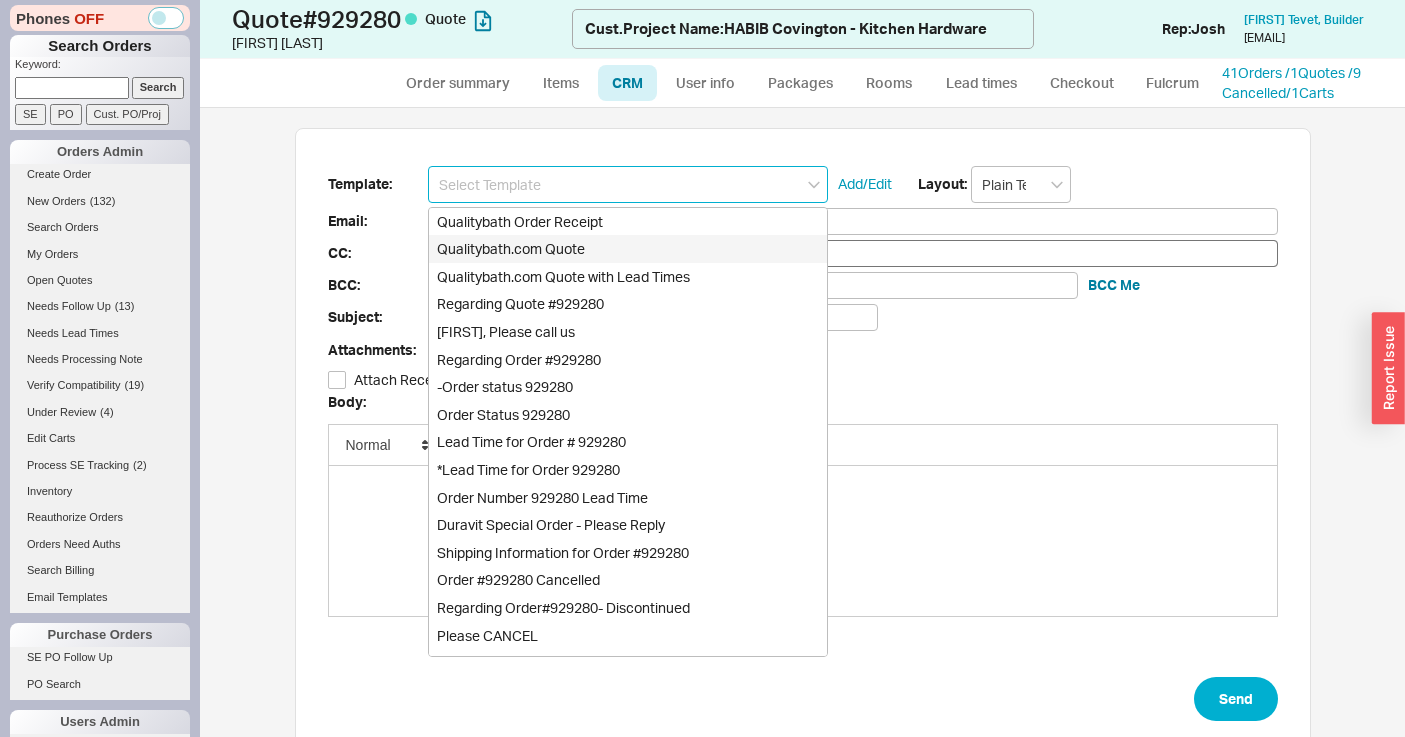 click on "Qualitybath.com Quote" at bounding box center (628, 249) 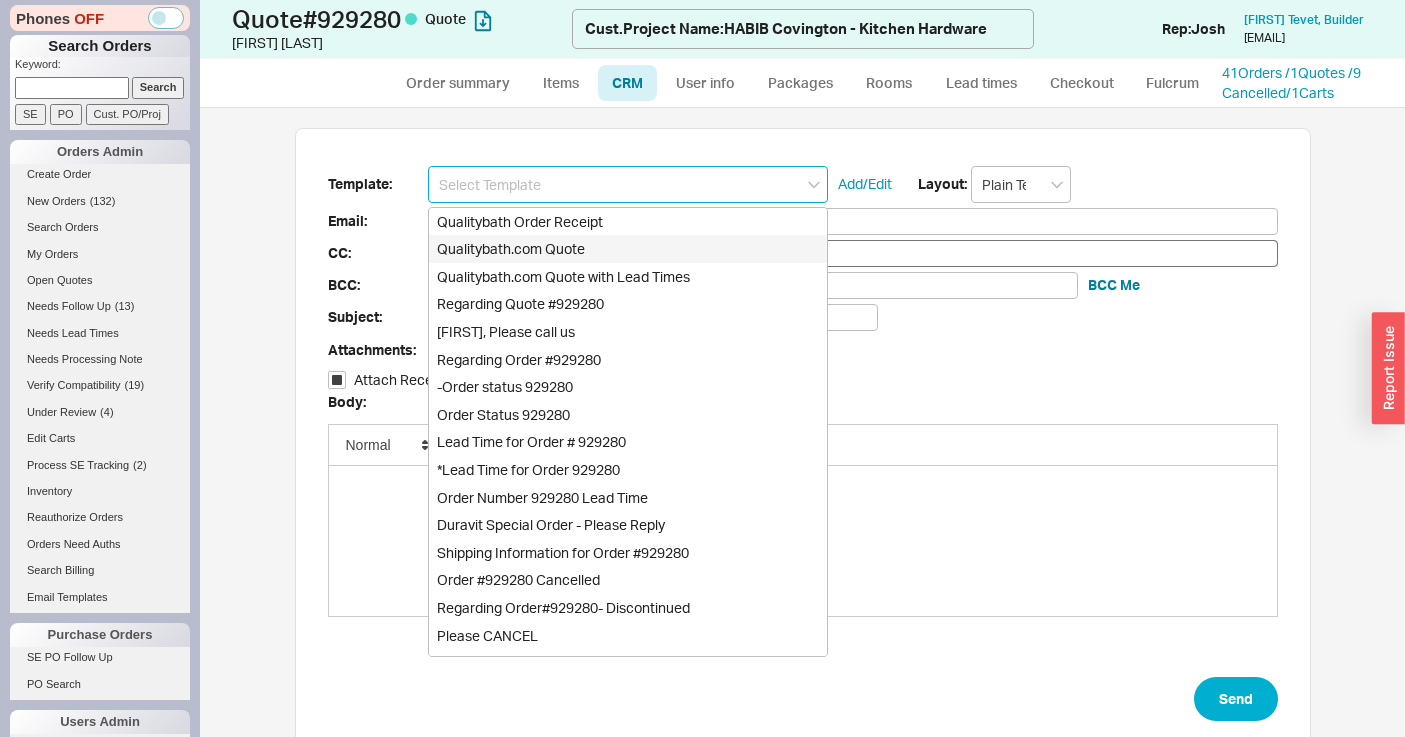 type on "Receipt" 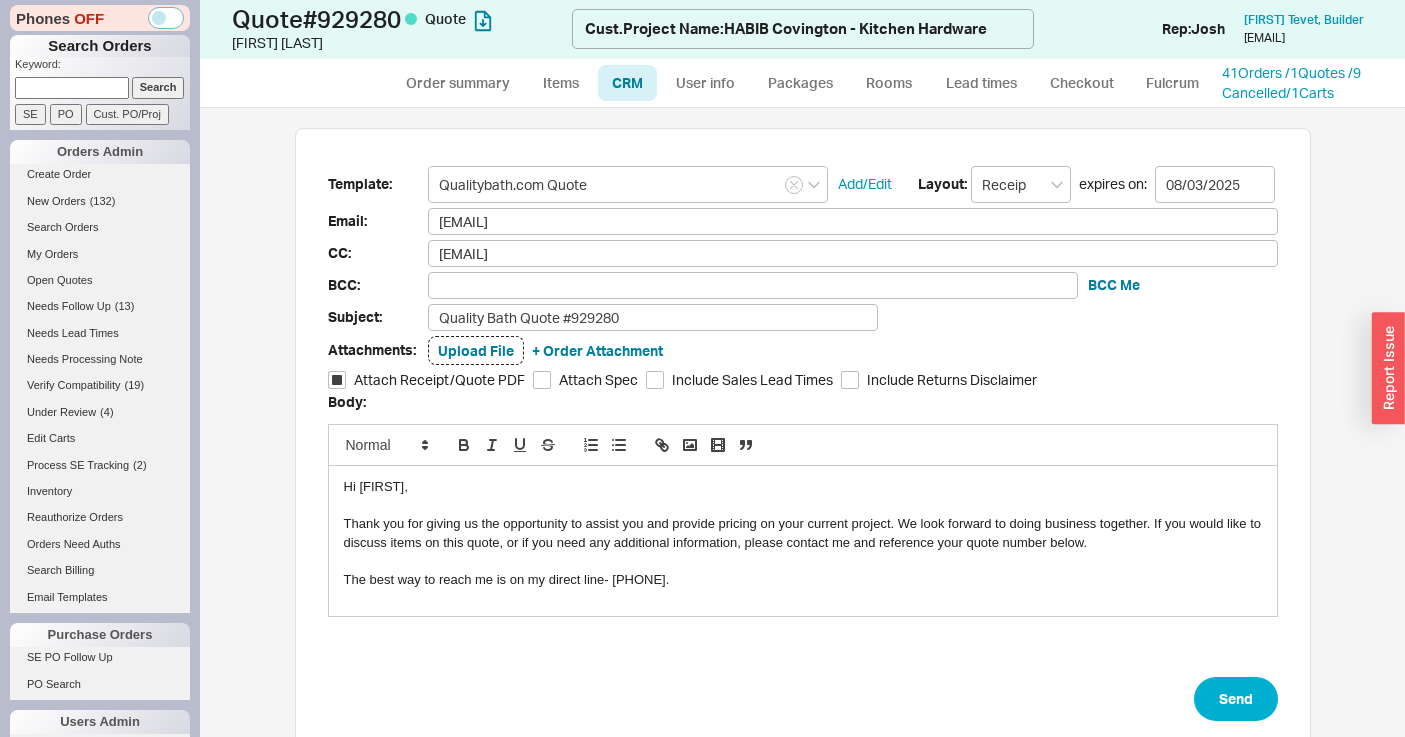 click on "Hi Nikki," at bounding box center (803, 487) 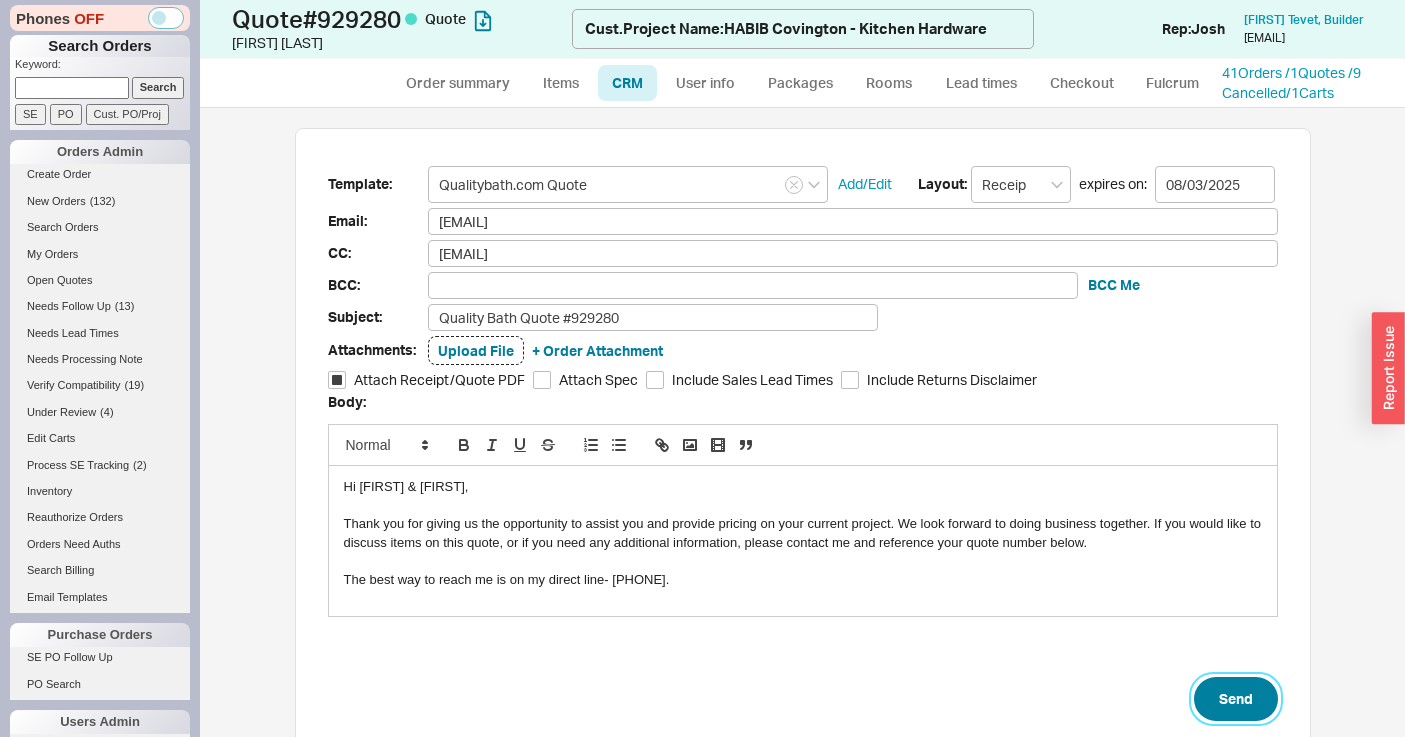click on "Send" at bounding box center (1236, 699) 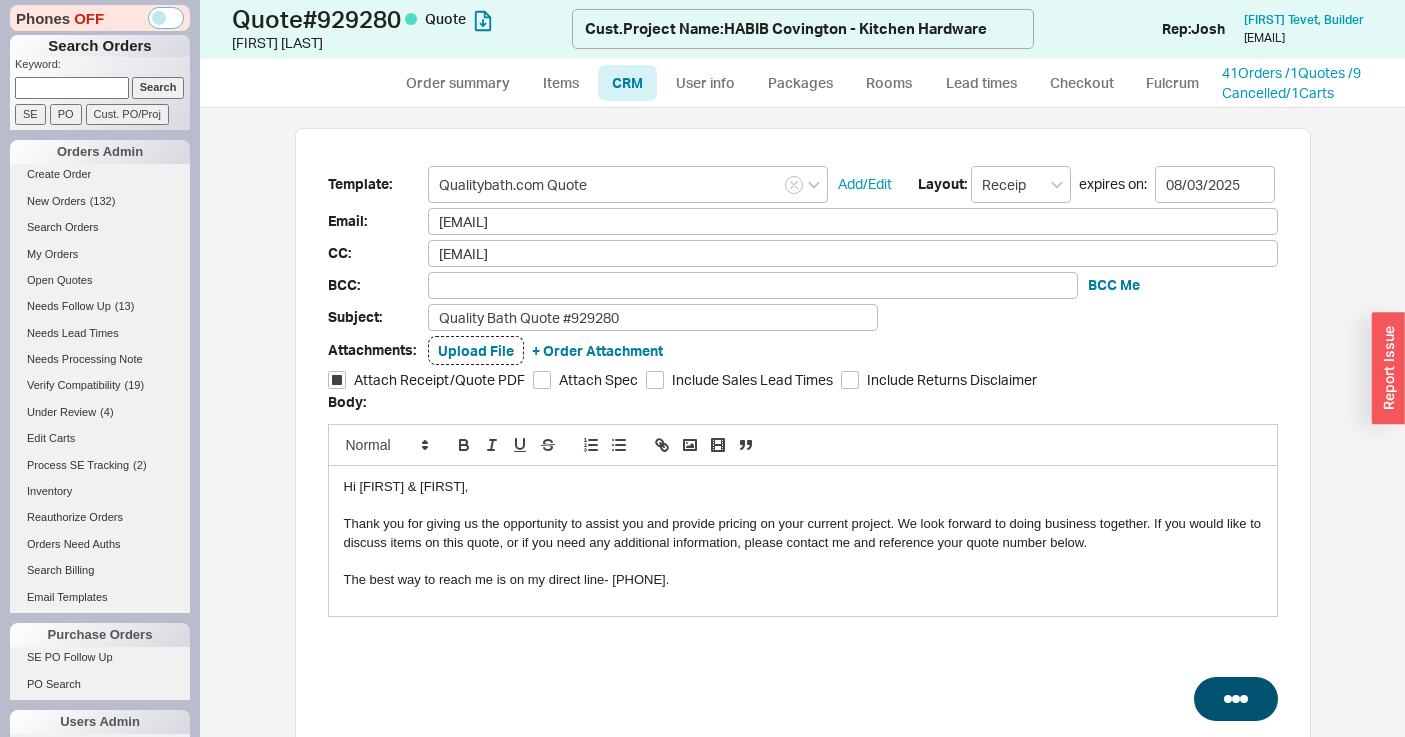 select on "*" 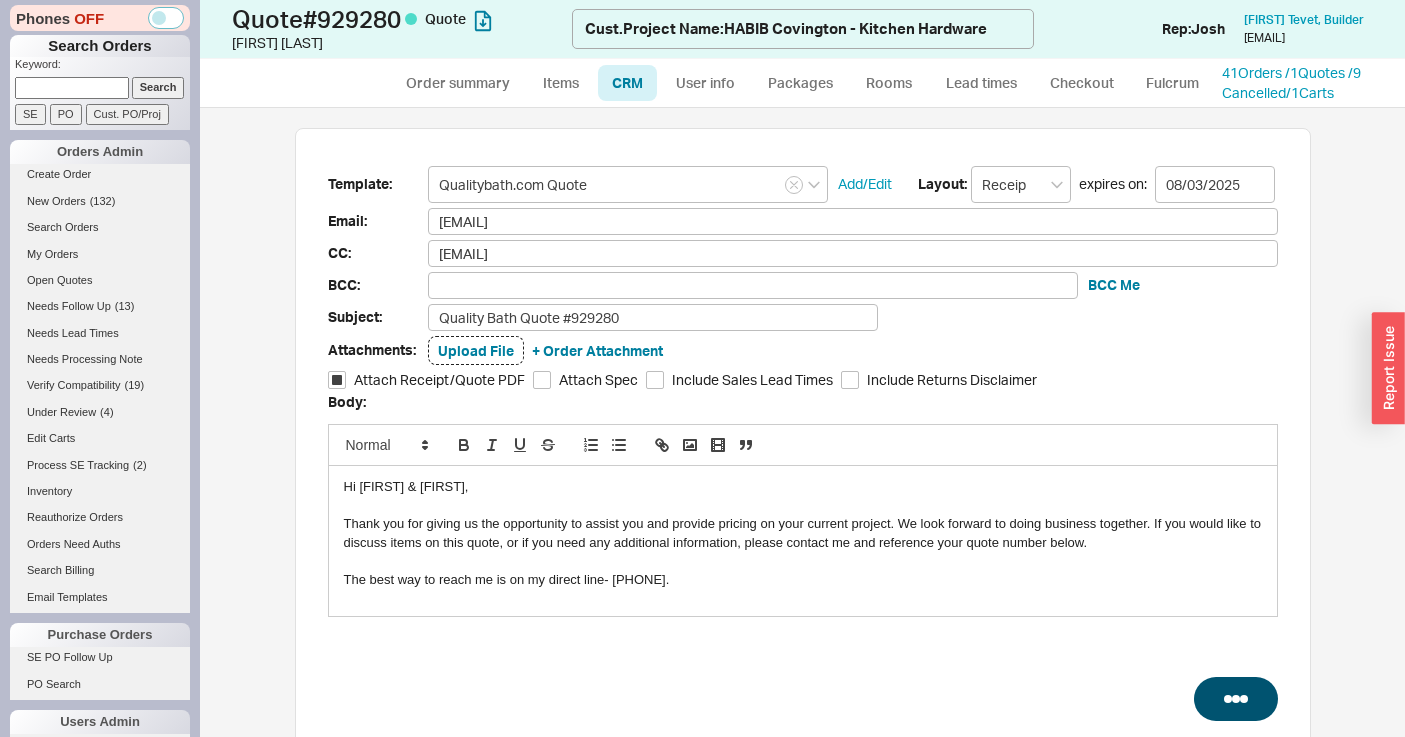 select on "*" 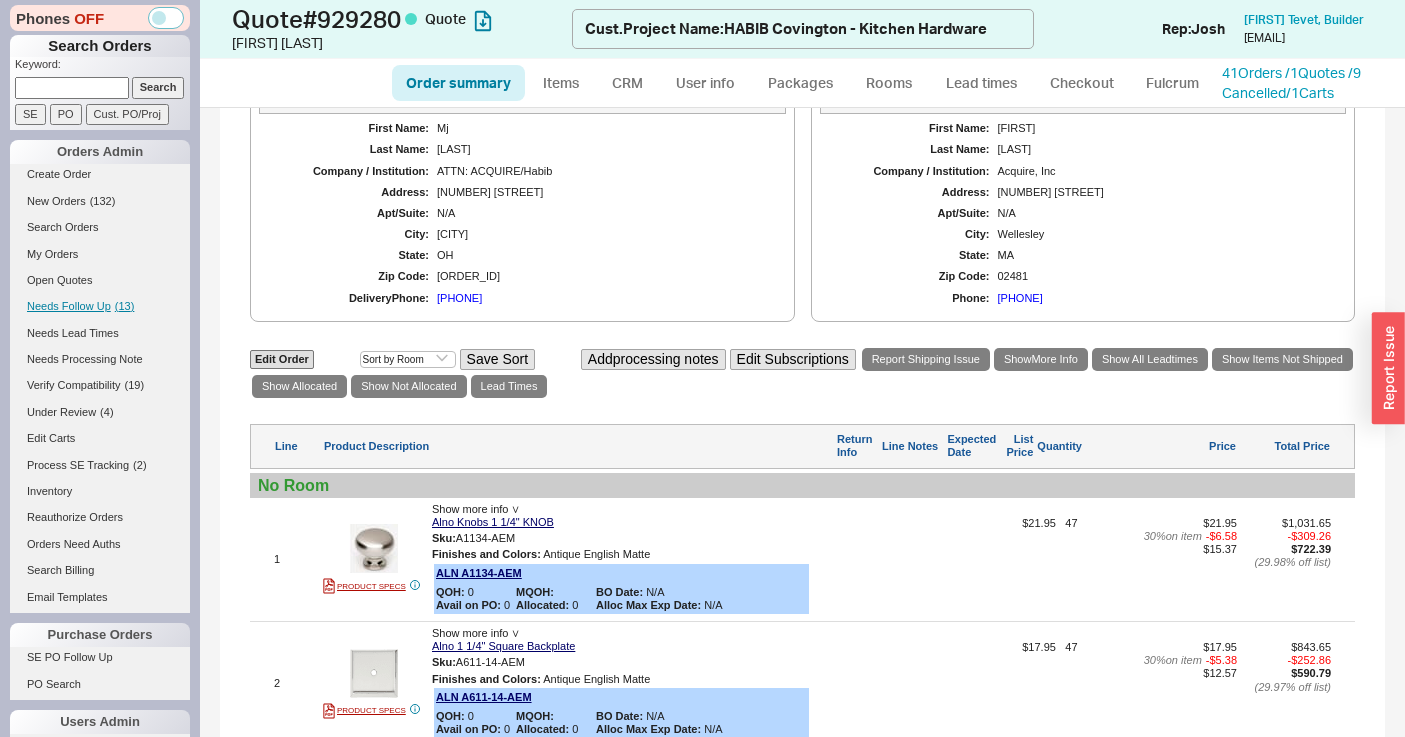 scroll, scrollTop: 501, scrollLeft: 0, axis: vertical 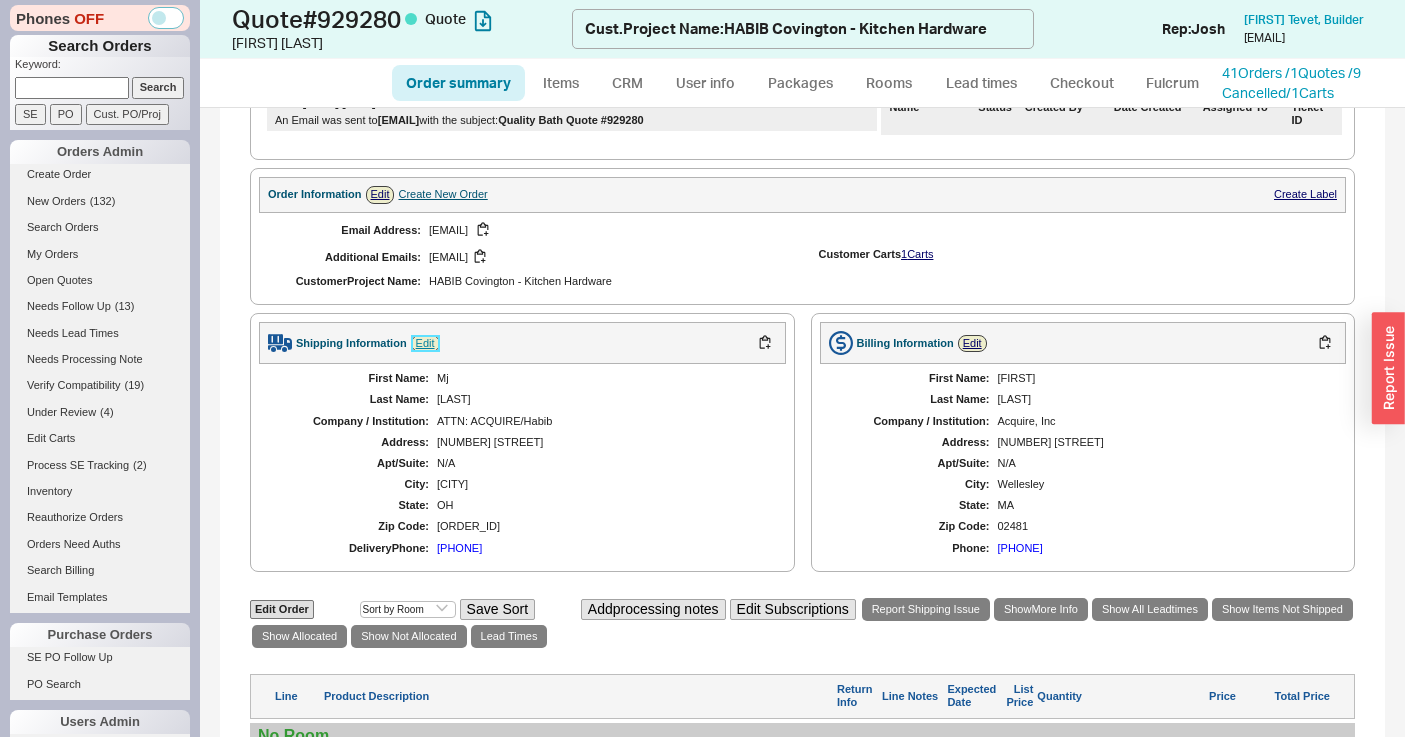 click on "Edit" at bounding box center (425, 343) 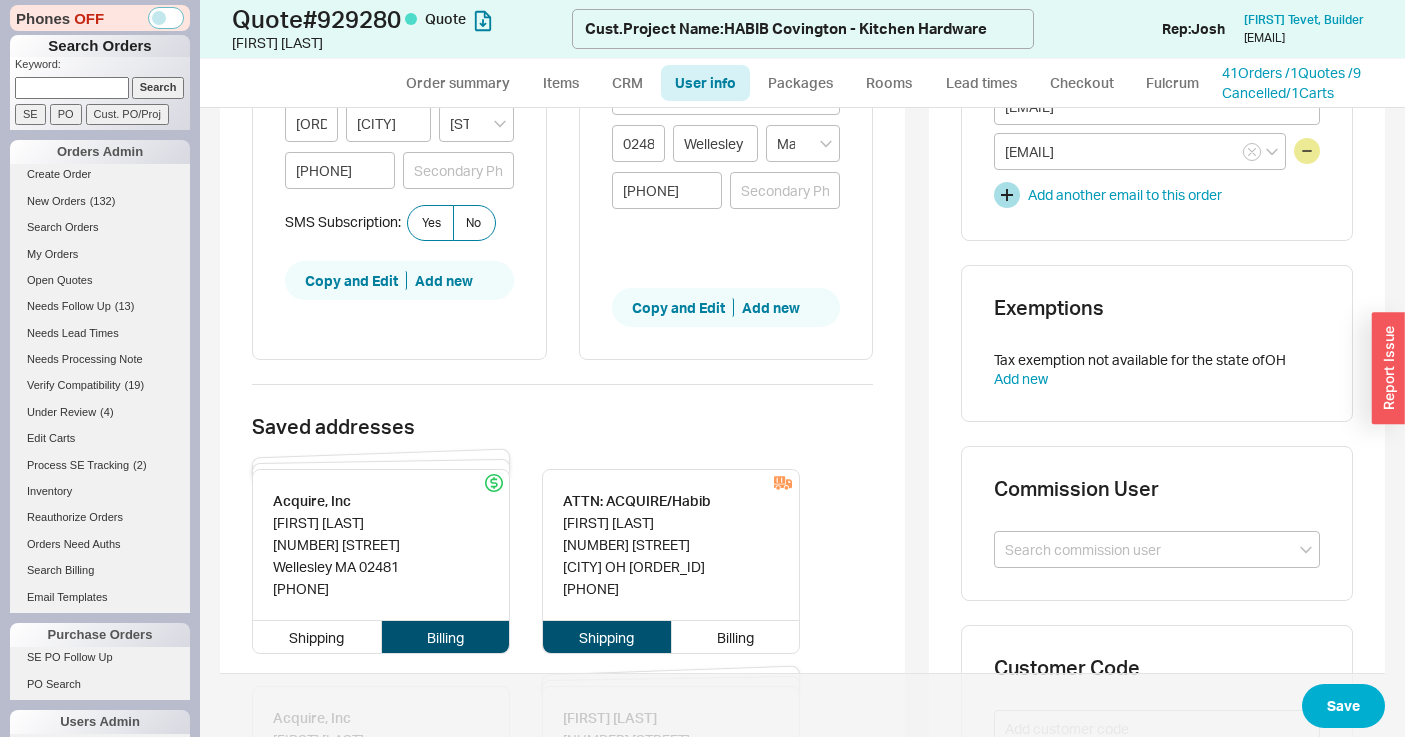 scroll, scrollTop: 673, scrollLeft: 0, axis: vertical 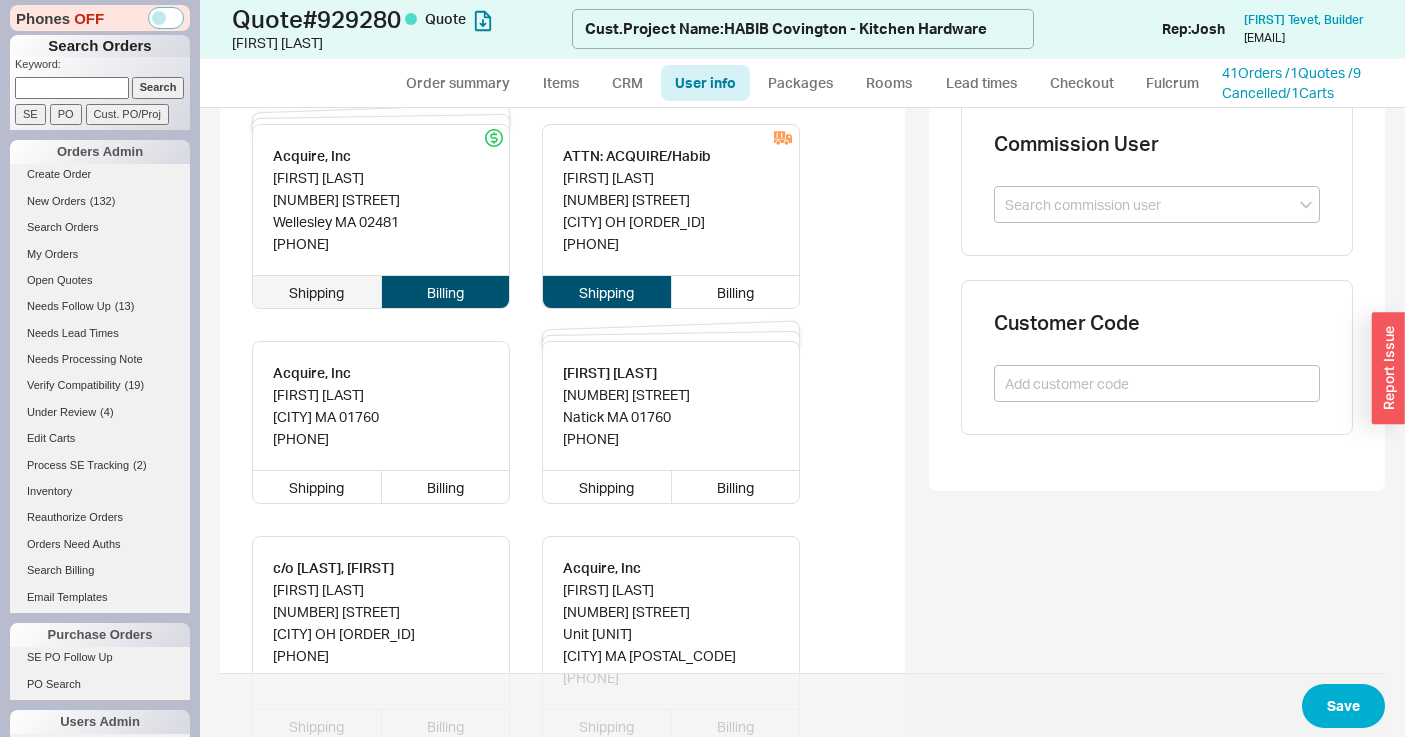 click on "Shipping" at bounding box center (317, 292) 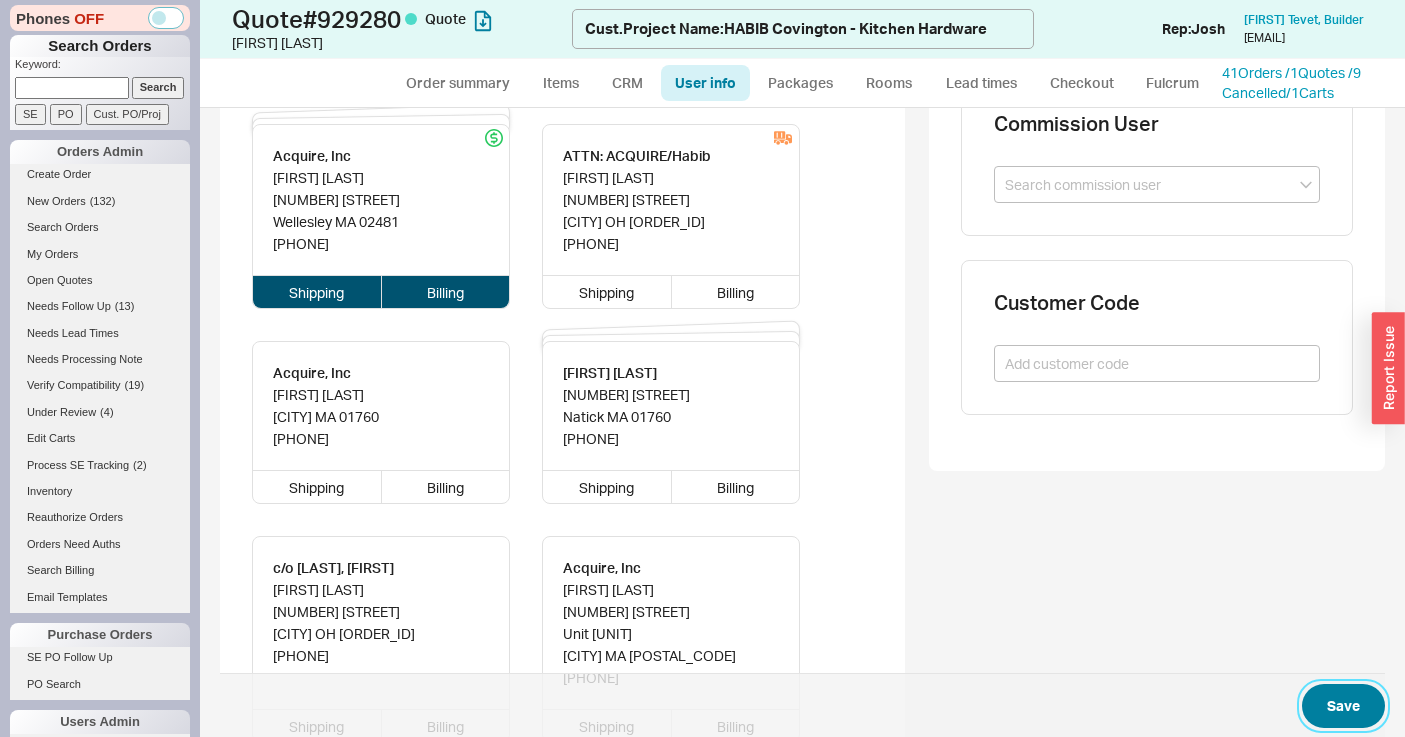 click on "Save" at bounding box center (1343, 706) 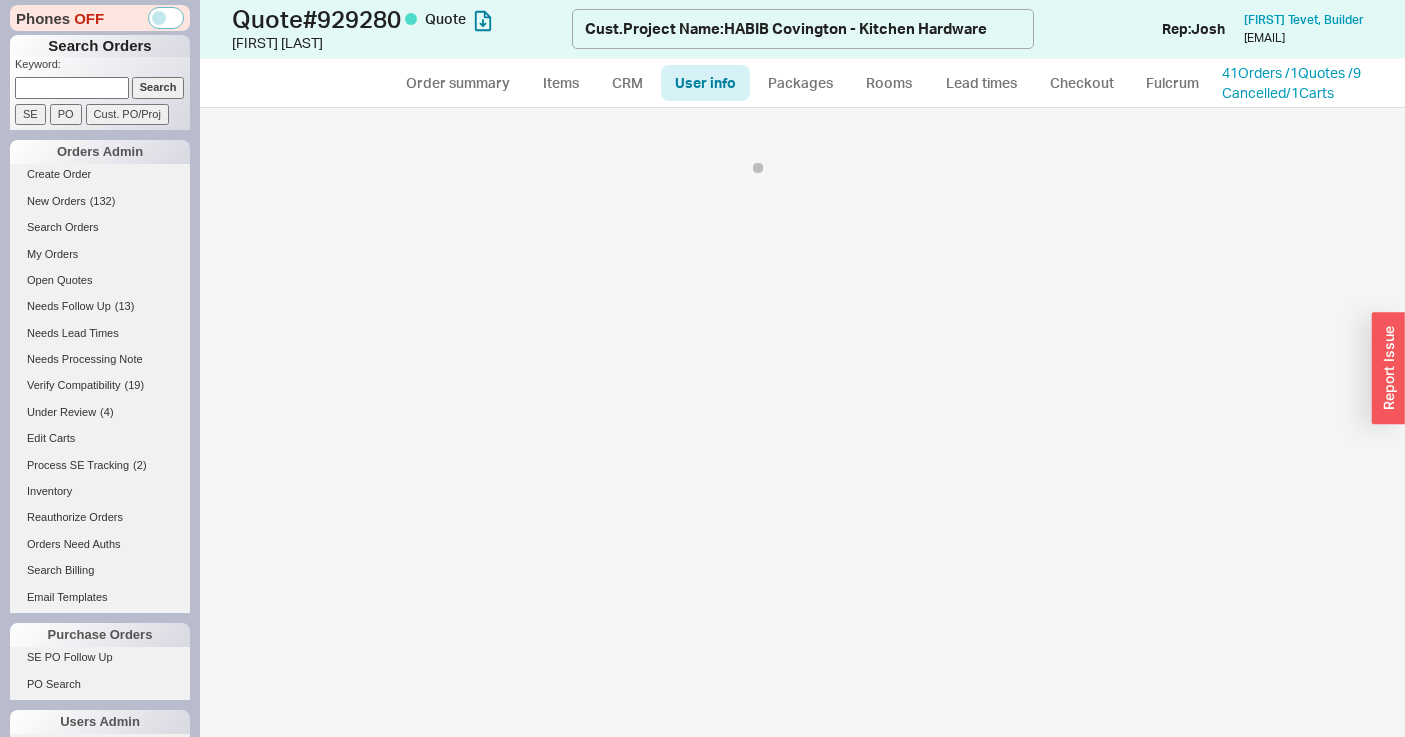 scroll, scrollTop: 0, scrollLeft: 0, axis: both 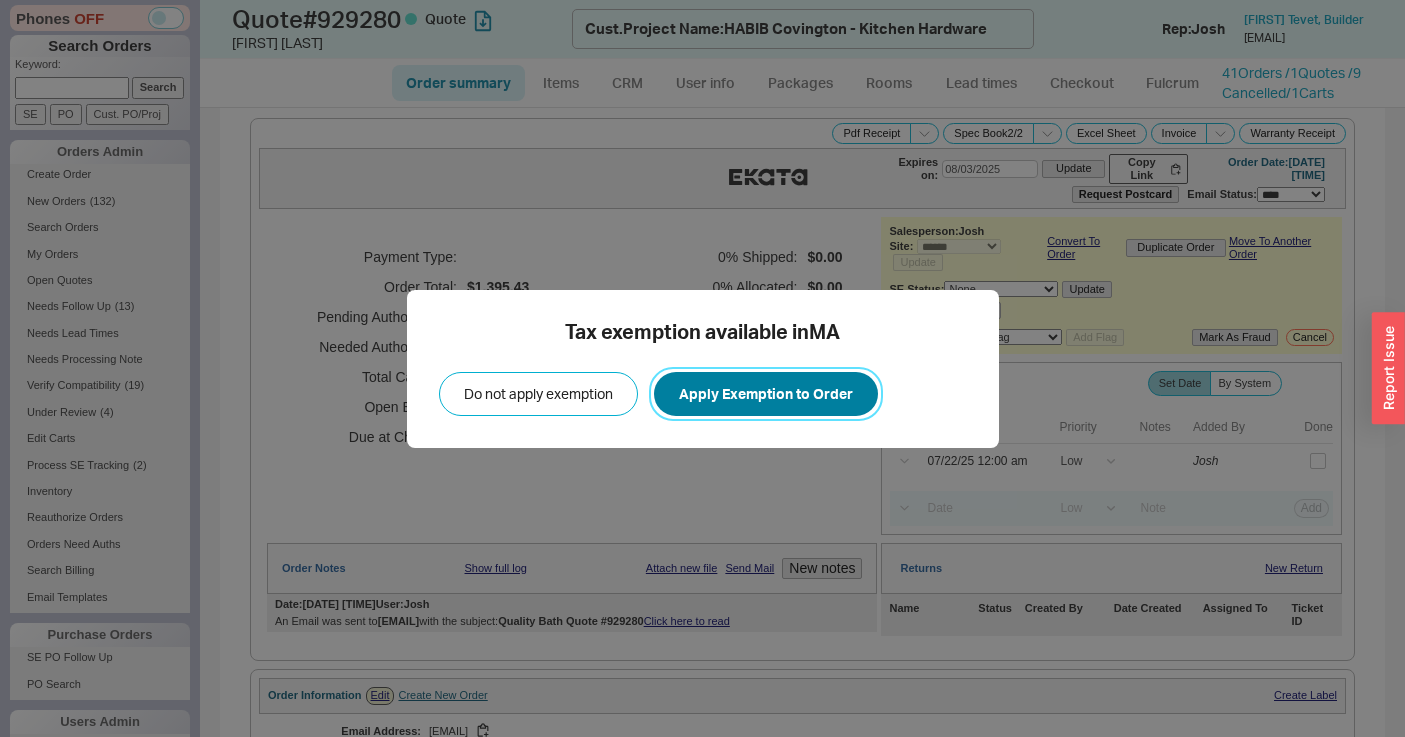 click on "Apply Exemption to Order" at bounding box center (766, 394) 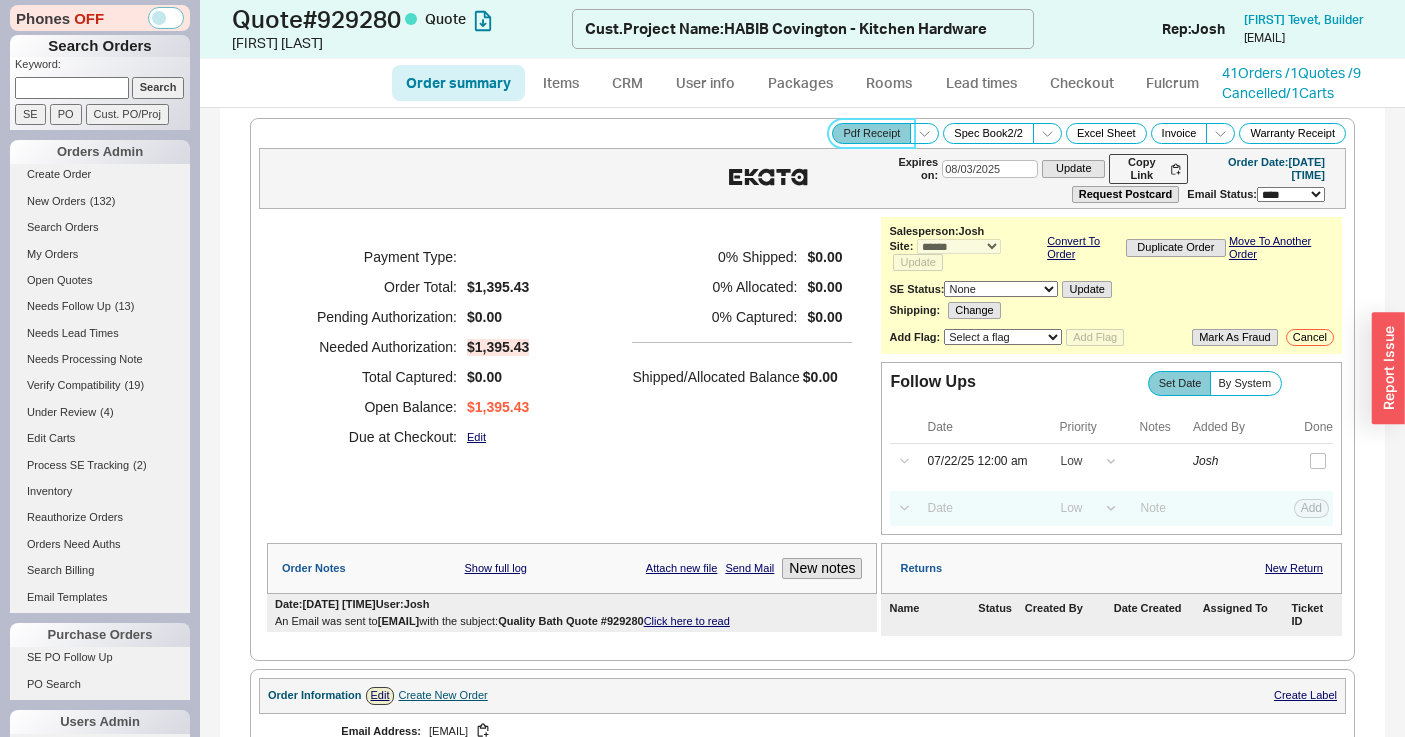 click on "Pdf Receipt" at bounding box center (871, 133) 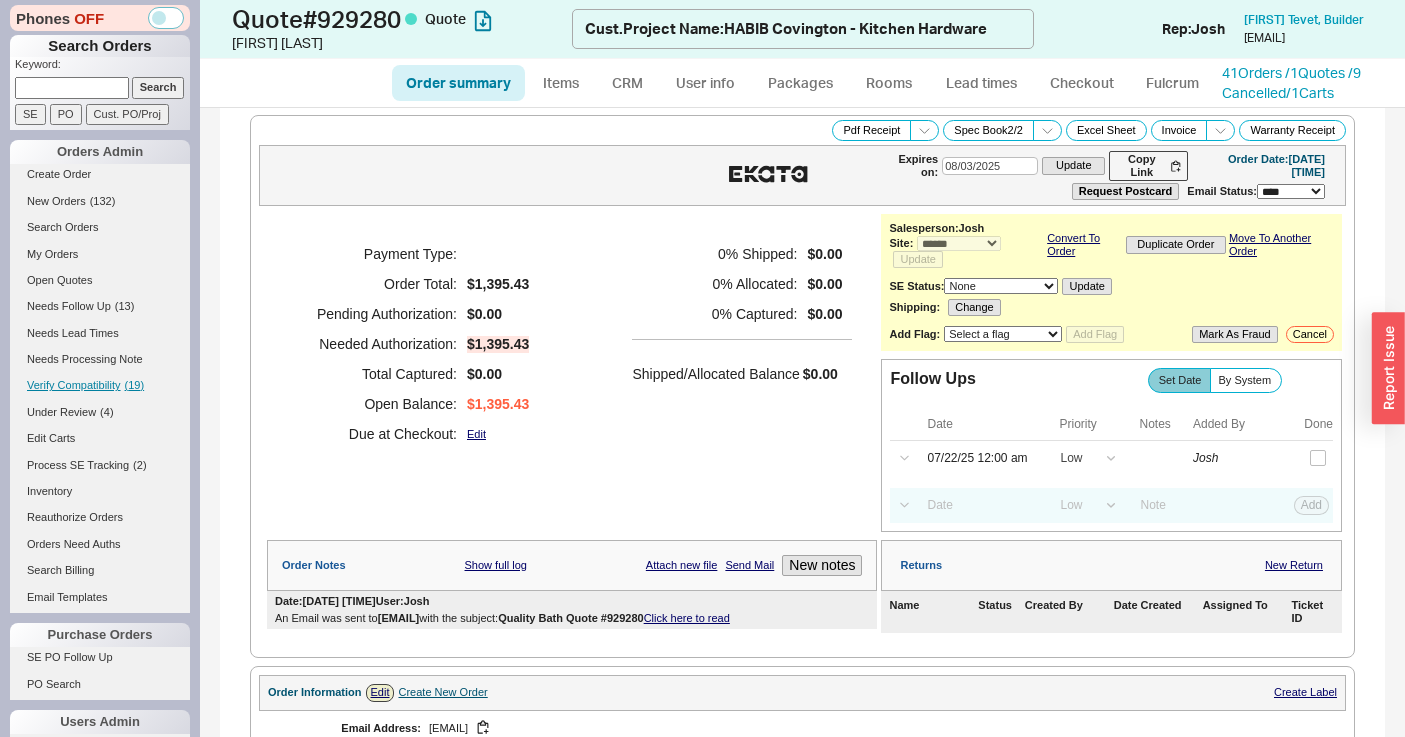 scroll, scrollTop: 4, scrollLeft: 0, axis: vertical 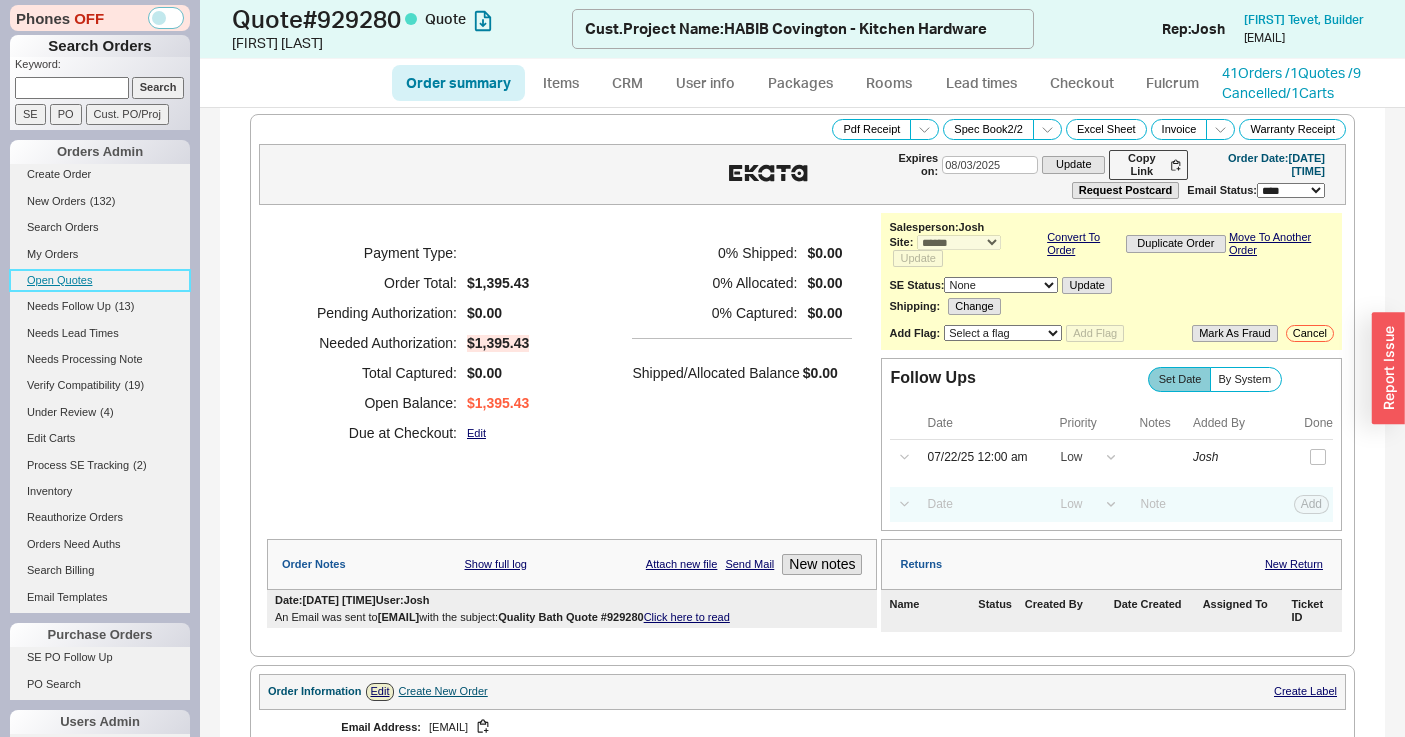 click on "Open Quotes" at bounding box center [100, 280] 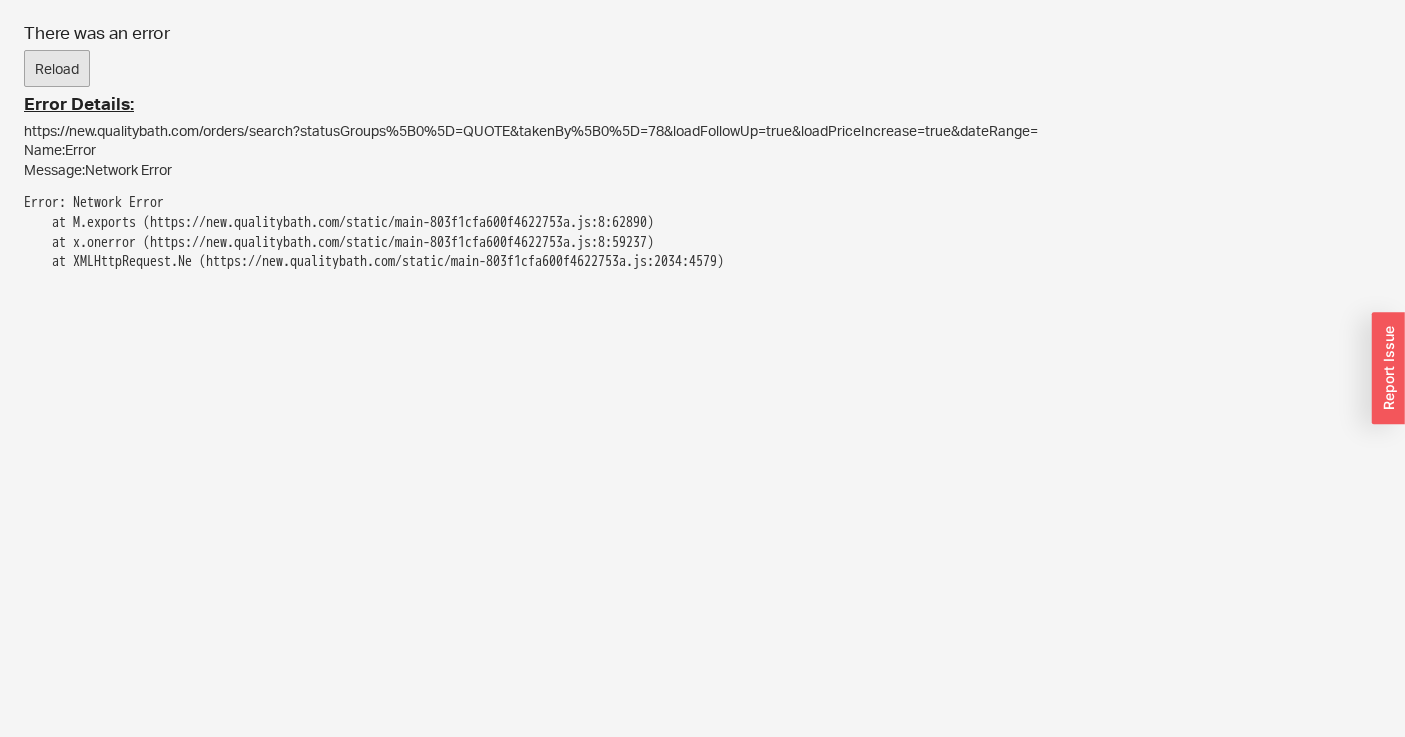 drag, startPoint x: 51, startPoint y: 59, endPoint x: 67, endPoint y: 69, distance: 18.867962 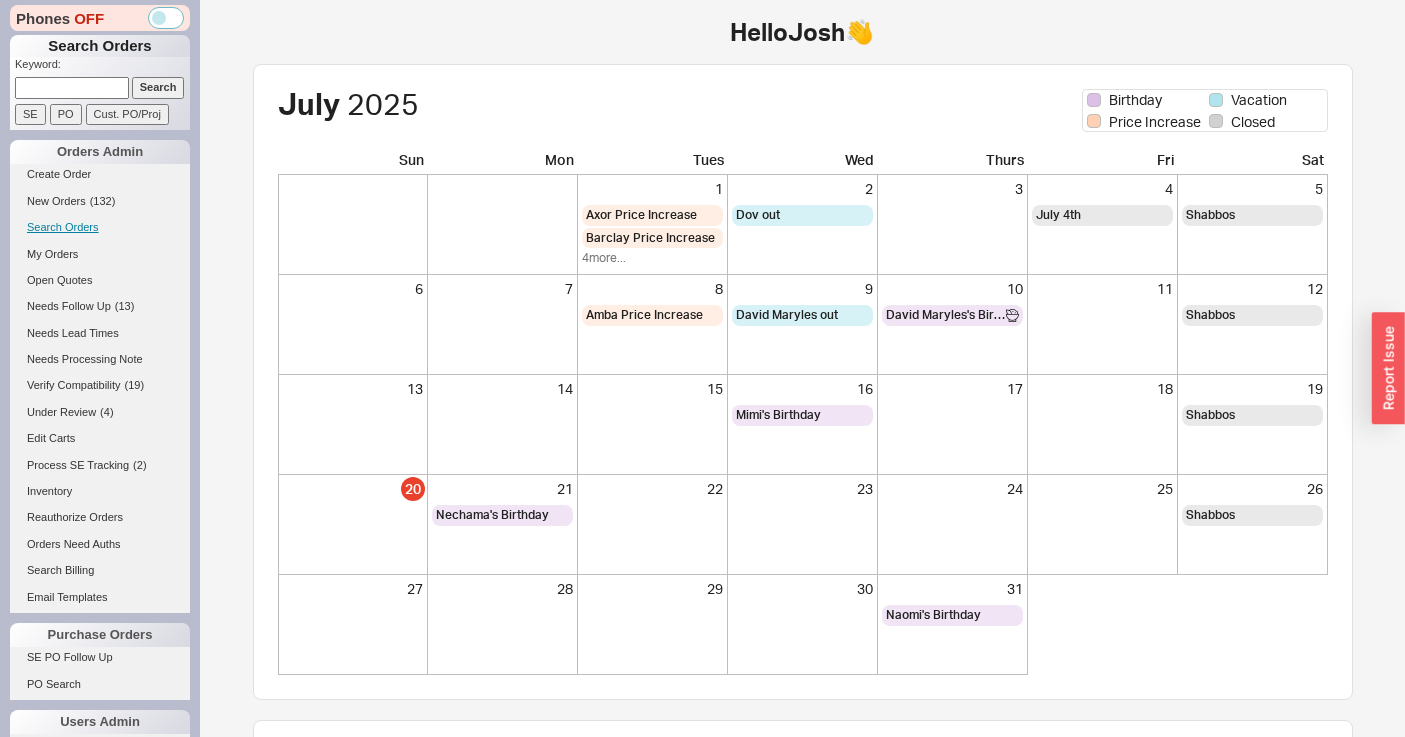 scroll, scrollTop: 0, scrollLeft: 0, axis: both 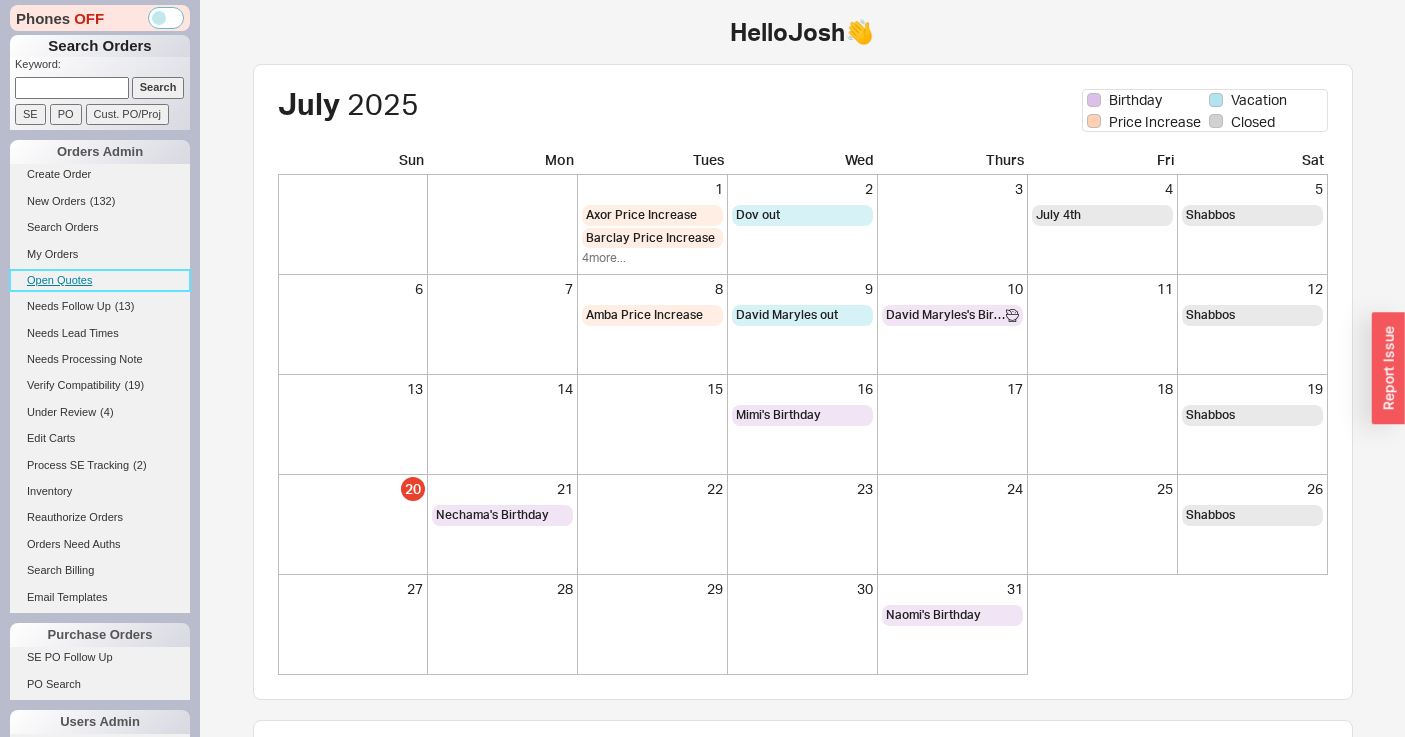click on "Open Quotes" at bounding box center [100, 280] 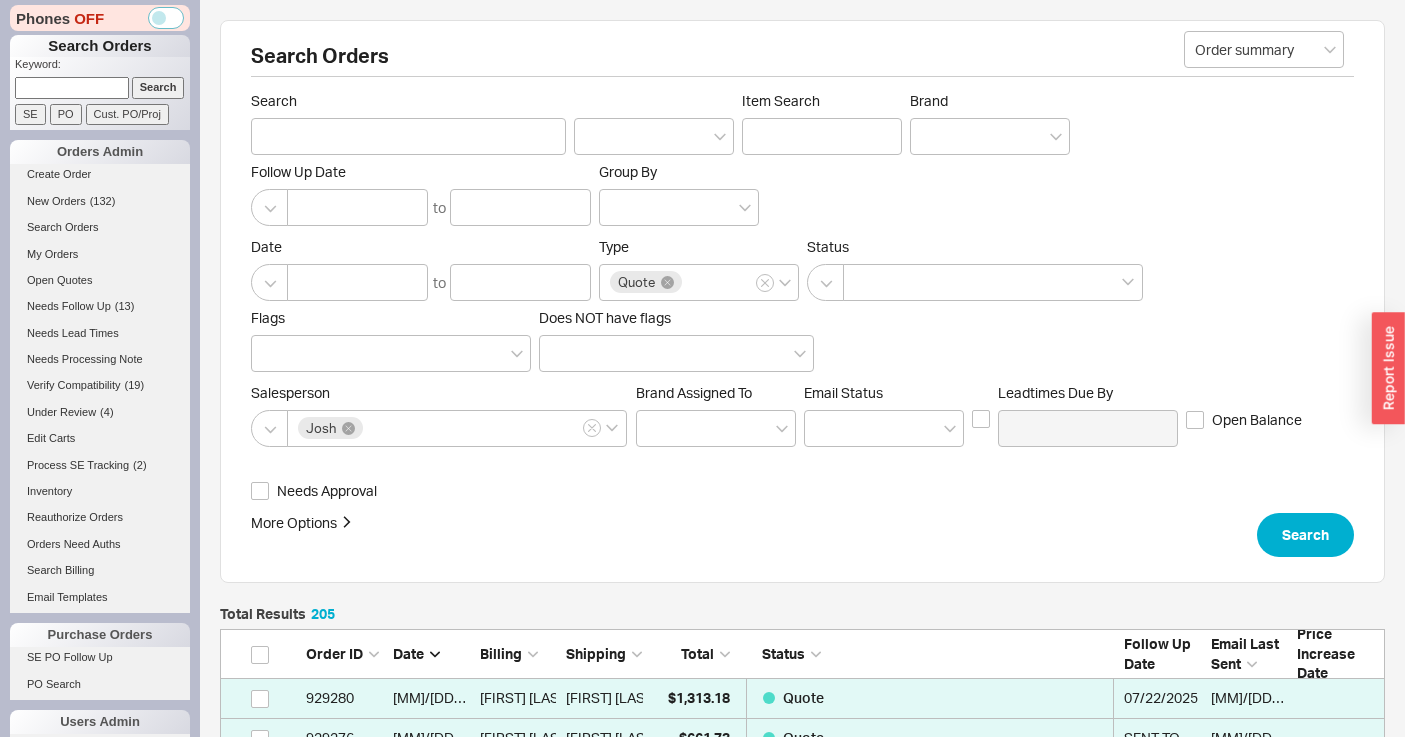 scroll, scrollTop: 16, scrollLeft: 16, axis: both 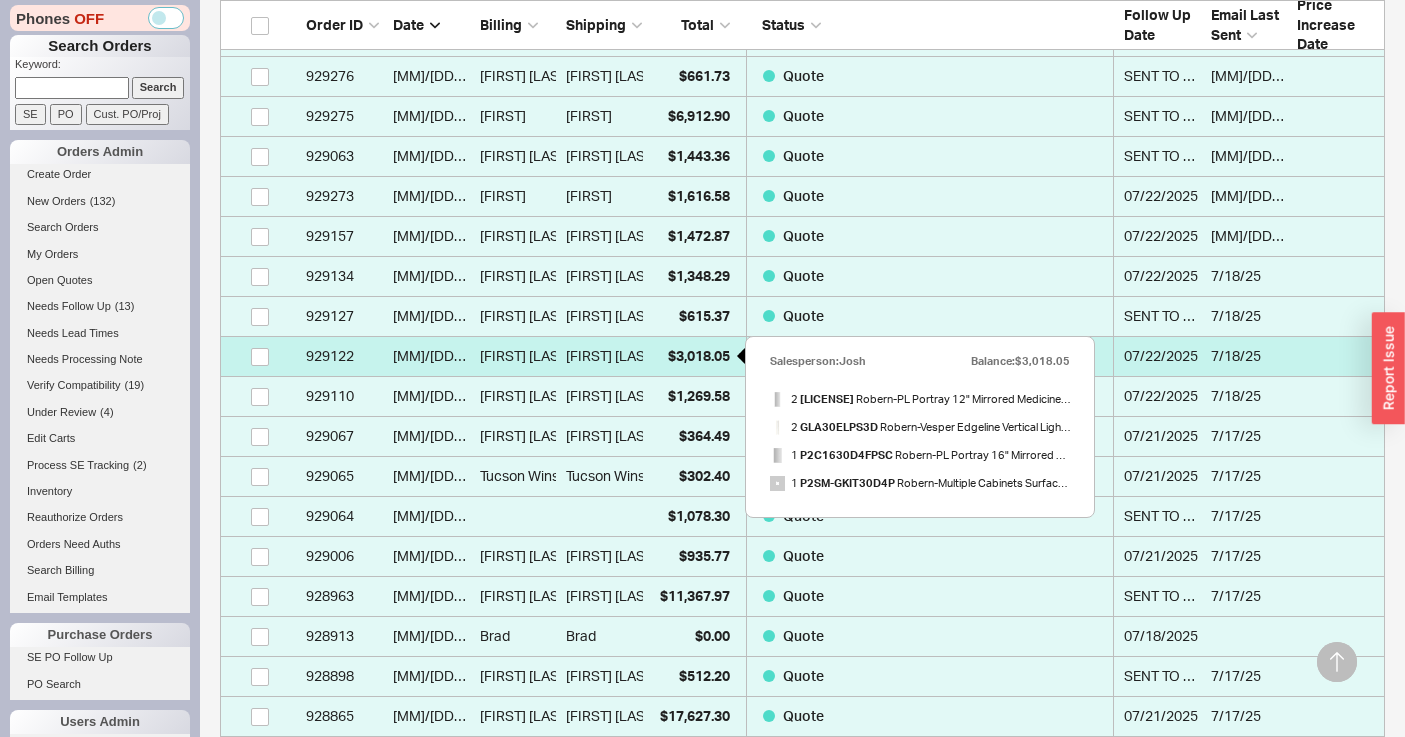 click on "$3,018.05" at bounding box center (699, 355) 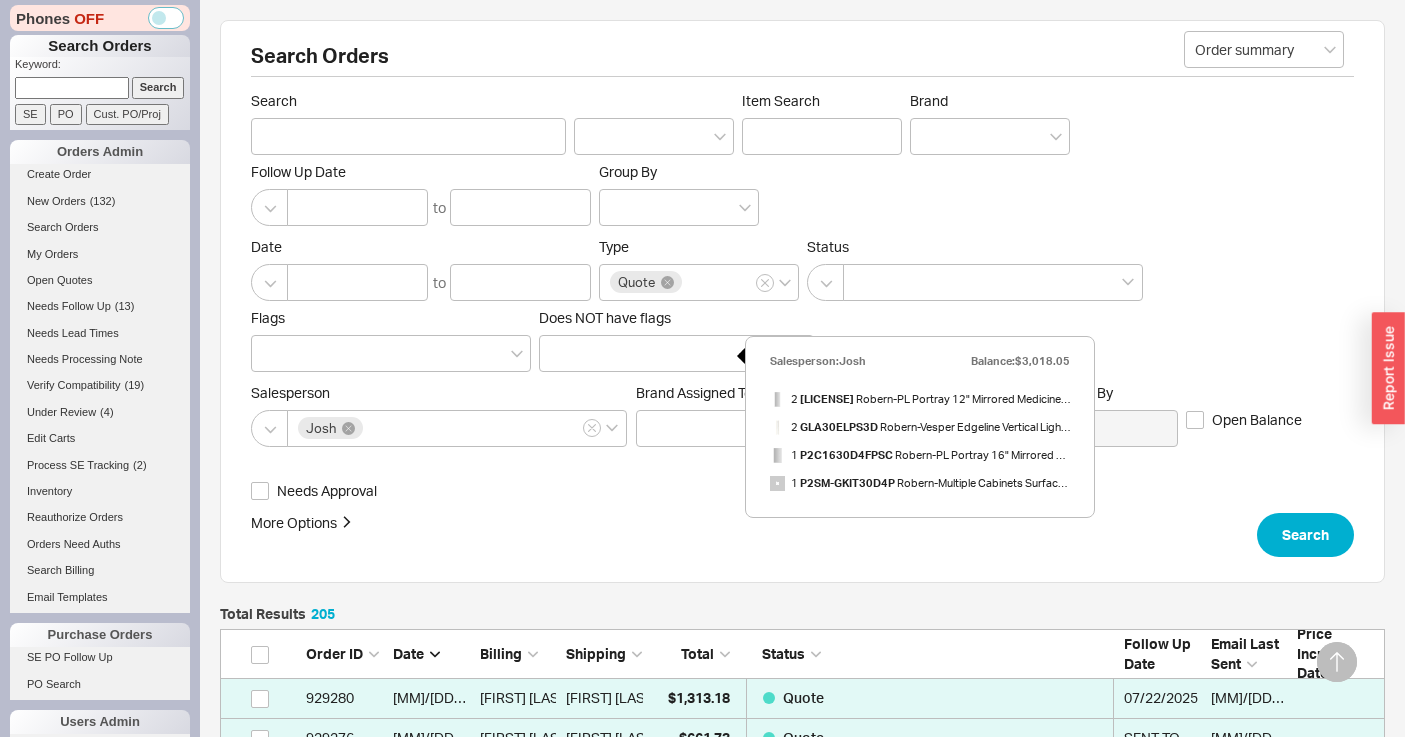 select on "*" 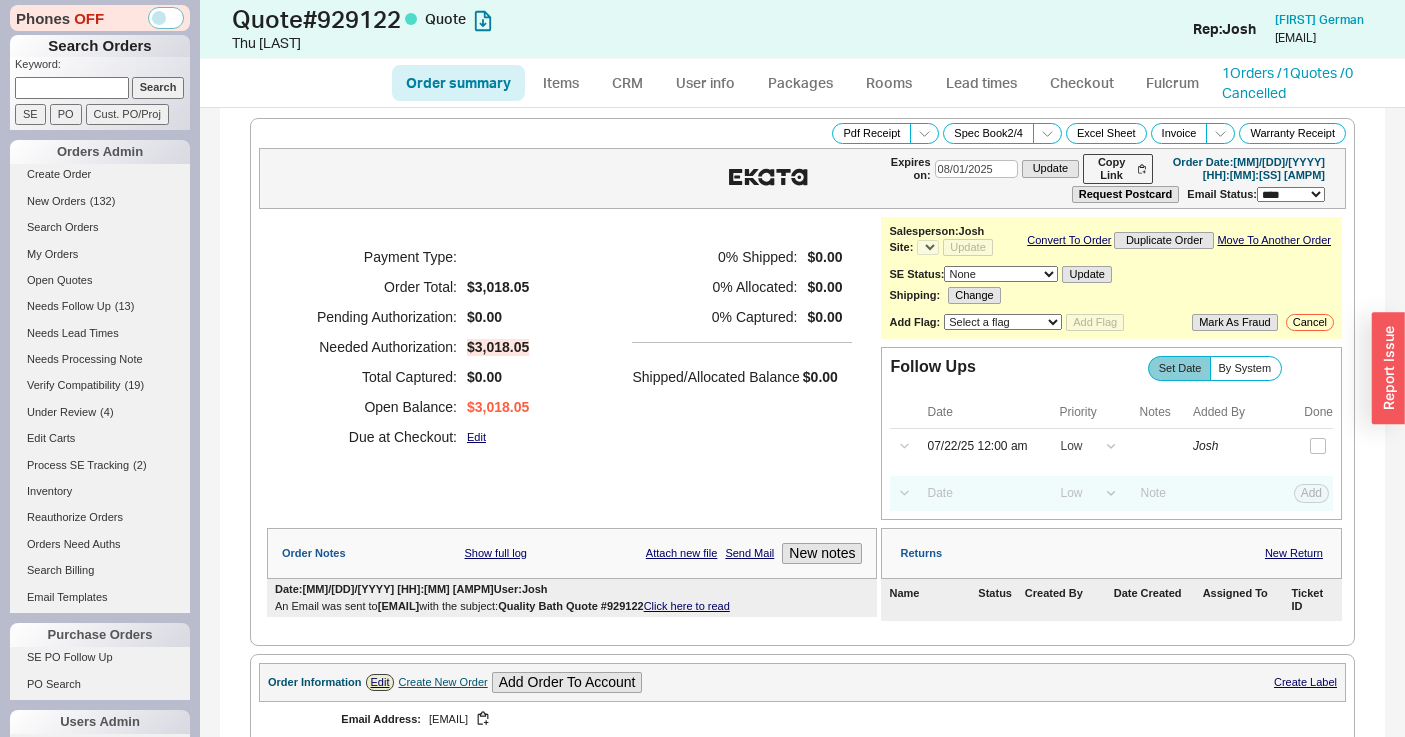 select on "*" 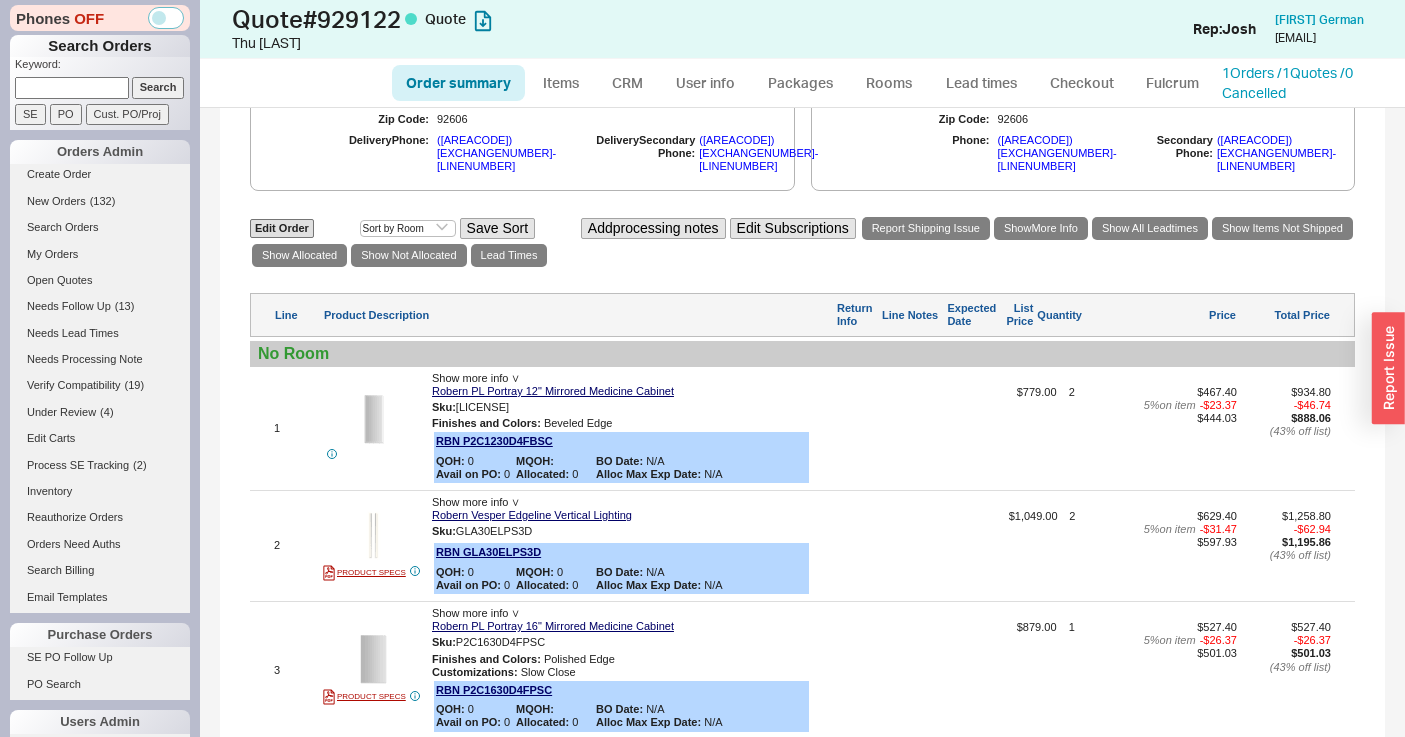 scroll, scrollTop: 888, scrollLeft: 0, axis: vertical 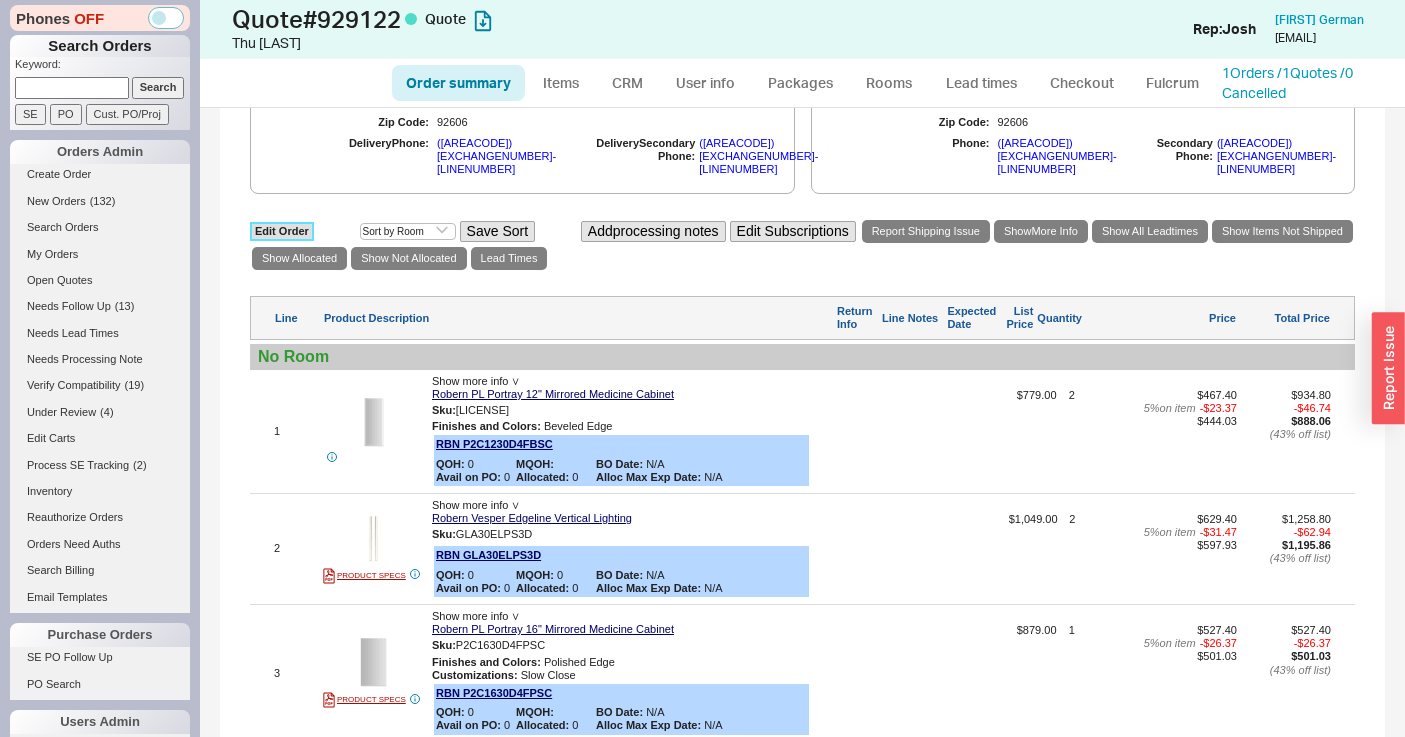 click on "Edit Order" at bounding box center (282, 231) 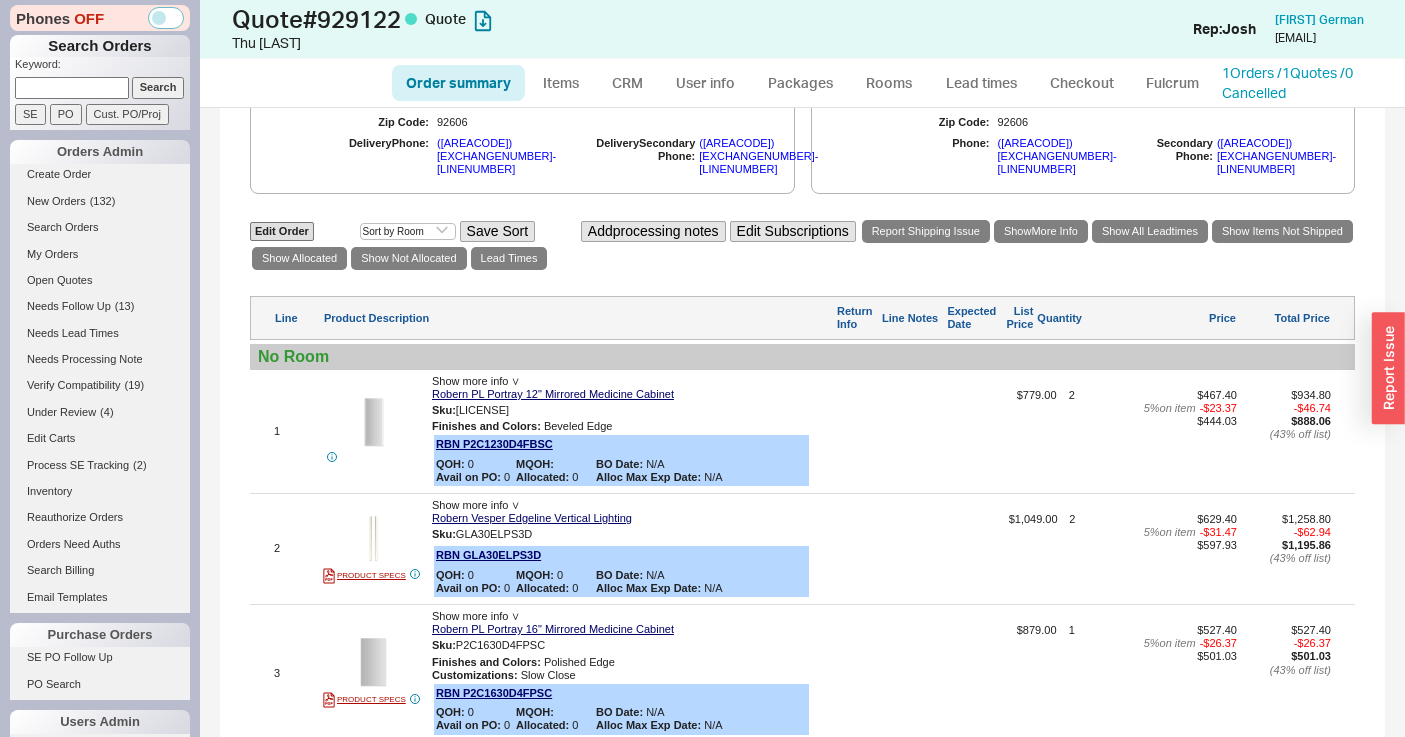 select on "3" 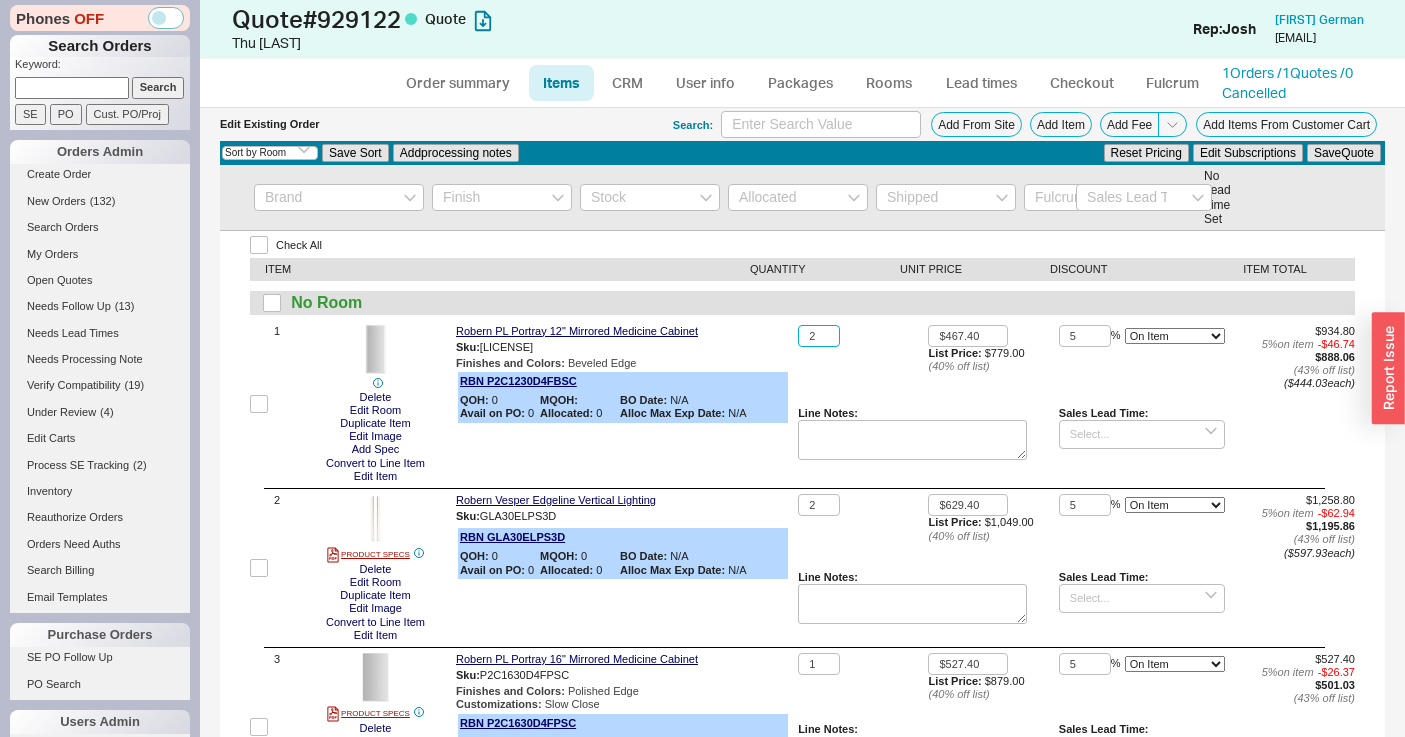 click on "2" 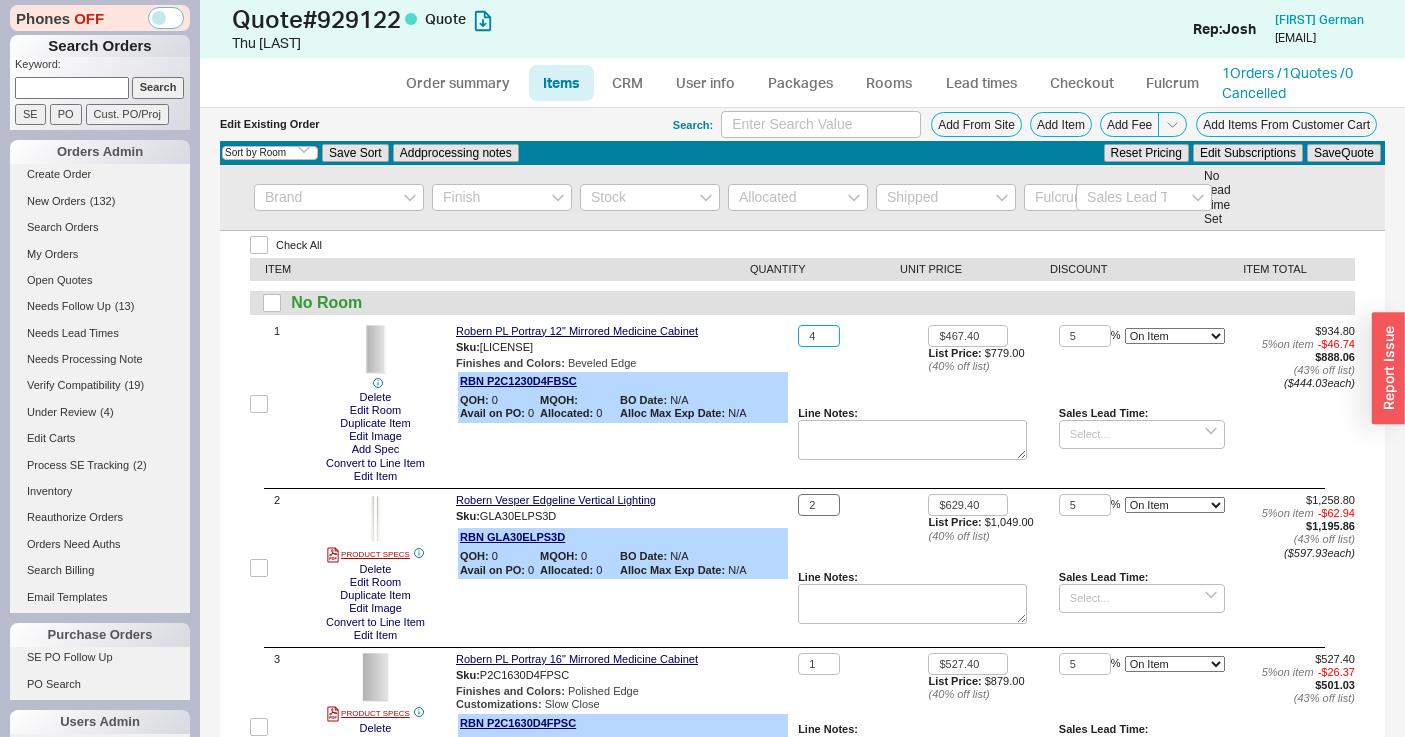 type on "4" 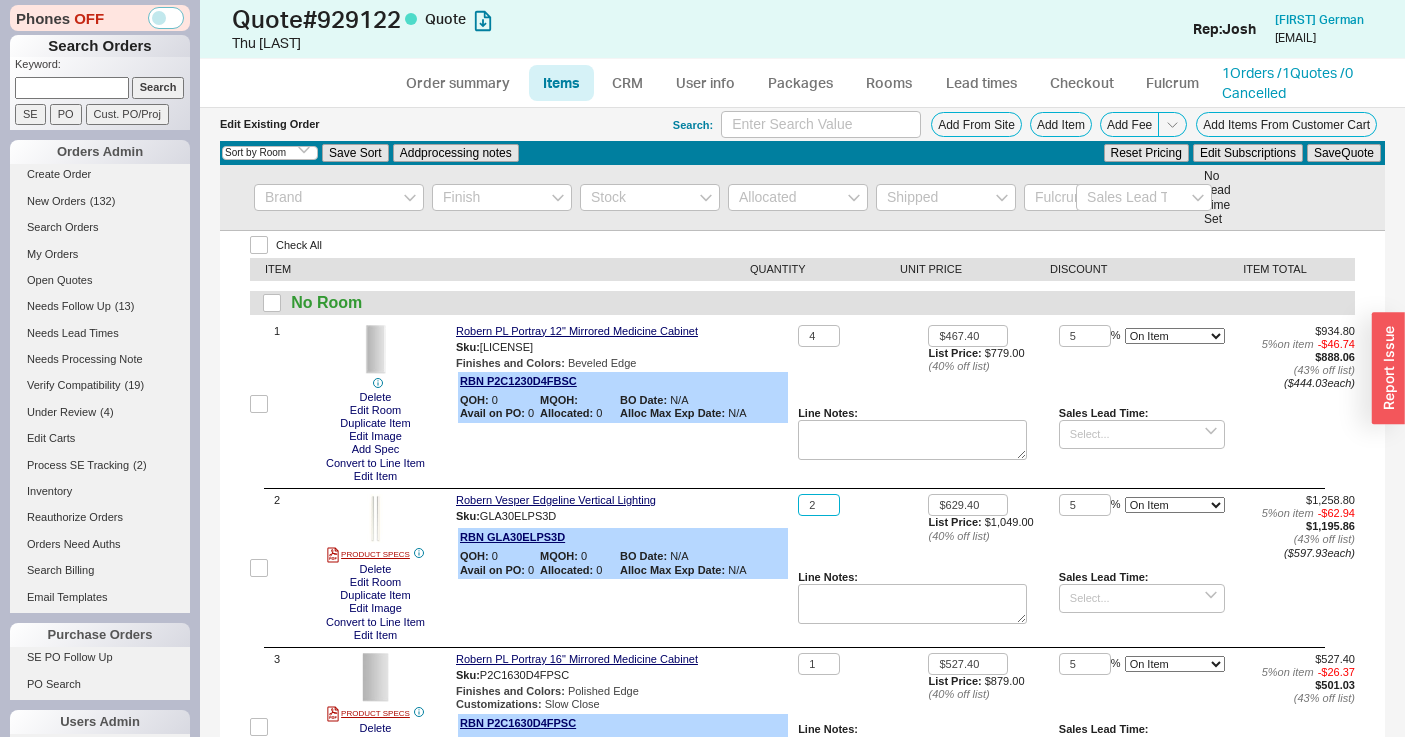 click on "2" 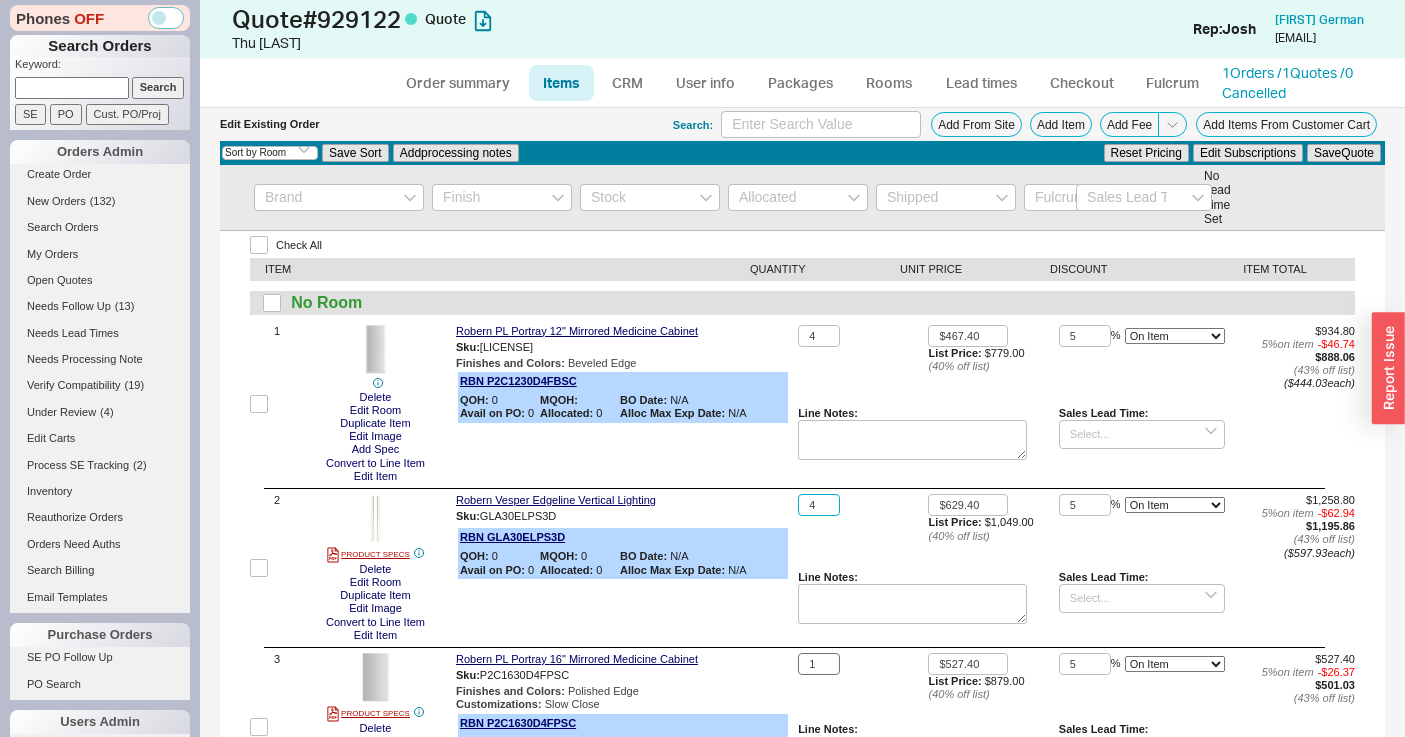 type on "4" 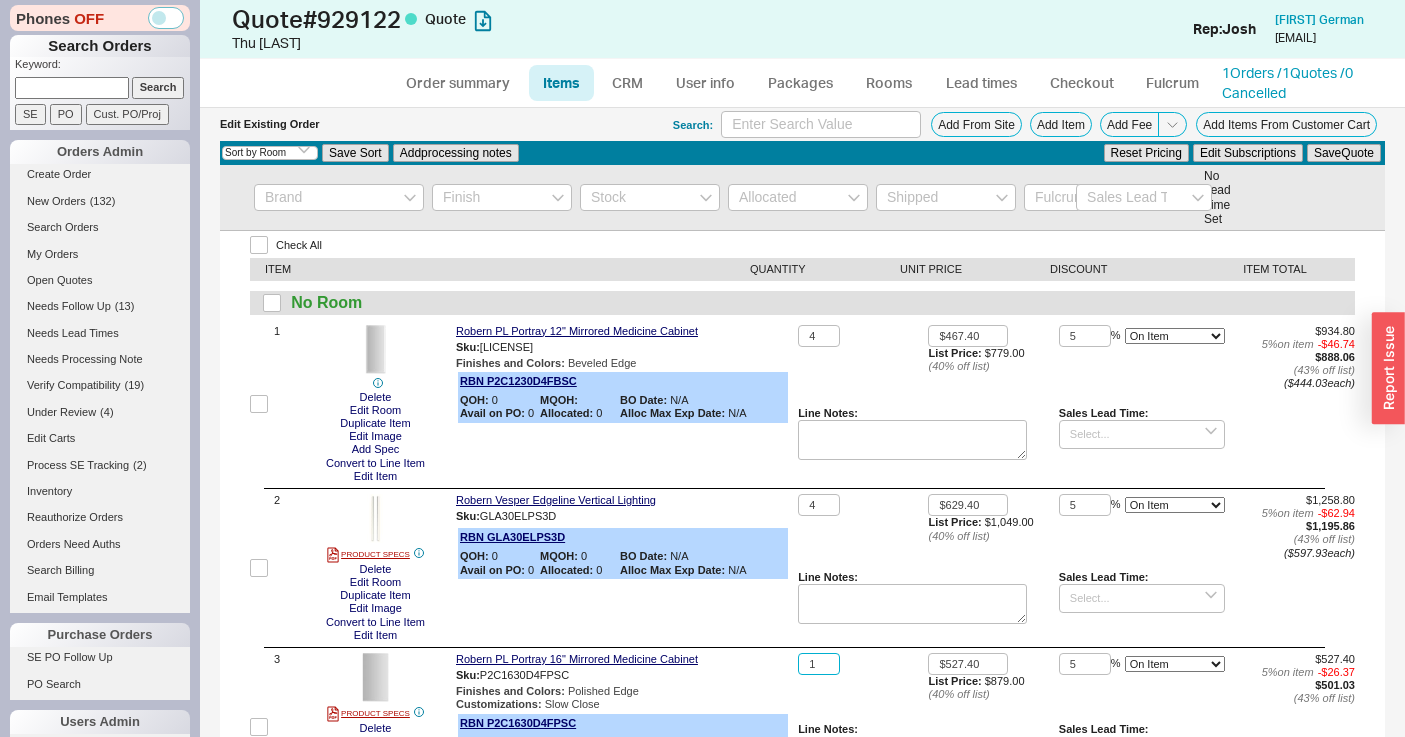 click on "1" 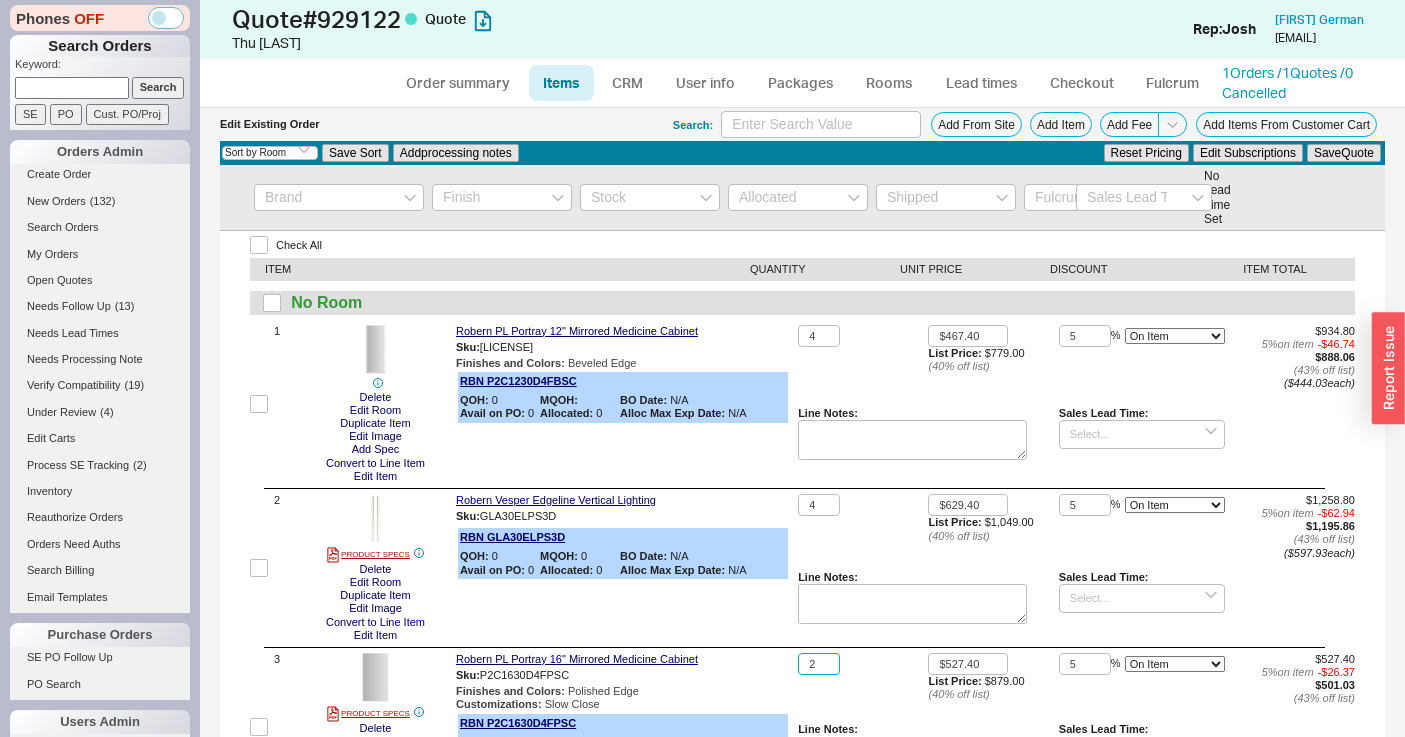 scroll, scrollTop: 327, scrollLeft: 0, axis: vertical 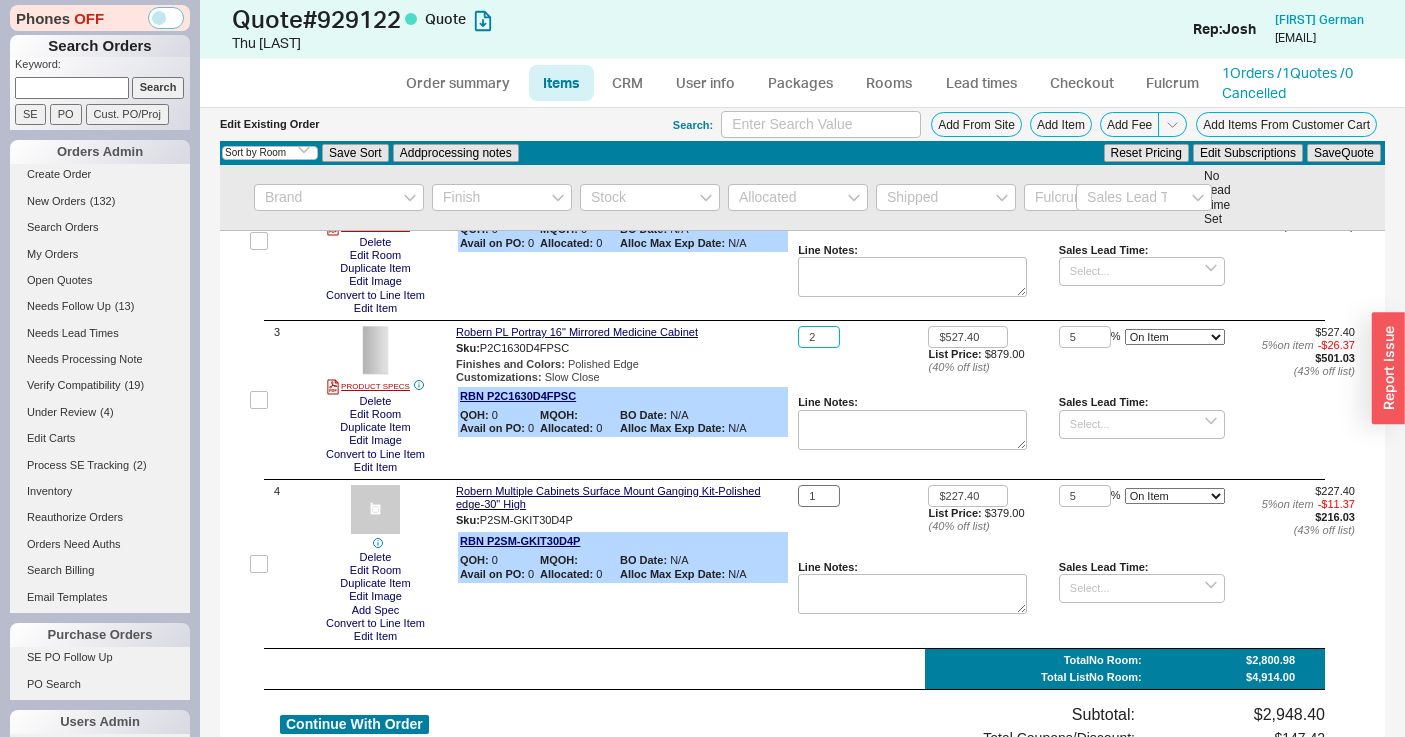 type on "2" 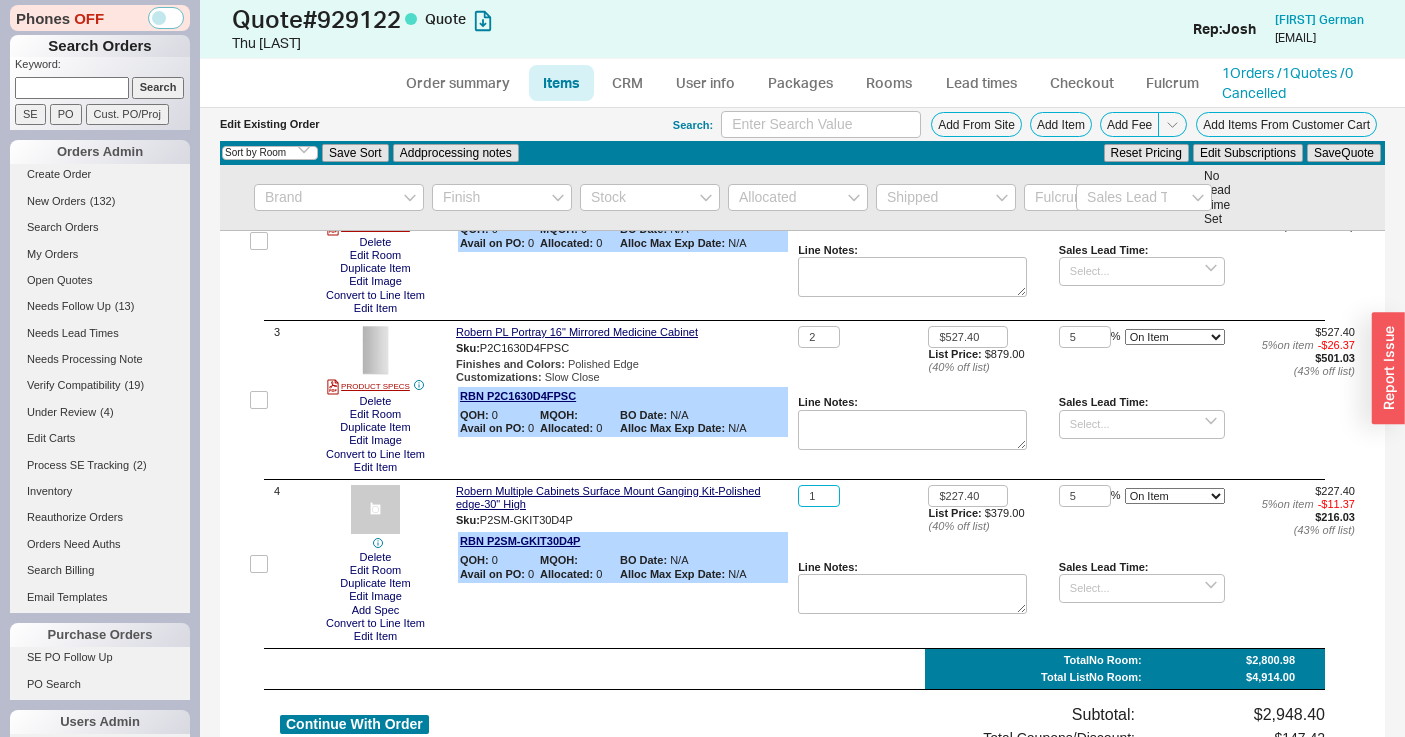 click on "1" 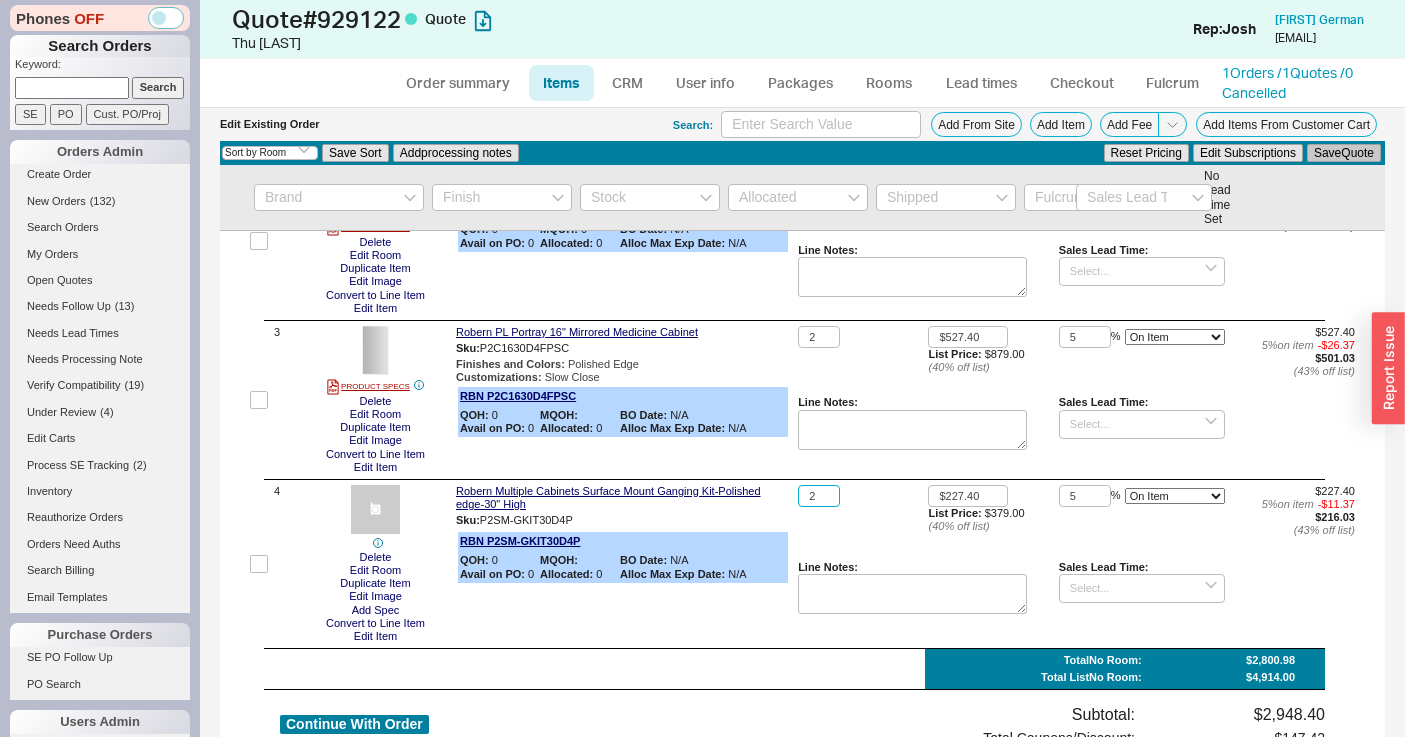 type on "2" 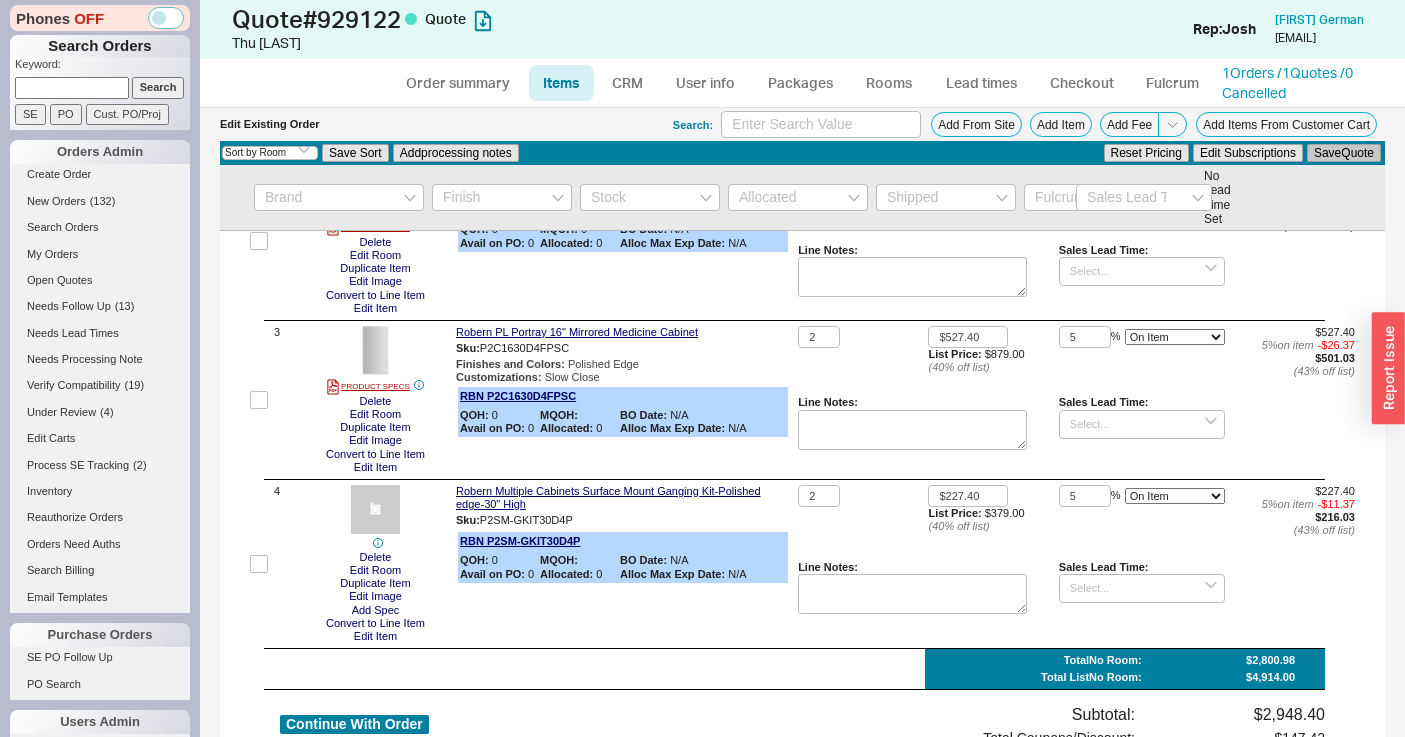 click on "Save  Quote" at bounding box center (1344, 153) 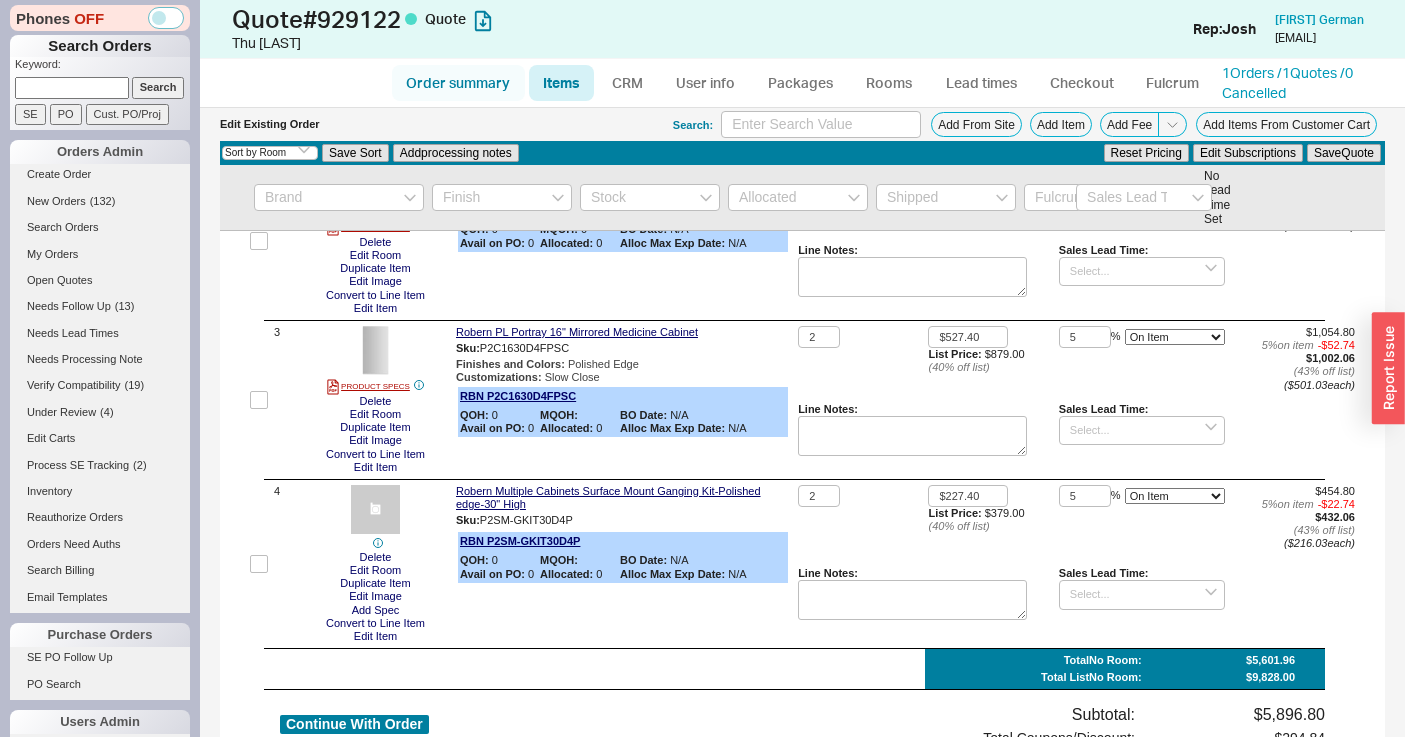 click on "Order summary" at bounding box center (458, 83) 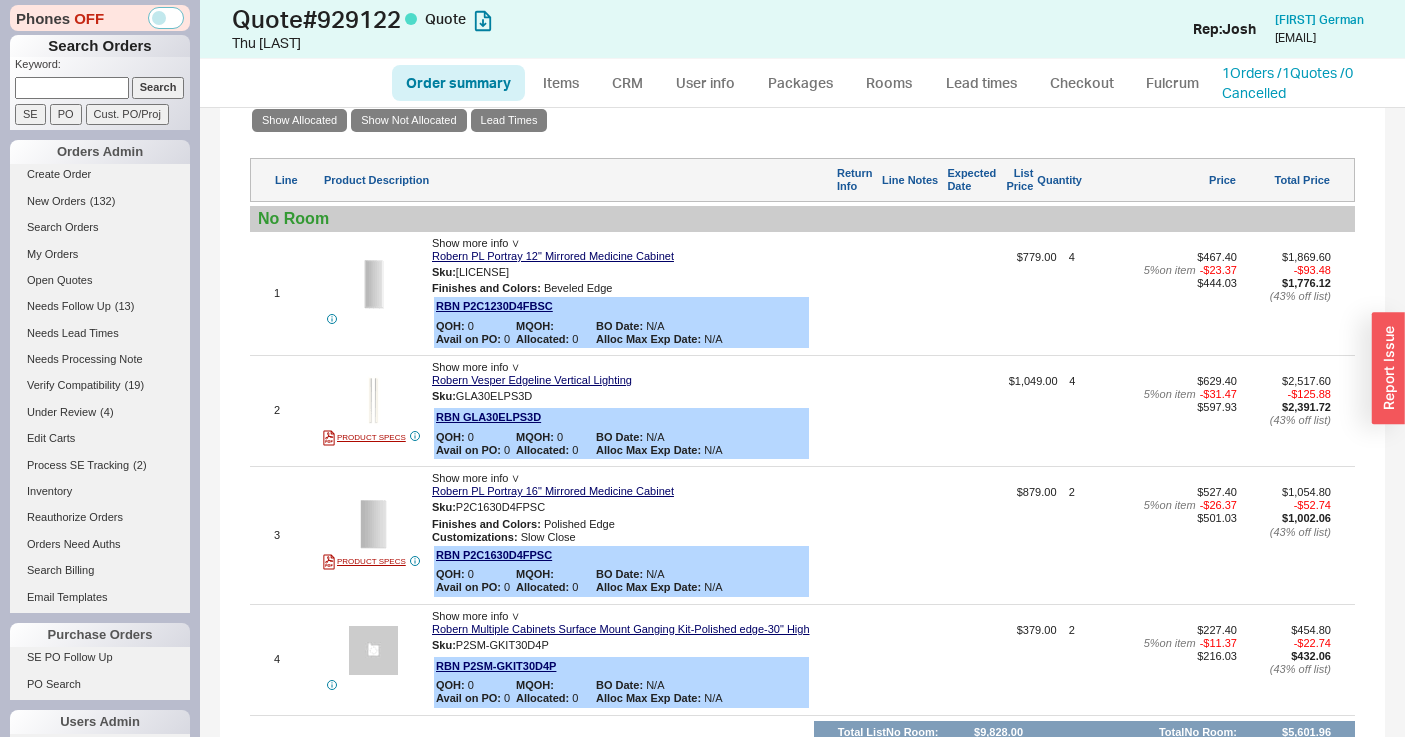scroll, scrollTop: 1018, scrollLeft: 0, axis: vertical 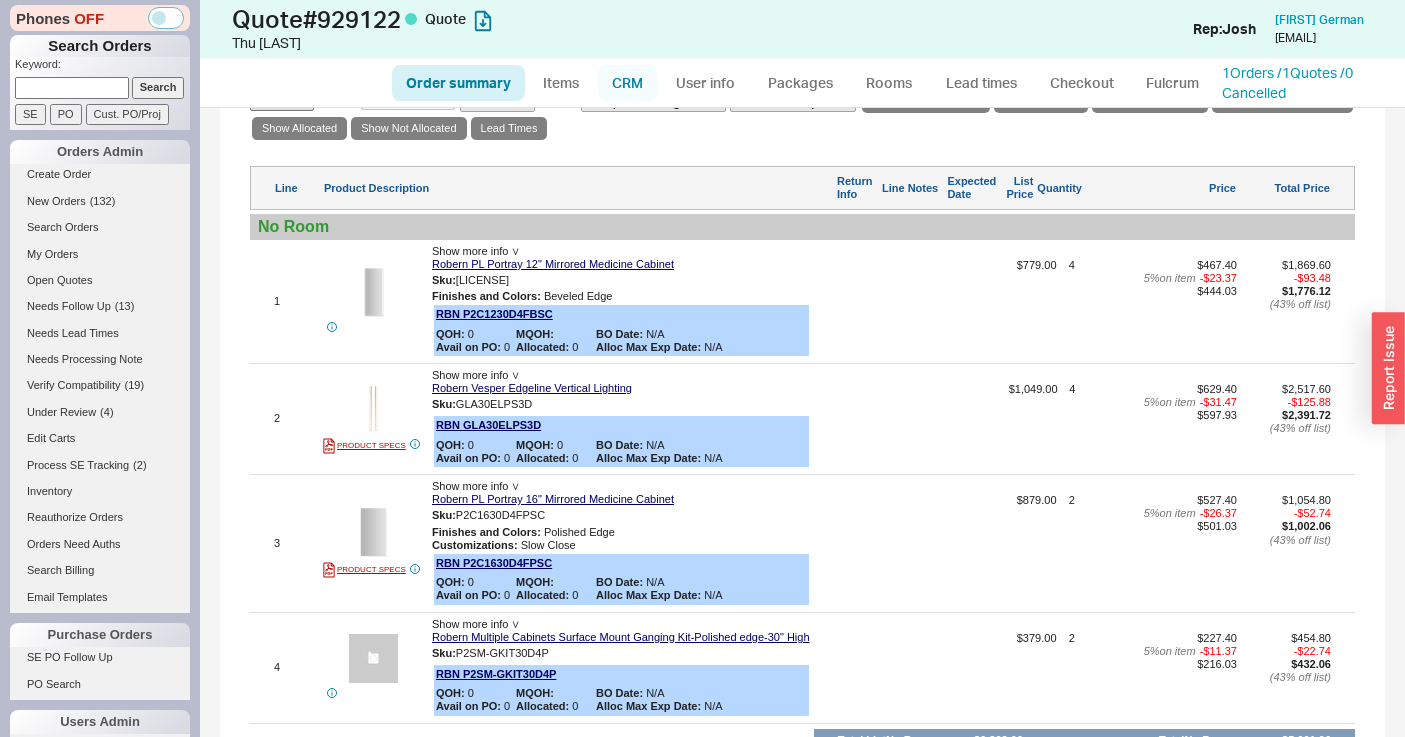 click on "CRM" at bounding box center [627, 83] 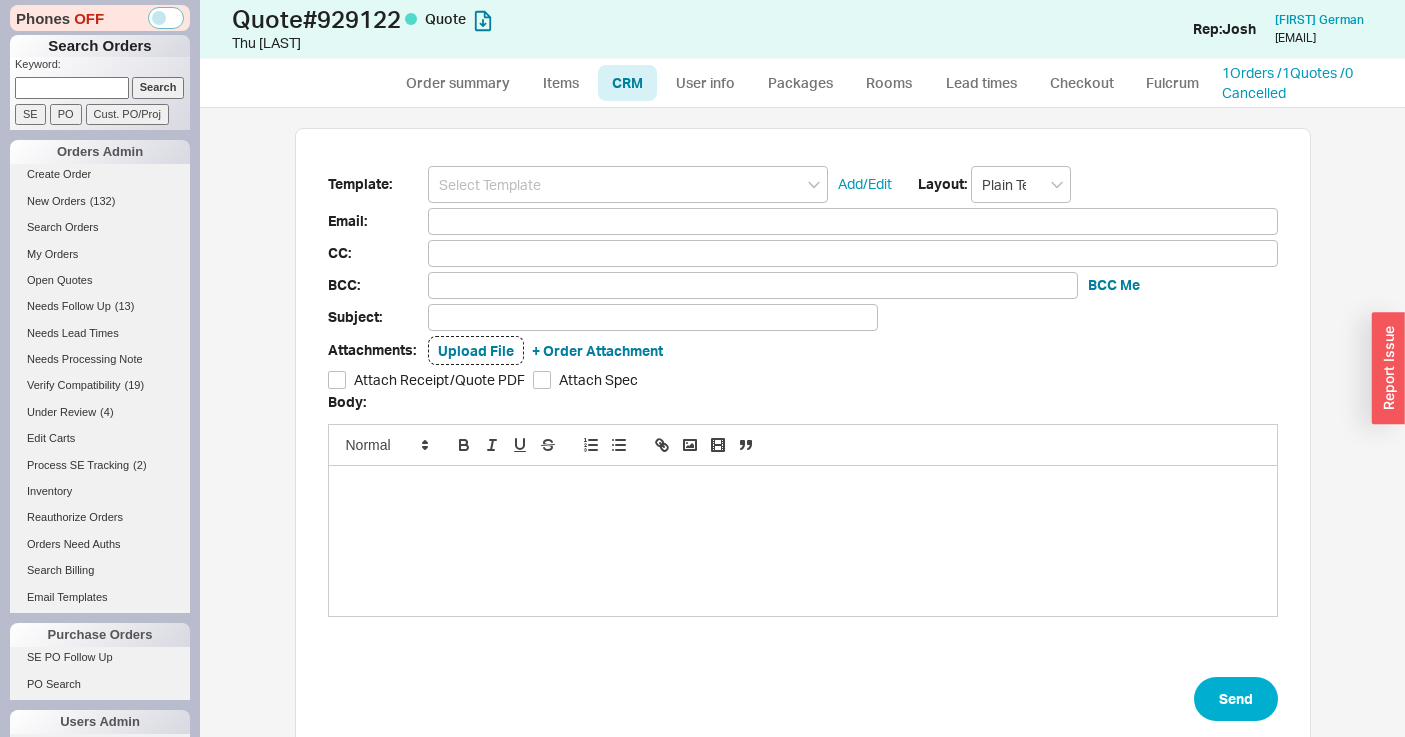 scroll, scrollTop: 15, scrollLeft: 16, axis: both 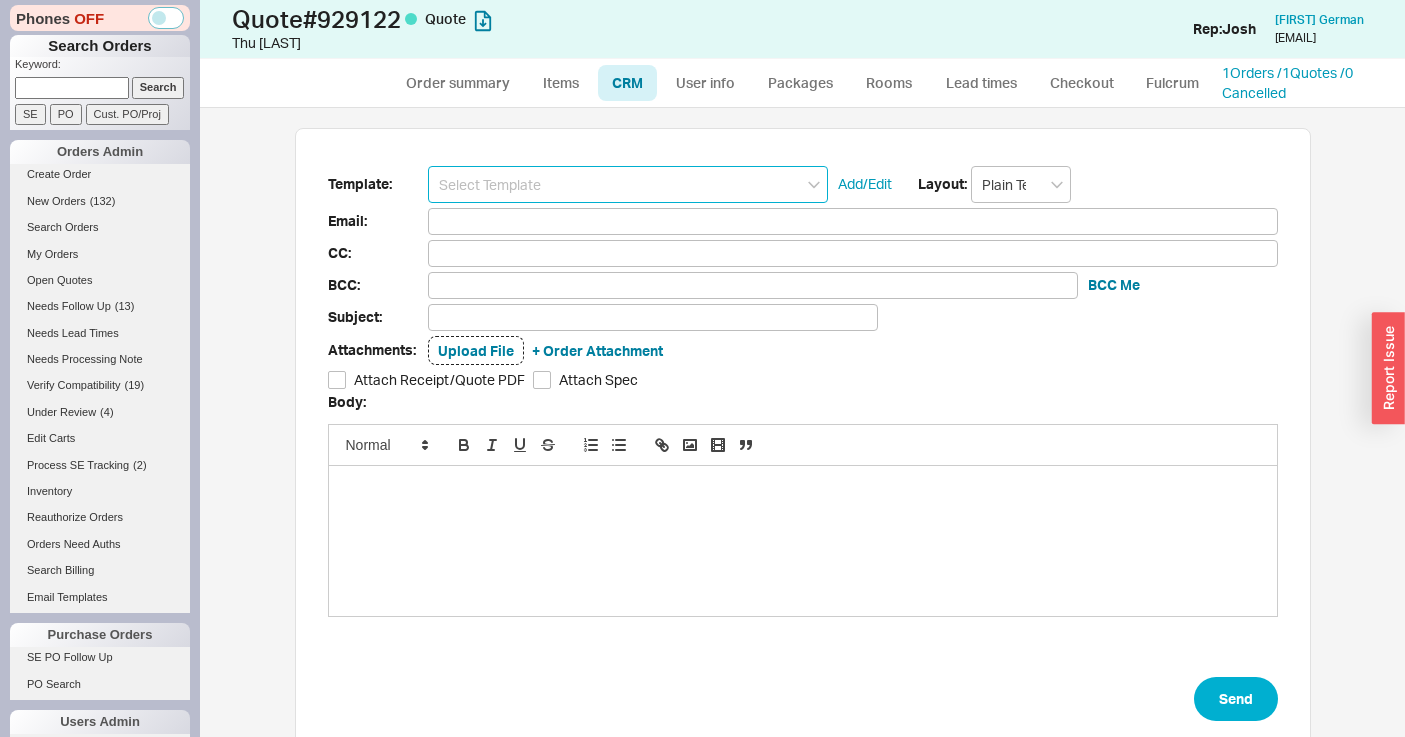 click at bounding box center [628, 184] 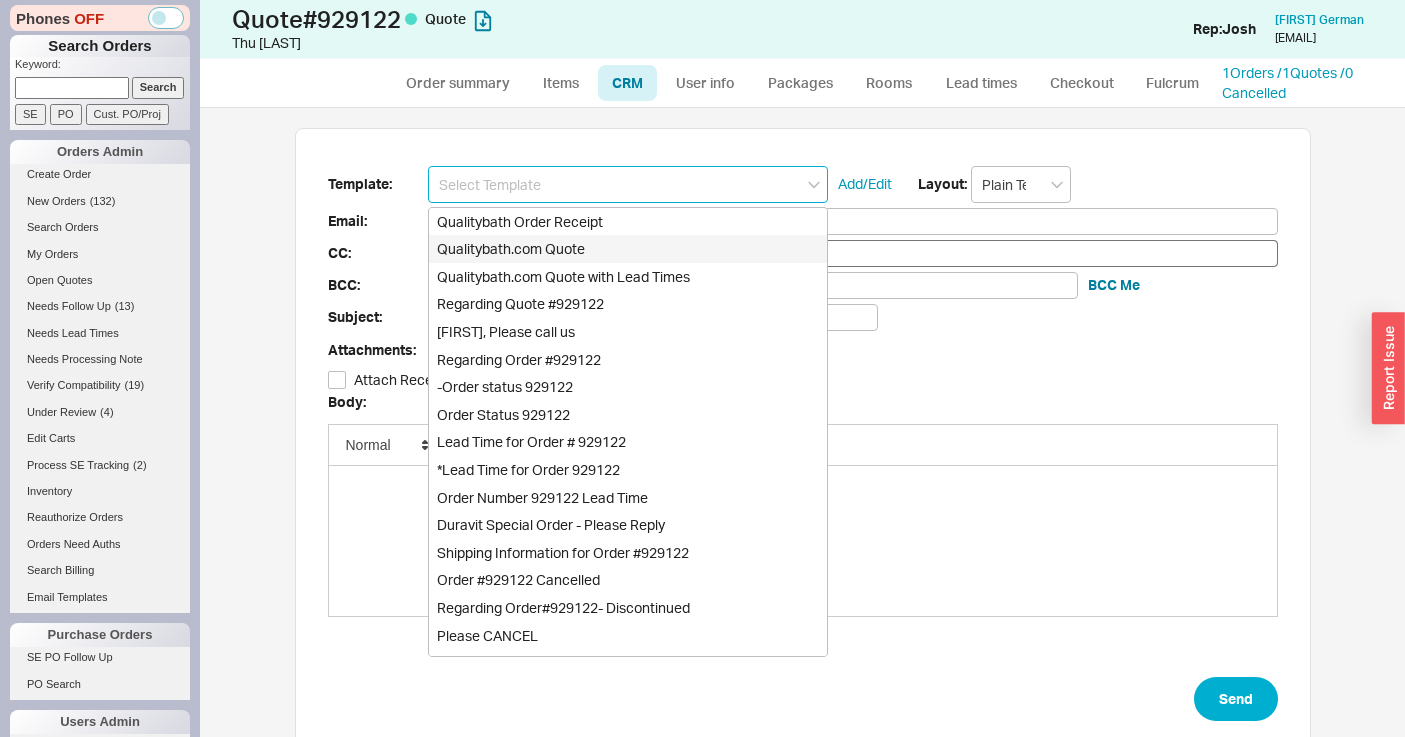click on "Qualitybath.com Quote" at bounding box center (628, 249) 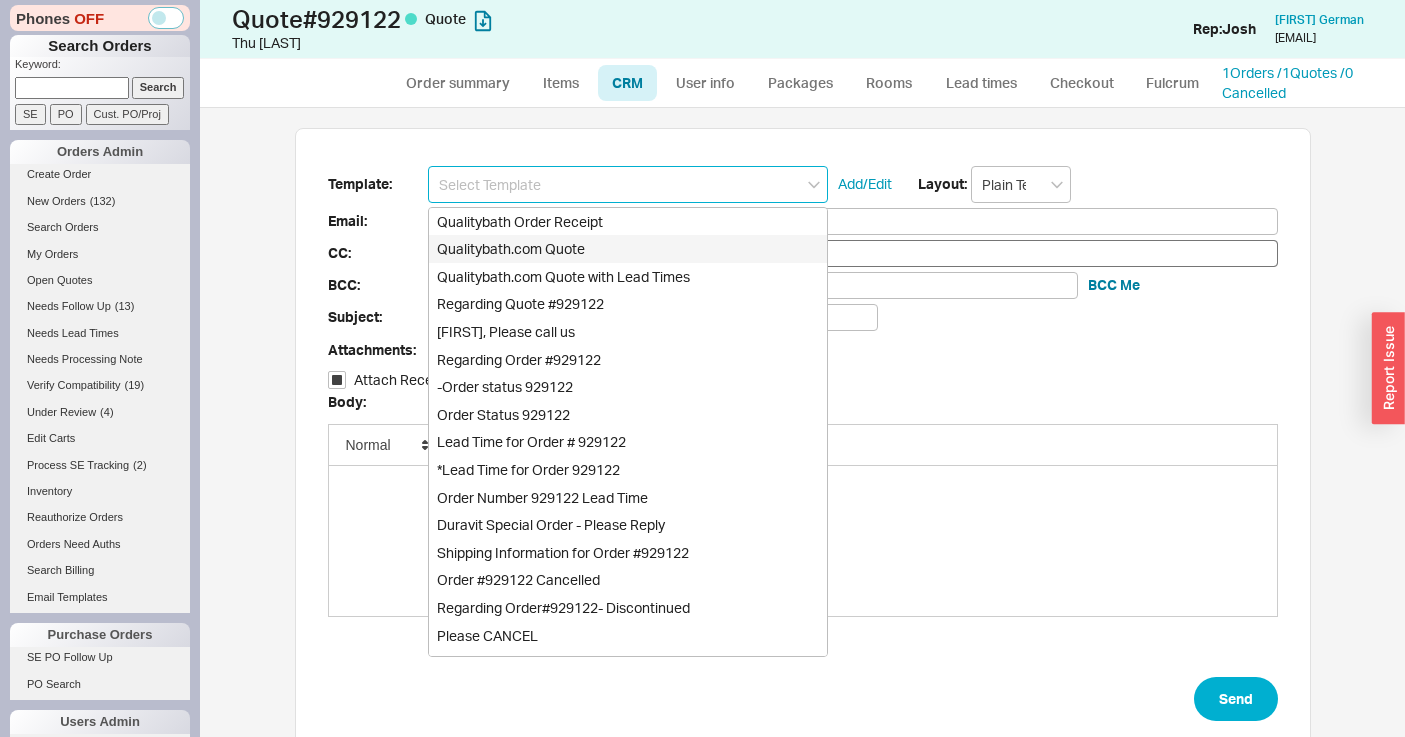 type on "Receipt" 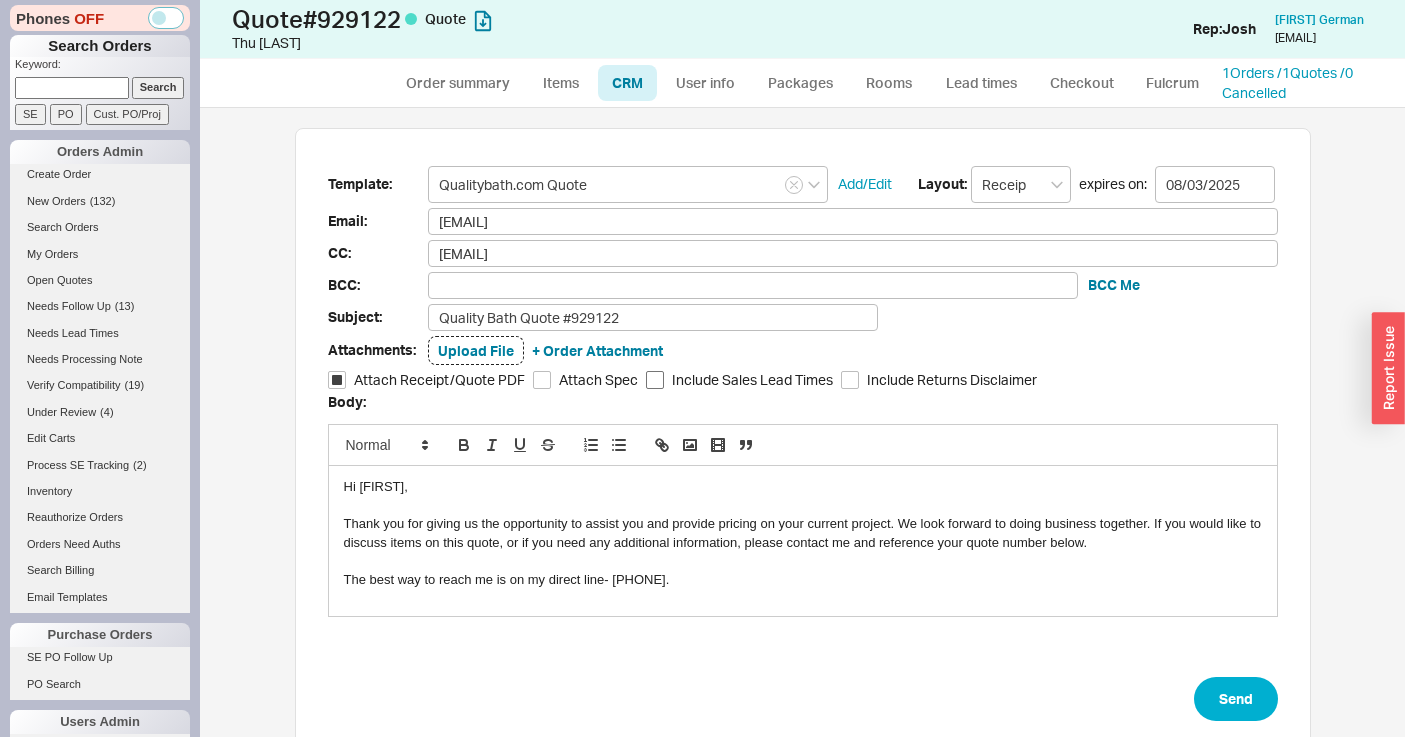 click on "Include Sales Lead Times" at bounding box center (739, 380) 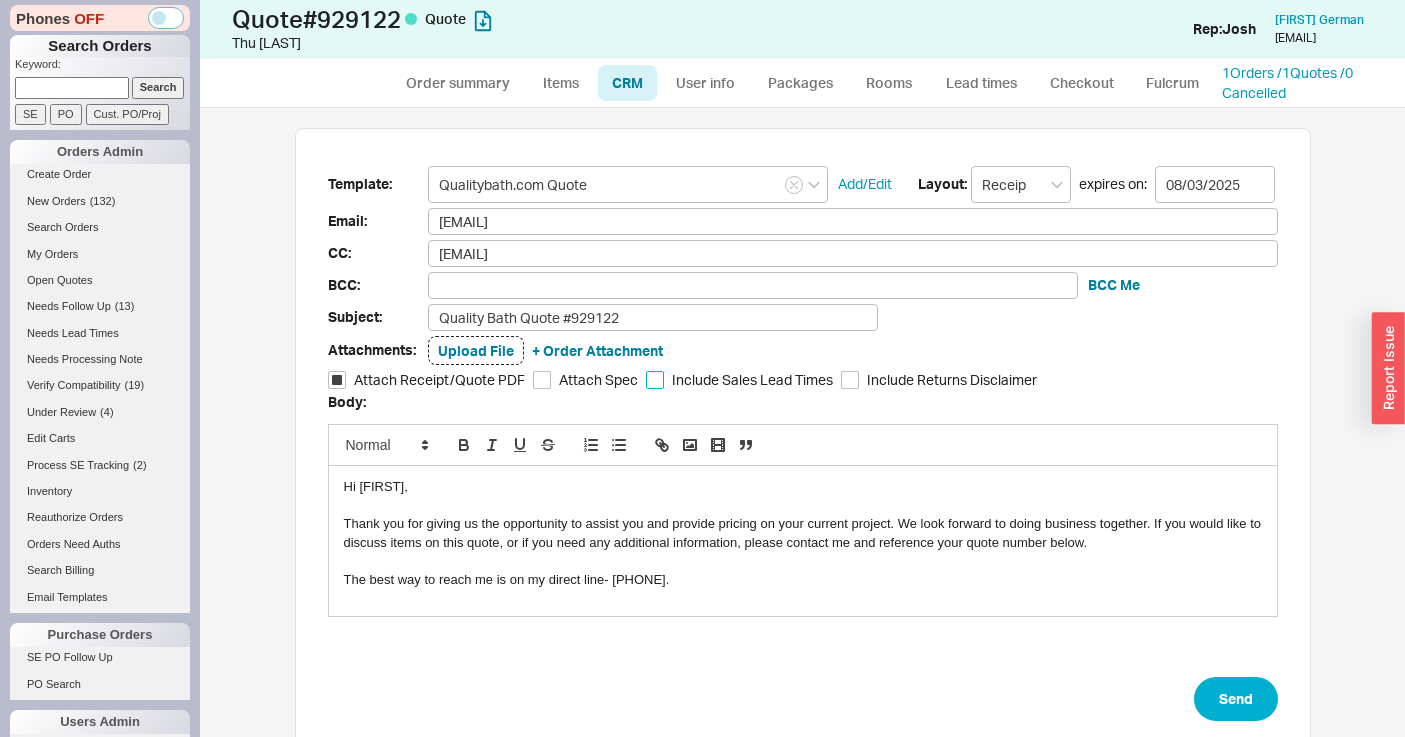 click on "Include Sales Lead Times" at bounding box center [655, 380] 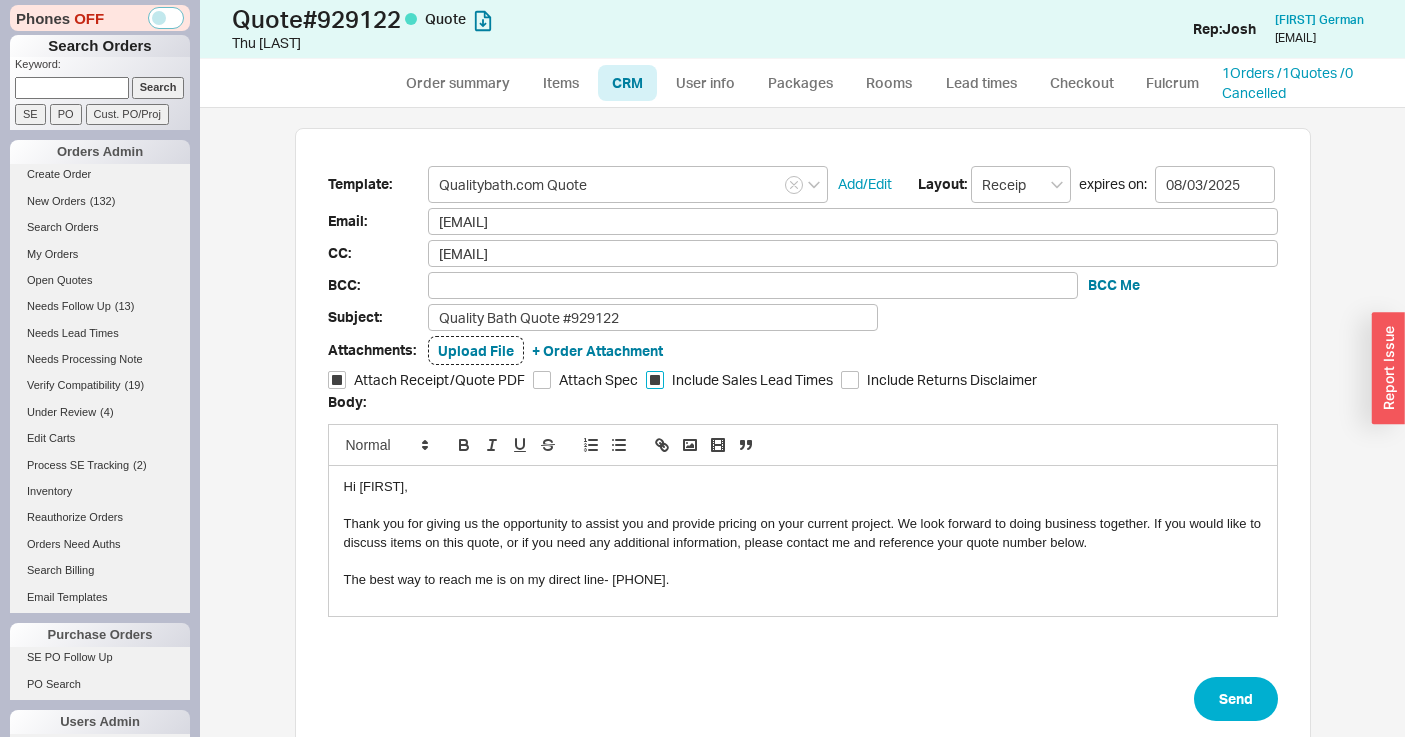 checkbox on "true" 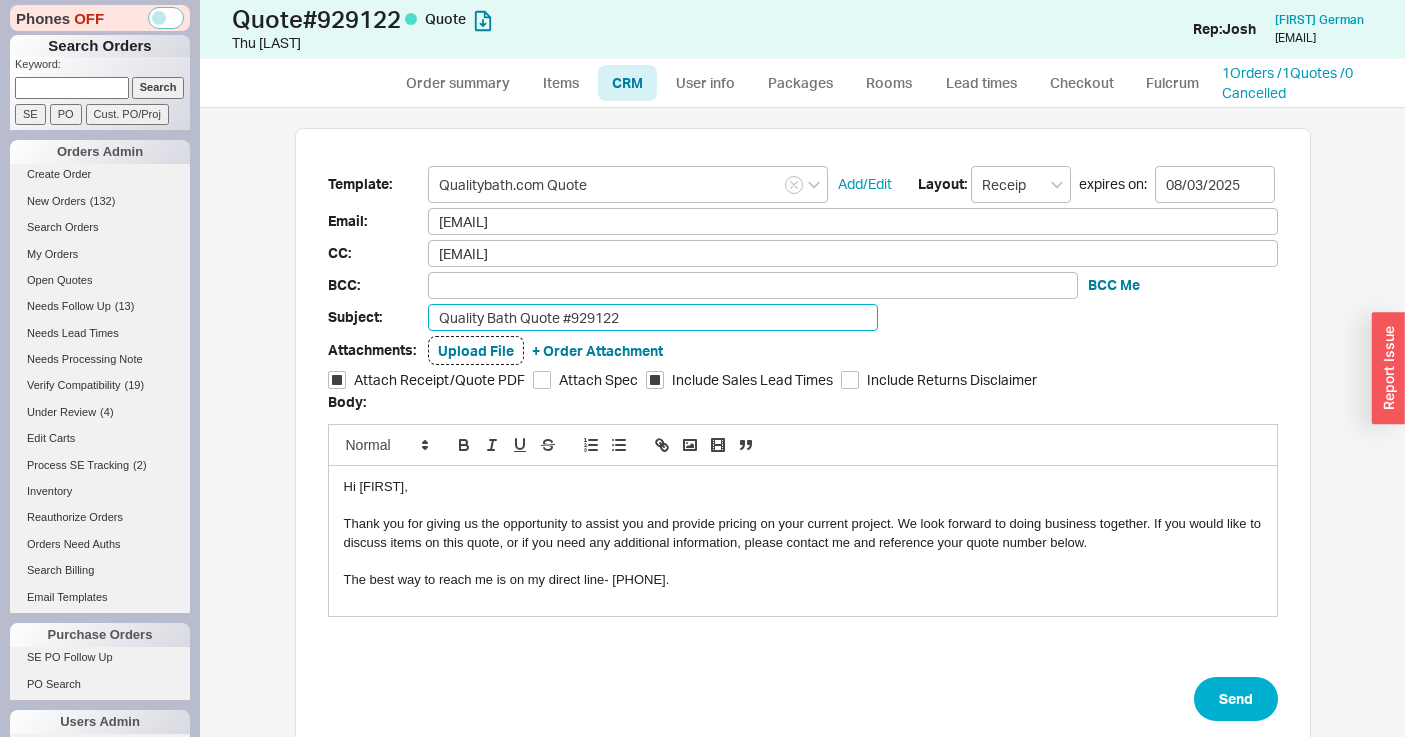 click on "Quality Bath Quote #929122" at bounding box center (653, 317) 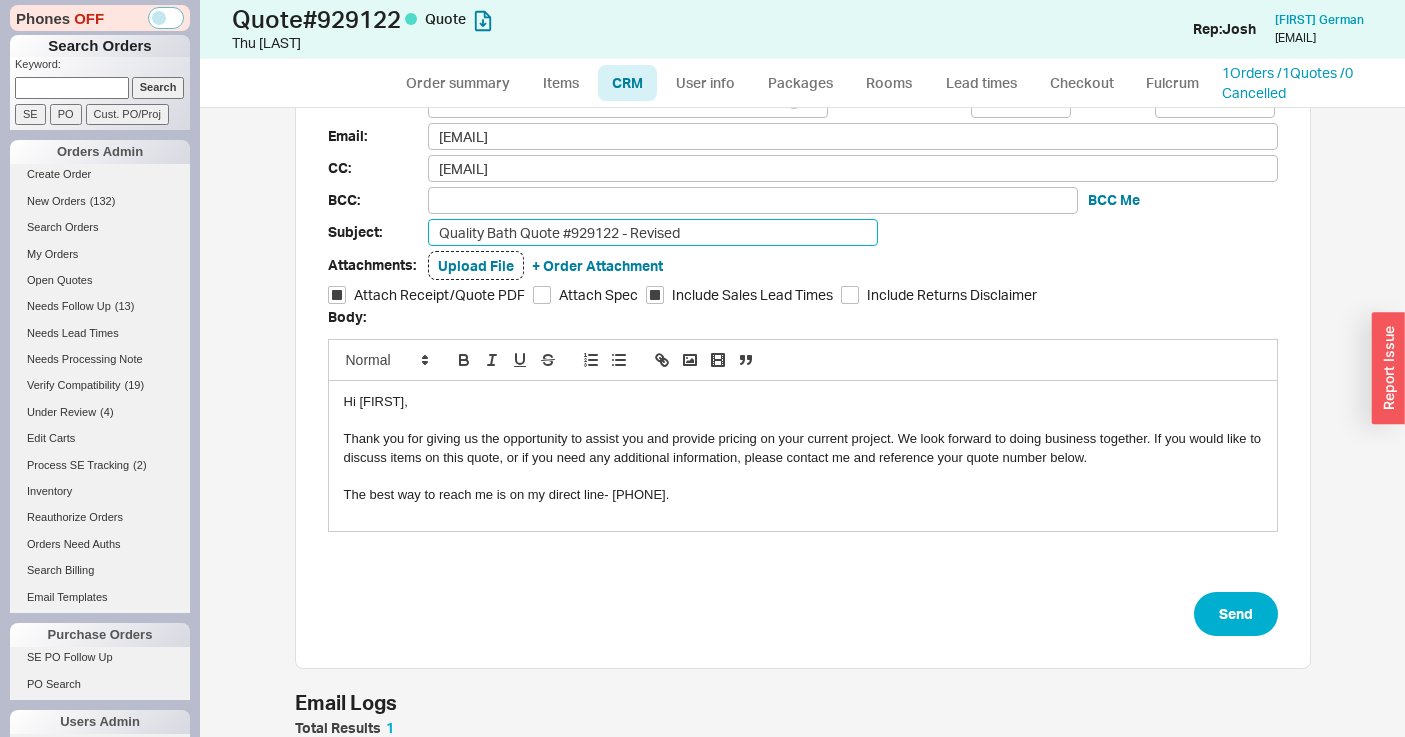 scroll, scrollTop: 201, scrollLeft: 0, axis: vertical 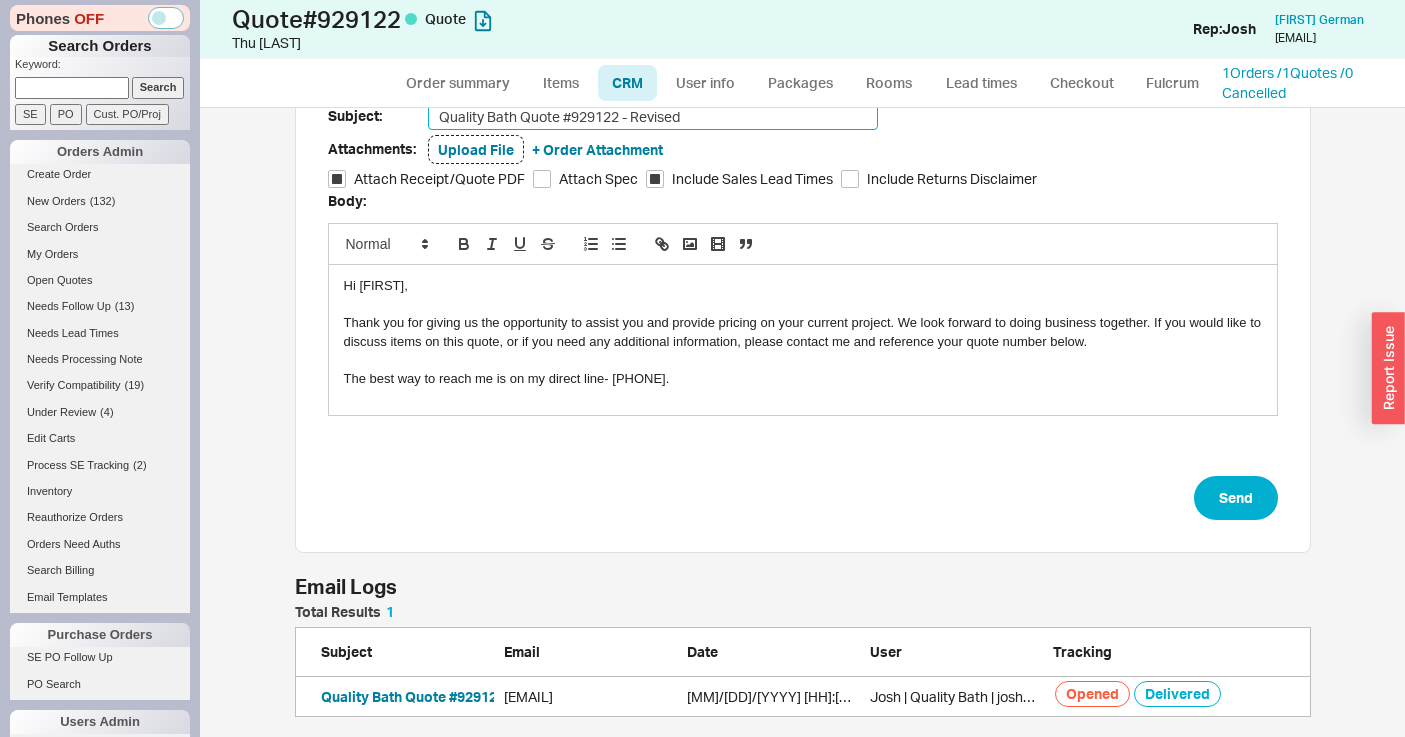 type on "Quality Bath Quote #929122 - Revised" 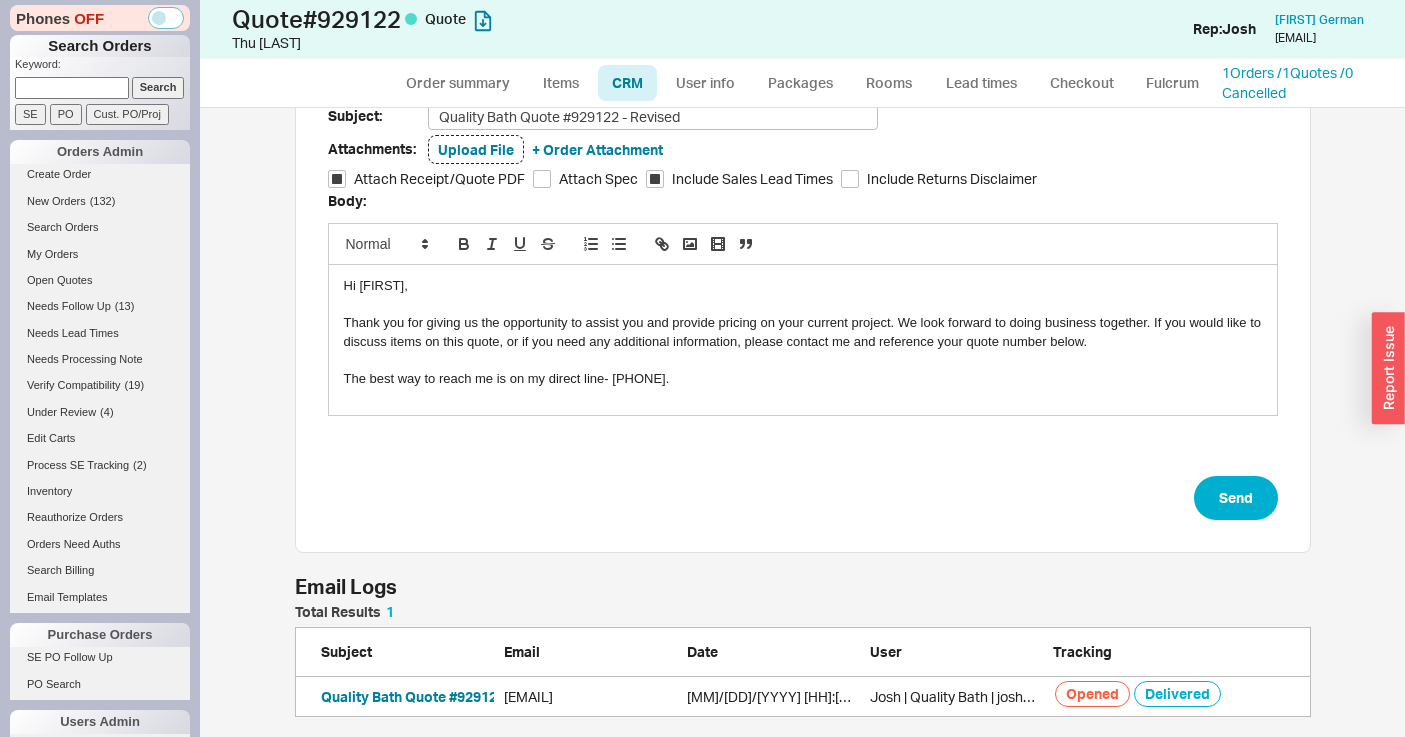 click on "Hi [FIRST]," at bounding box center (803, 286) 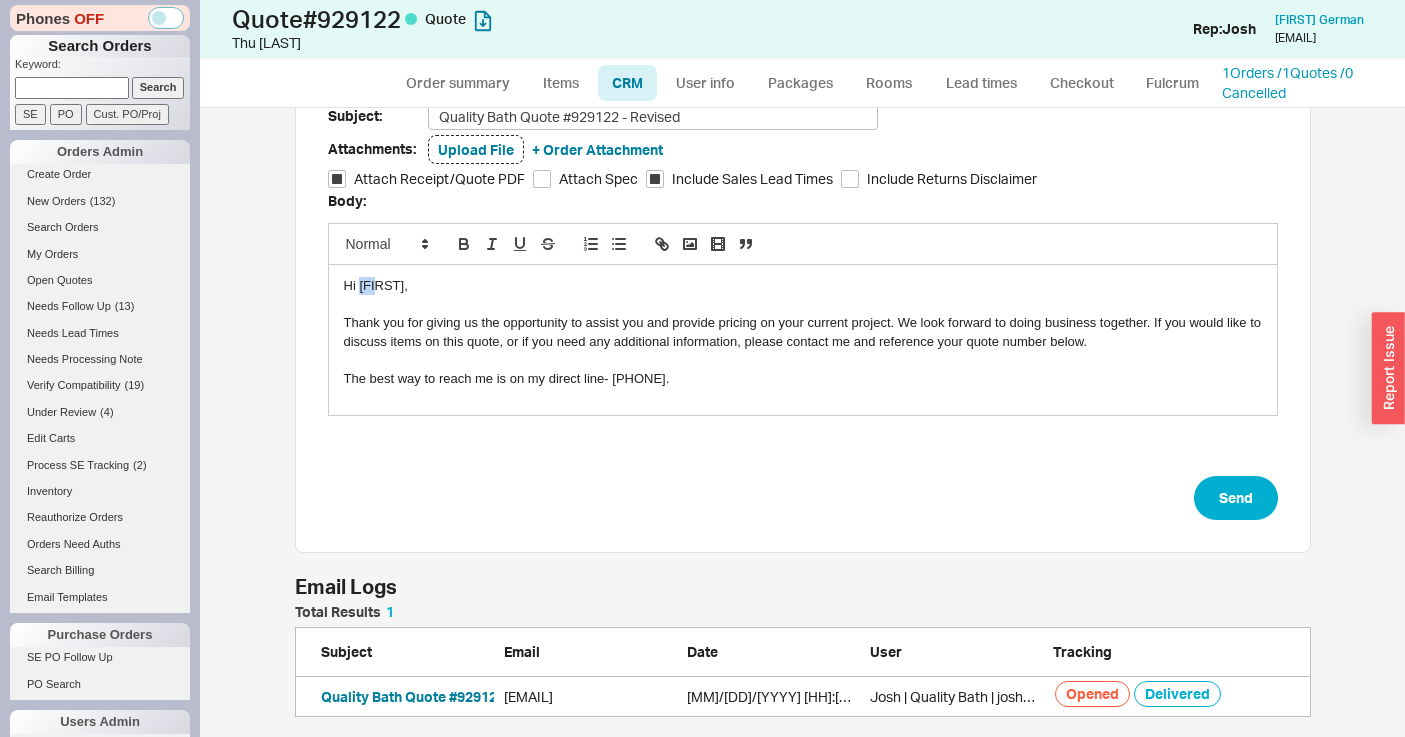 drag, startPoint x: 363, startPoint y: 290, endPoint x: 374, endPoint y: 290, distance: 11 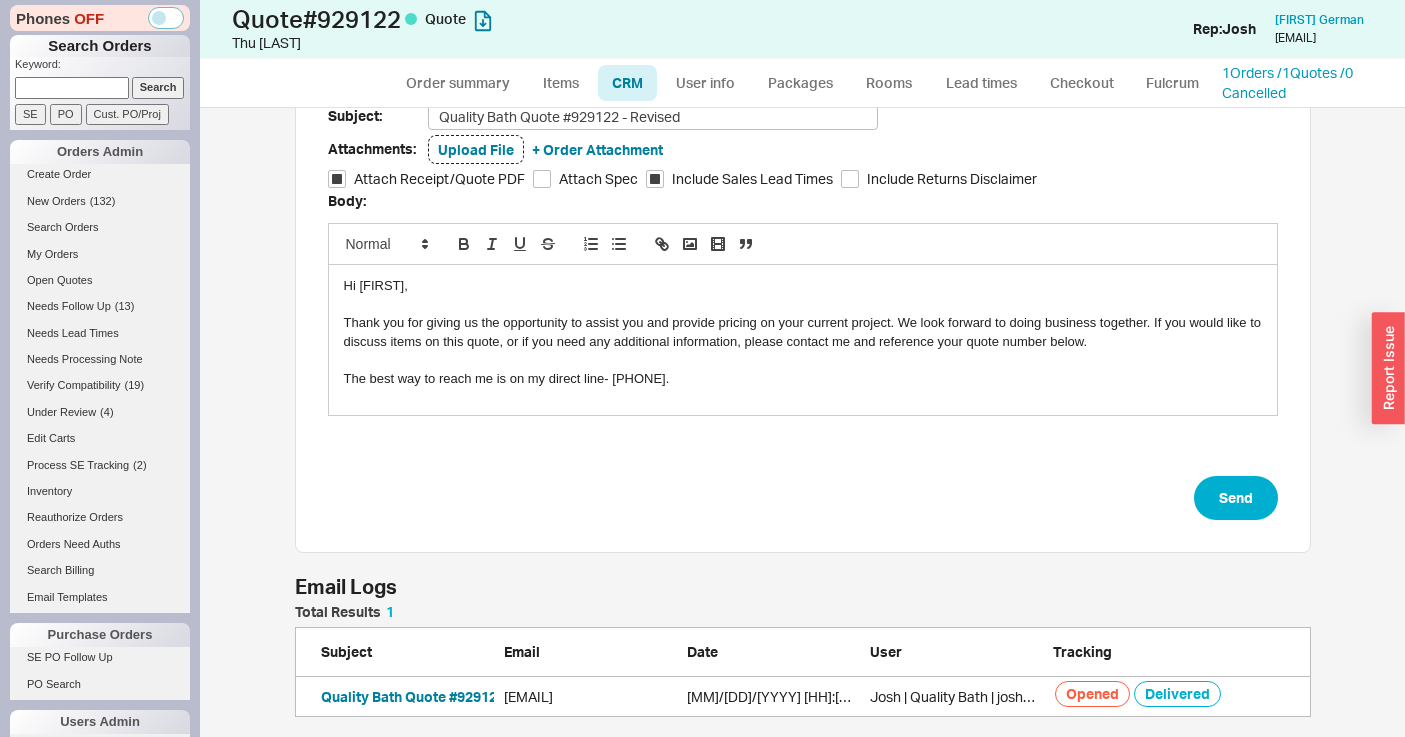 click on "Template: Qualitybath.com Quote Add/Edit Layout: Receipt expires on: [MM]/[DD]/[YYYY] Email: [EMAIL] [EMAIL] CC: [EMAIL] [EMAIL] BCC: BCC Me Subject: Quality Bath Quote #929122 - Revised Attachments: Upload File + Order Attachment Attach Receipt/Quote PDF Attach Spec Include Sales Lead Times Include Returns Disclaimer Body:                                                                                                                     Hi [FIRST], Thank you for giving us the opportunity to assist you and provide pricing on your current project. We look forward to doing business together. If you would like to discuss items on this quote, or if you need any additional information, please contact me and reference your quote number below. The best way to reach me is on my direct line- [PHONE]. Send" at bounding box center [803, 240] 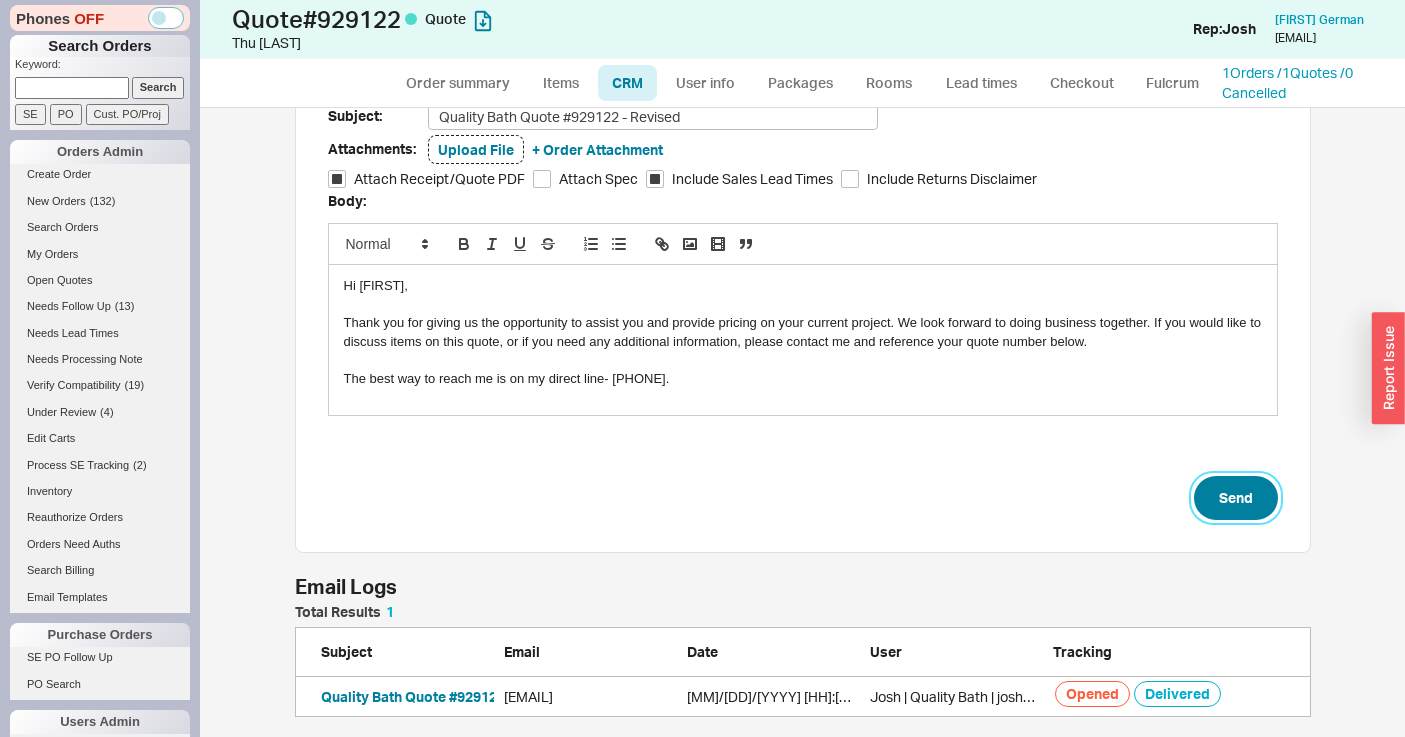 click on "Send" at bounding box center (1236, 498) 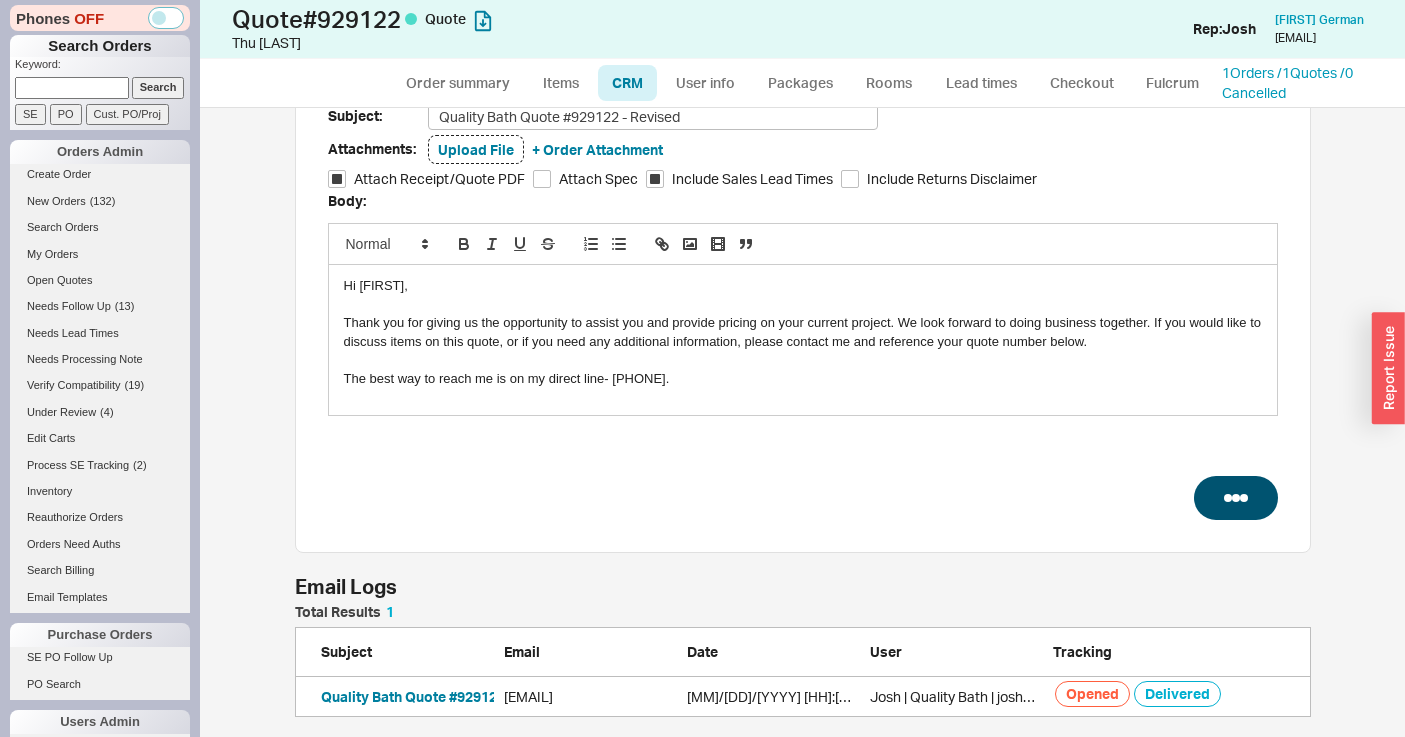 select on "*" 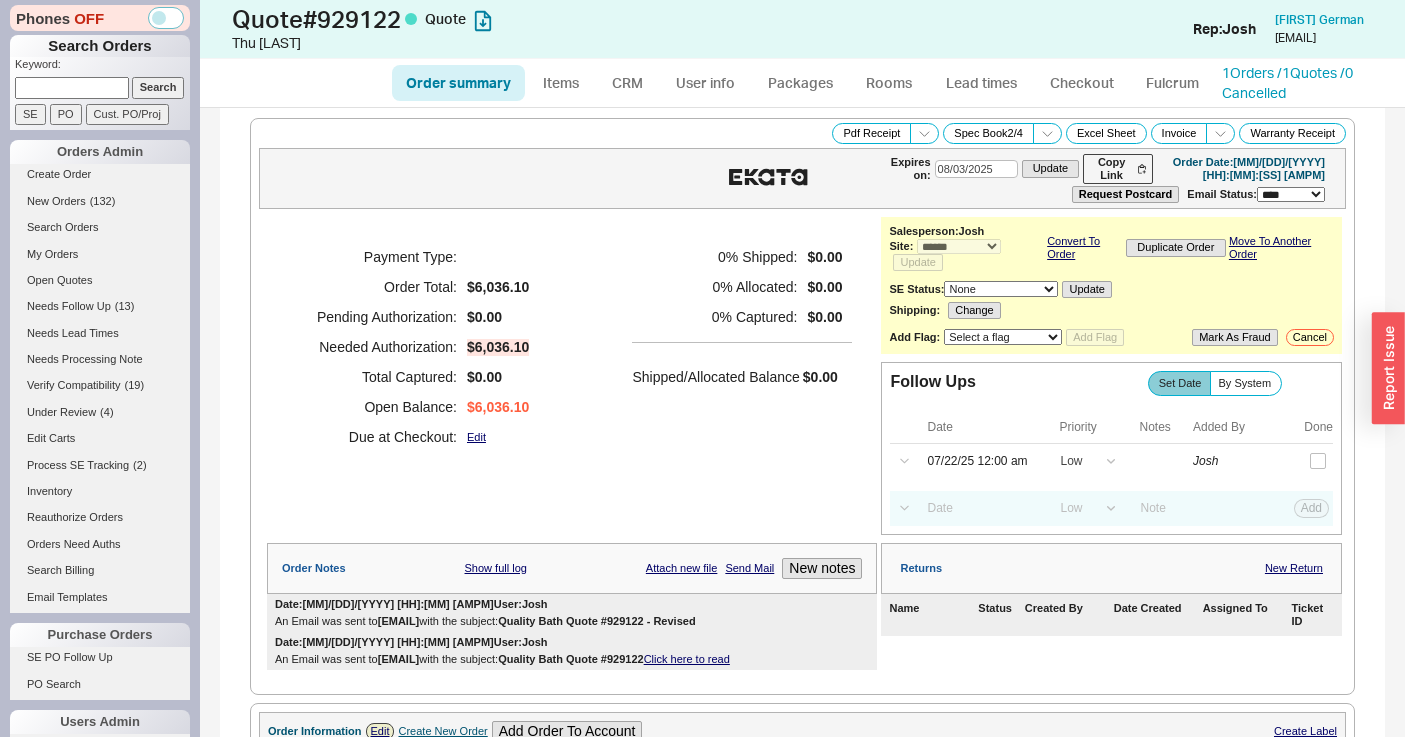 drag, startPoint x: 803, startPoint y: 622, endPoint x: 608, endPoint y: 623, distance: 195.00256 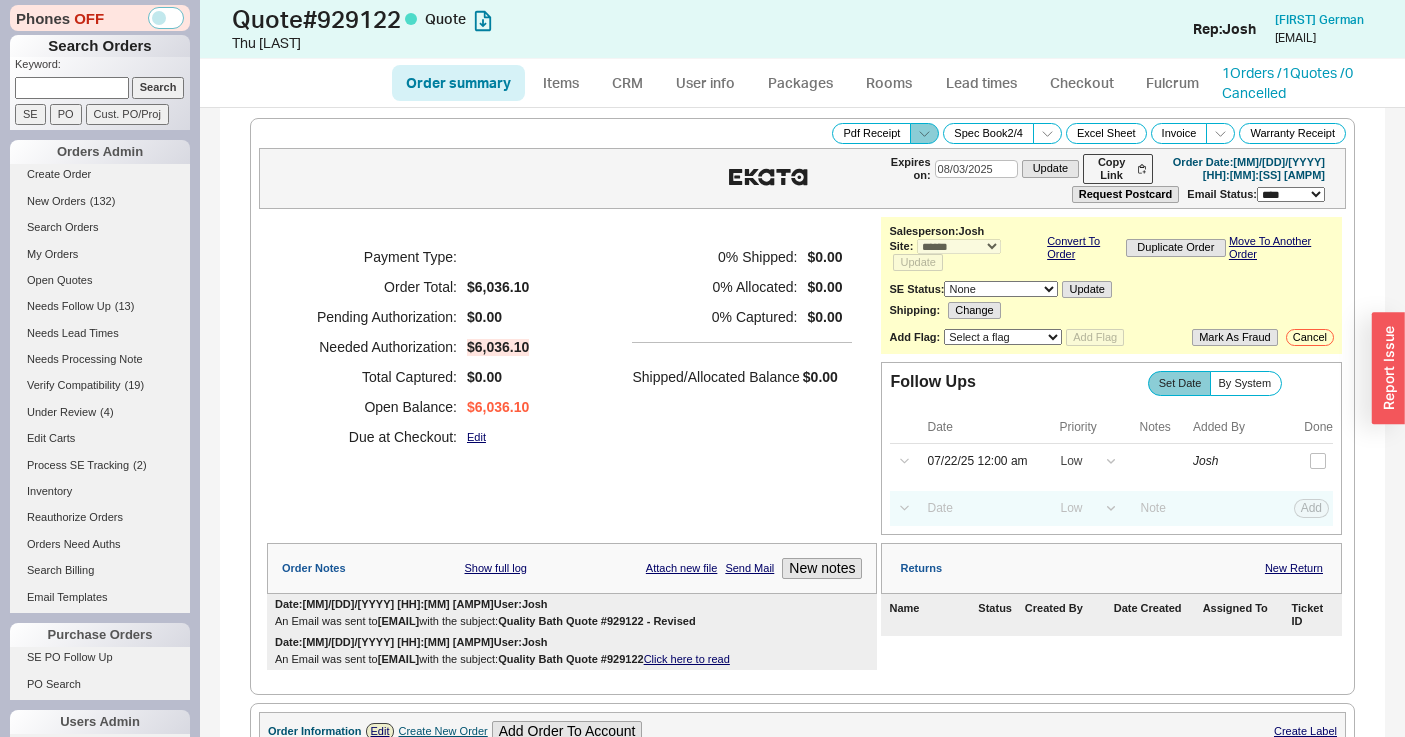 click 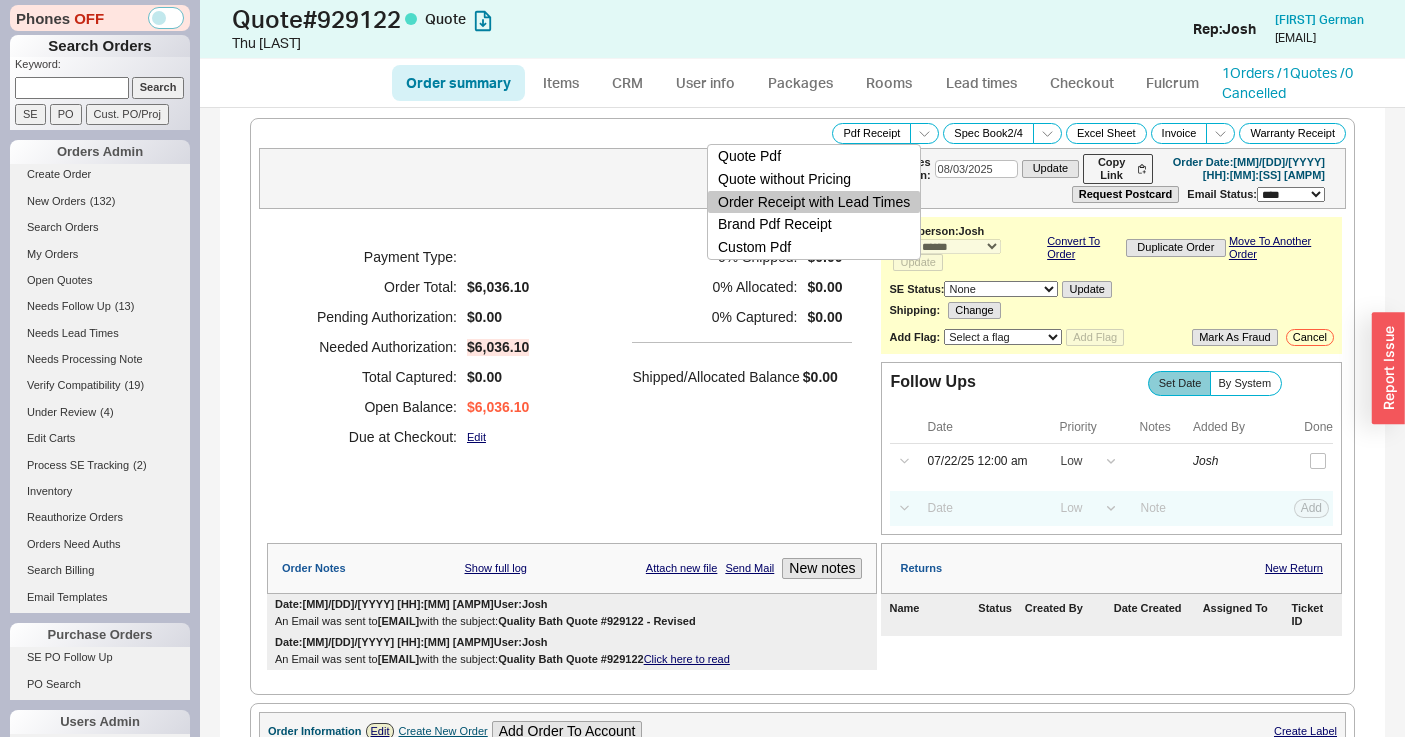 click on "Order Receipt with Lead Times" at bounding box center (814, 202) 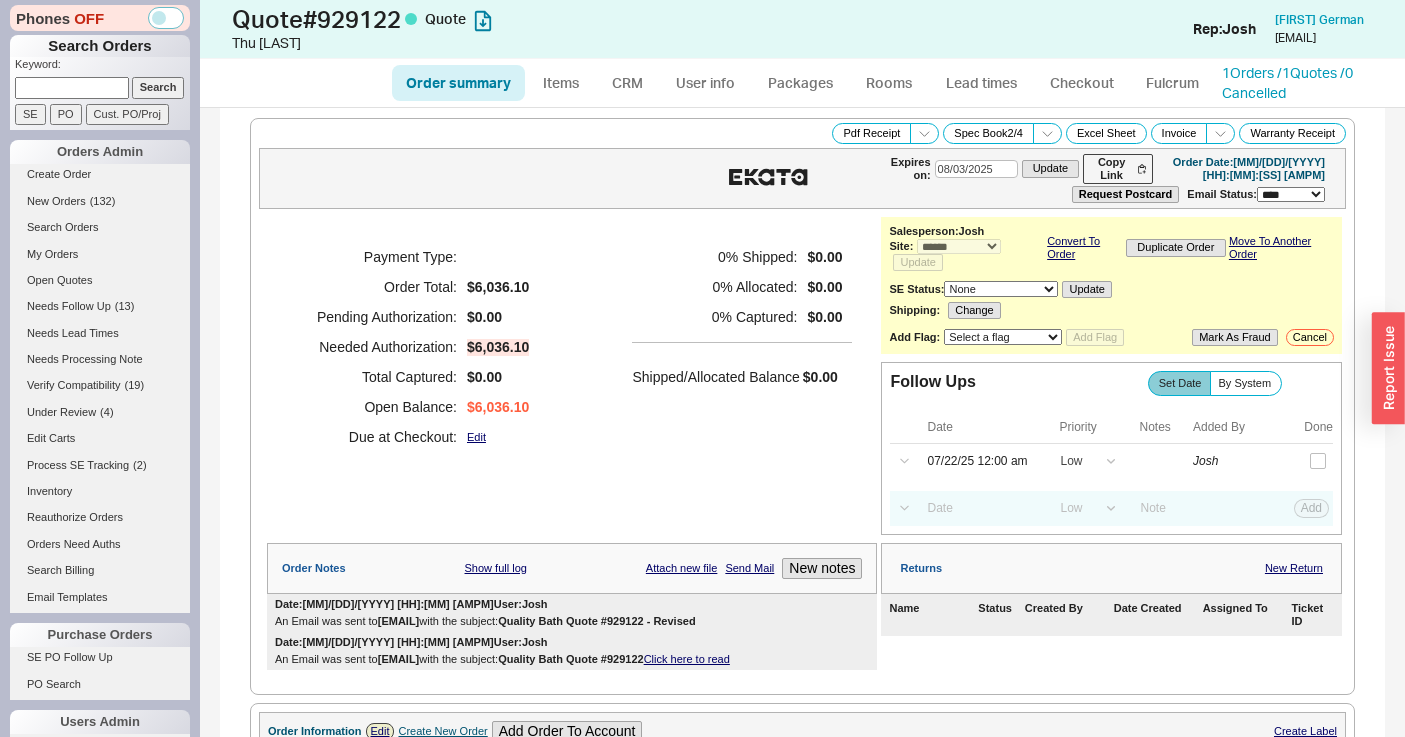 paste on "[EMAIL]" 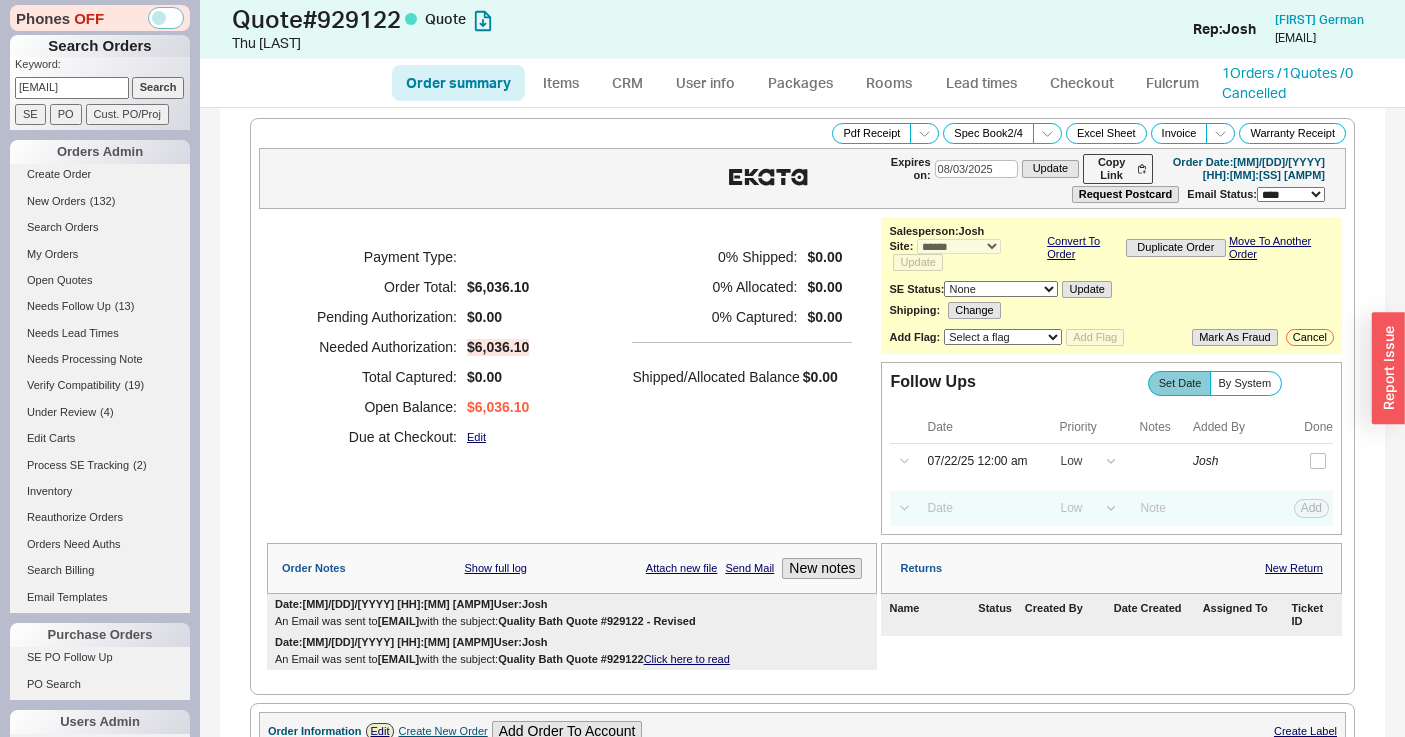 scroll, scrollTop: 0, scrollLeft: 22, axis: horizontal 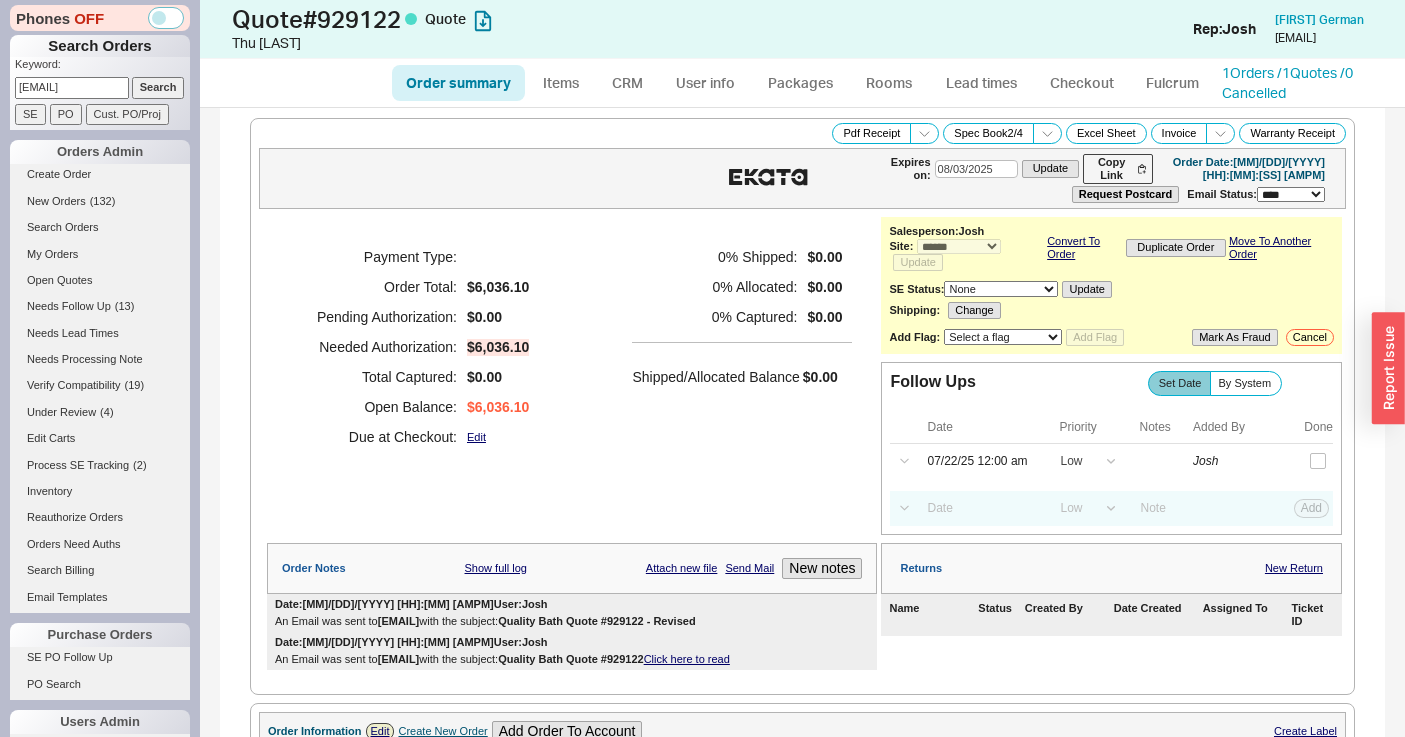 click on "Search" at bounding box center (158, 87) 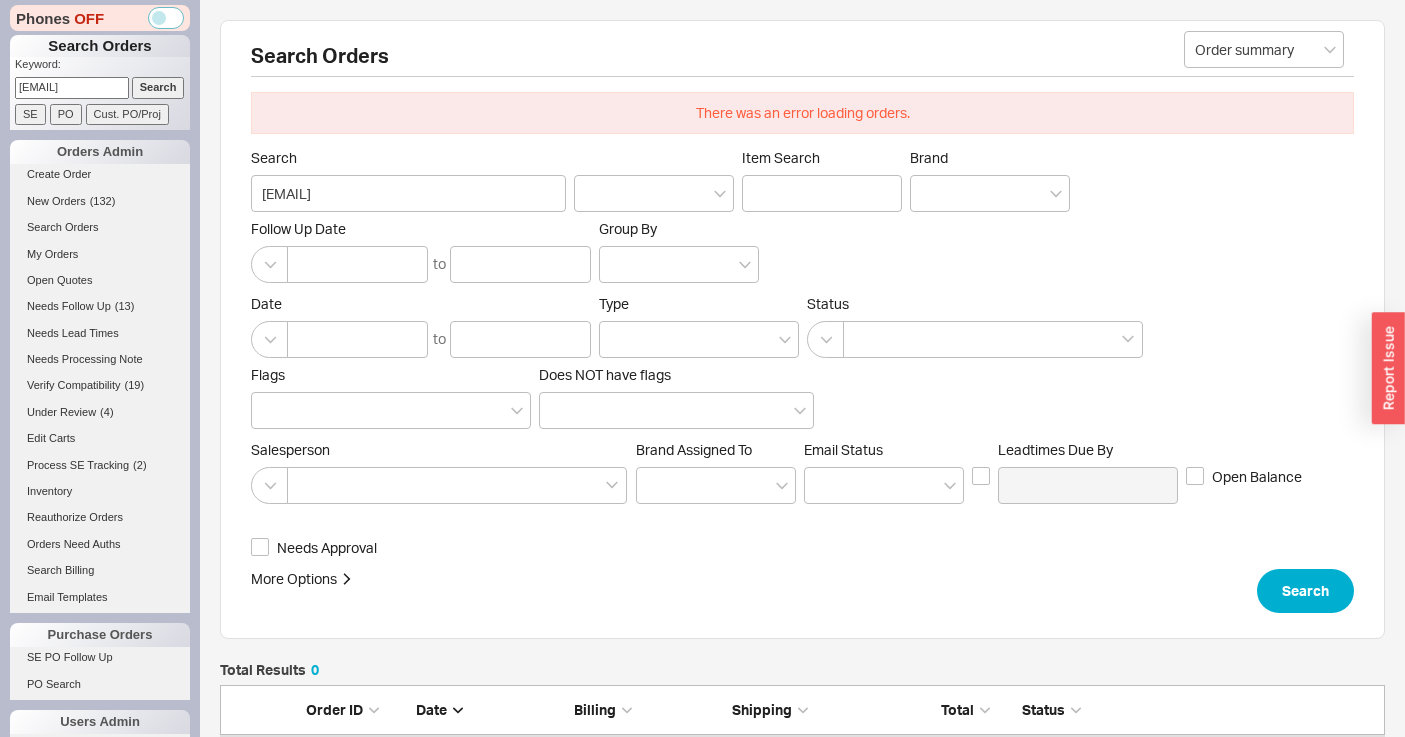 scroll, scrollTop: 16, scrollLeft: 16, axis: both 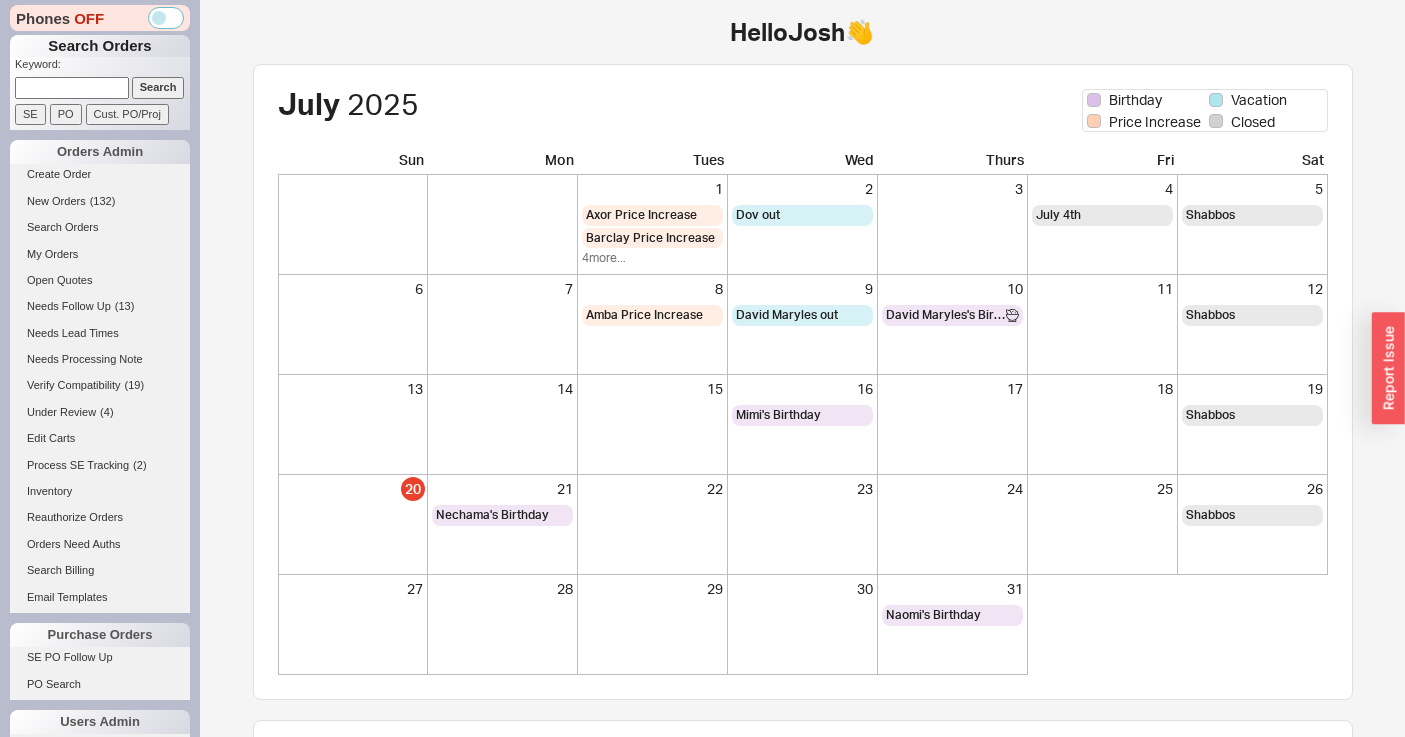 paste on "[EMAIL]" 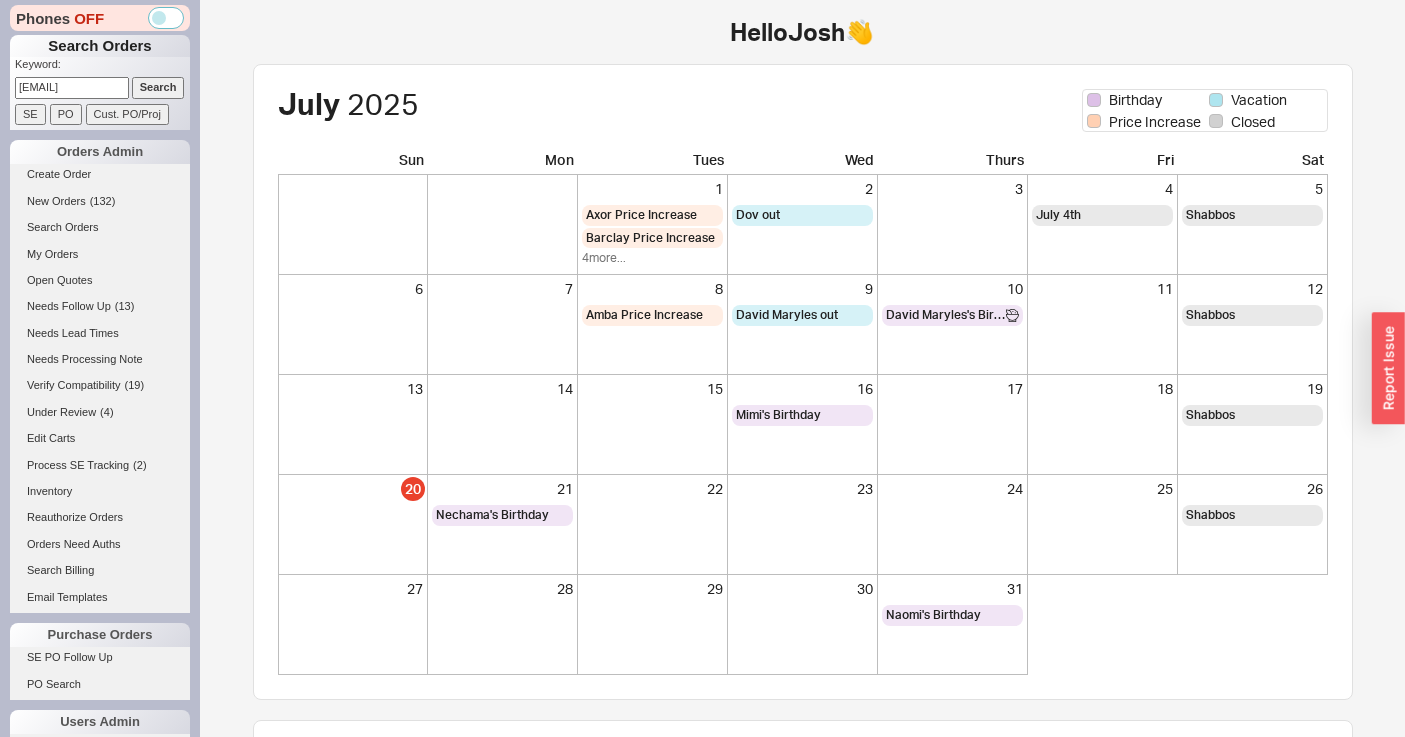 scroll, scrollTop: 0, scrollLeft: 22, axis: horizontal 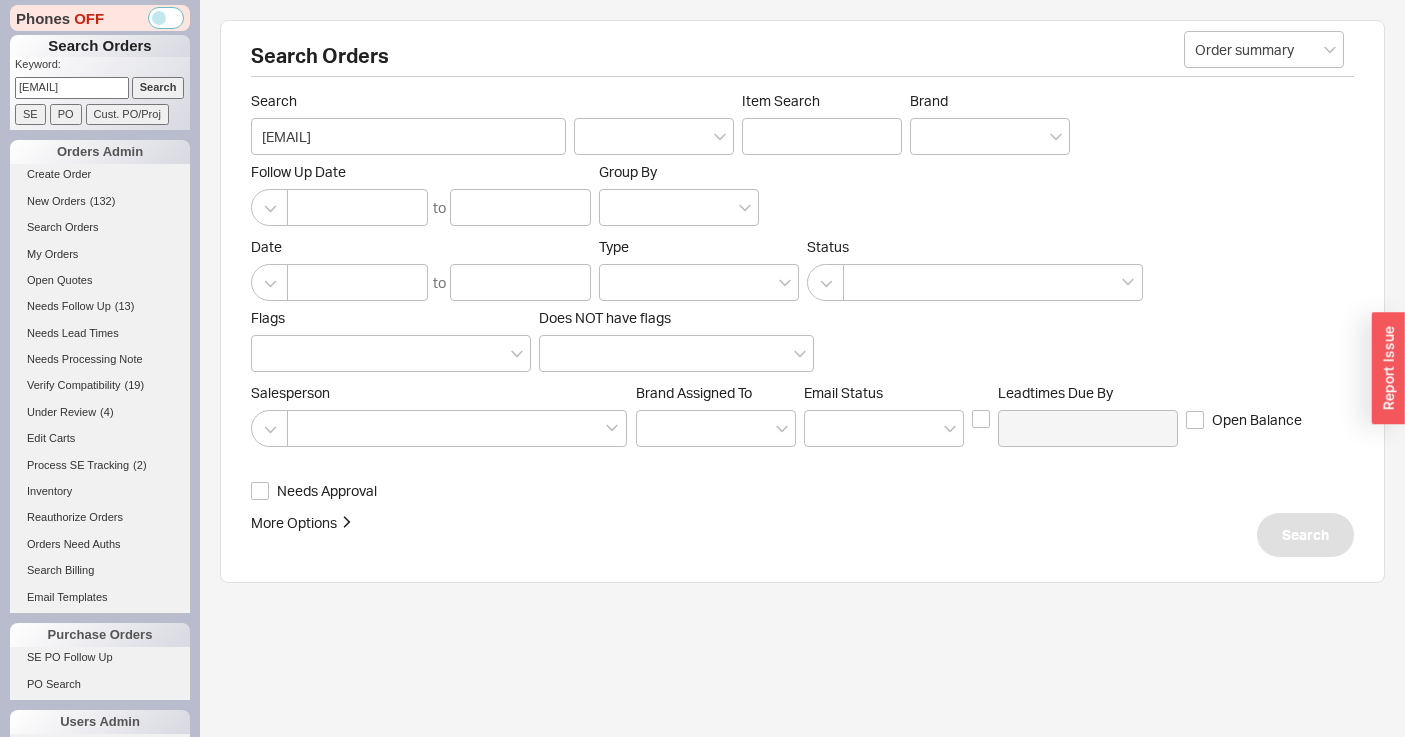 select on "*" 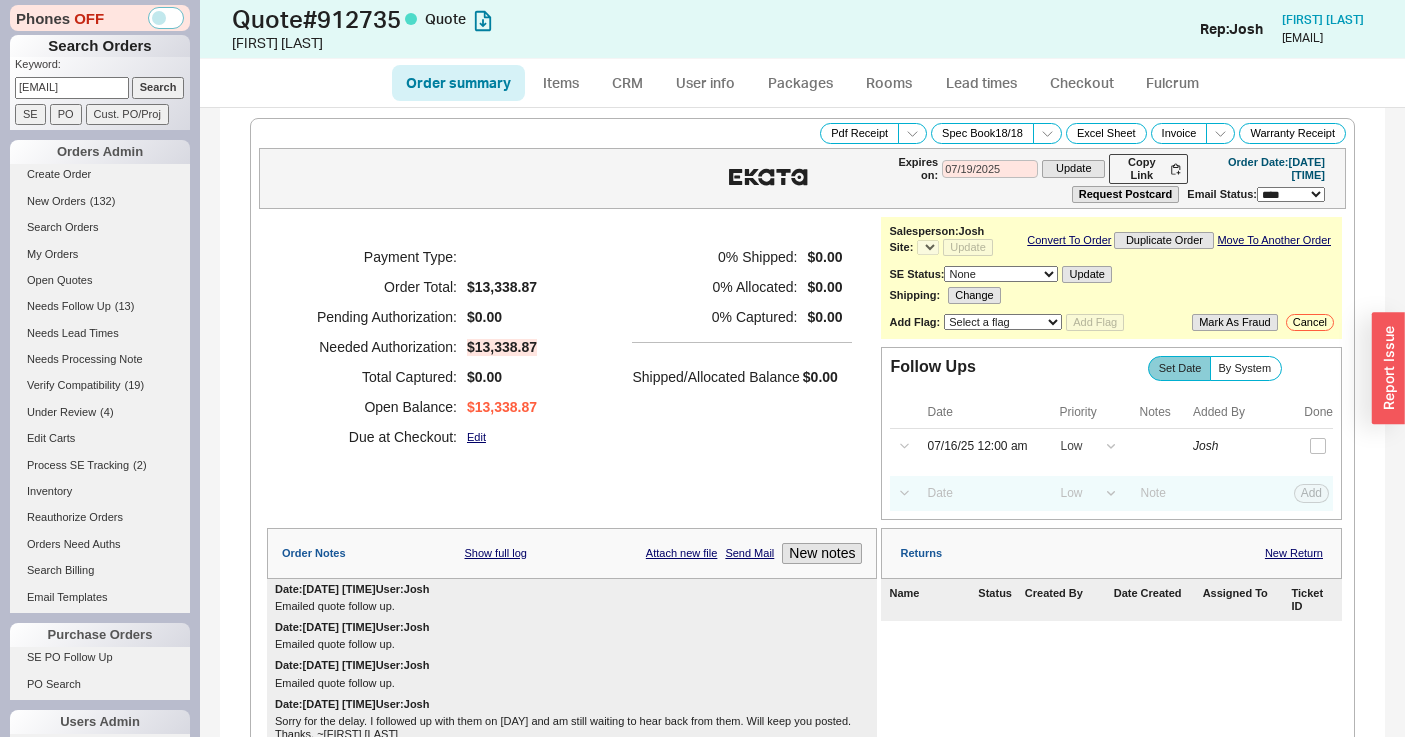 select on "*" 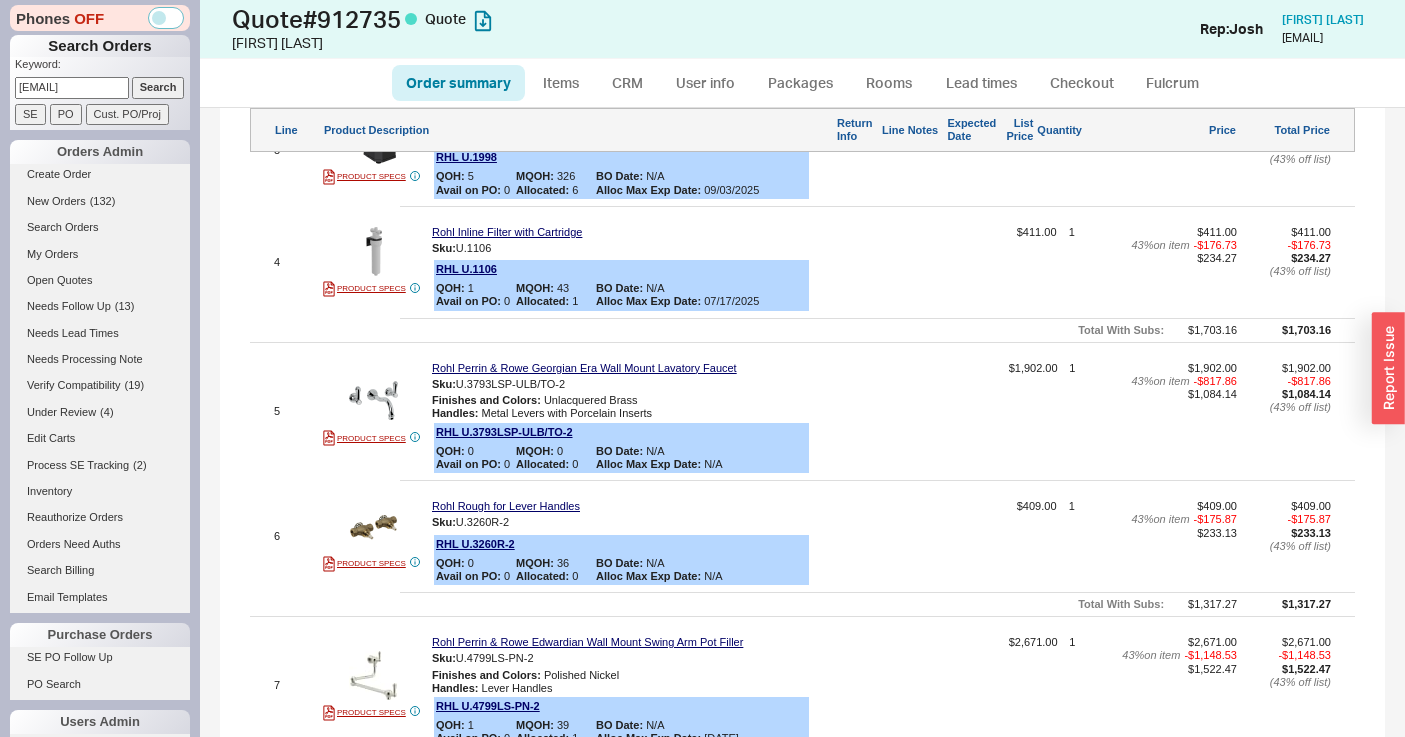 scroll, scrollTop: 2280, scrollLeft: 0, axis: vertical 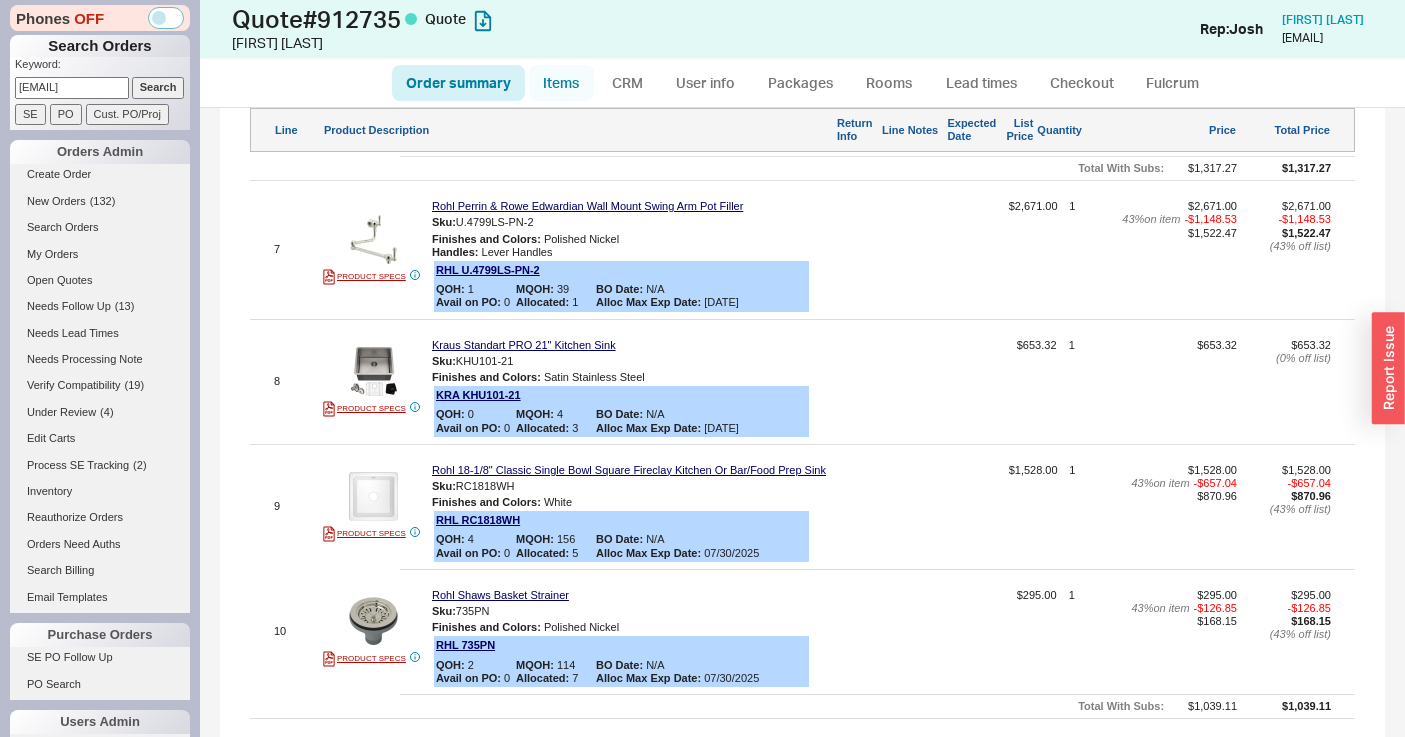 click on "Items" at bounding box center (561, 83) 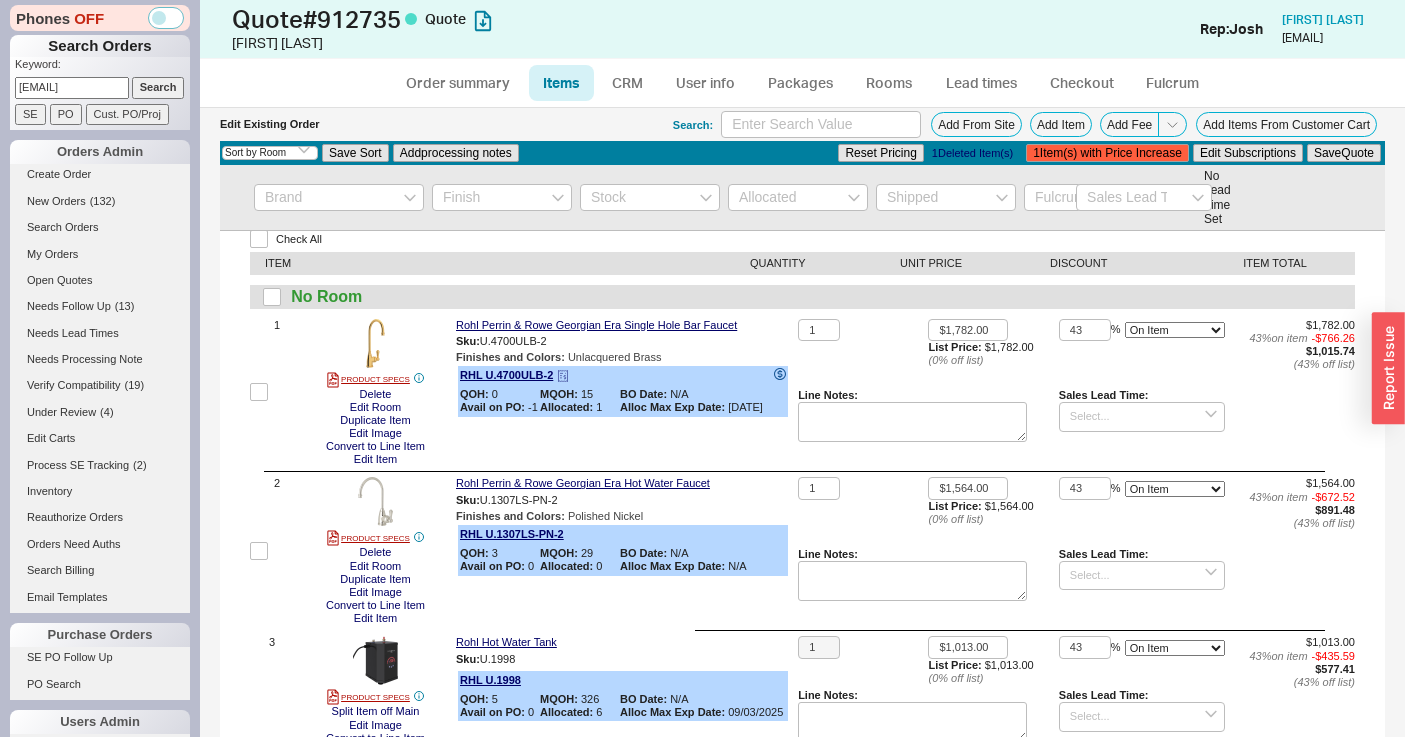 scroll, scrollTop: 8, scrollLeft: 0, axis: vertical 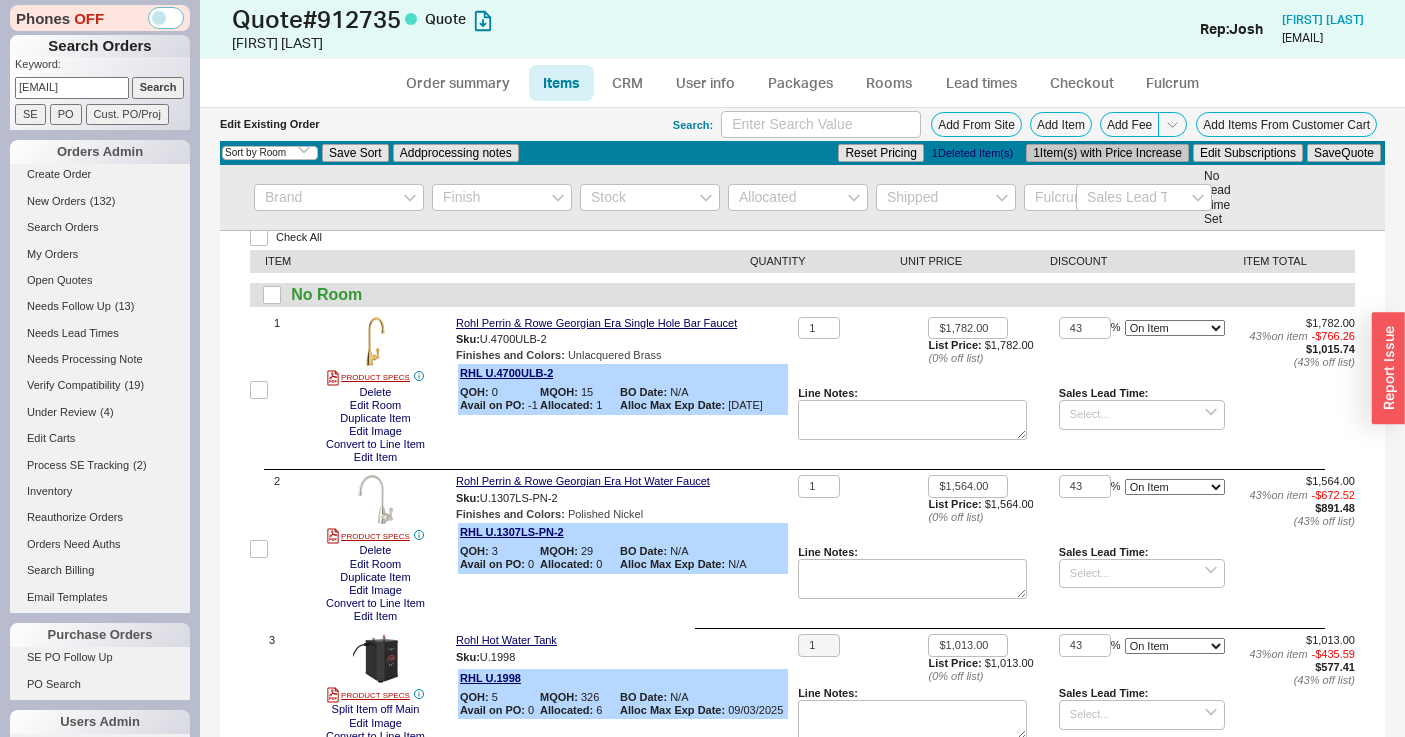 click on "1  Item(s) with Price Increase" at bounding box center (1107, 153) 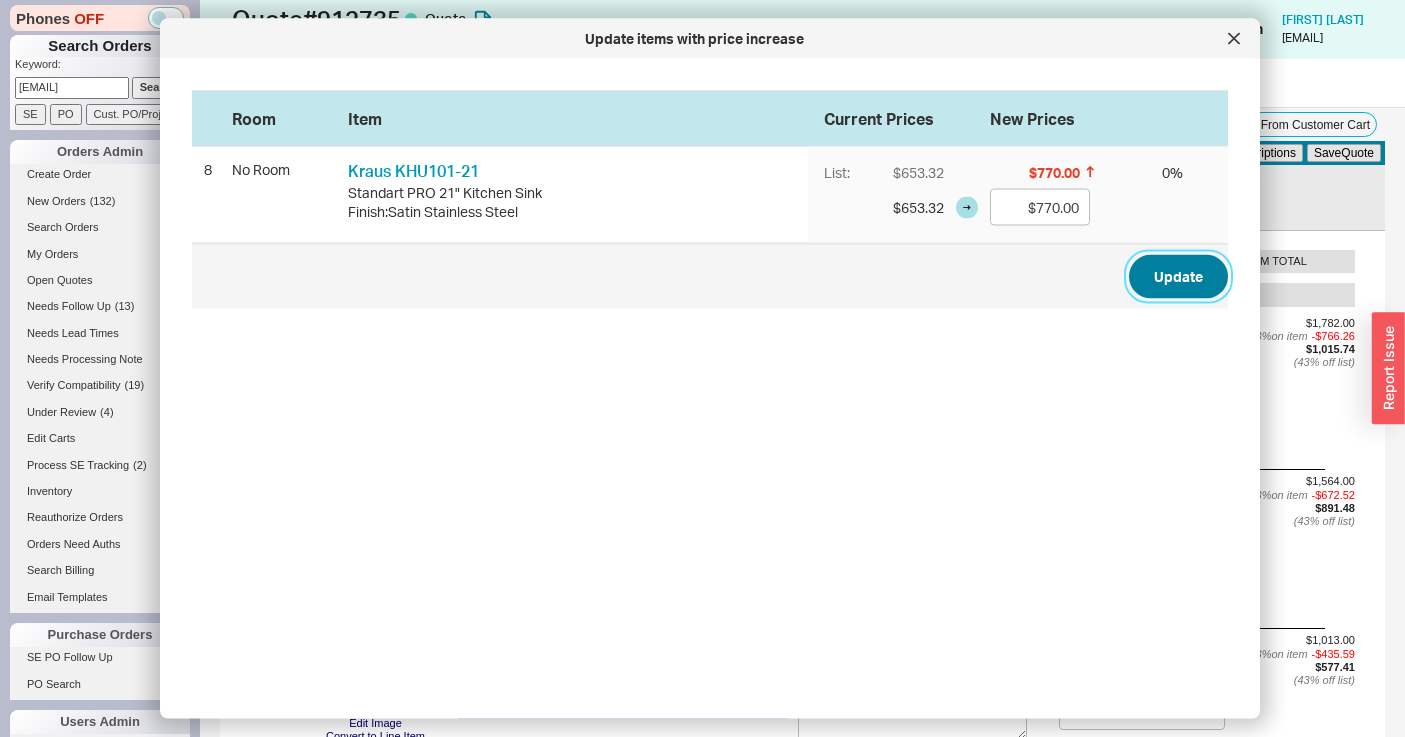 click on "Update" at bounding box center (1178, 277) 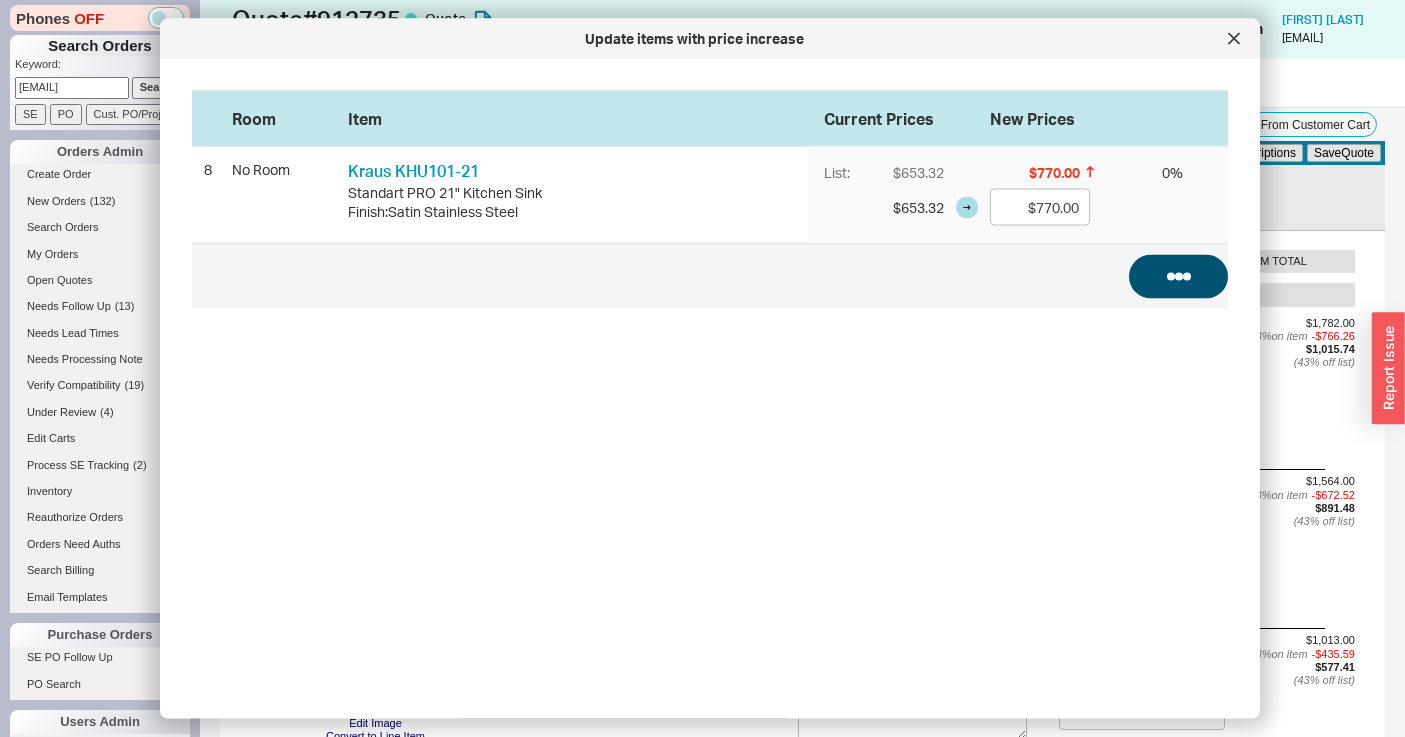 type on "$770.00" 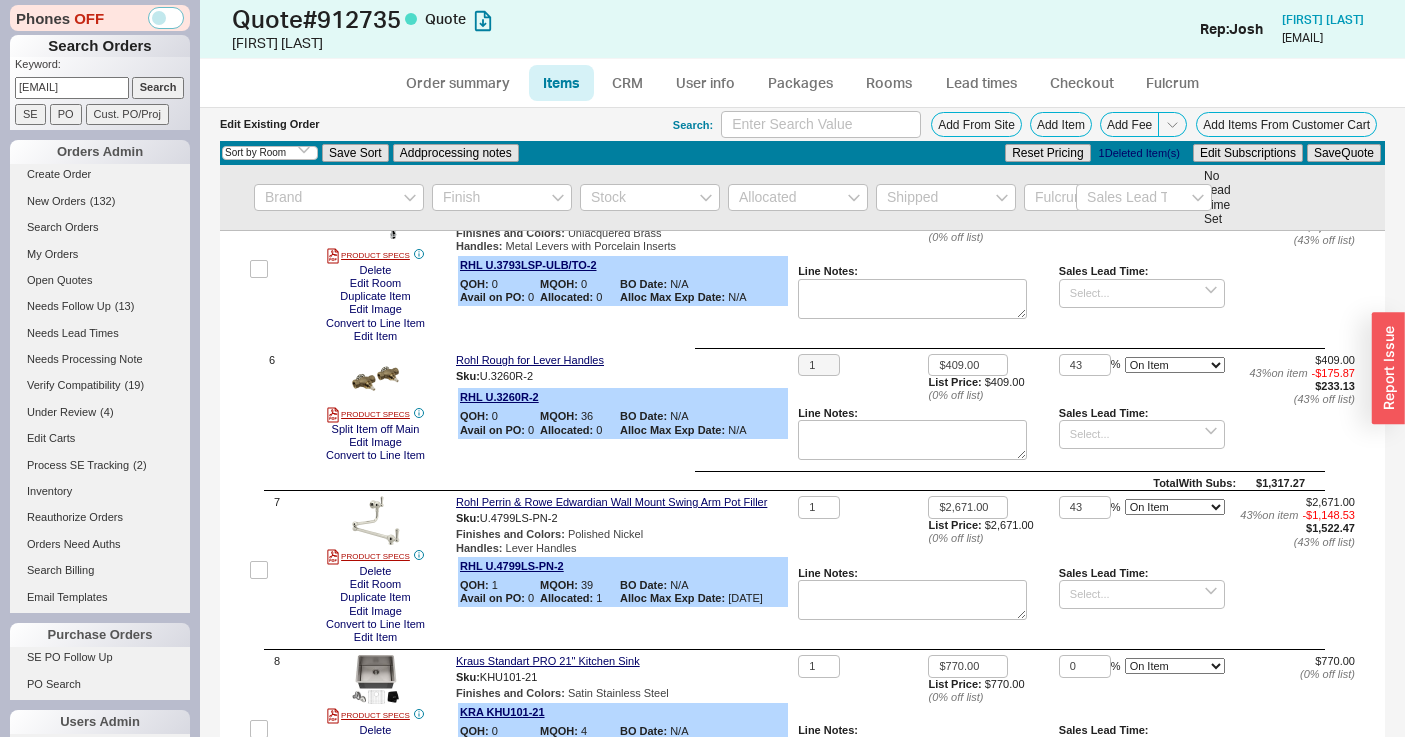 scroll, scrollTop: 717, scrollLeft: 0, axis: vertical 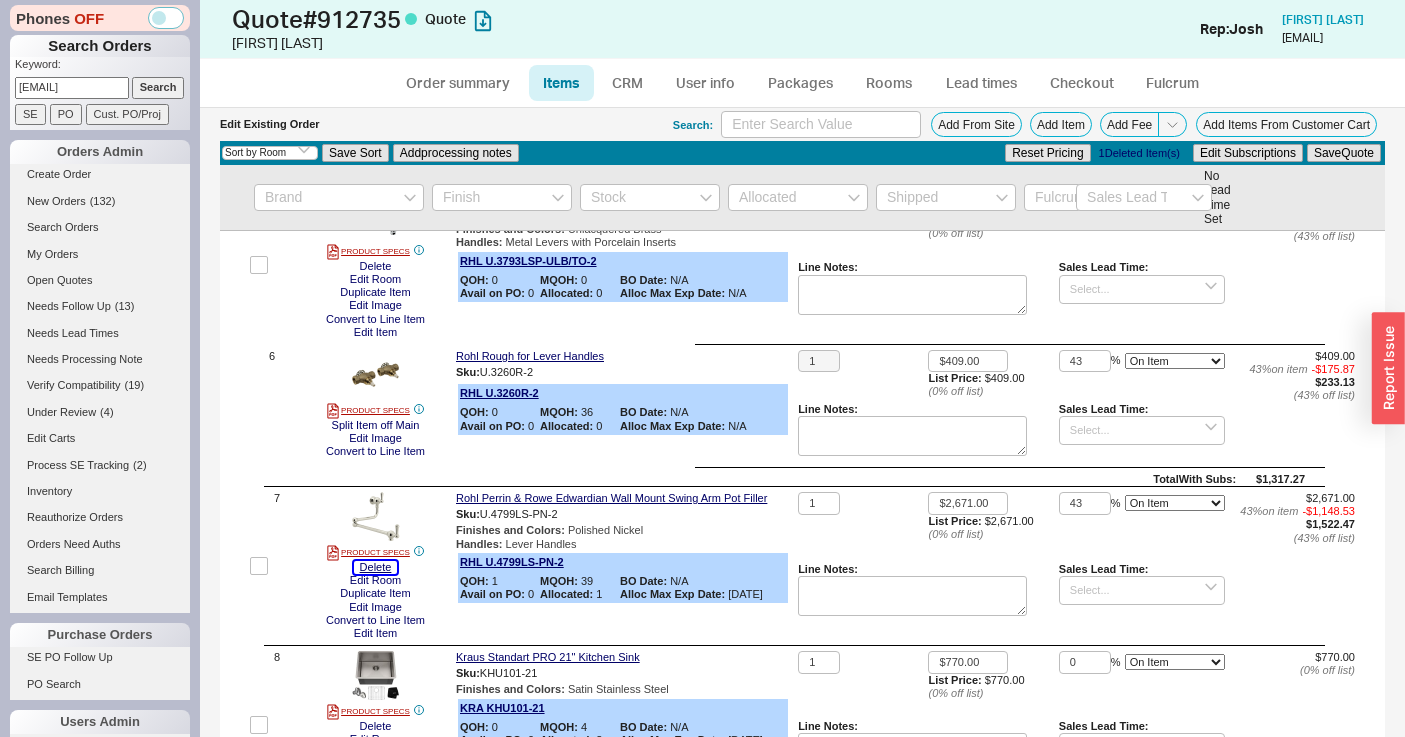click on "Delete" at bounding box center (376, 567) 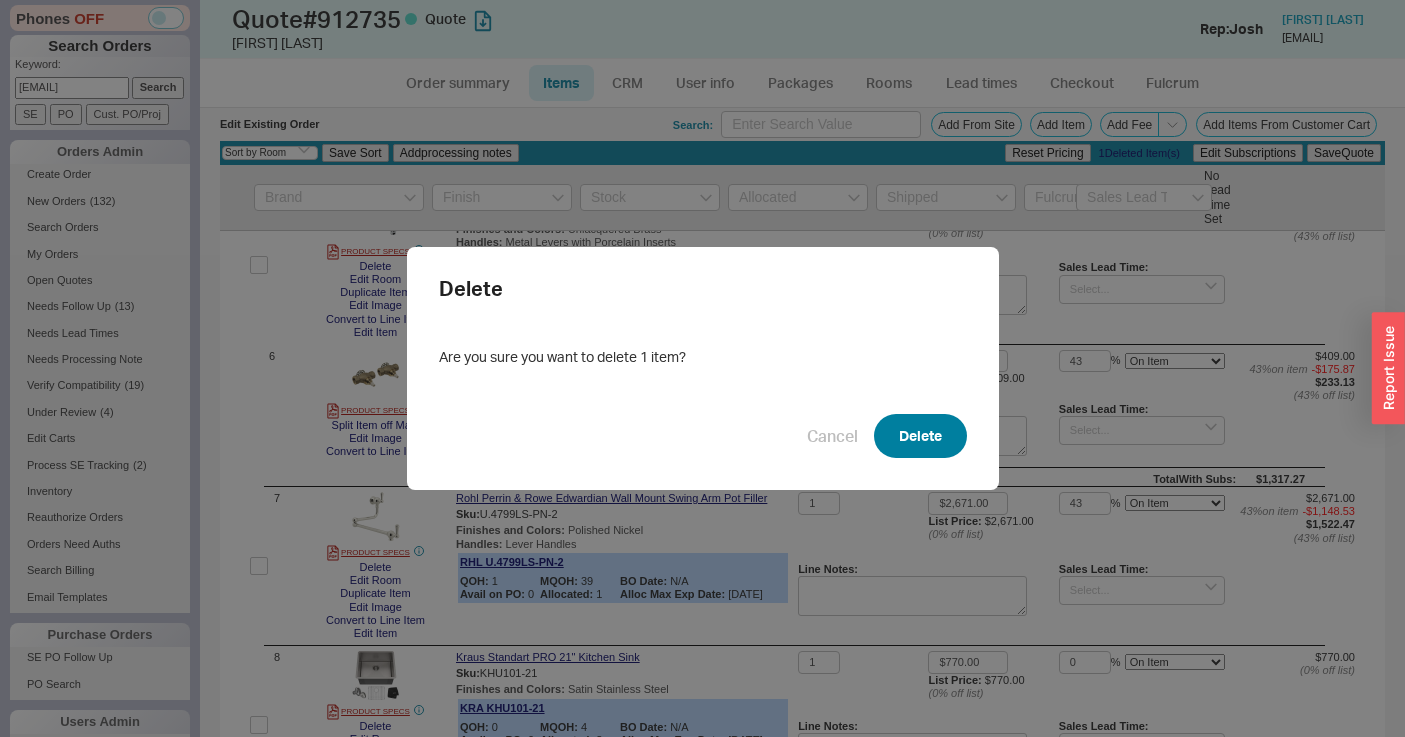 click on "Delete" at bounding box center [920, 436] 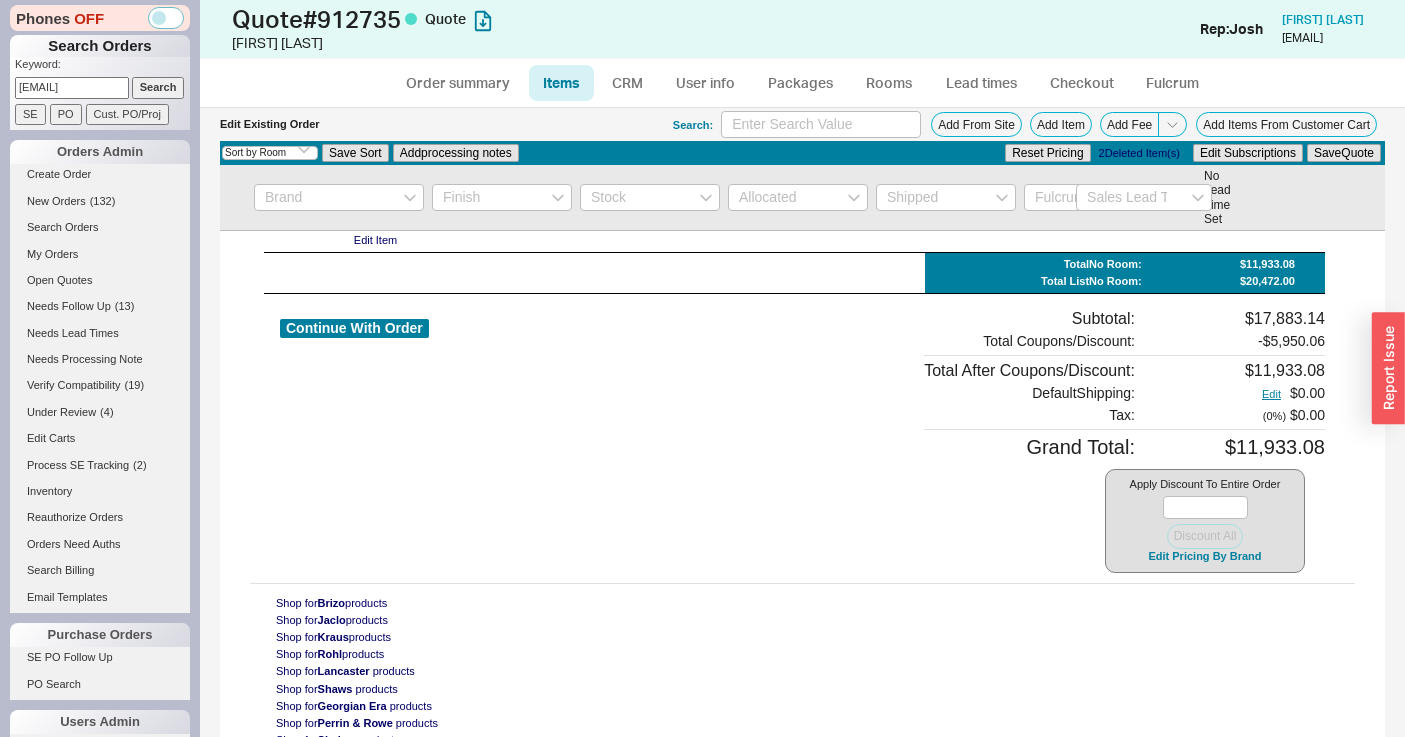 scroll, scrollTop: 2379, scrollLeft: 0, axis: vertical 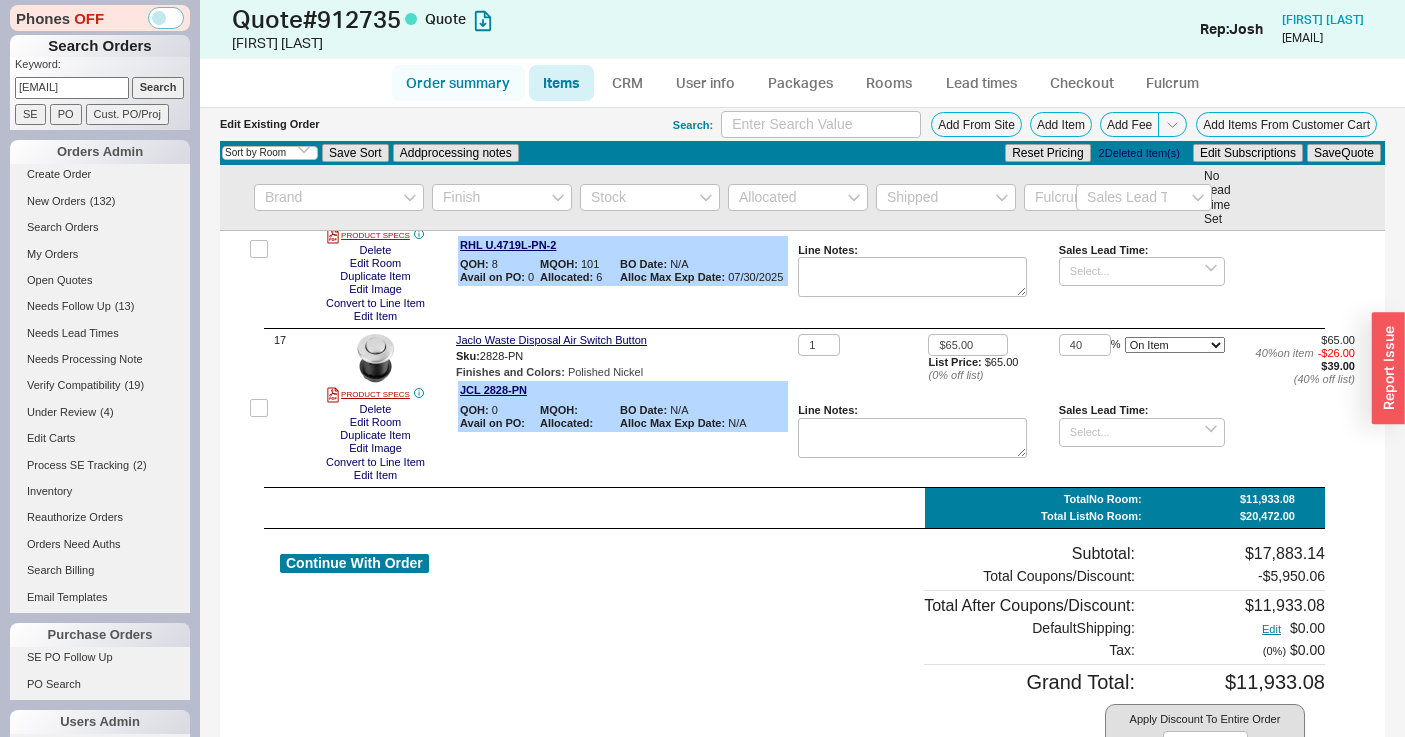 click on "Order summary" at bounding box center [458, 83] 